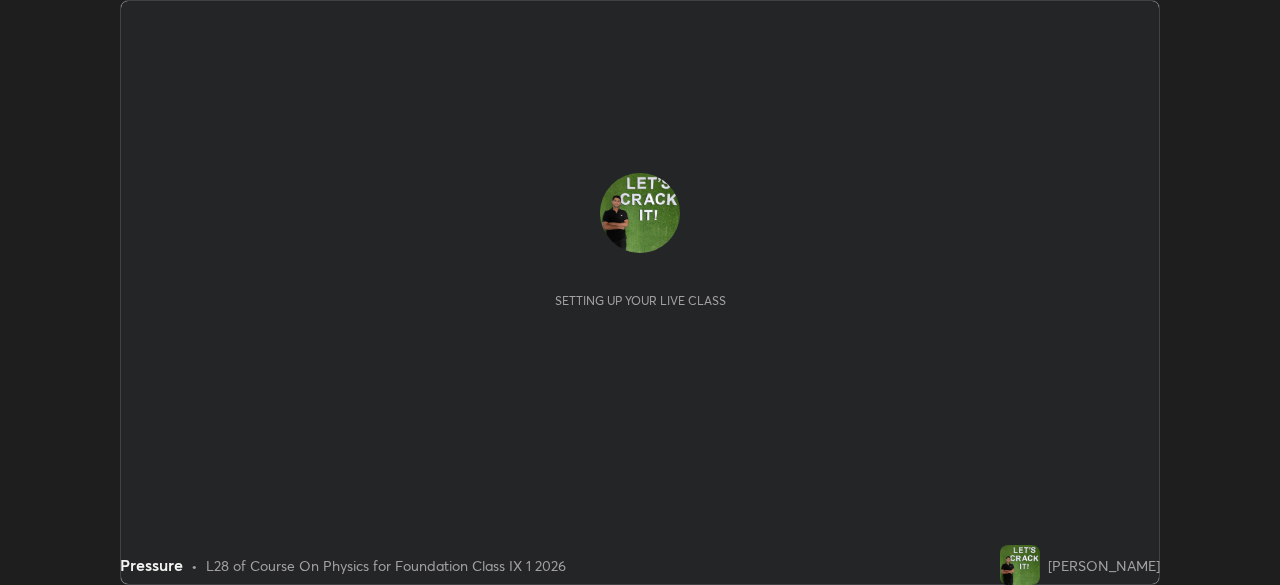scroll, scrollTop: 0, scrollLeft: 0, axis: both 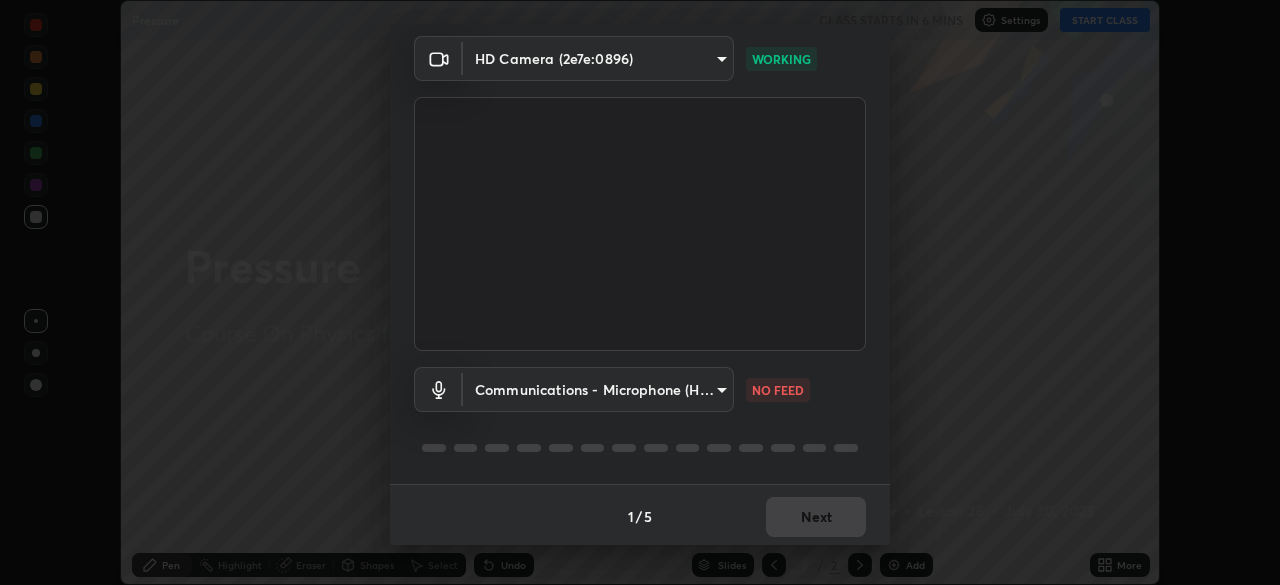 click on "Media settings HD Camera (2e7e:0896) a42f9b48dabf02ae83a70923f4ec4460a2760f5b9a27cc7621bc27cb73a6dad7 WORKING Communications - Microphone (HD Camera) communications NO FEED 1 / 5 Next" at bounding box center (640, 292) 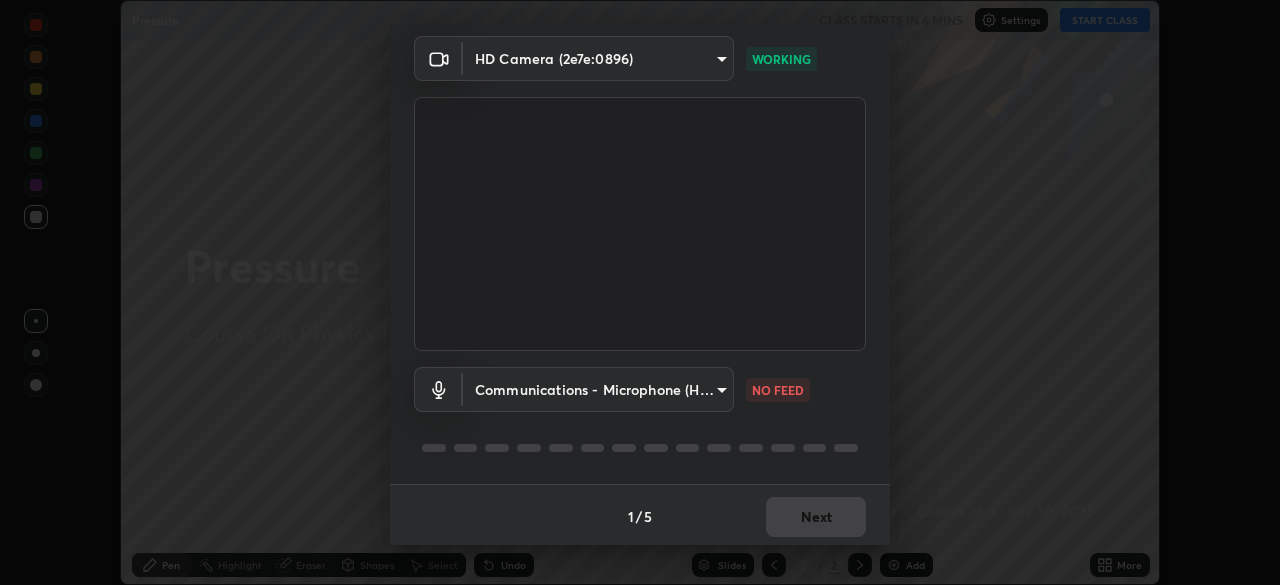 click on "Erase all Pressure CLASS STARTS IN 6 MINS Settings START CLASS Setting up your live class Pressure • L28 of Course On Physics for Foundation Class IX 1 2026 [PERSON_NAME] Pen Highlight Eraser Shapes Select Undo Slides 2 / 2 Add More Enable hand raising Enable raise hand to speak to learners. Once enabled, chat will be turned off temporarily. Enable x   No doubts shared Encourage your learners to ask a doubt for better clarity Report an issue Reason for reporting Buffering Chat not working Audio - Video sync issue Educator video quality low ​ Attach an image Report Media settings HD Camera (2e7e:0896) a42f9b48dabf02ae83a70923f4ec4460a2760f5b9a27cc7621bc27cb73a6dad7 WORKING Communications - Microphone (HD Camera) communications NO FEED 1 / 5 Next" at bounding box center (640, 292) 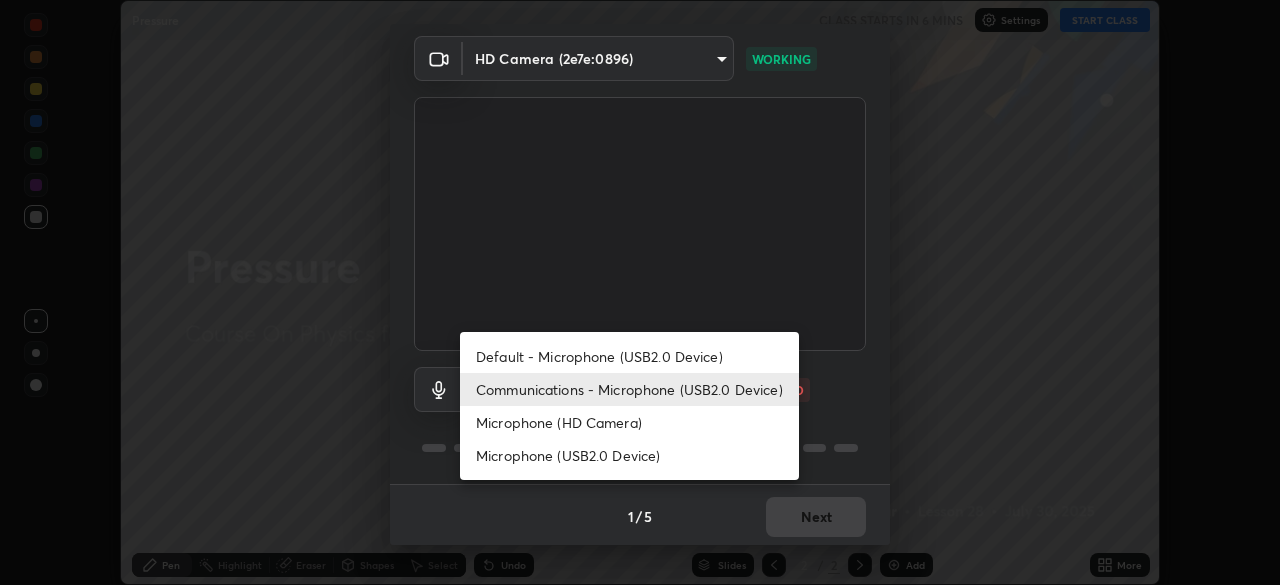 click on "Microphone (USB2.0 Device)" at bounding box center [629, 455] 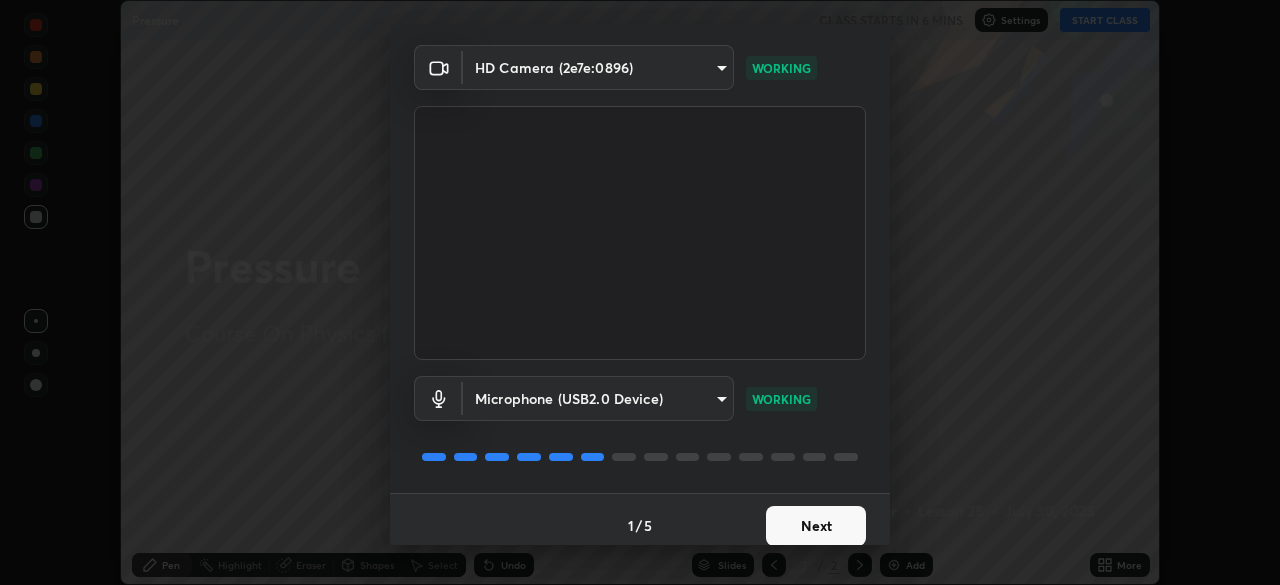 scroll, scrollTop: 71, scrollLeft: 0, axis: vertical 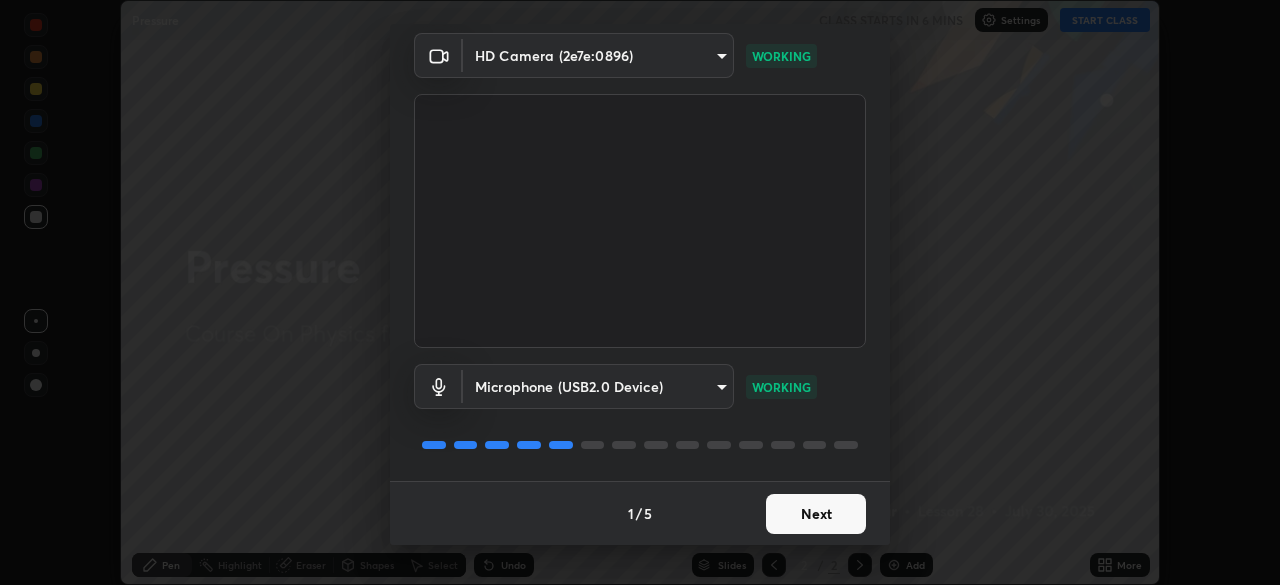 click on "Next" at bounding box center [816, 514] 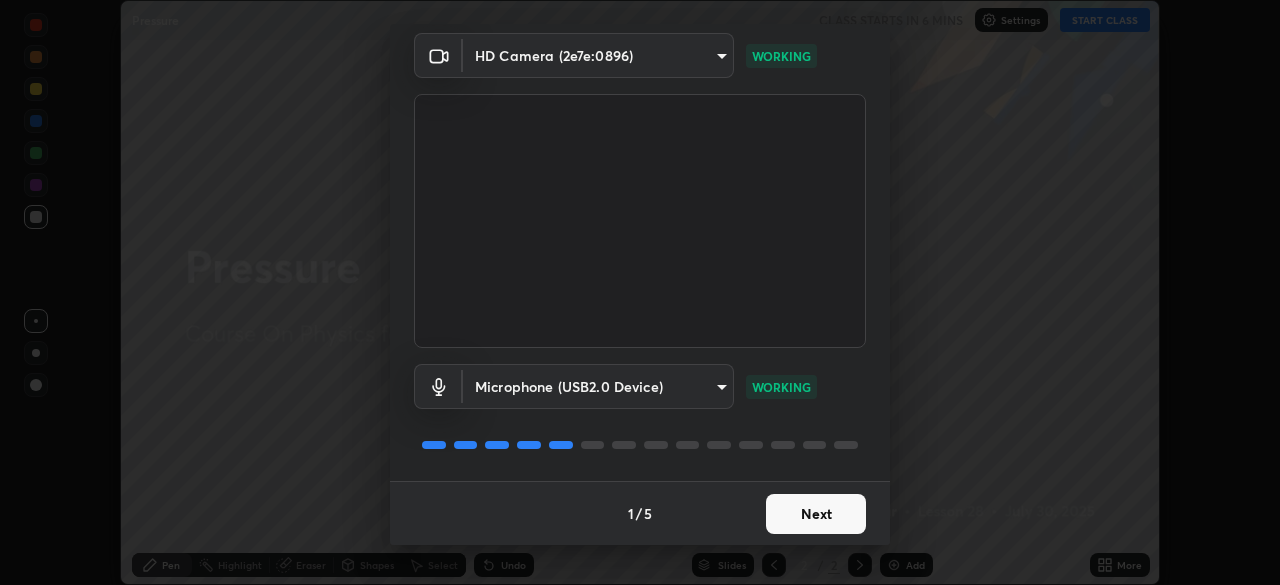 scroll, scrollTop: 0, scrollLeft: 0, axis: both 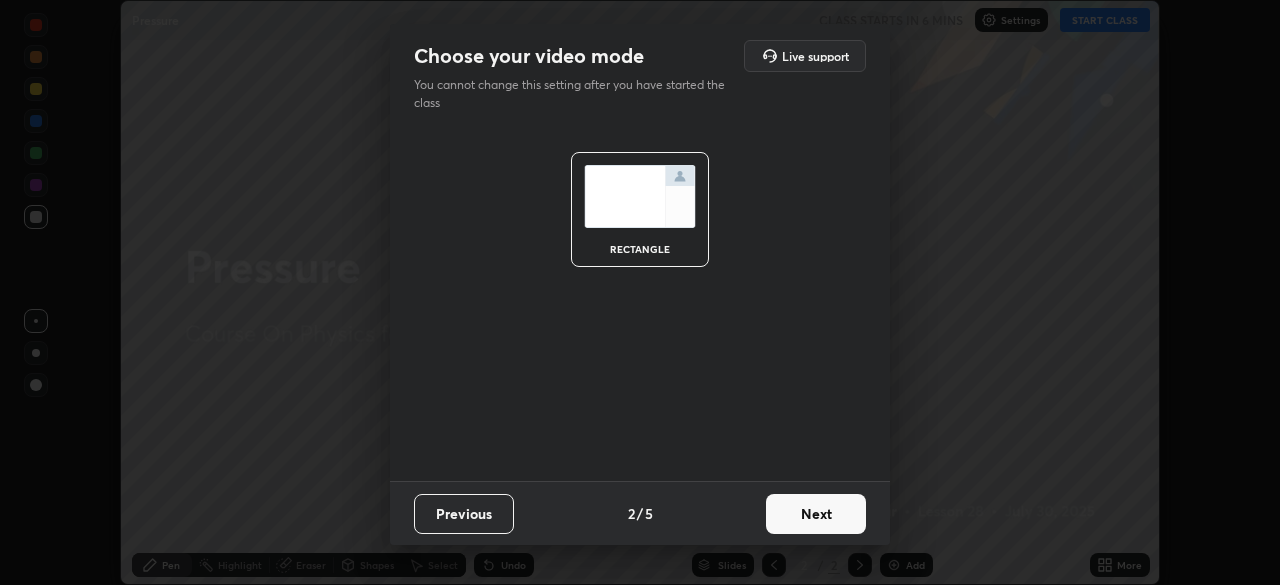 click on "Next" at bounding box center (816, 514) 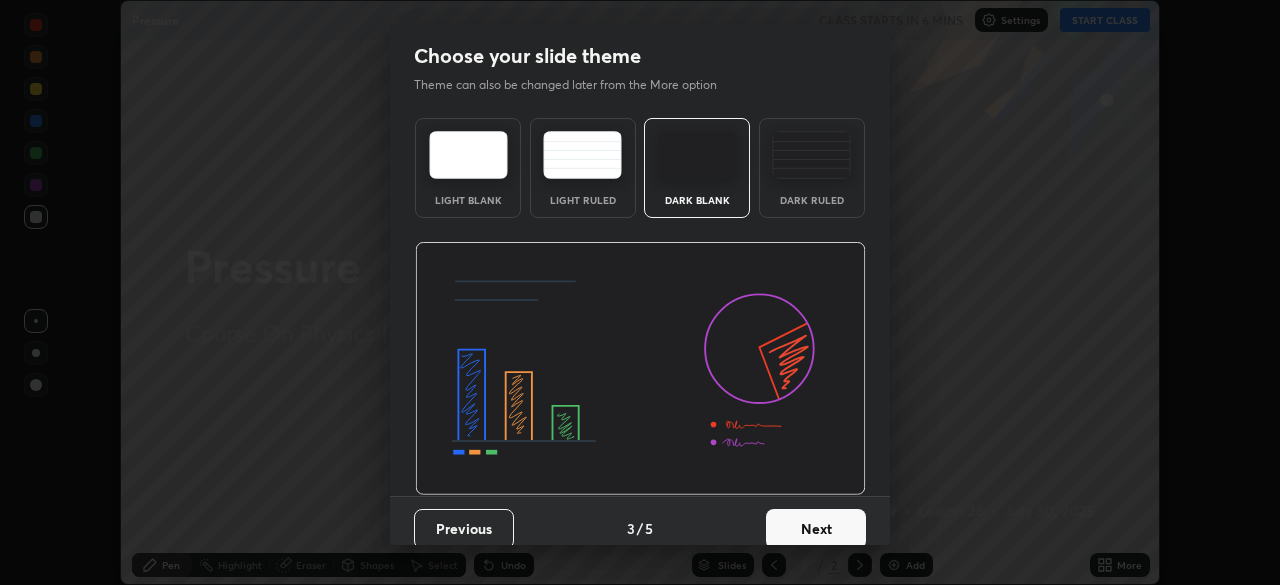 click on "Next" at bounding box center (816, 529) 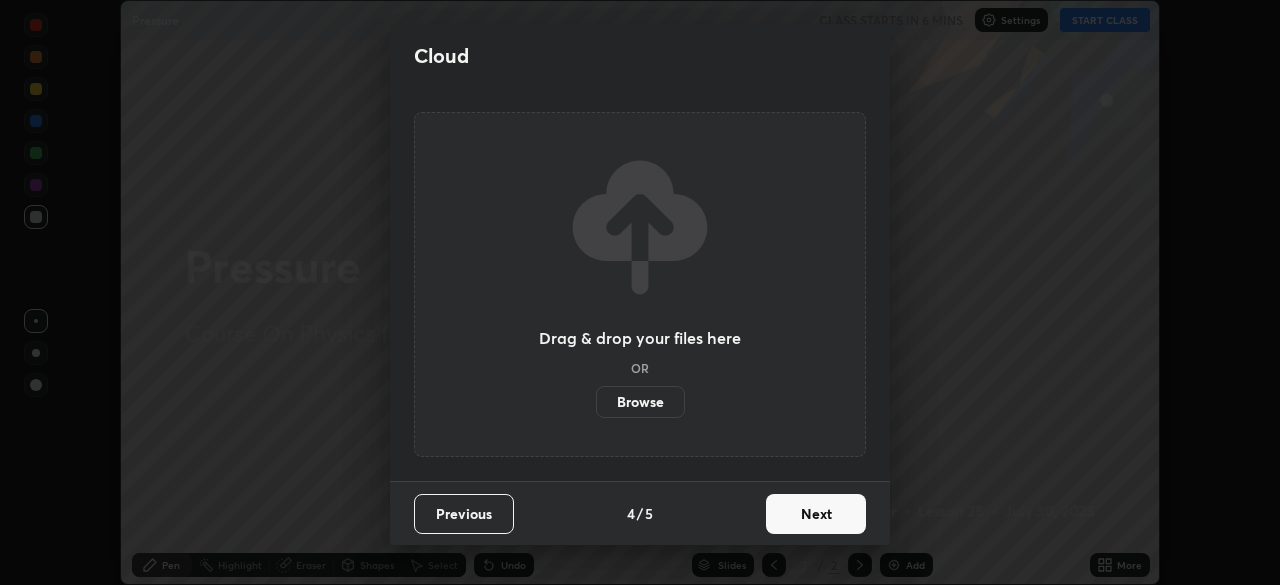 click on "Next" at bounding box center (816, 514) 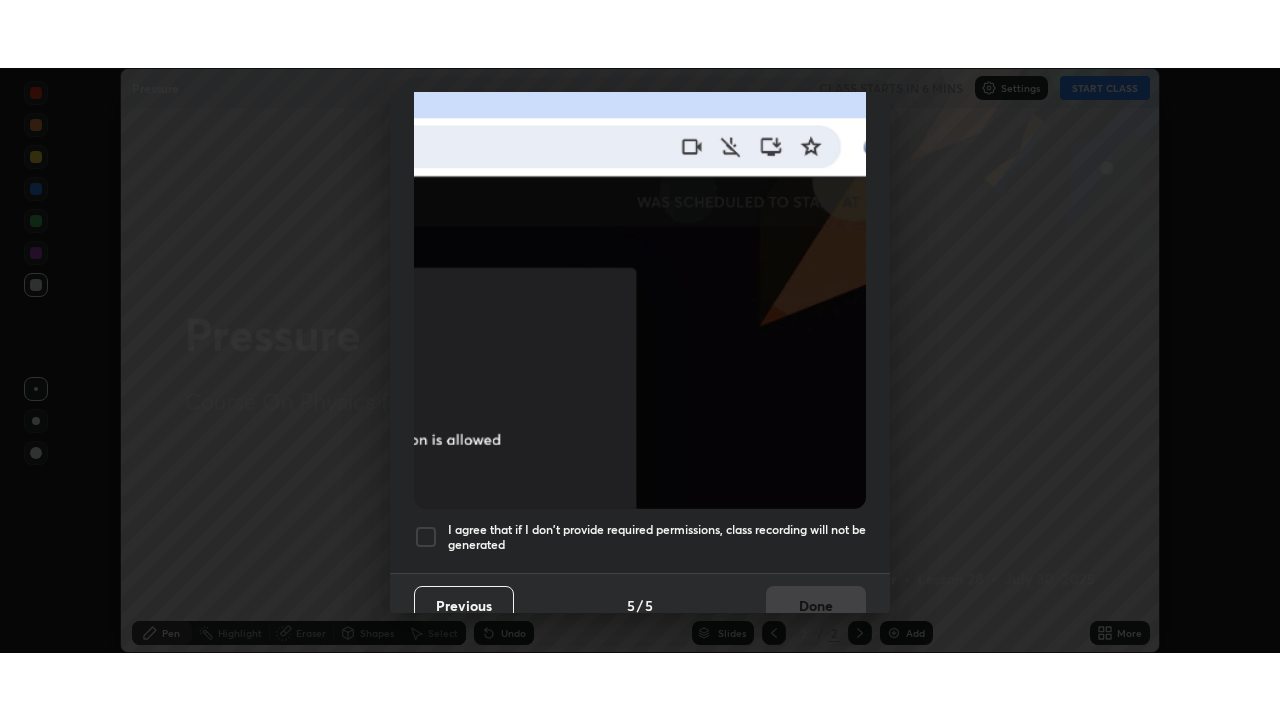scroll, scrollTop: 479, scrollLeft: 0, axis: vertical 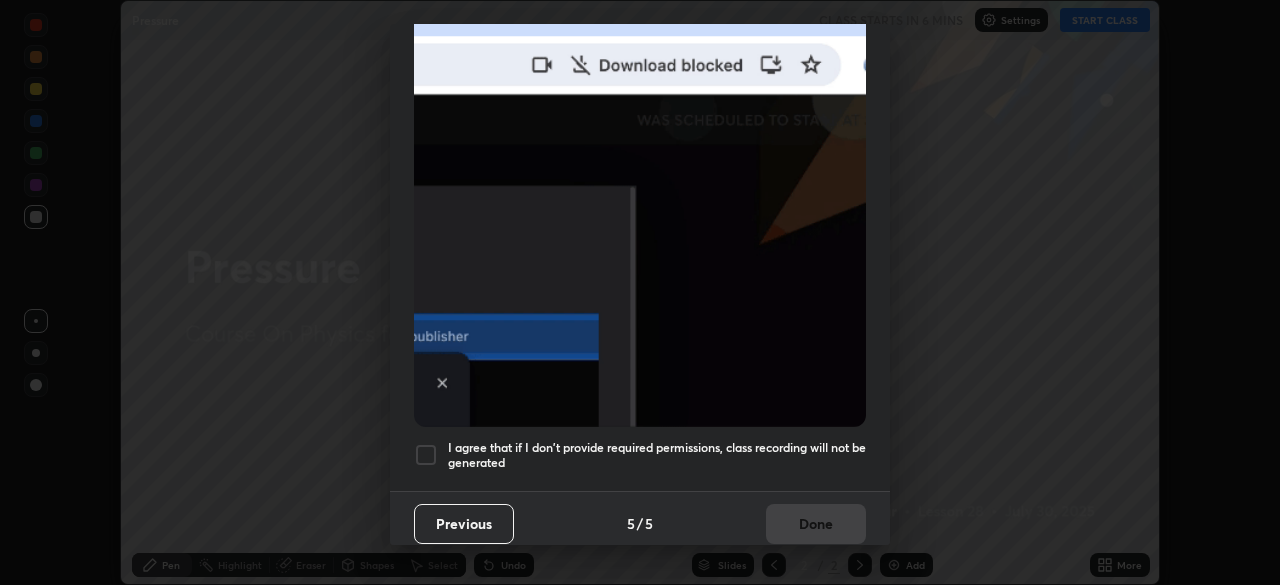 click on "I agree that if I don't provide required permissions, class recording will not be generated" at bounding box center [657, 455] 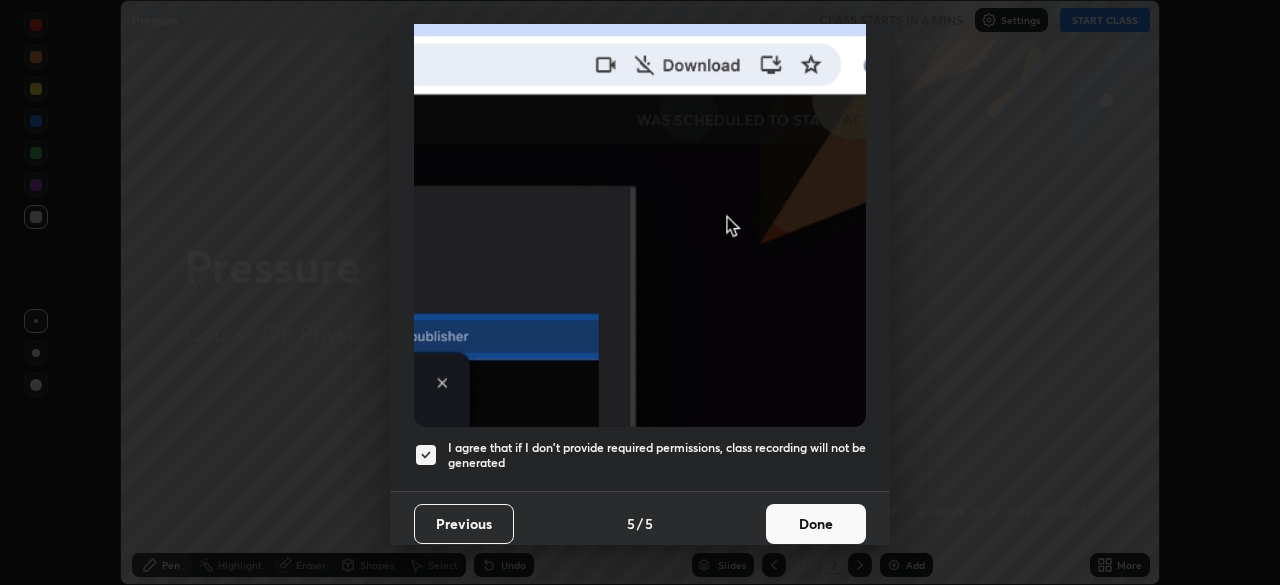click on "Done" at bounding box center [816, 524] 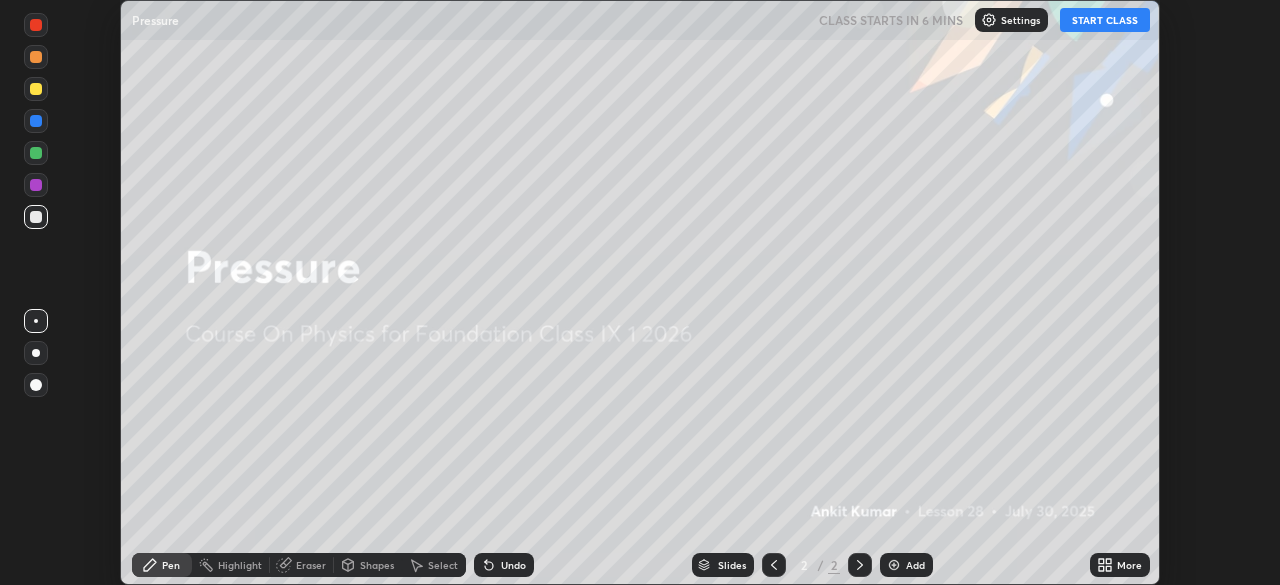 click on "START CLASS" at bounding box center [1105, 20] 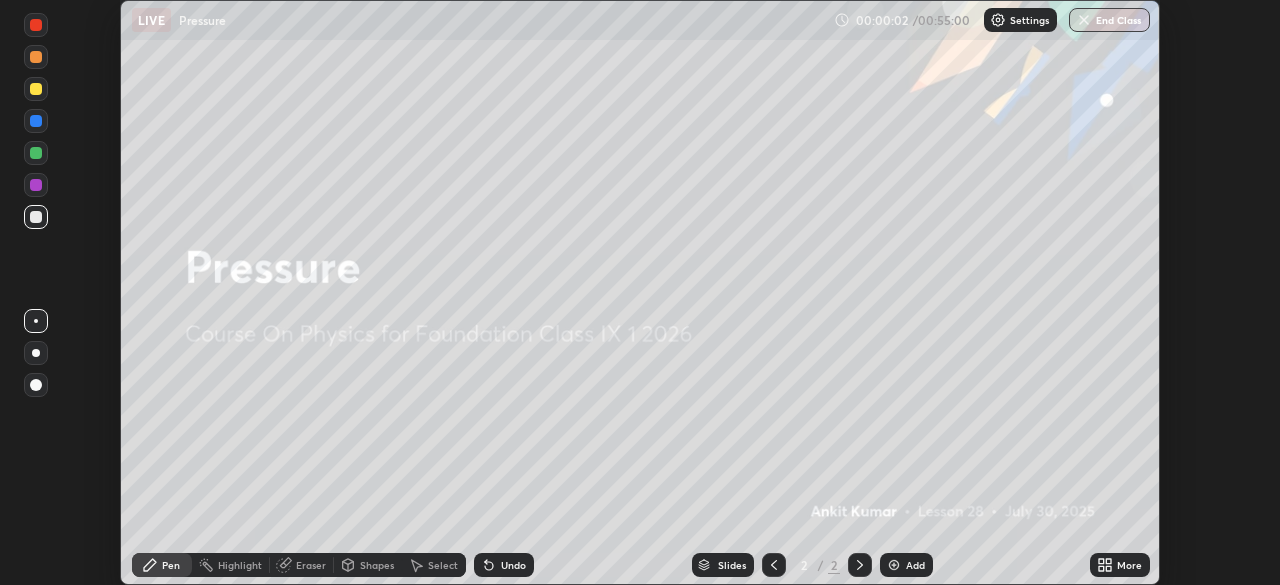 click at bounding box center [894, 565] 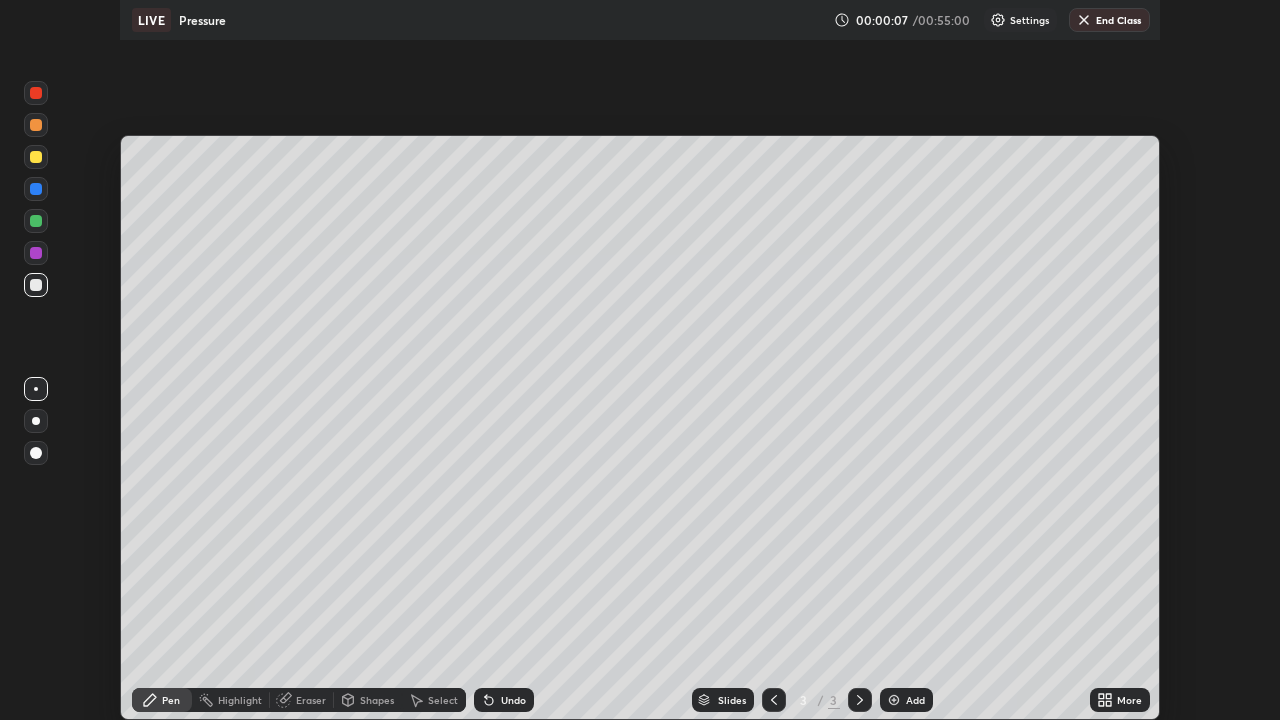 scroll, scrollTop: 99280, scrollLeft: 98720, axis: both 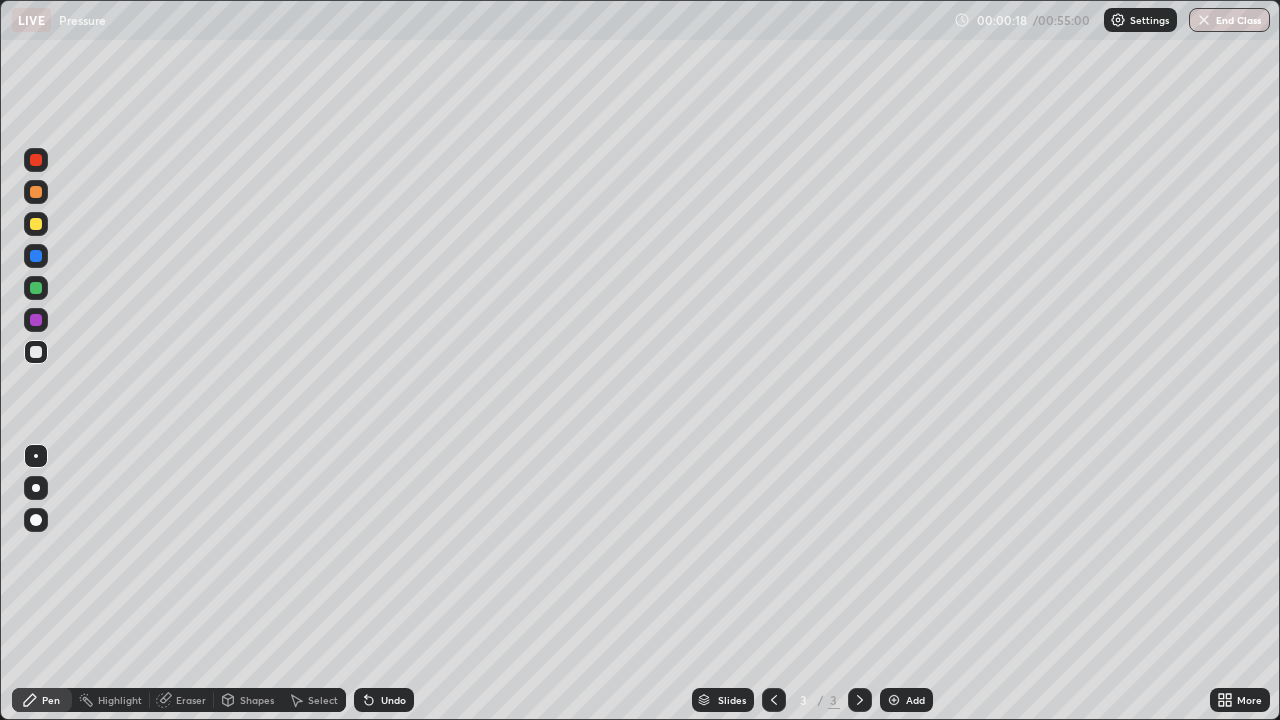 click 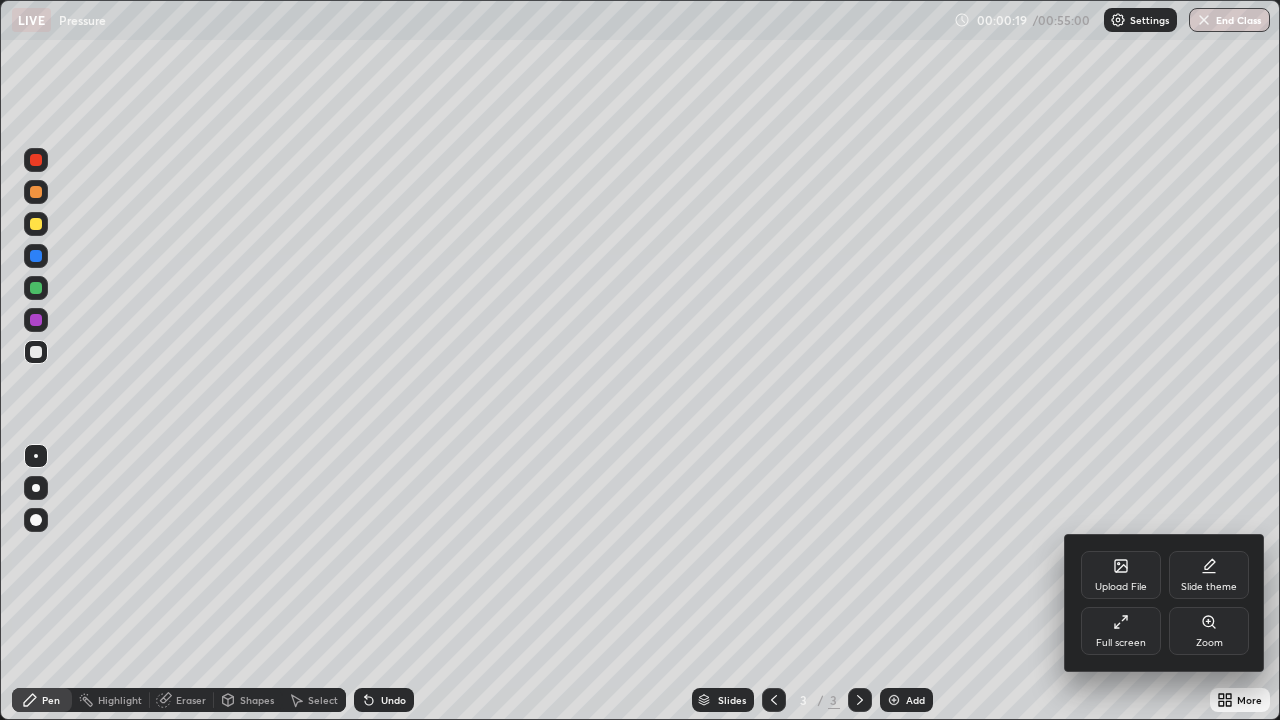click on "Upload File" at bounding box center (1121, 575) 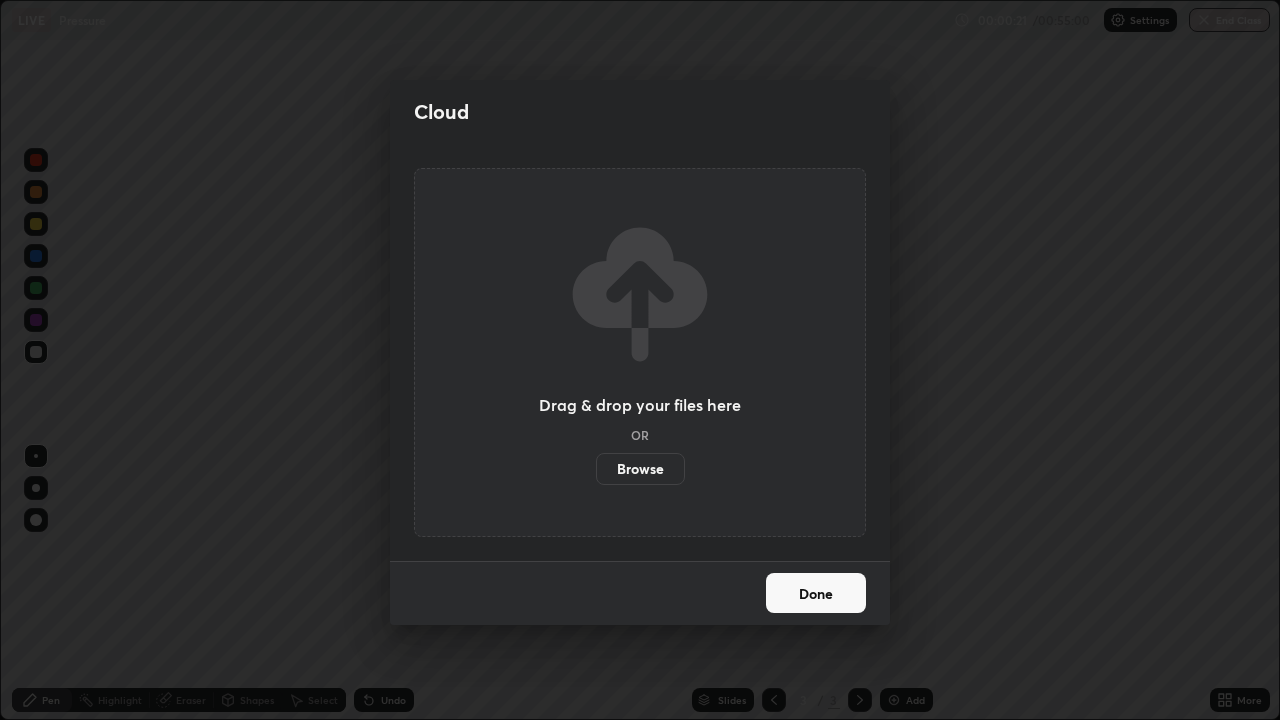 click on "Browse" at bounding box center (640, 469) 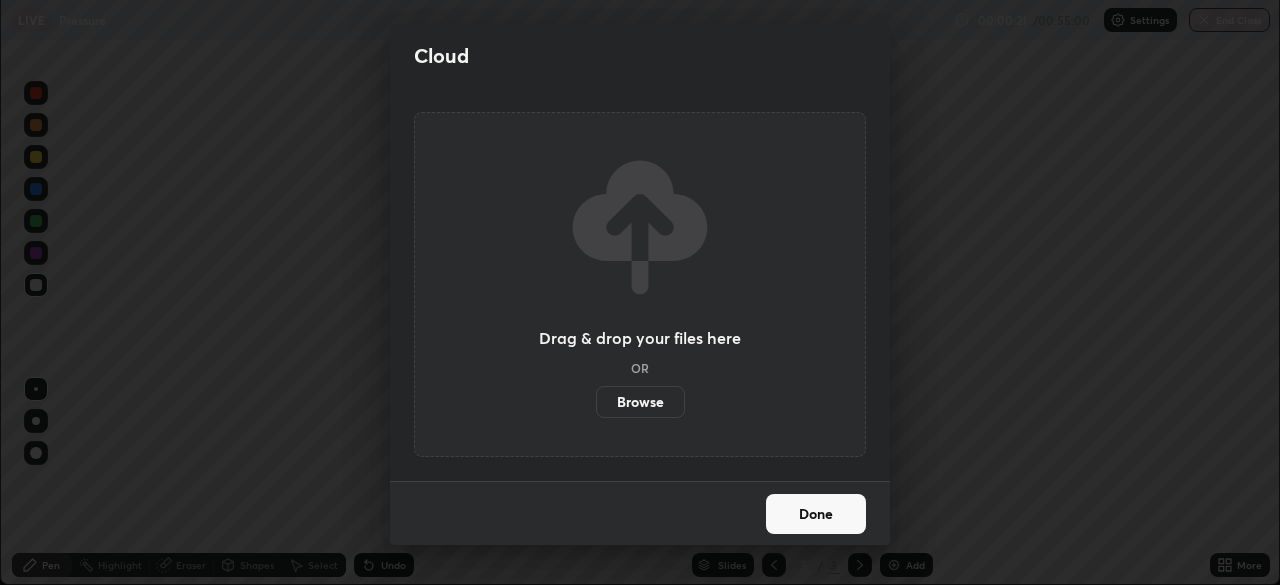 scroll, scrollTop: 585, scrollLeft: 1280, axis: both 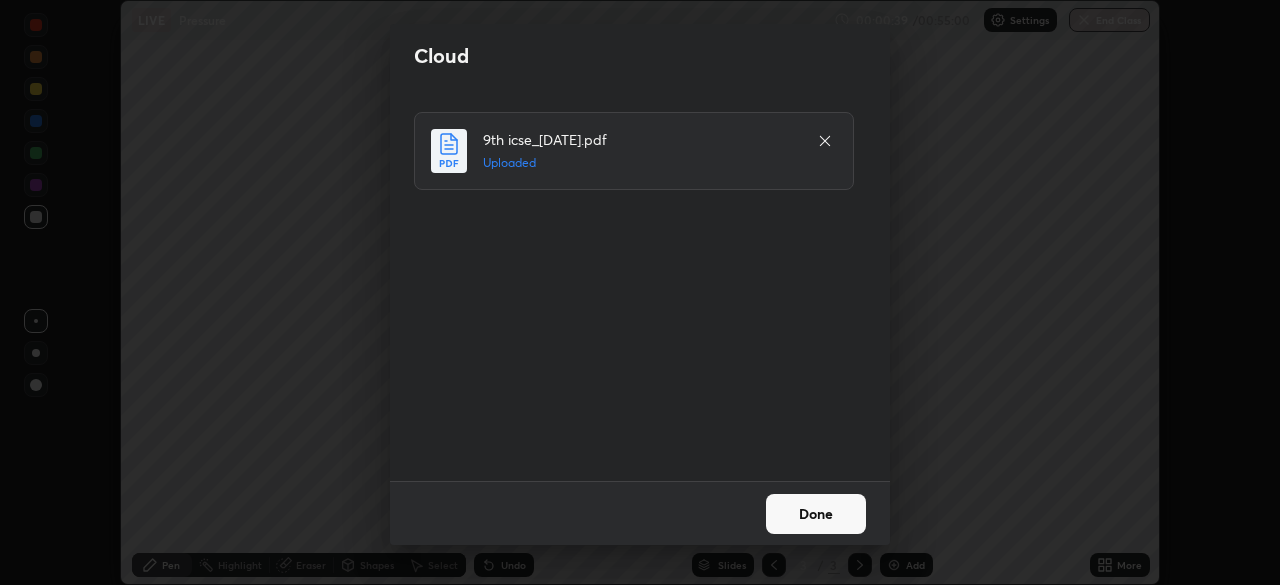 click on "Done" at bounding box center [816, 514] 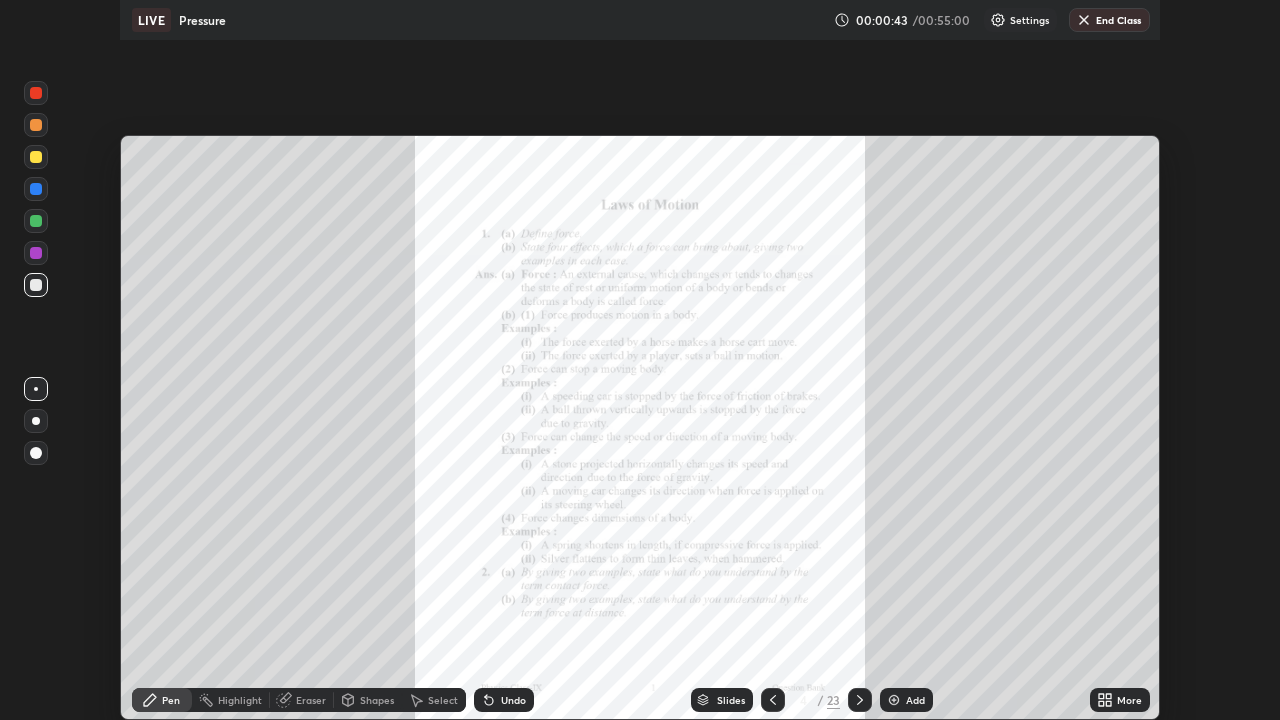 scroll, scrollTop: 99280, scrollLeft: 98720, axis: both 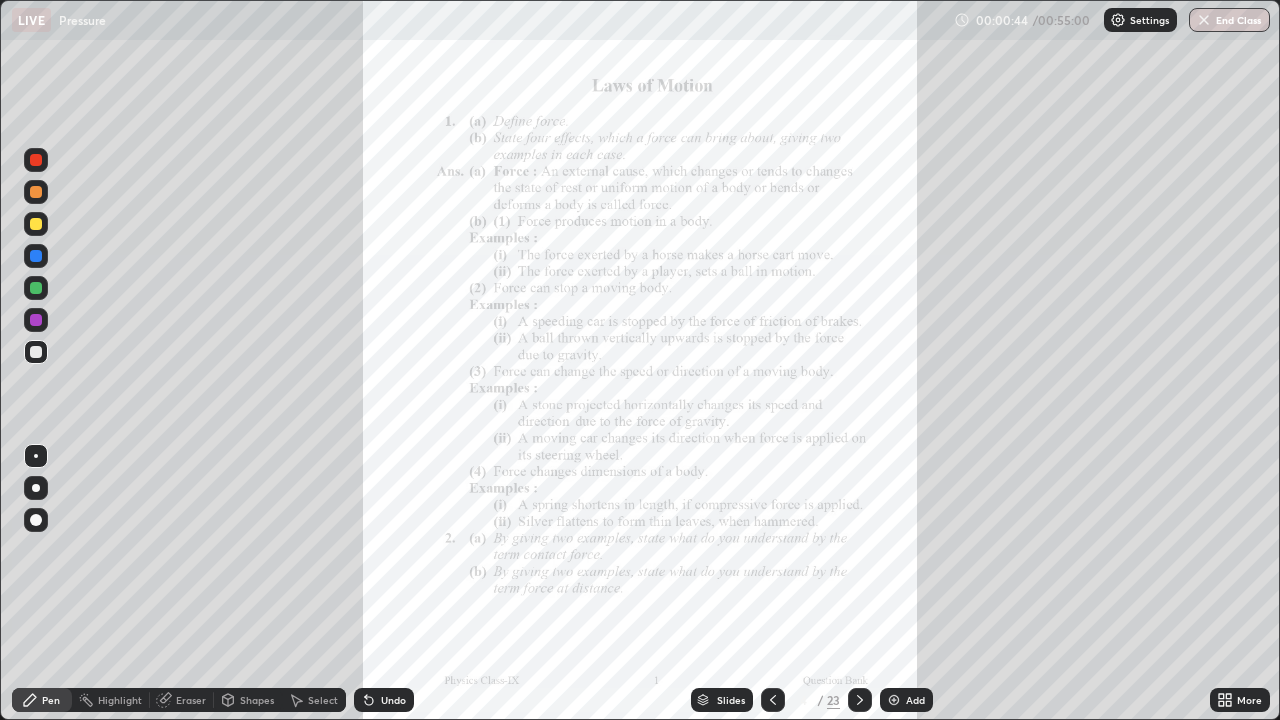 click 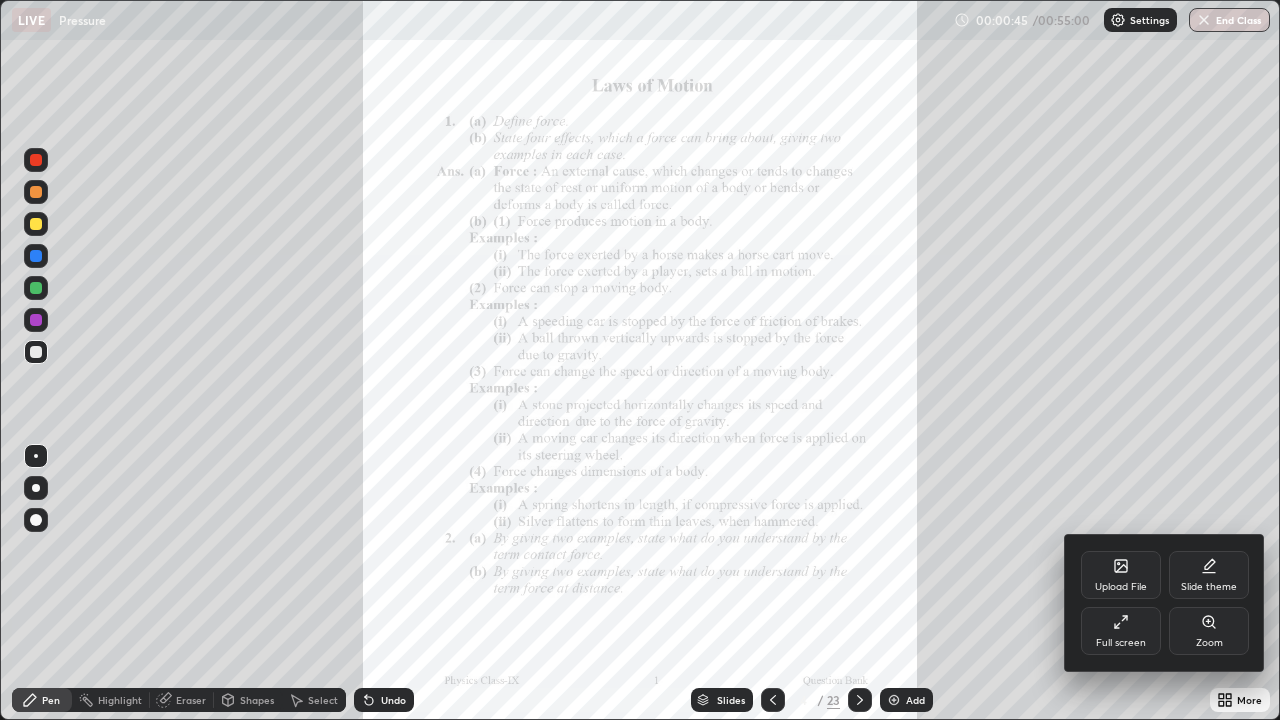 click on "Zoom" at bounding box center [1209, 631] 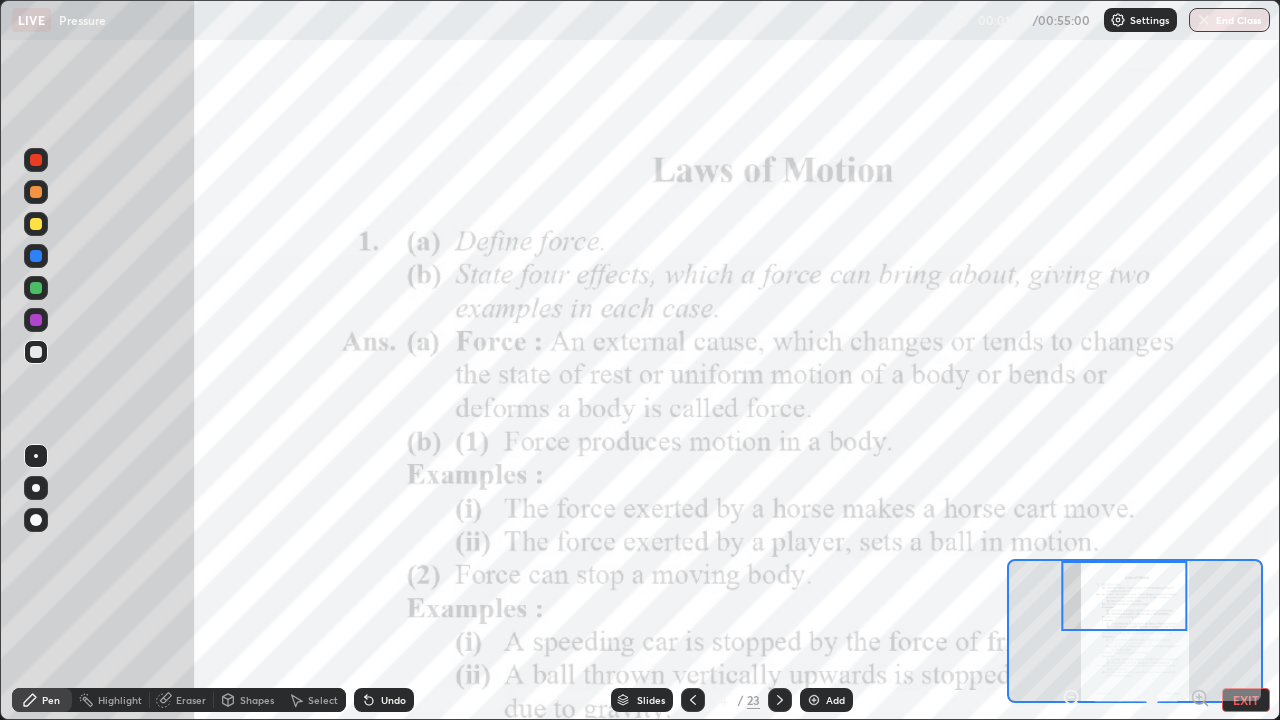 click at bounding box center [36, 160] 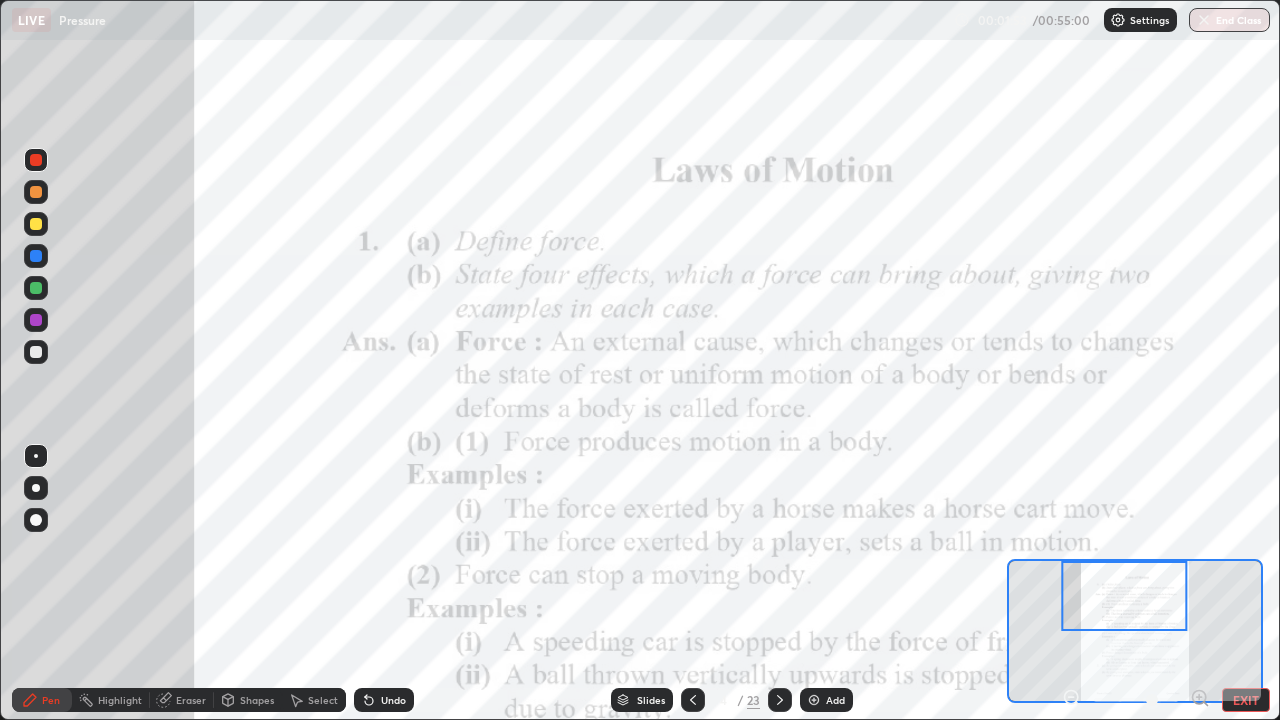 click at bounding box center [36, 256] 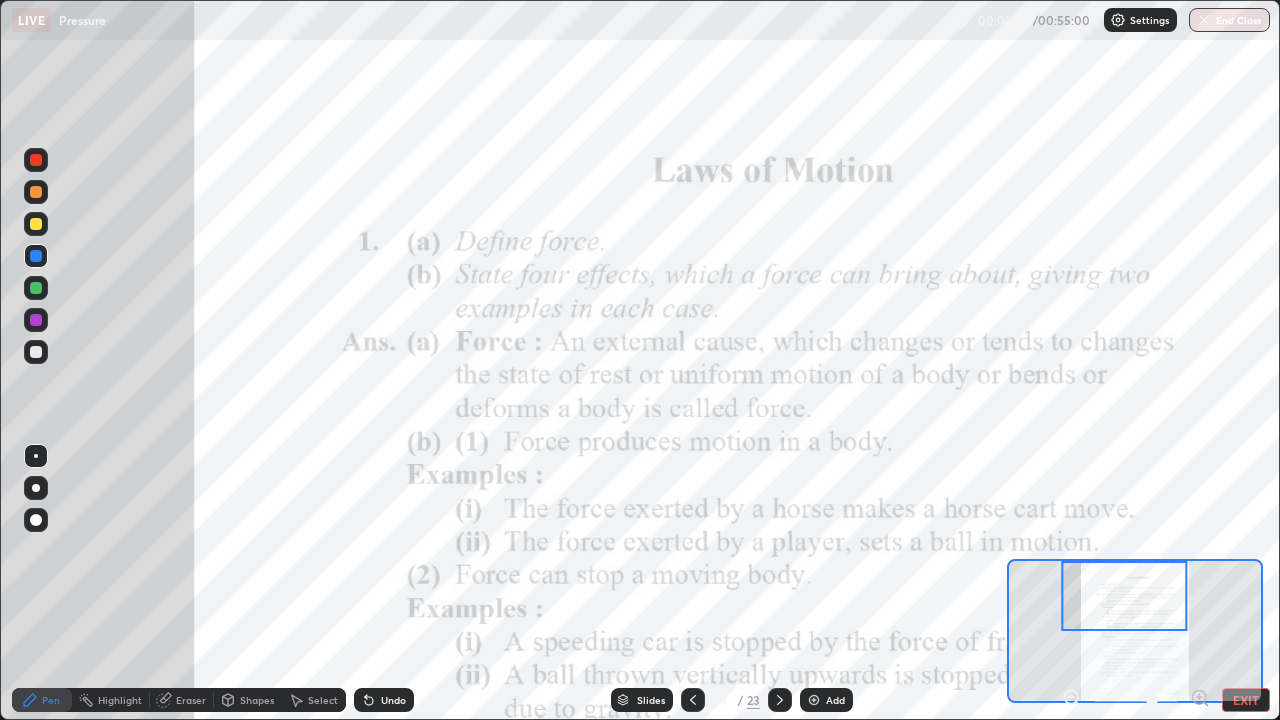 click at bounding box center (36, 288) 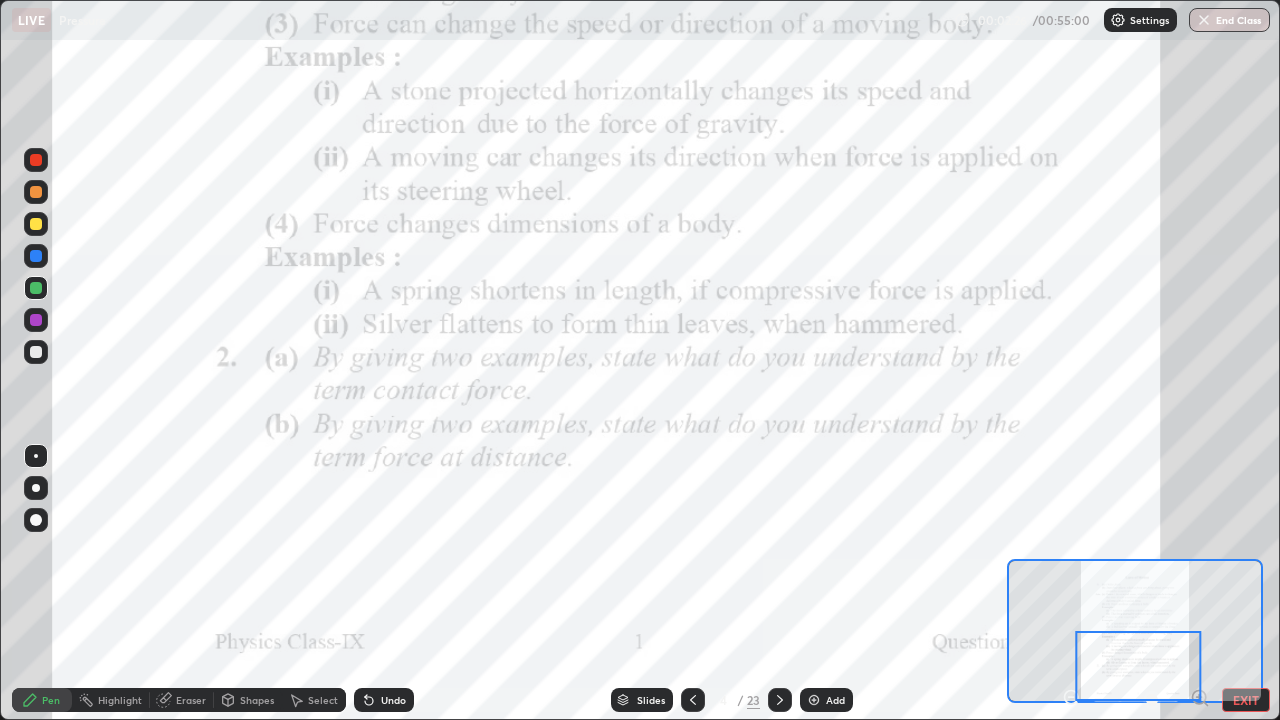 click 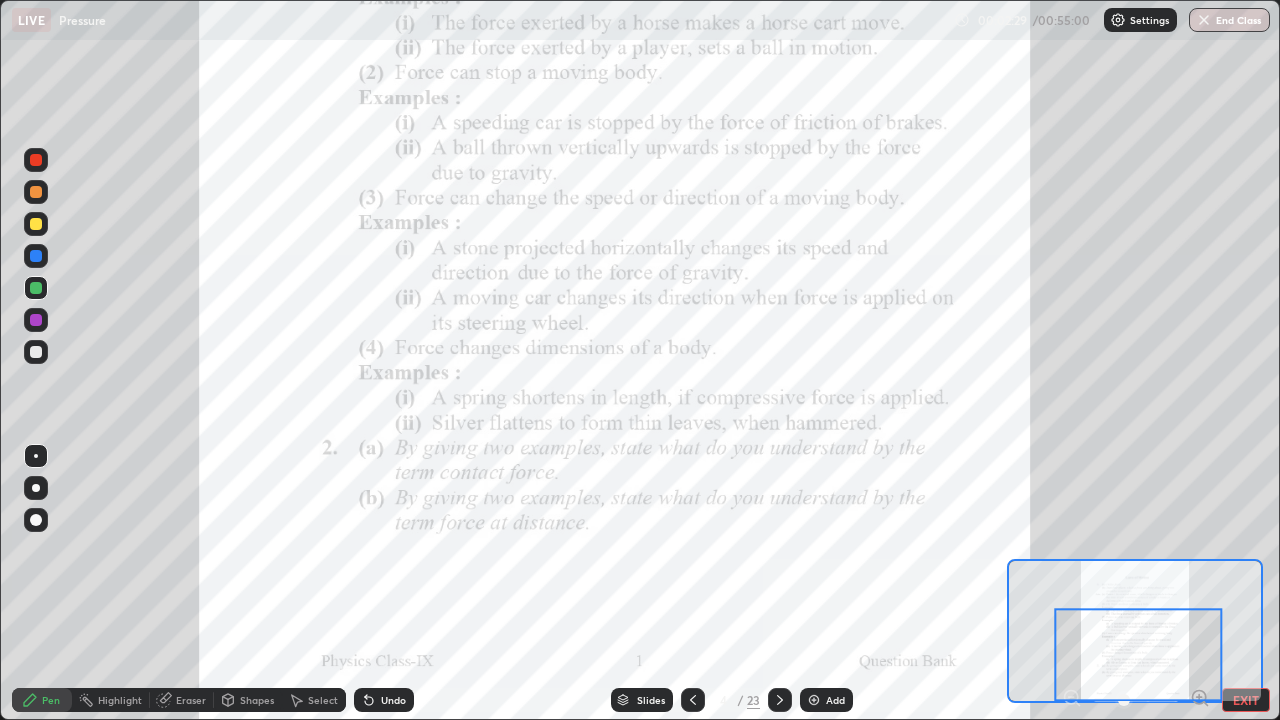 click 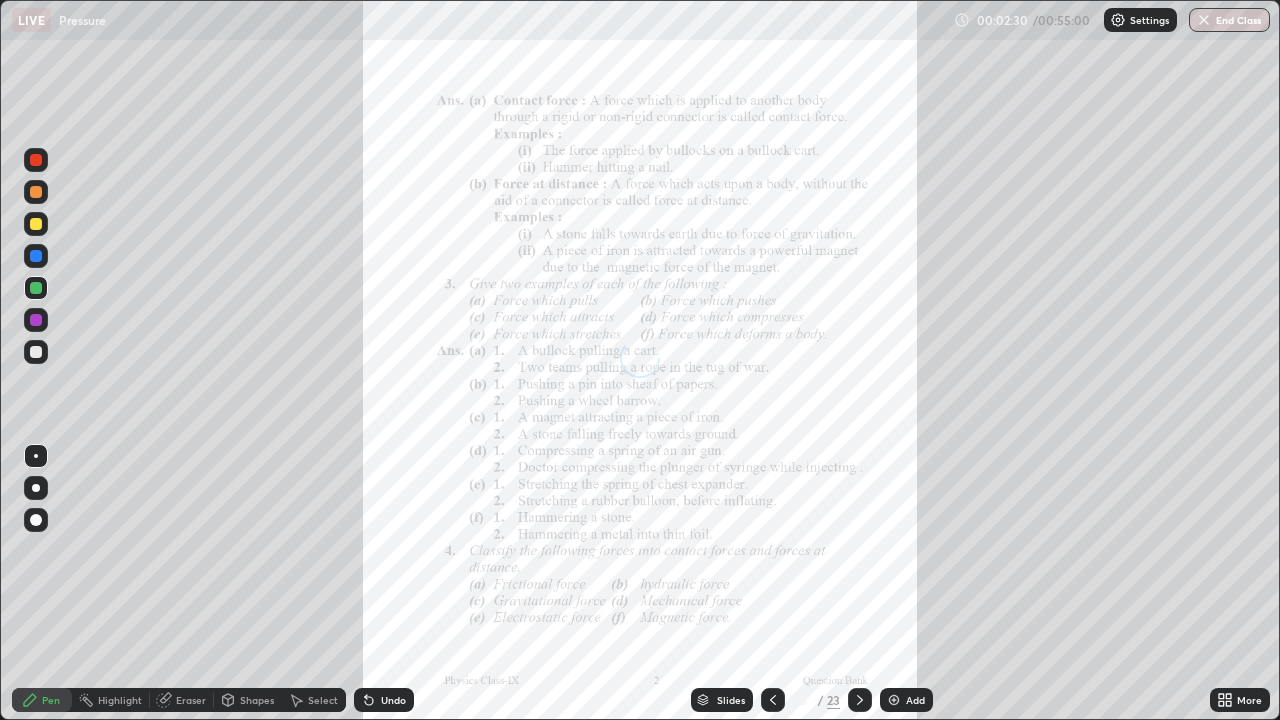 click 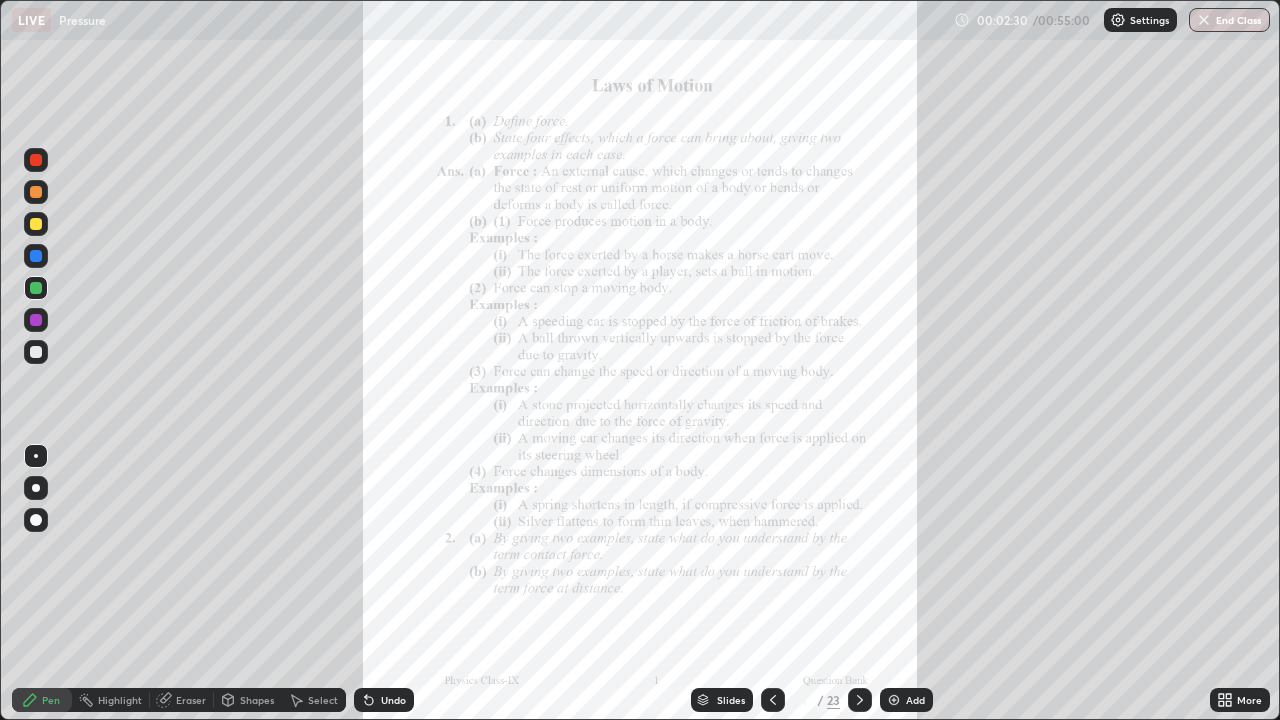 click 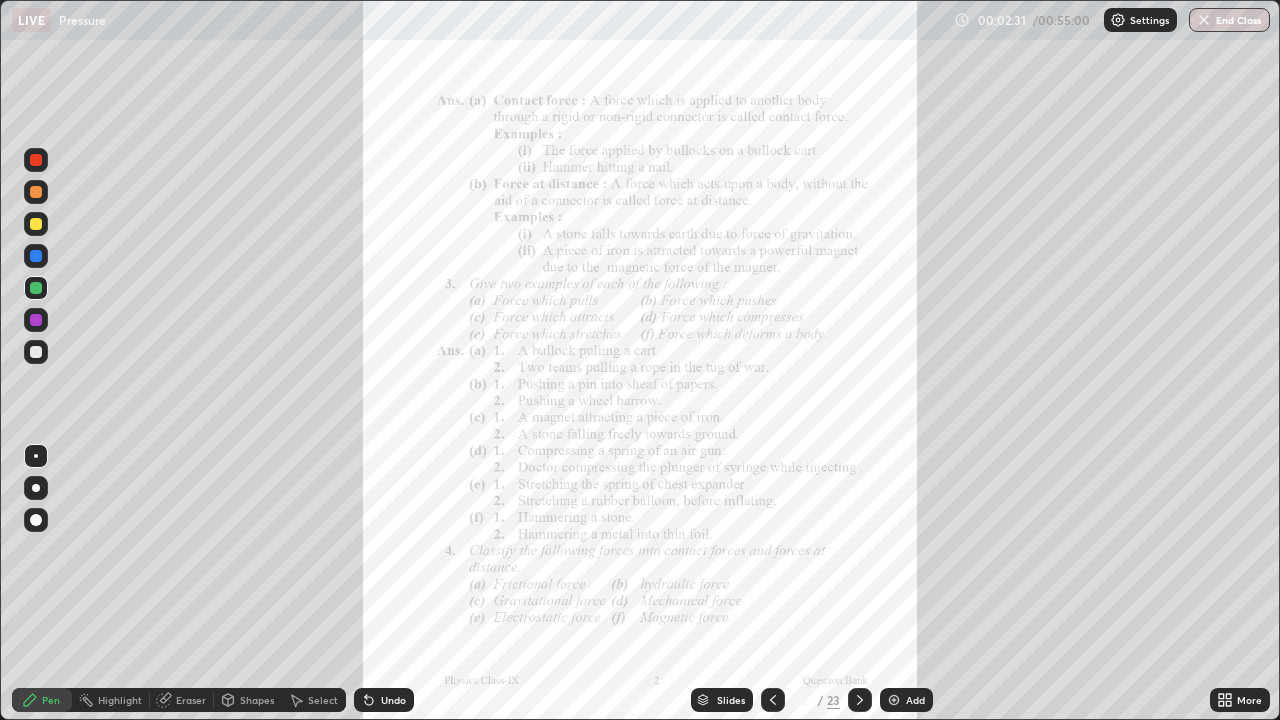 click 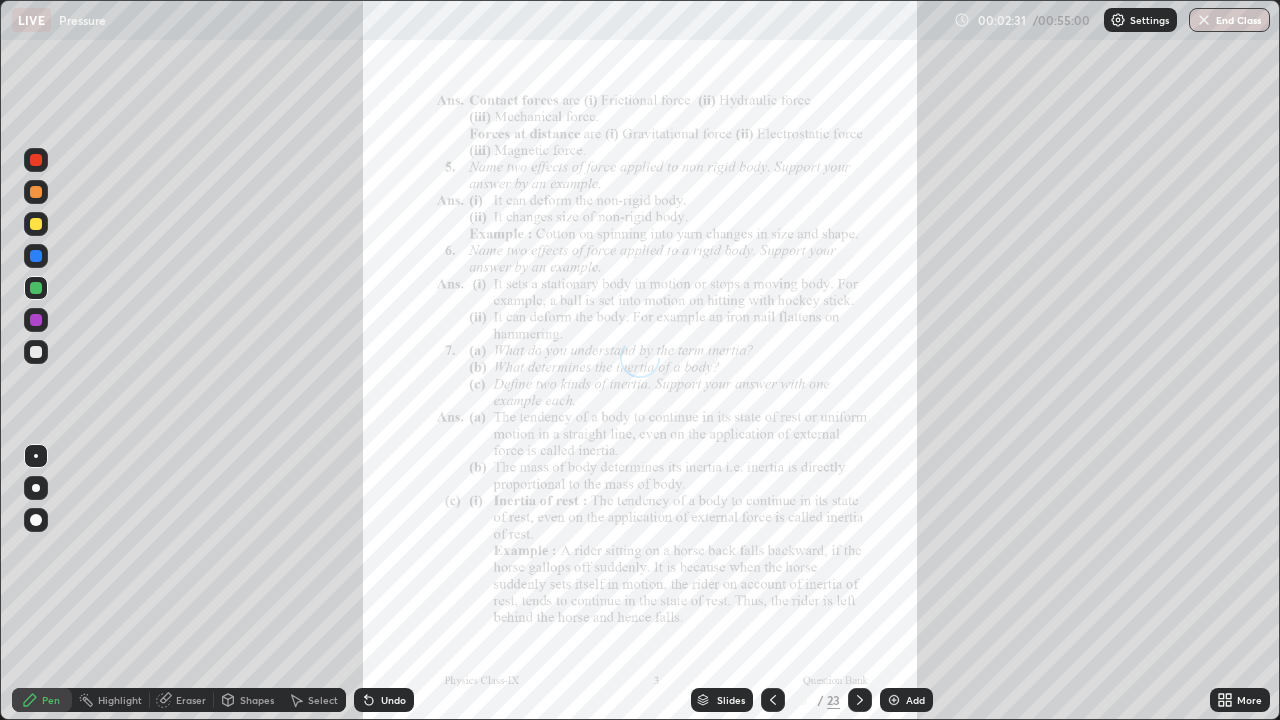 click 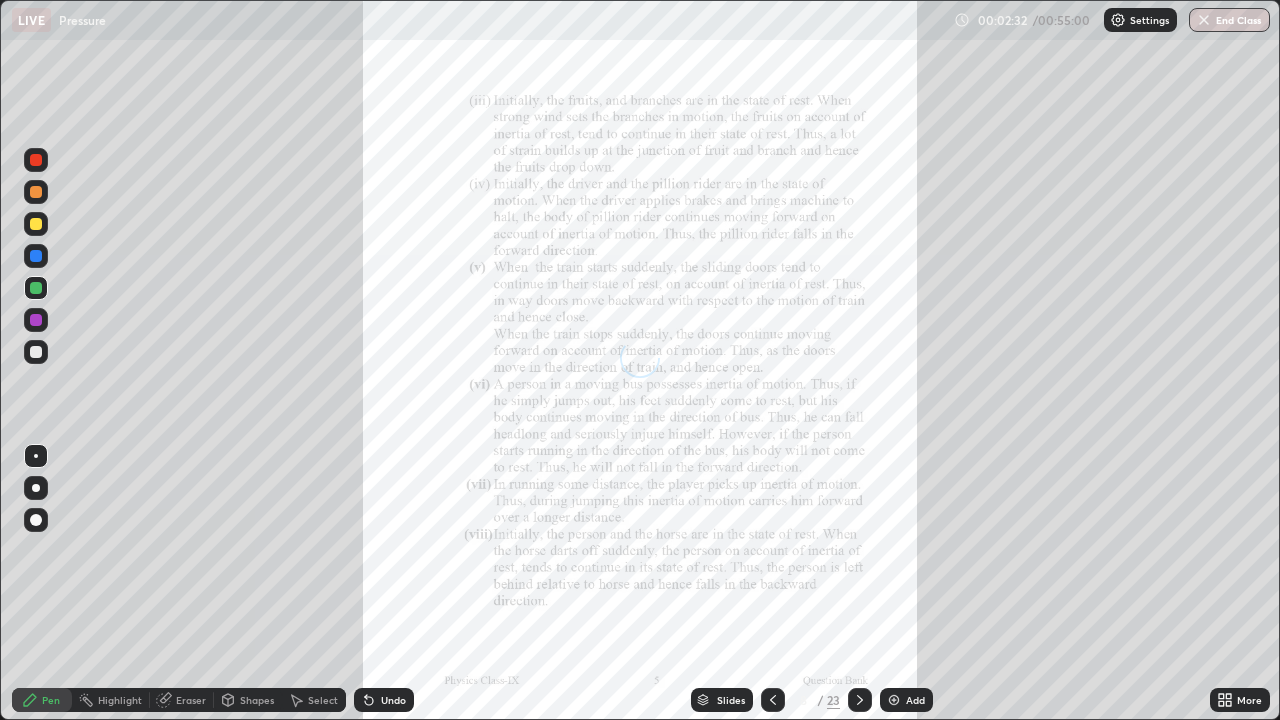 click 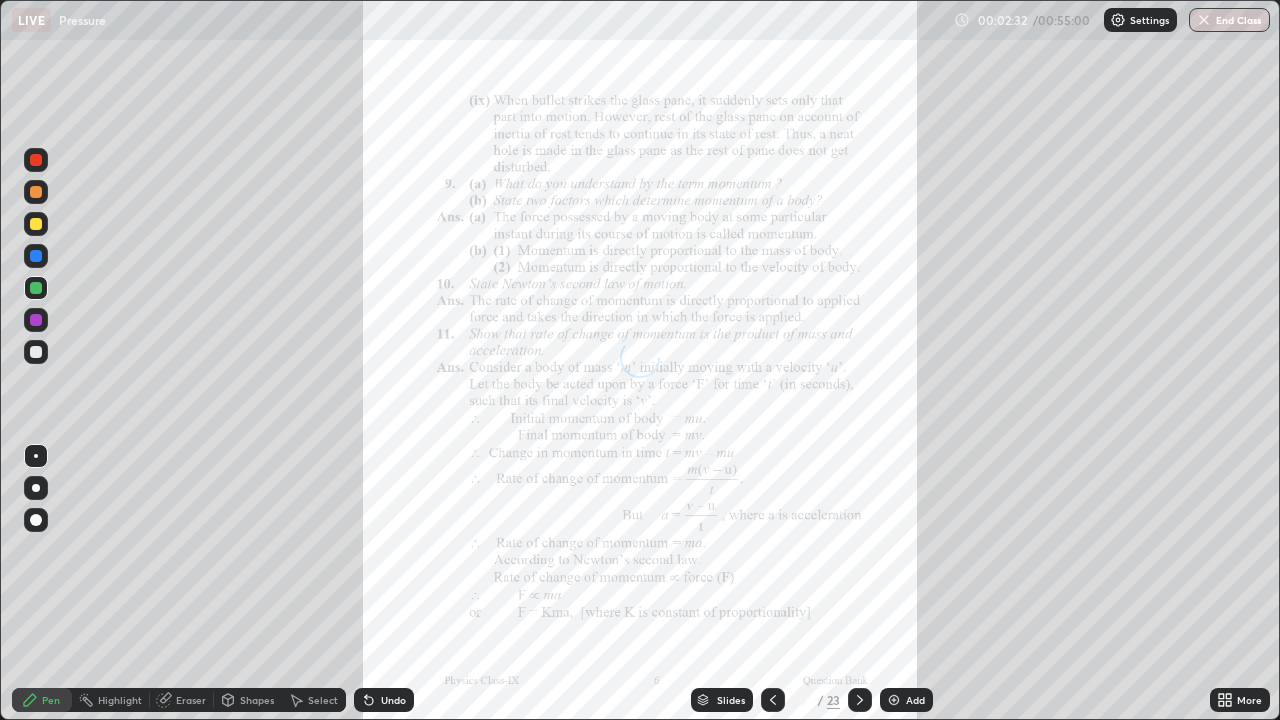 click 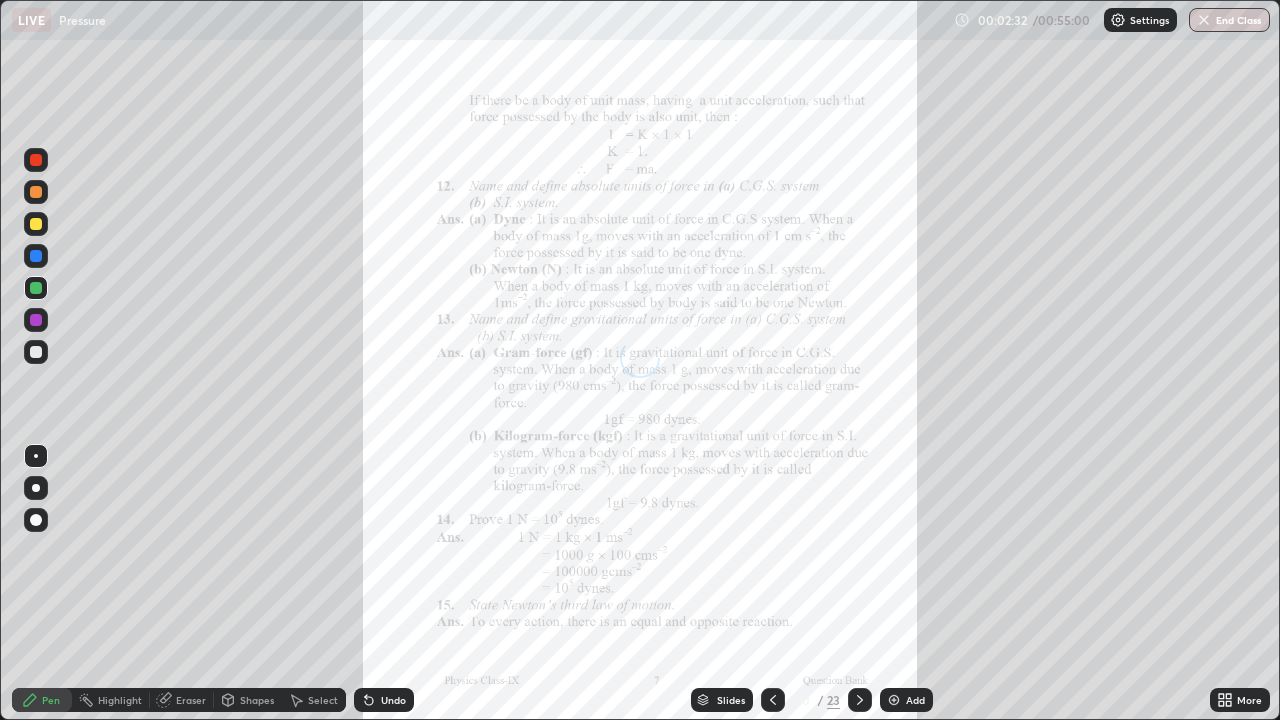 click 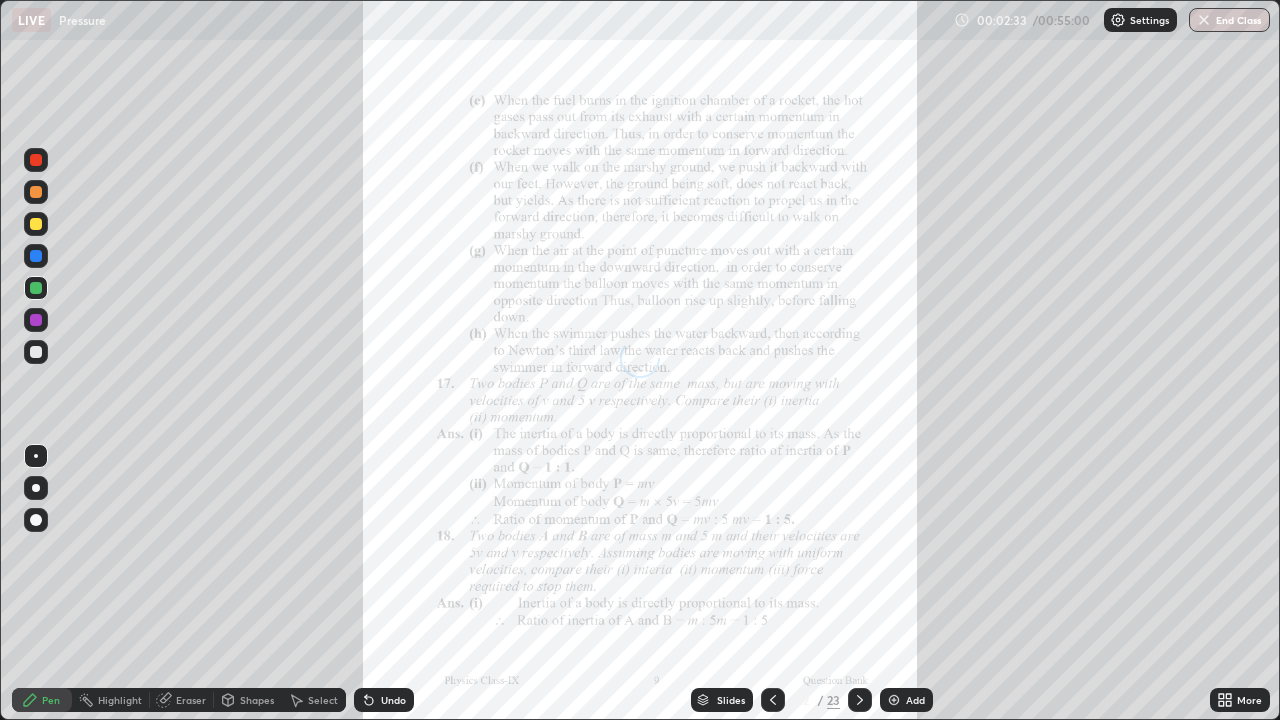 click 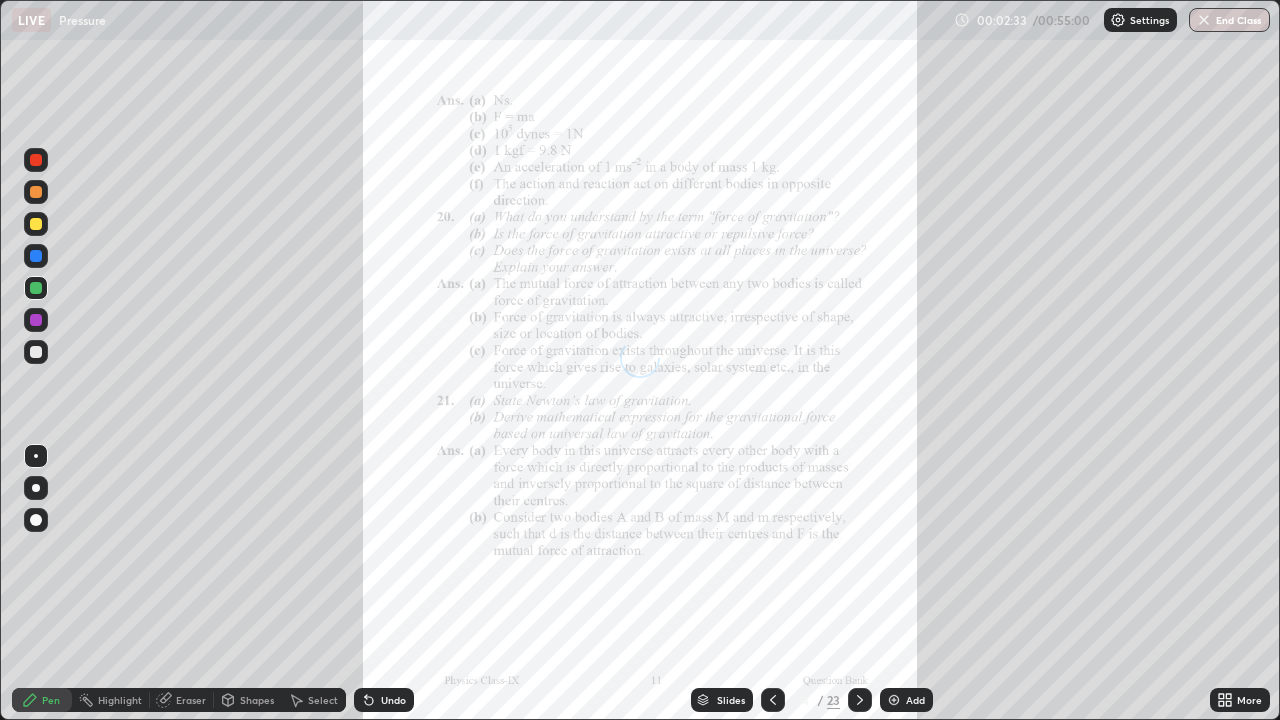 click 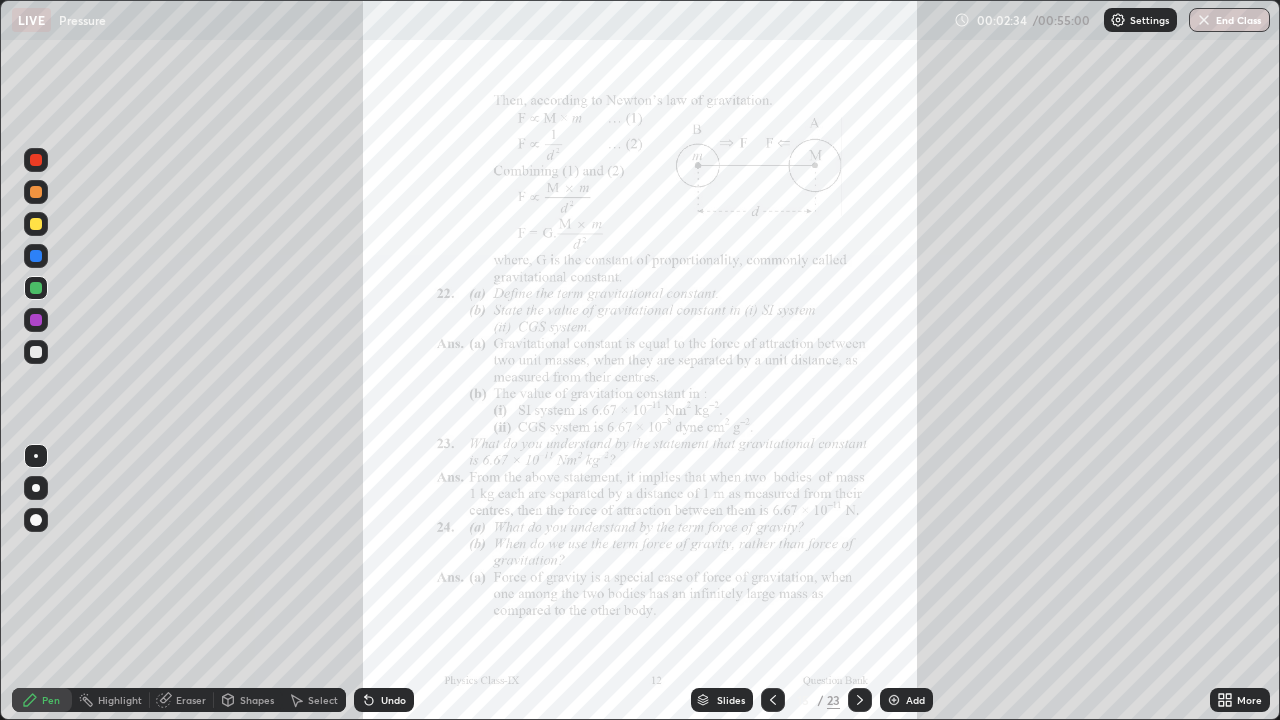 click 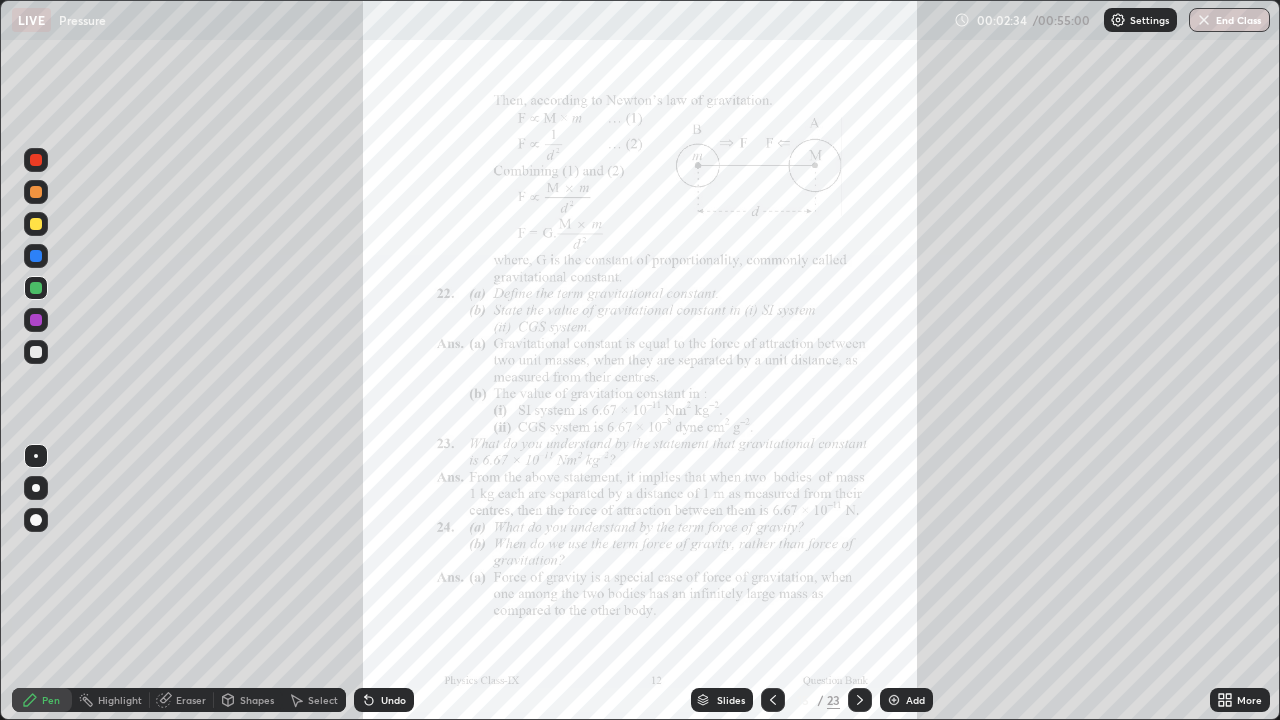 click 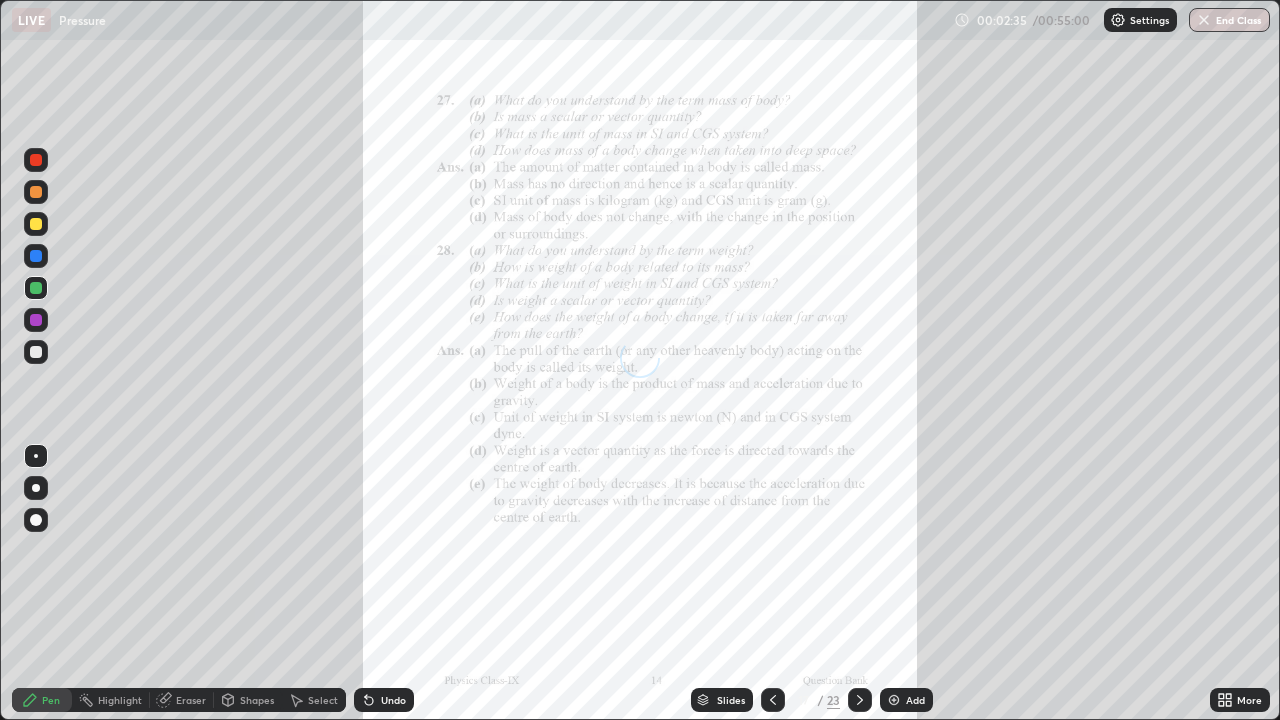 click 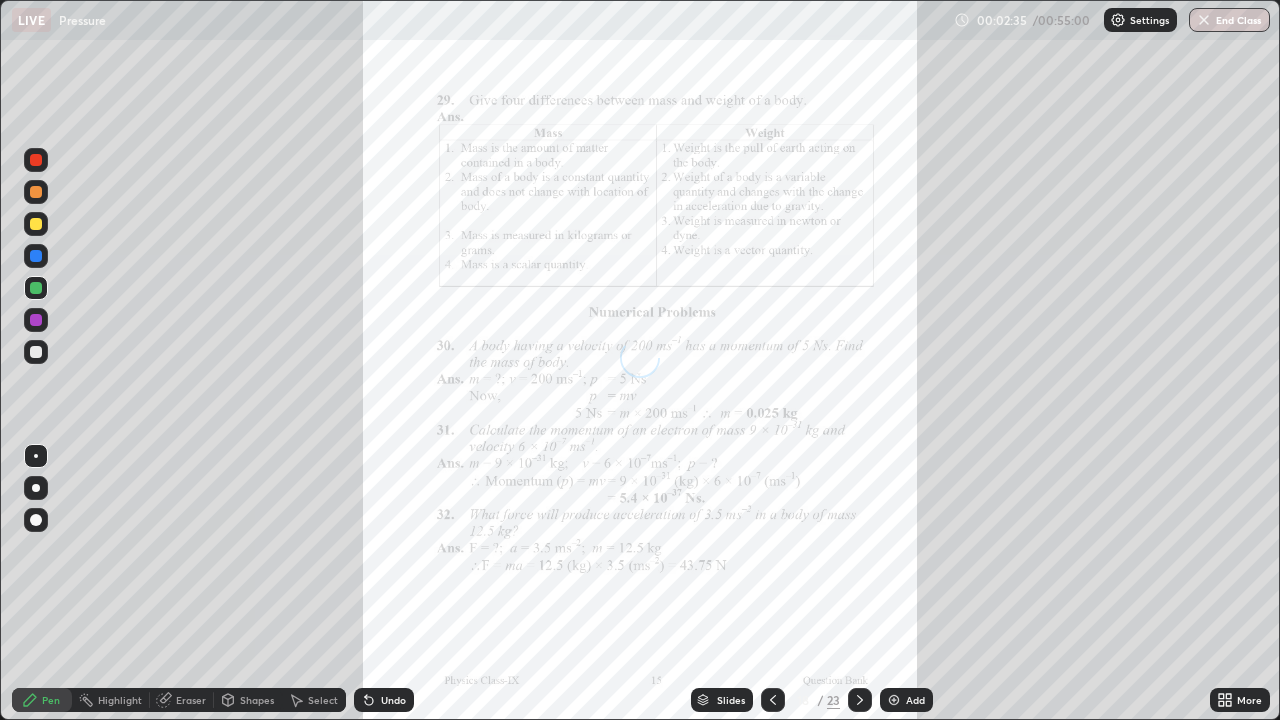 click 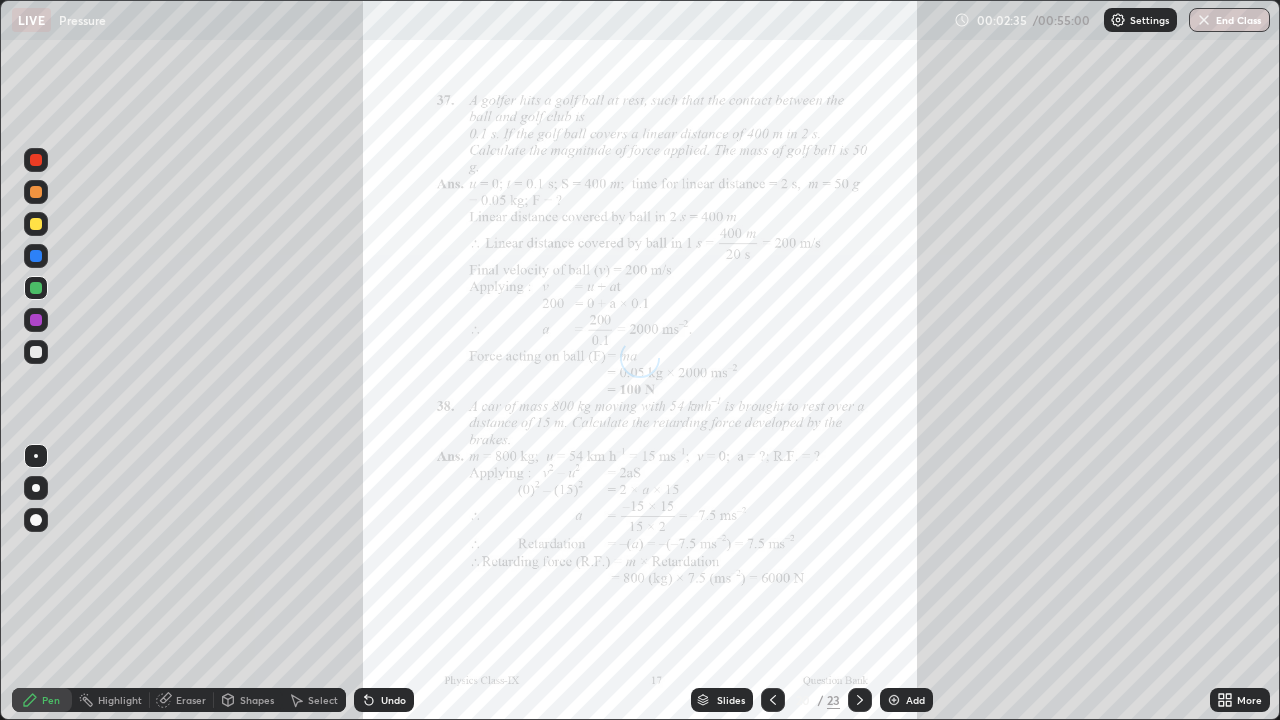 click 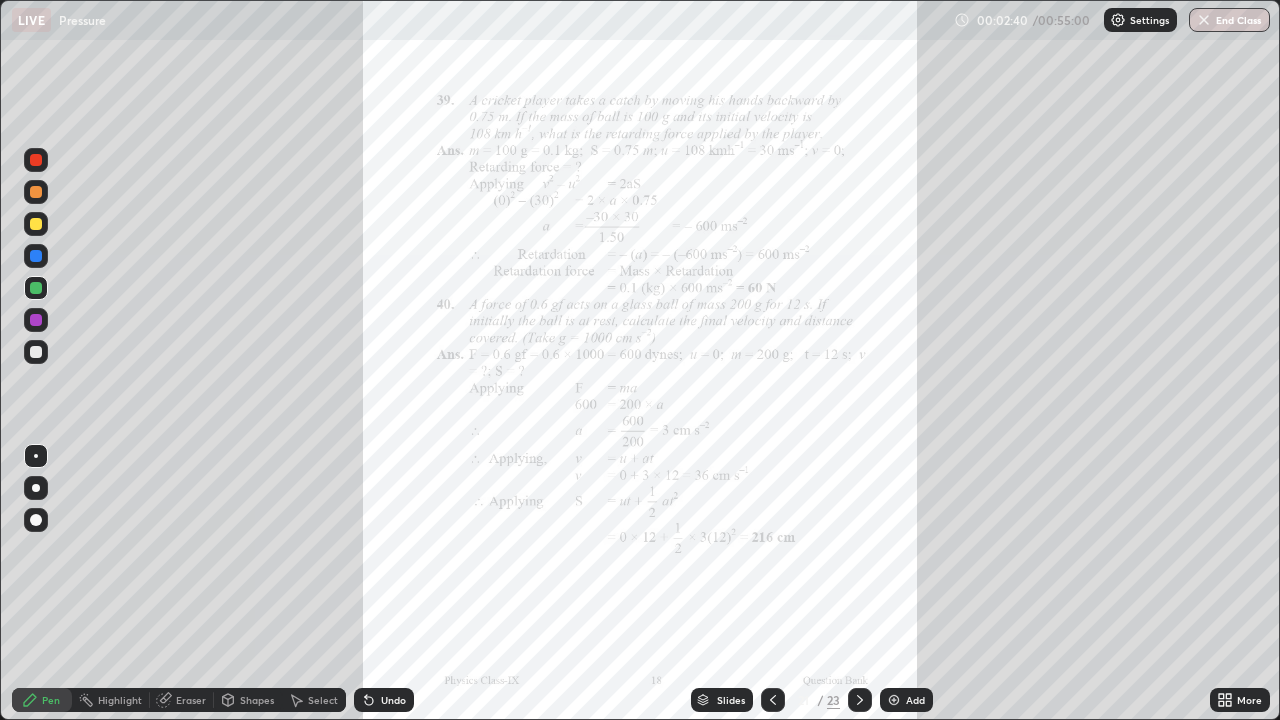 click 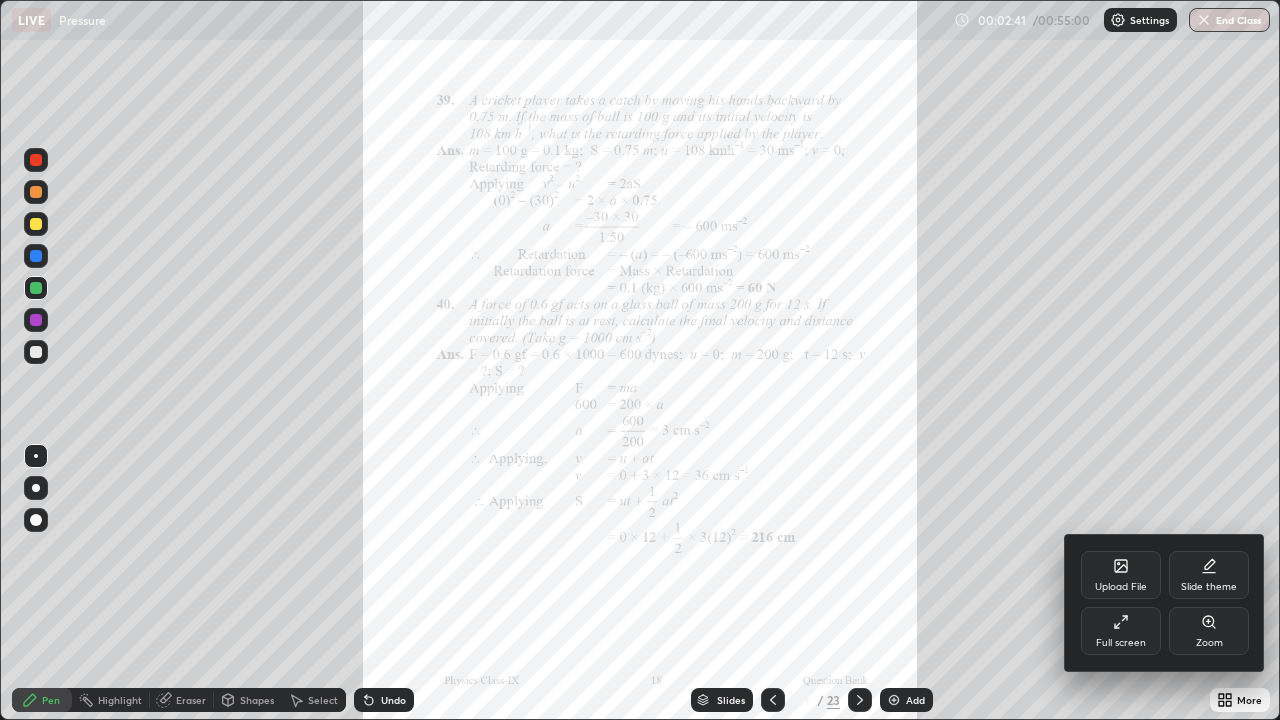 click on "Zoom" at bounding box center (1209, 631) 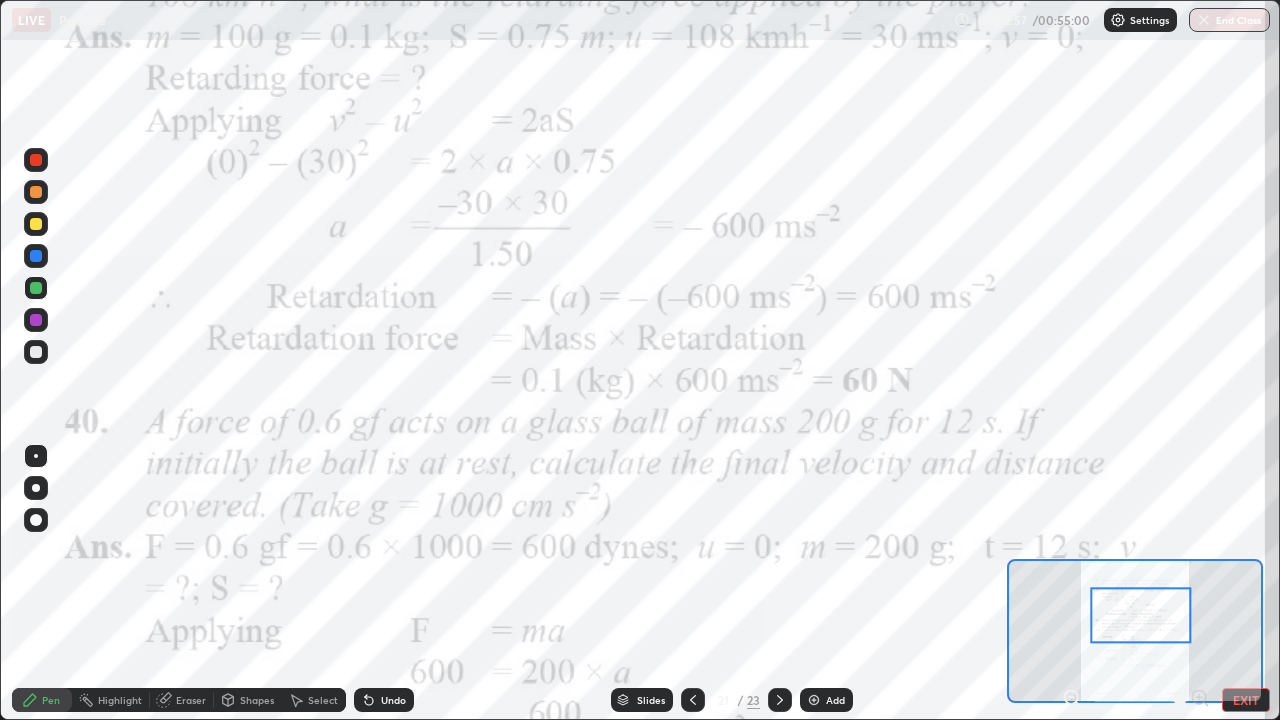 click at bounding box center (36, 160) 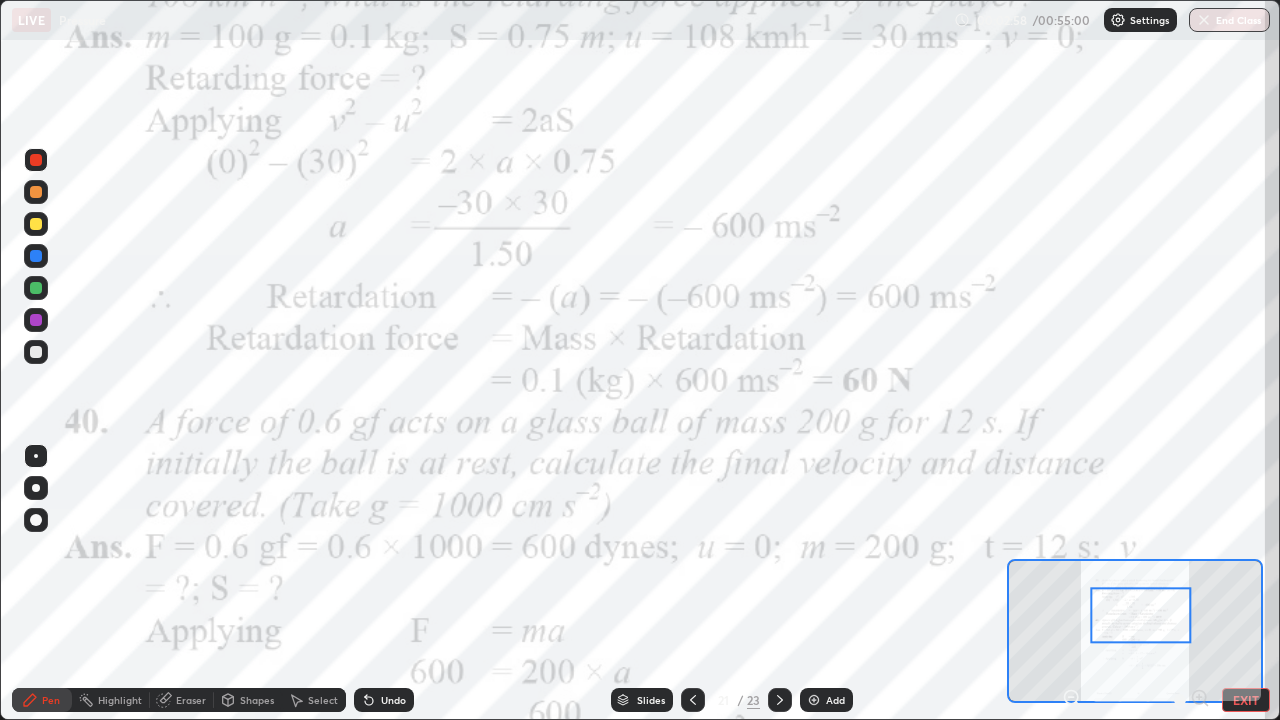 click at bounding box center (36, 456) 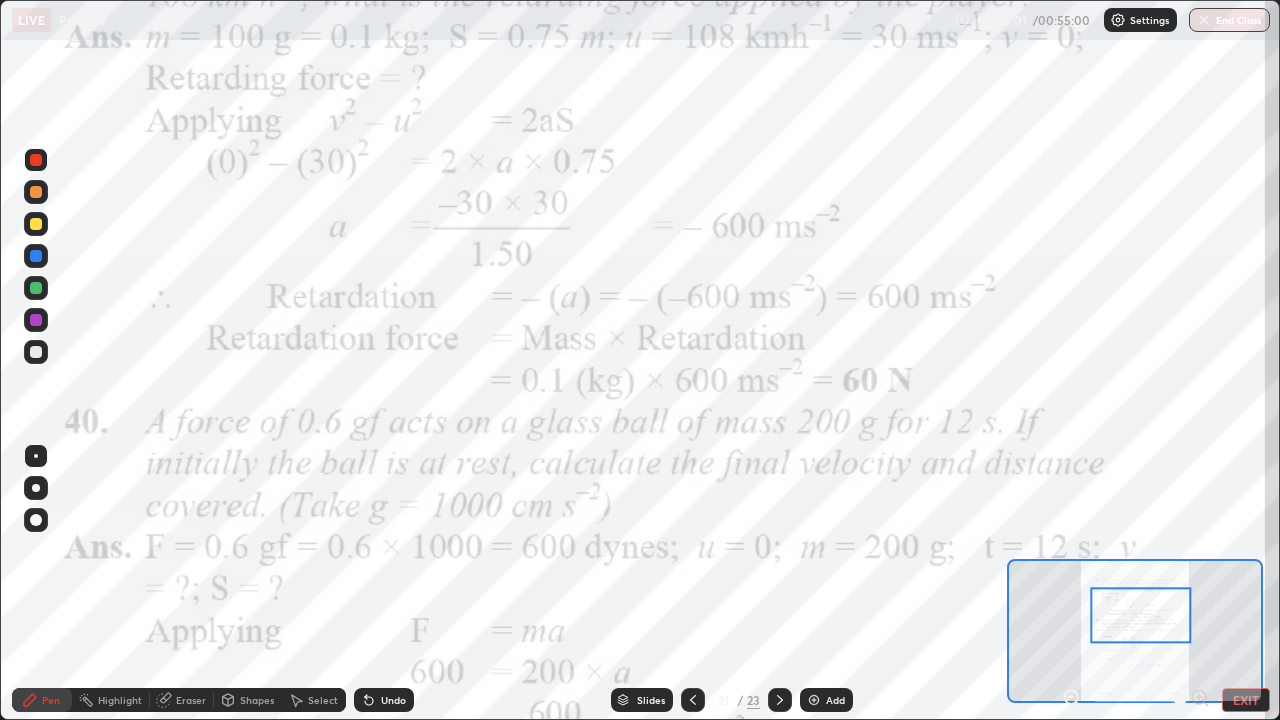 click at bounding box center (36, 456) 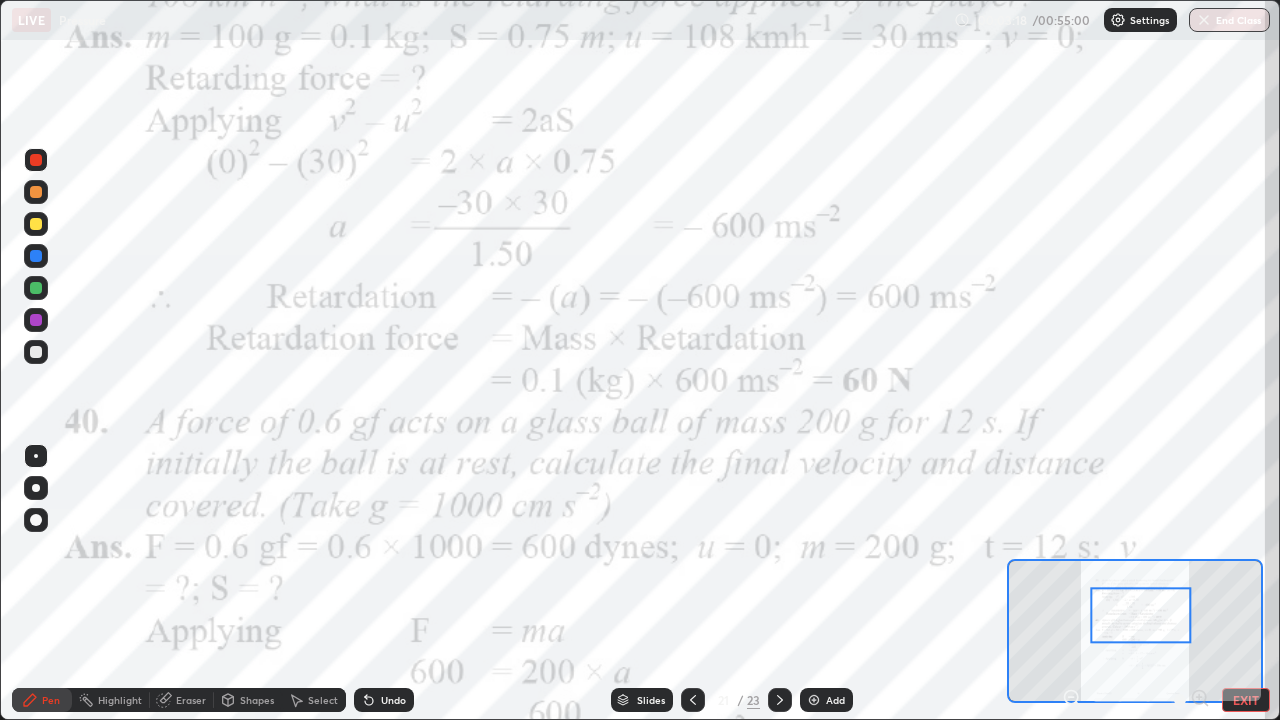 click at bounding box center (36, 288) 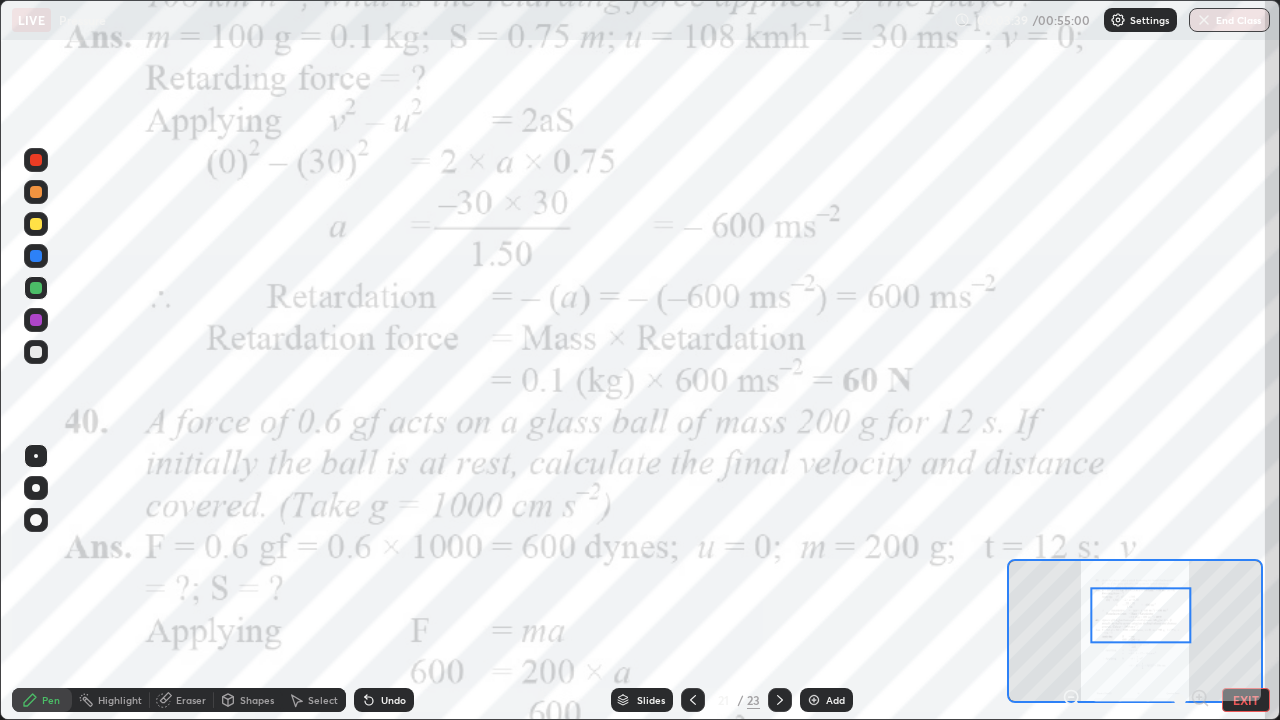 click on "Highlight" at bounding box center [120, 700] 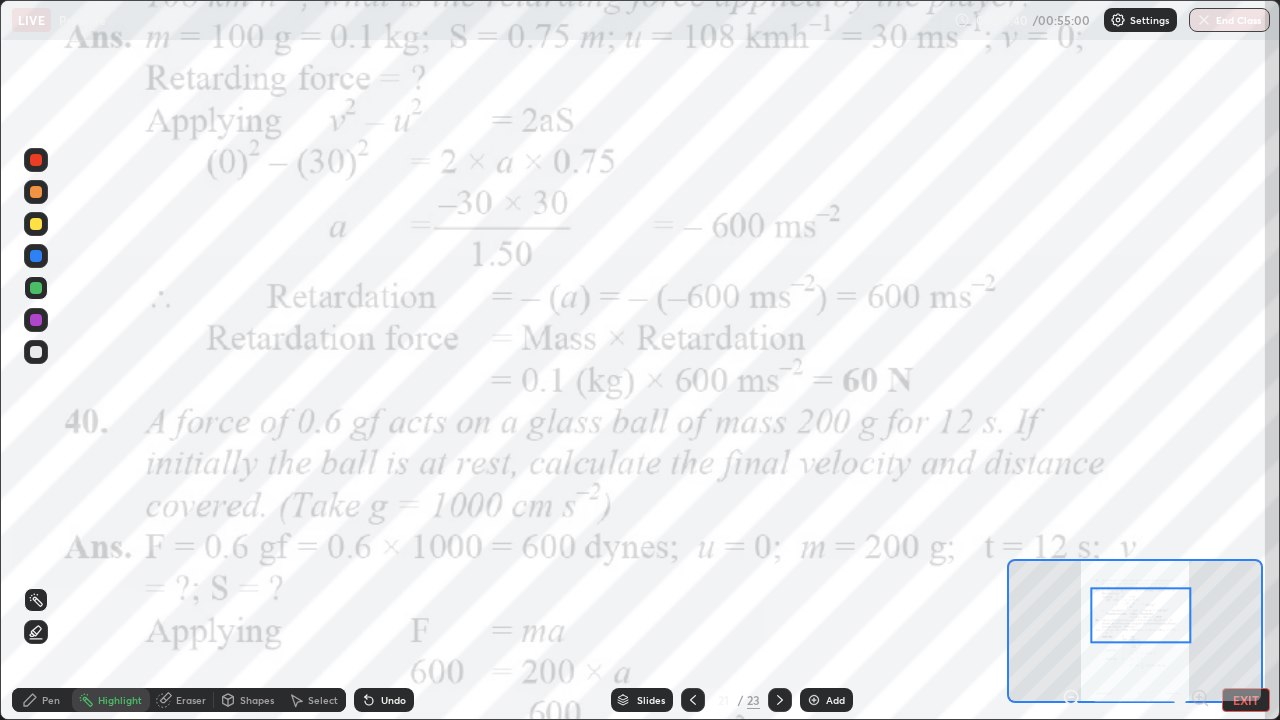 click at bounding box center [36, 160] 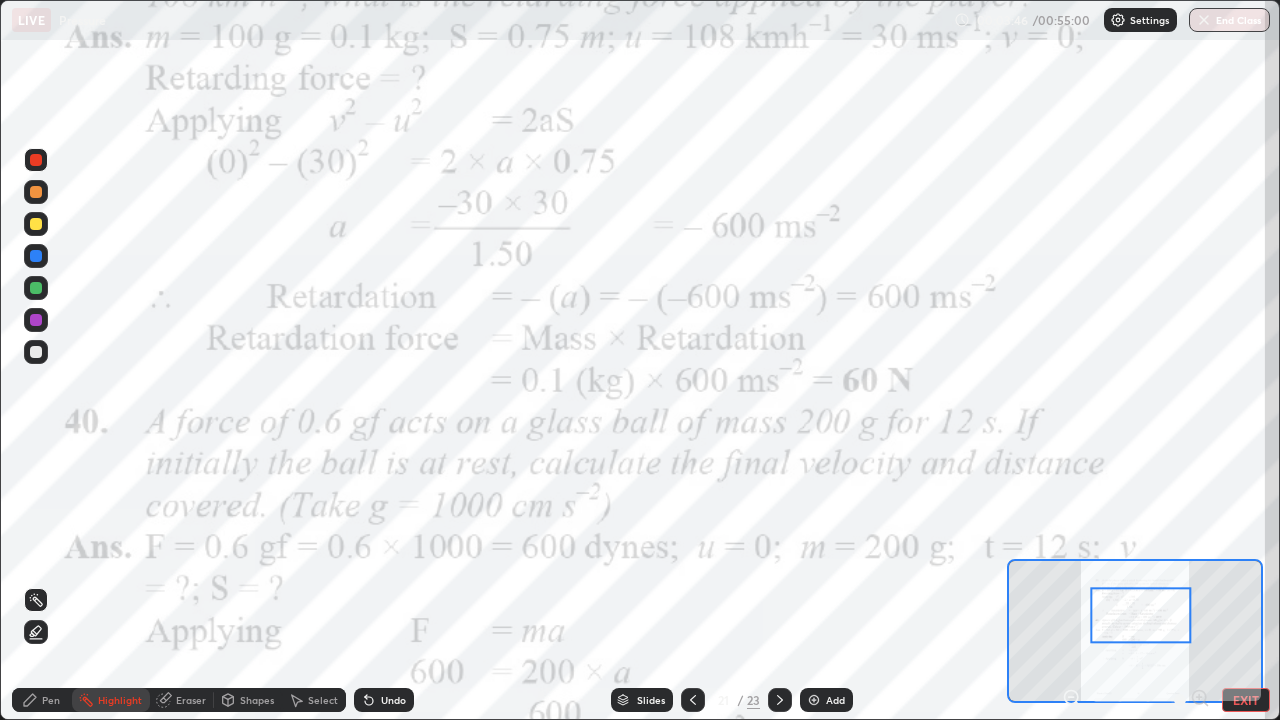 click 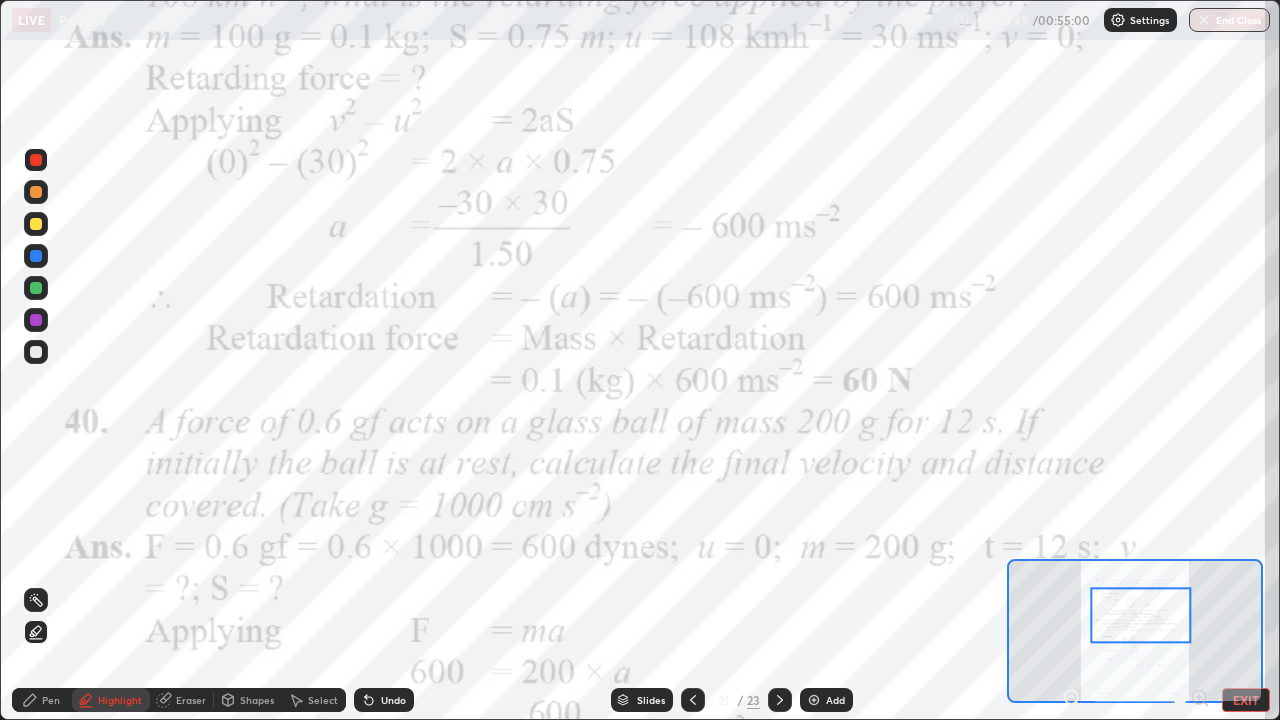 click on "Pen" at bounding box center [42, 700] 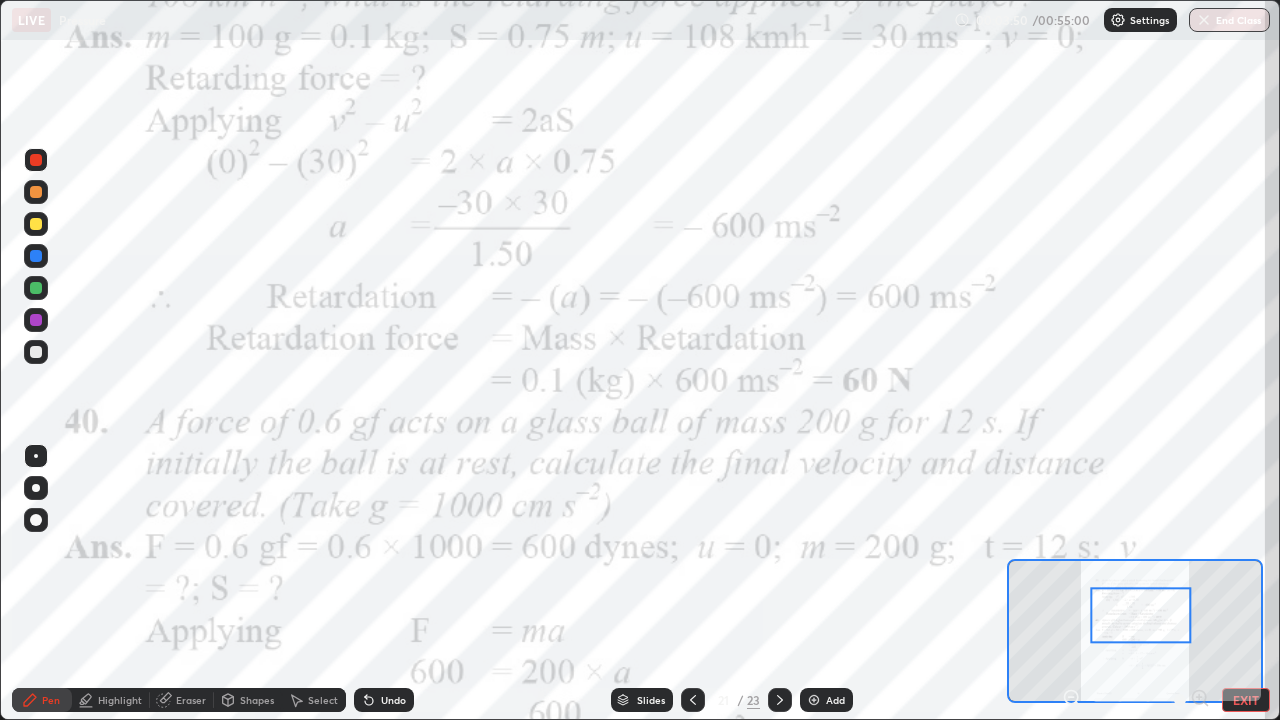 click at bounding box center [36, 256] 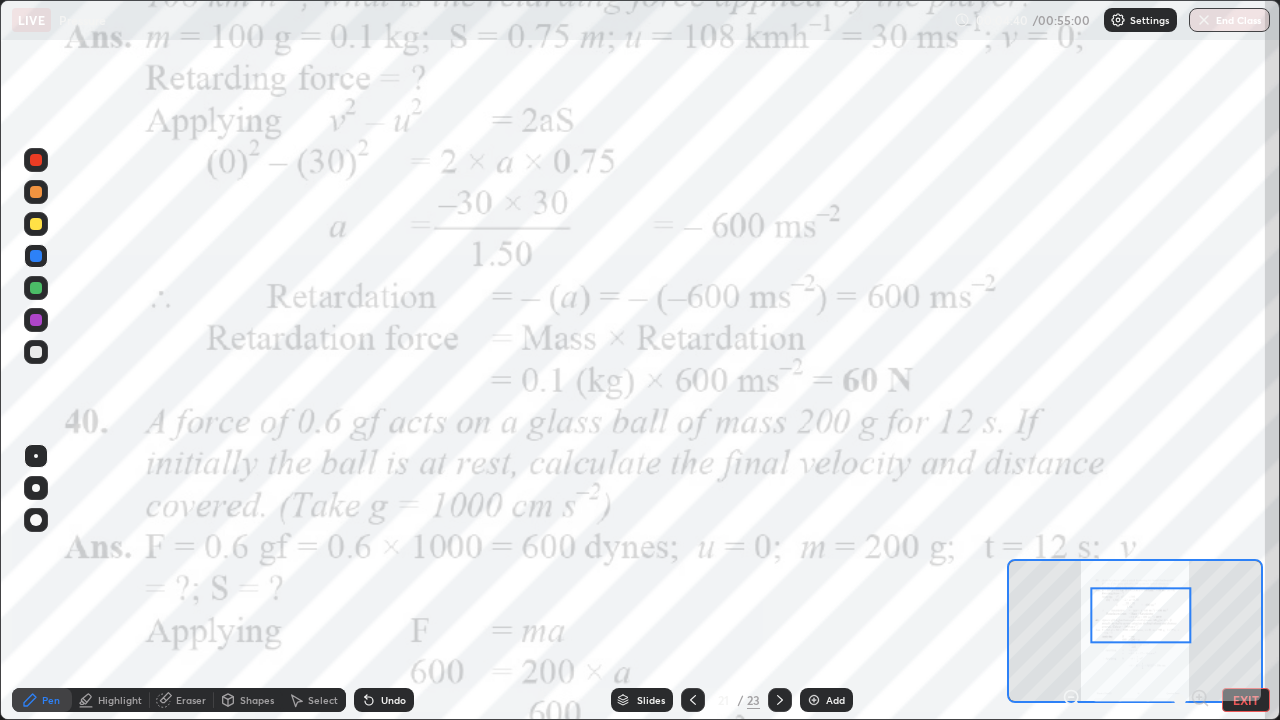 click at bounding box center [36, 288] 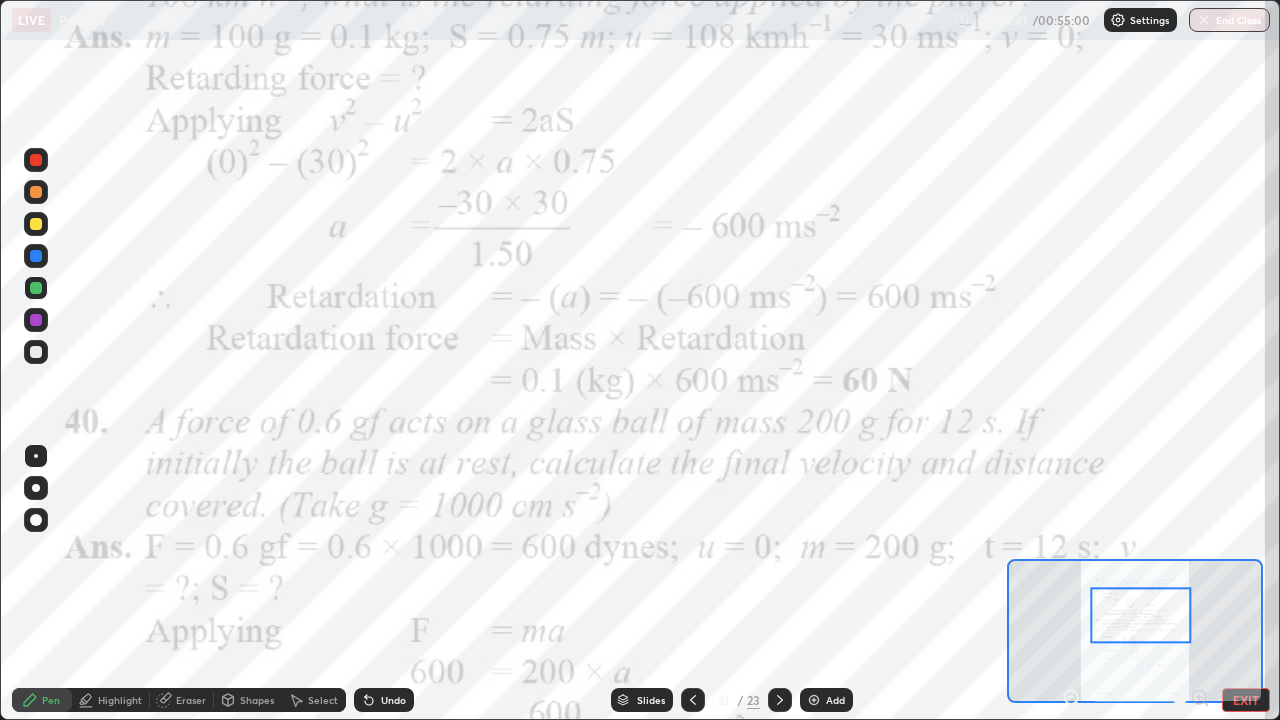 click at bounding box center [36, 320] 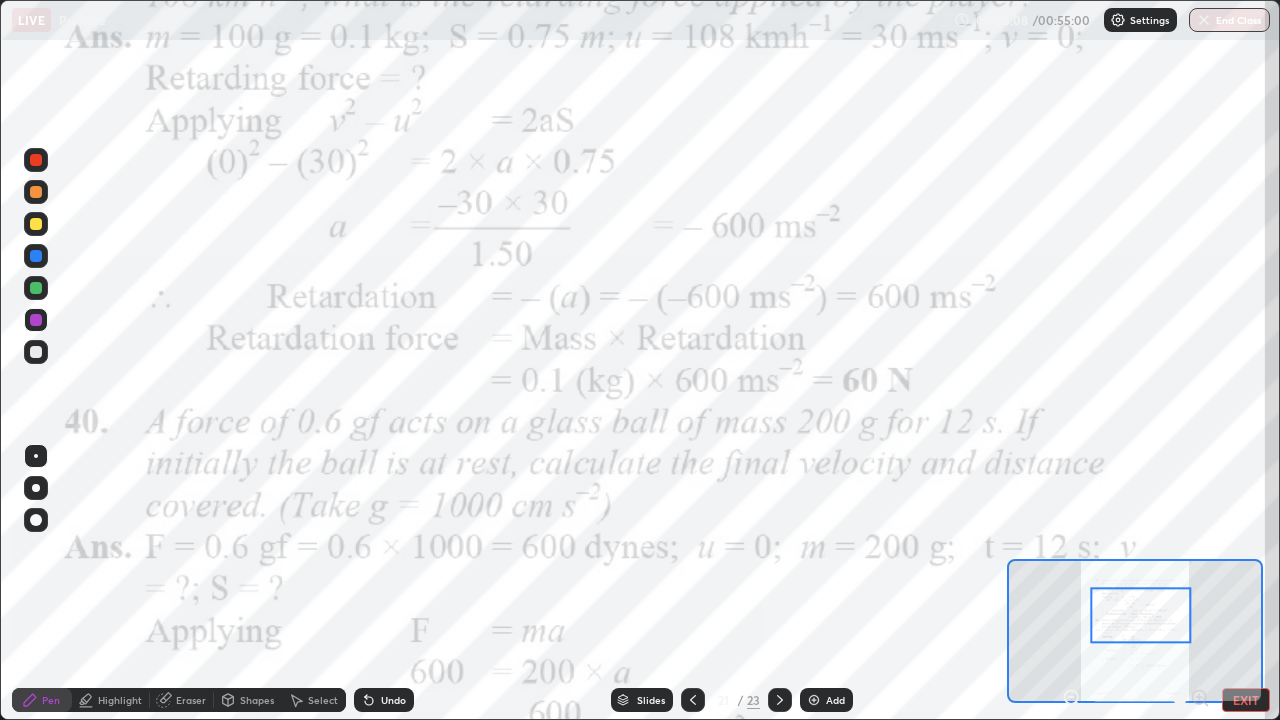 click at bounding box center [36, 256] 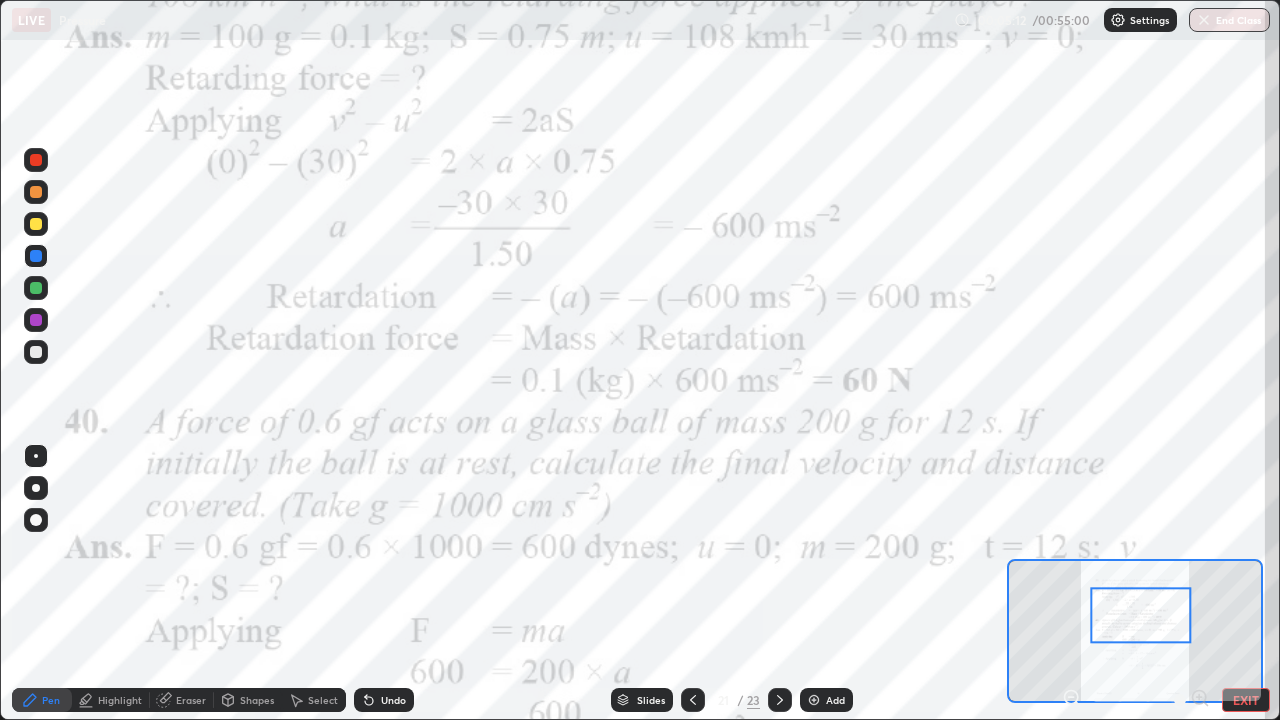 click at bounding box center [36, 160] 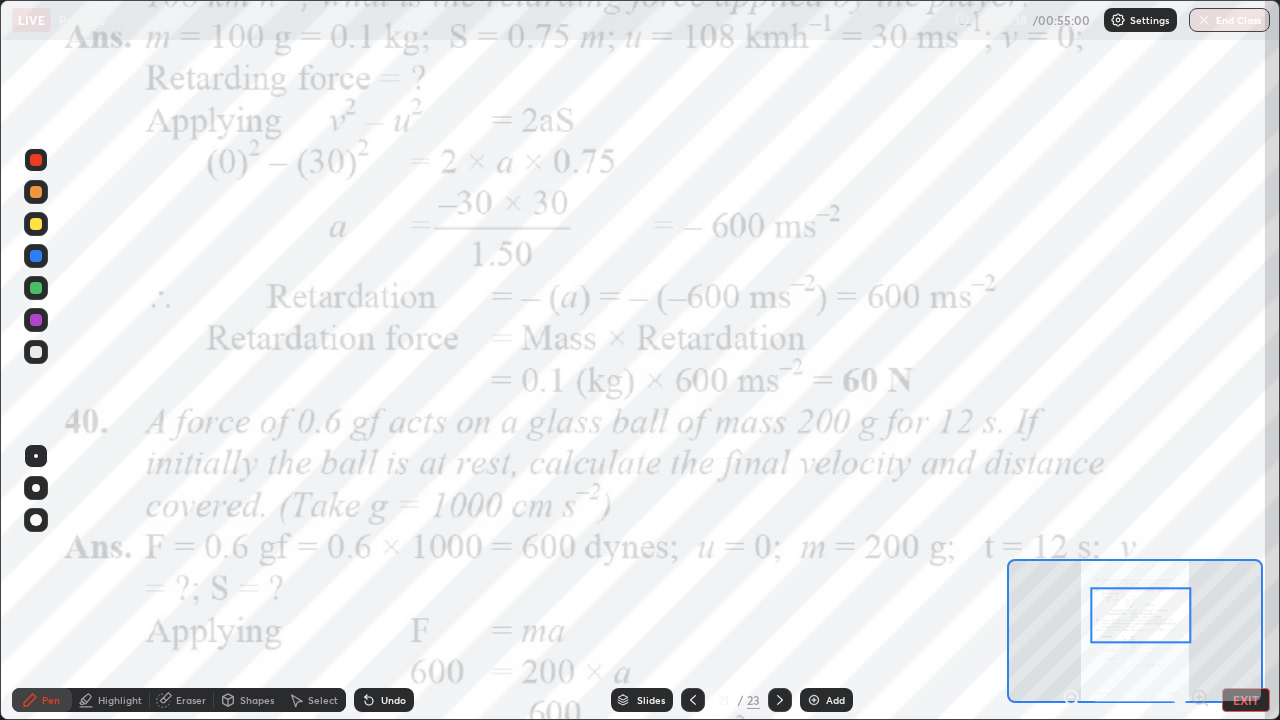 click on "Undo" at bounding box center [393, 700] 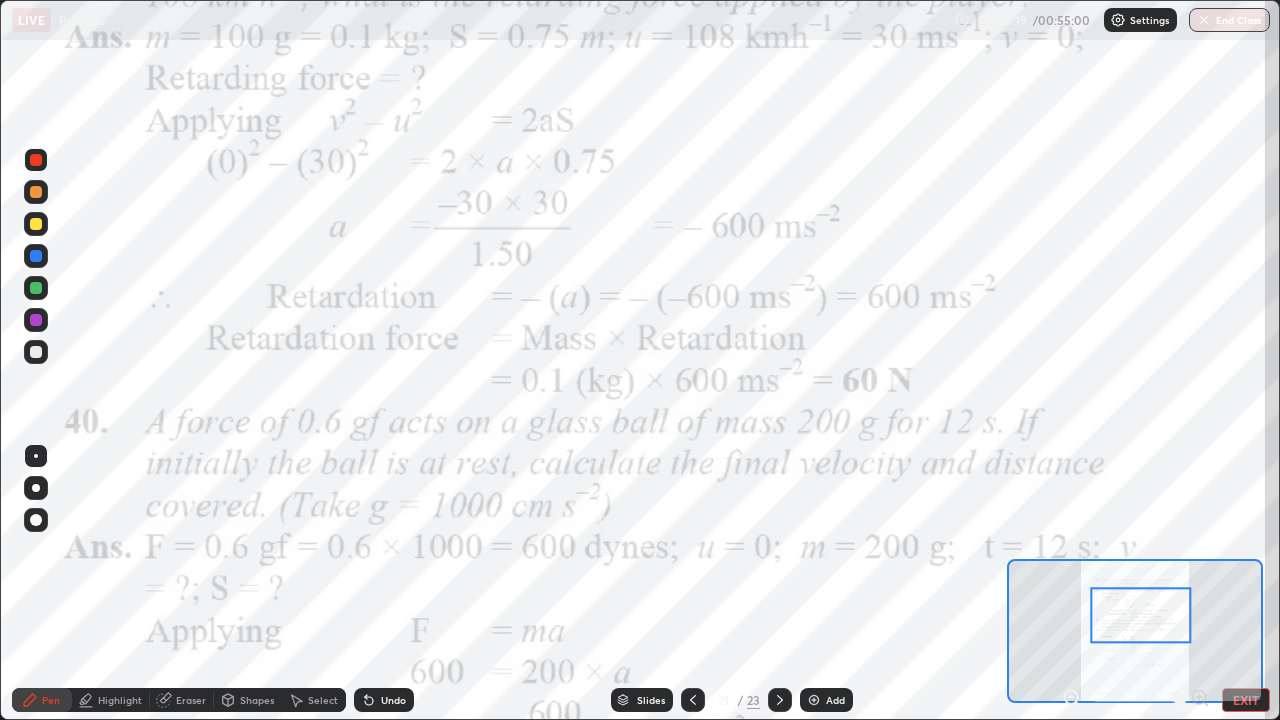 click on "Undo" at bounding box center [384, 700] 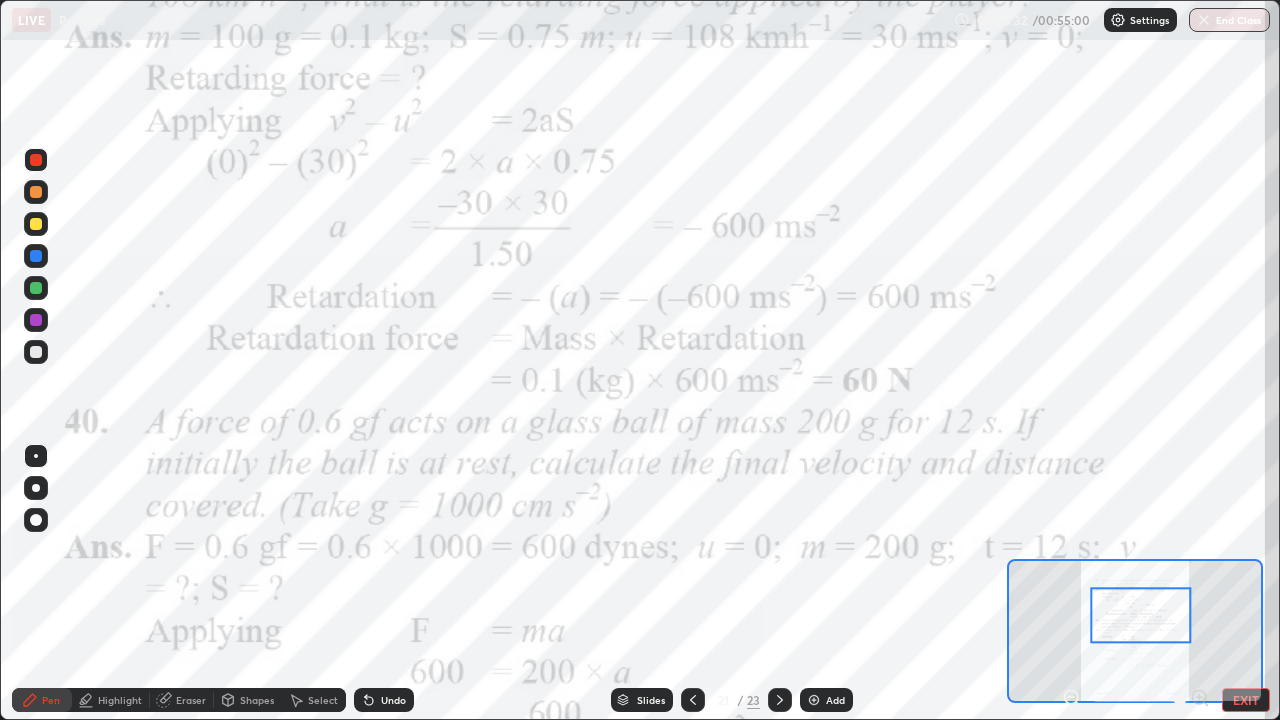 click on "Undo" at bounding box center (393, 700) 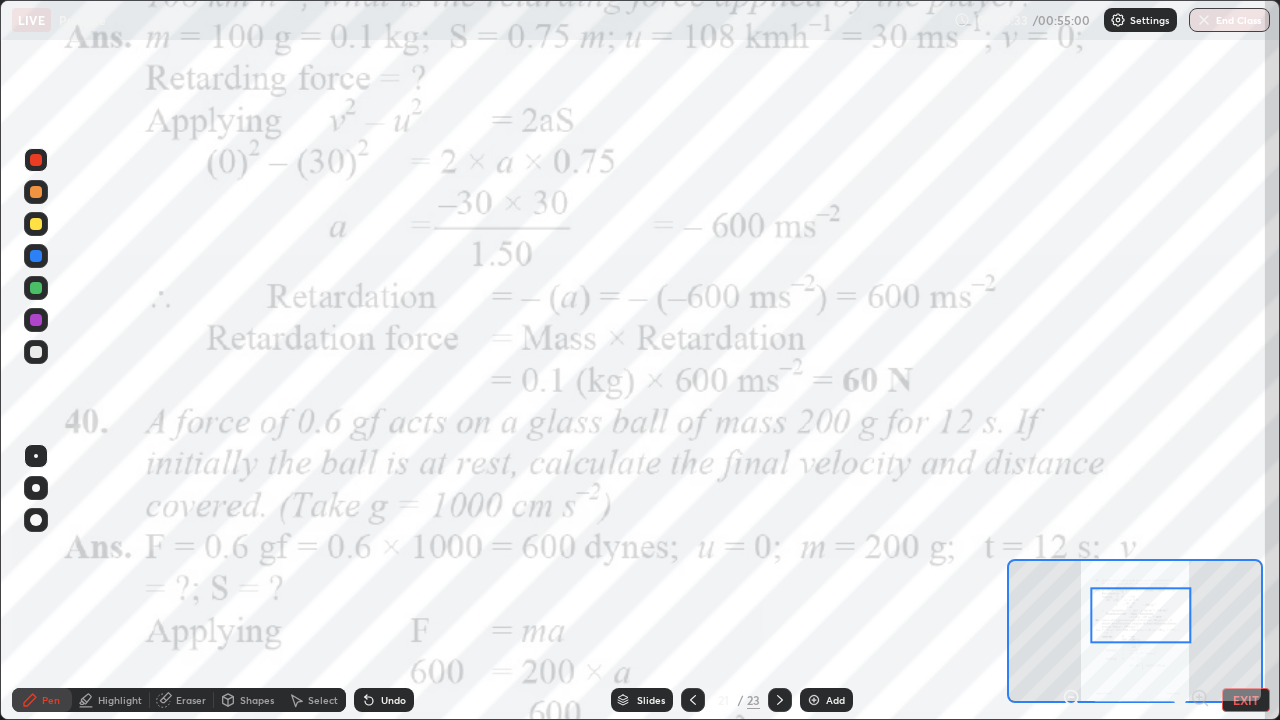 click on "Undo" at bounding box center (384, 700) 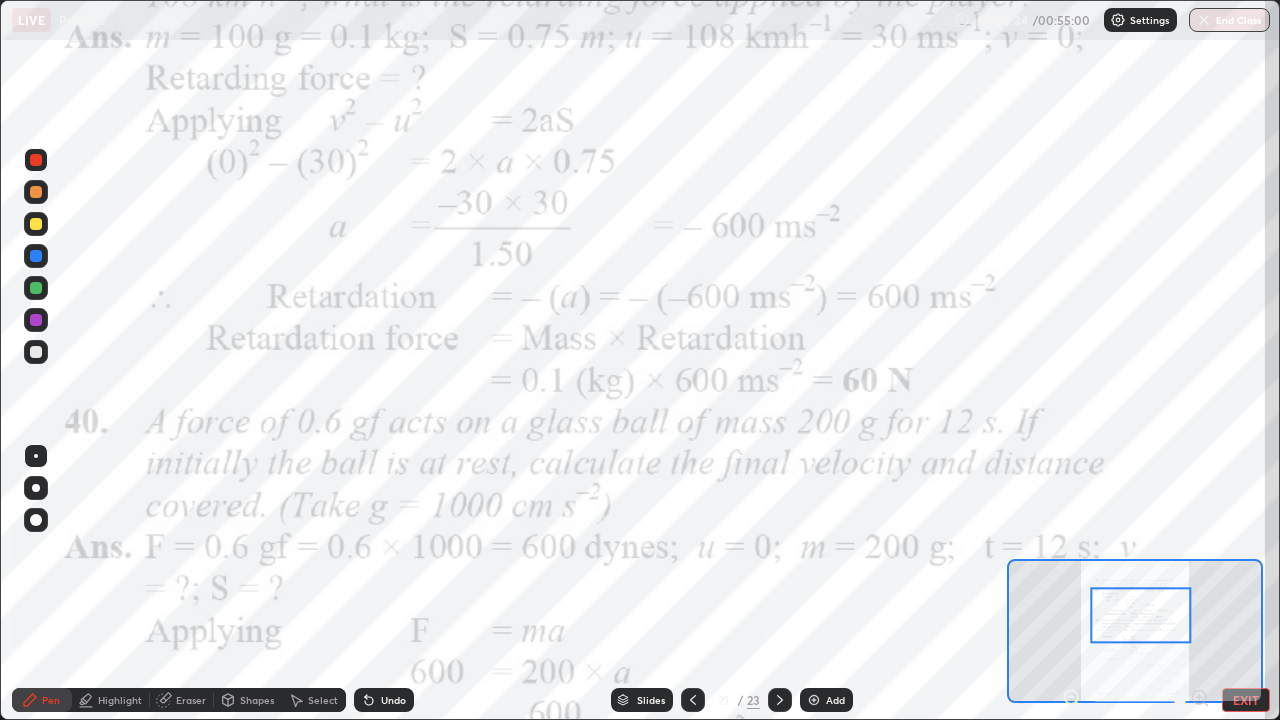 click on "Undo" at bounding box center (393, 700) 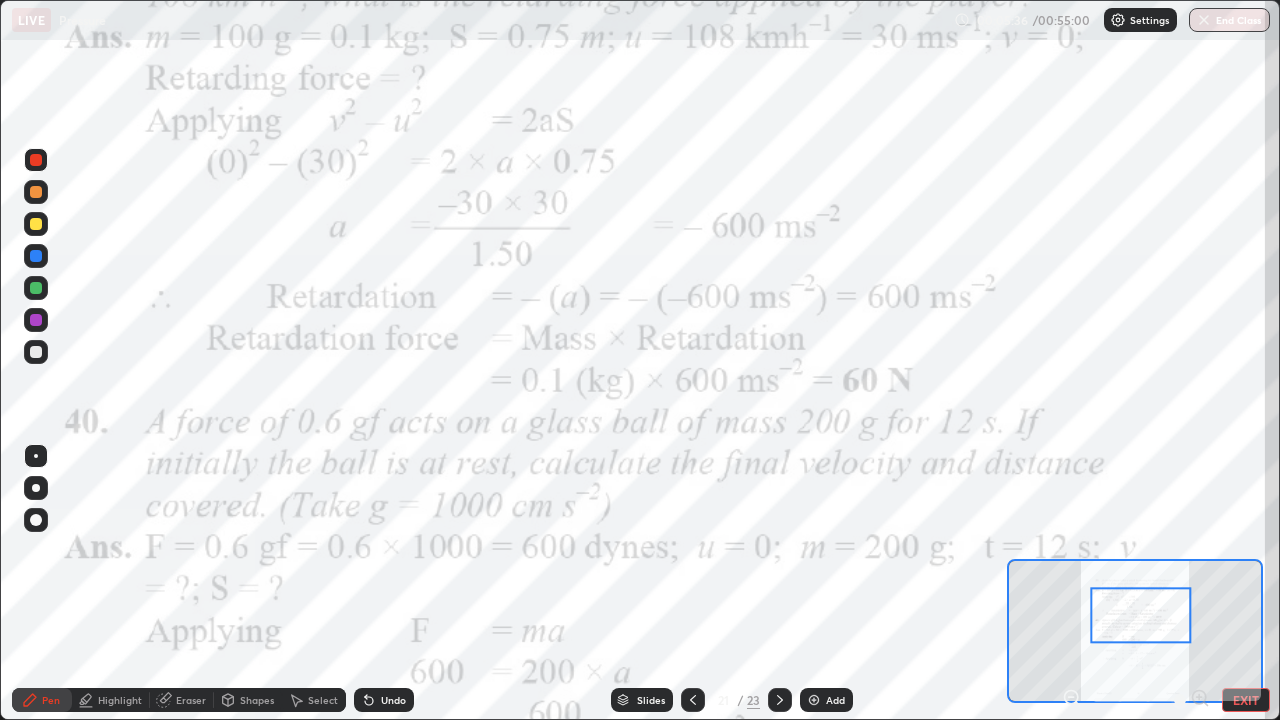 click at bounding box center [36, 320] 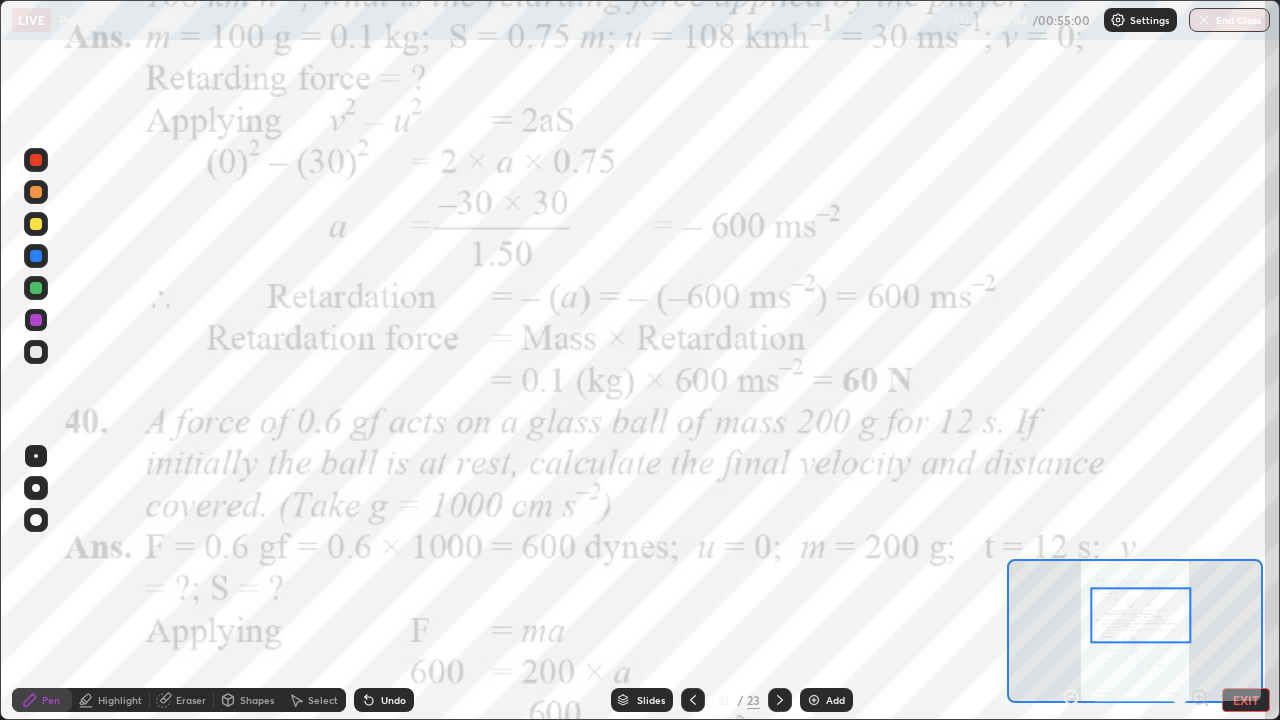 click at bounding box center [36, 288] 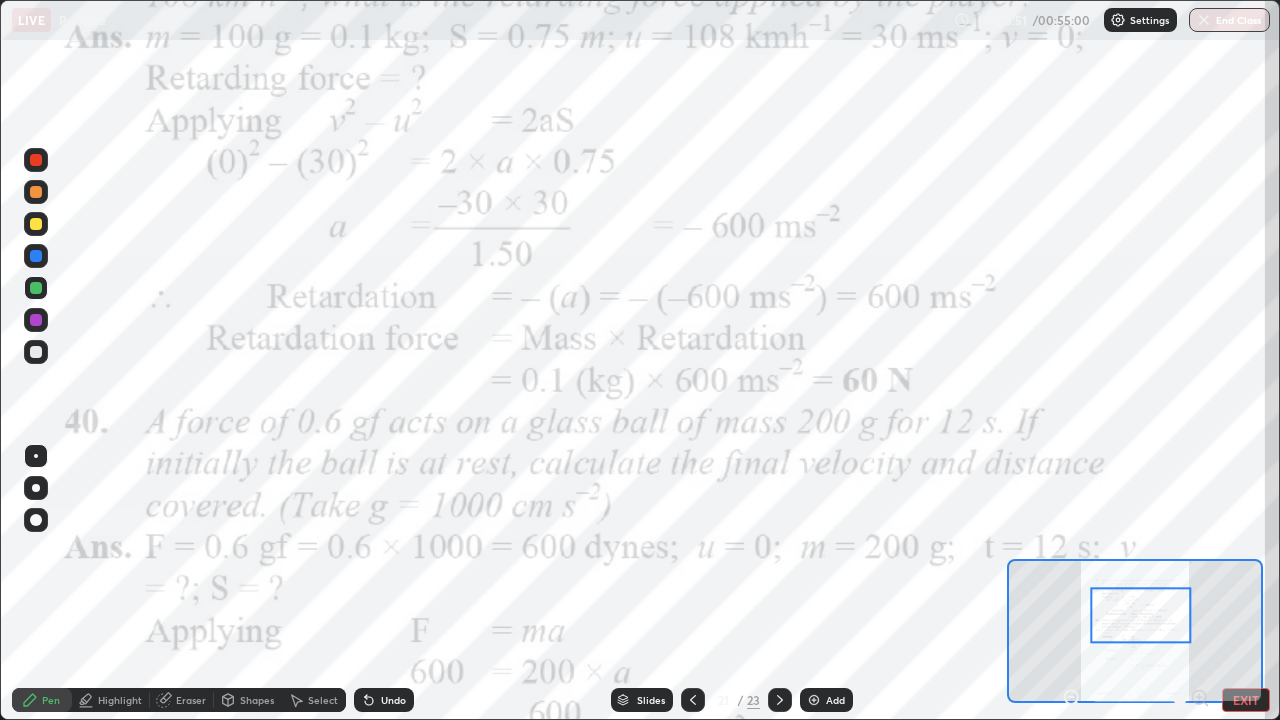 click on "Undo" at bounding box center (384, 700) 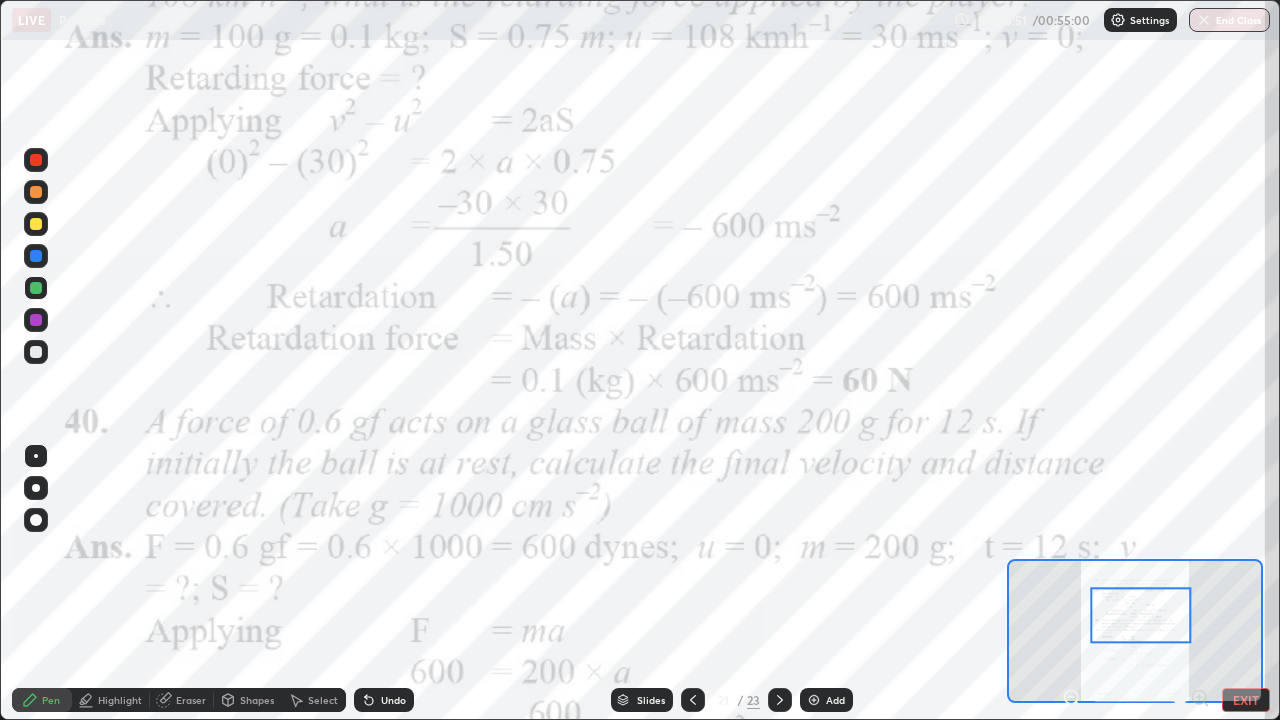 click on "Undo" at bounding box center [393, 700] 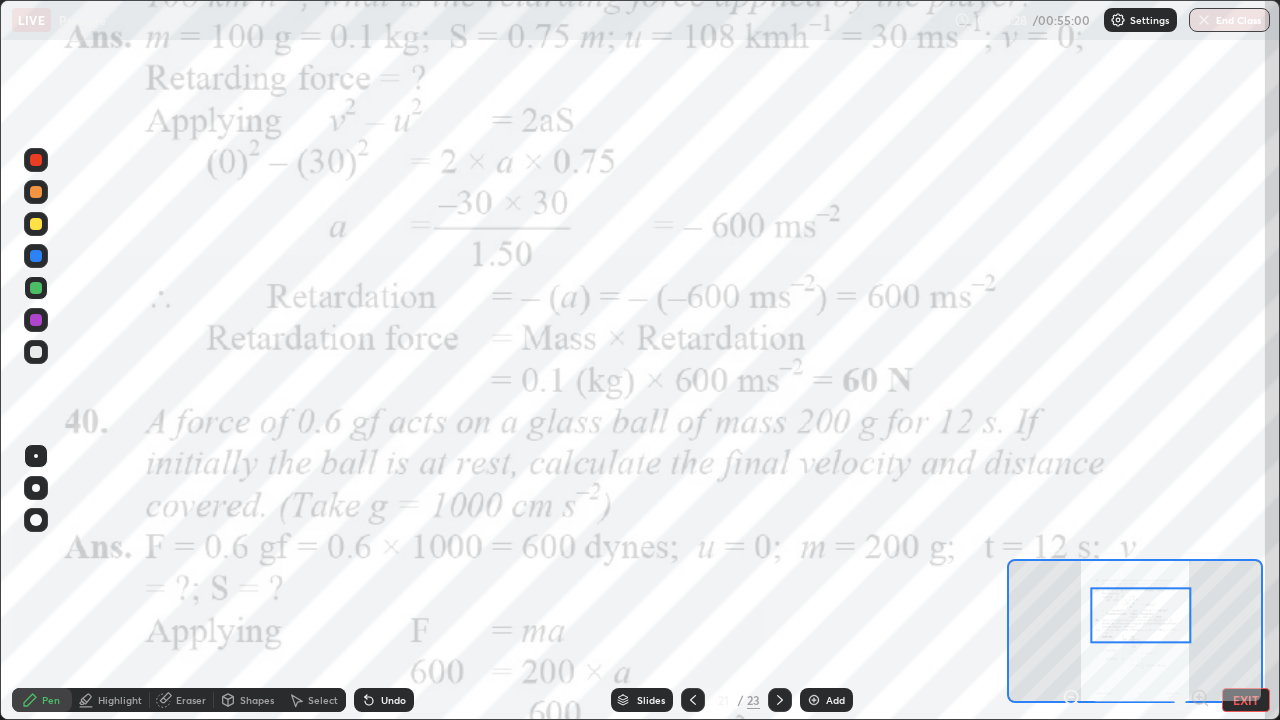 click on "Undo" at bounding box center [393, 700] 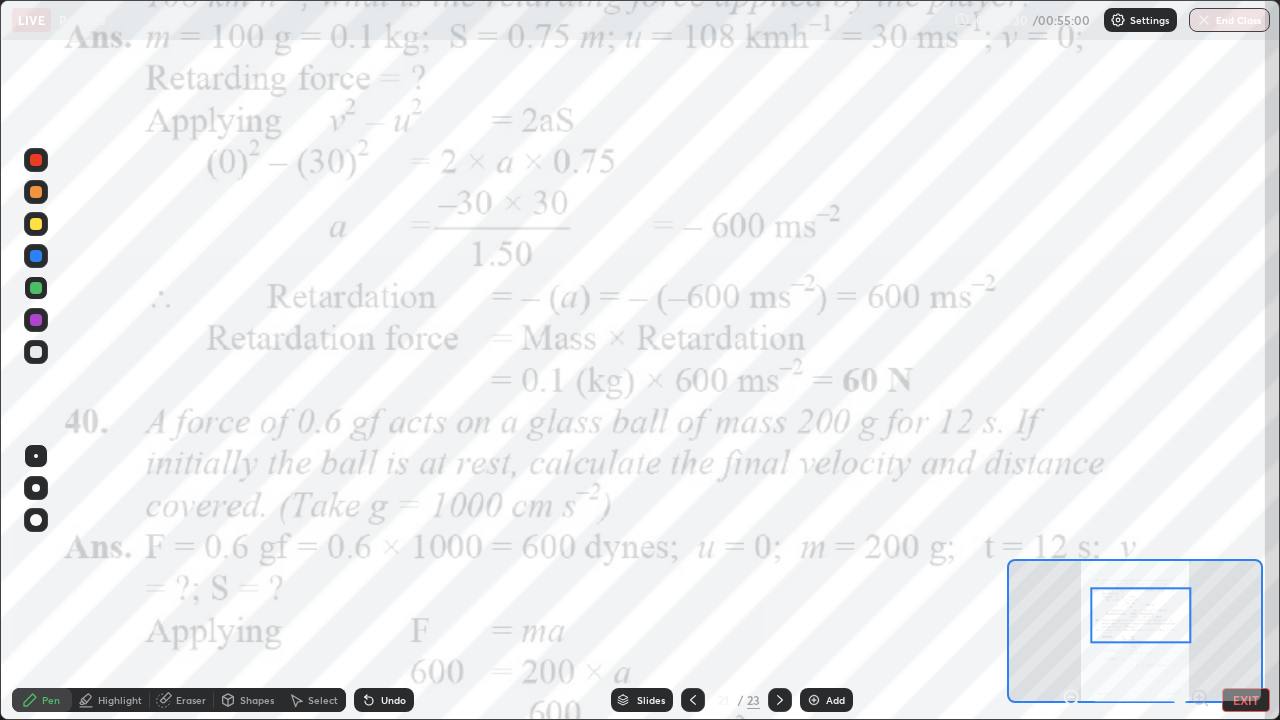 click at bounding box center [36, 256] 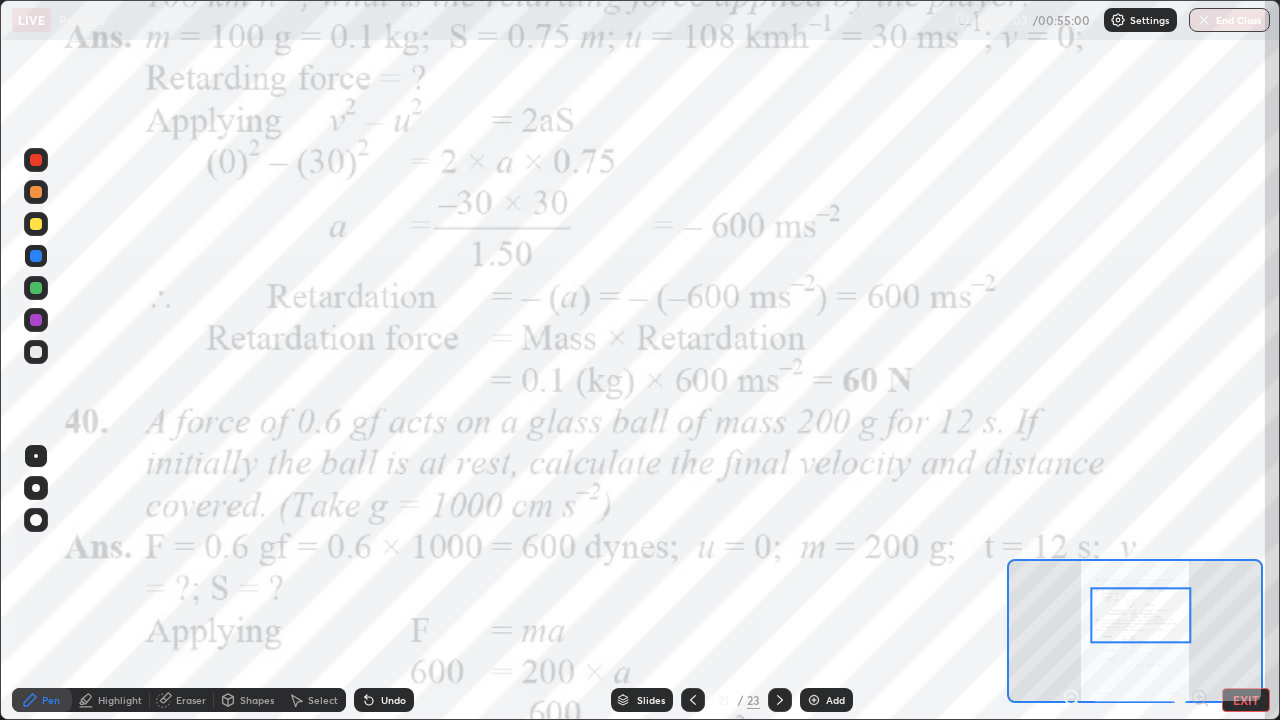 click at bounding box center [36, 320] 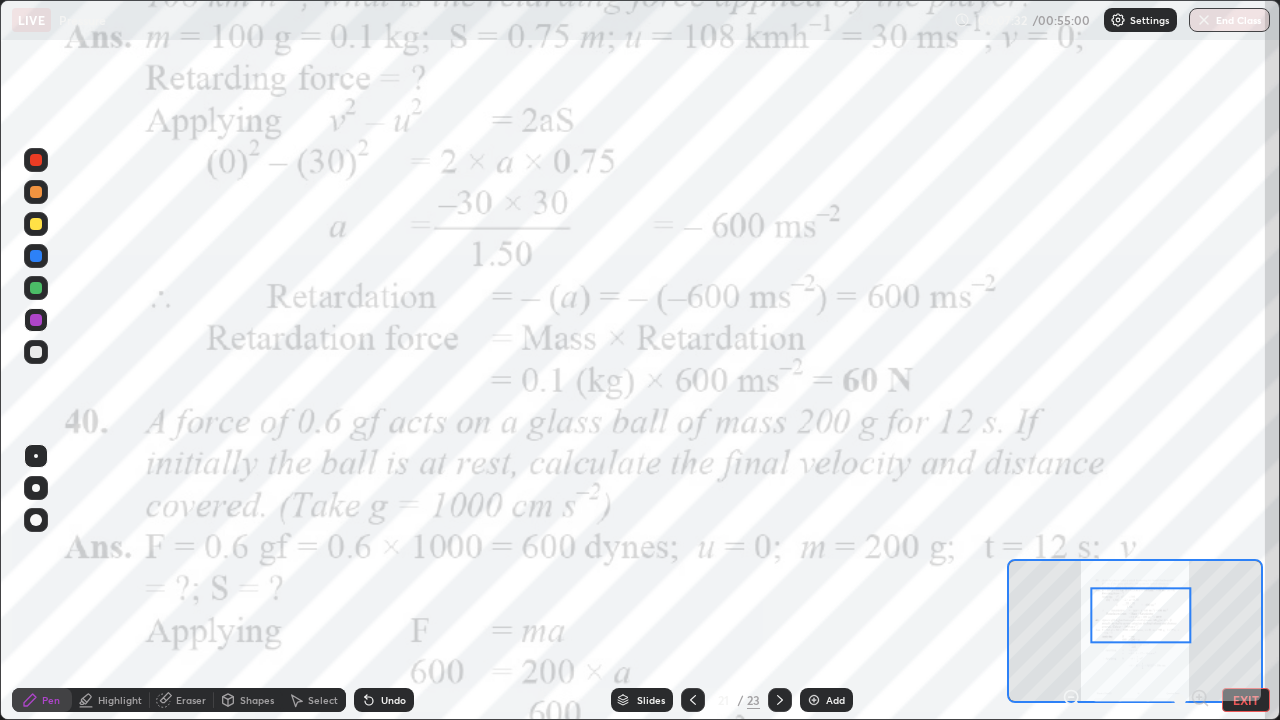 click on "Select" at bounding box center [323, 700] 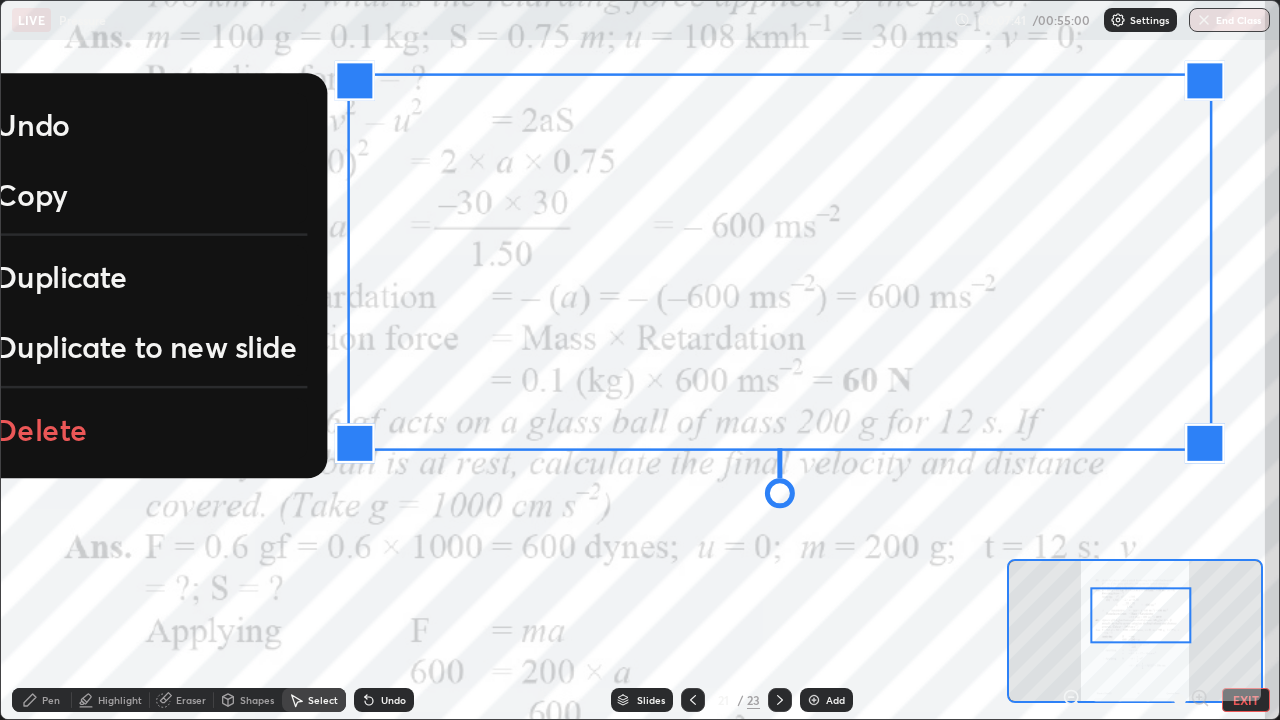click on "Duplicate to new slide" at bounding box center [146, 347] 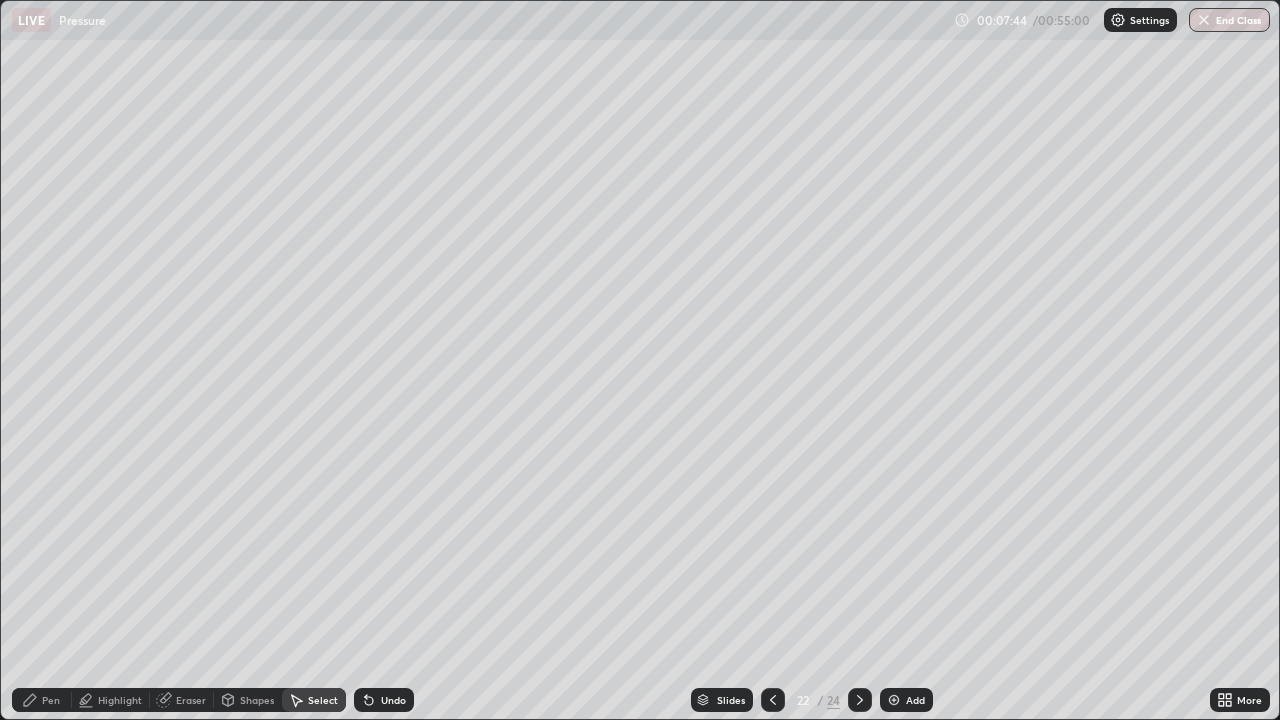 click on "More" at bounding box center (1240, 700) 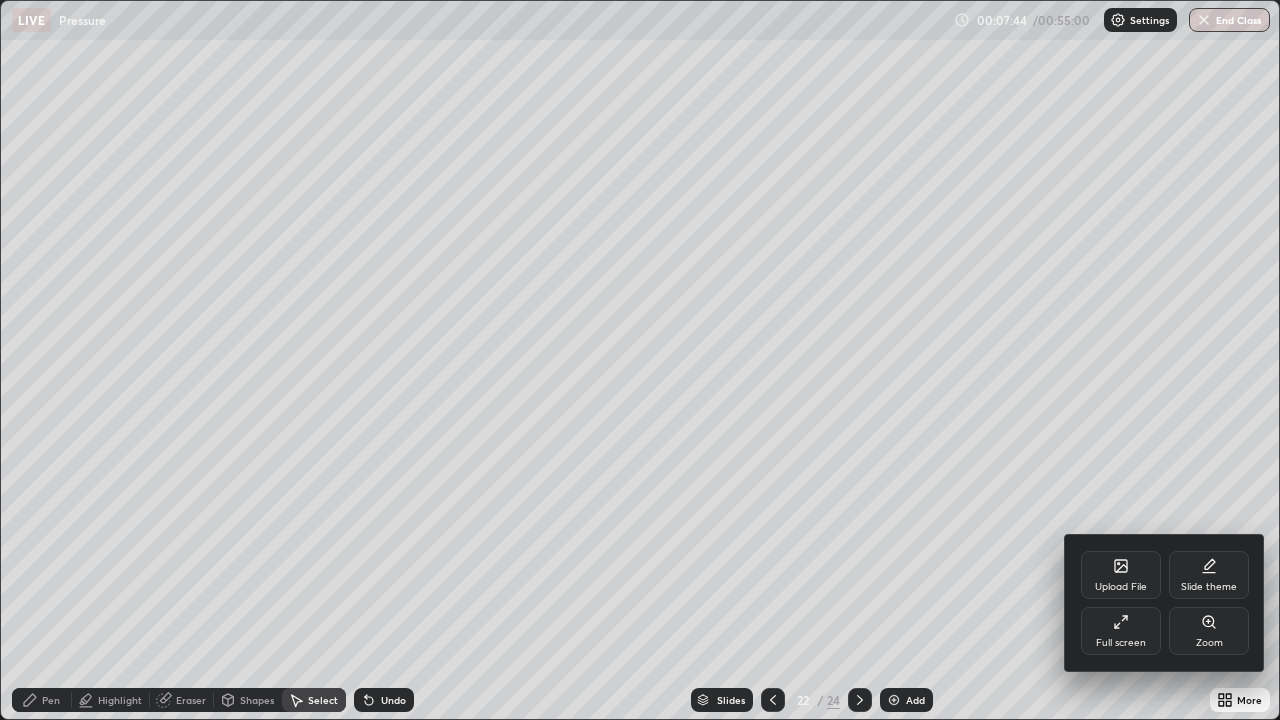 click on "Zoom" at bounding box center (1209, 643) 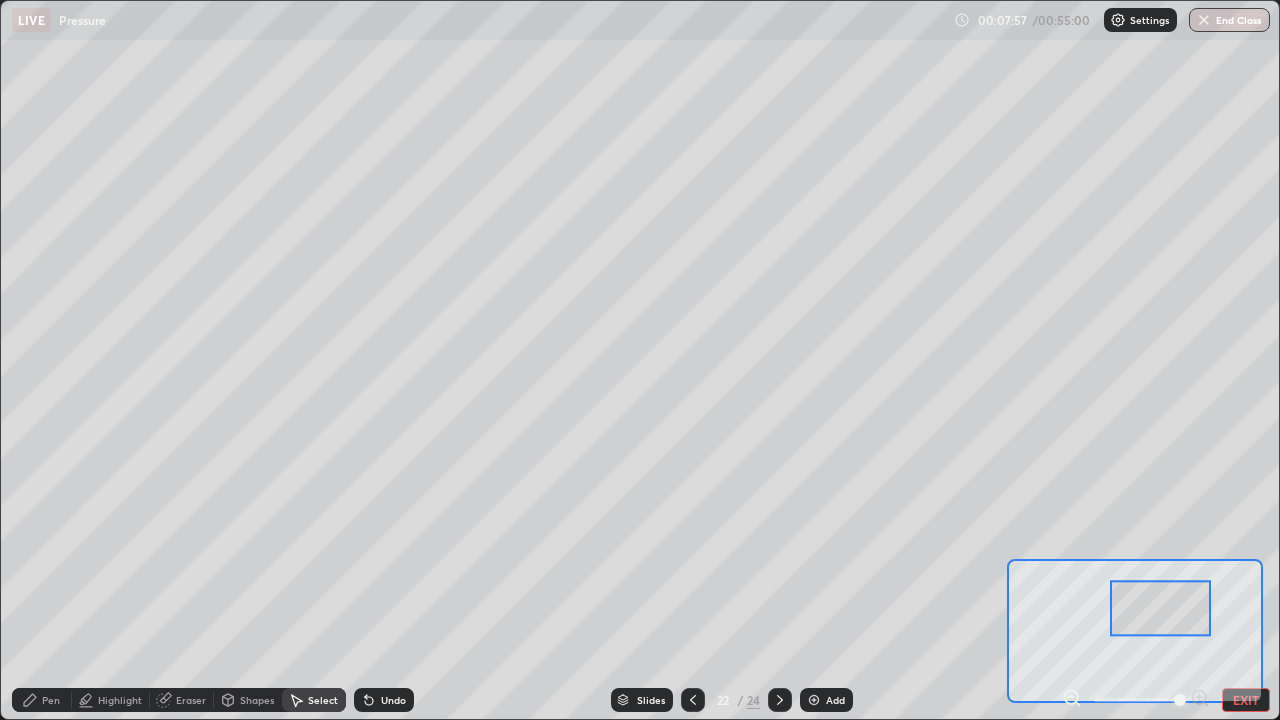 click 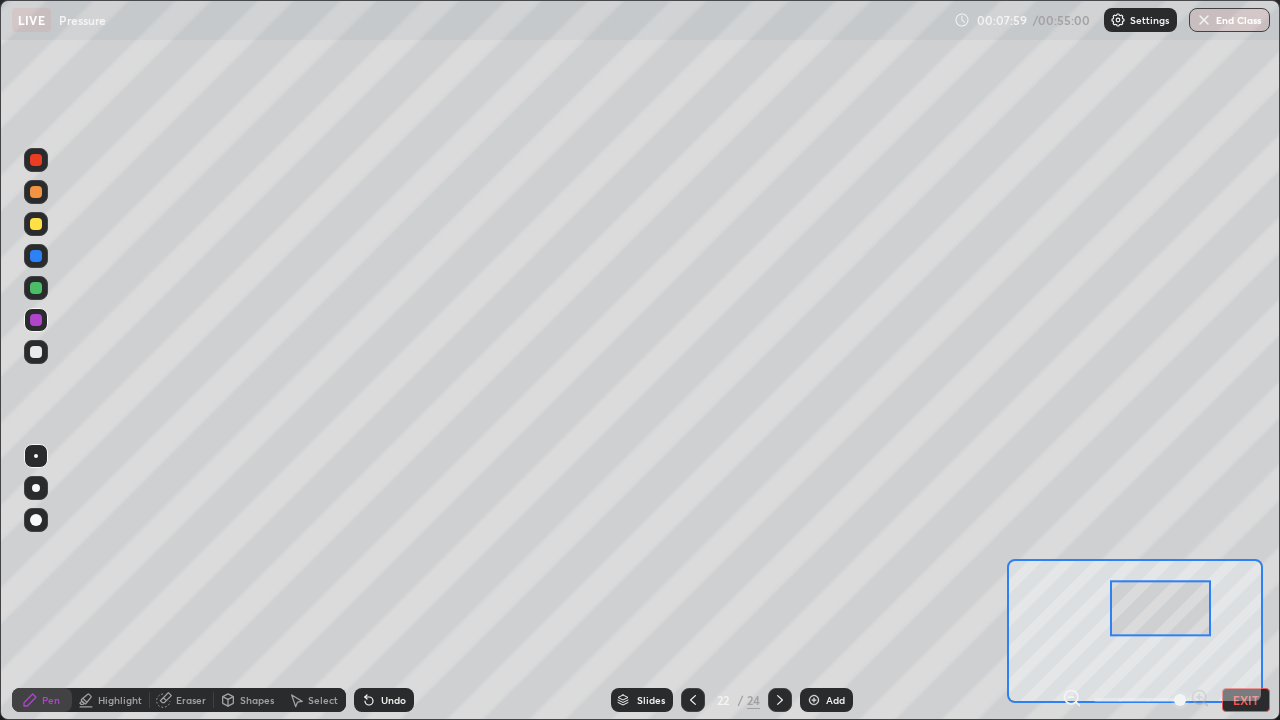 click at bounding box center [36, 160] 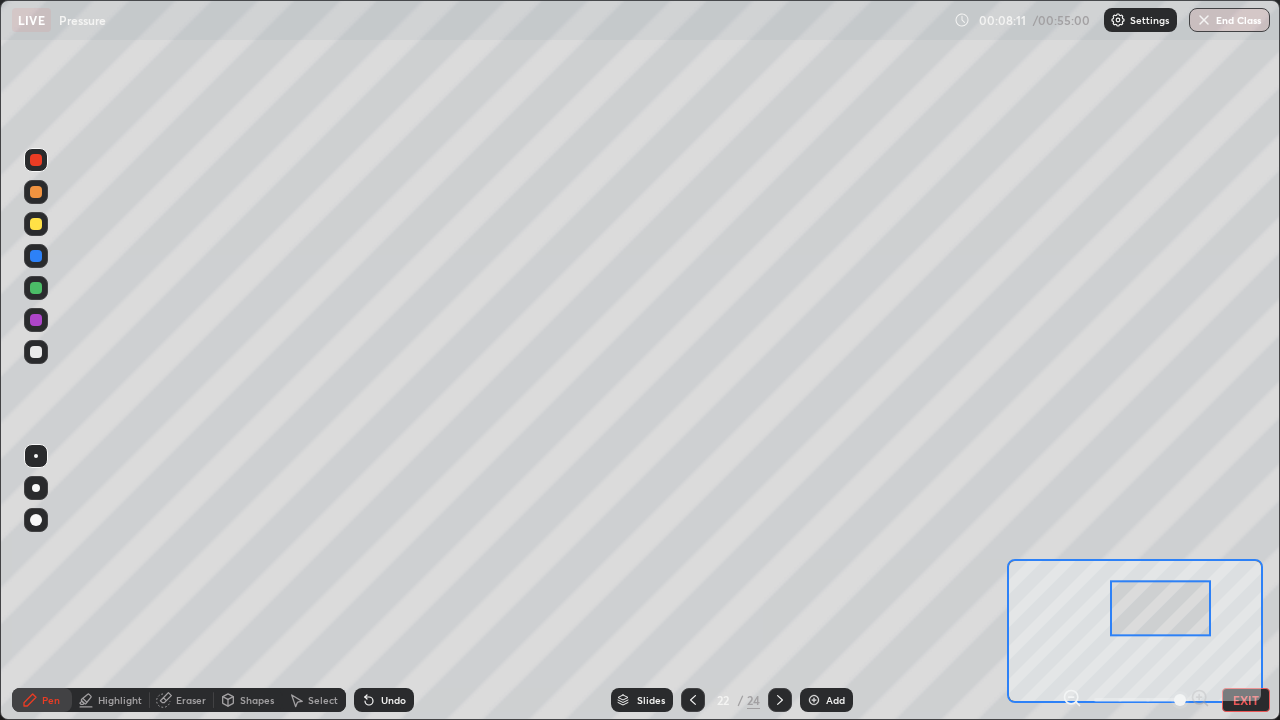 click on "Eraser" at bounding box center [191, 700] 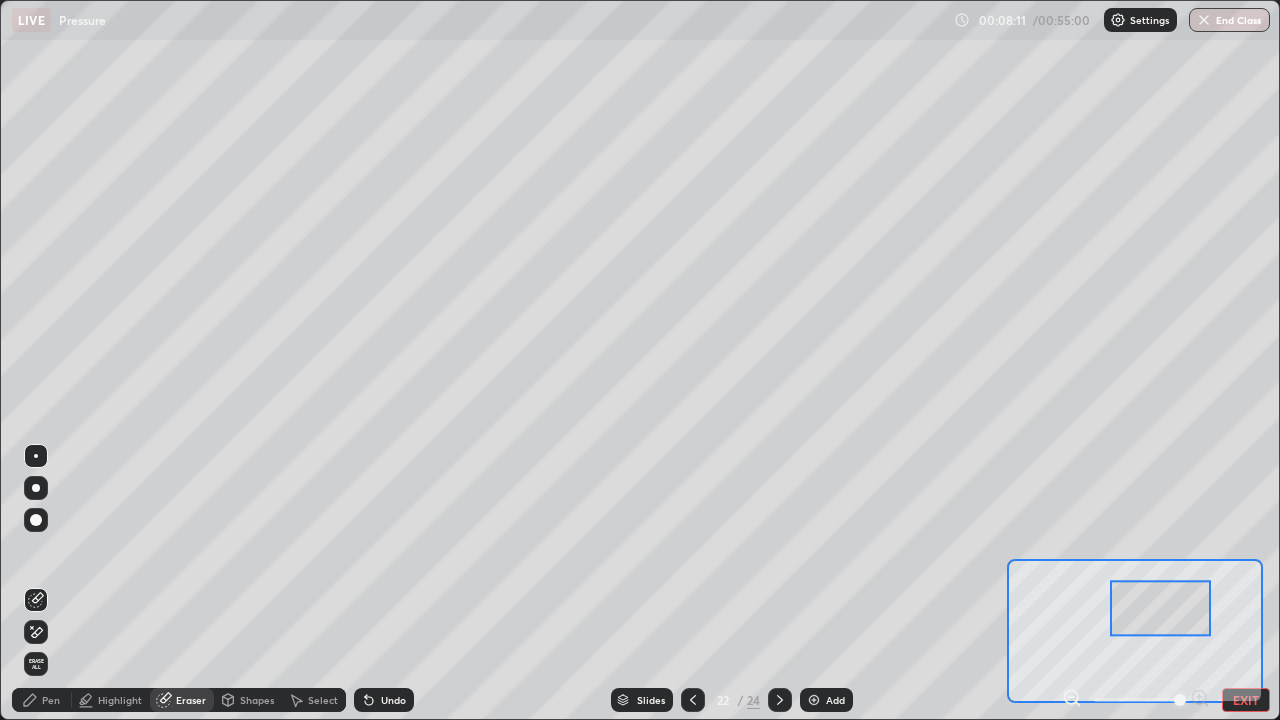 click at bounding box center [36, 520] 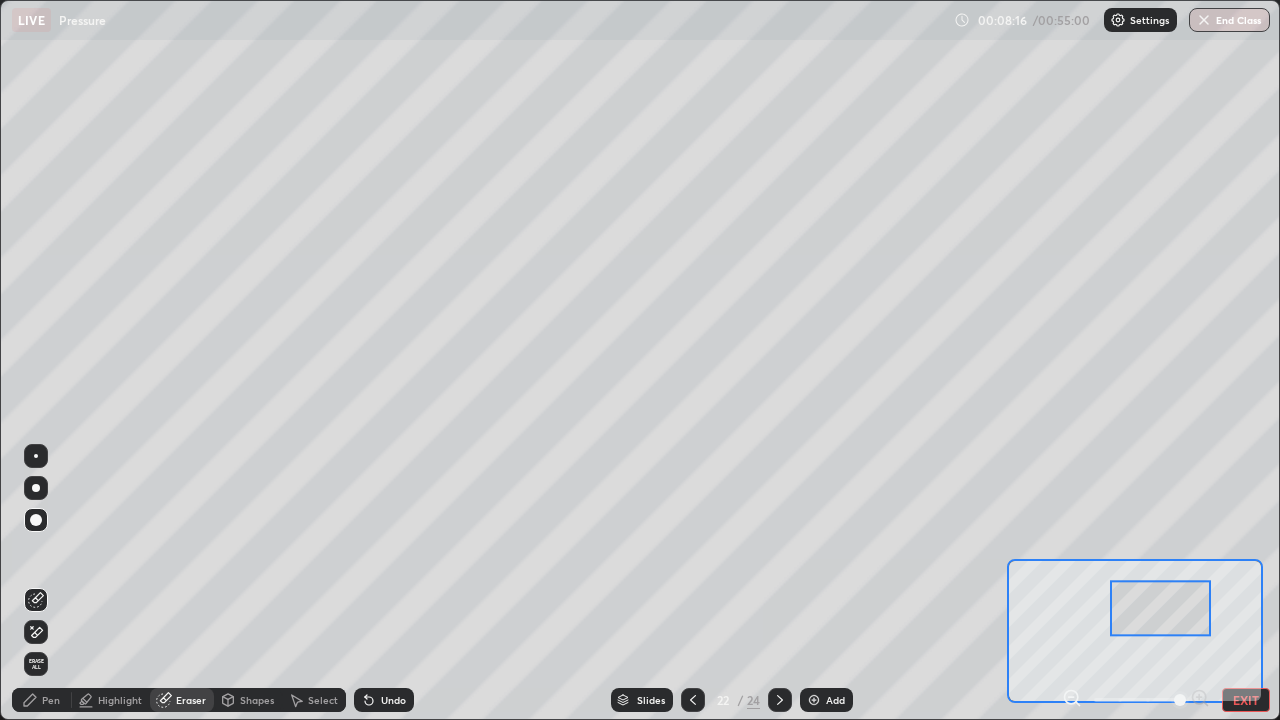 click on "Pen" at bounding box center [42, 700] 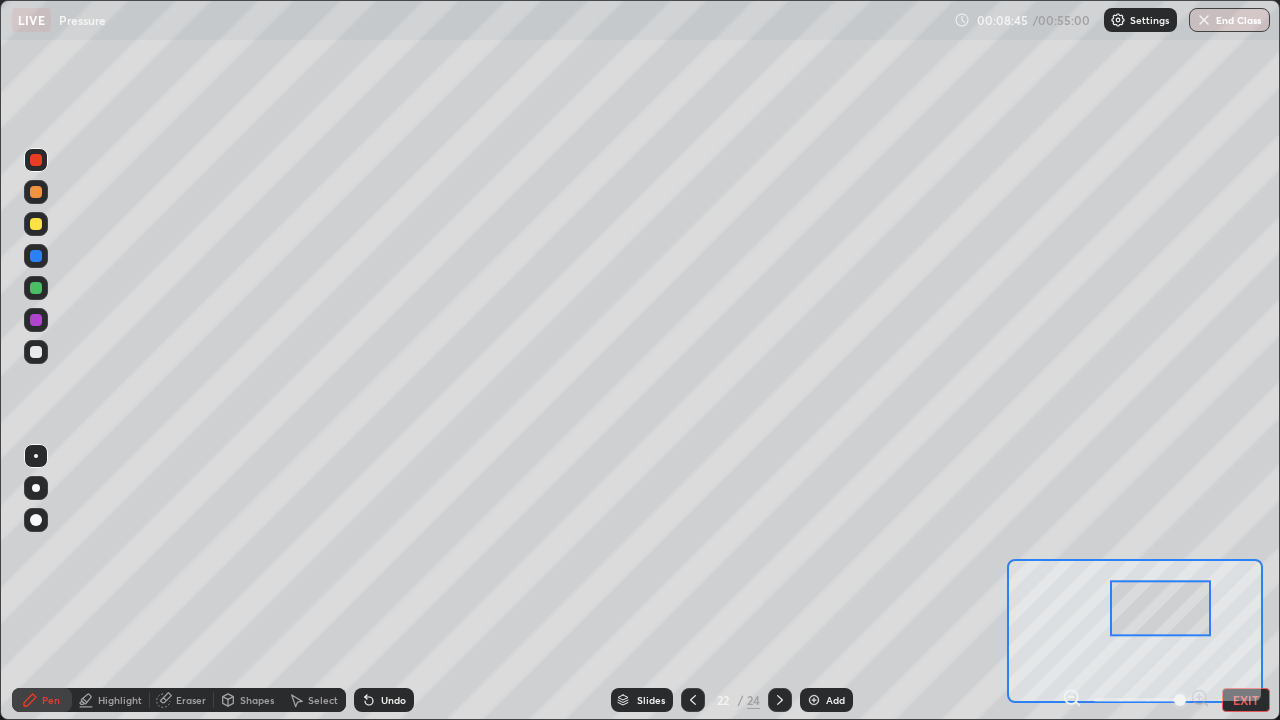 click at bounding box center (36, 320) 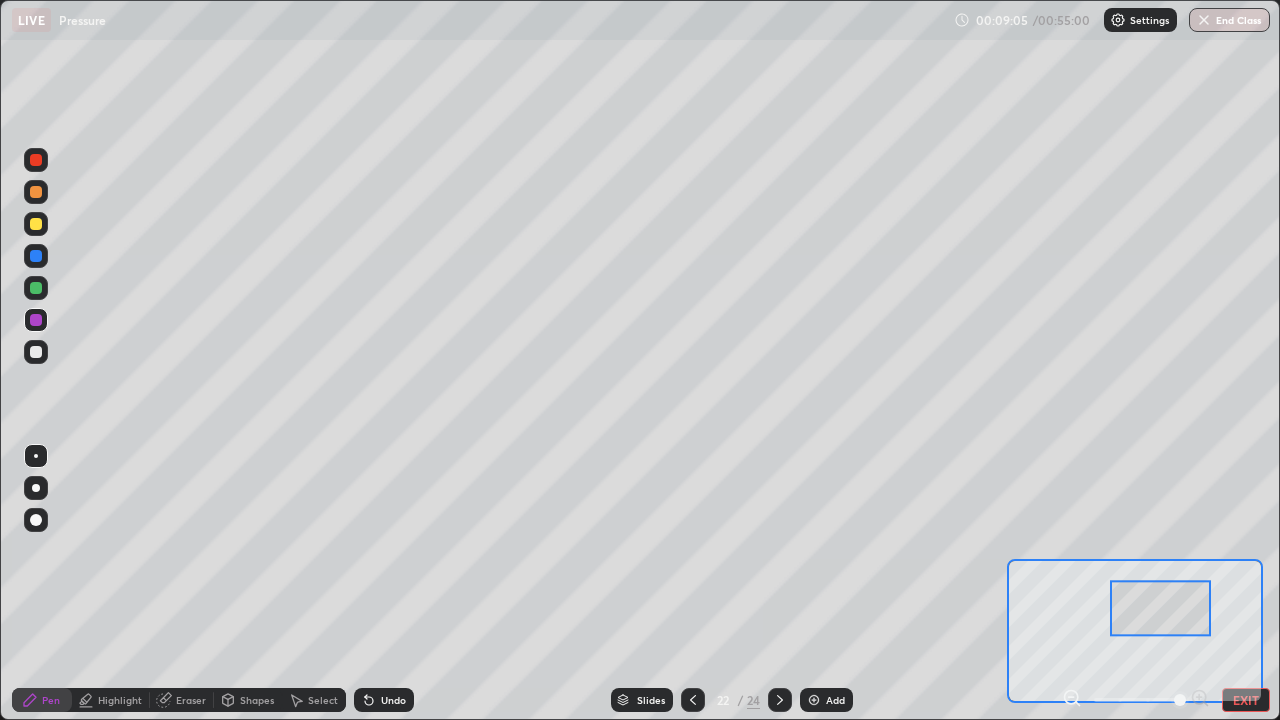 click at bounding box center [36, 288] 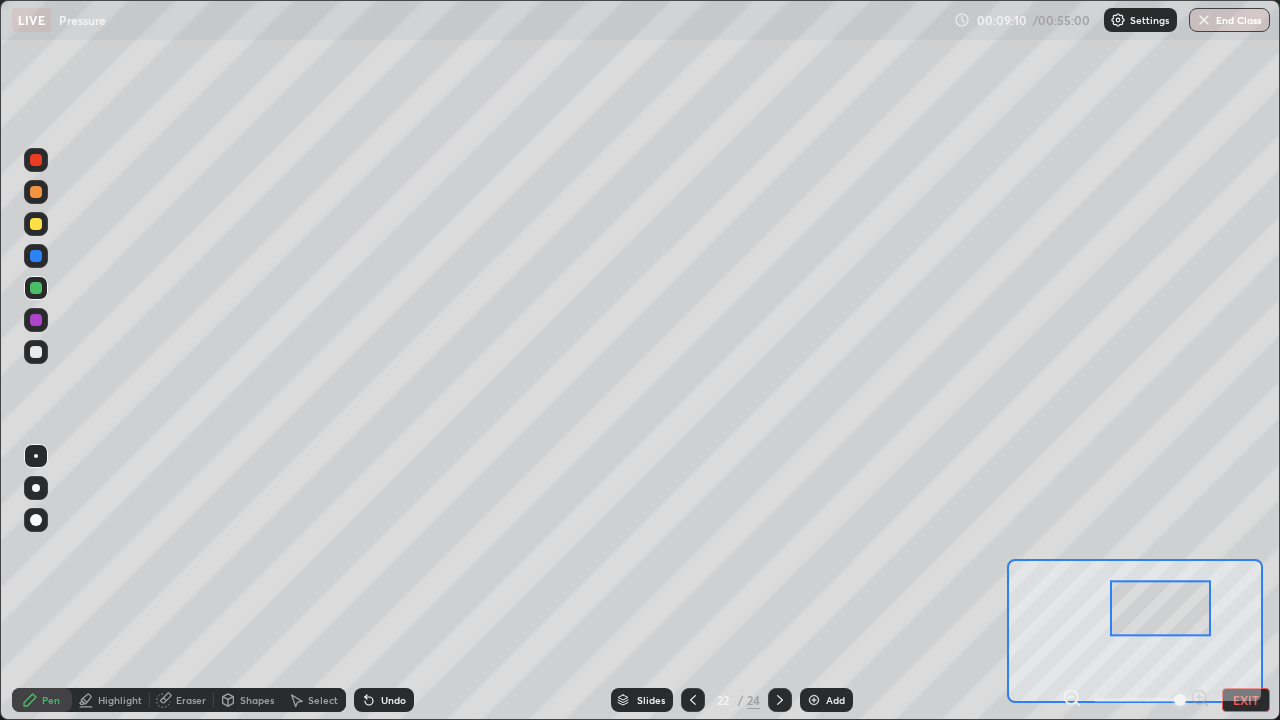 click on "Eraser" at bounding box center (191, 700) 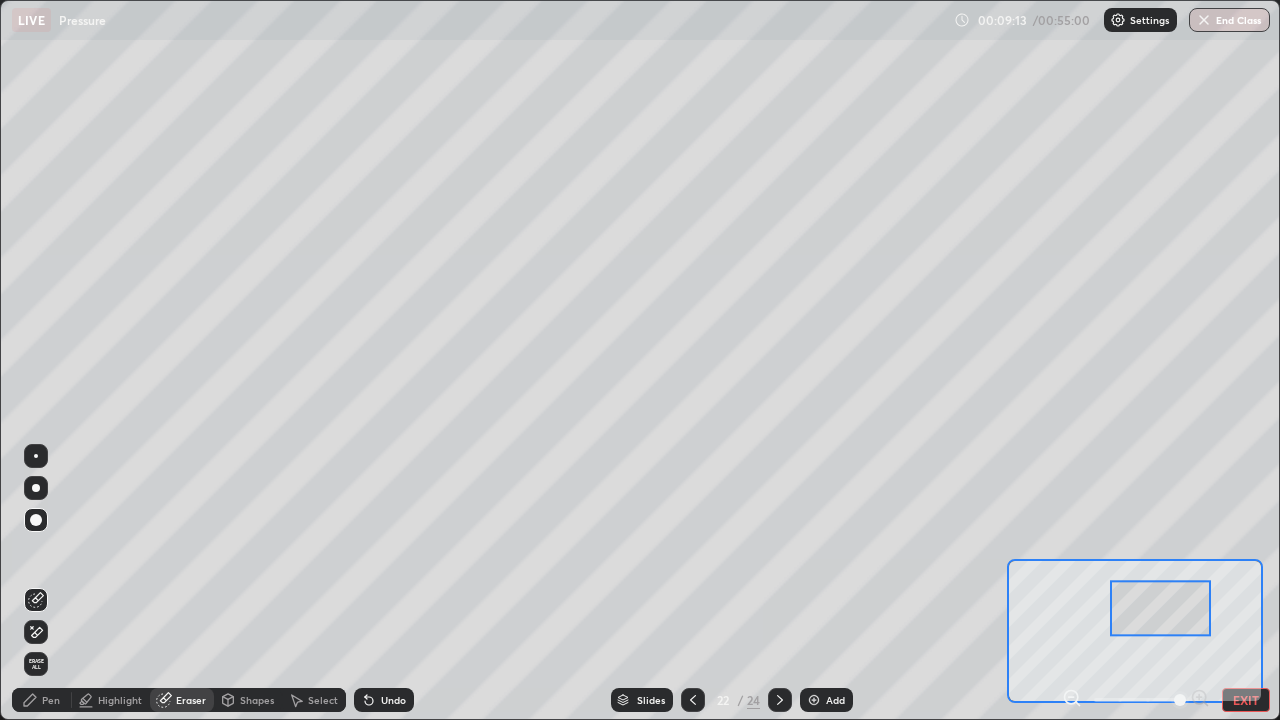click on "Pen" at bounding box center [51, 700] 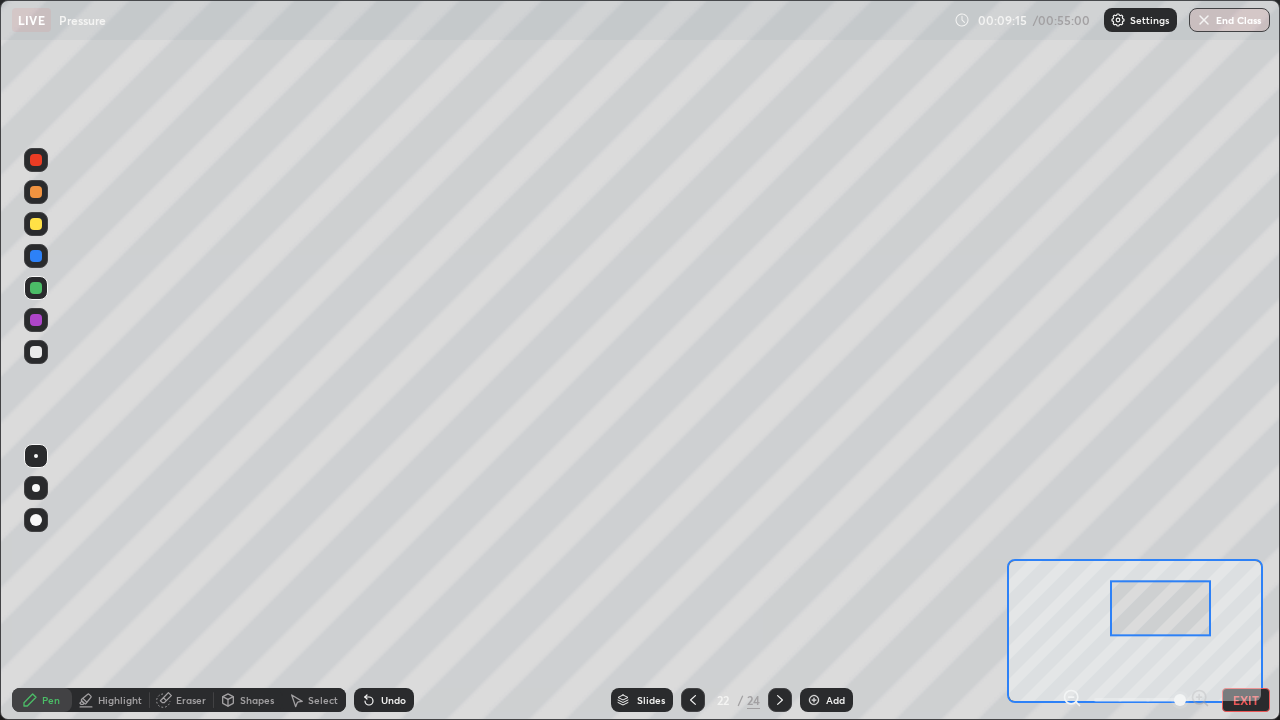 click at bounding box center (36, 256) 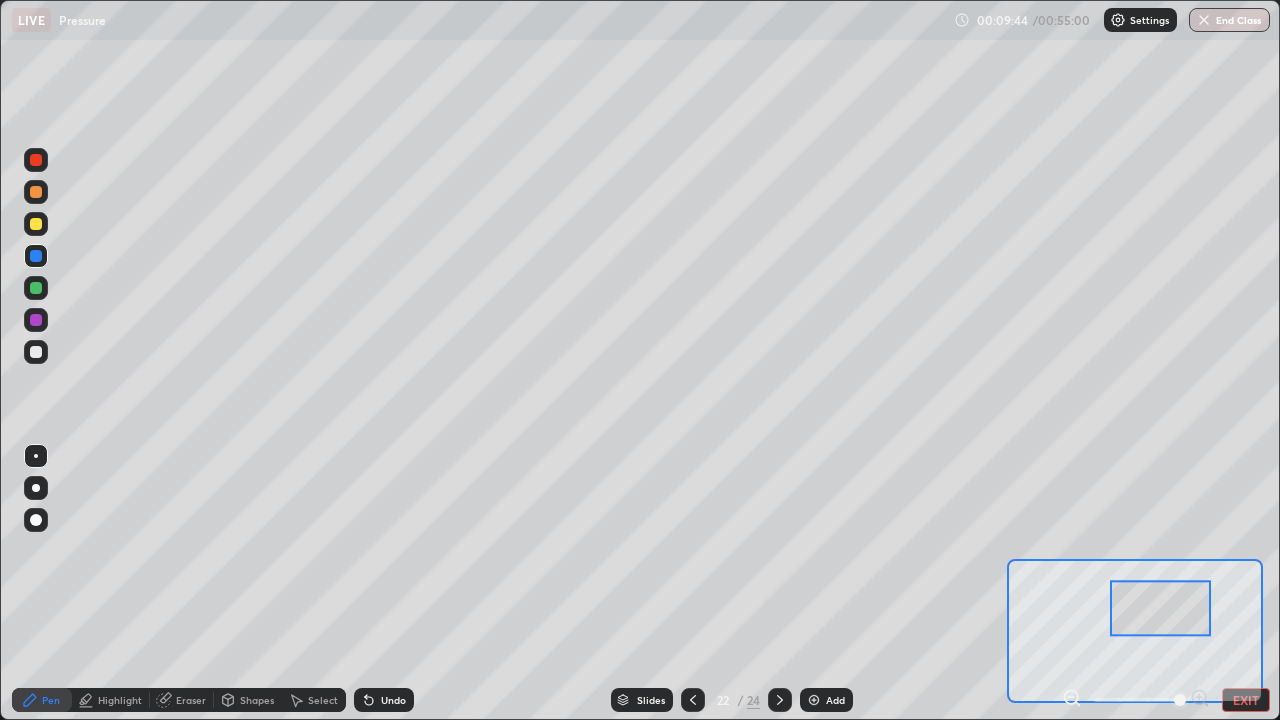 click at bounding box center [36, 288] 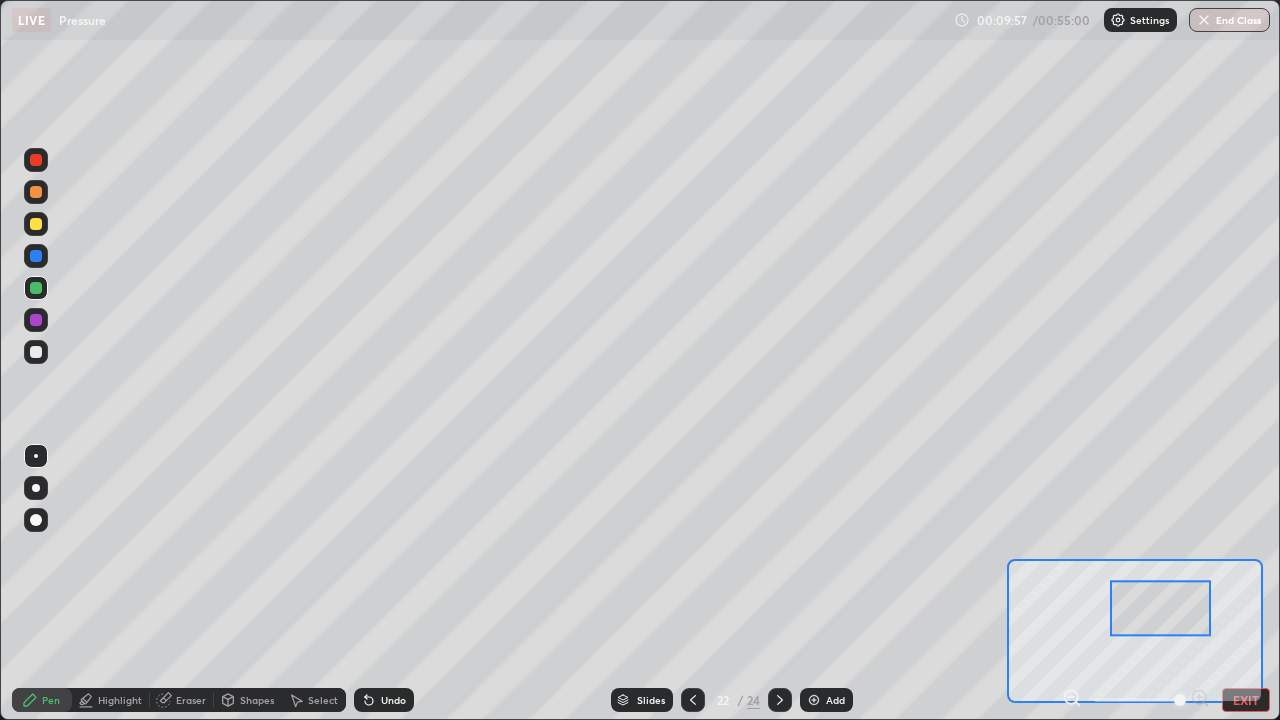 click 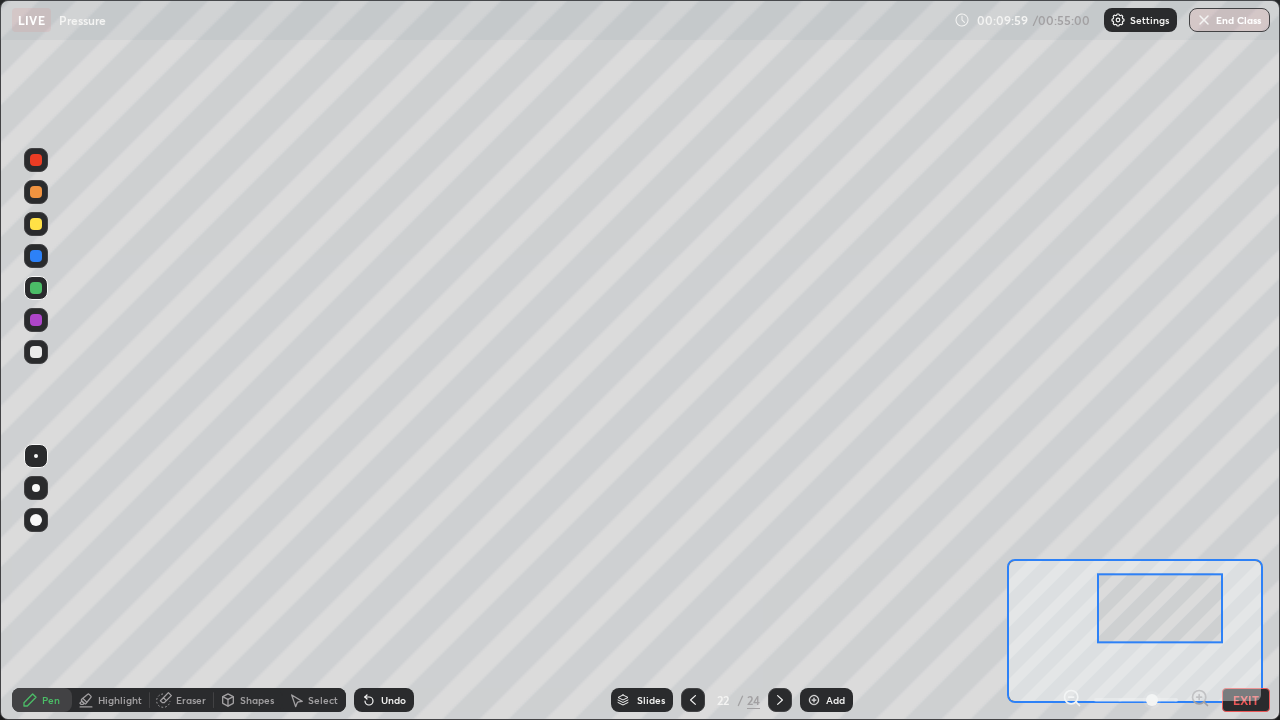 click on "EXIT" at bounding box center (1246, 700) 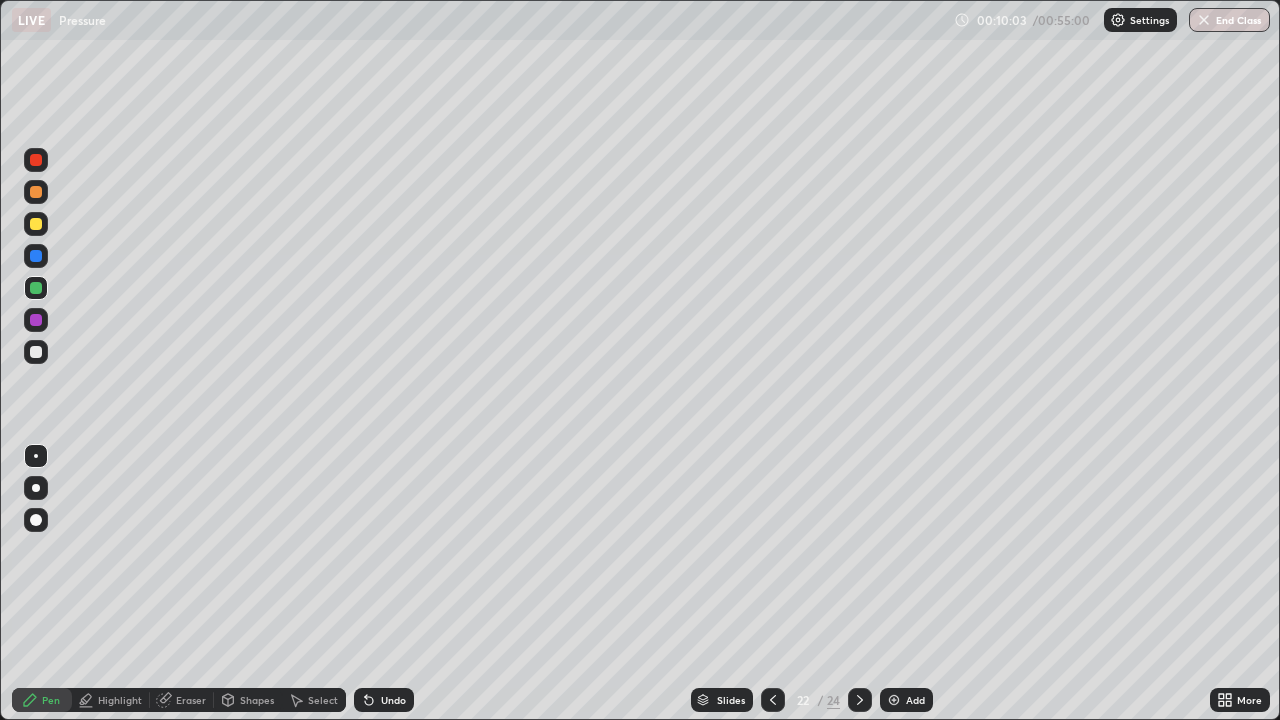 click at bounding box center (36, 256) 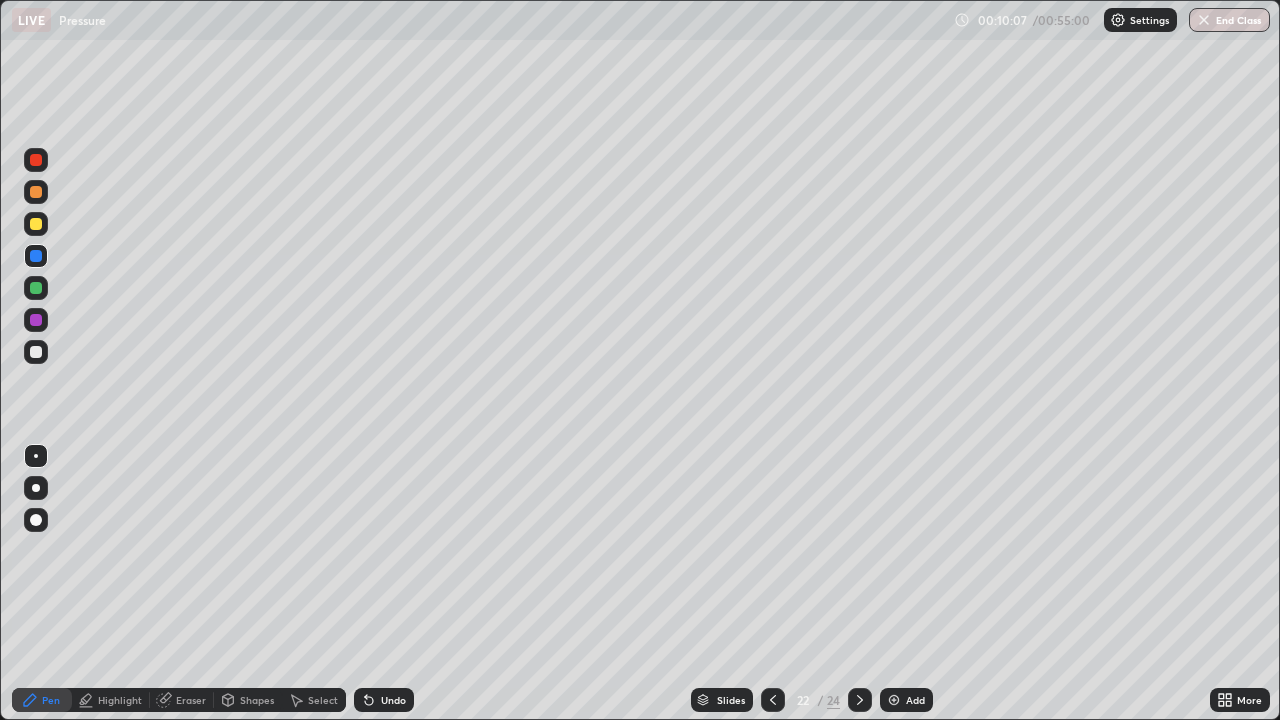 click on "Undo" at bounding box center [393, 700] 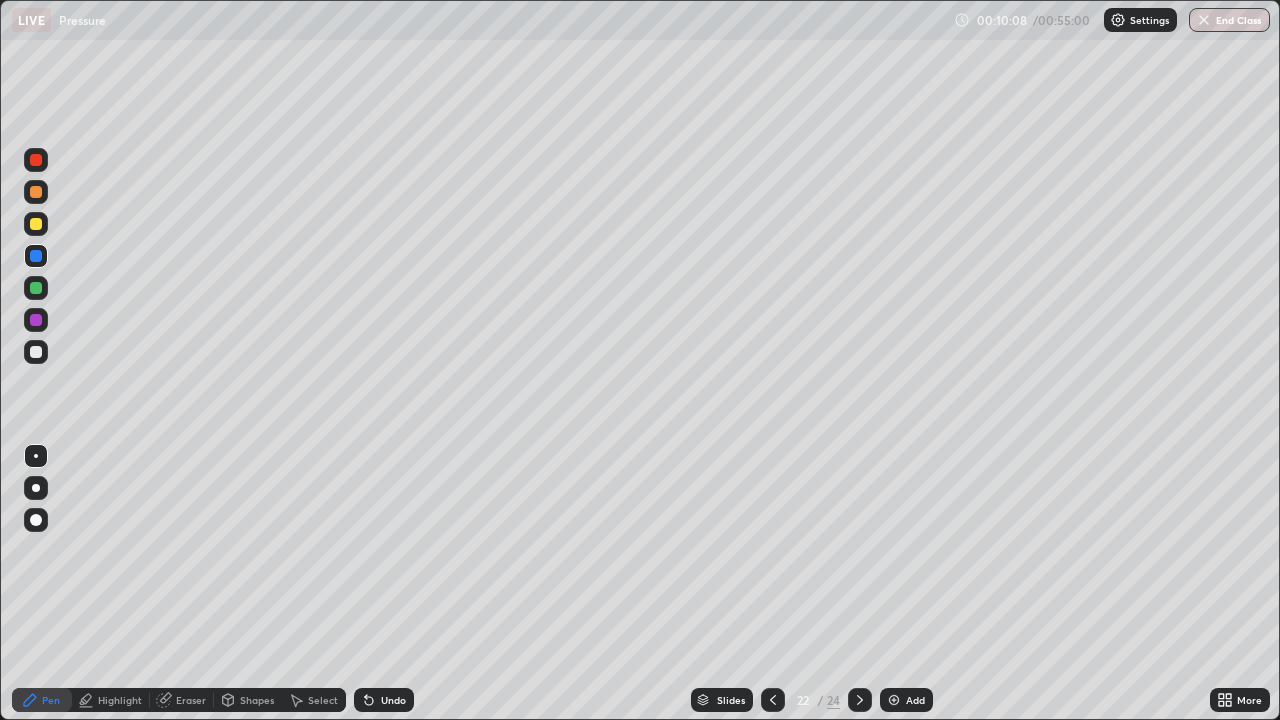 click on "Undo" at bounding box center (384, 700) 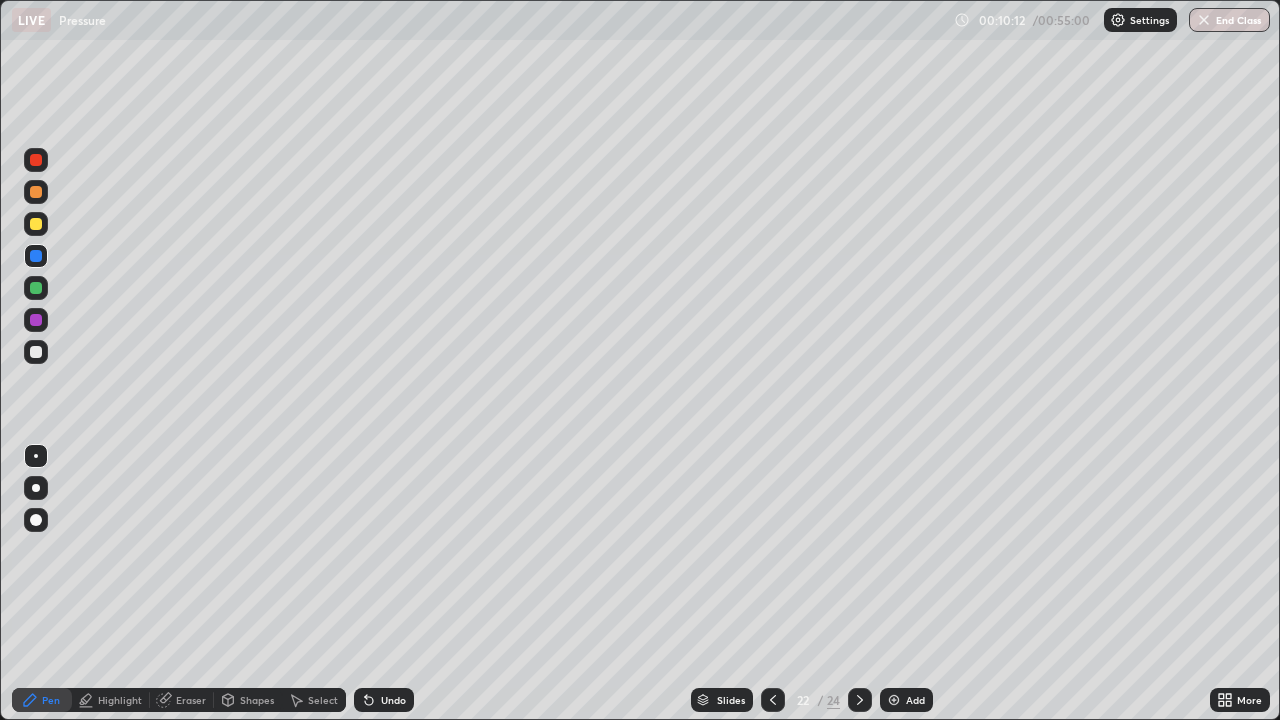 click at bounding box center (36, 488) 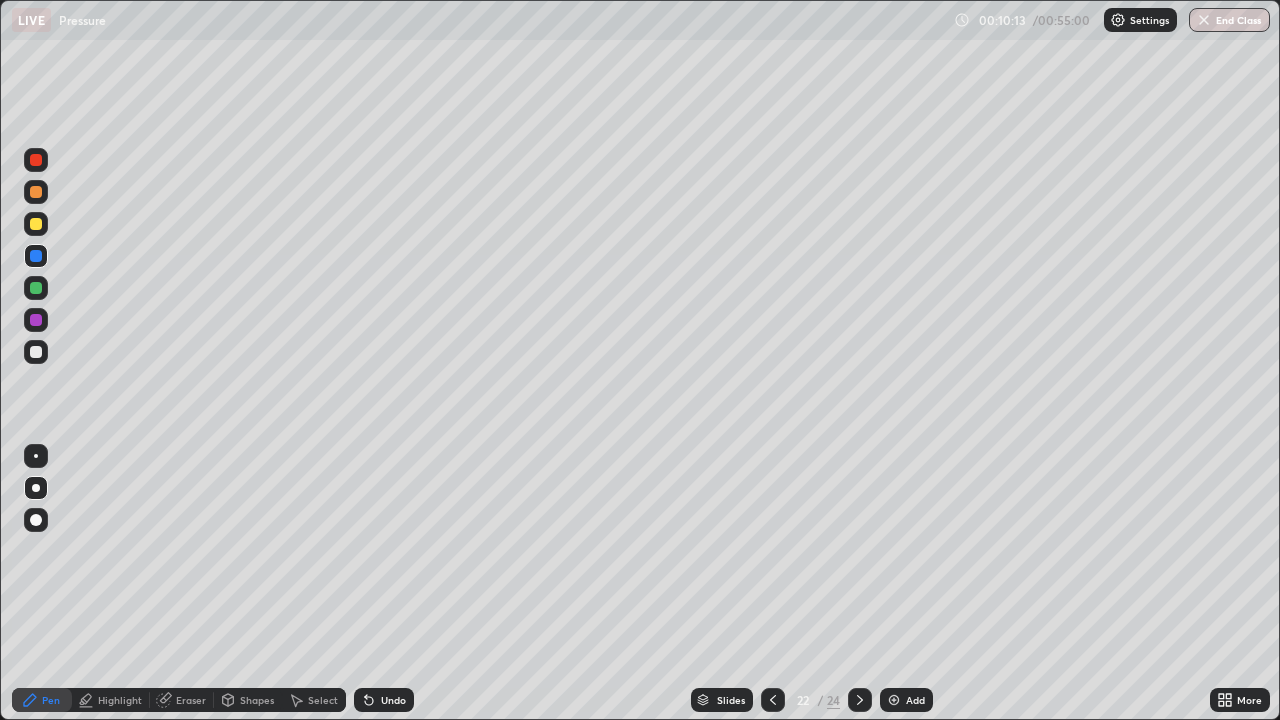 click at bounding box center [36, 320] 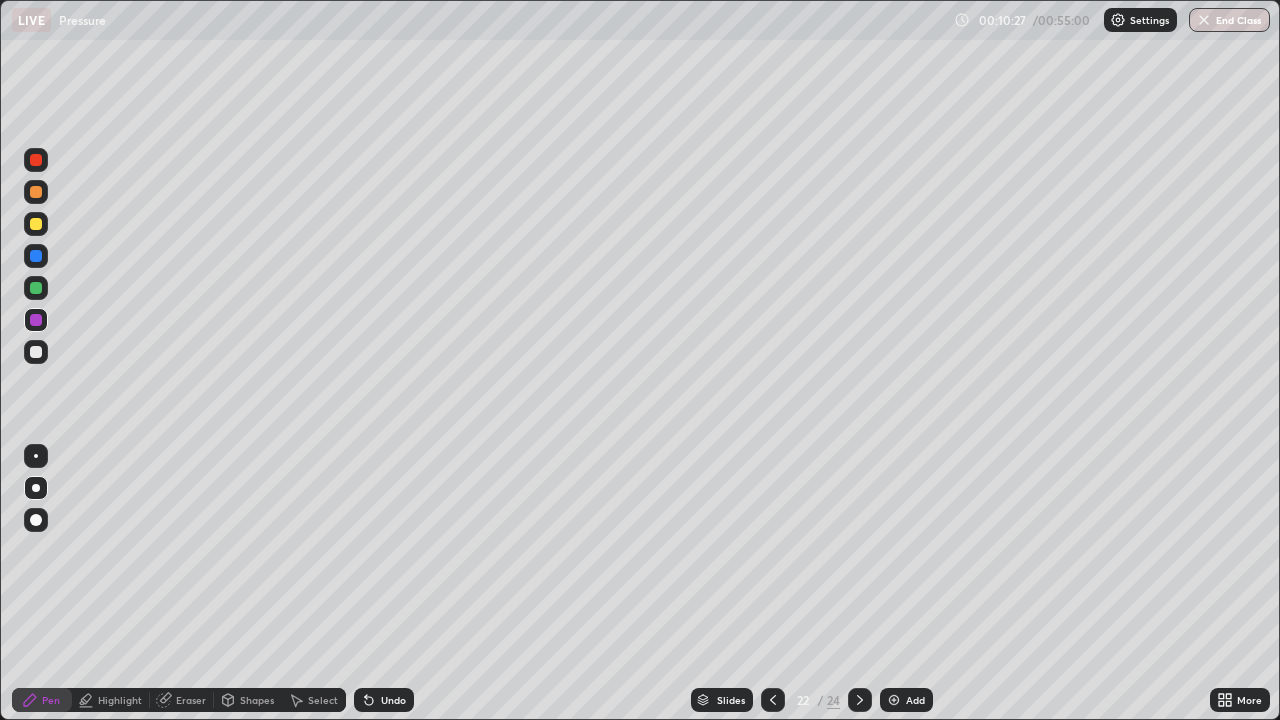 click at bounding box center (36, 288) 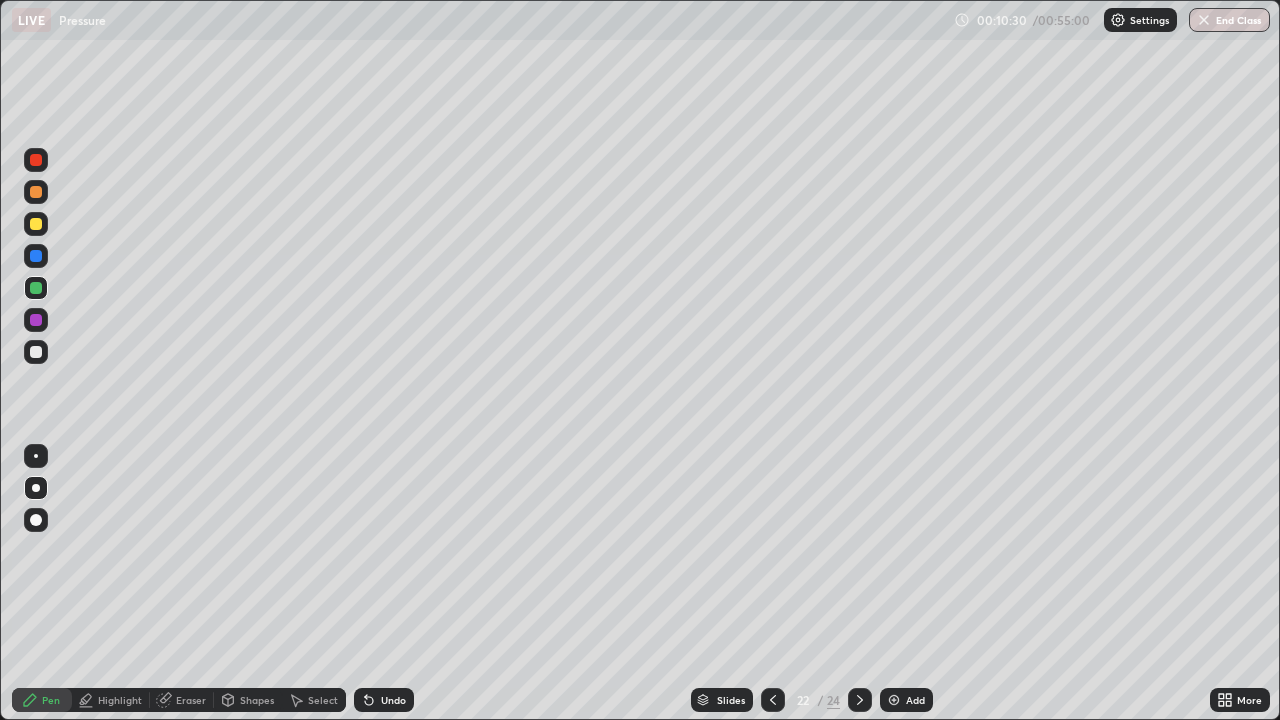 click at bounding box center [36, 256] 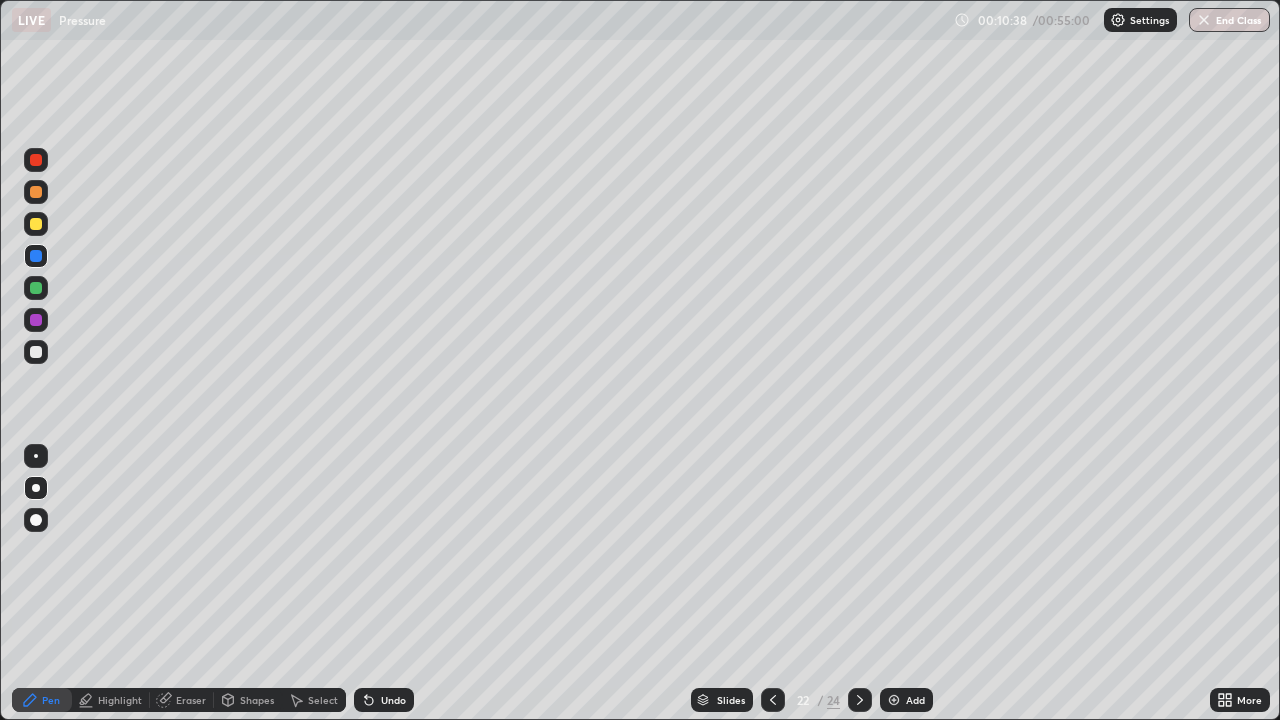 click at bounding box center (36, 288) 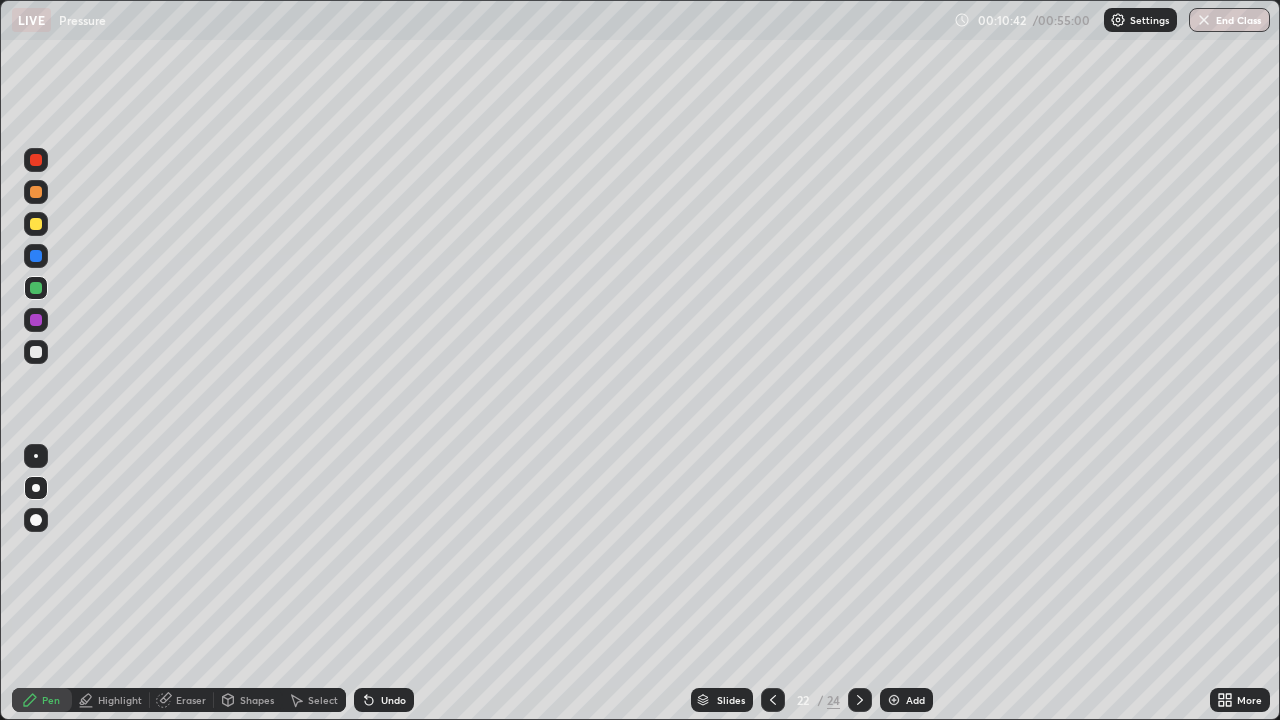 click at bounding box center [36, 256] 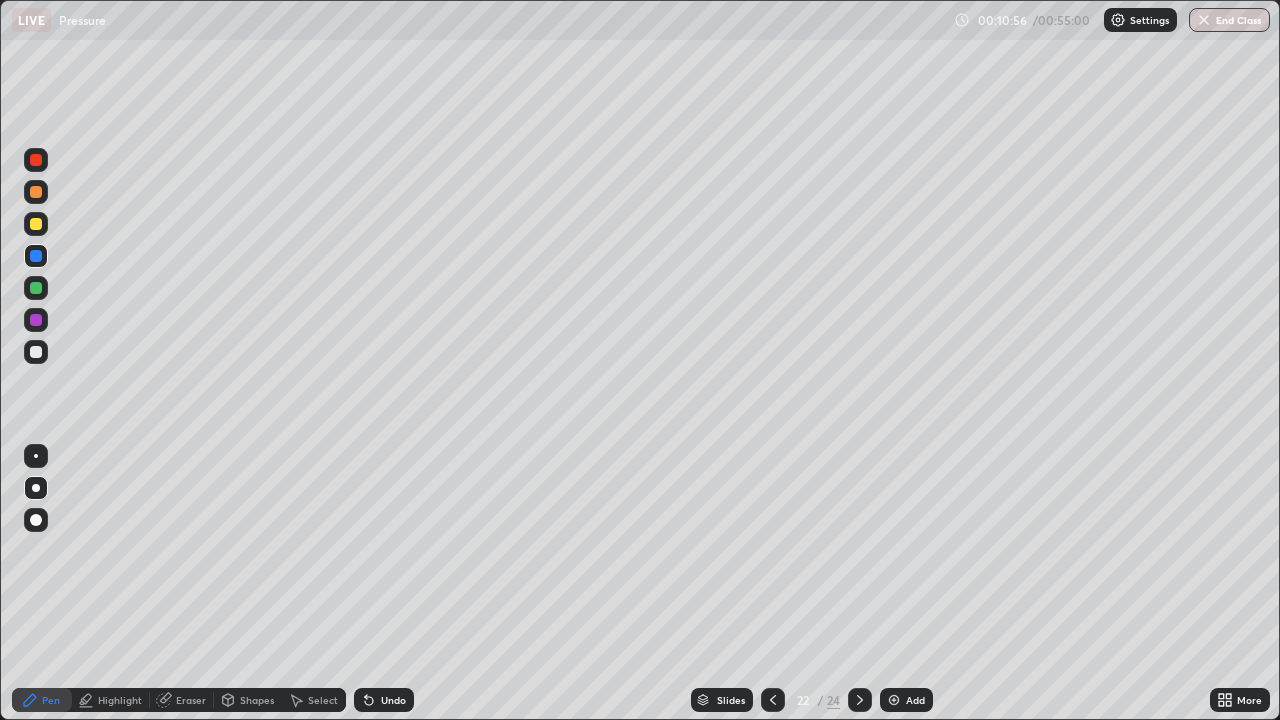 click at bounding box center (36, 352) 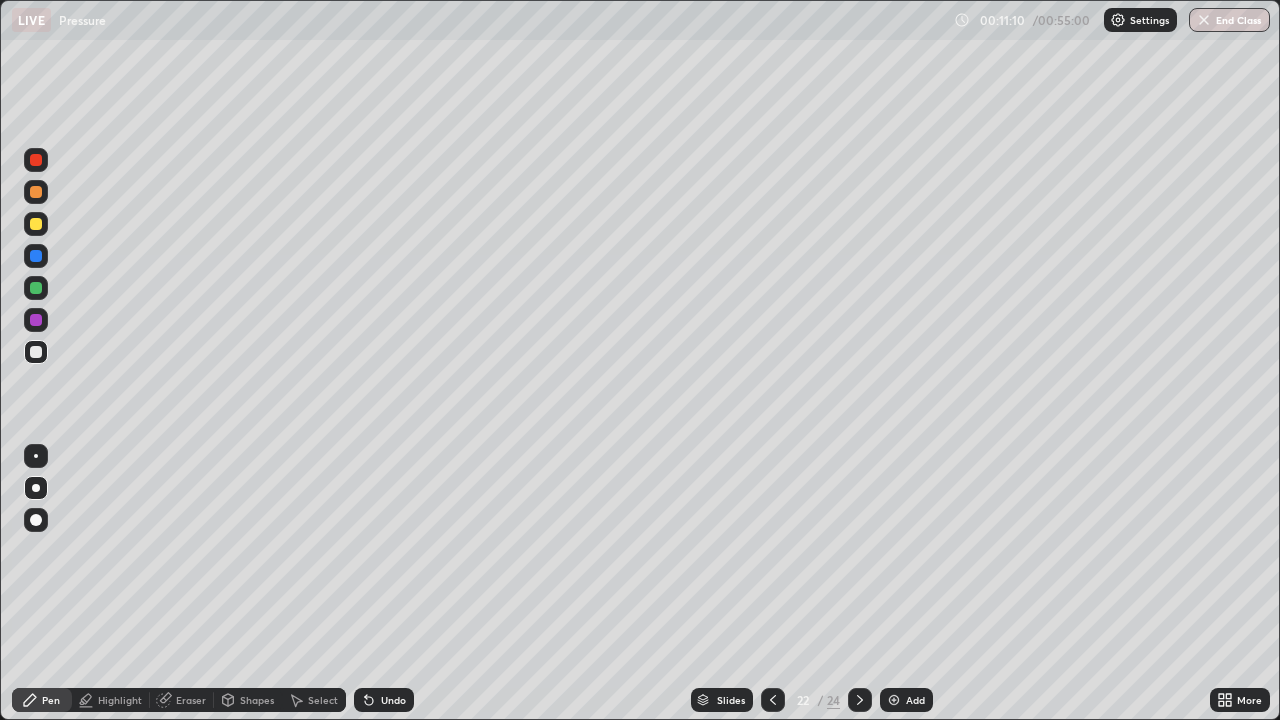 click at bounding box center [36, 320] 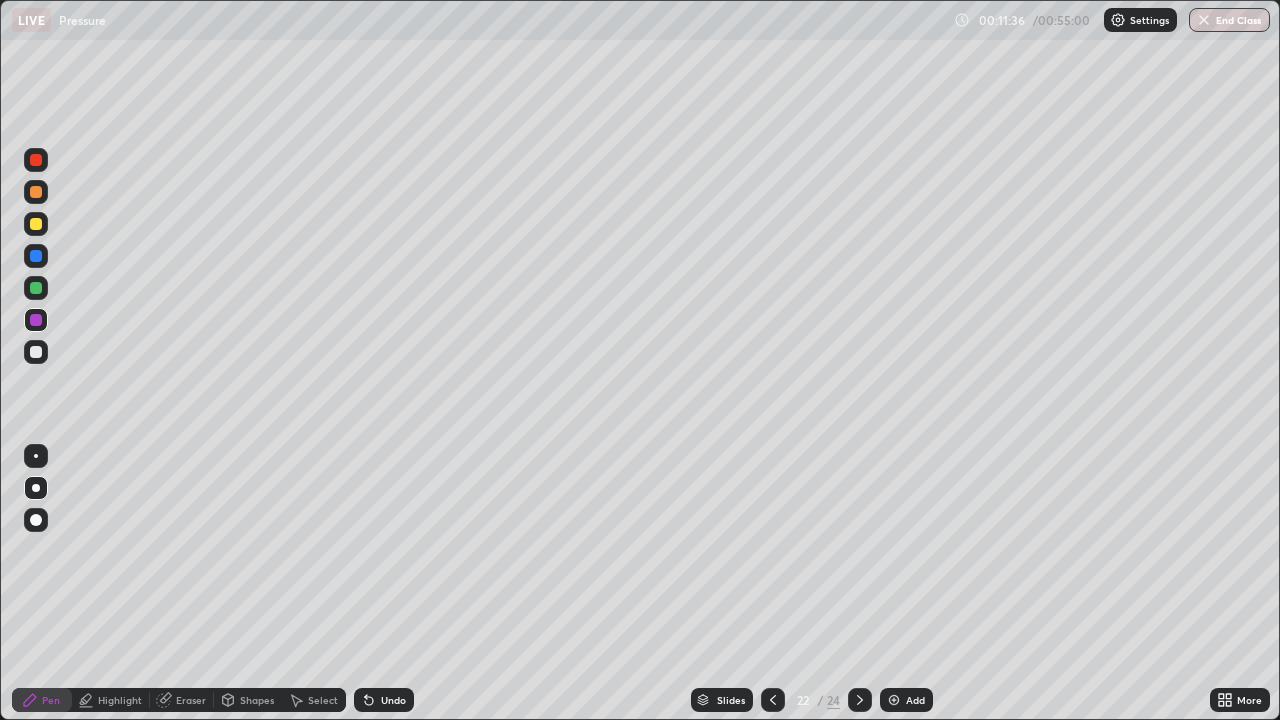 click 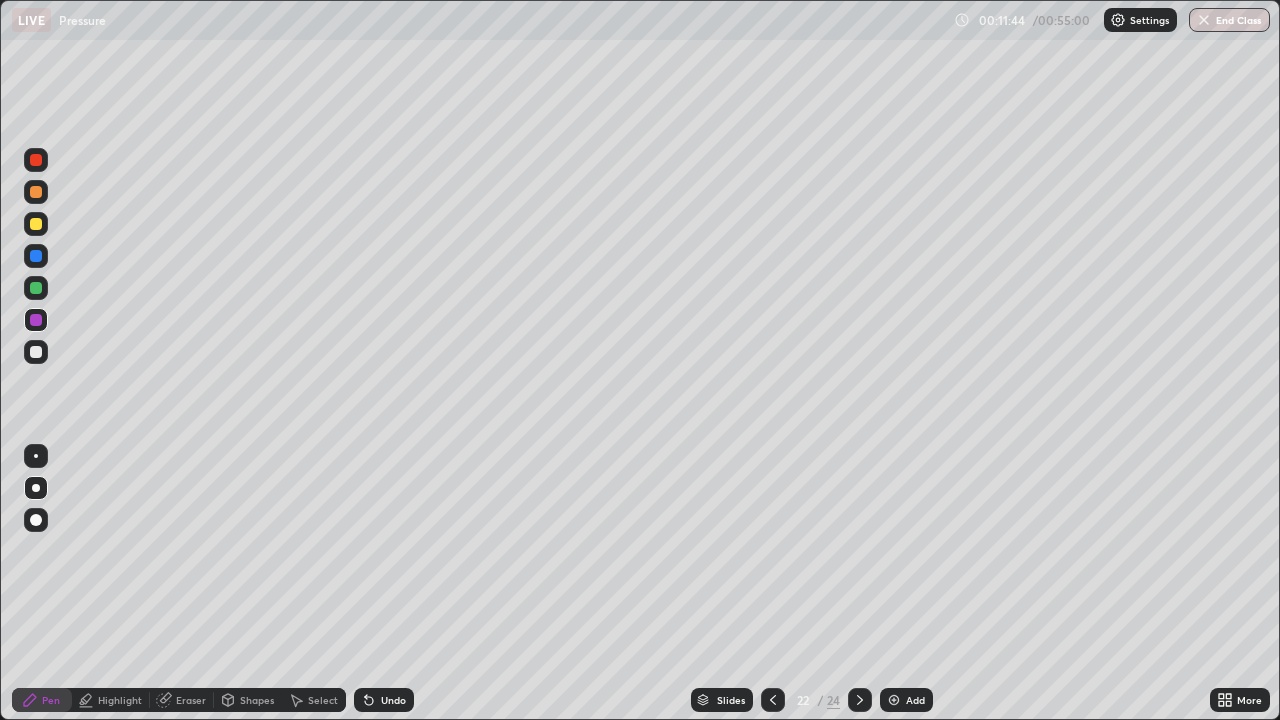 click at bounding box center [36, 224] 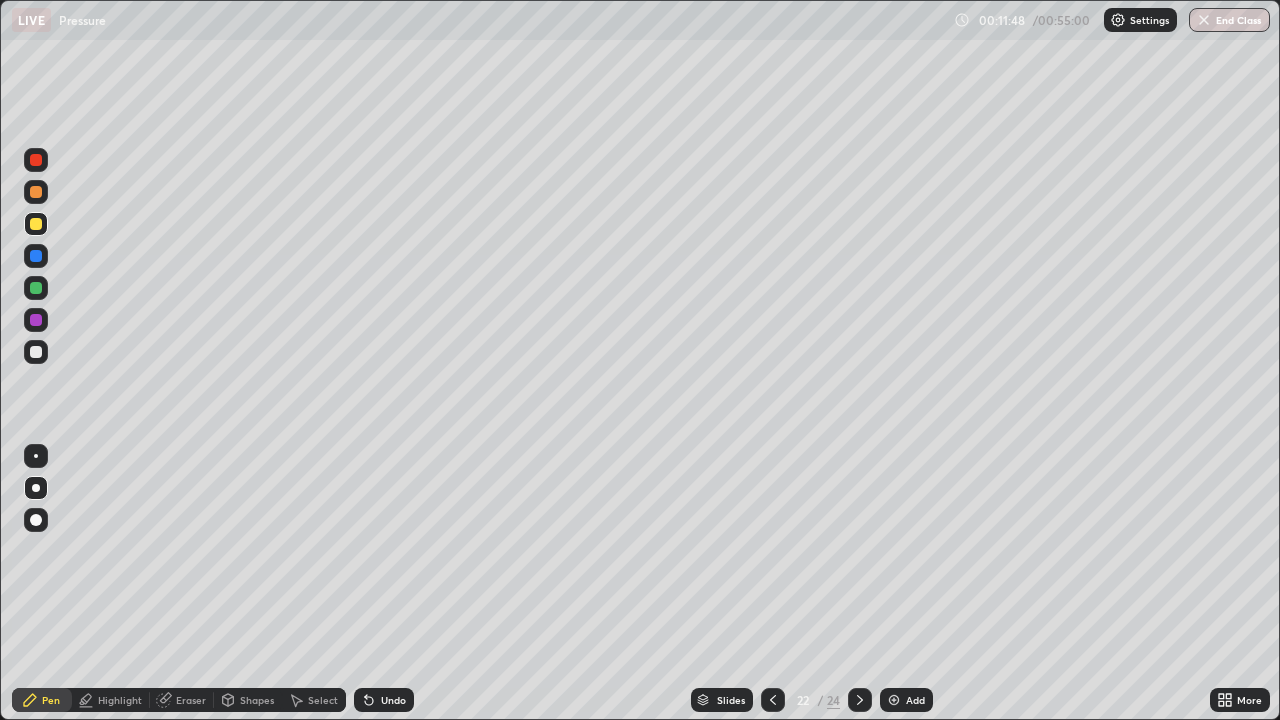 click on "Eraser" at bounding box center (191, 700) 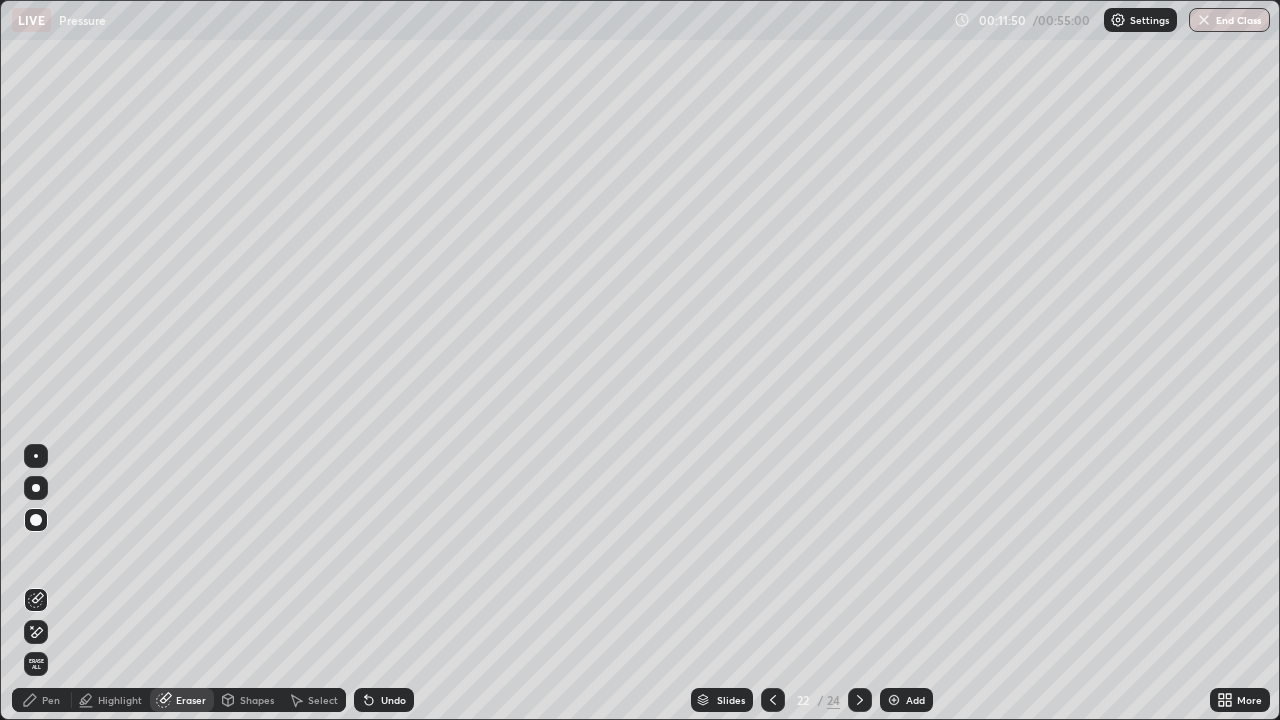 click on "Pen" at bounding box center (51, 700) 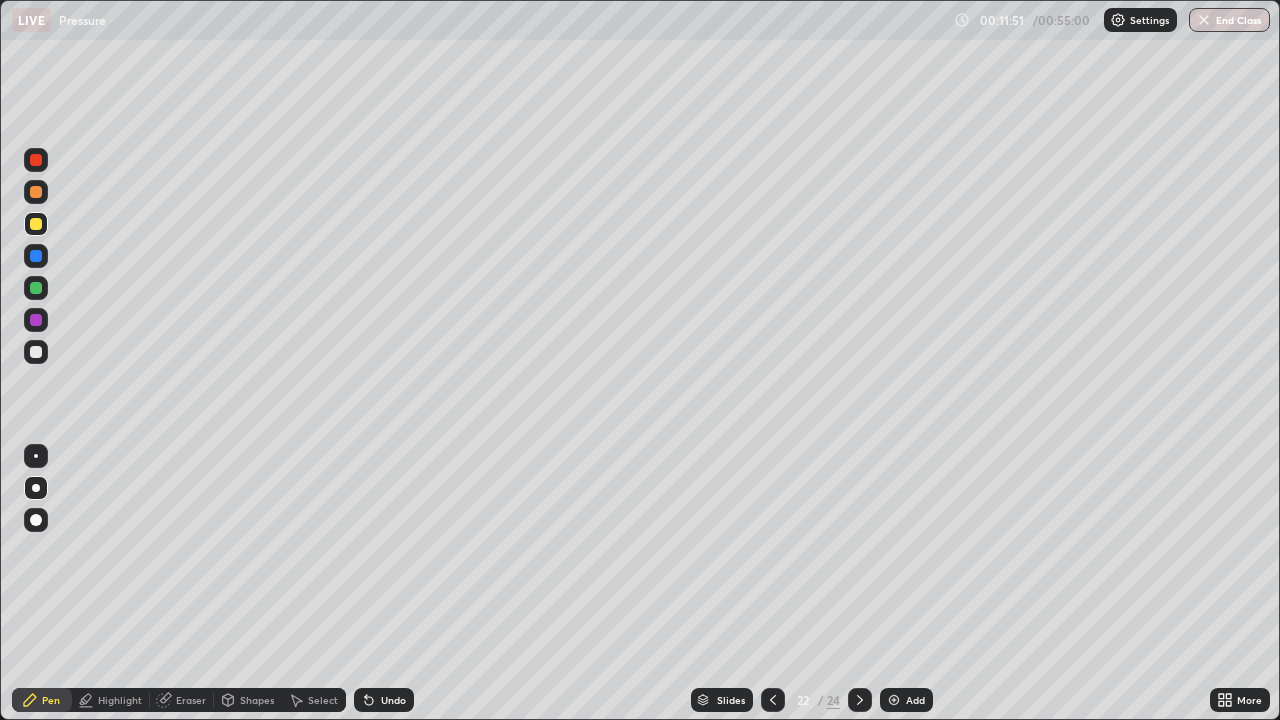 click at bounding box center (36, 320) 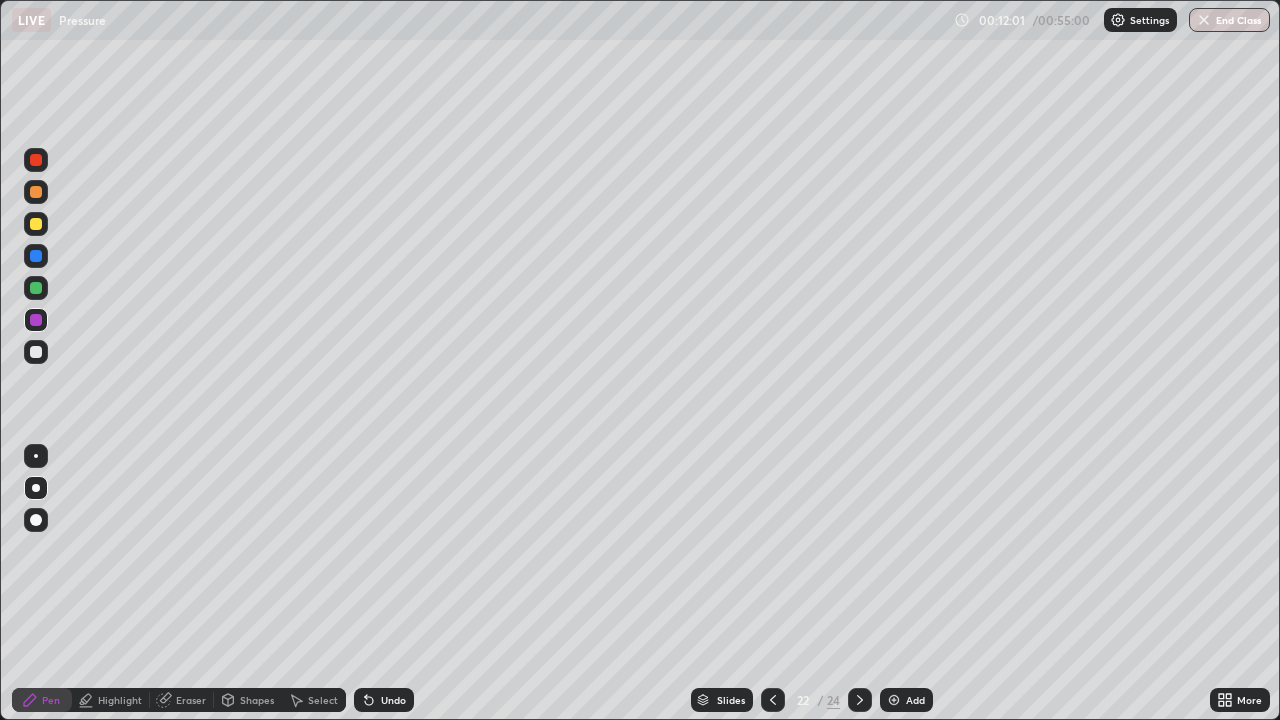 click at bounding box center (36, 224) 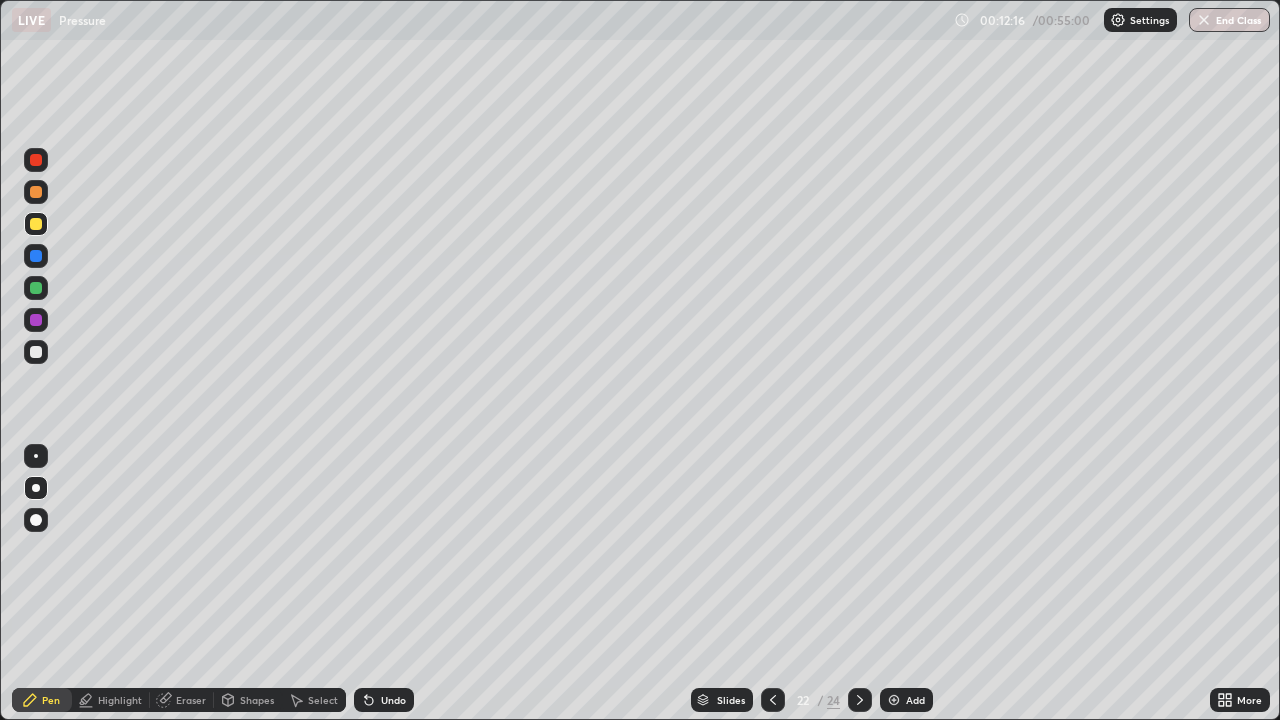 click at bounding box center (36, 320) 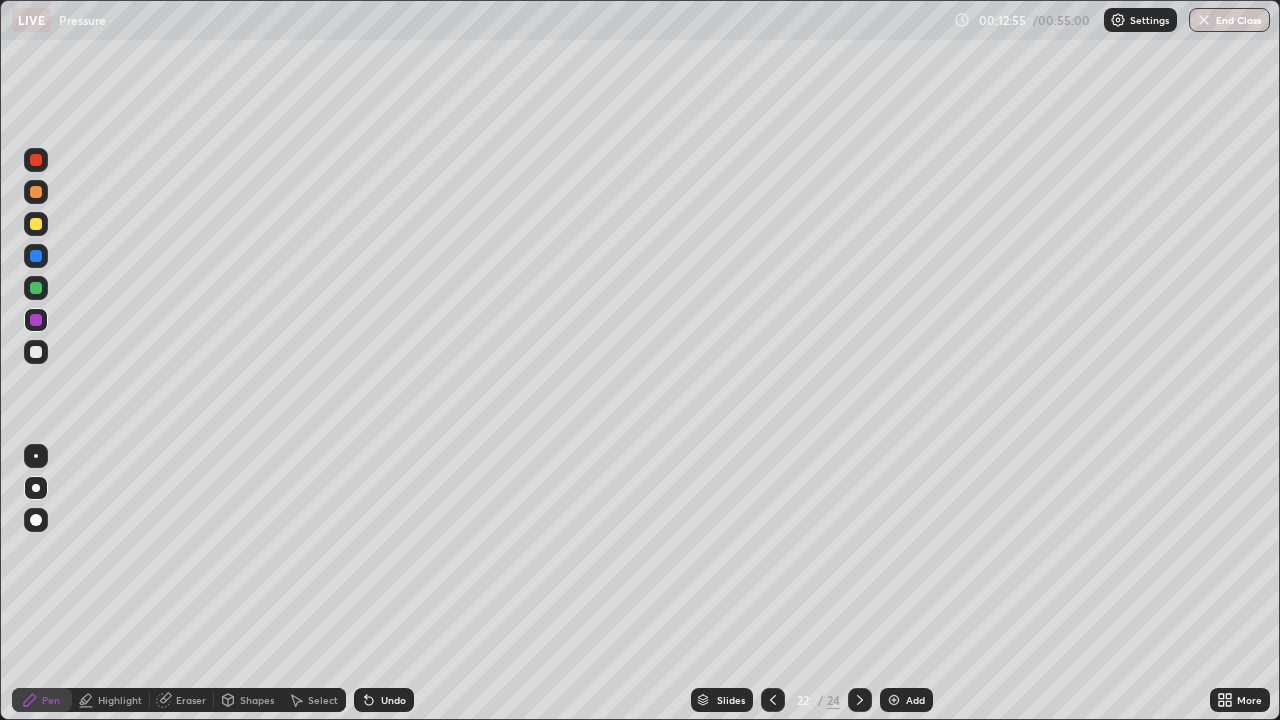 click at bounding box center (36, 256) 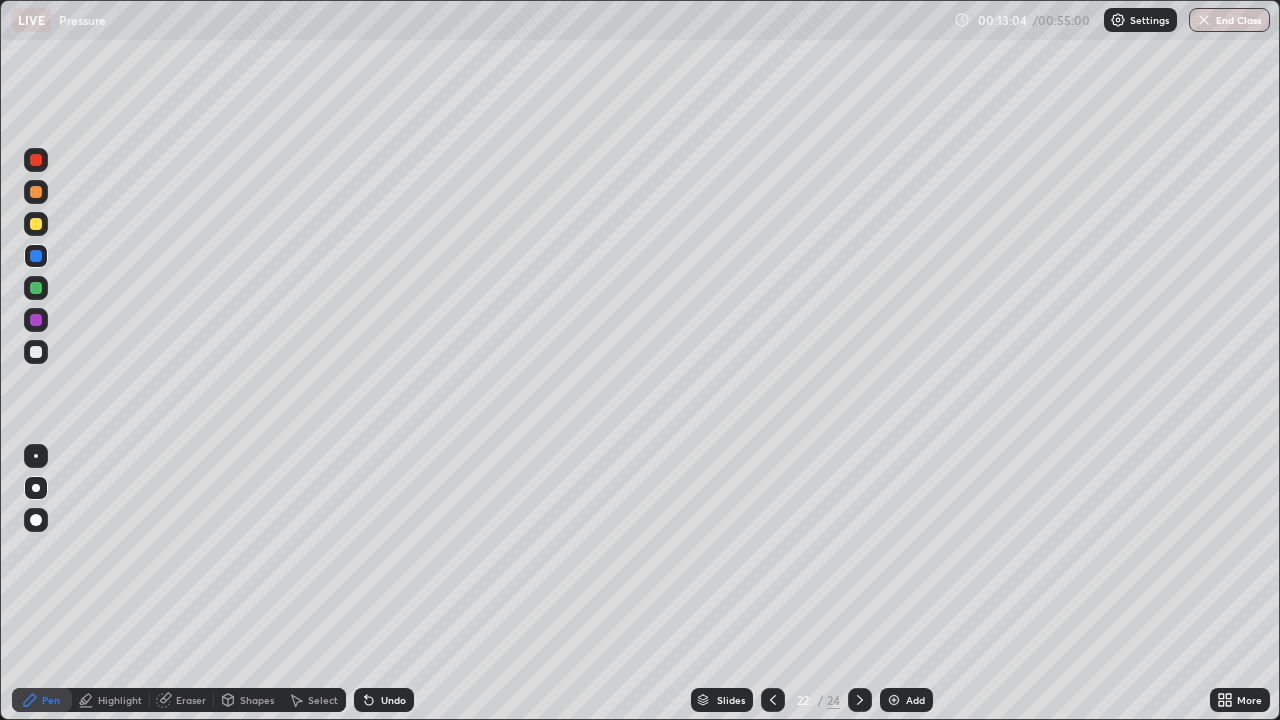 click 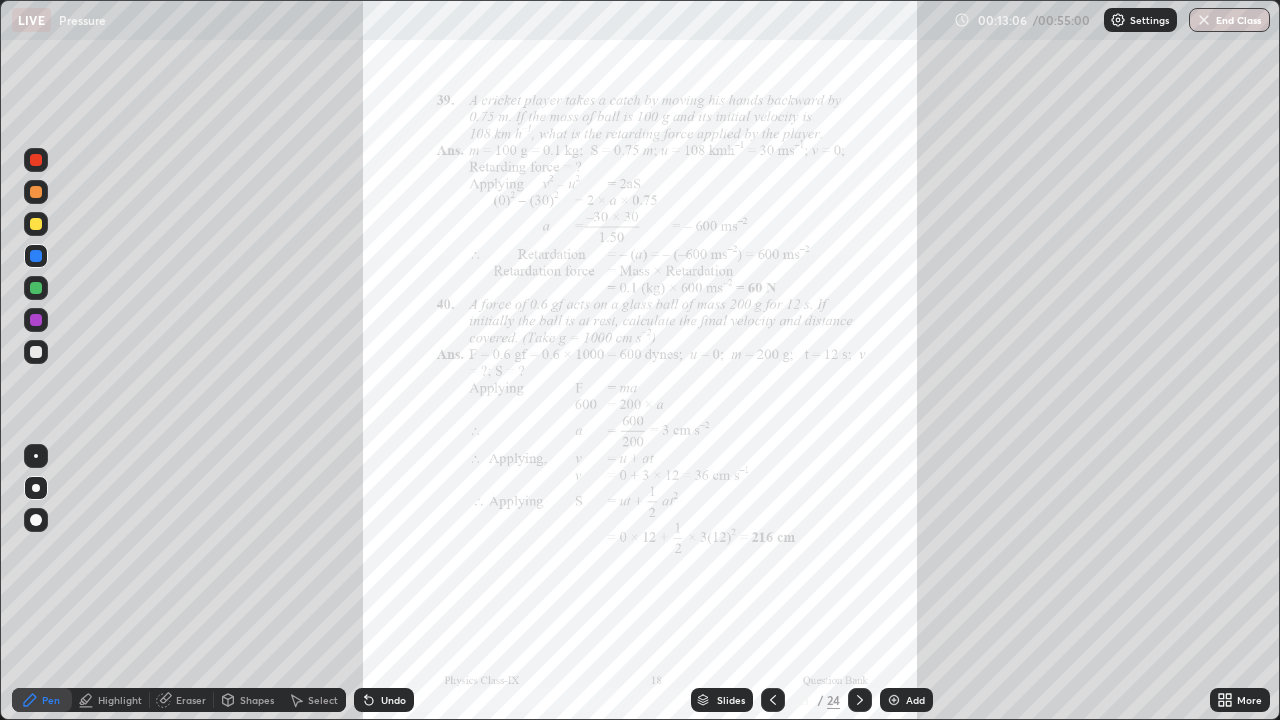 click 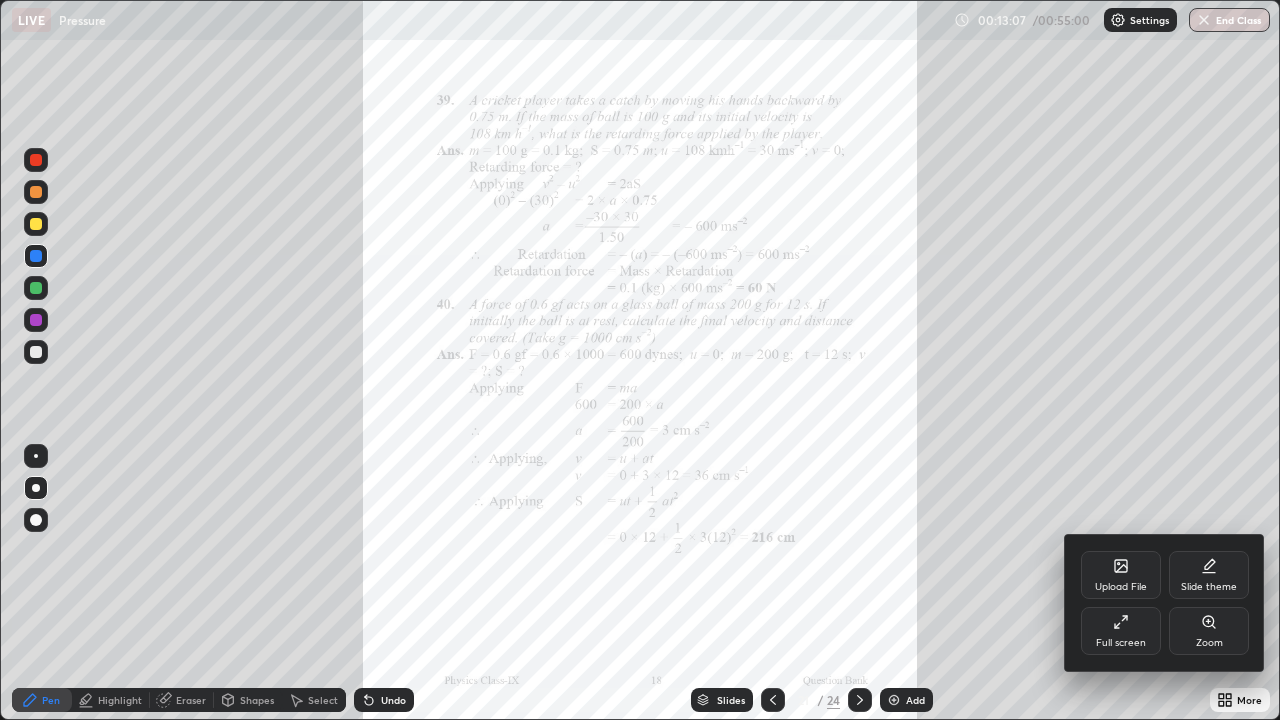click on "Zoom" at bounding box center [1209, 631] 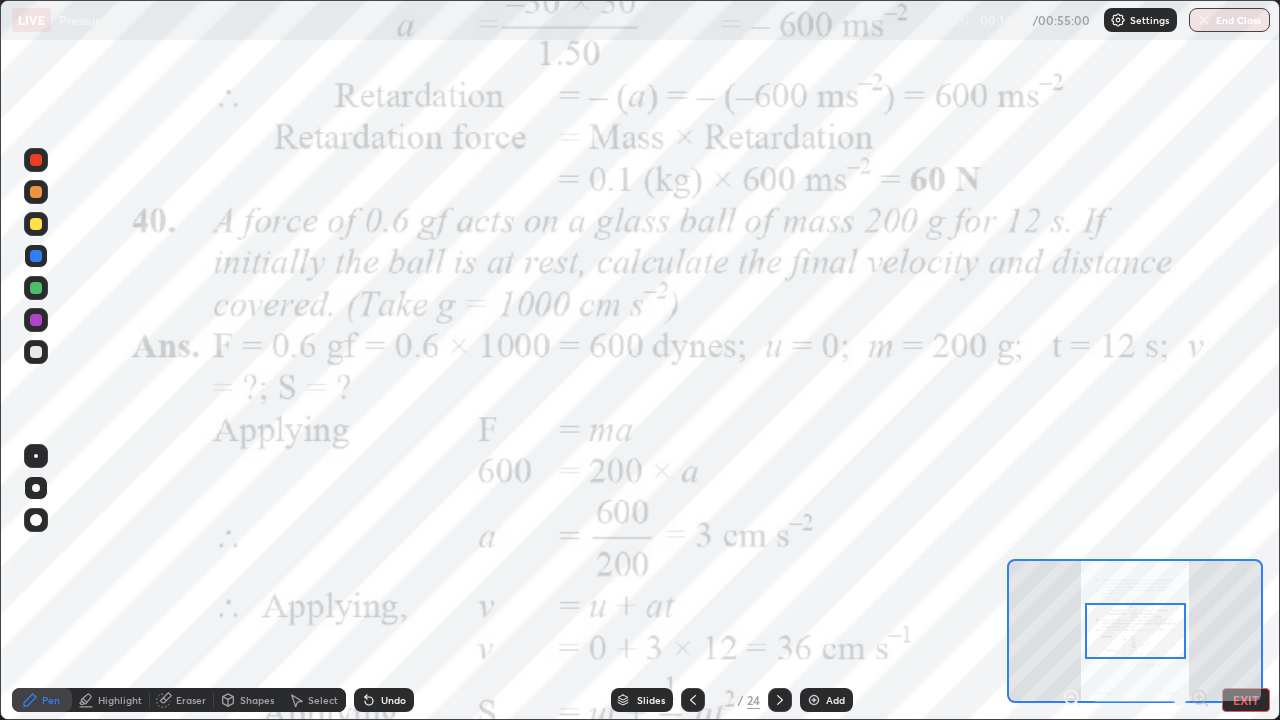 click at bounding box center [814, 700] 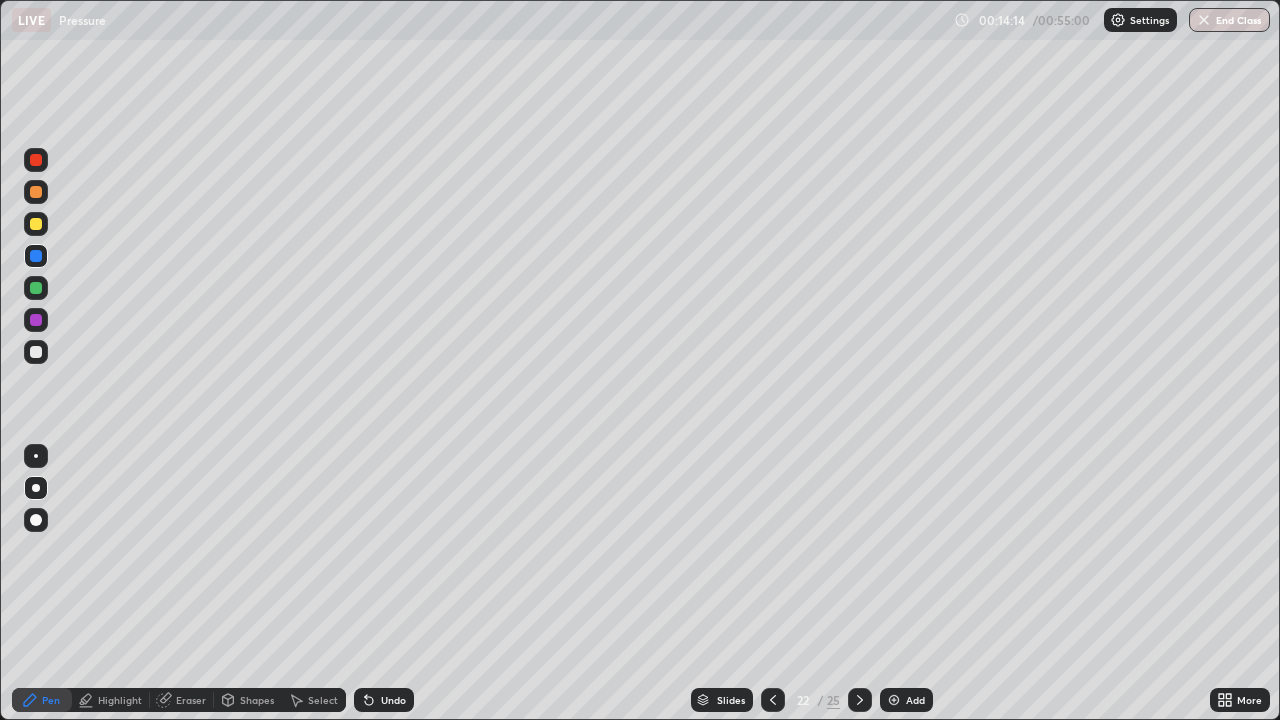 click at bounding box center [36, 160] 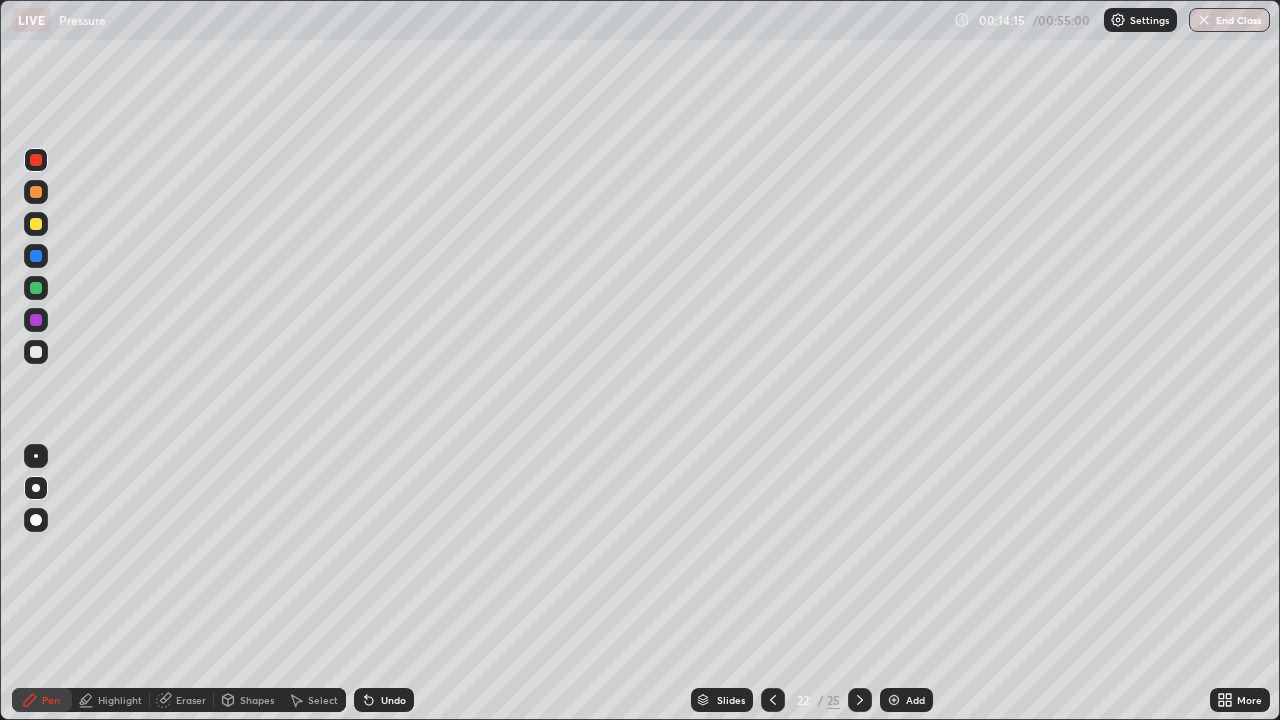 click on "Shapes" at bounding box center (257, 700) 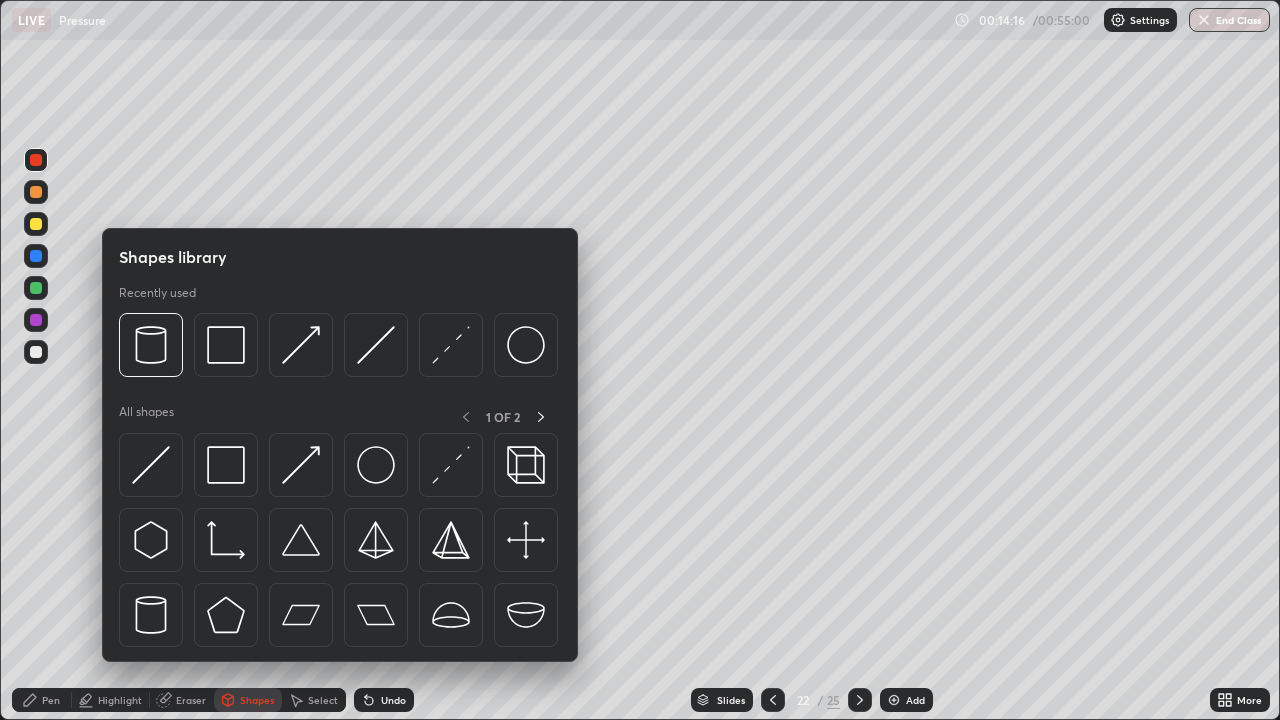 click on "Pen" at bounding box center [51, 700] 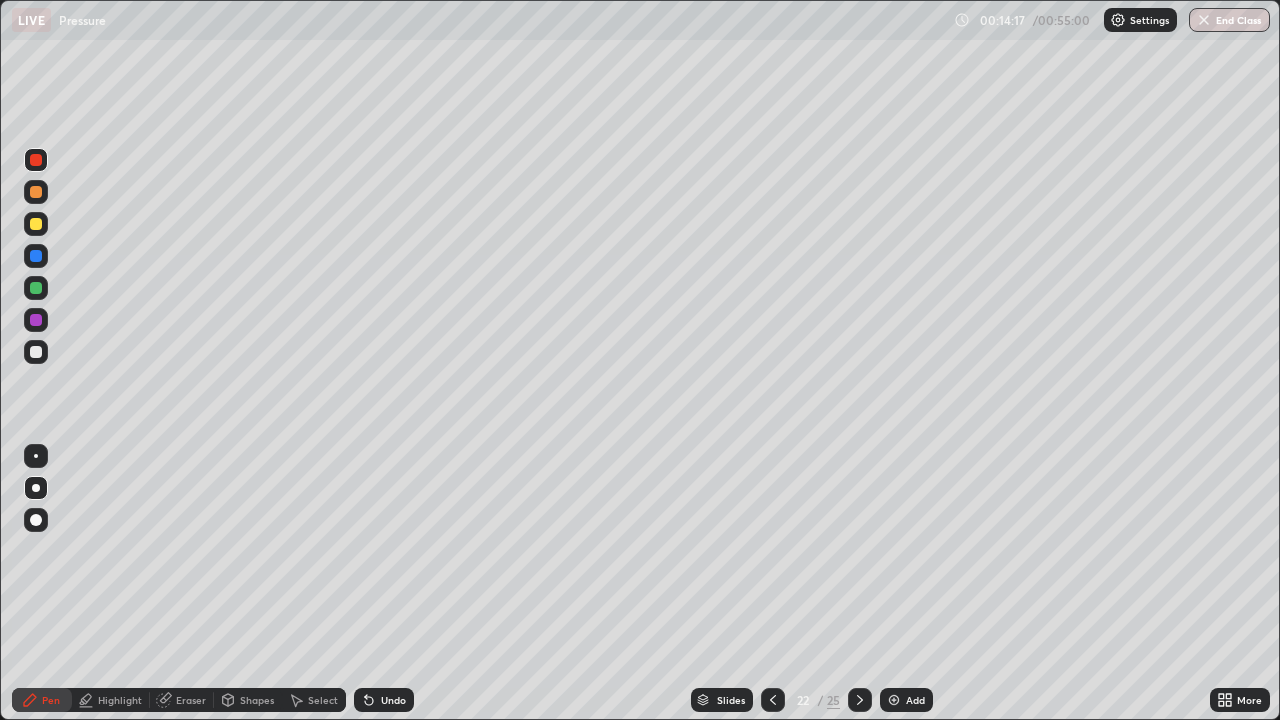 click on "Shapes" at bounding box center [257, 700] 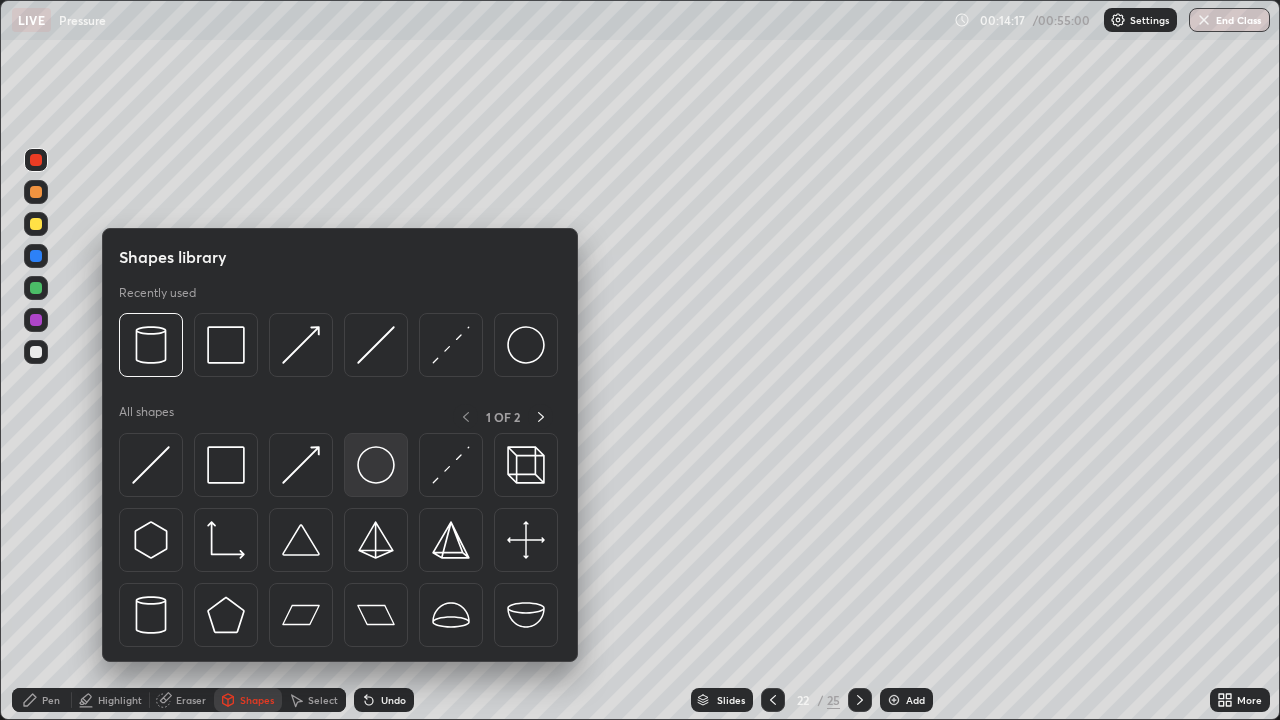 click at bounding box center (376, 465) 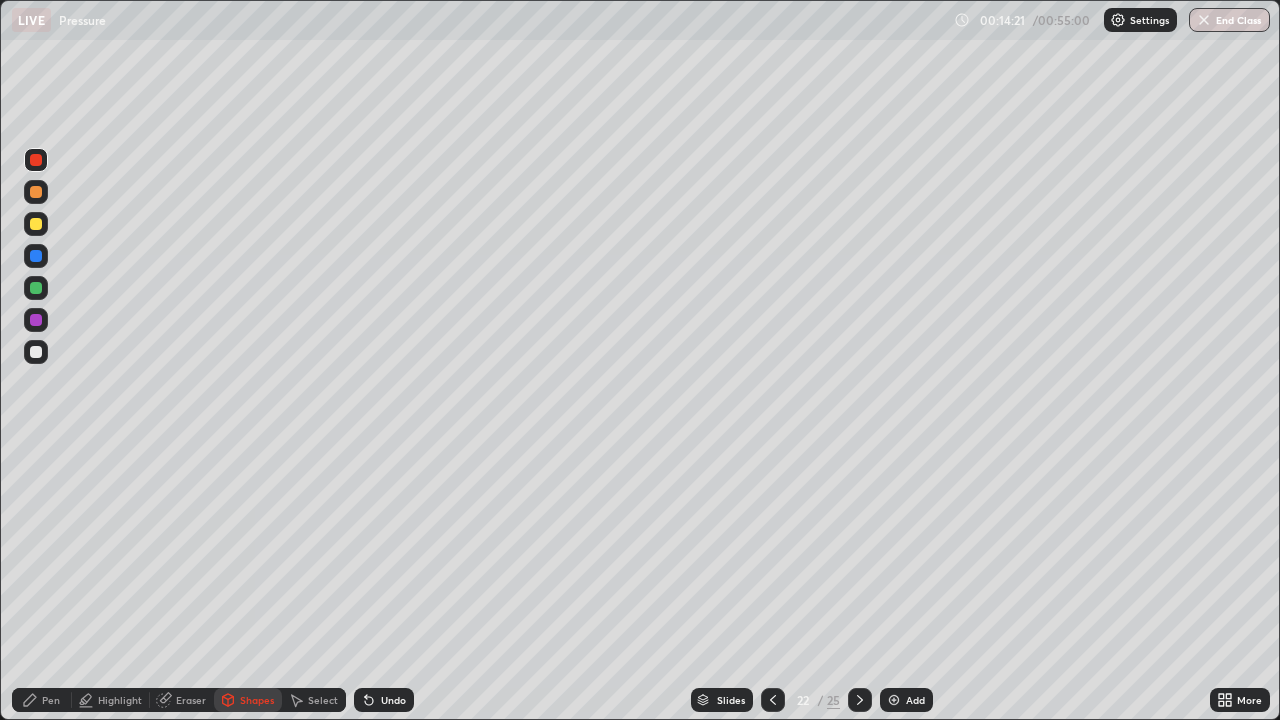 click on "Pen" at bounding box center (51, 700) 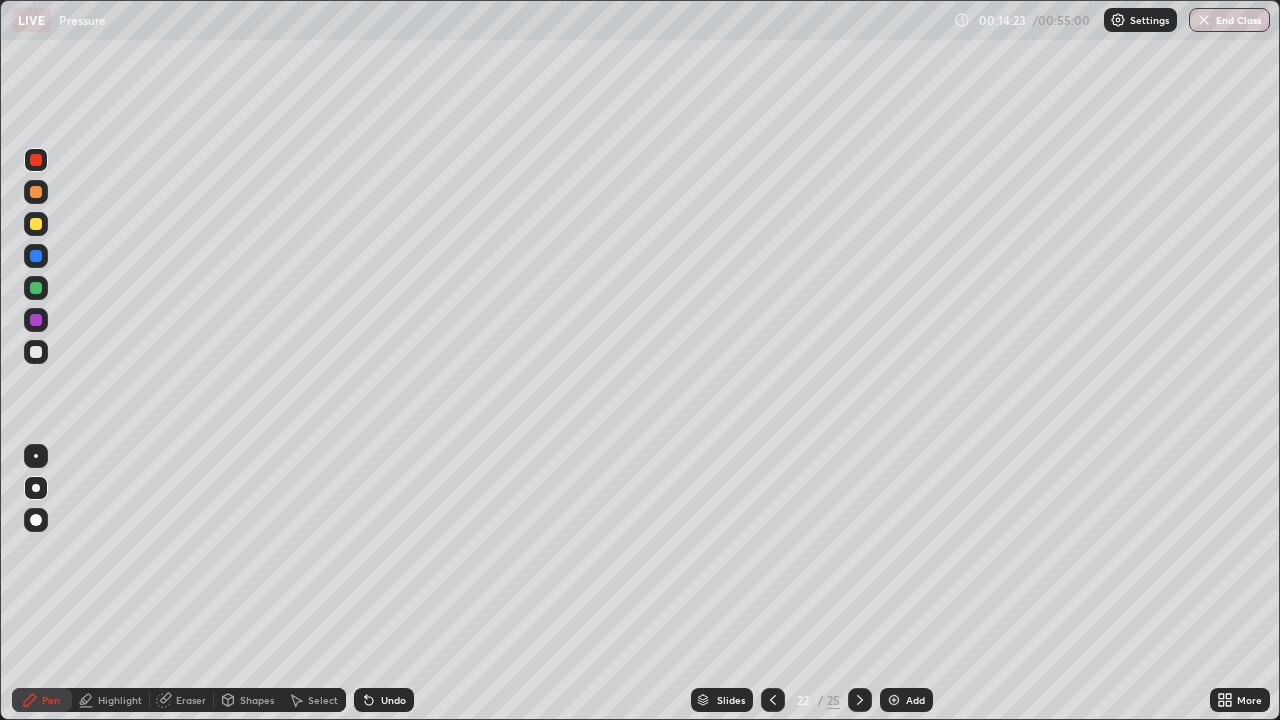 click on "Highlight" at bounding box center [120, 700] 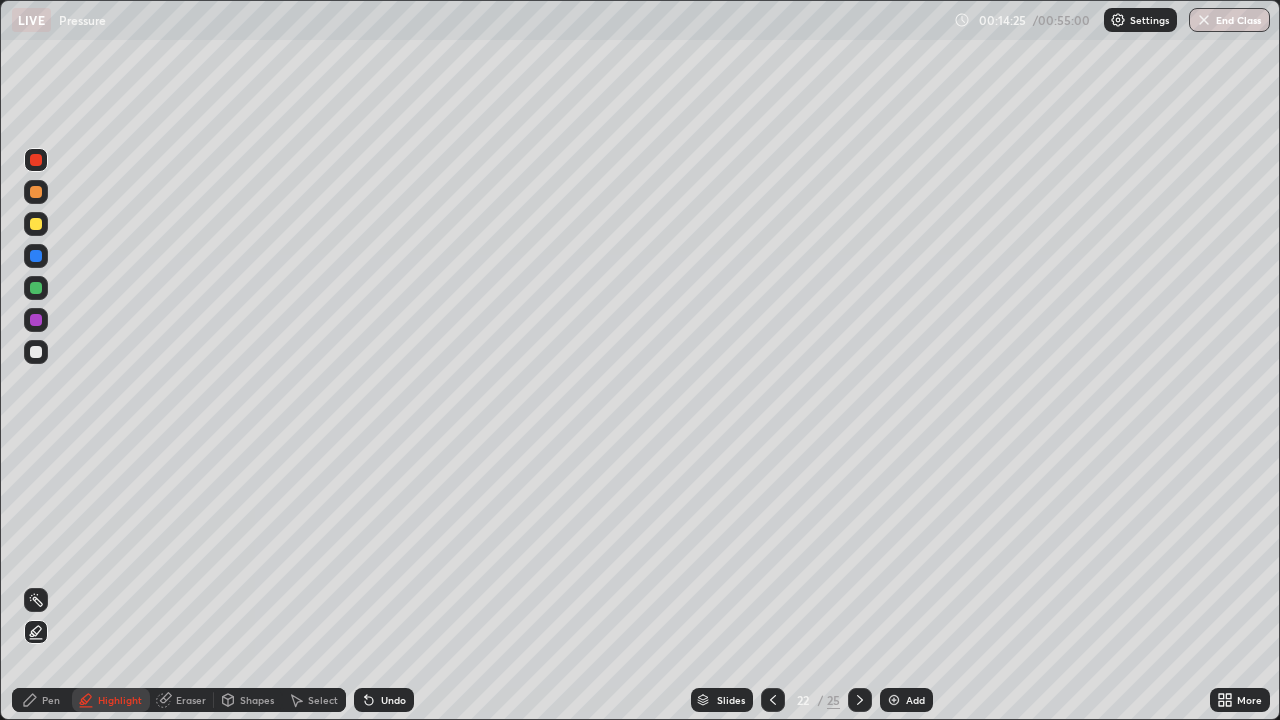 click at bounding box center (36, 320) 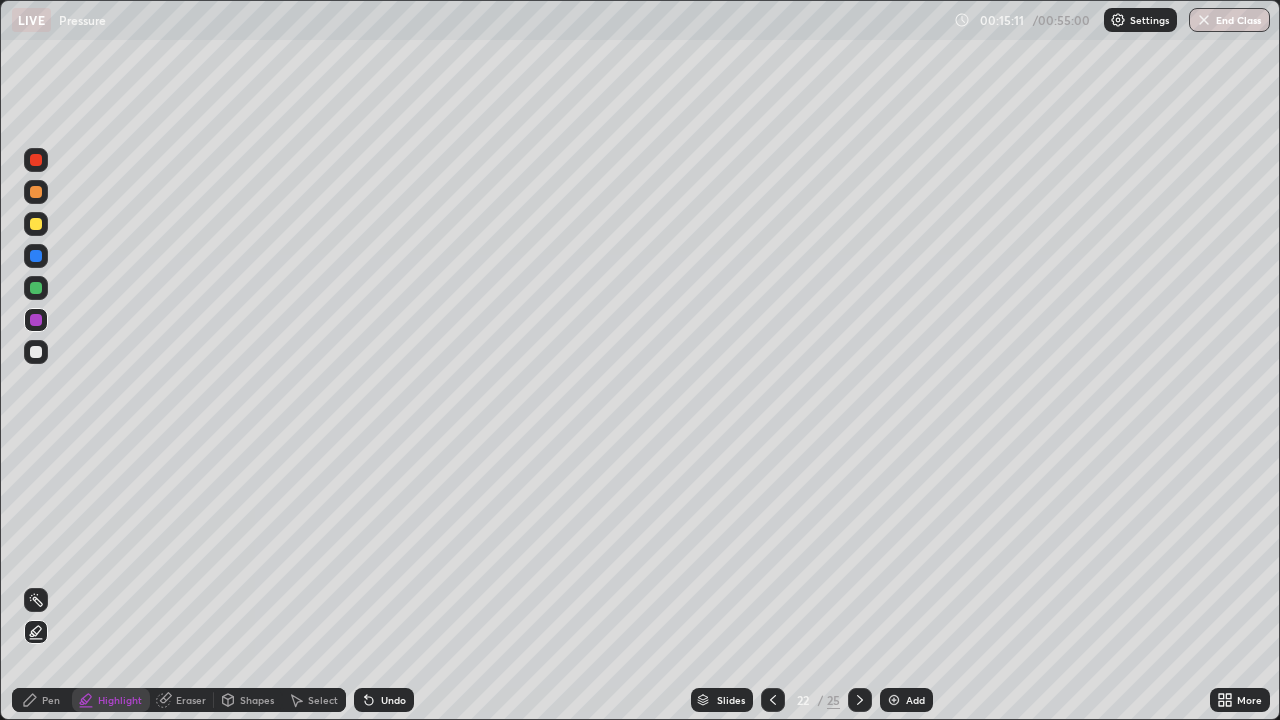 click on "Eraser" at bounding box center [191, 700] 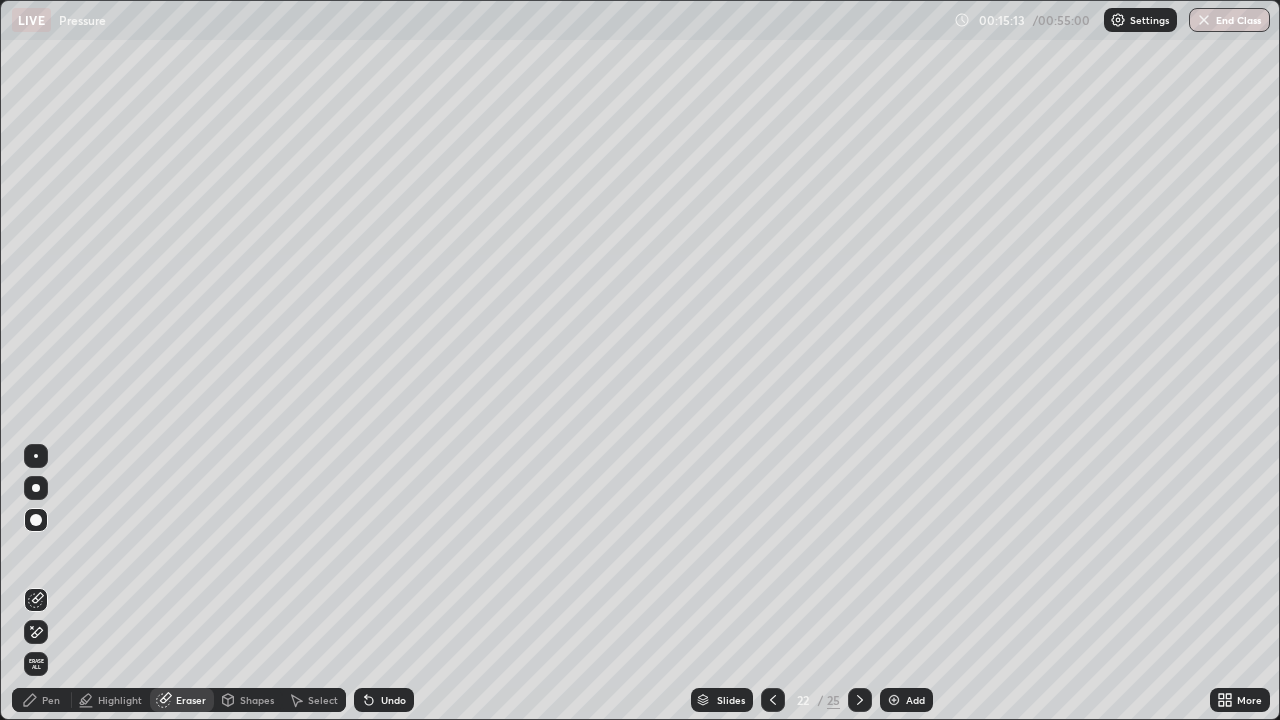 click on "Pen" at bounding box center (51, 700) 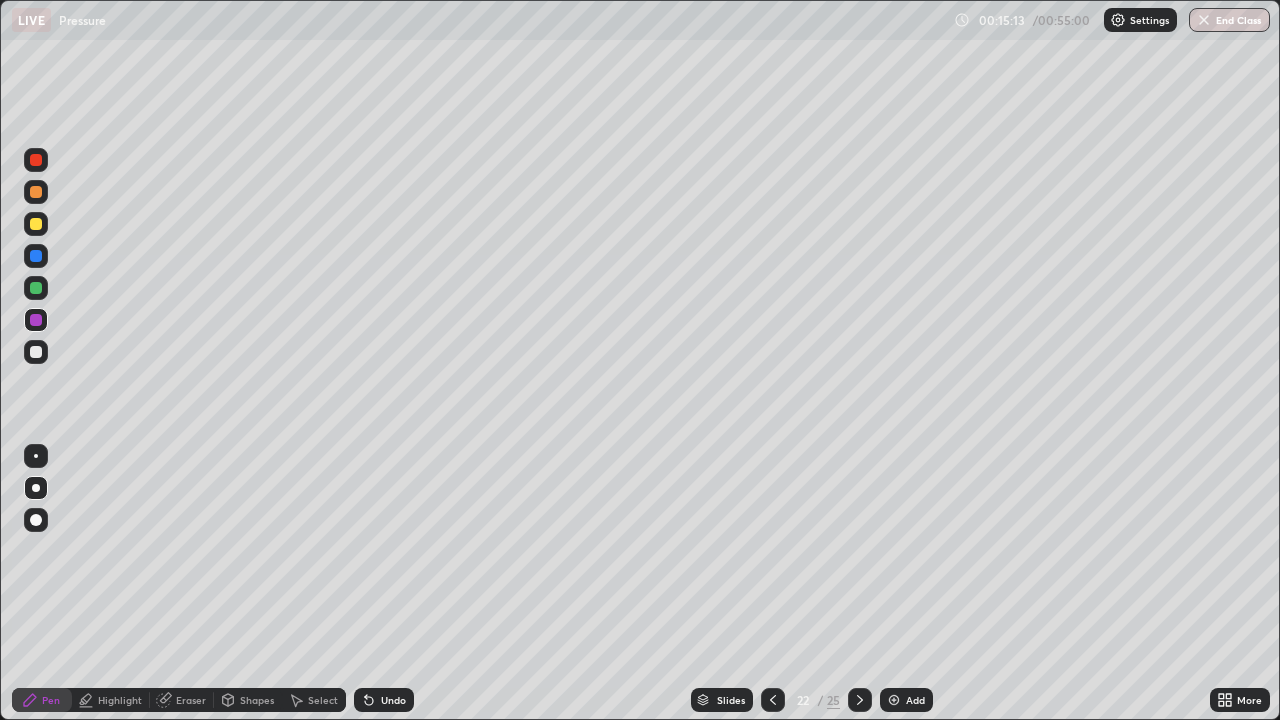 click on "Highlight" at bounding box center [120, 700] 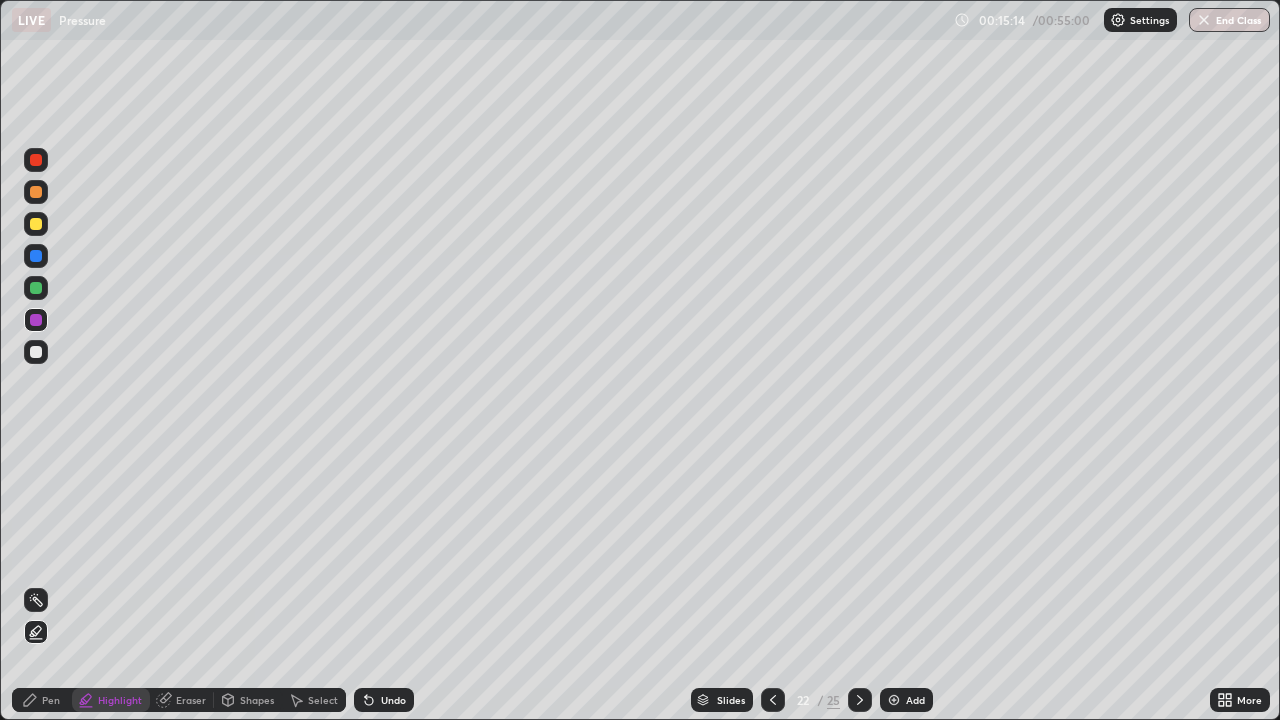 click on "Eraser" at bounding box center (191, 700) 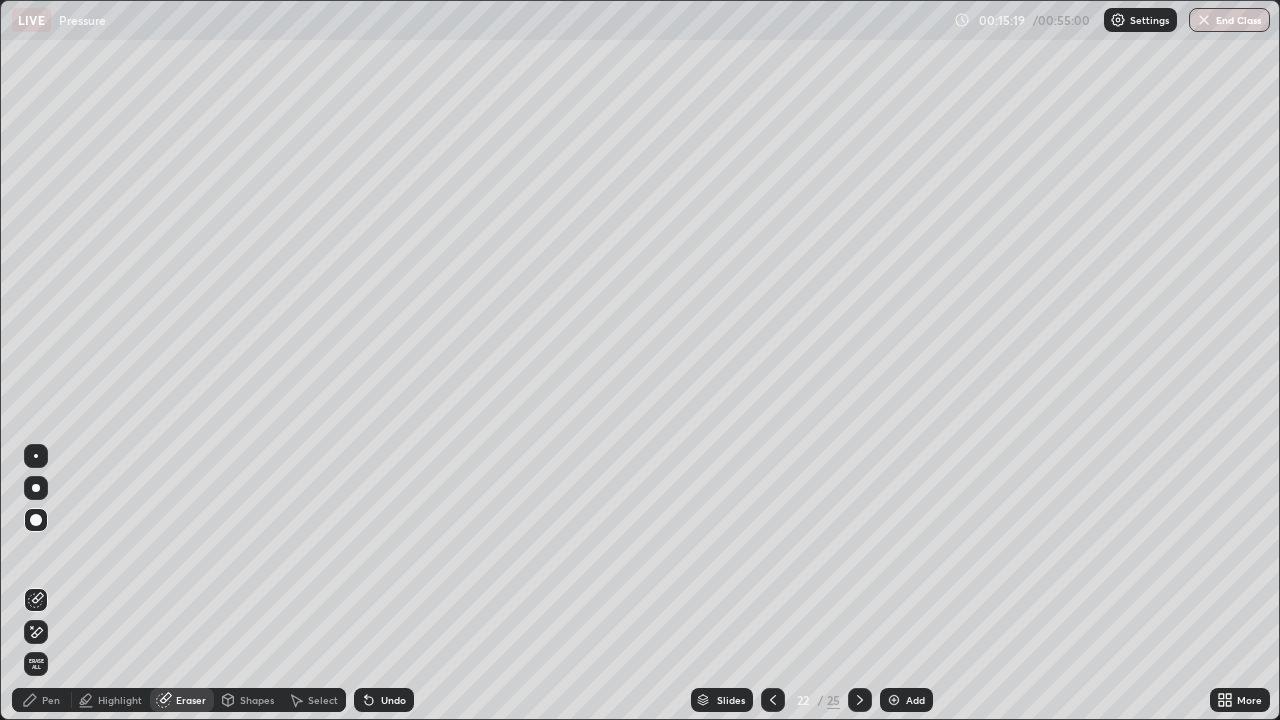 click on "Pen" at bounding box center [42, 700] 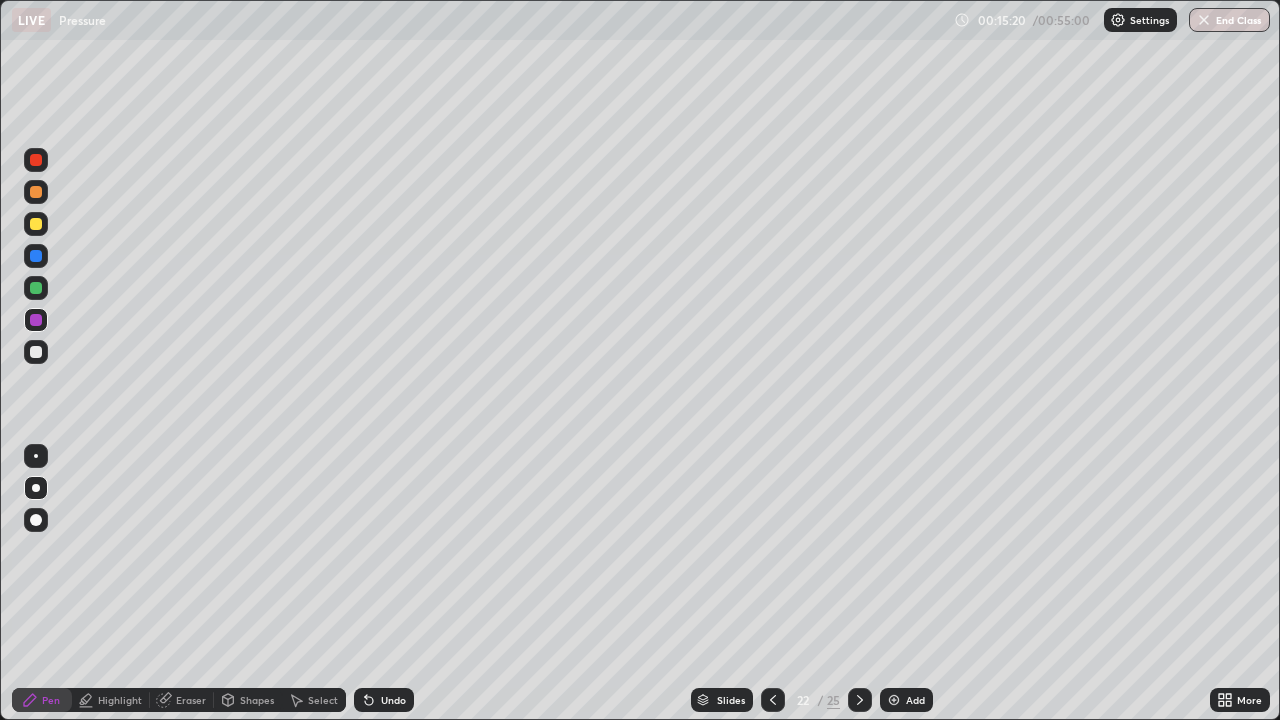 click at bounding box center [36, 288] 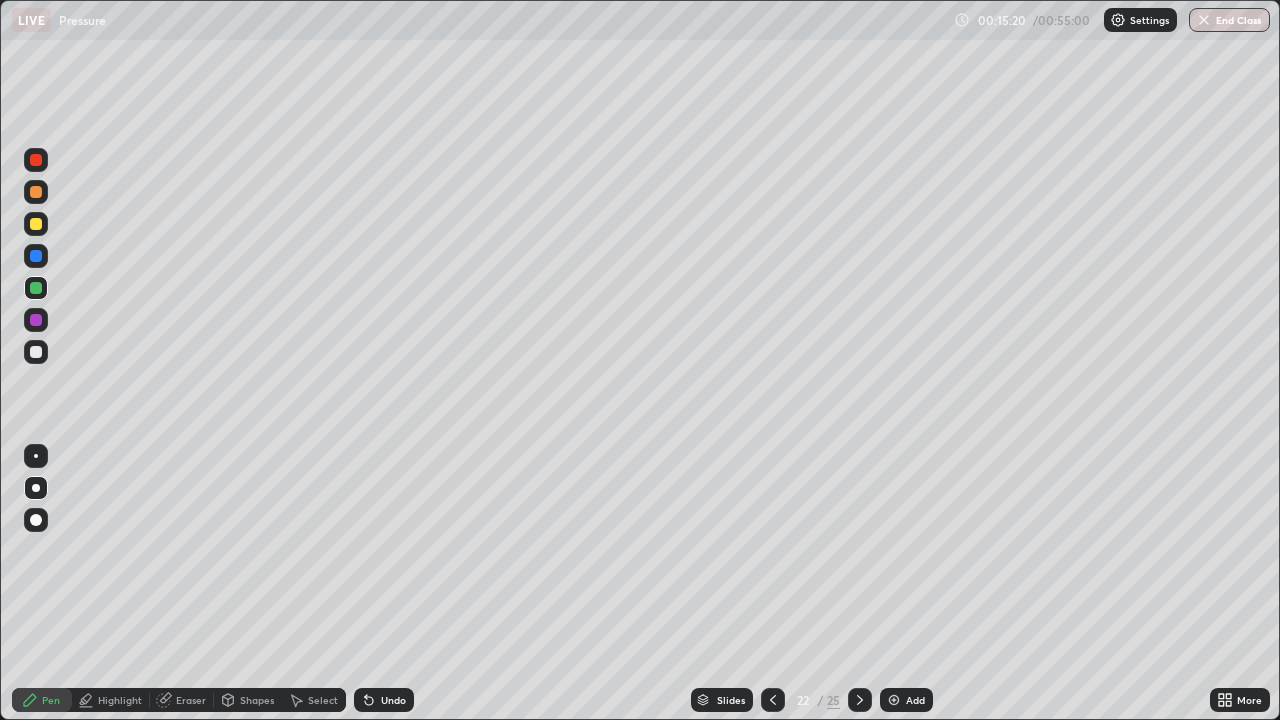 click on "Shapes" at bounding box center [257, 700] 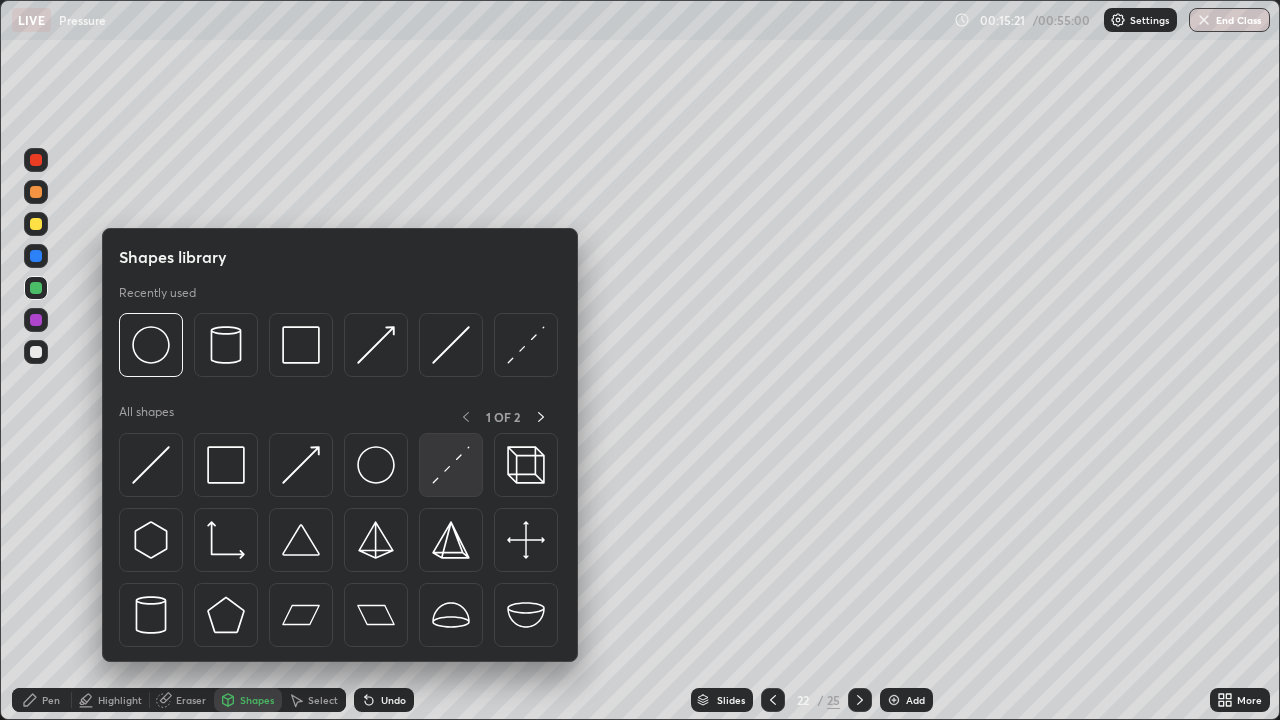 click at bounding box center [451, 465] 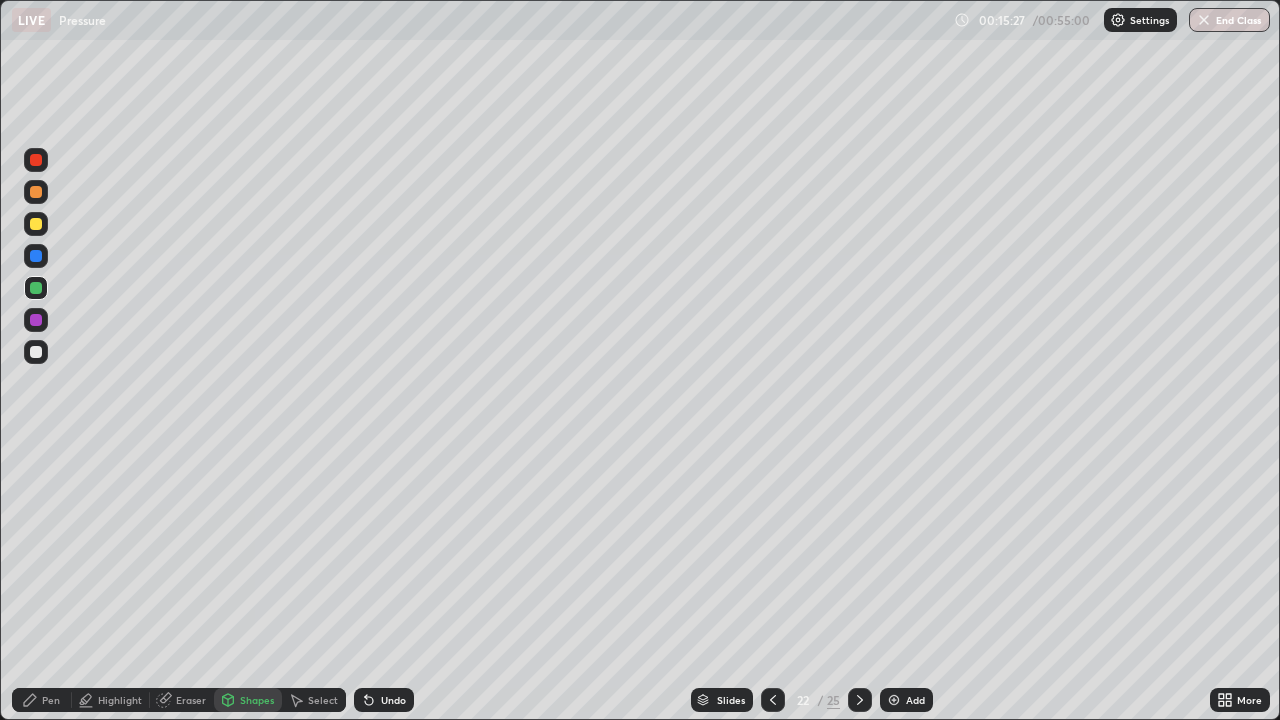 click on "Pen" at bounding box center [51, 700] 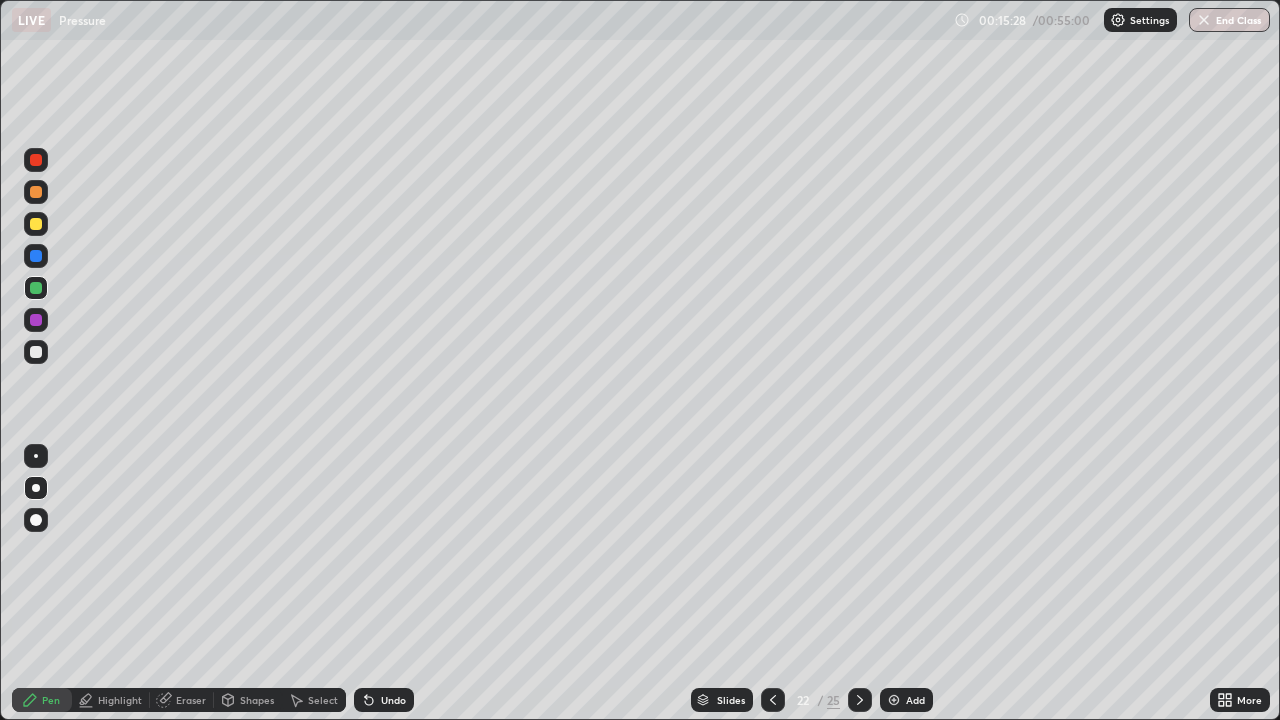click on "Highlight" at bounding box center (120, 700) 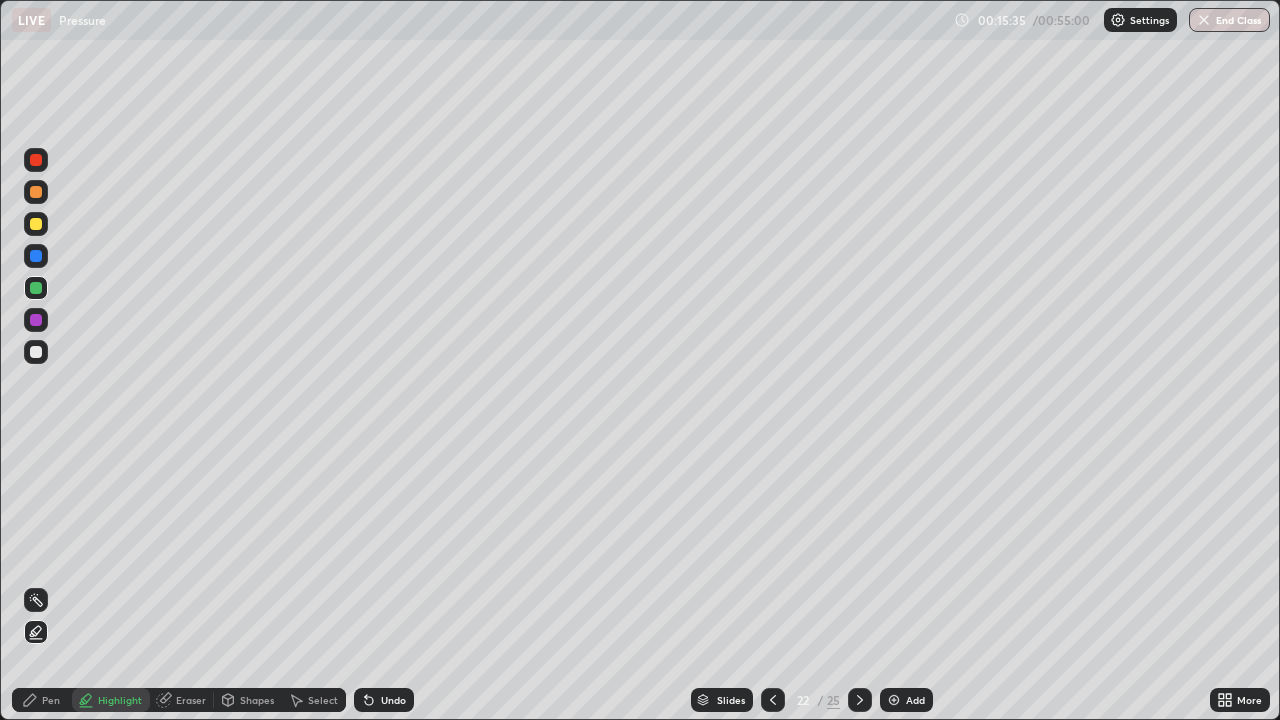 click on "Eraser" at bounding box center (191, 700) 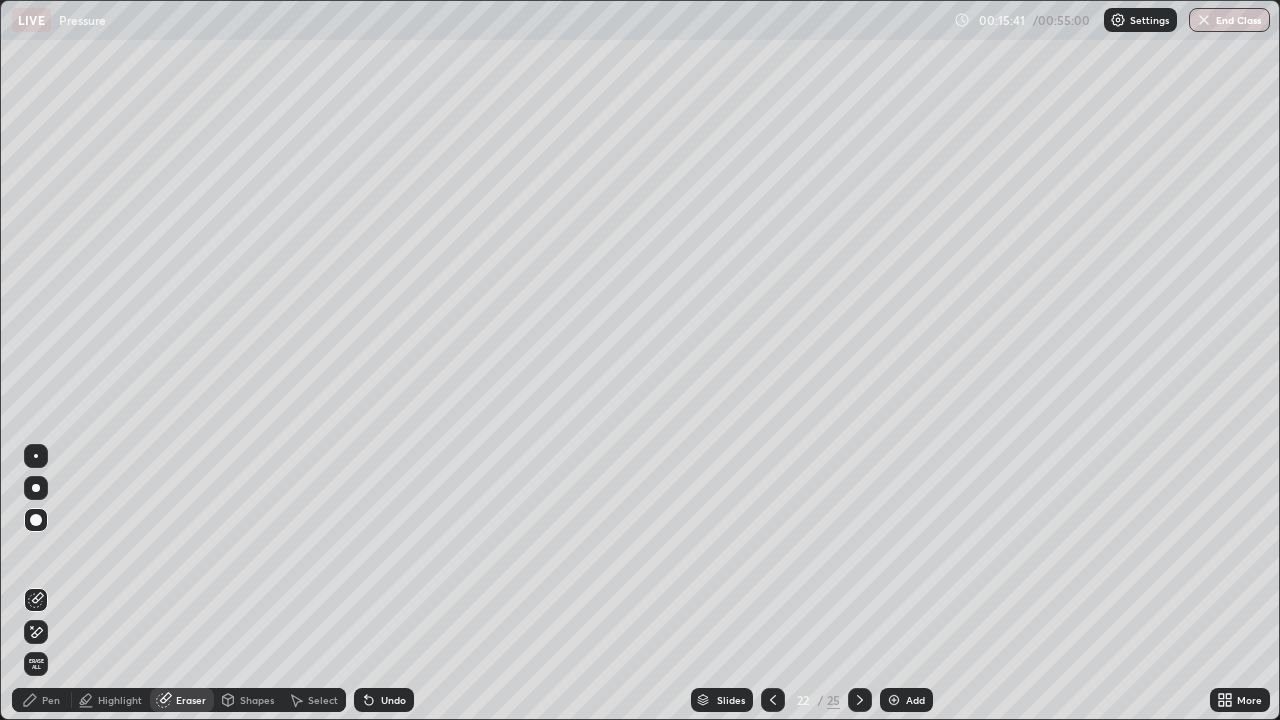 click on "Pen" at bounding box center [51, 700] 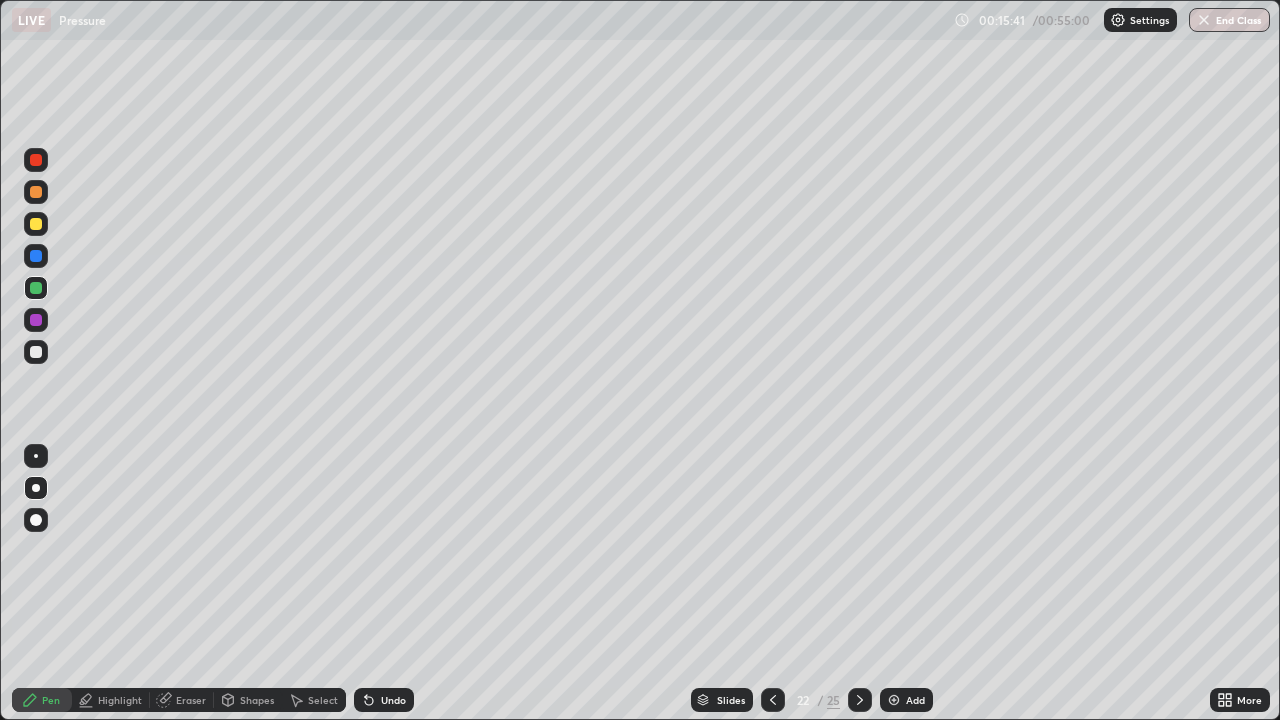 click at bounding box center [36, 320] 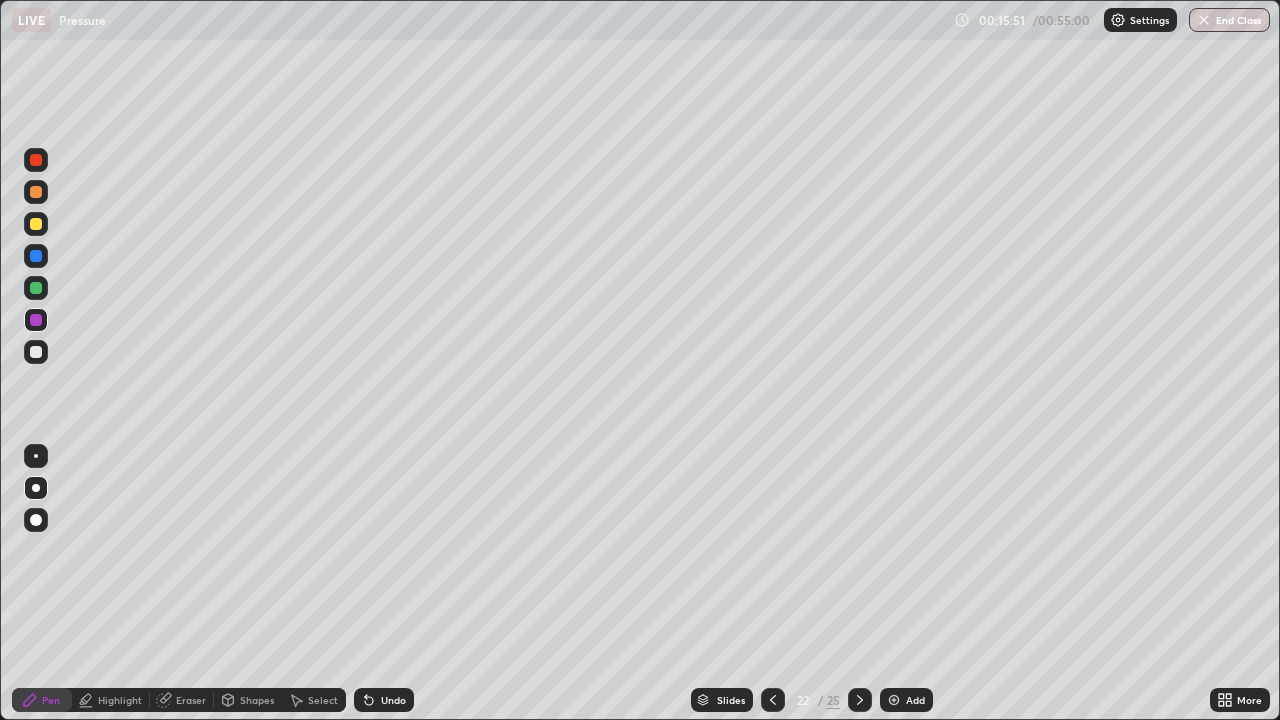 click at bounding box center [36, 224] 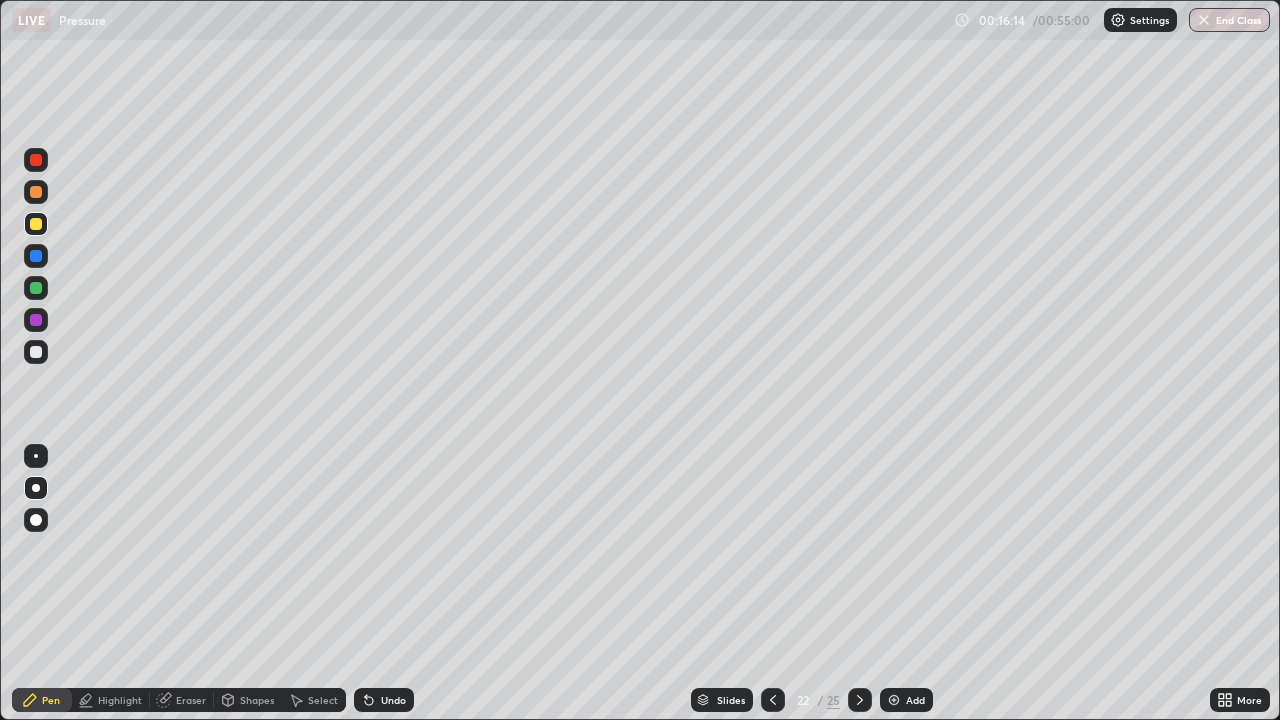 click at bounding box center (36, 192) 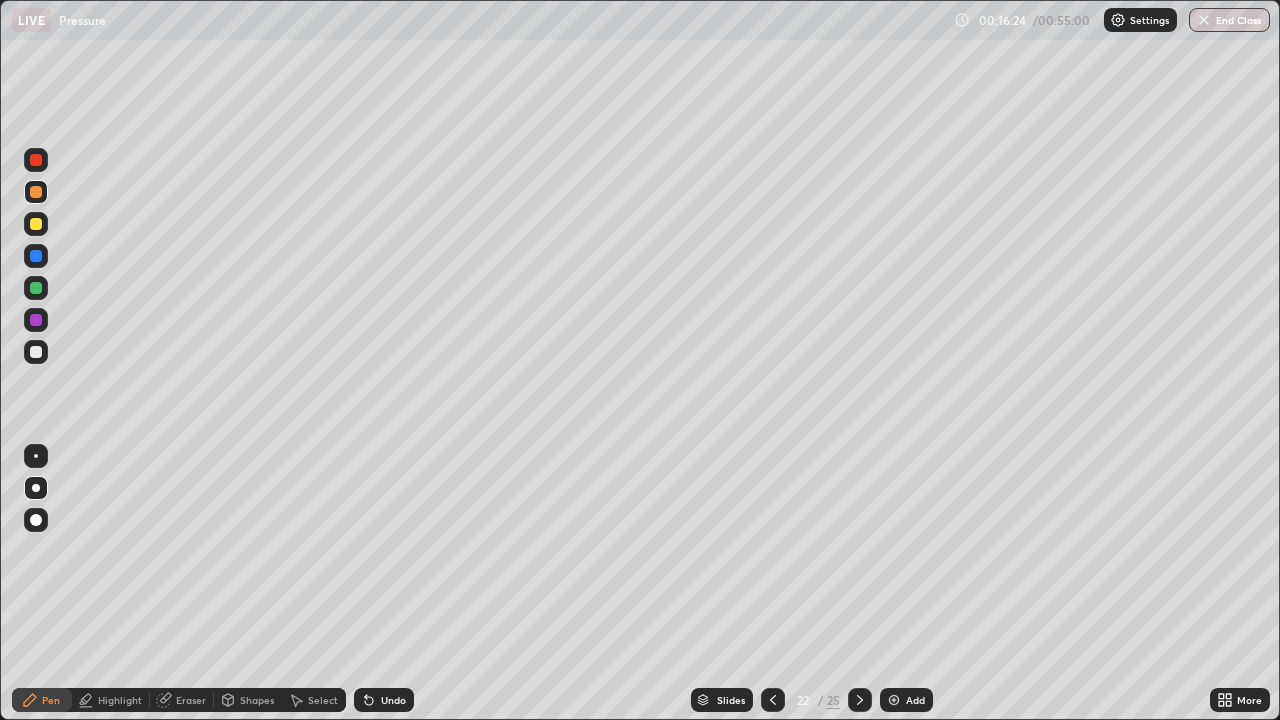 click on "Shapes" at bounding box center [257, 700] 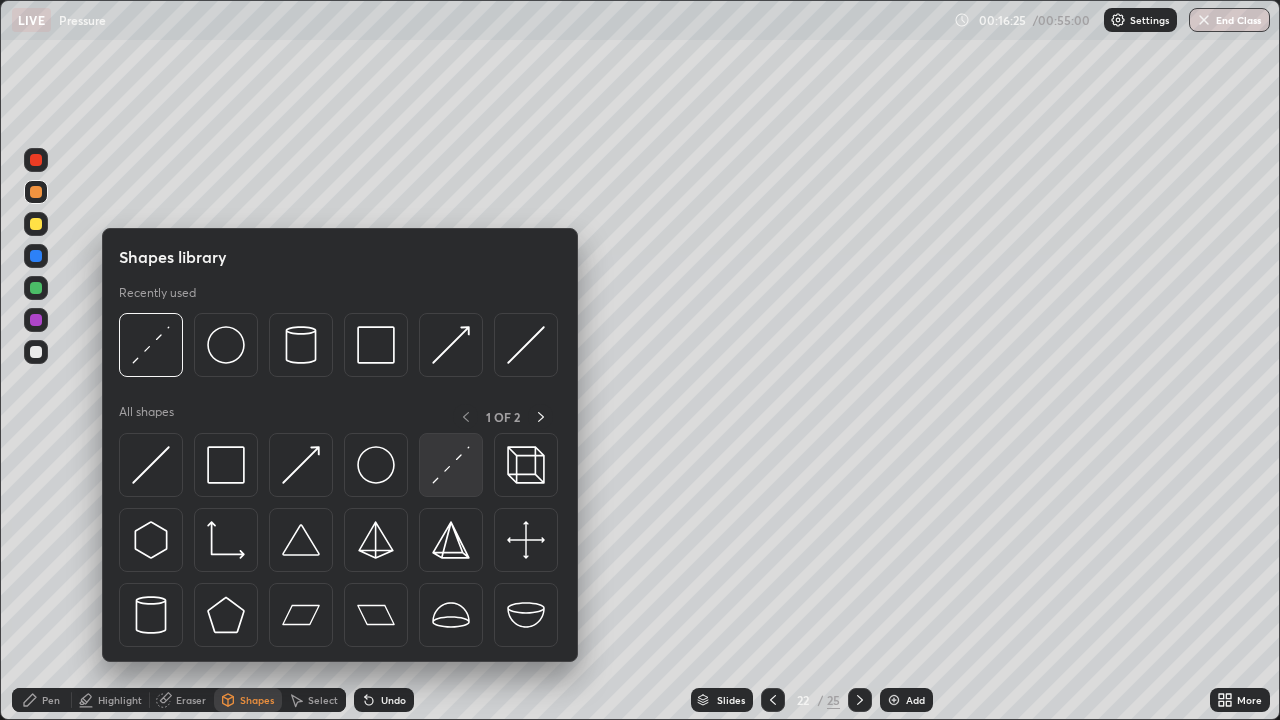 click at bounding box center [451, 465] 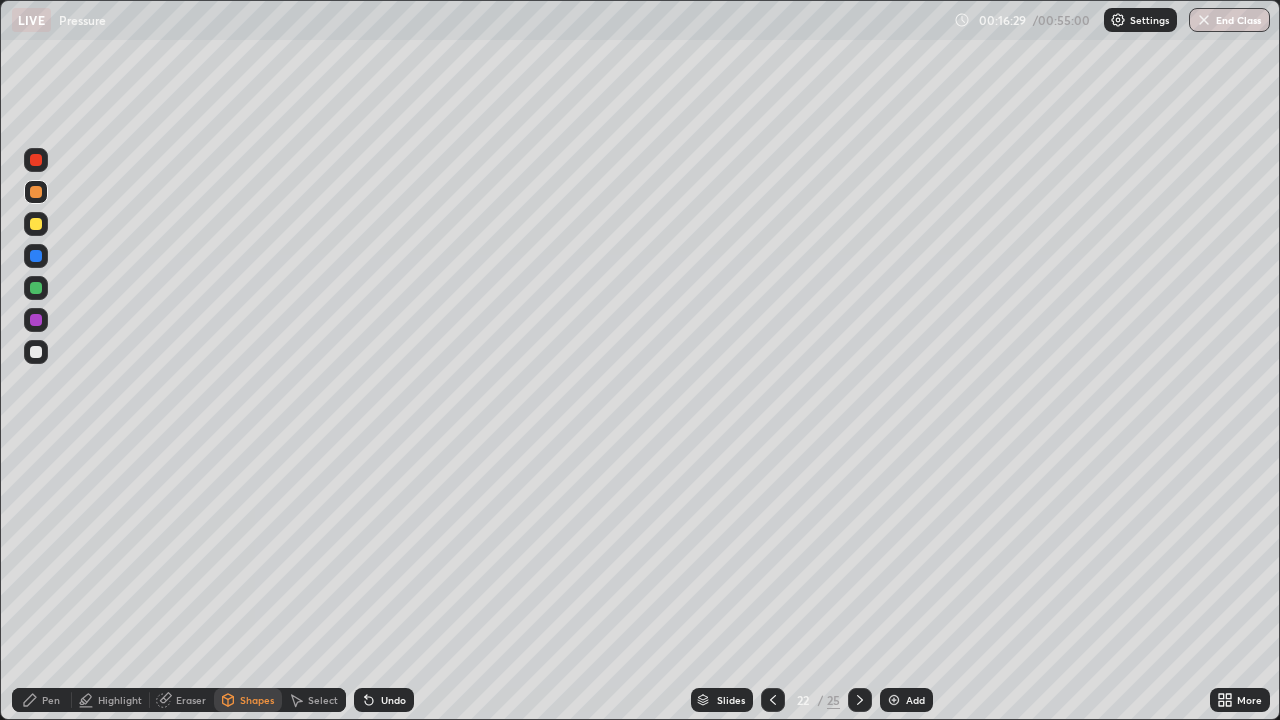 click on "Pen" at bounding box center (51, 700) 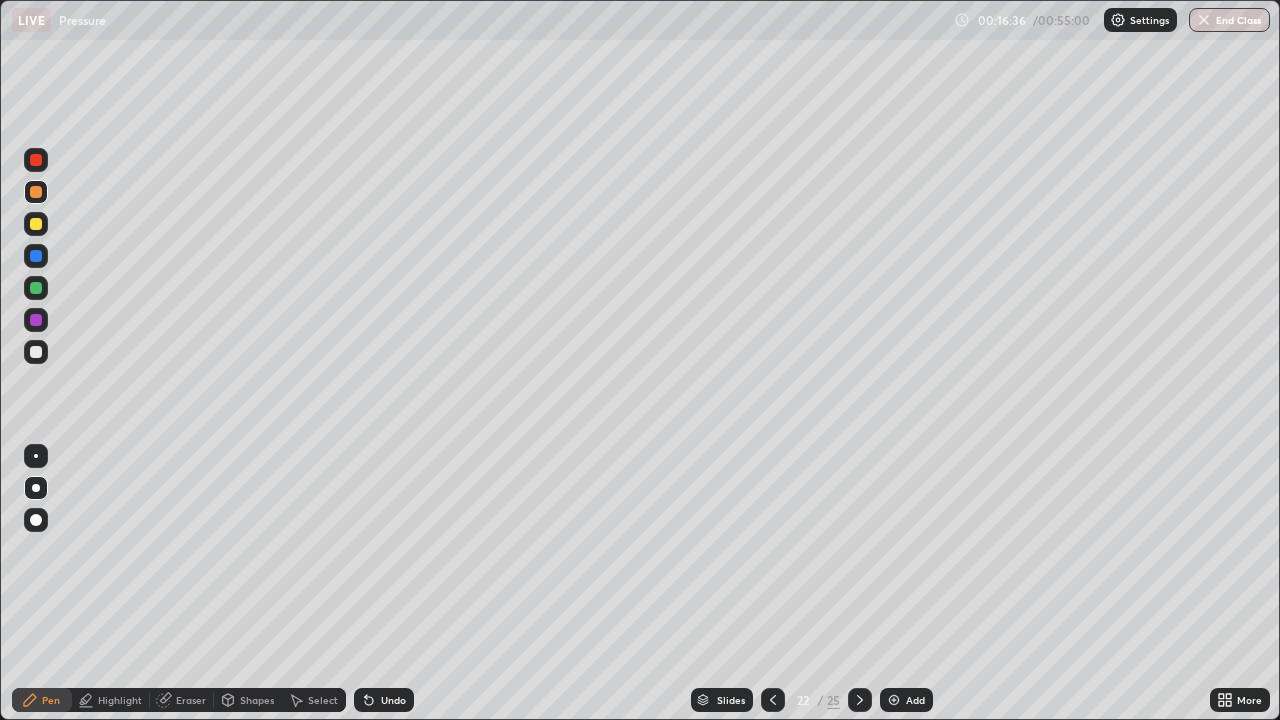 click at bounding box center [36, 256] 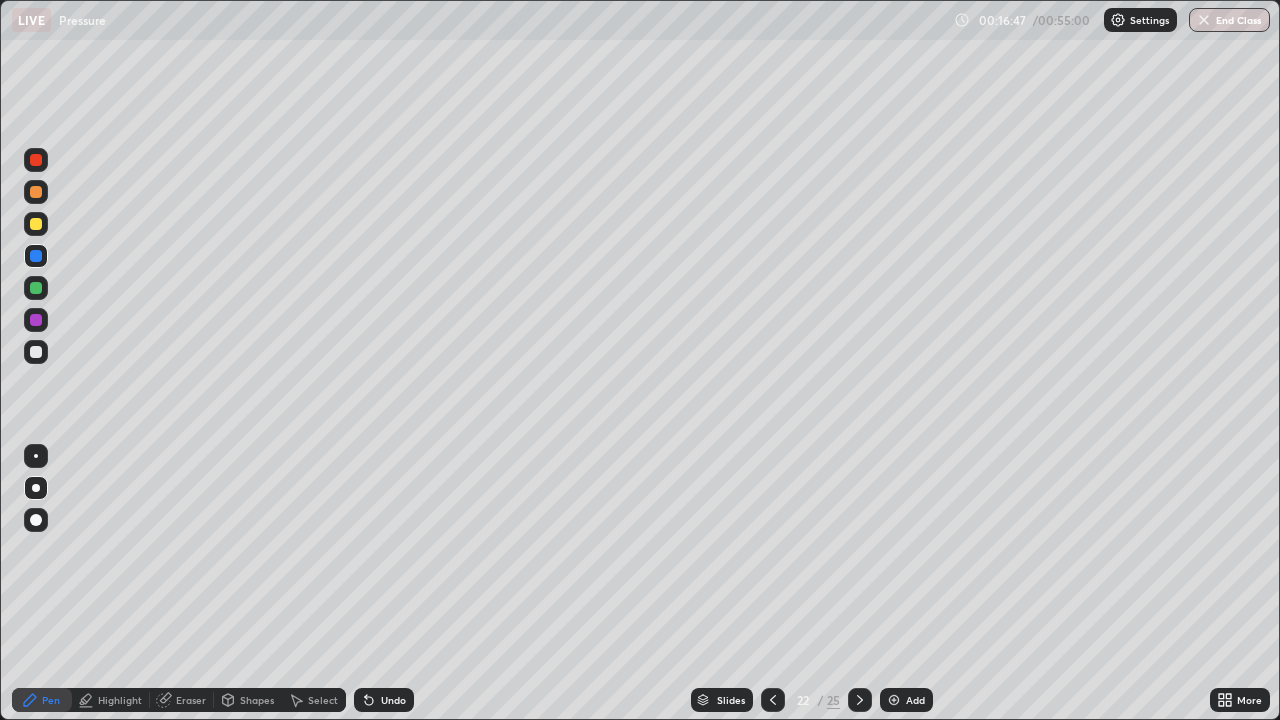 click on "Undo" at bounding box center [393, 700] 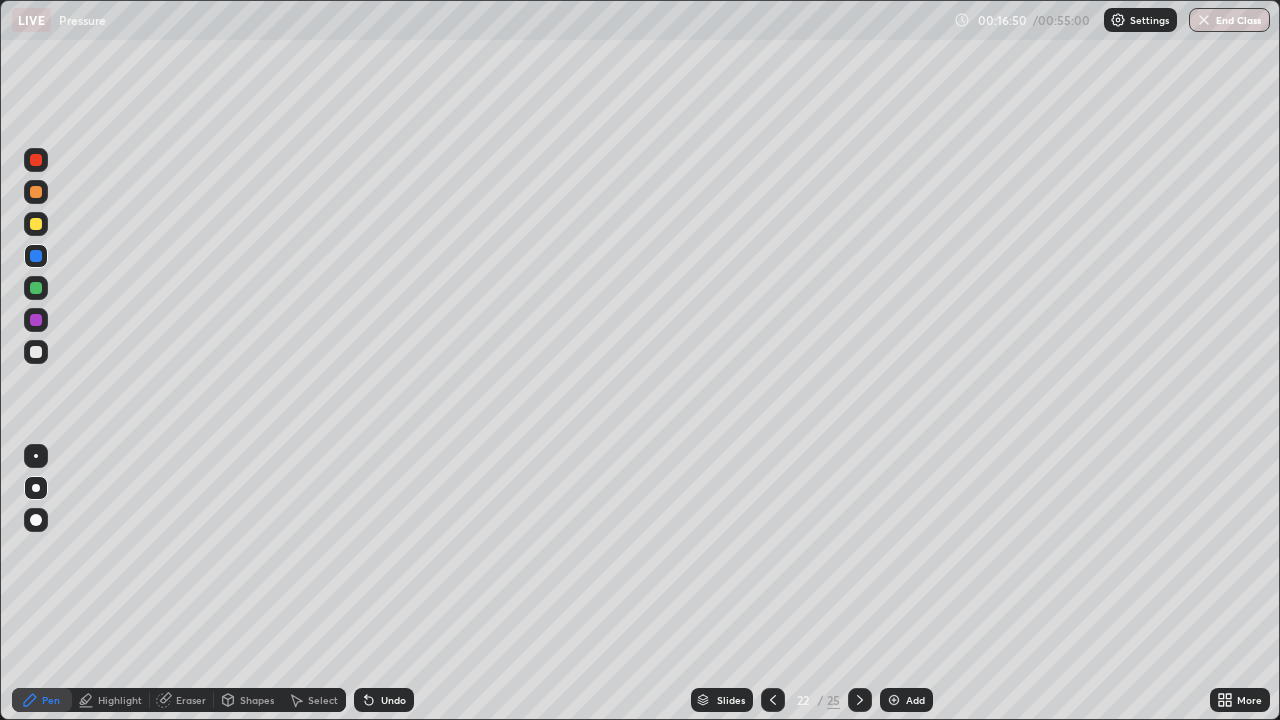click on "Shapes" at bounding box center [257, 700] 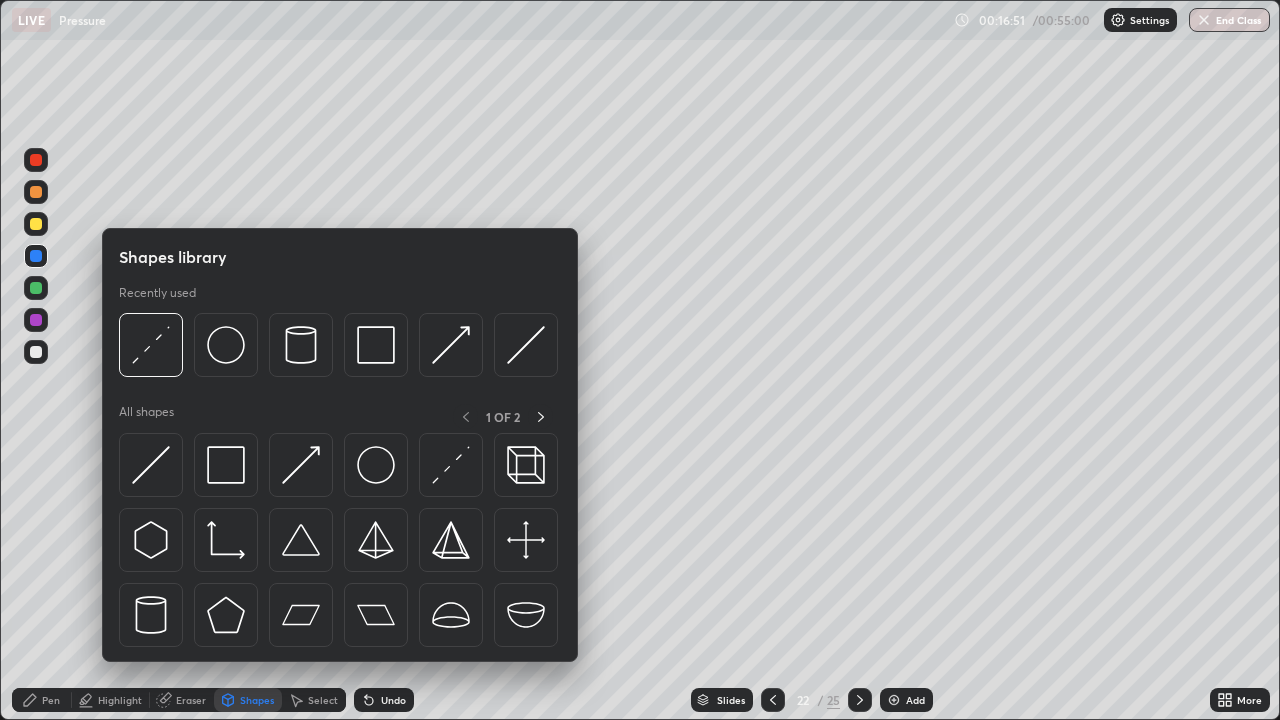 click at bounding box center (301, 465) 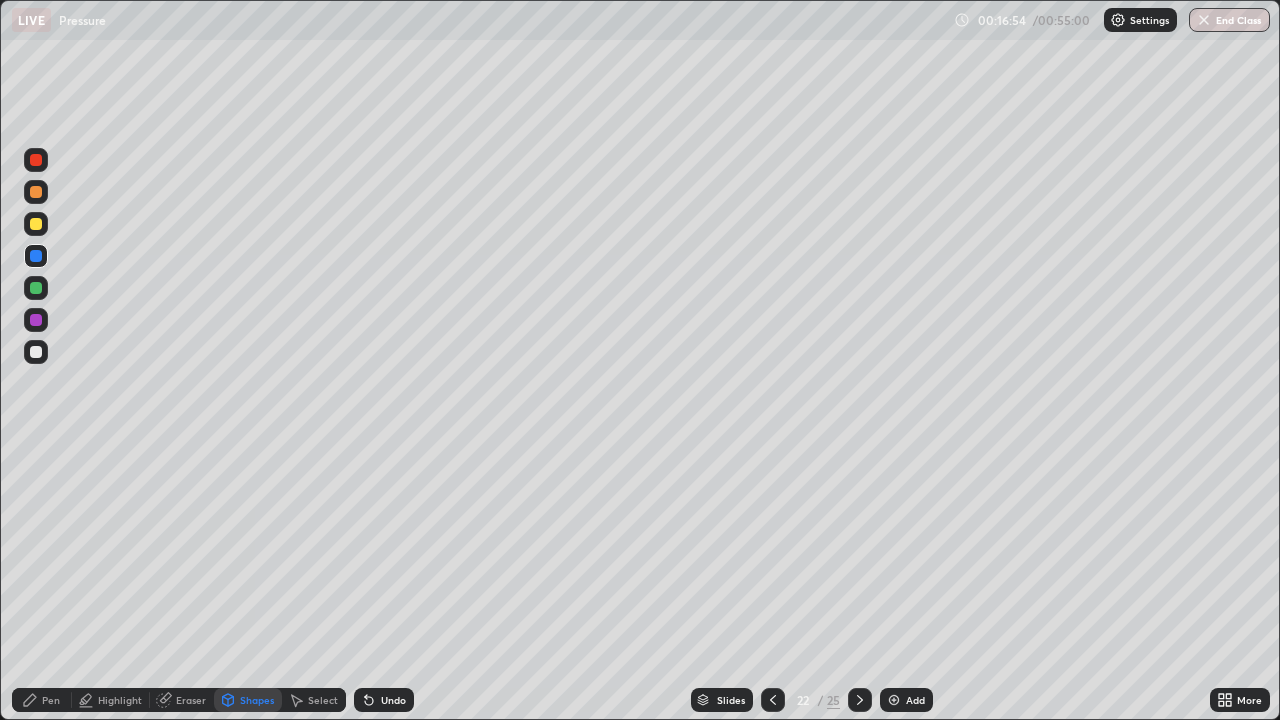 click on "Pen" at bounding box center [51, 700] 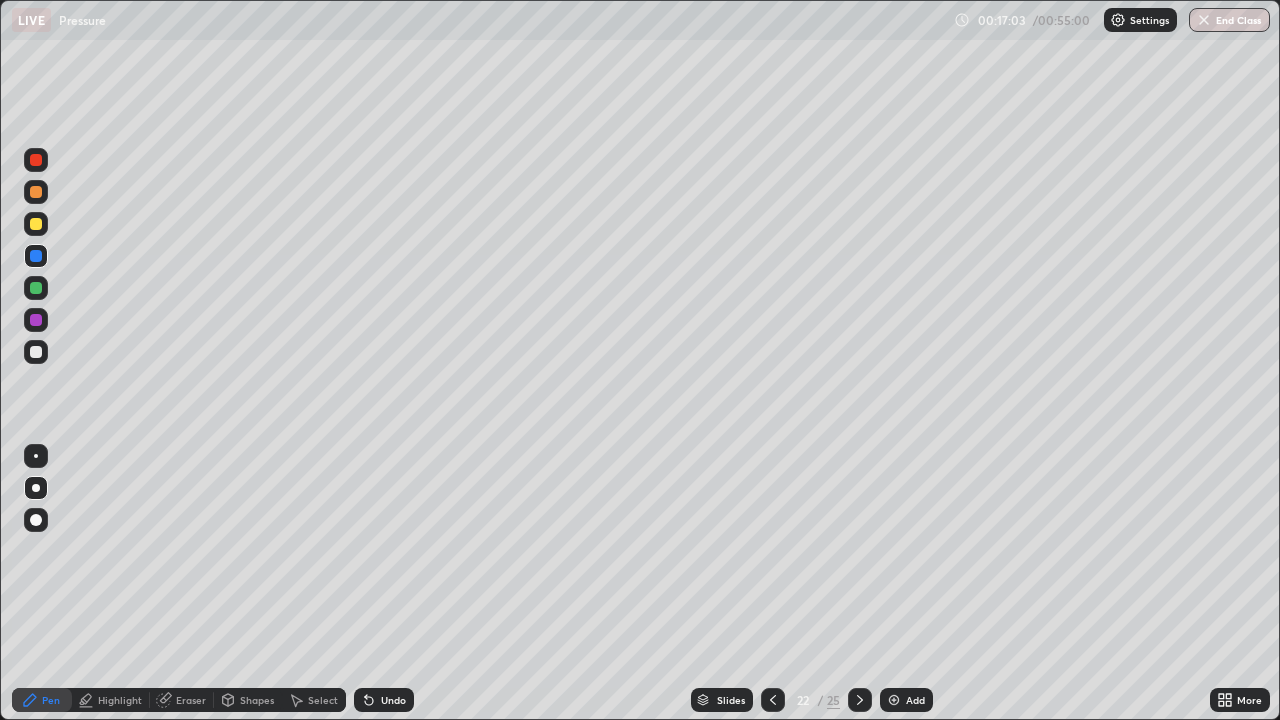 click at bounding box center [36, 288] 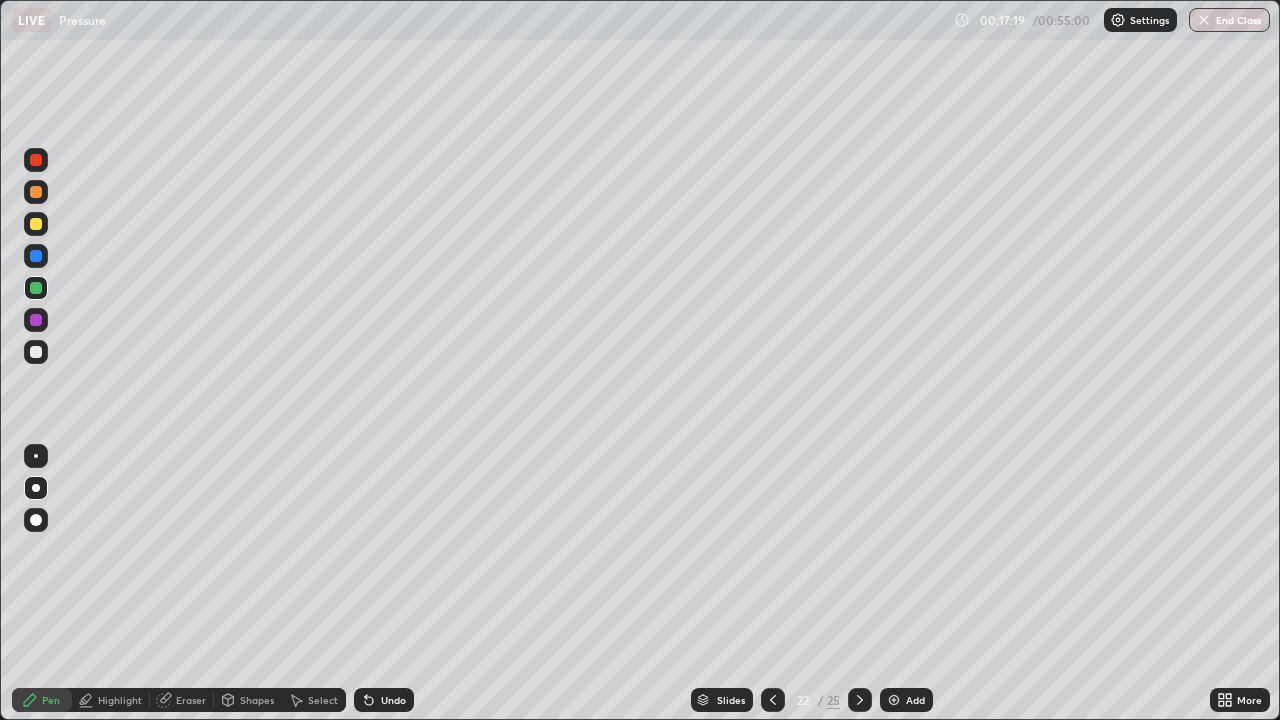 click at bounding box center [36, 160] 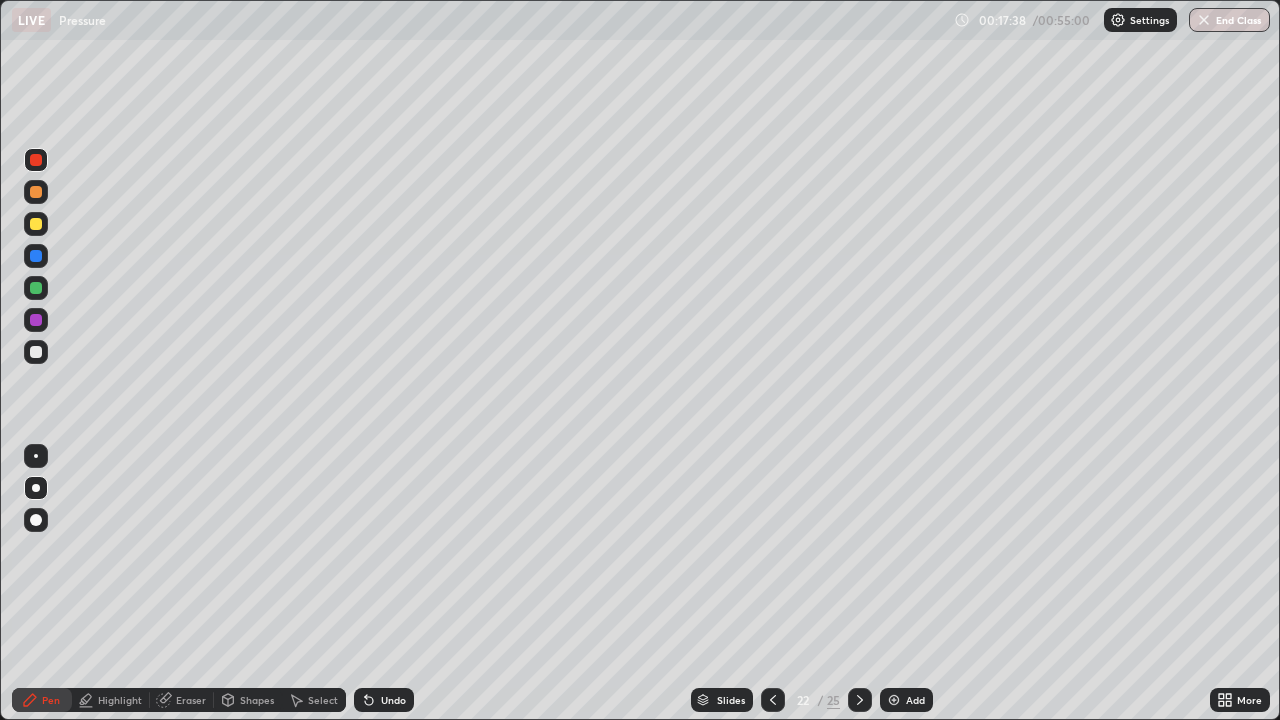 click at bounding box center [36, 256] 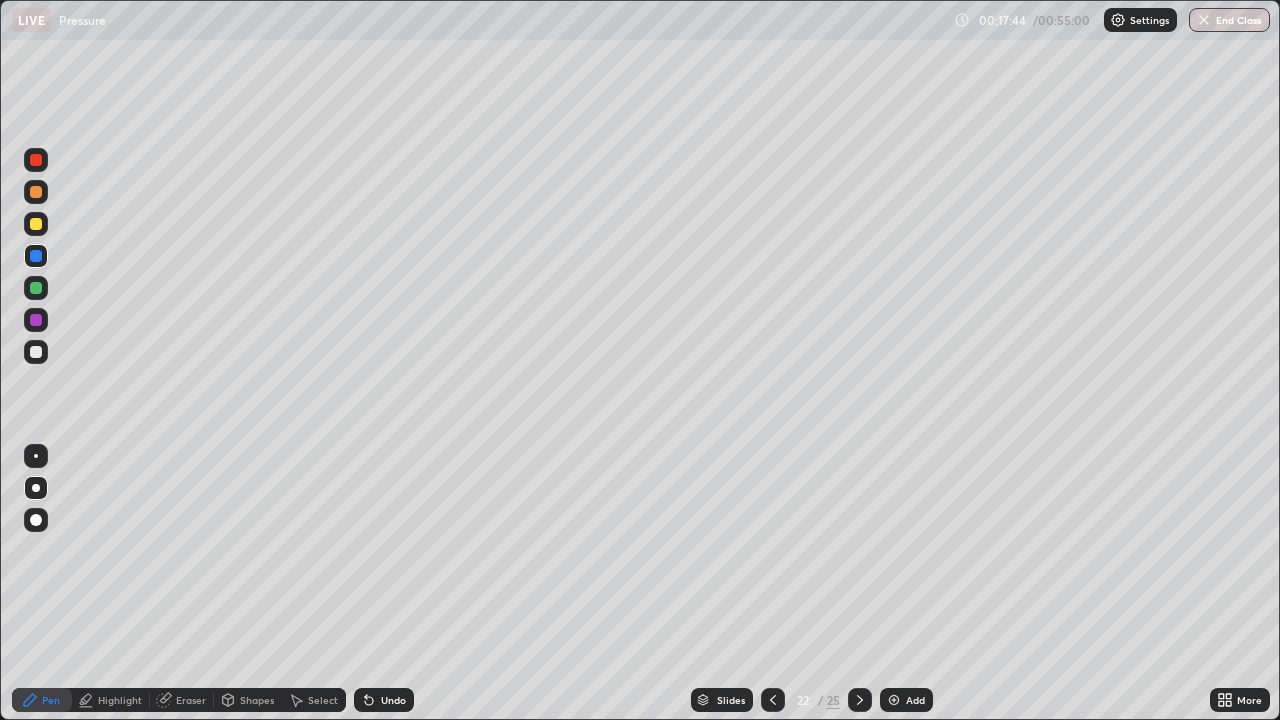 click at bounding box center (36, 320) 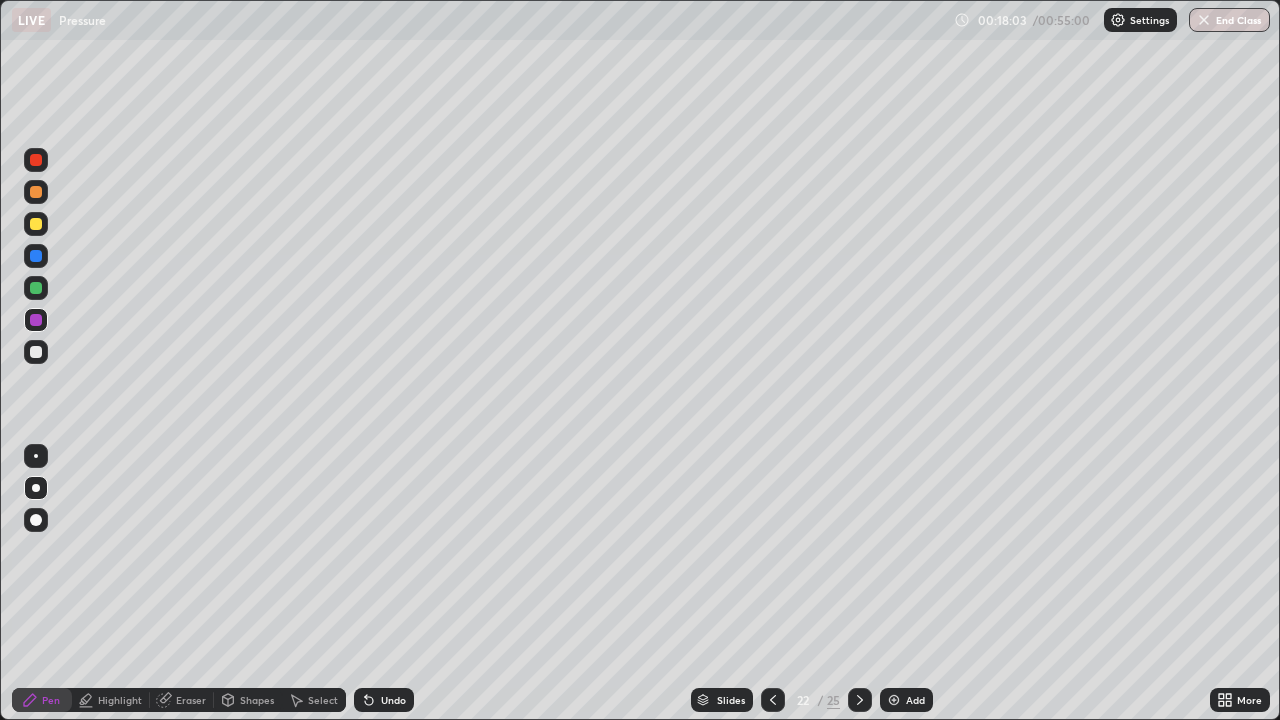 click at bounding box center (36, 288) 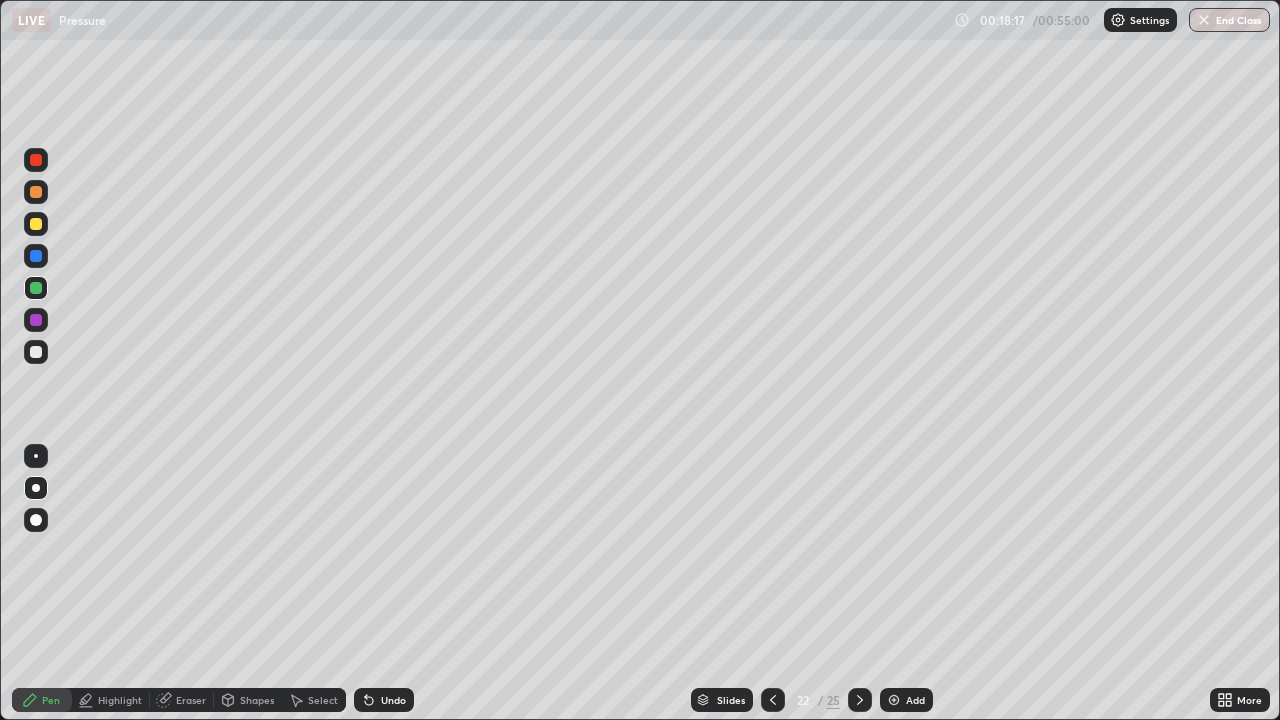 click at bounding box center (36, 256) 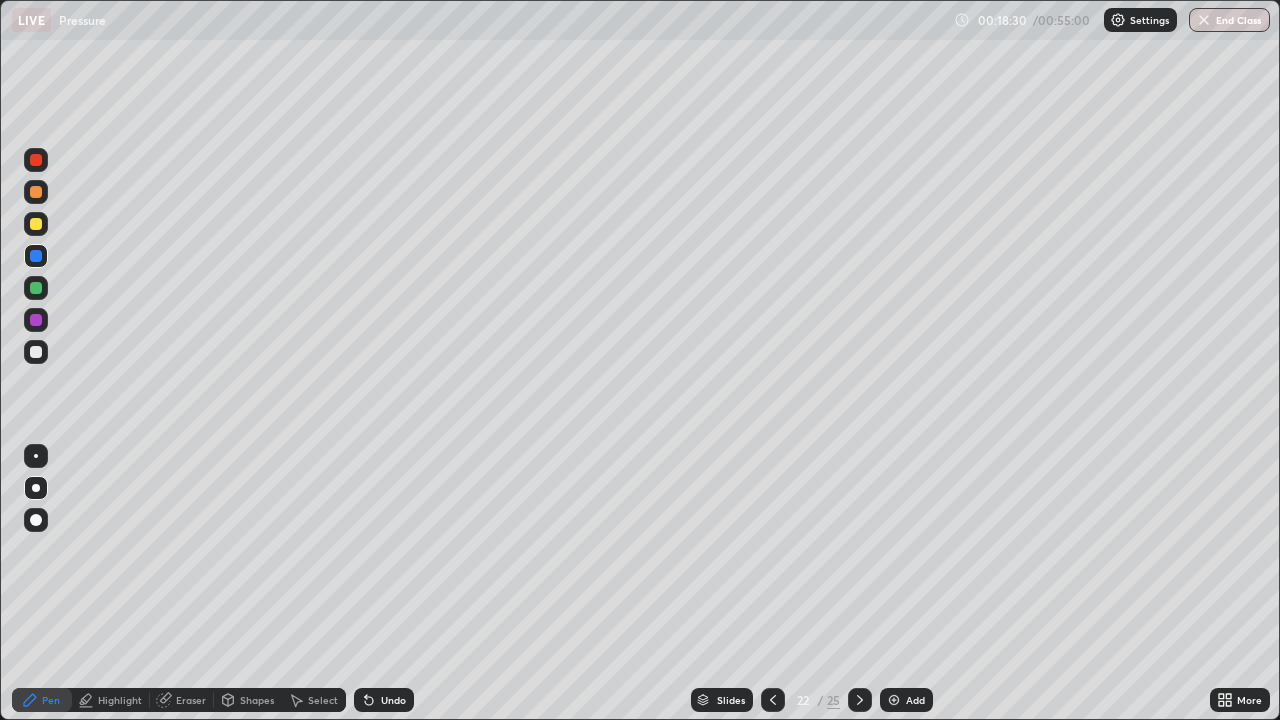 click at bounding box center (36, 224) 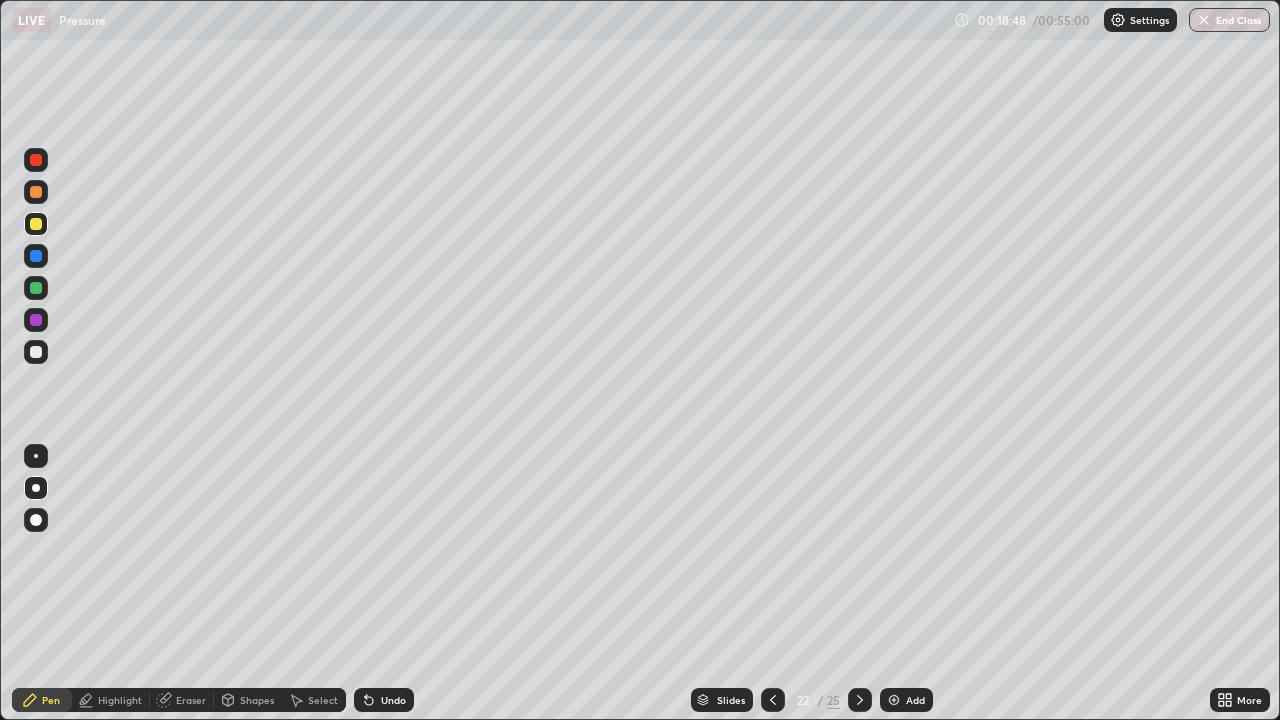 click at bounding box center (36, 192) 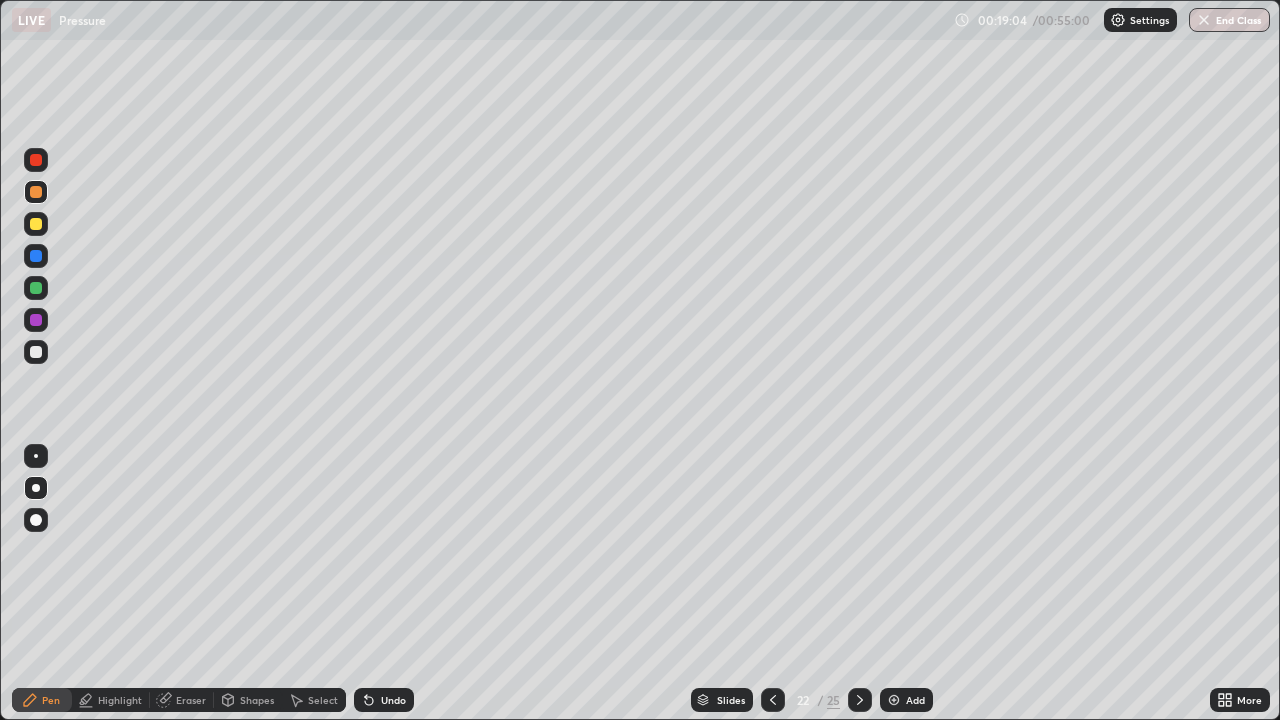 click at bounding box center (36, 256) 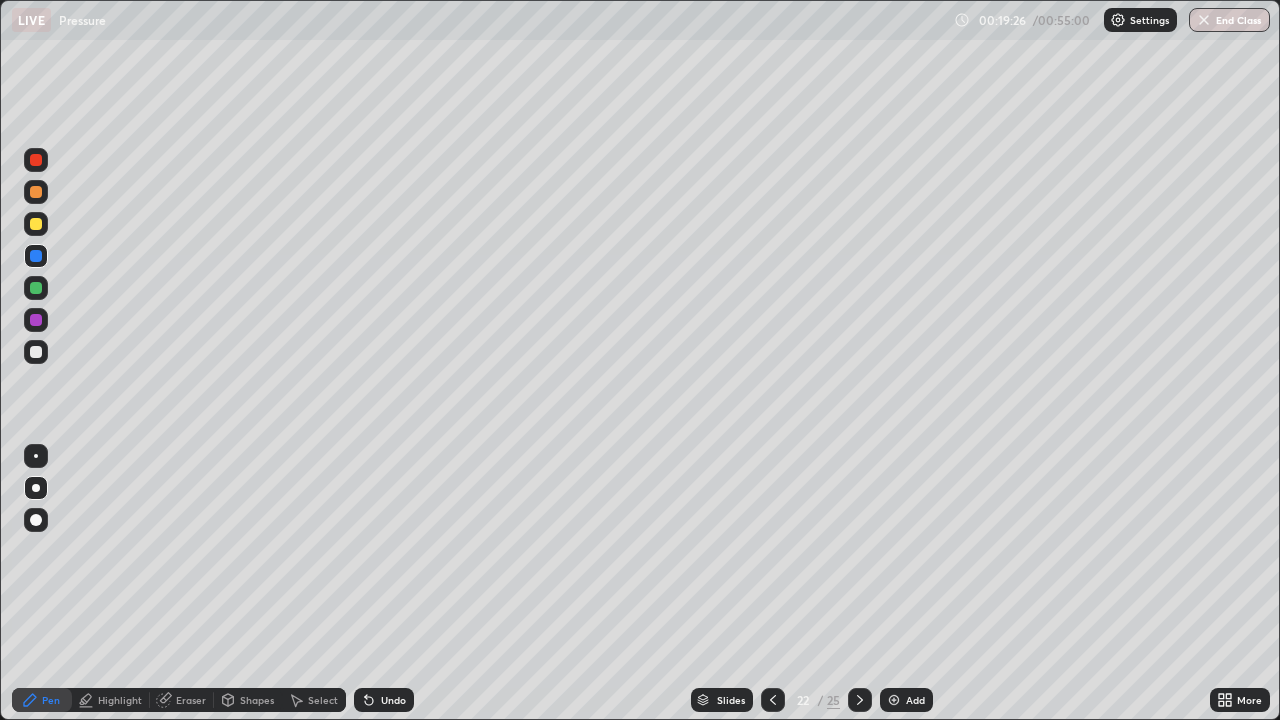 click at bounding box center (36, 192) 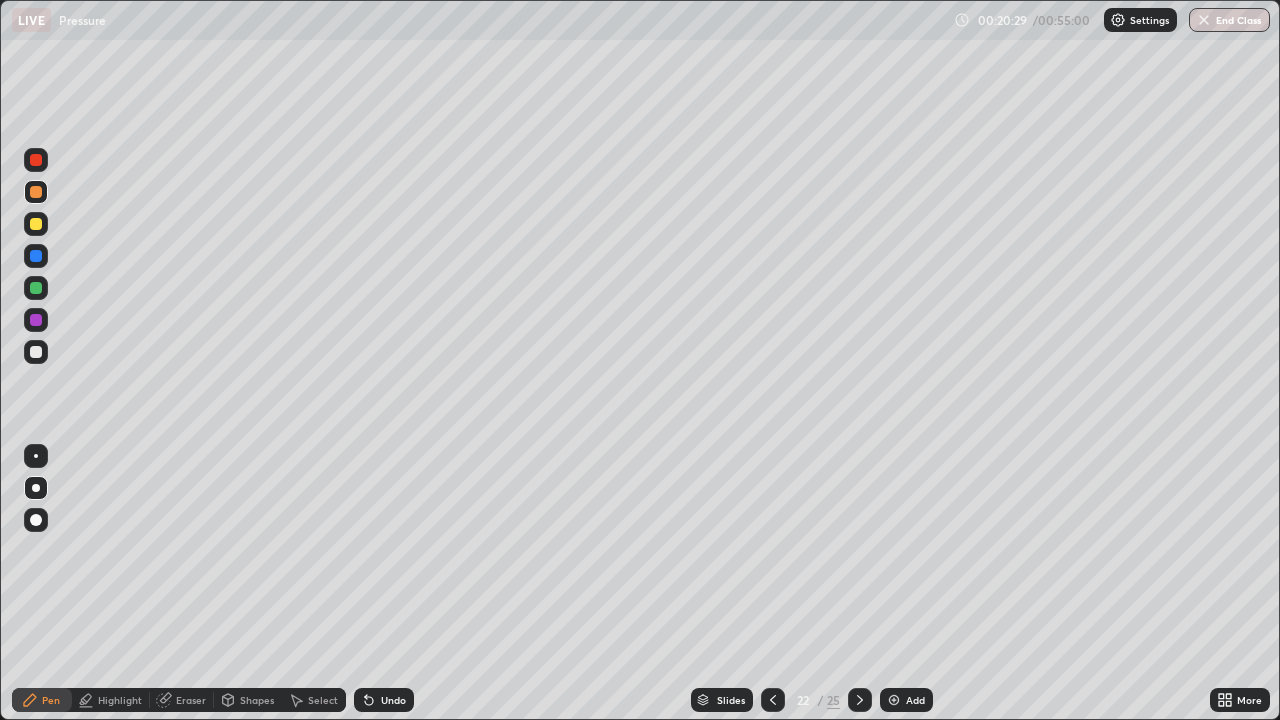 click at bounding box center (36, 288) 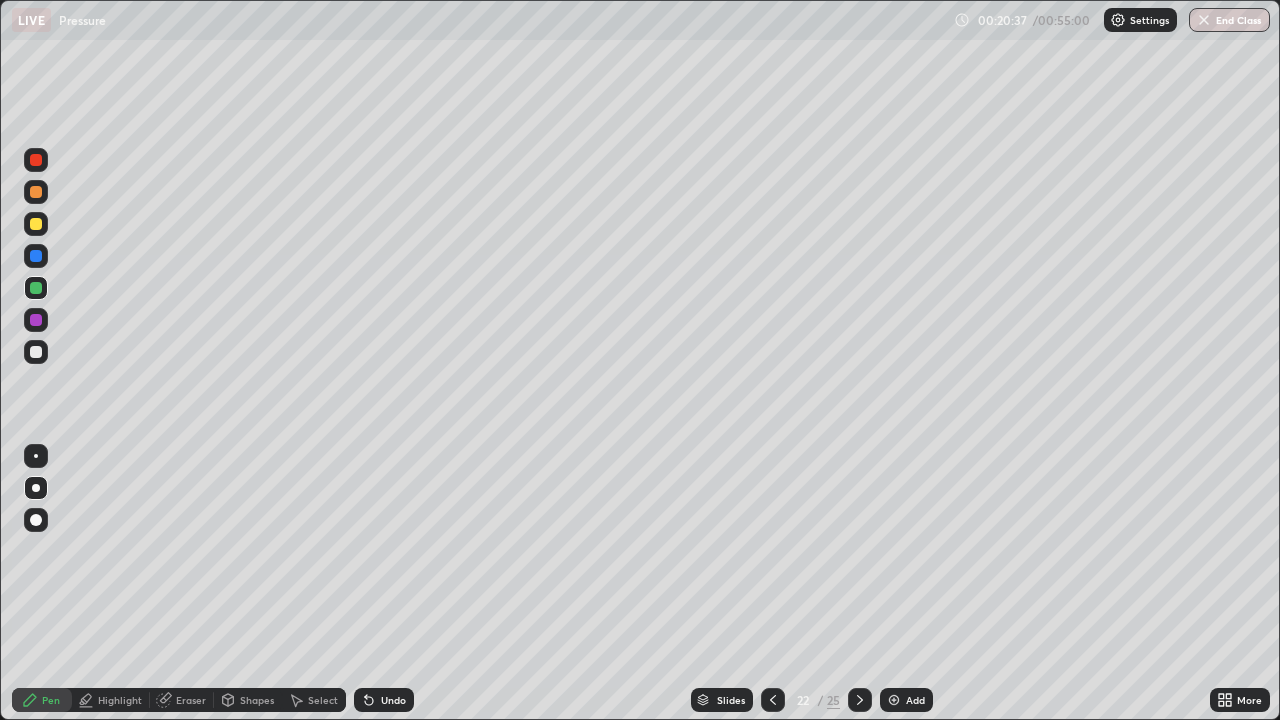 click at bounding box center (36, 256) 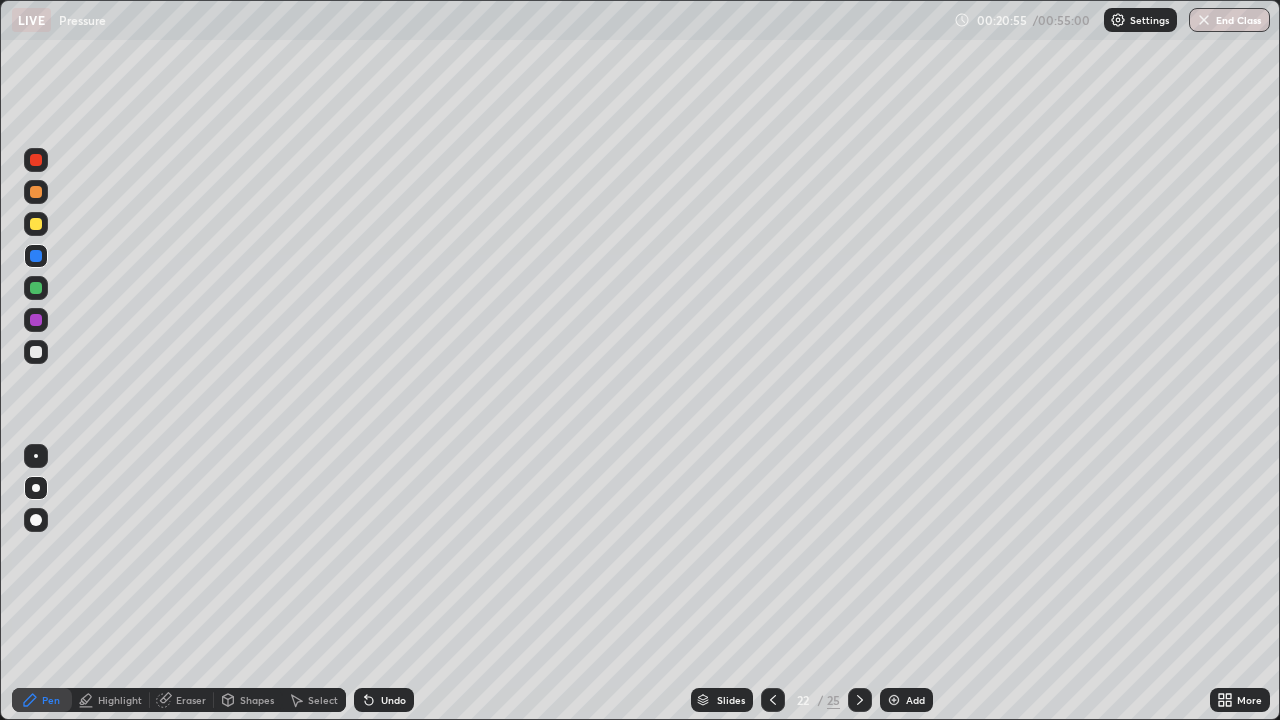 click at bounding box center (36, 224) 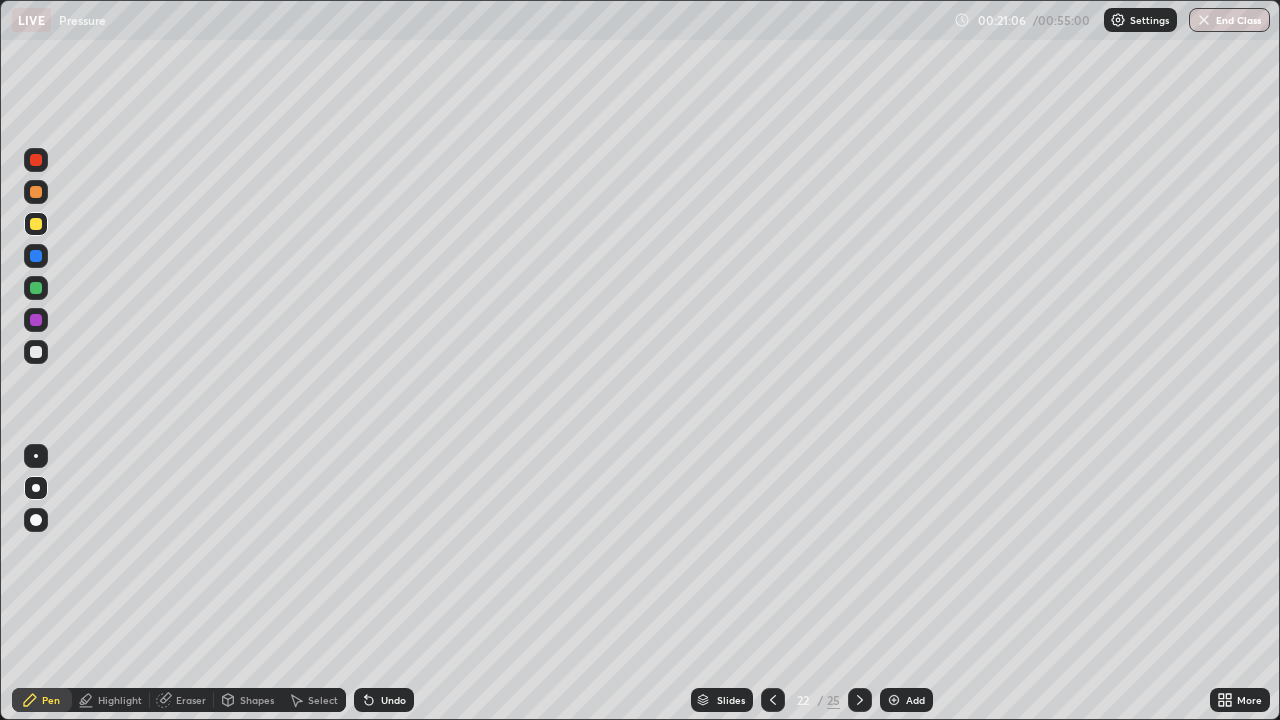 click at bounding box center [36, 256] 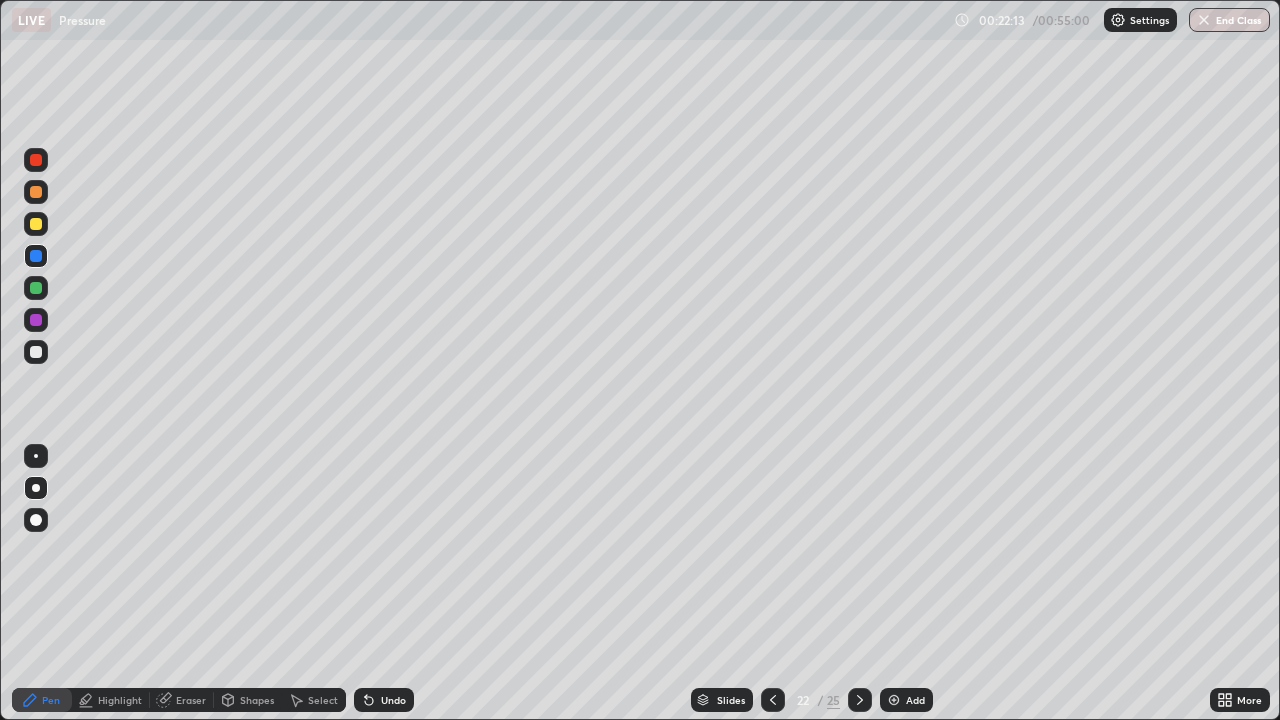 click at bounding box center [894, 700] 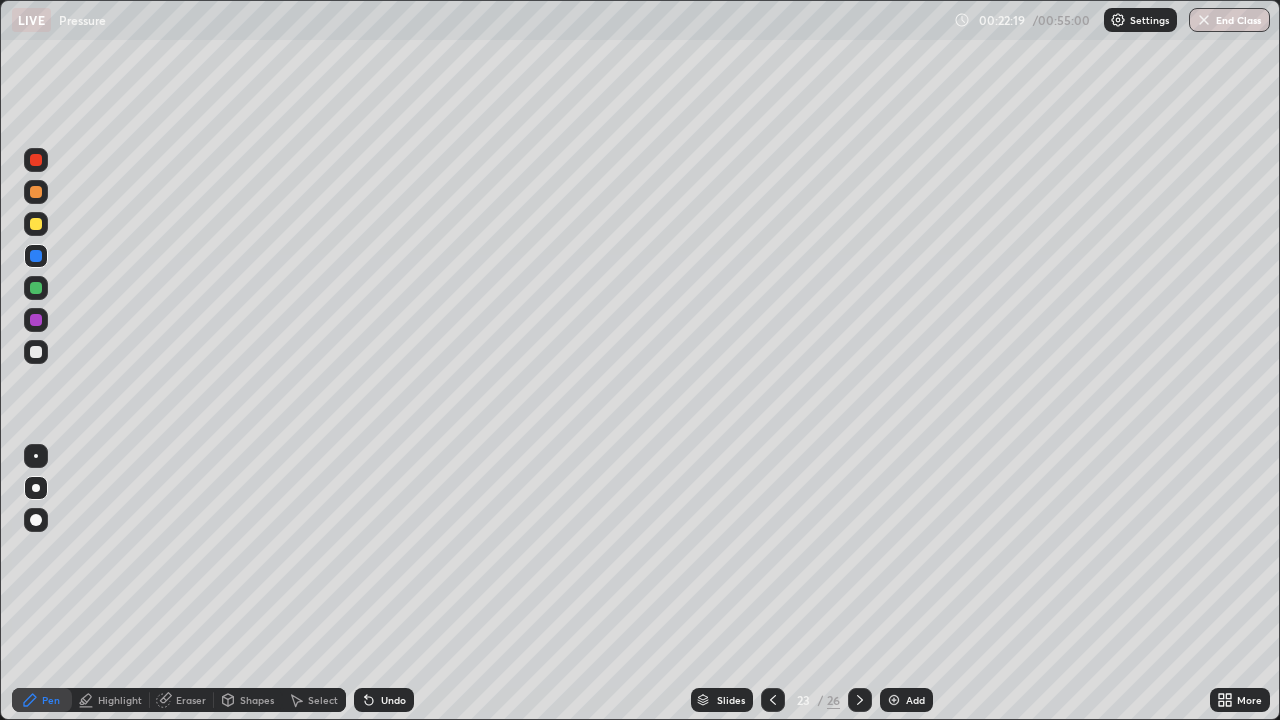 click at bounding box center (36, 288) 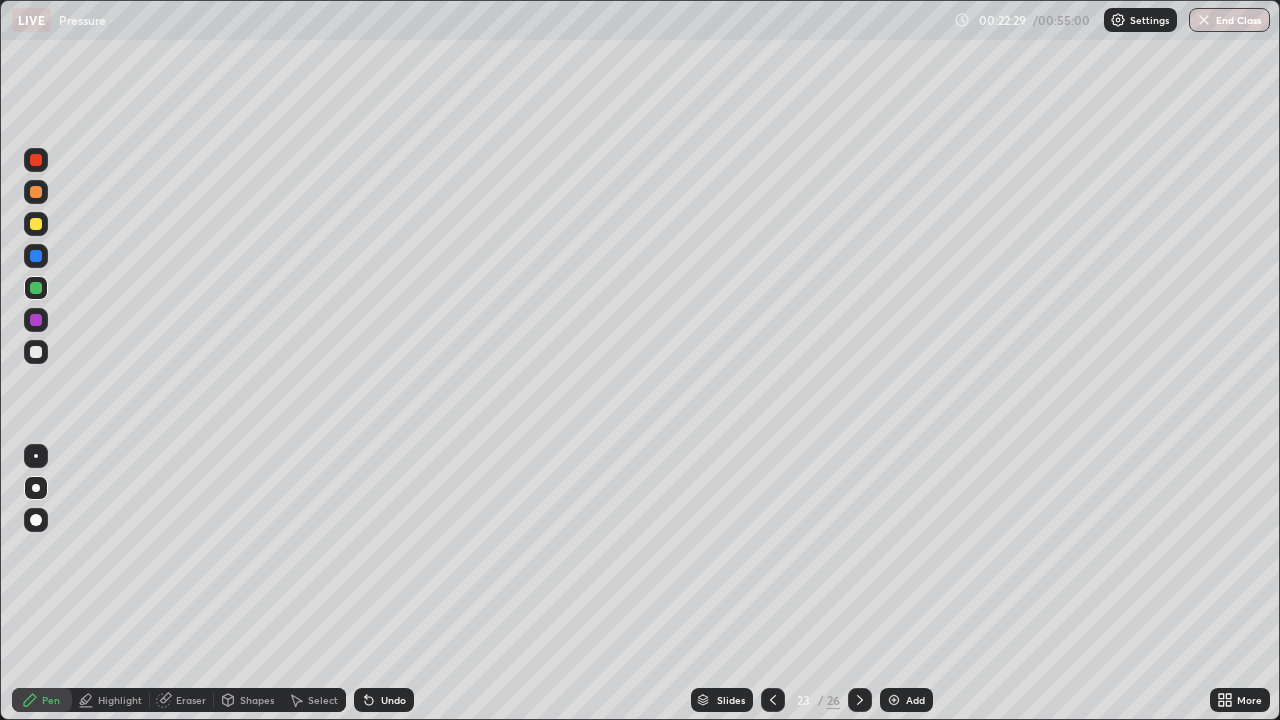 click at bounding box center (36, 256) 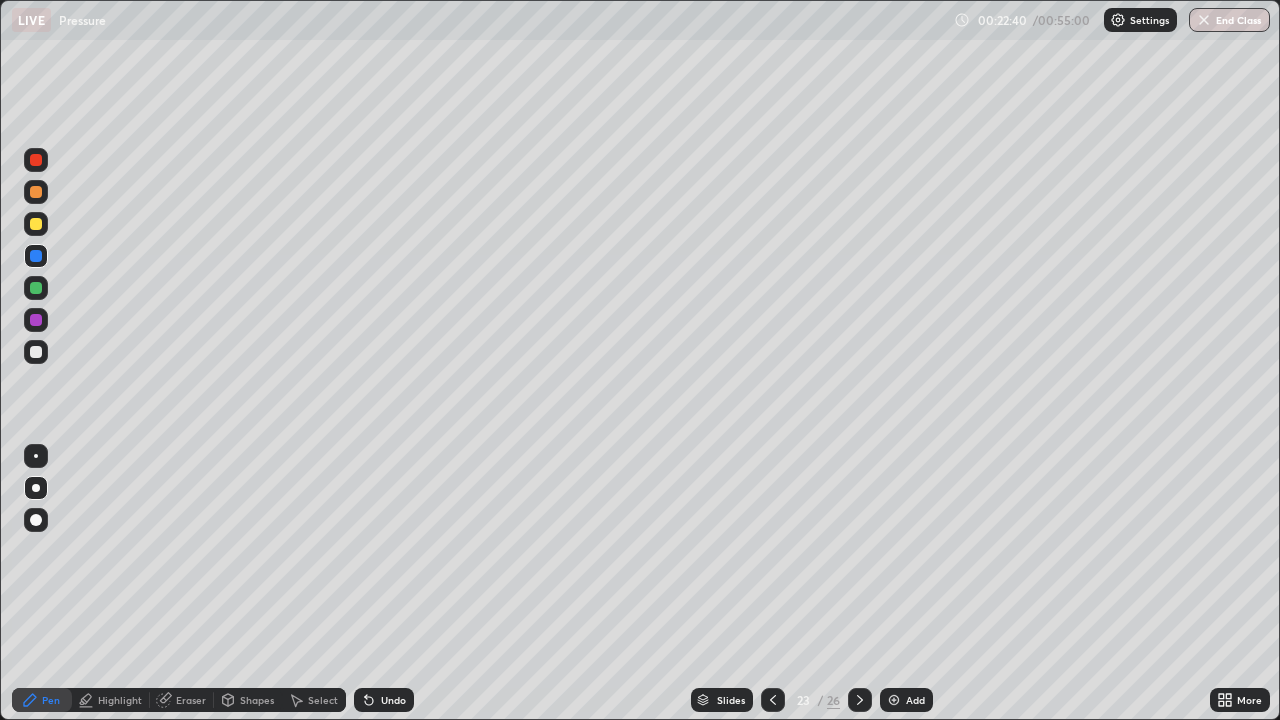 click at bounding box center (36, 320) 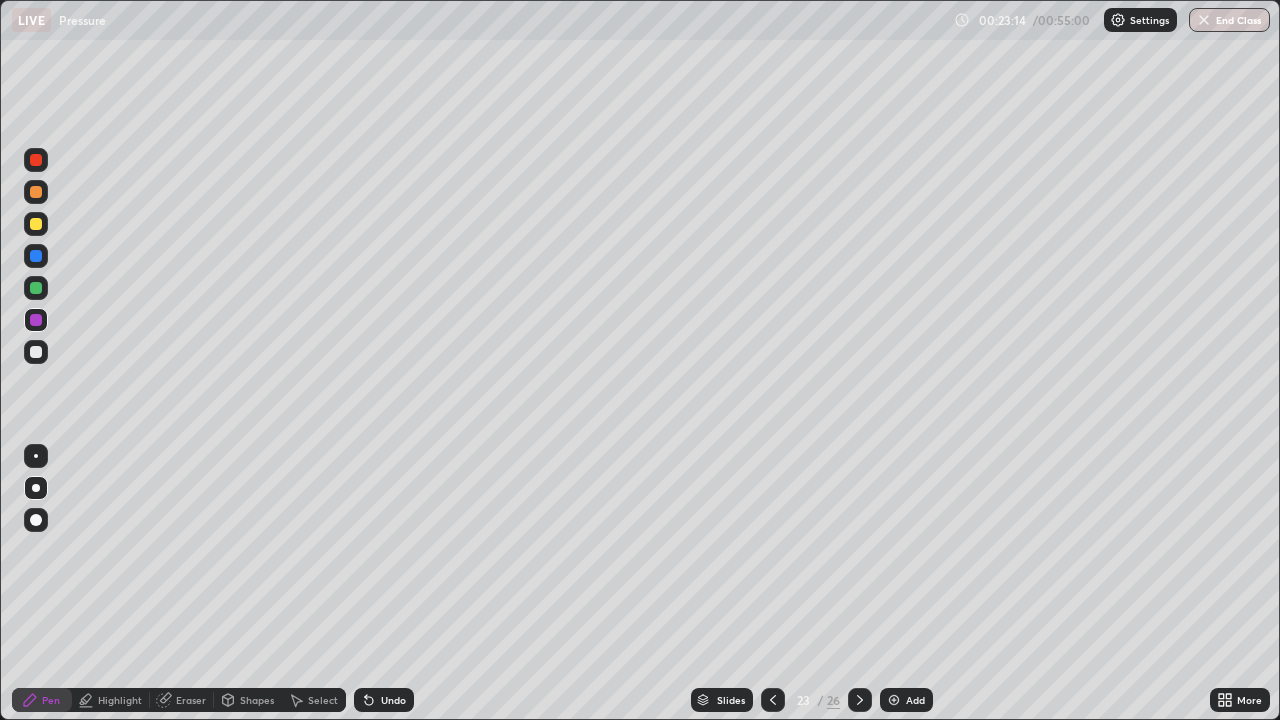 click at bounding box center (36, 288) 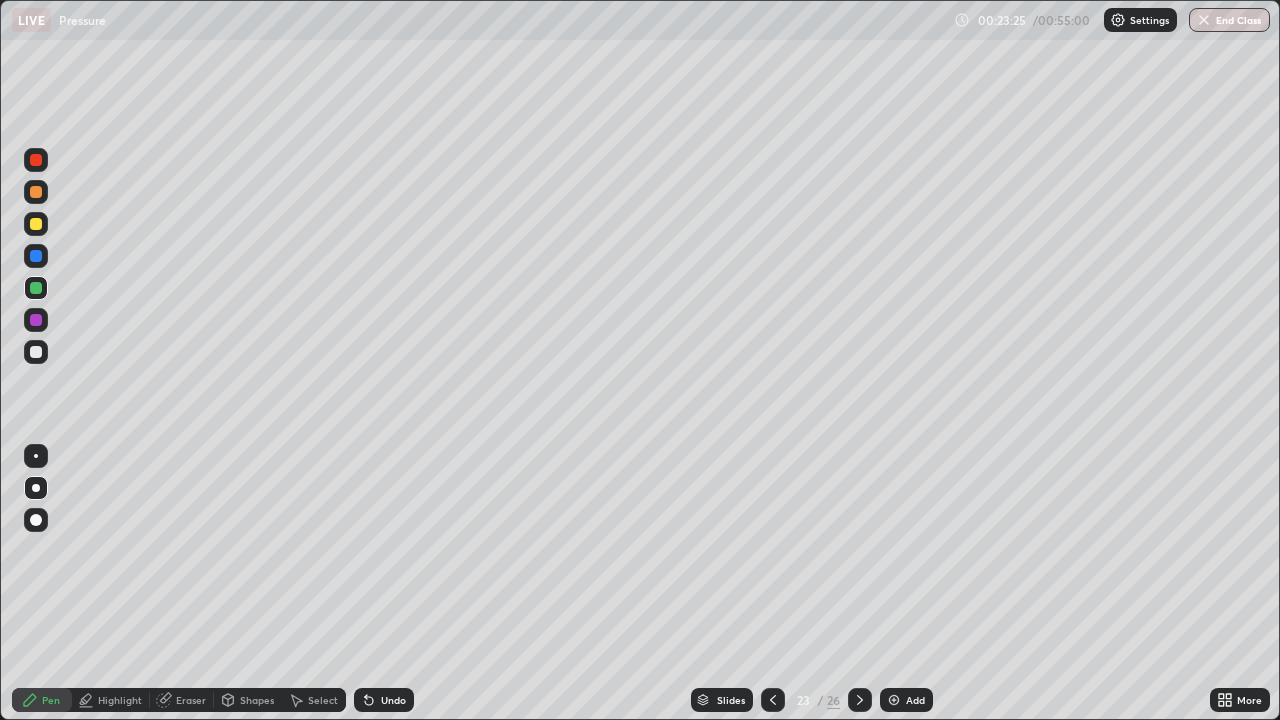 click at bounding box center (36, 256) 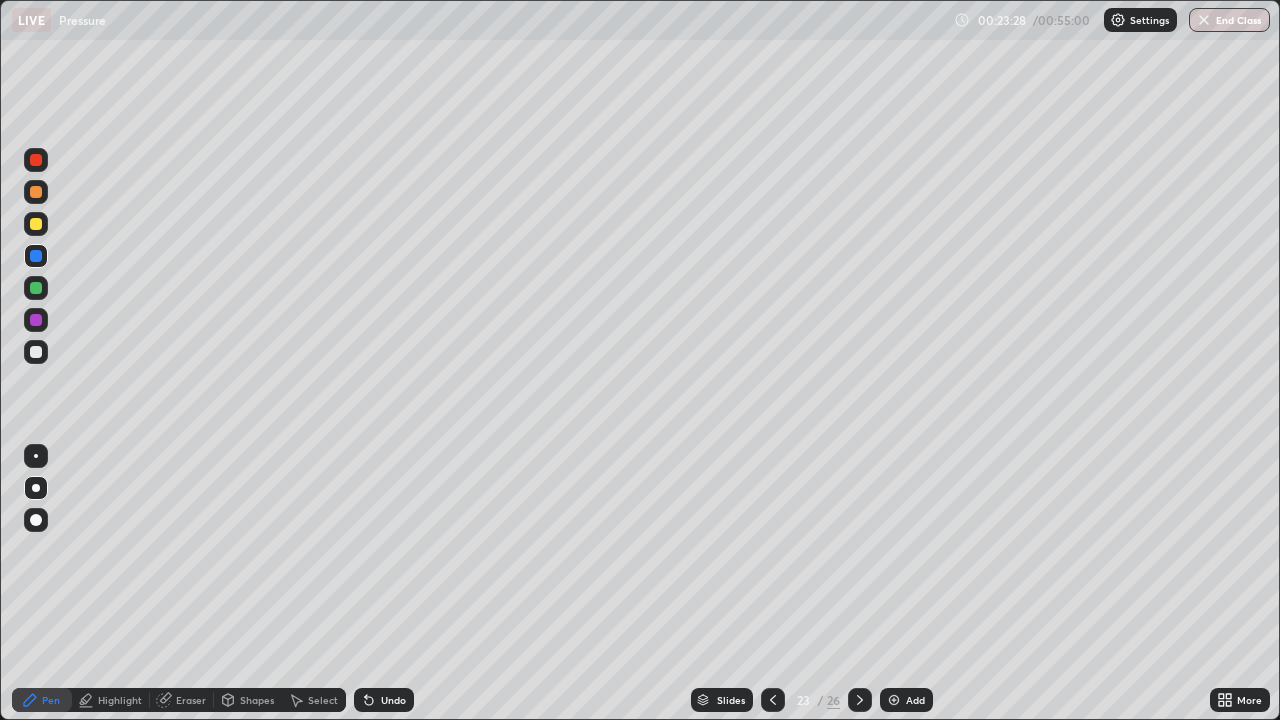click at bounding box center (36, 224) 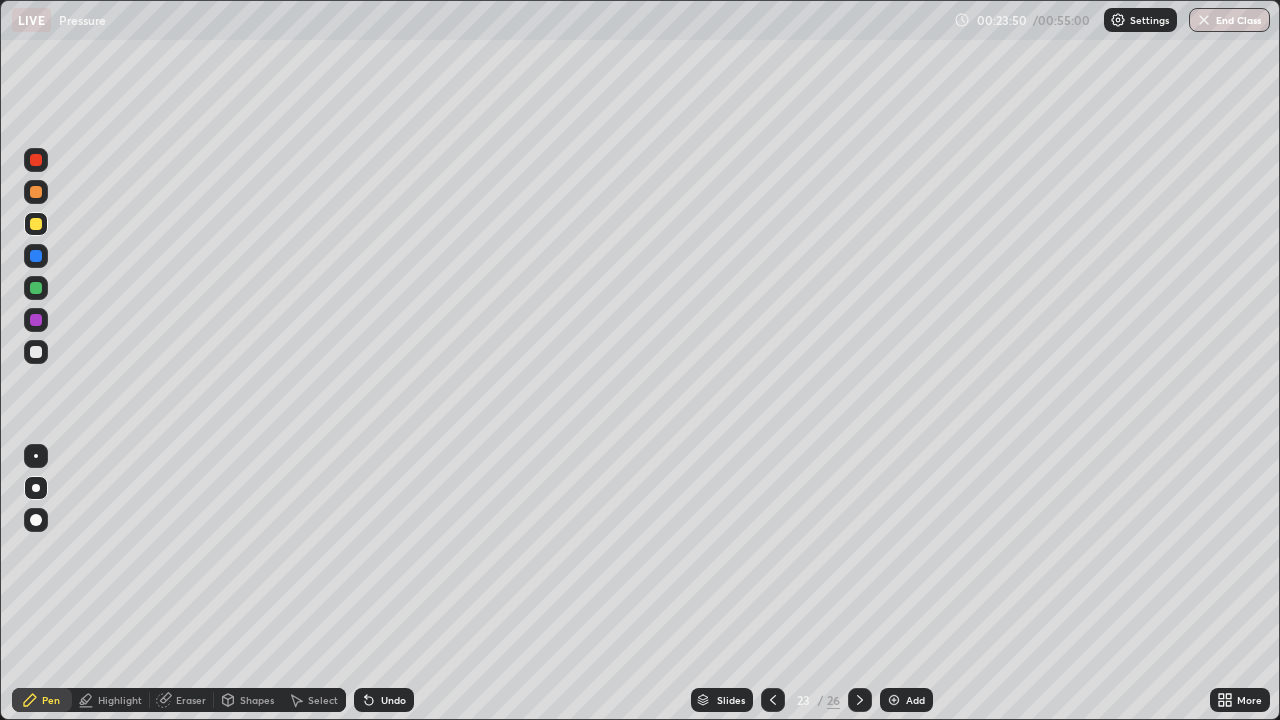 click at bounding box center (36, 256) 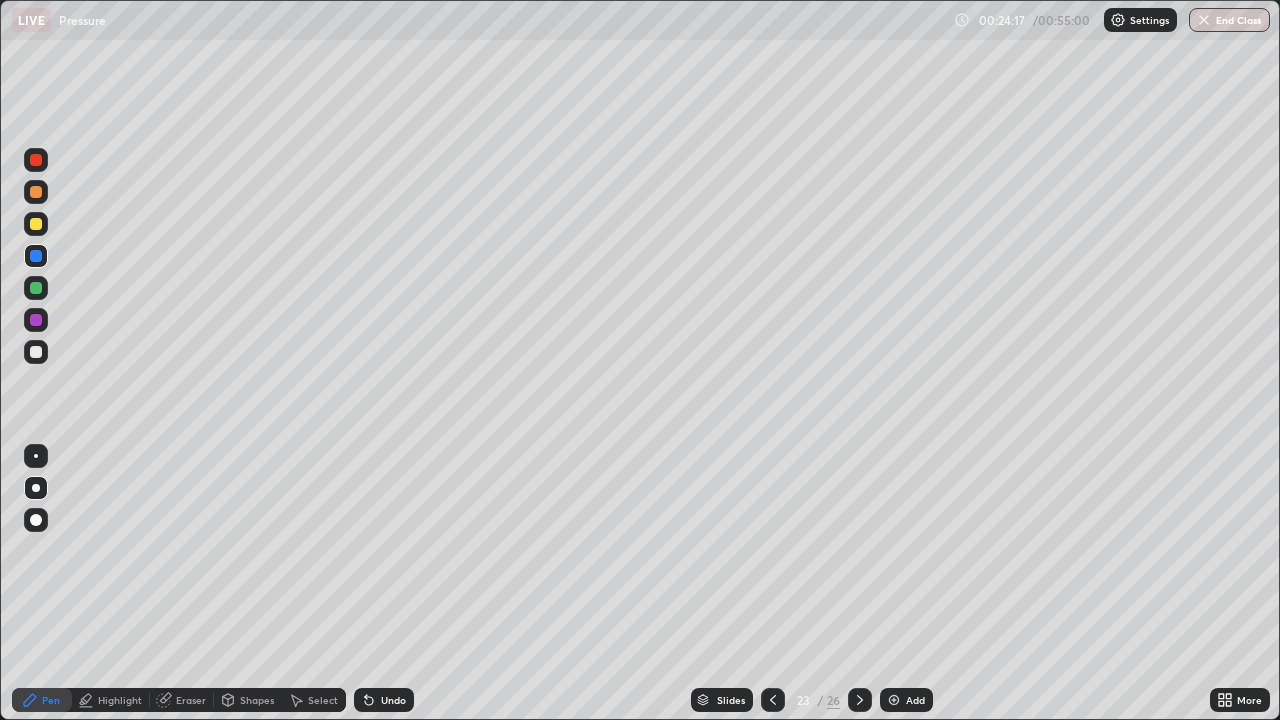 click on "Add" at bounding box center (906, 700) 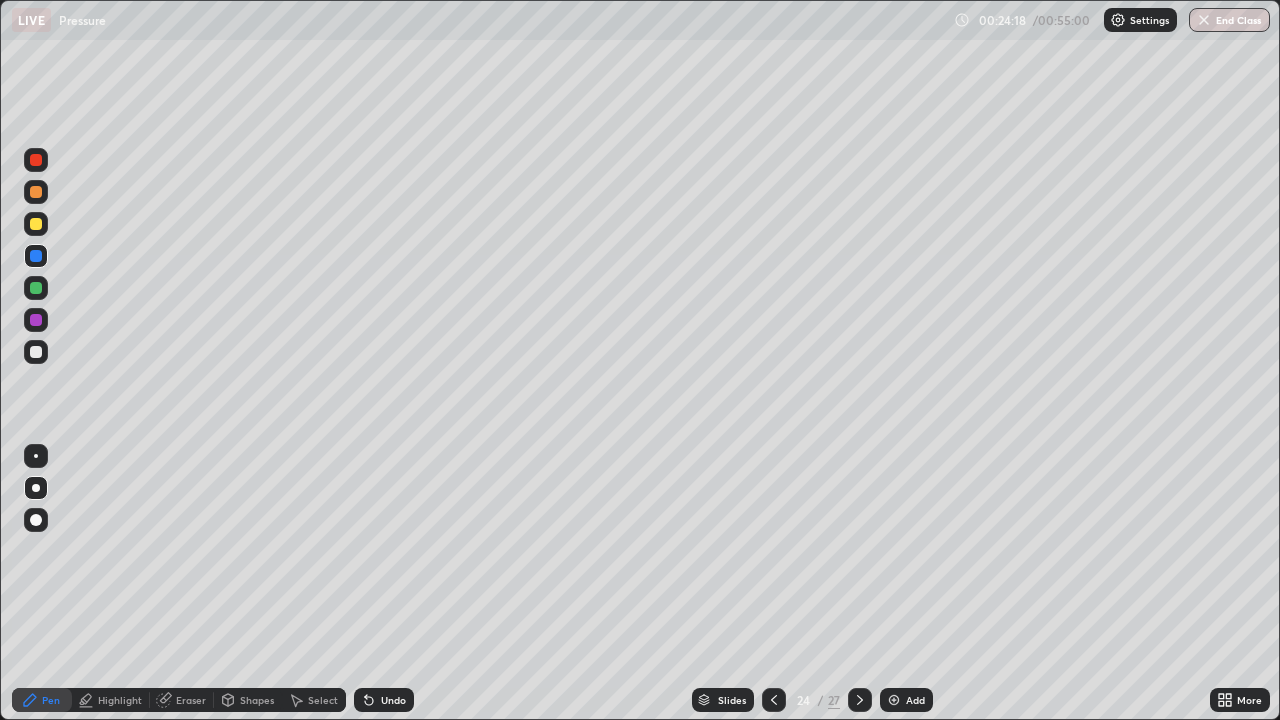 click on "Shapes" at bounding box center [248, 700] 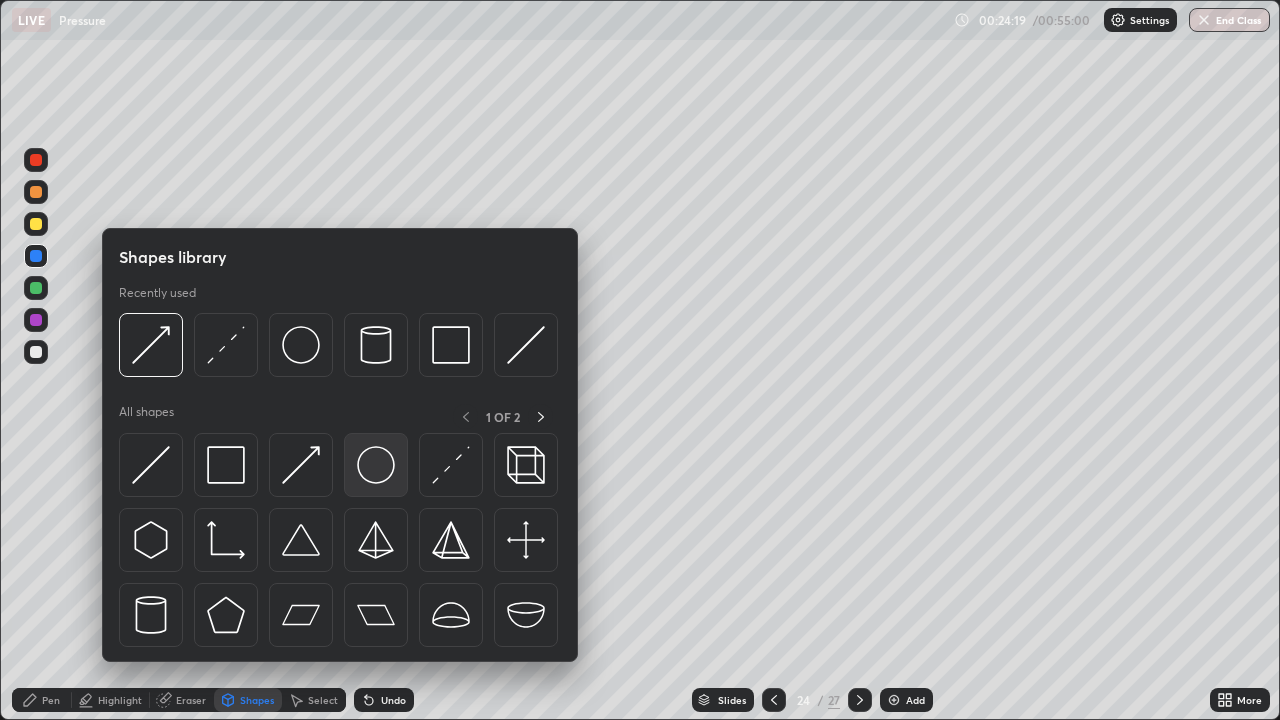 click at bounding box center (376, 465) 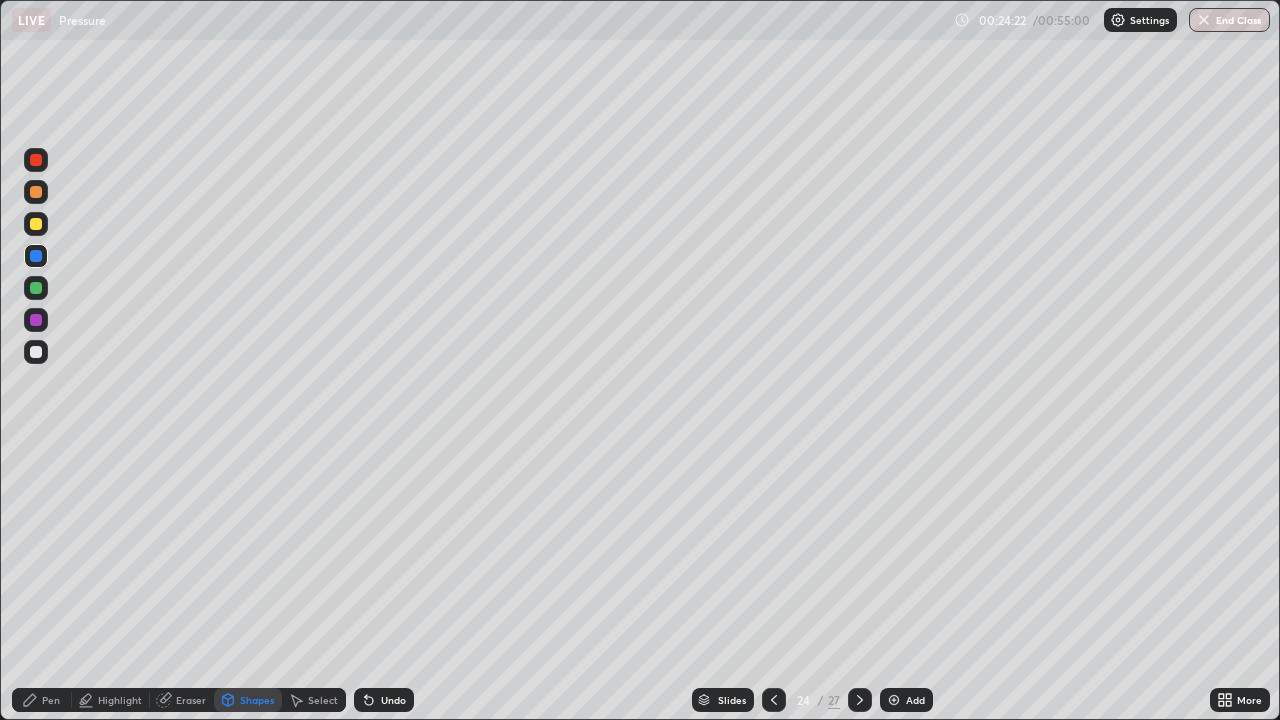 click at bounding box center (36, 288) 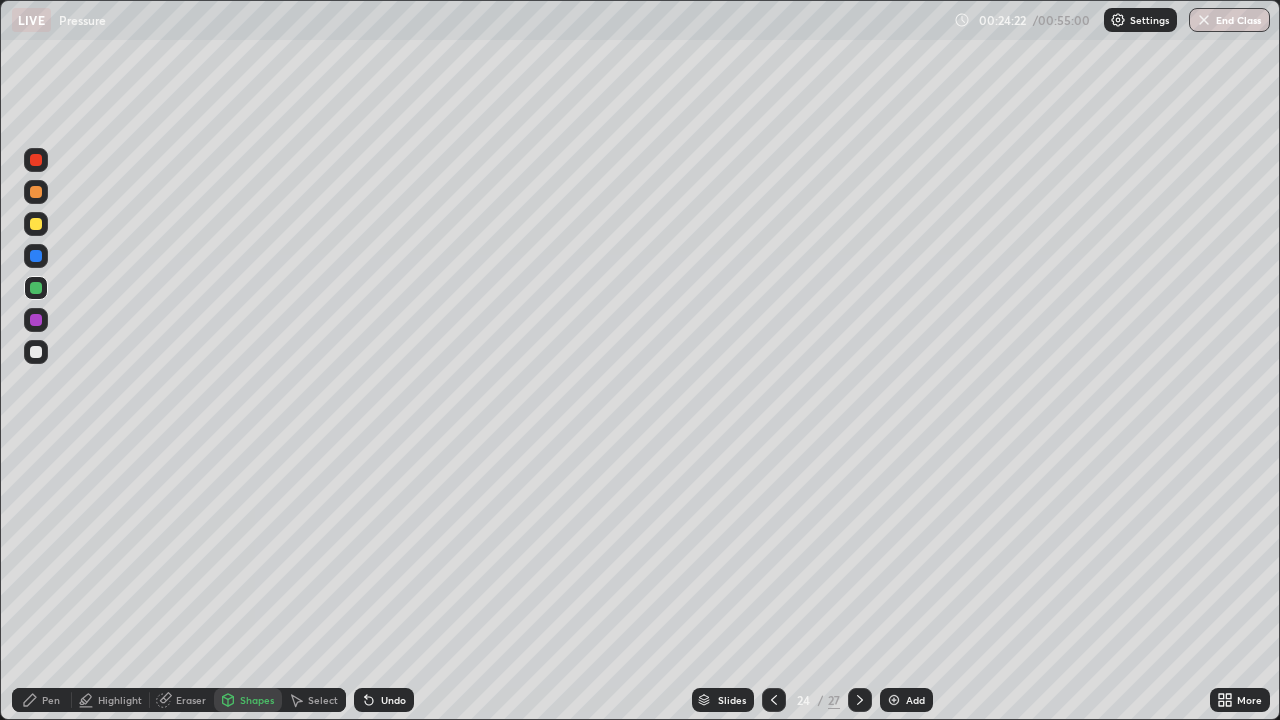click on "Pen" at bounding box center (51, 700) 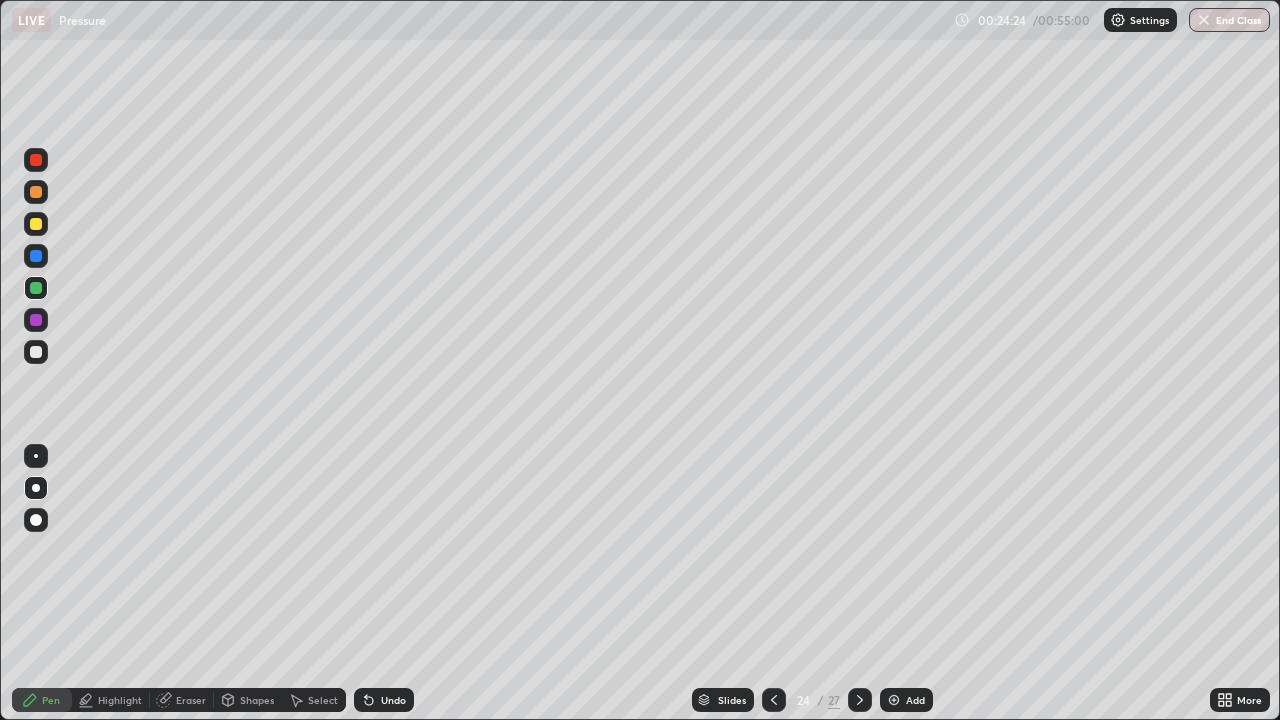 click on "Shapes" at bounding box center [248, 700] 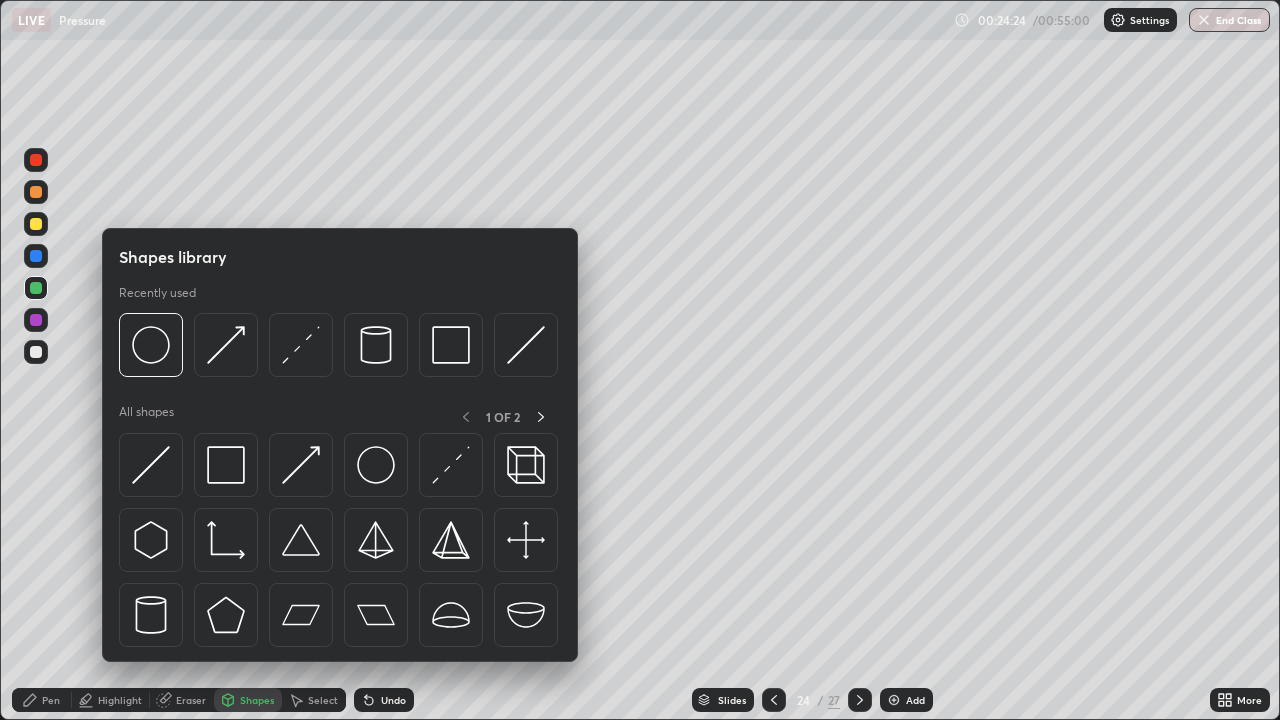 click at bounding box center (151, 465) 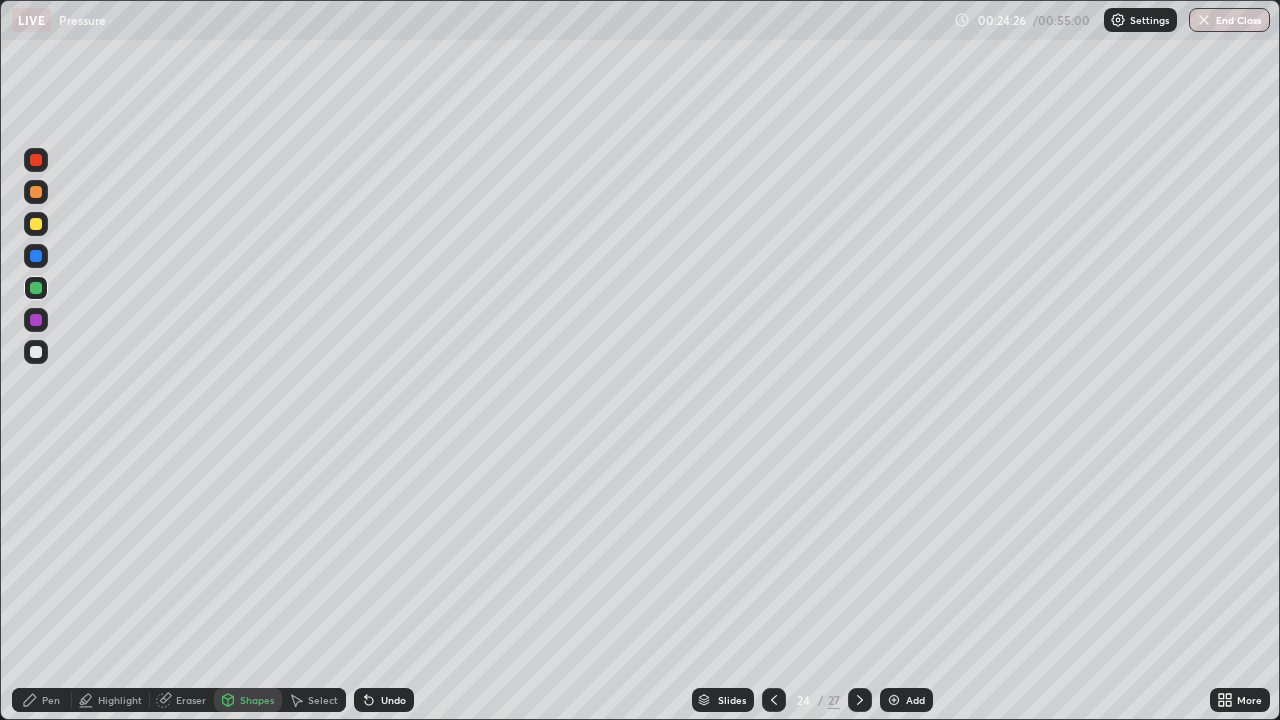 click on "Pen" at bounding box center [42, 700] 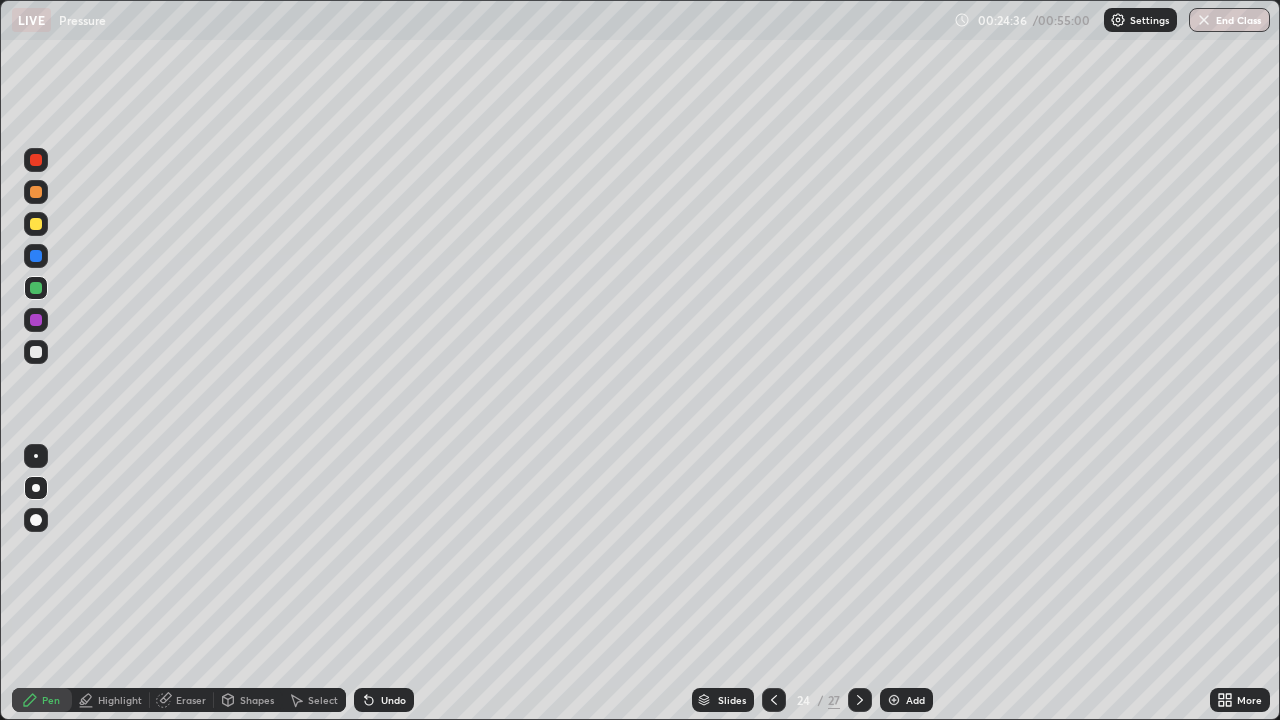 click on "Shapes" at bounding box center (257, 700) 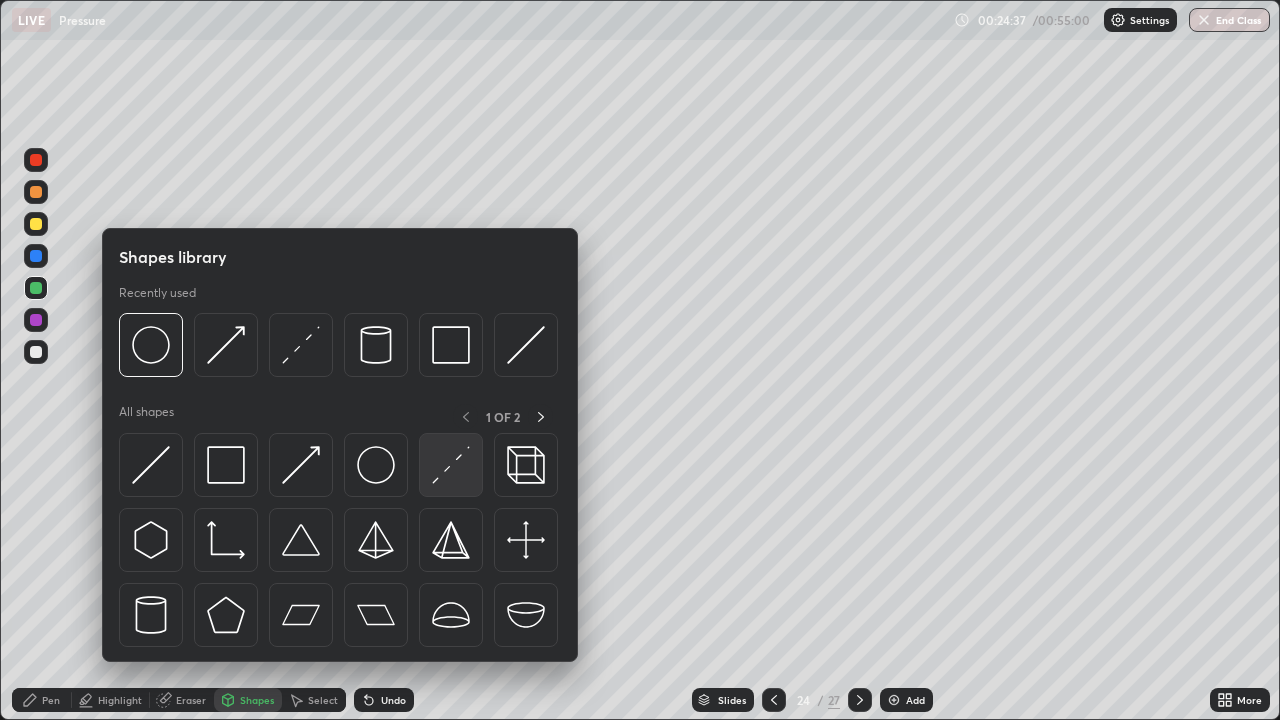 click at bounding box center (451, 465) 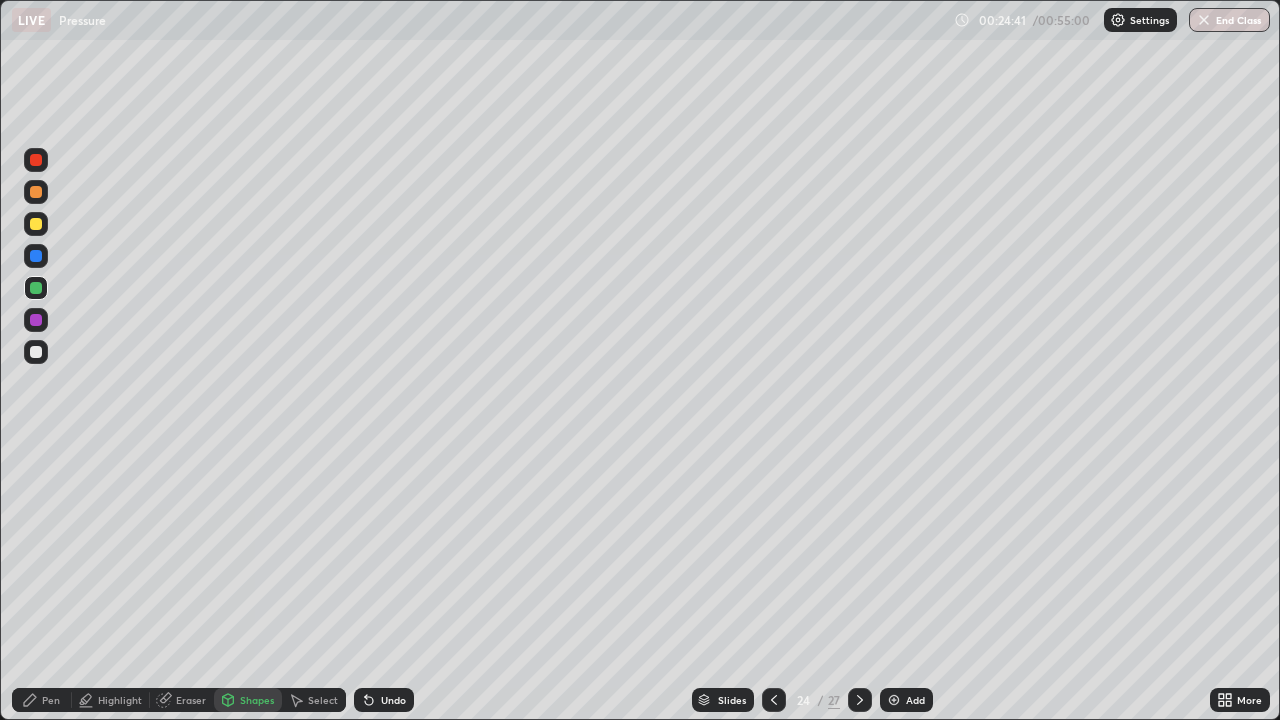 click on "Pen" at bounding box center (51, 700) 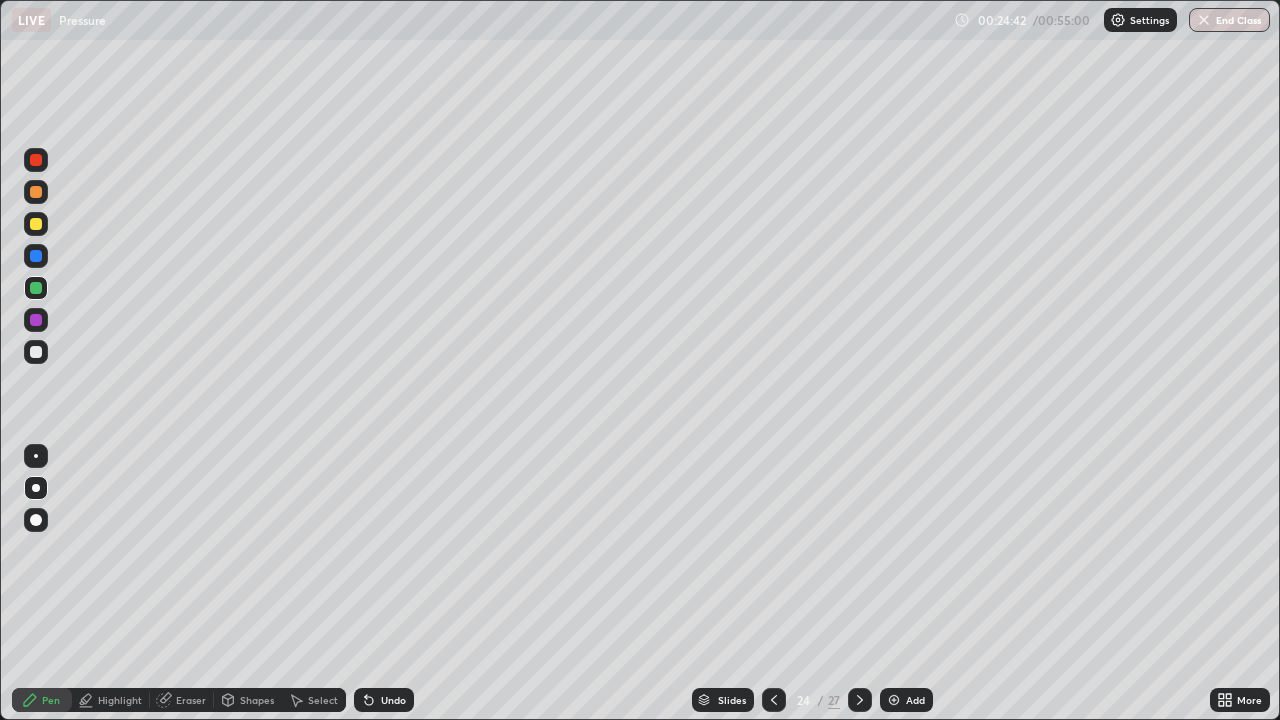 click at bounding box center (36, 320) 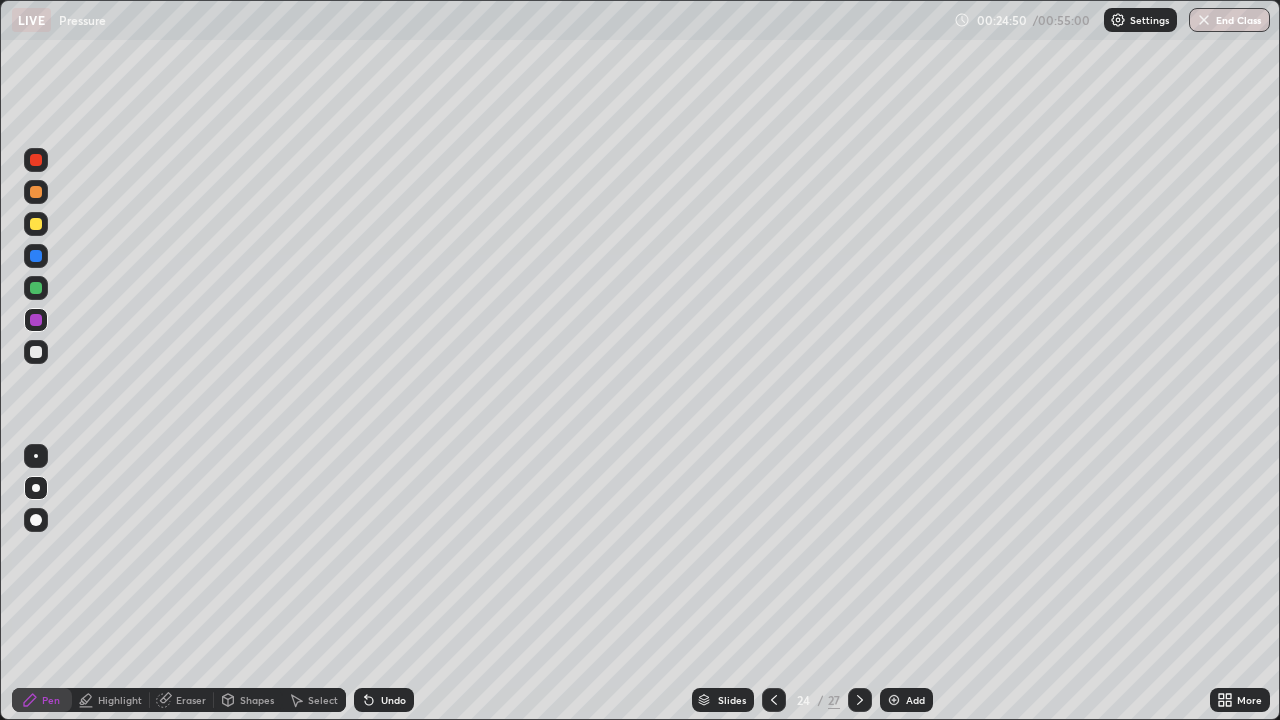 click at bounding box center (36, 256) 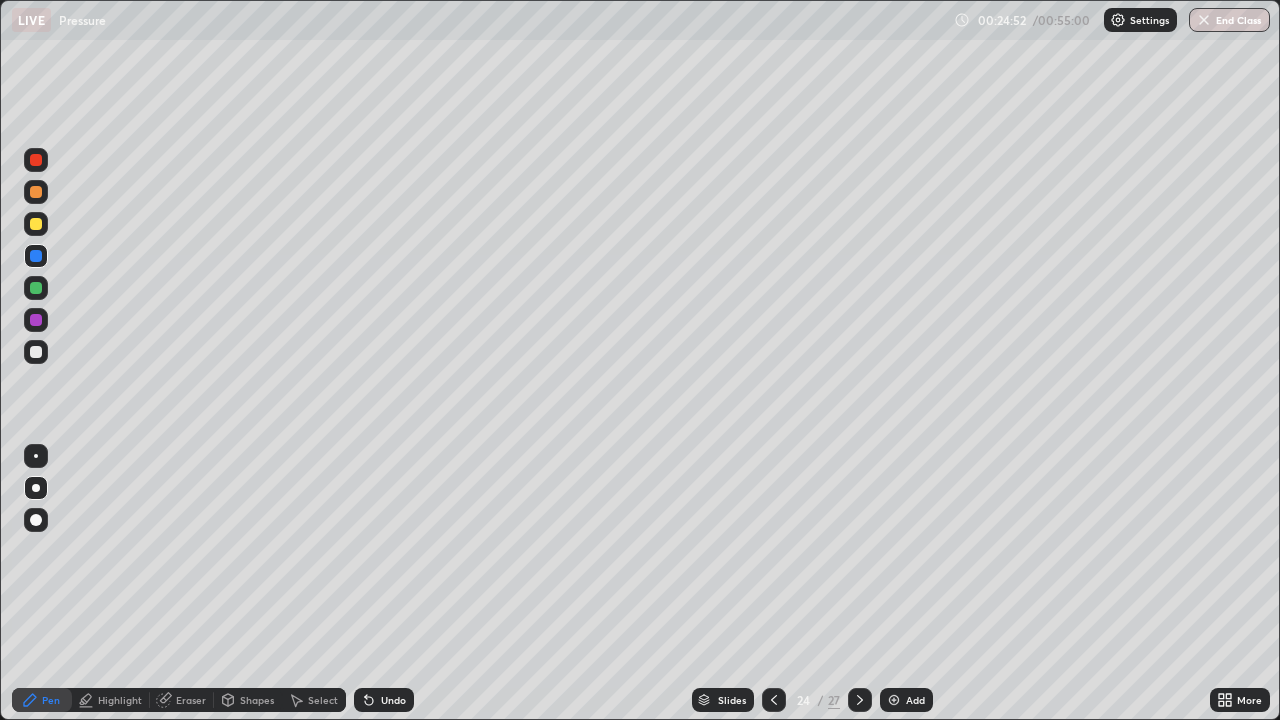 click at bounding box center (36, 192) 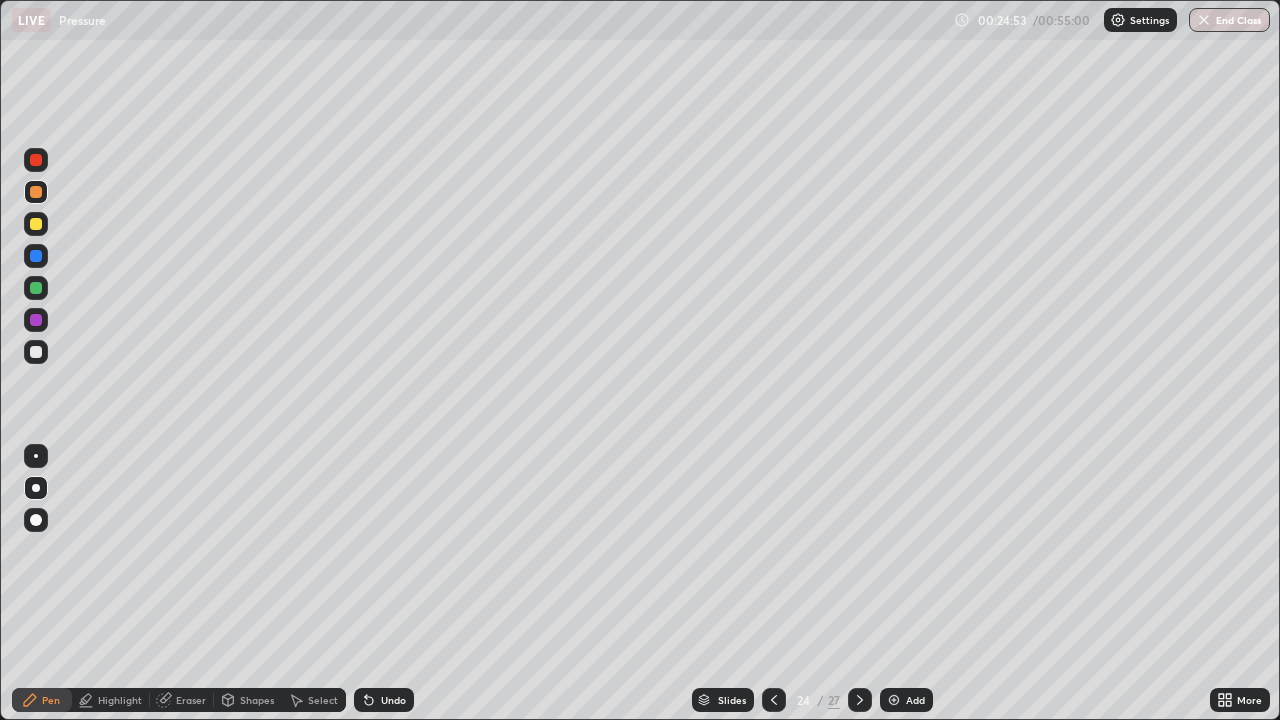 click on "Shapes" at bounding box center (248, 700) 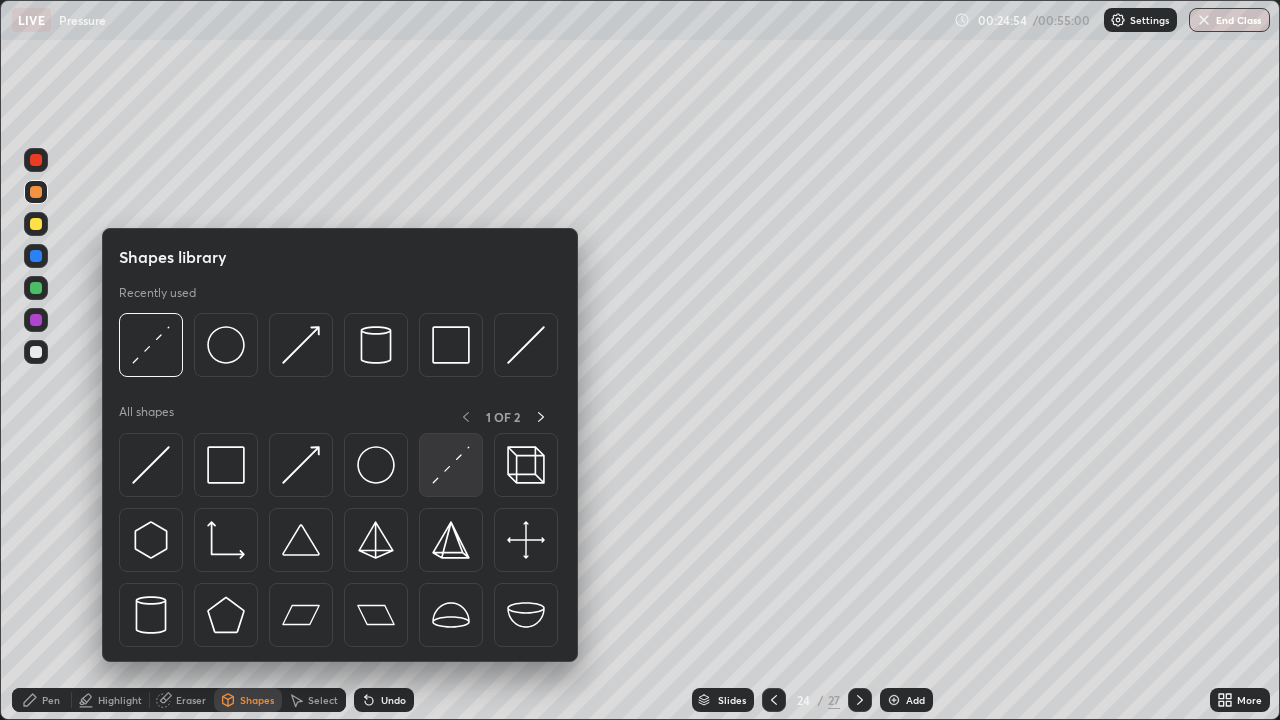 click at bounding box center [451, 465] 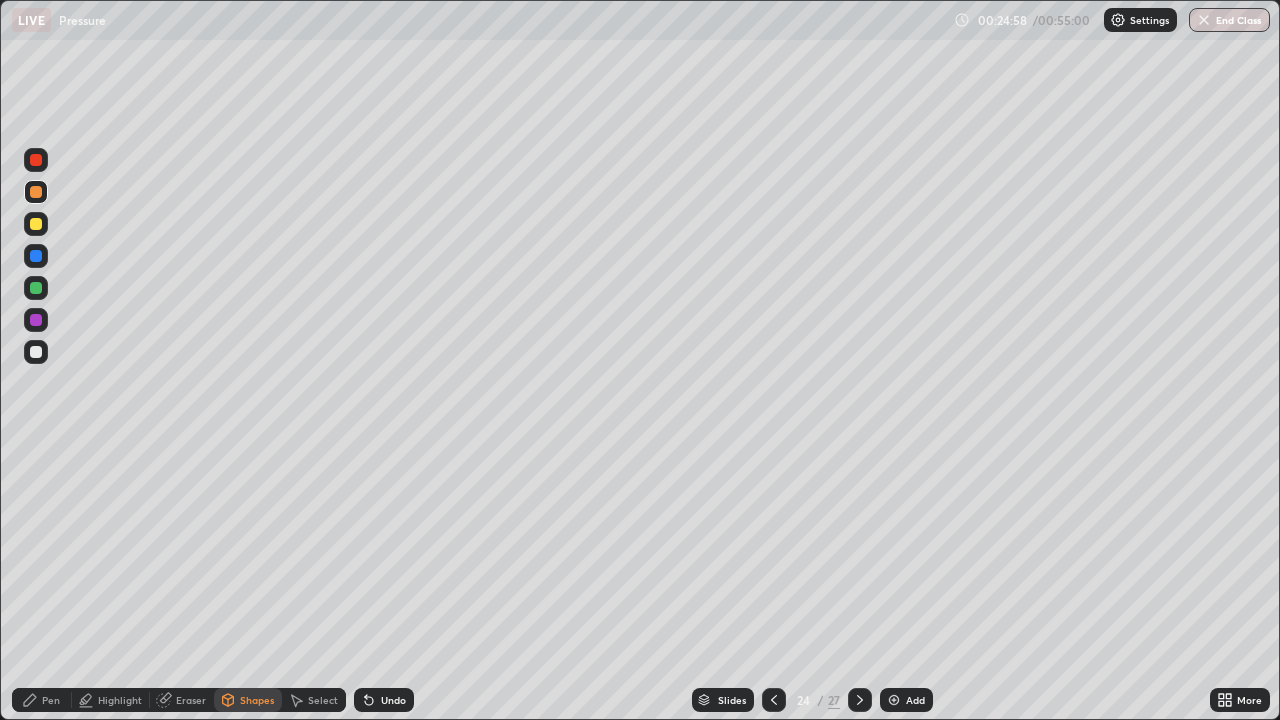 click on "Pen" at bounding box center (51, 700) 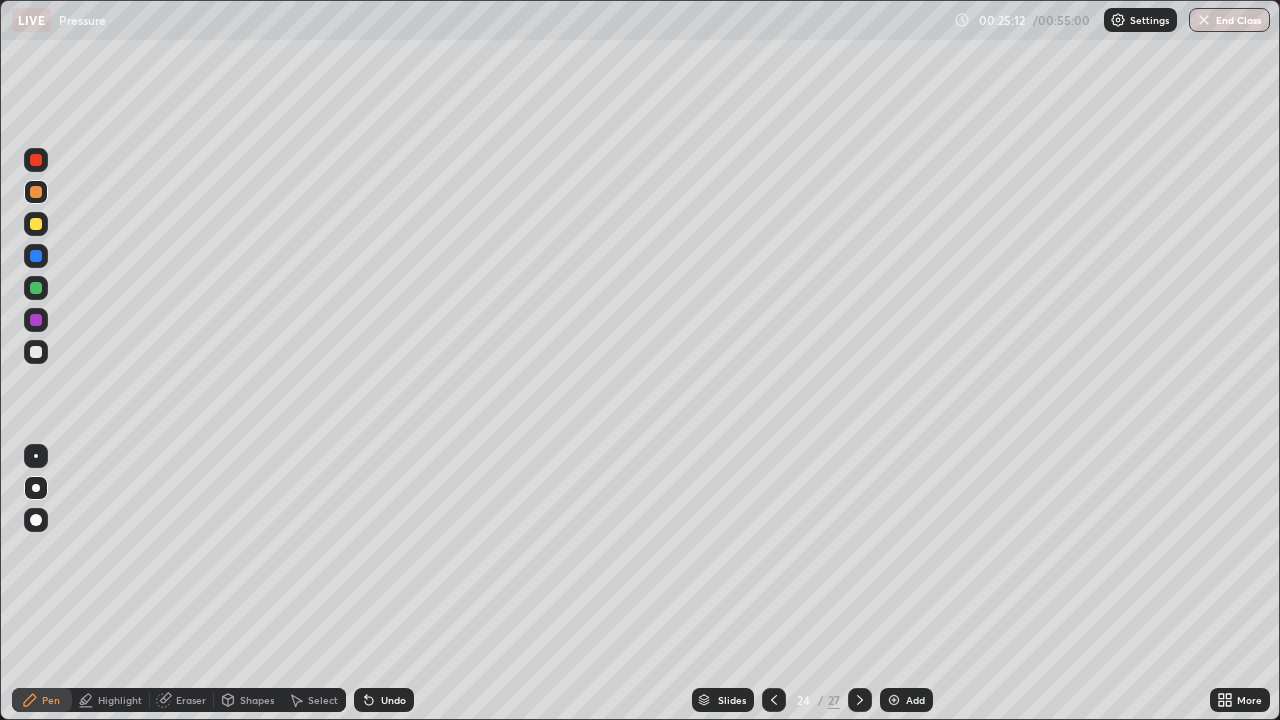 click at bounding box center [36, 256] 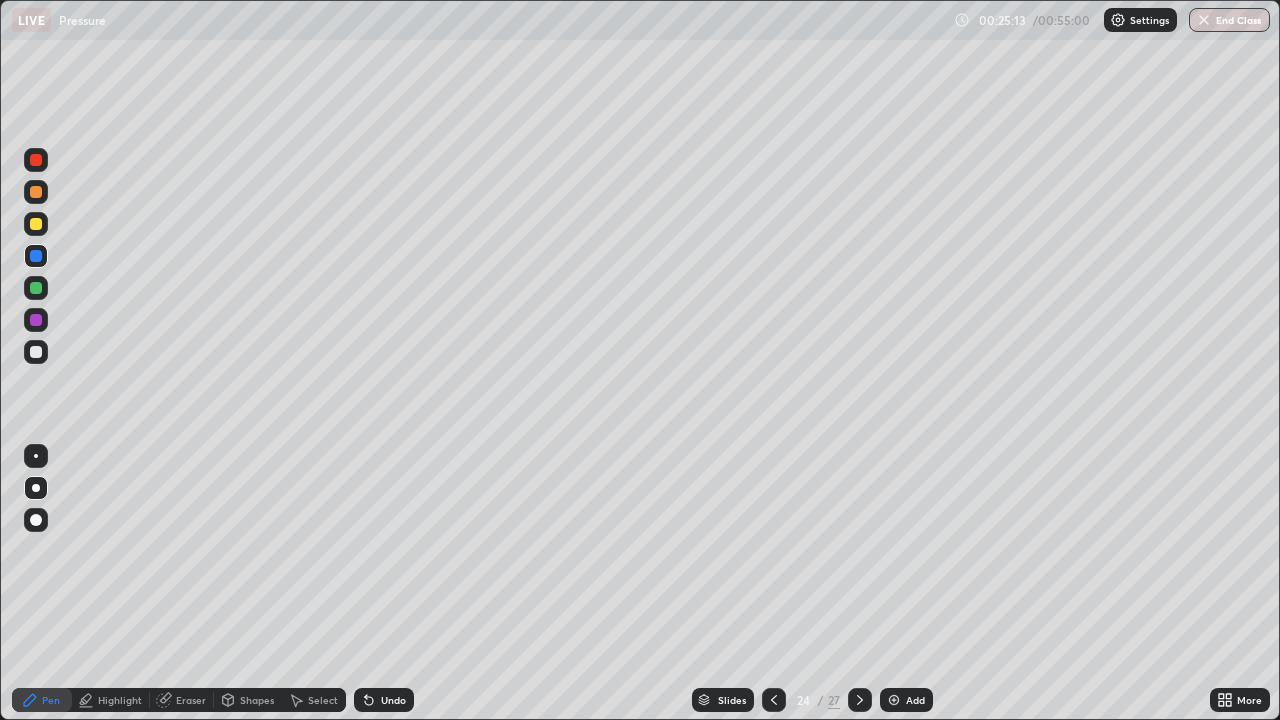 click on "Highlight" at bounding box center [120, 700] 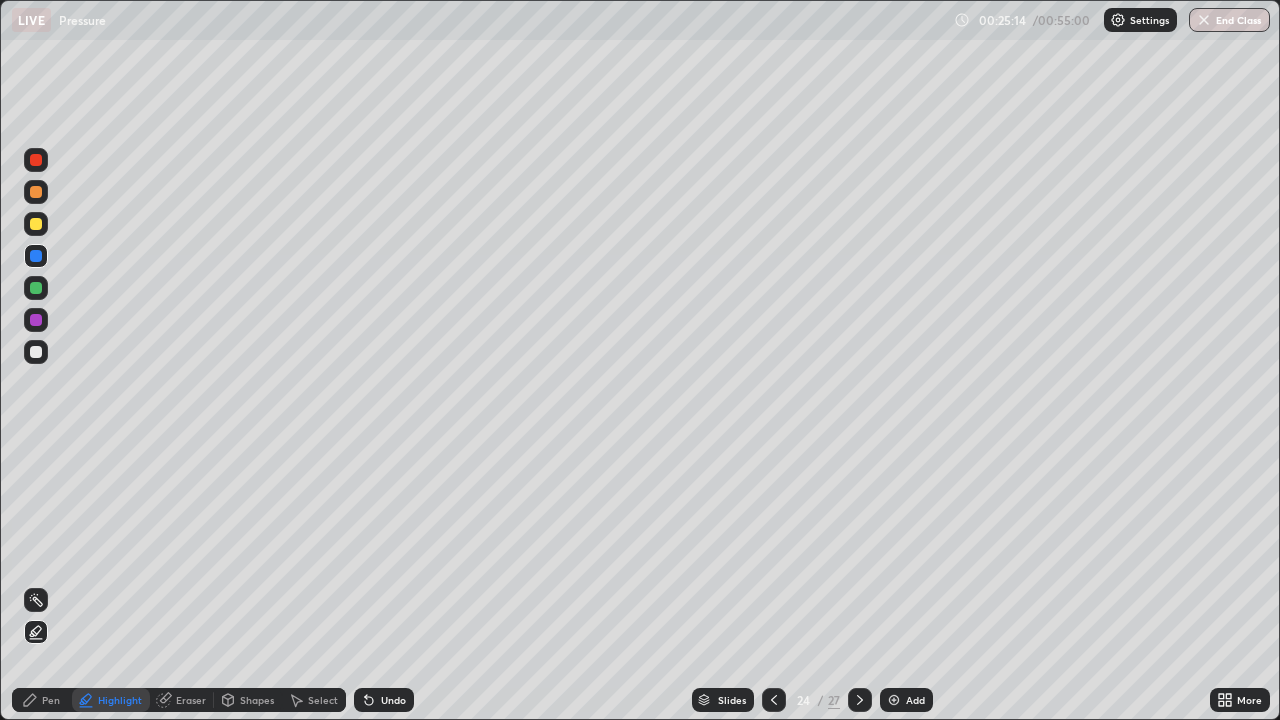 click 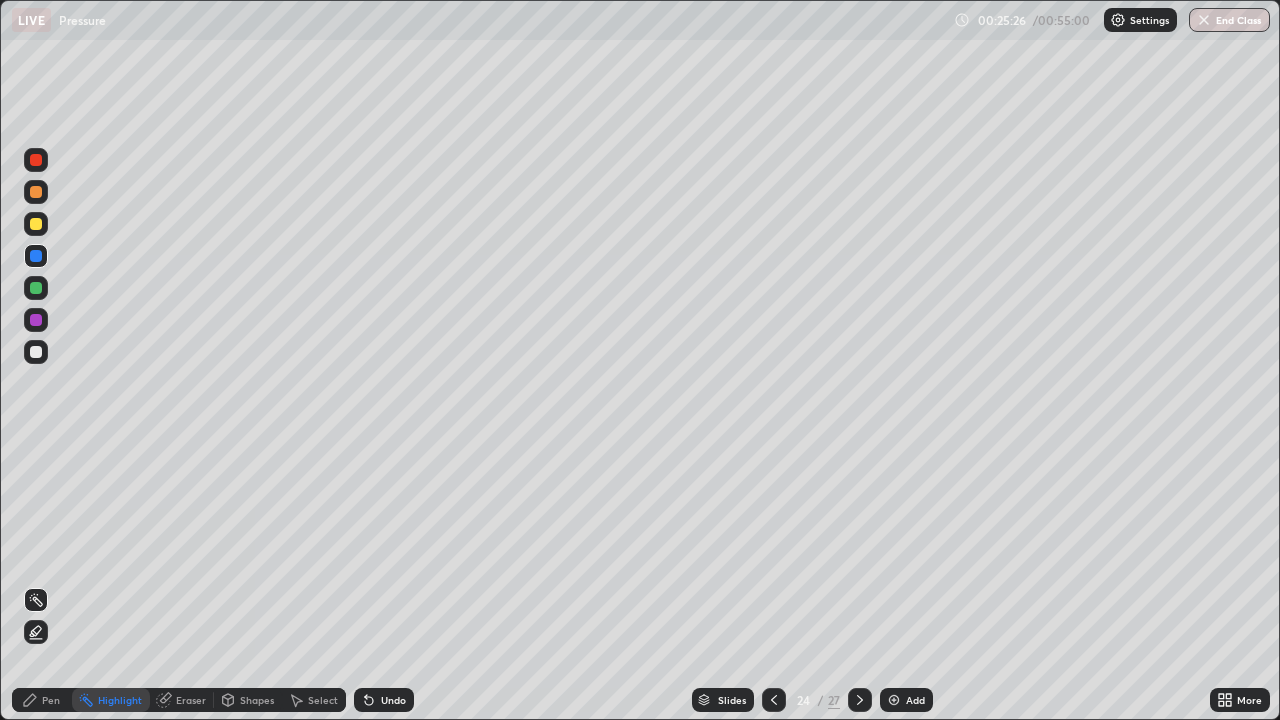 click at bounding box center [36, 224] 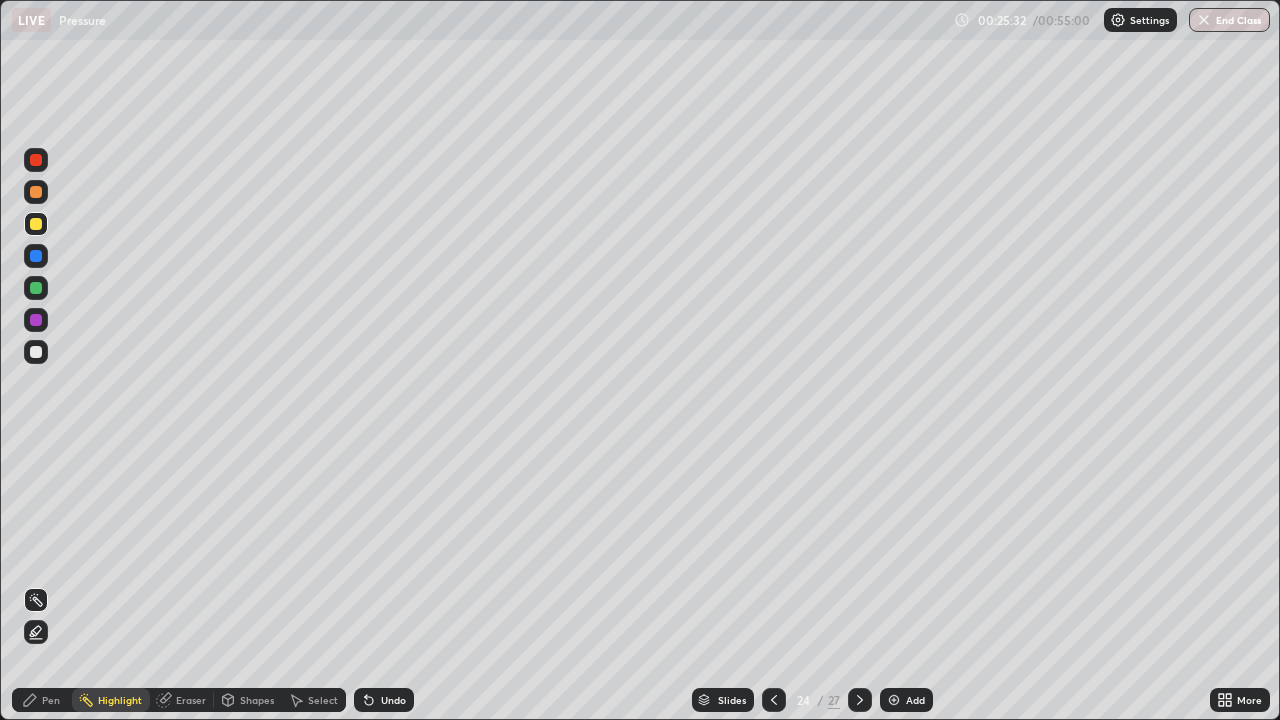 click on "Pen" at bounding box center (42, 700) 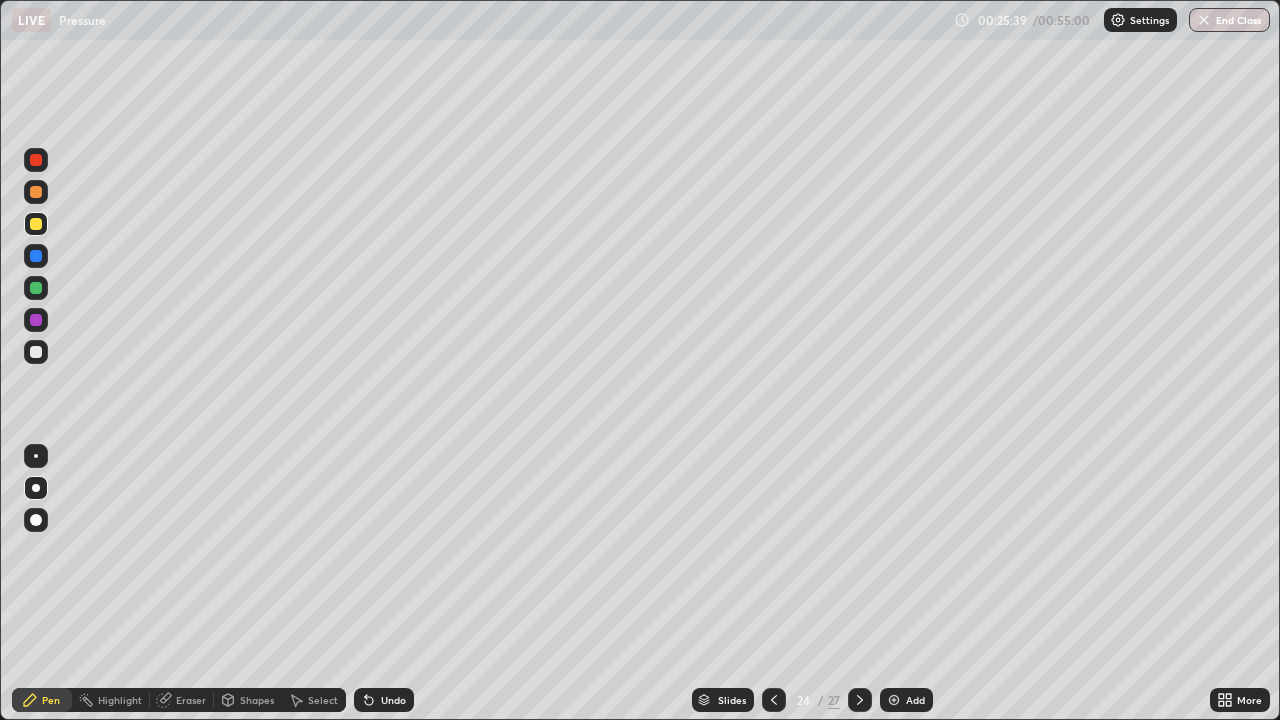 click at bounding box center (36, 256) 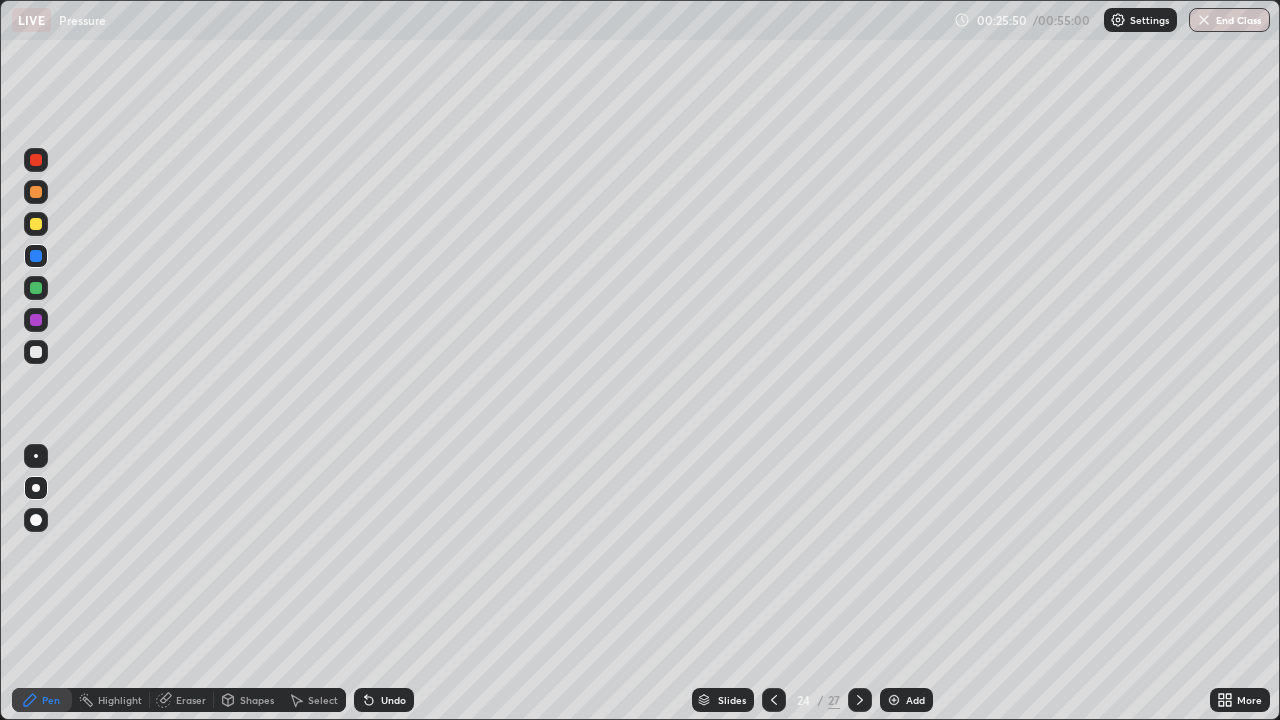 click at bounding box center (36, 192) 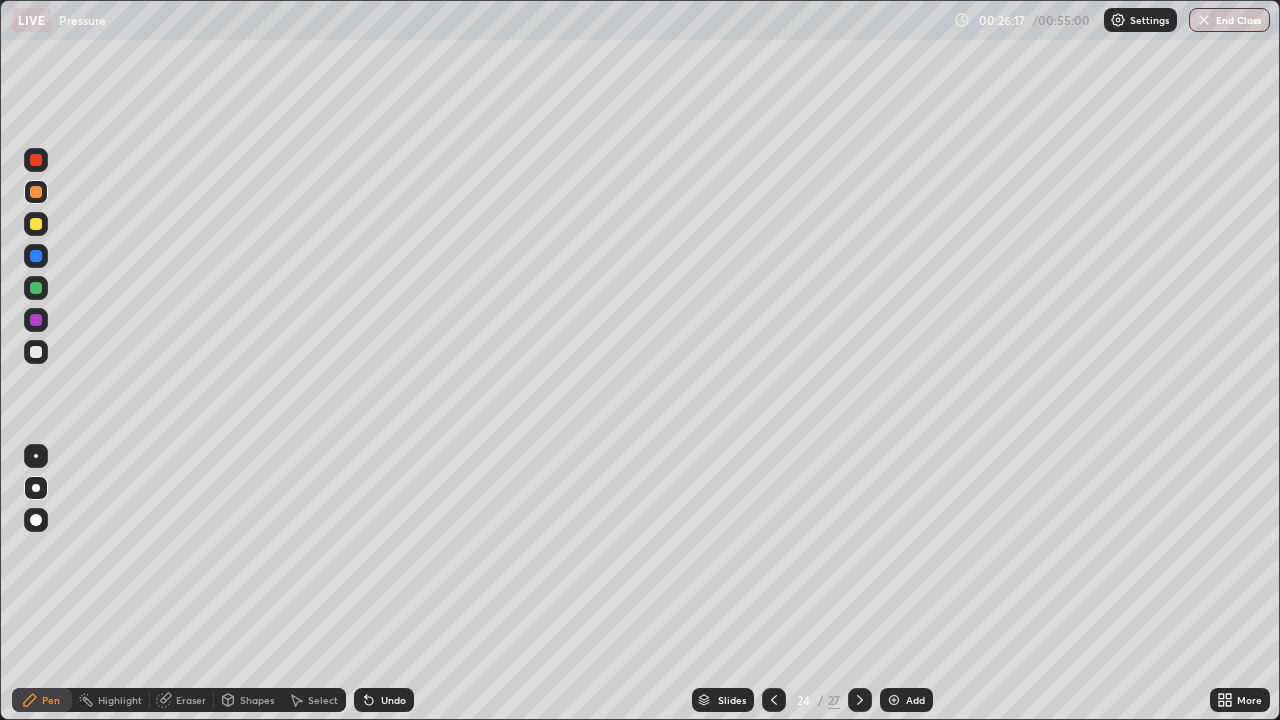 click on "Undo" at bounding box center (393, 700) 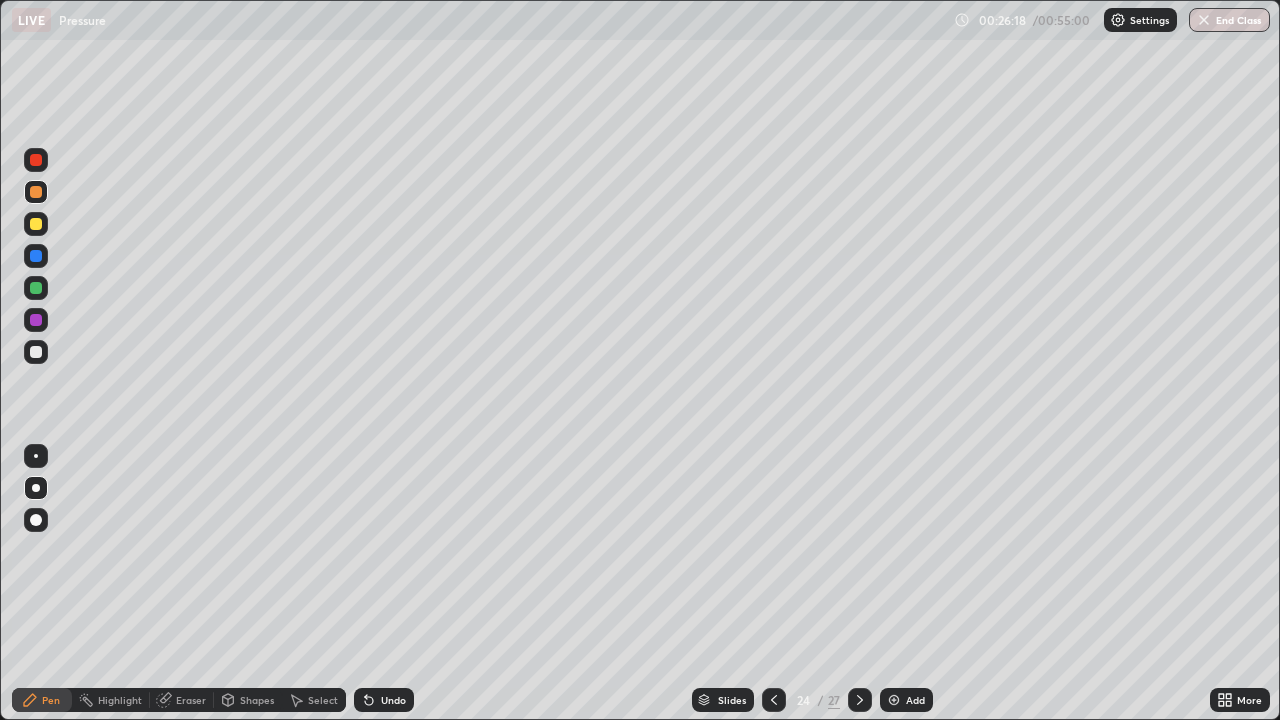 click on "Undo" at bounding box center [393, 700] 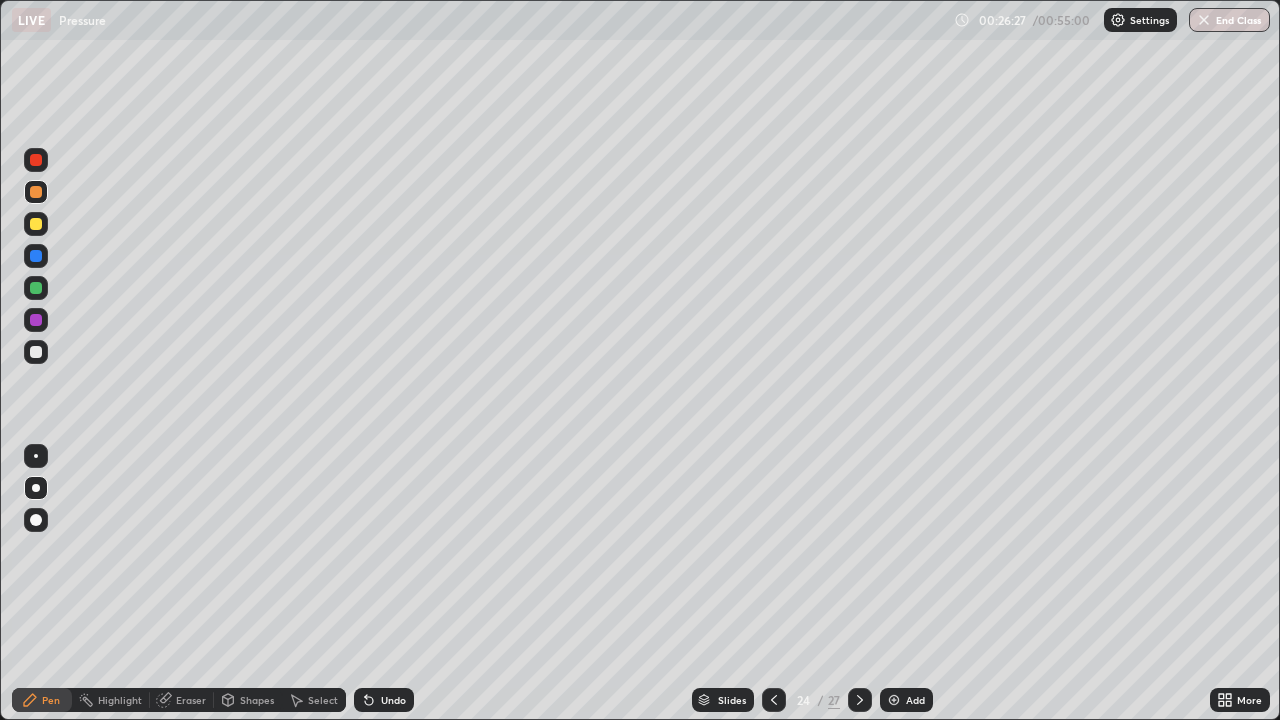 click at bounding box center (36, 288) 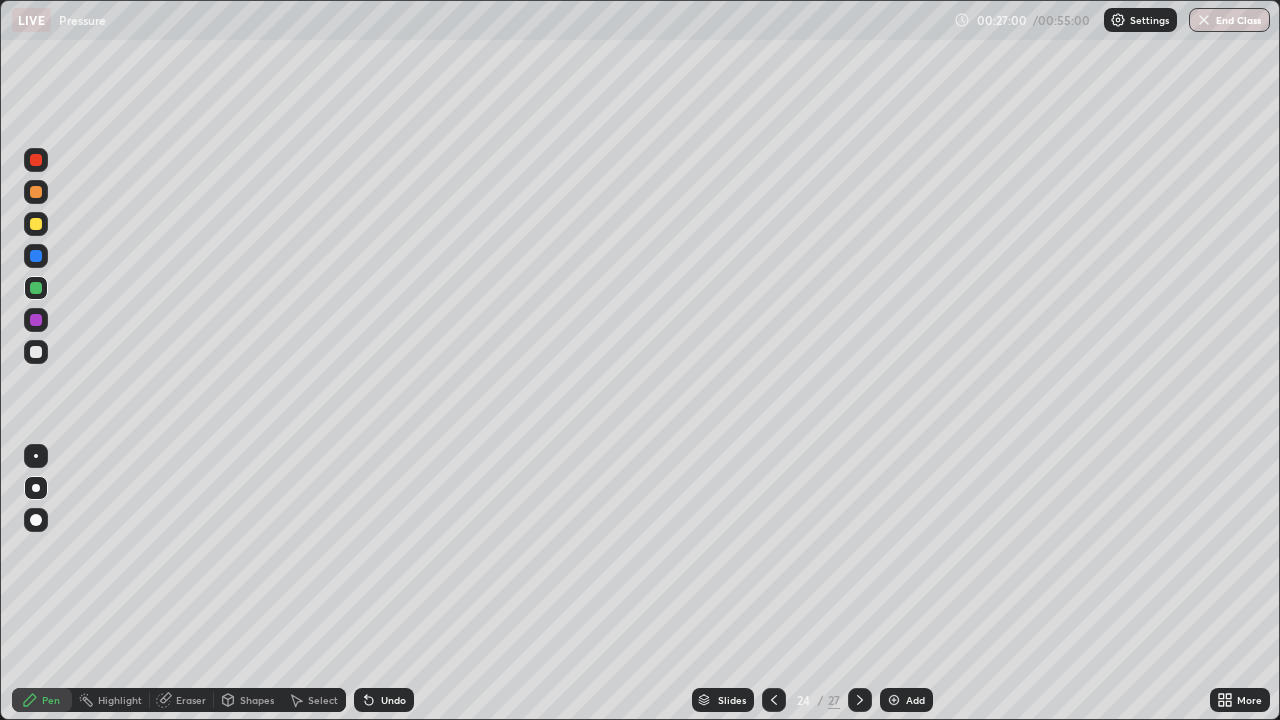 click at bounding box center [36, 256] 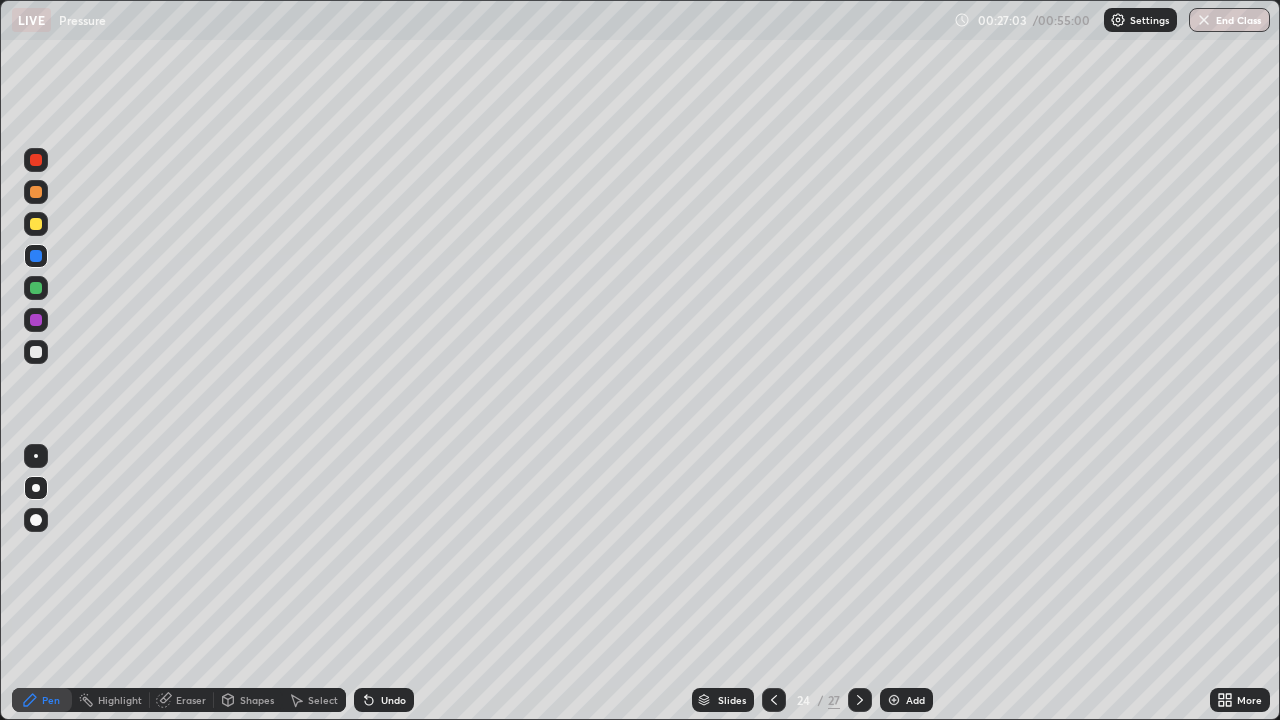 click at bounding box center (36, 288) 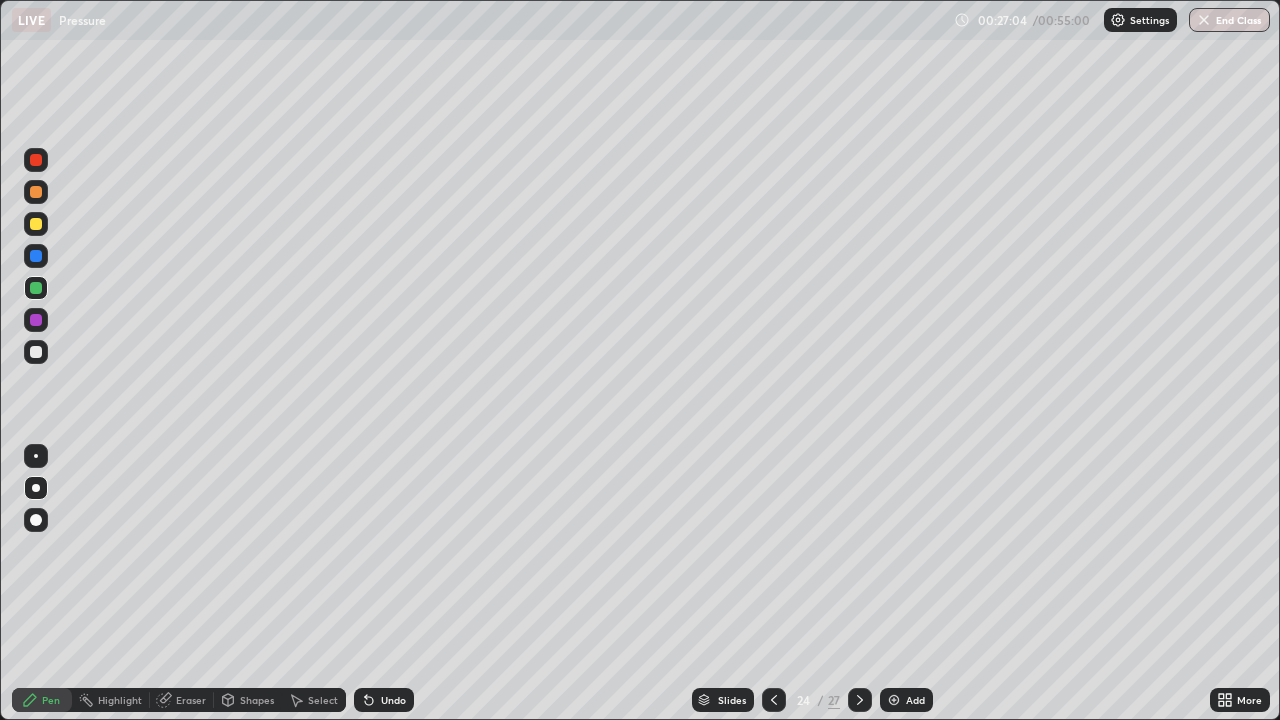 click at bounding box center (36, 224) 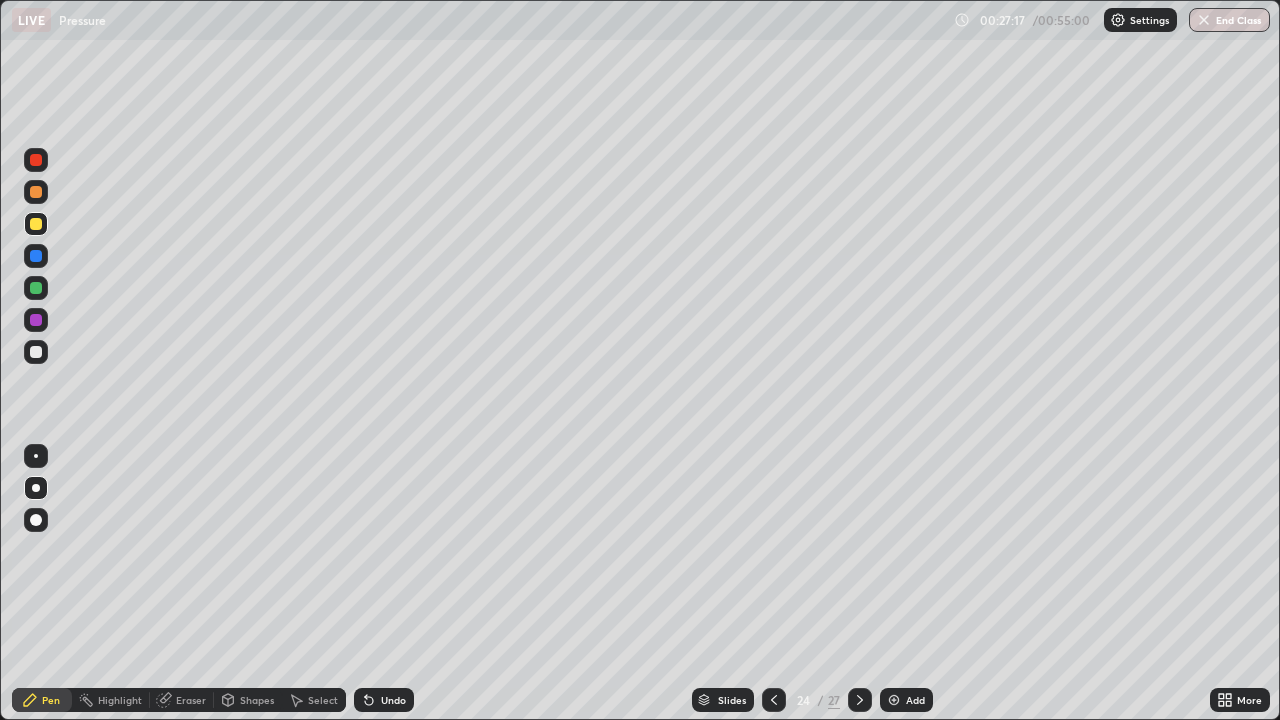 click at bounding box center (36, 288) 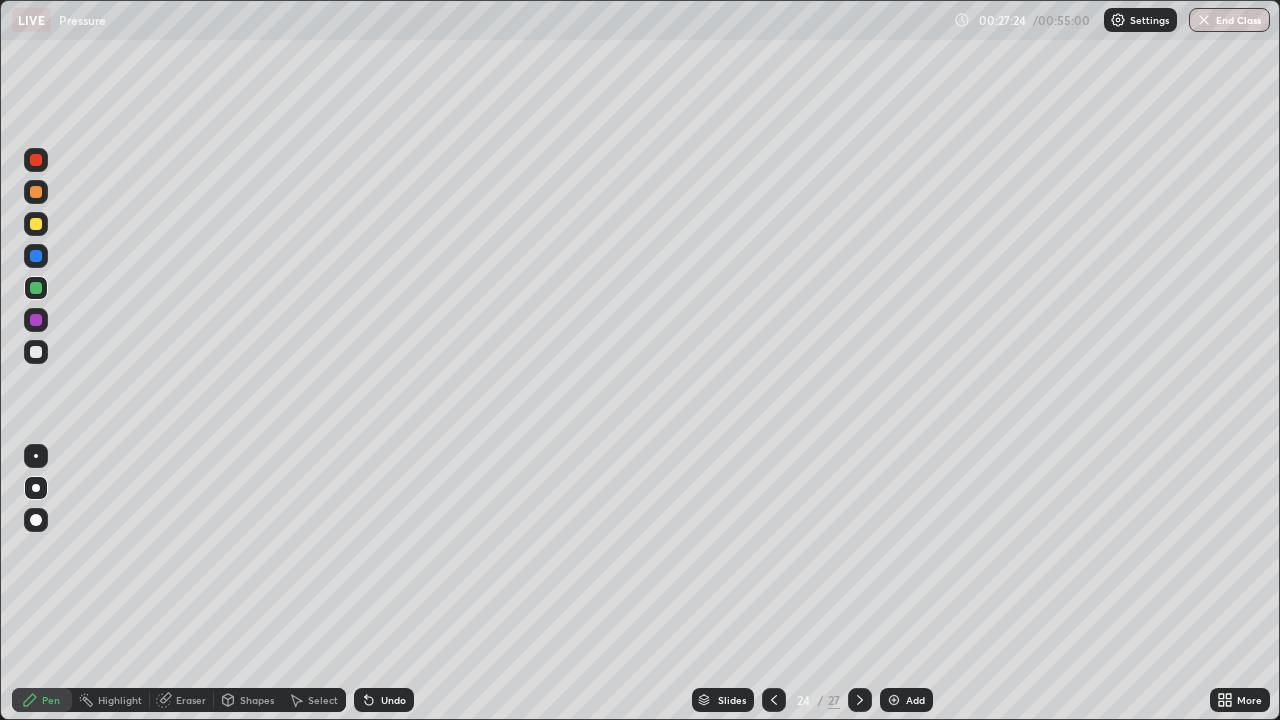 click at bounding box center (36, 320) 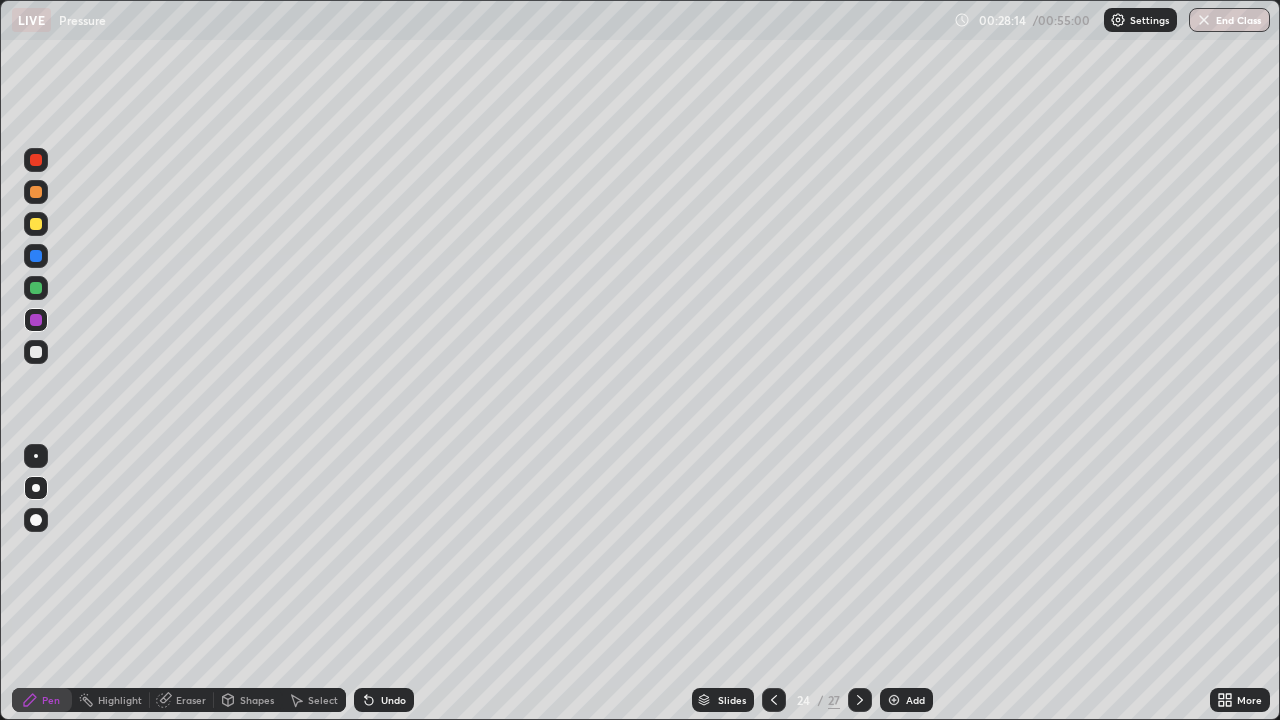 click at bounding box center [36, 256] 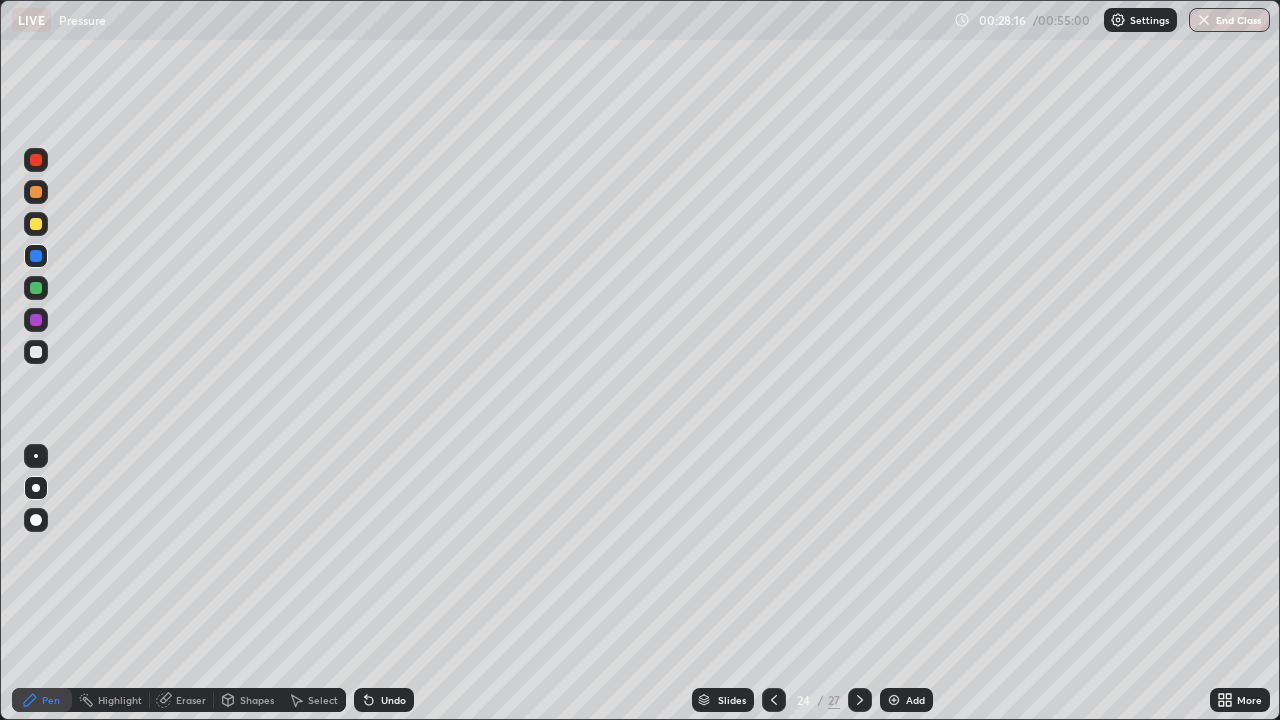 click on "Highlight" at bounding box center (120, 700) 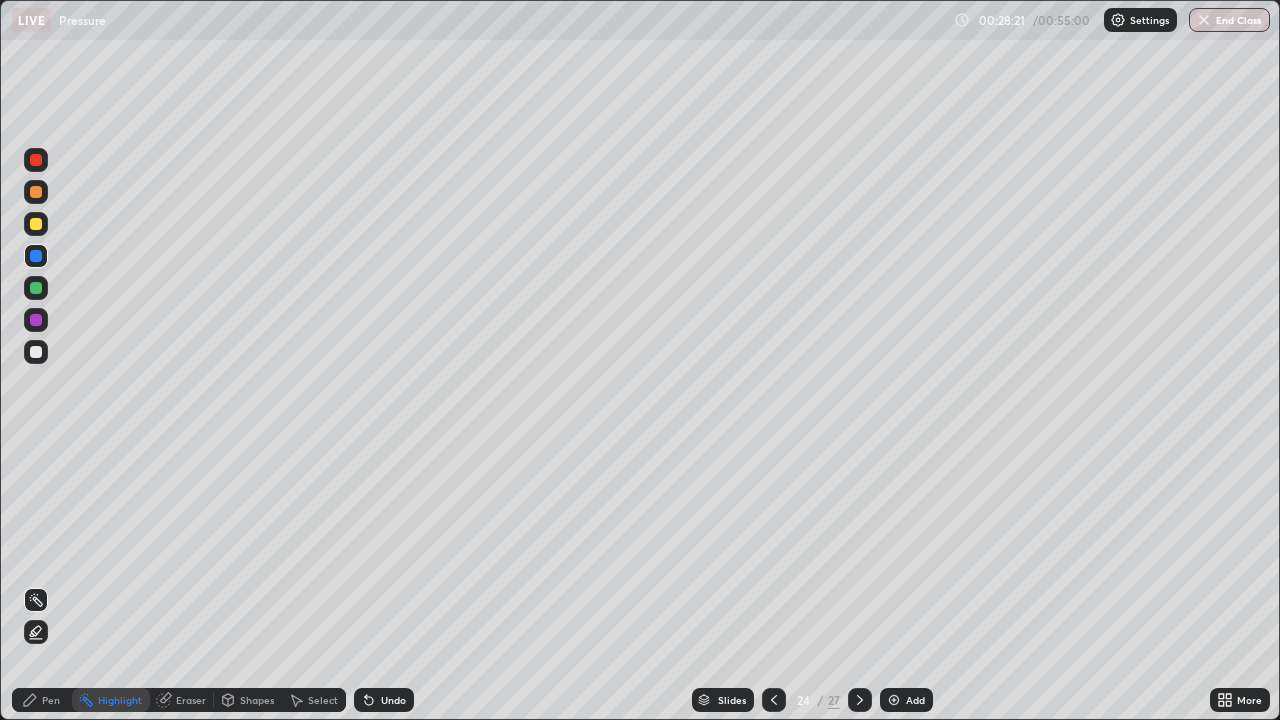 click at bounding box center [36, 224] 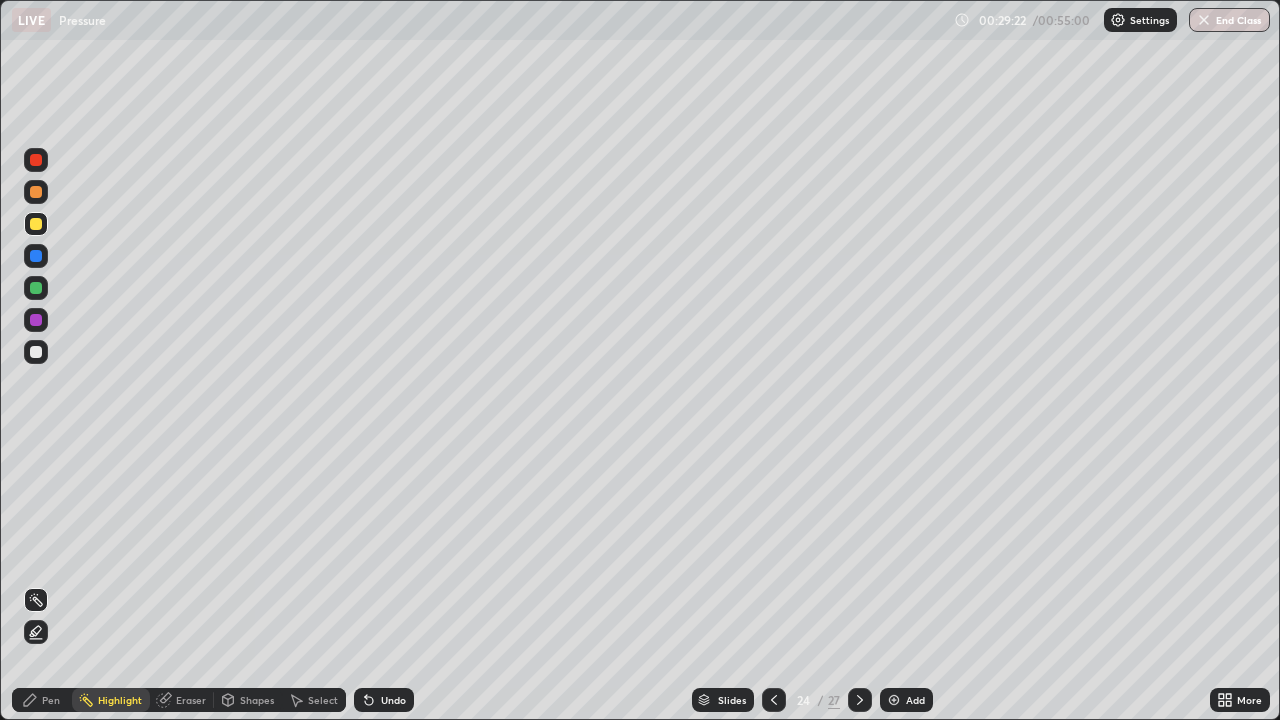 click on "Pen" at bounding box center (51, 700) 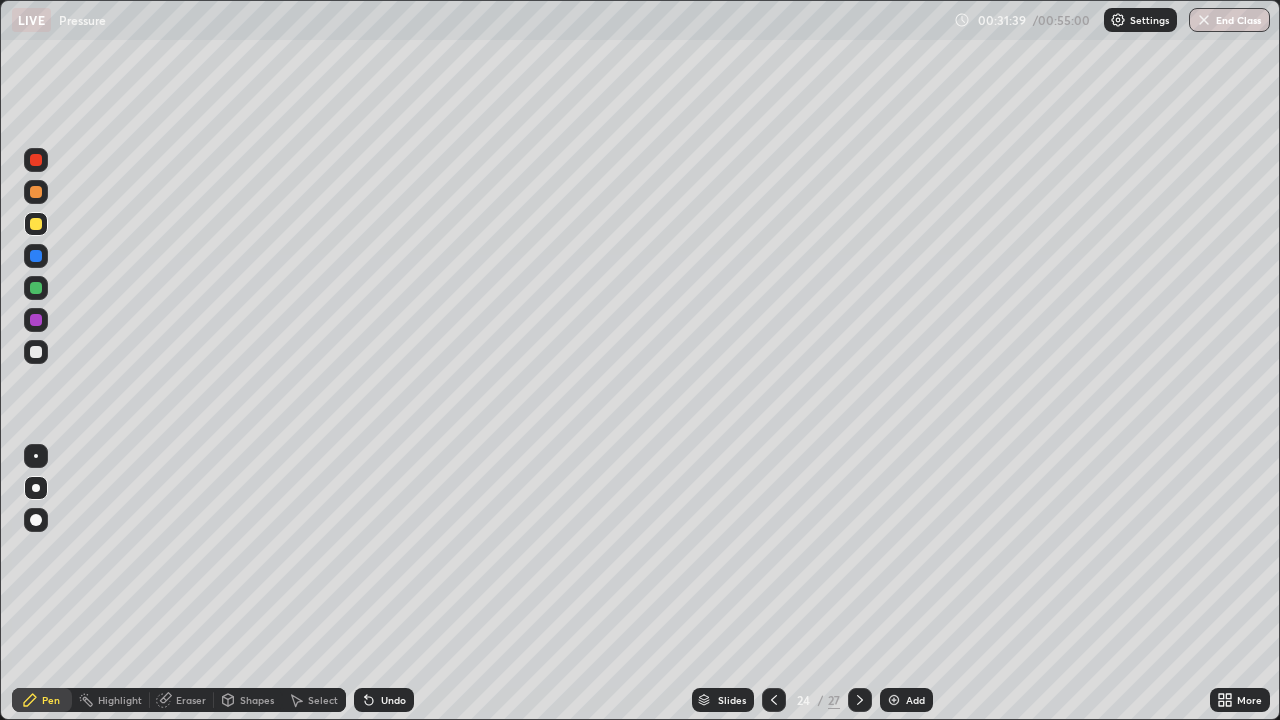 click at bounding box center (36, 352) 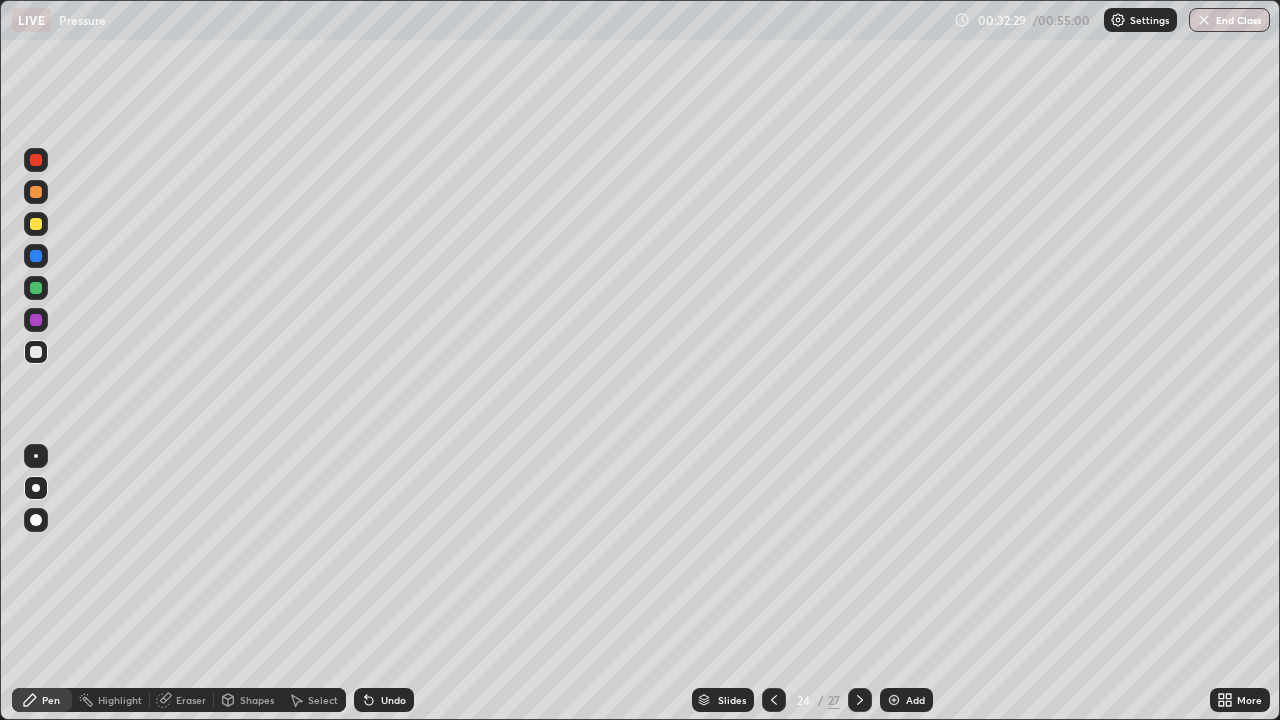 click on "Add" at bounding box center (915, 700) 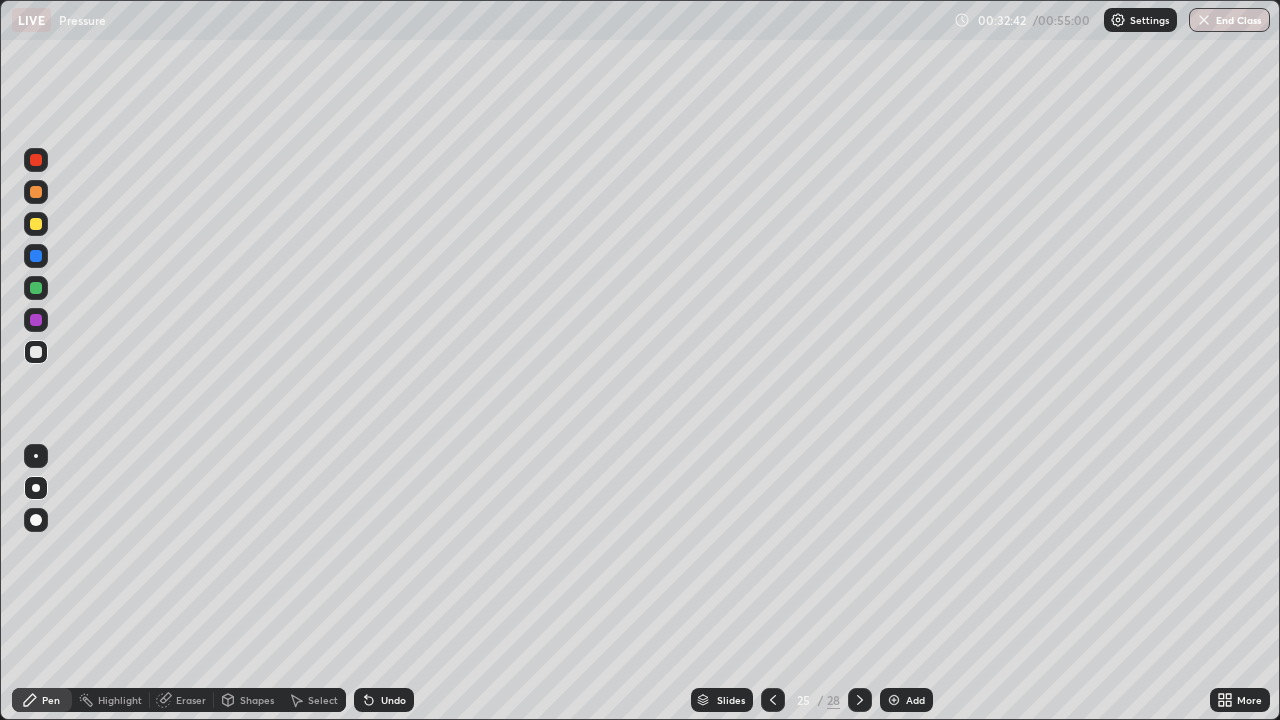 click at bounding box center [36, 288] 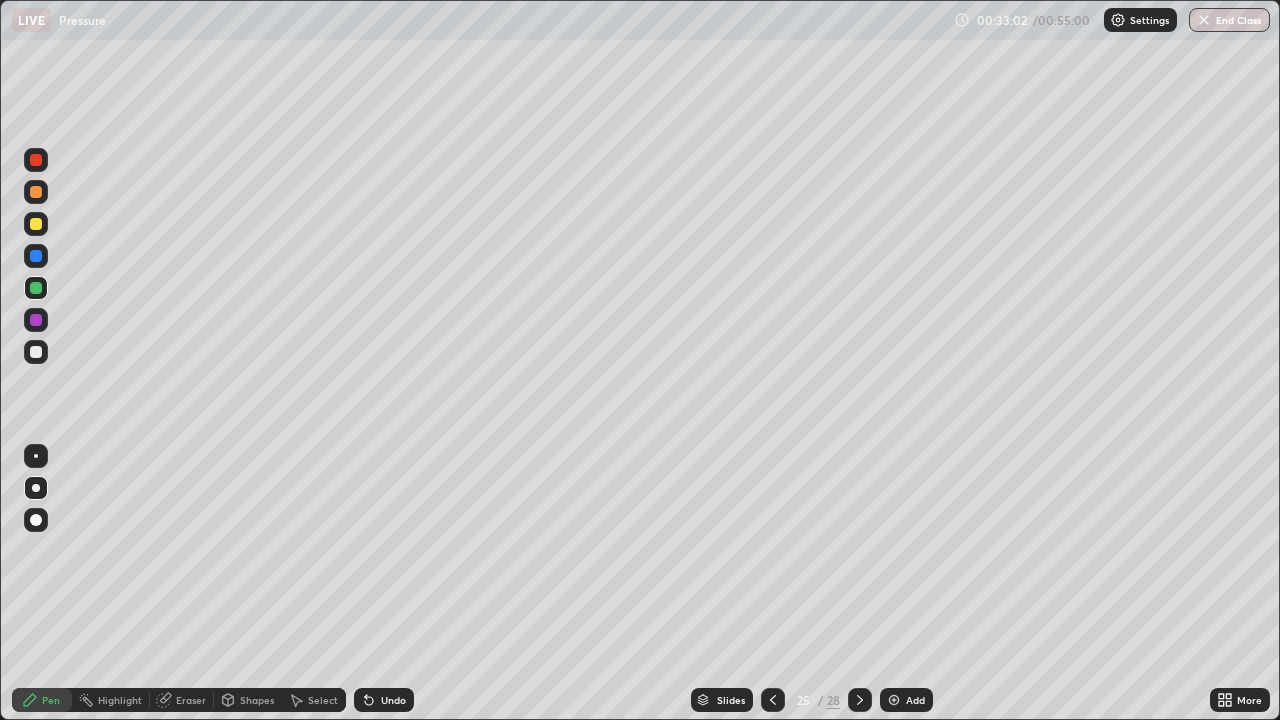 click at bounding box center (36, 224) 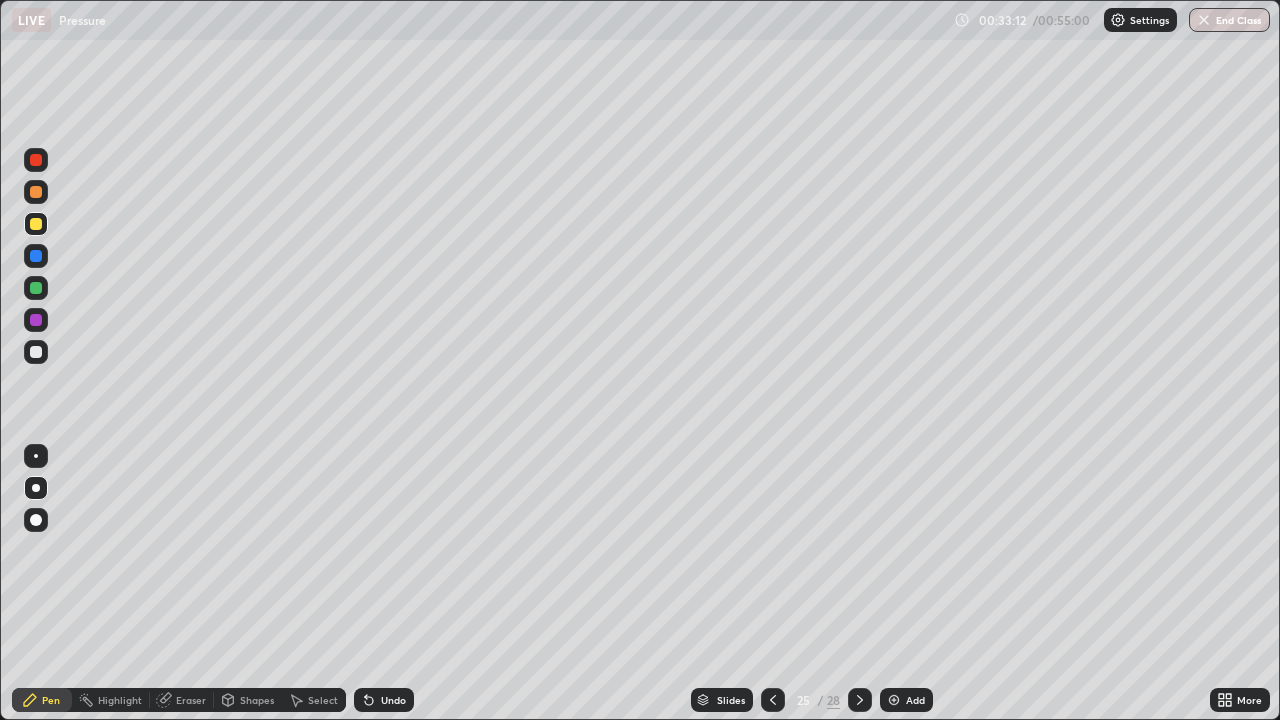 click on "Undo" at bounding box center [384, 700] 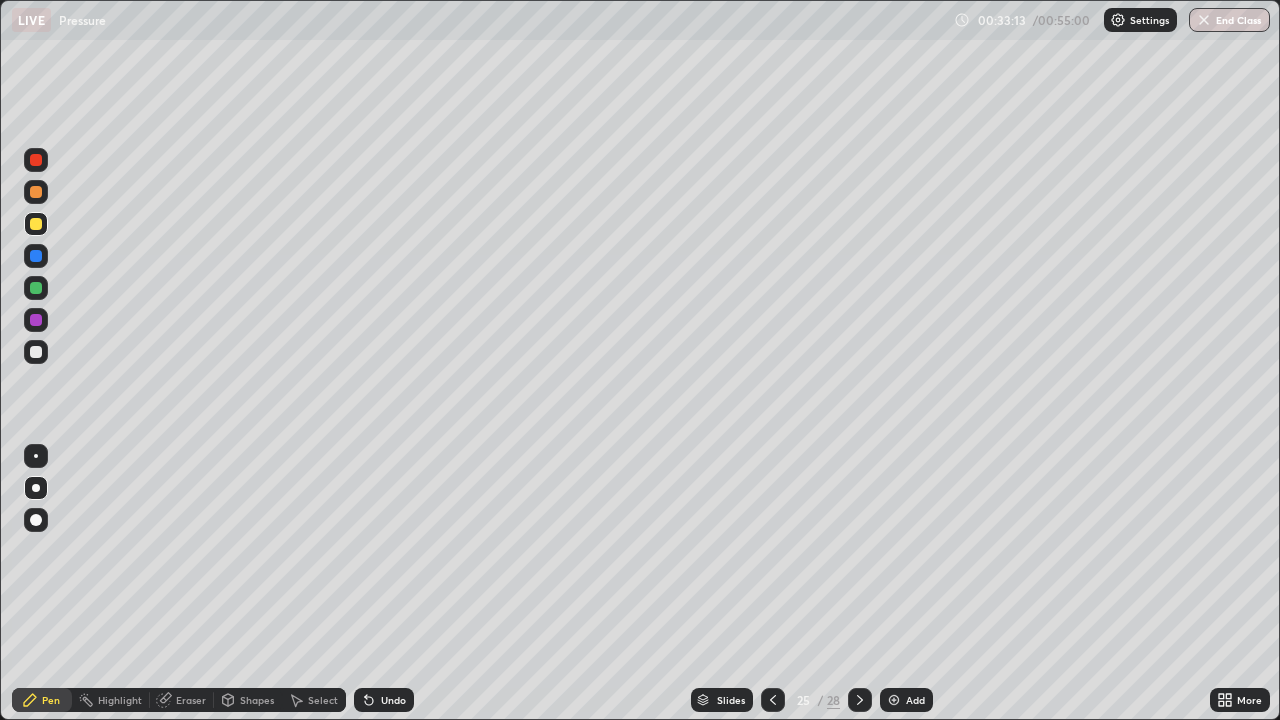 click on "Undo" at bounding box center (384, 700) 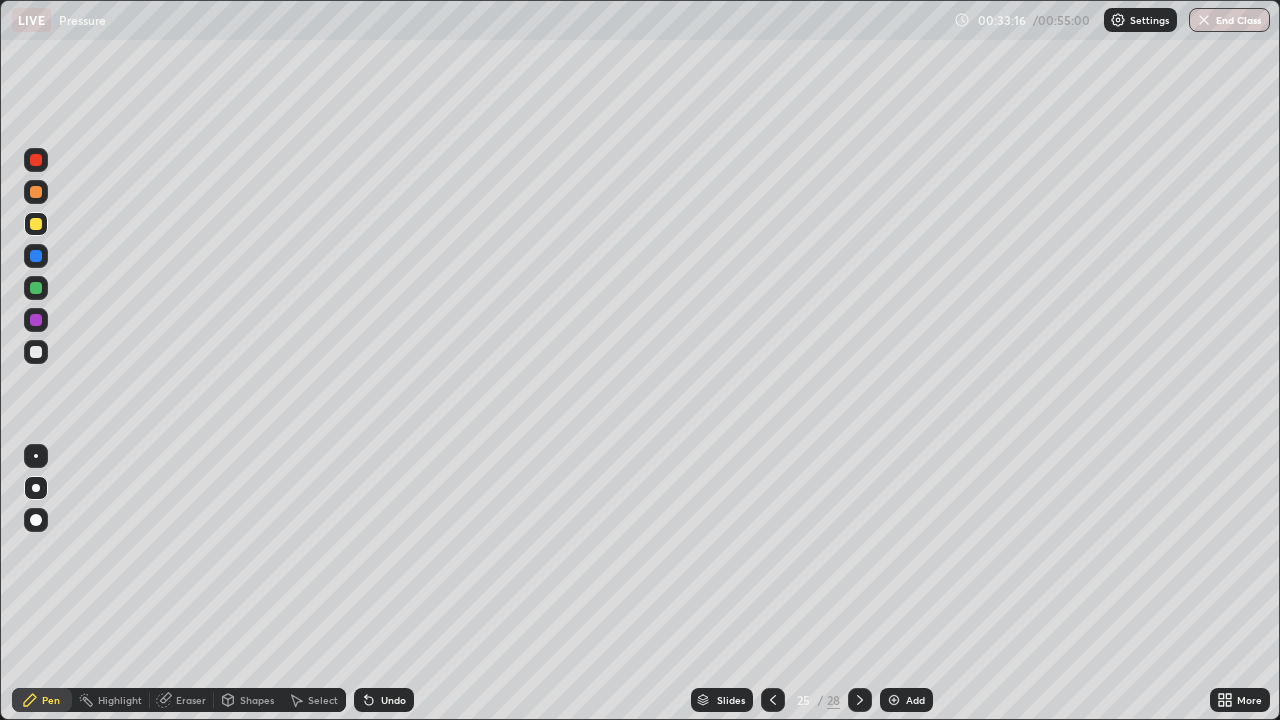 click on "Eraser" at bounding box center [182, 700] 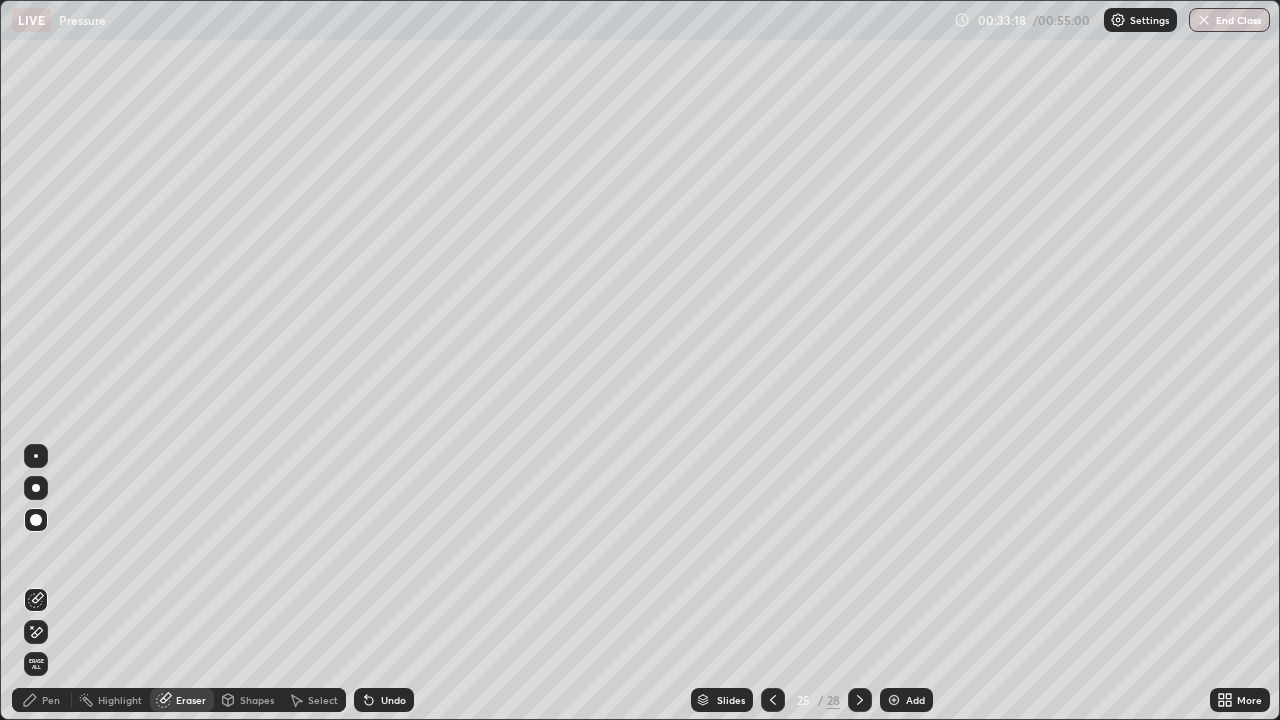 click on "Pen" at bounding box center (42, 700) 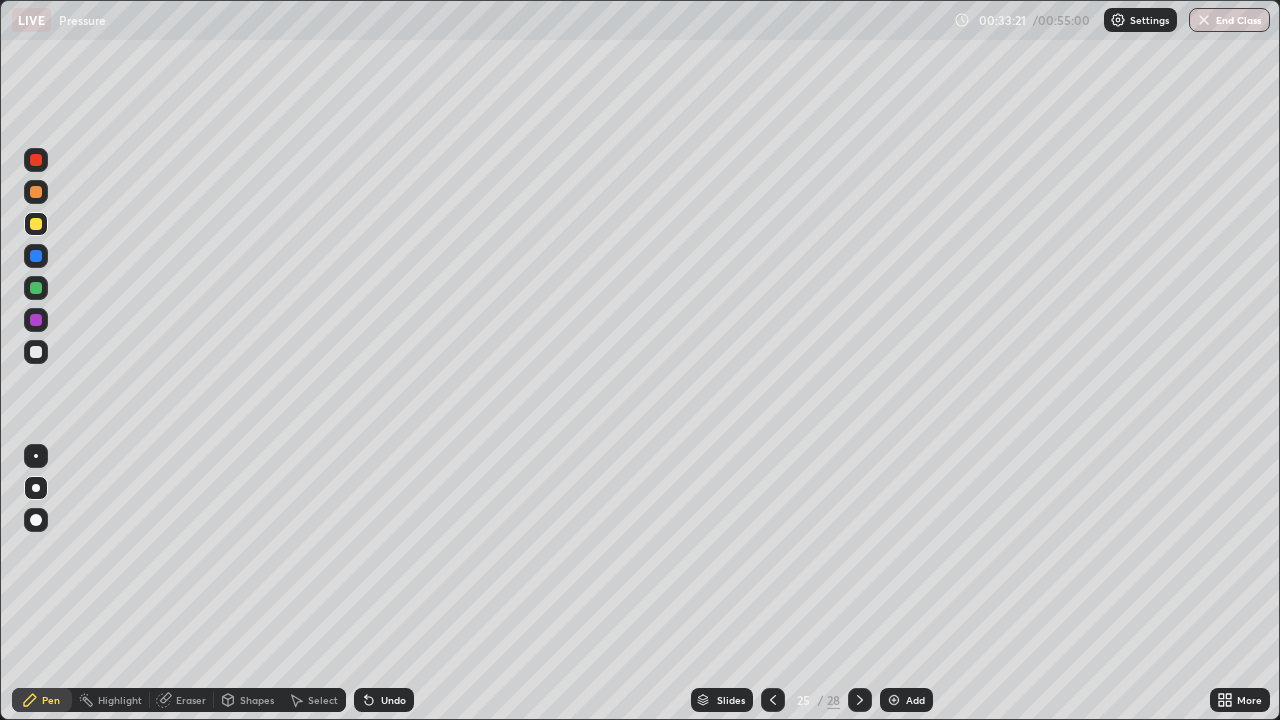 click at bounding box center [36, 256] 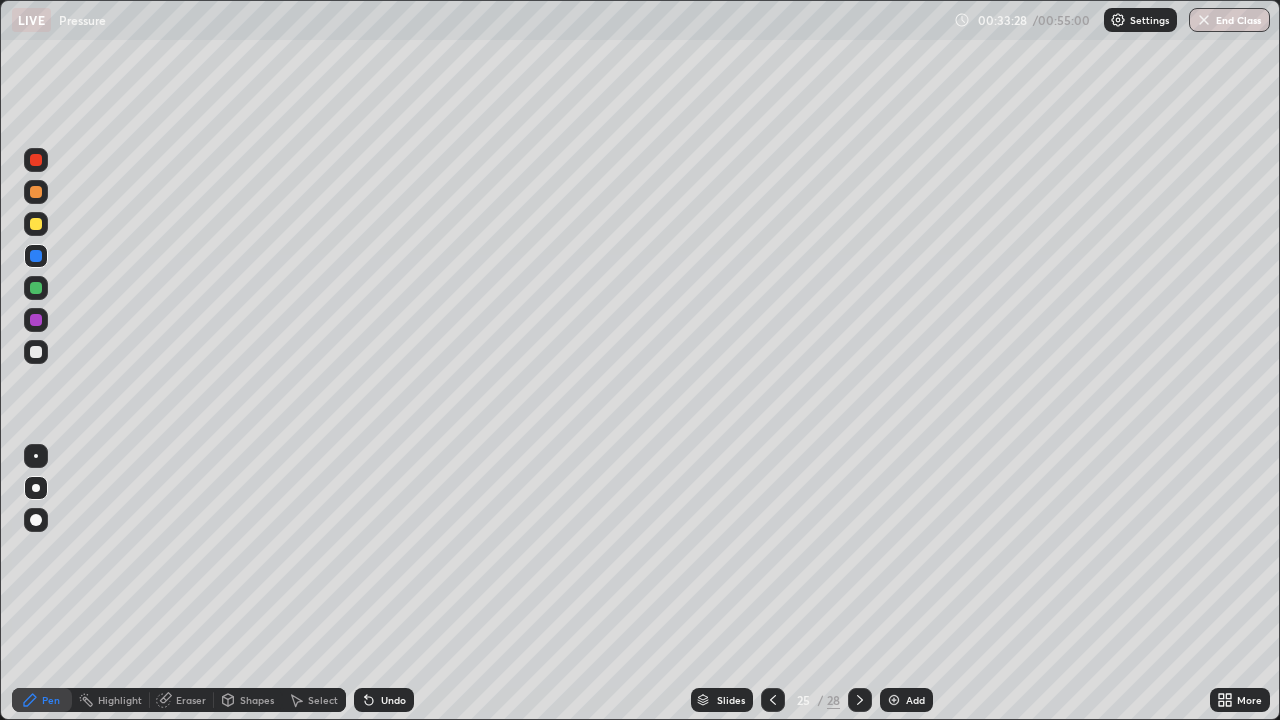 click on "Shapes" at bounding box center [257, 700] 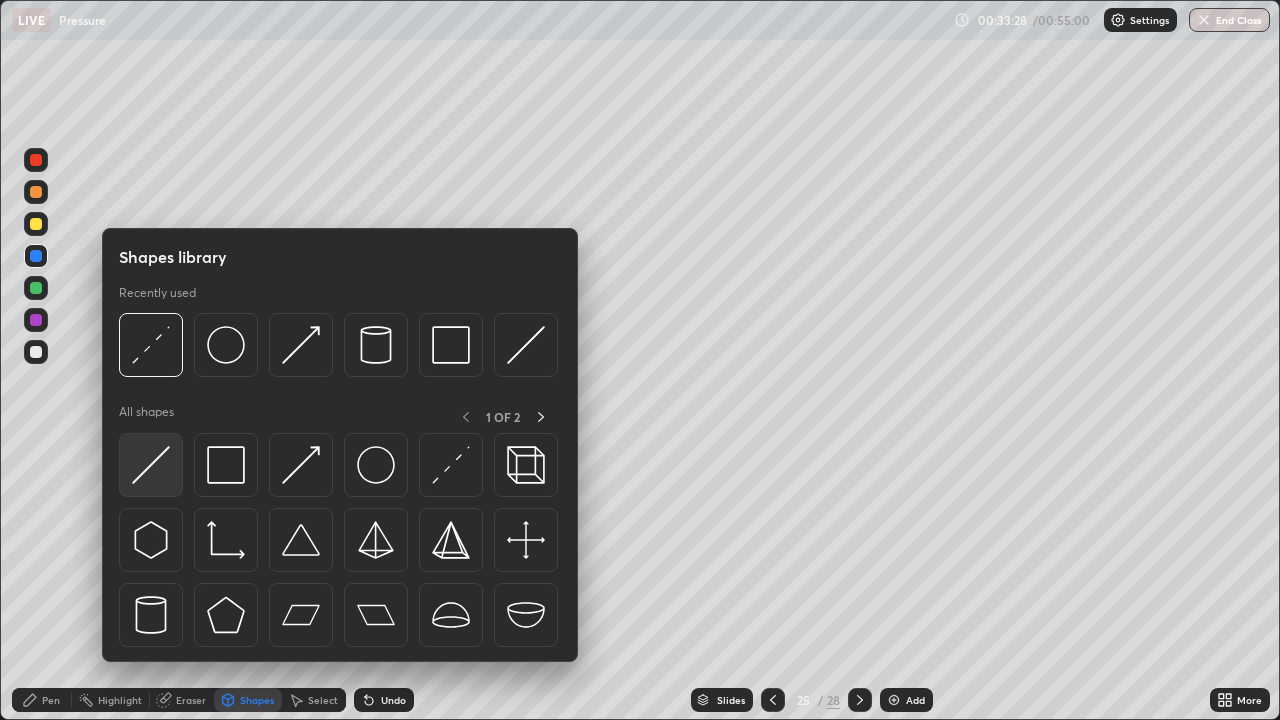 click at bounding box center [151, 465] 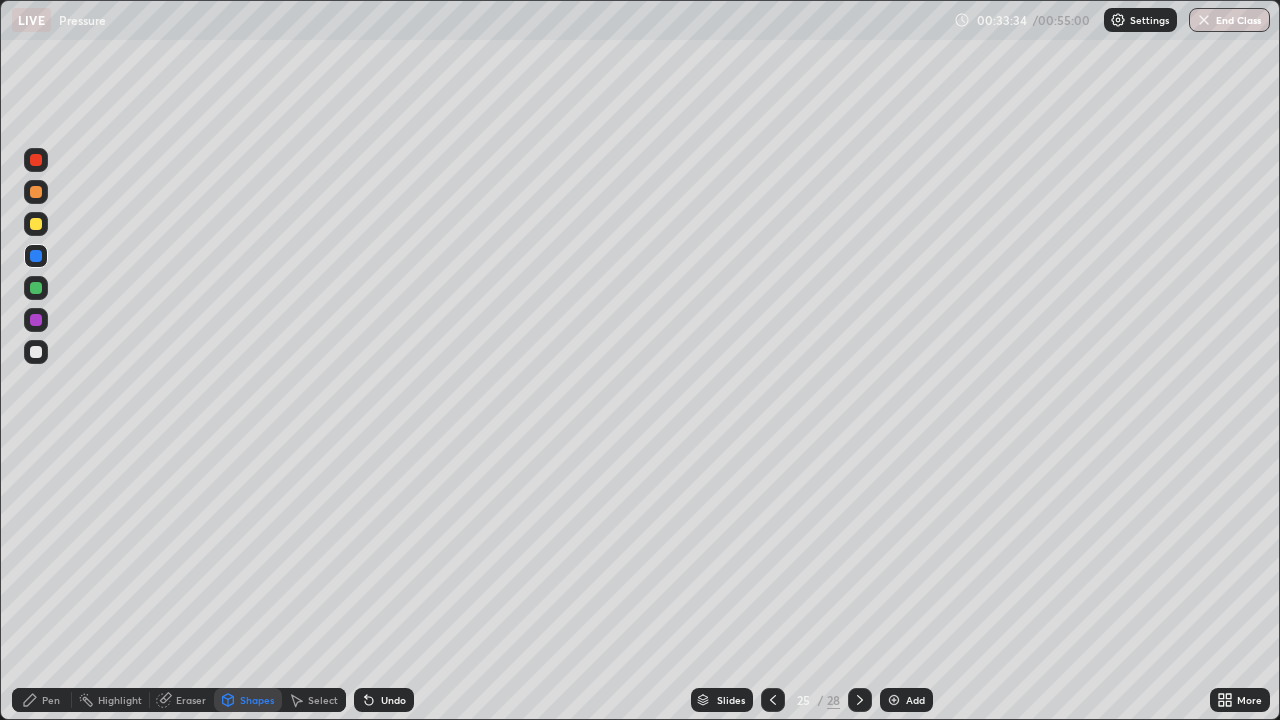 click on "Pen" at bounding box center [51, 700] 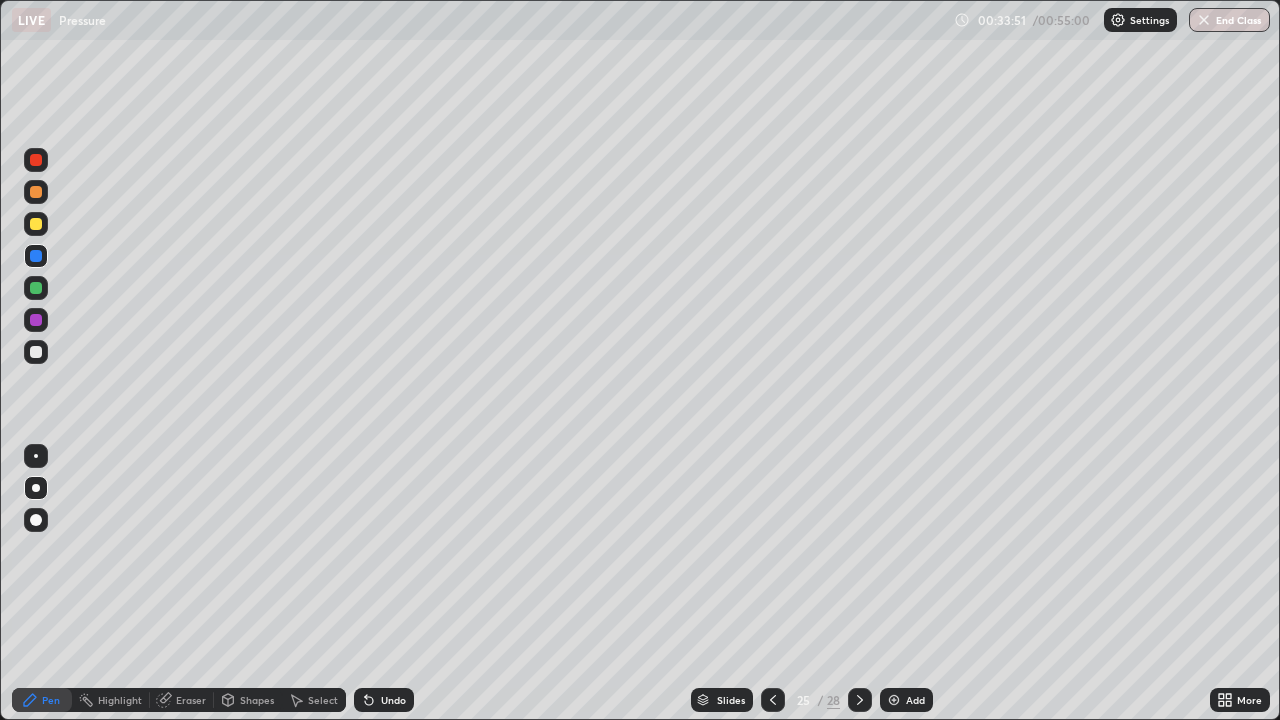 click at bounding box center [36, 288] 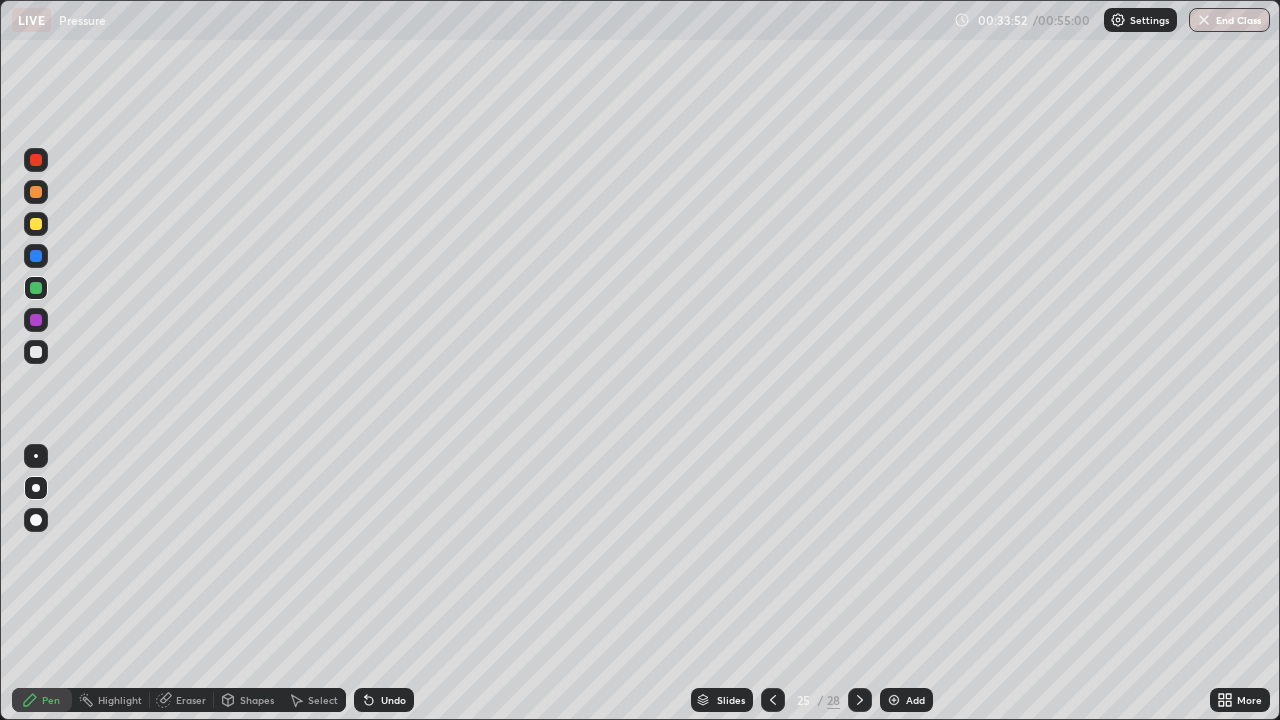 click at bounding box center (36, 320) 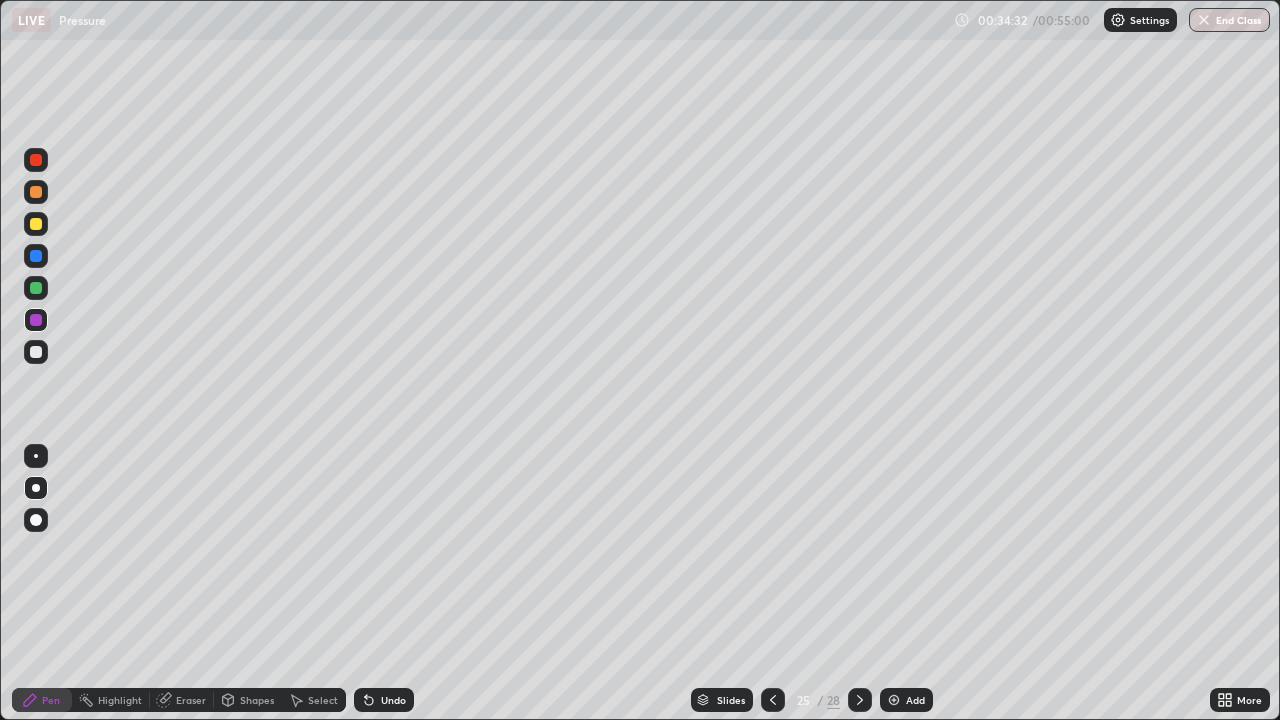 click at bounding box center (36, 224) 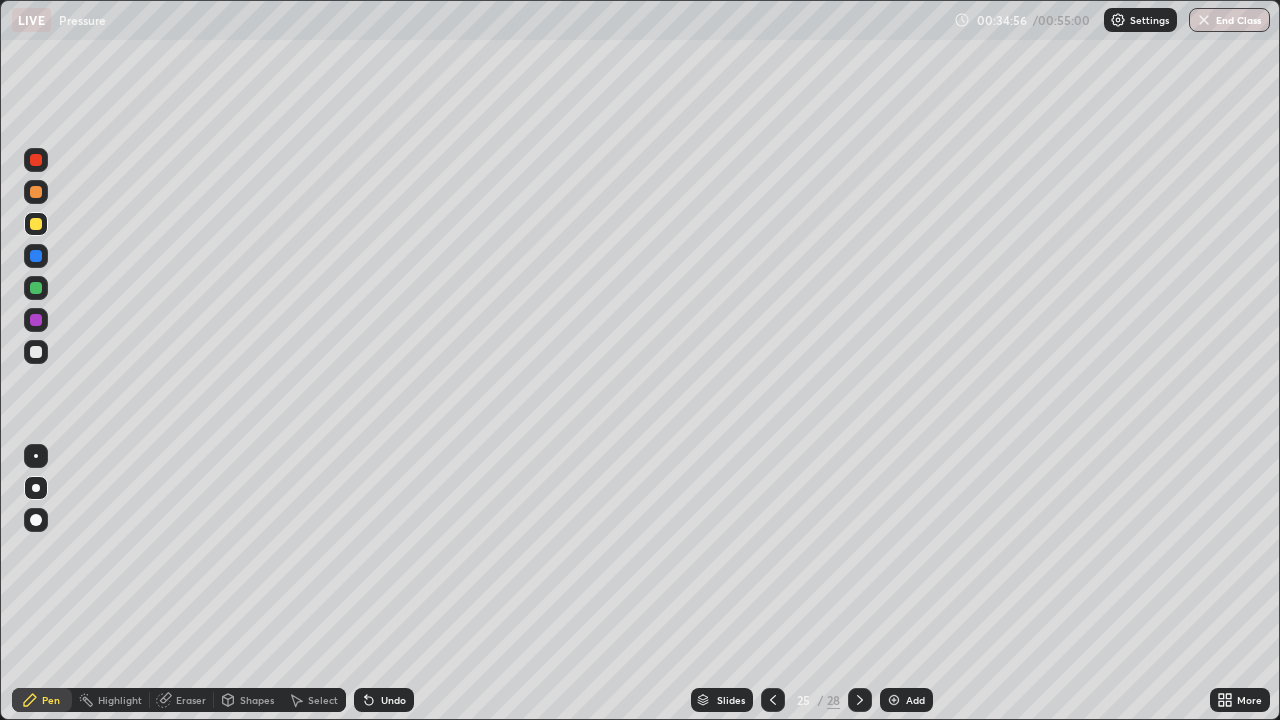 click on "Shapes" at bounding box center [257, 700] 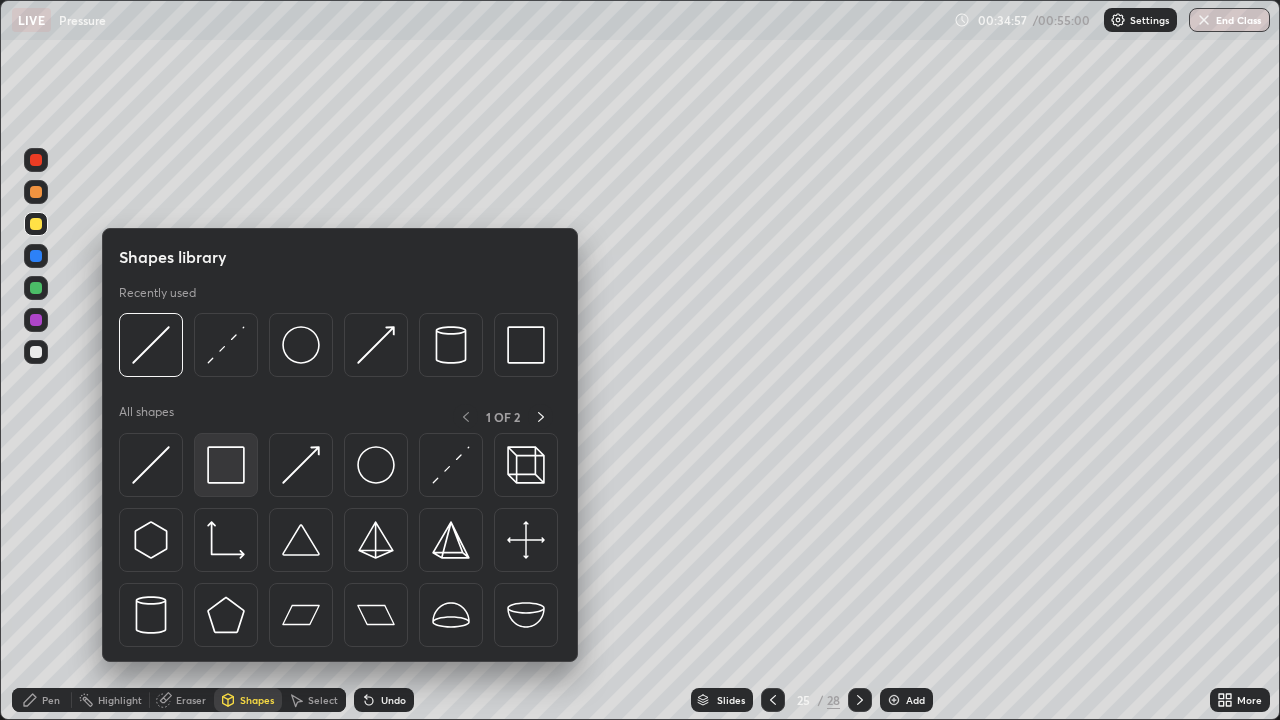 click at bounding box center (226, 465) 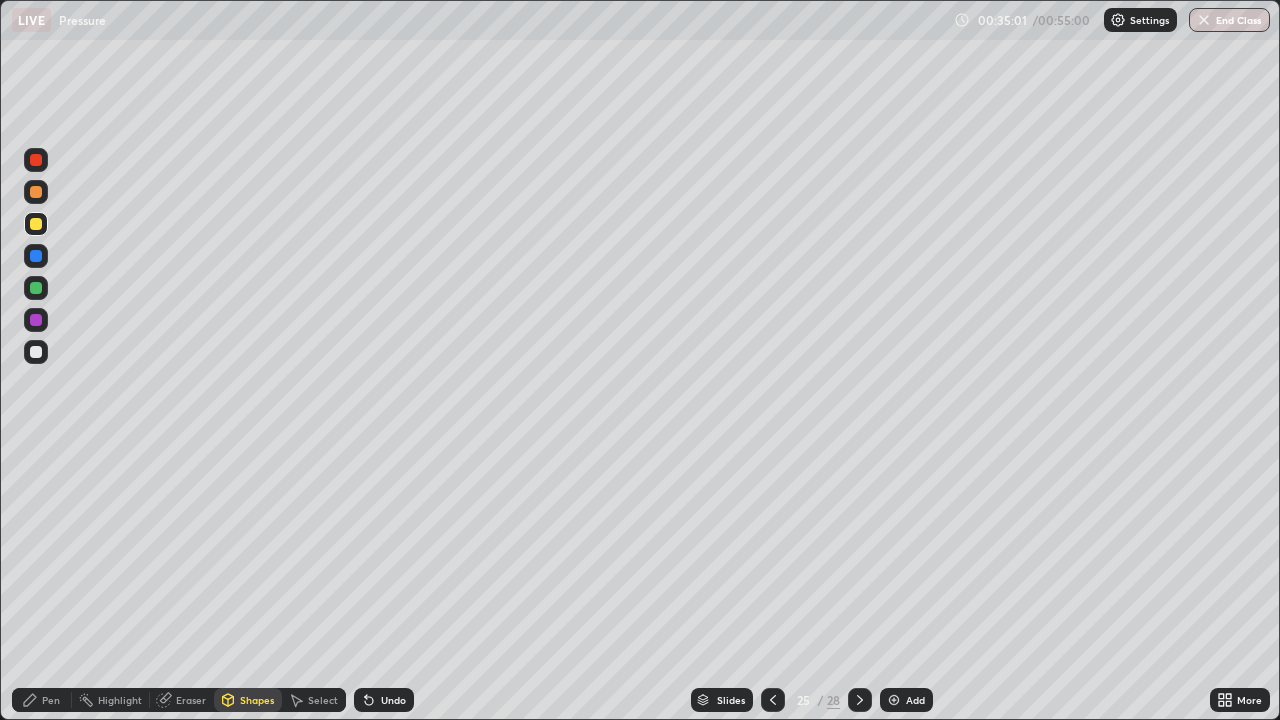 click on "Undo" at bounding box center [393, 700] 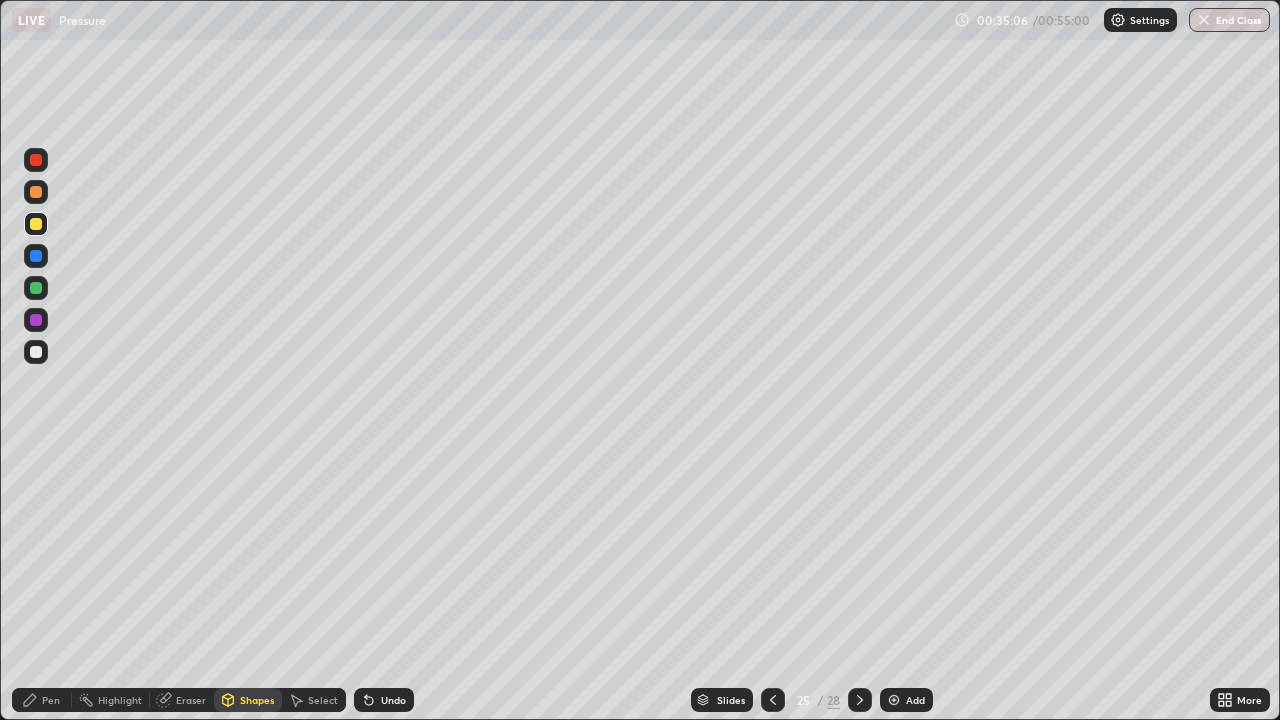 click on "Pen" at bounding box center [42, 700] 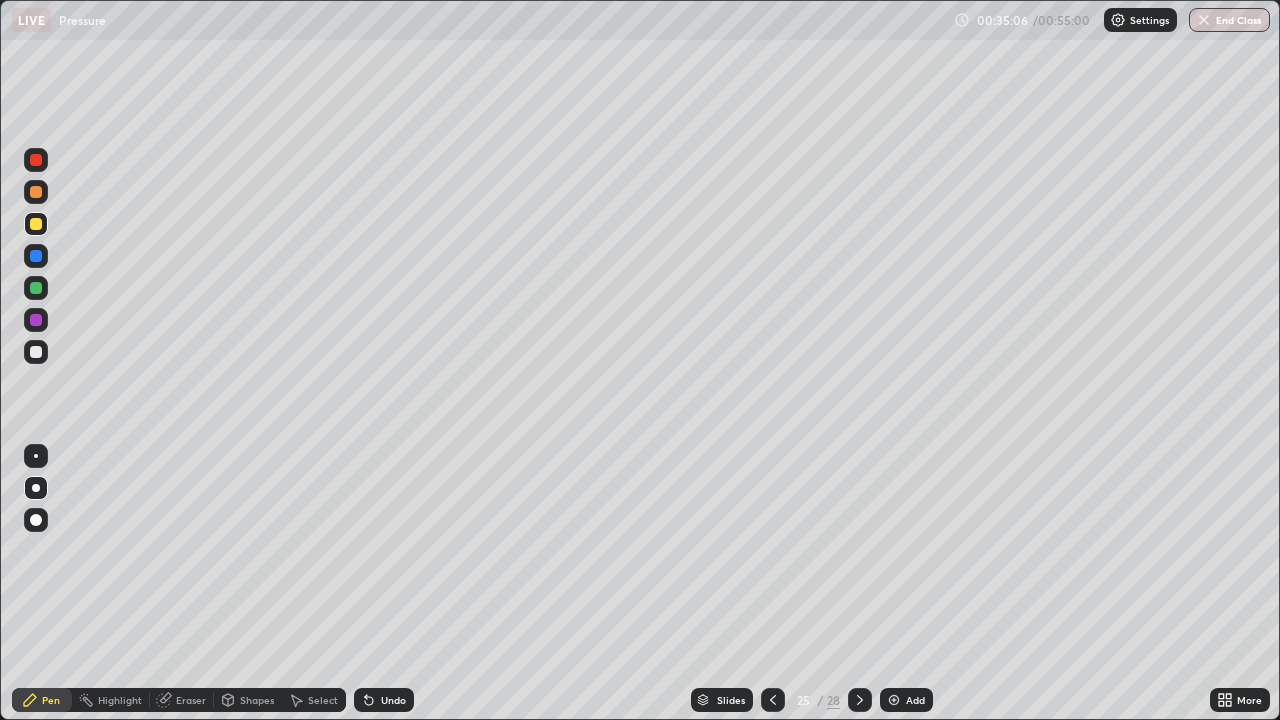 click at bounding box center [36, 352] 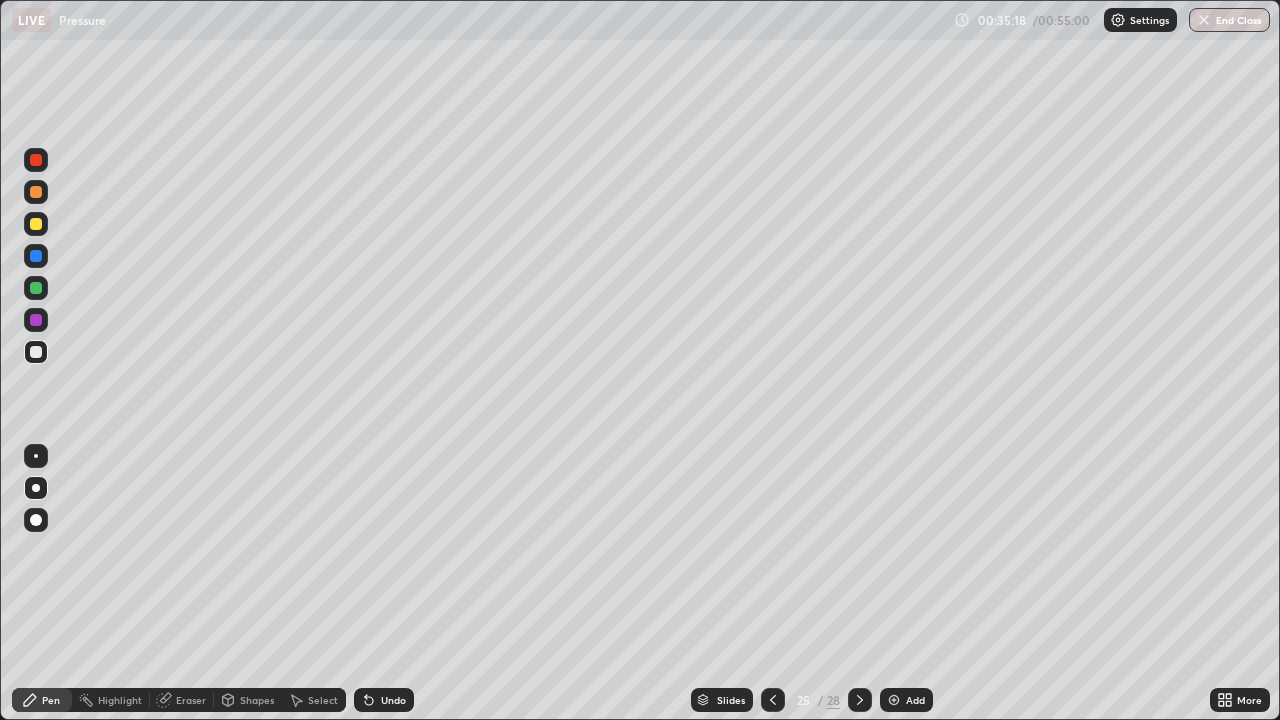 click at bounding box center [36, 192] 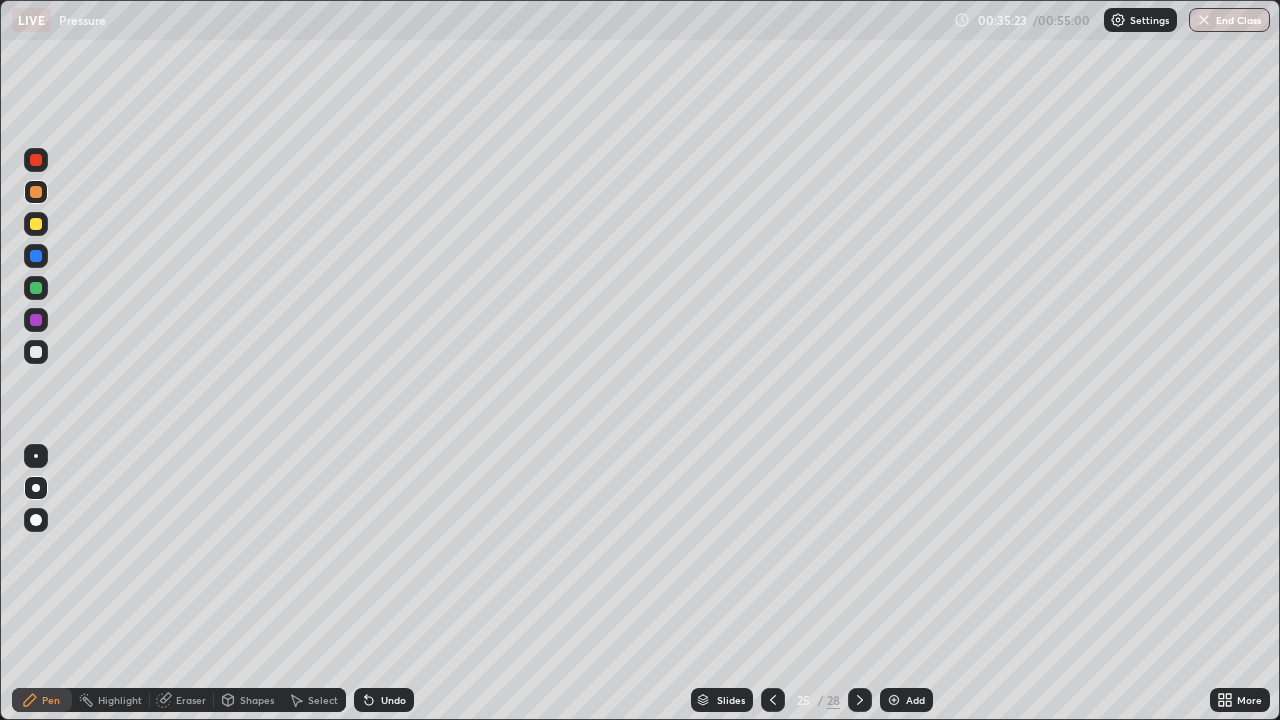 click at bounding box center (36, 160) 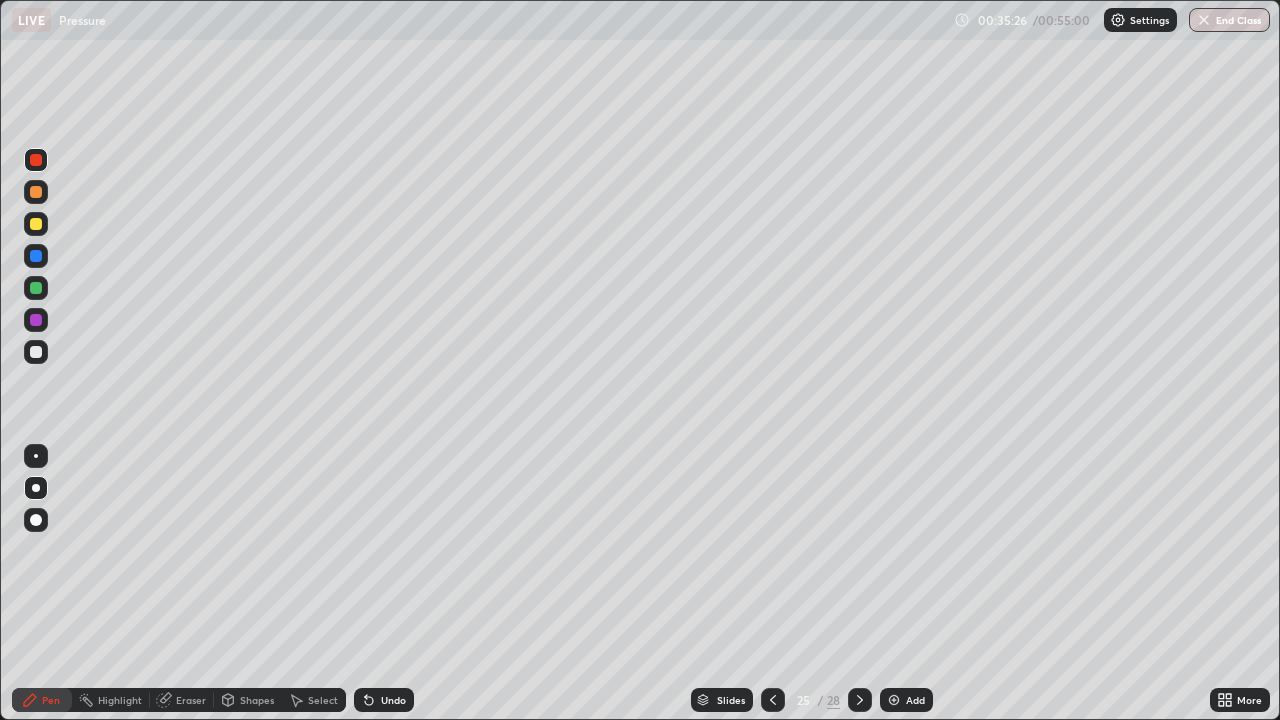 click on "Undo" at bounding box center (384, 700) 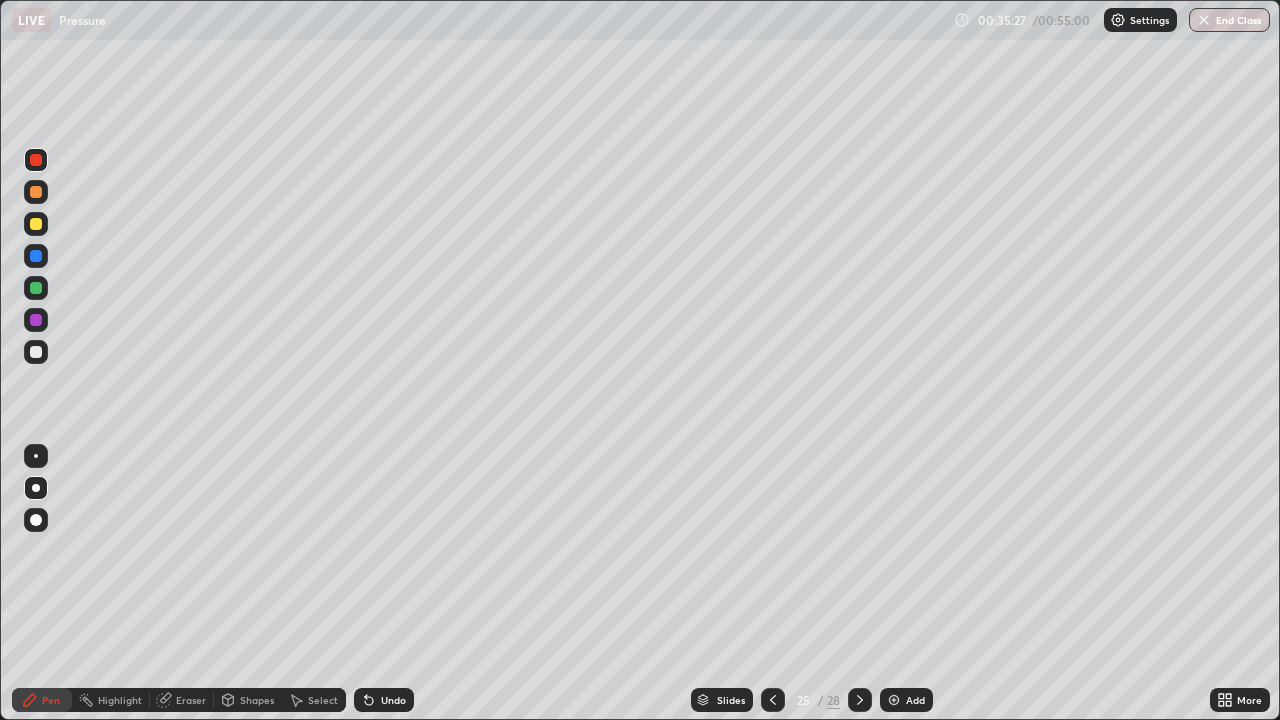 click on "Undo" at bounding box center (393, 700) 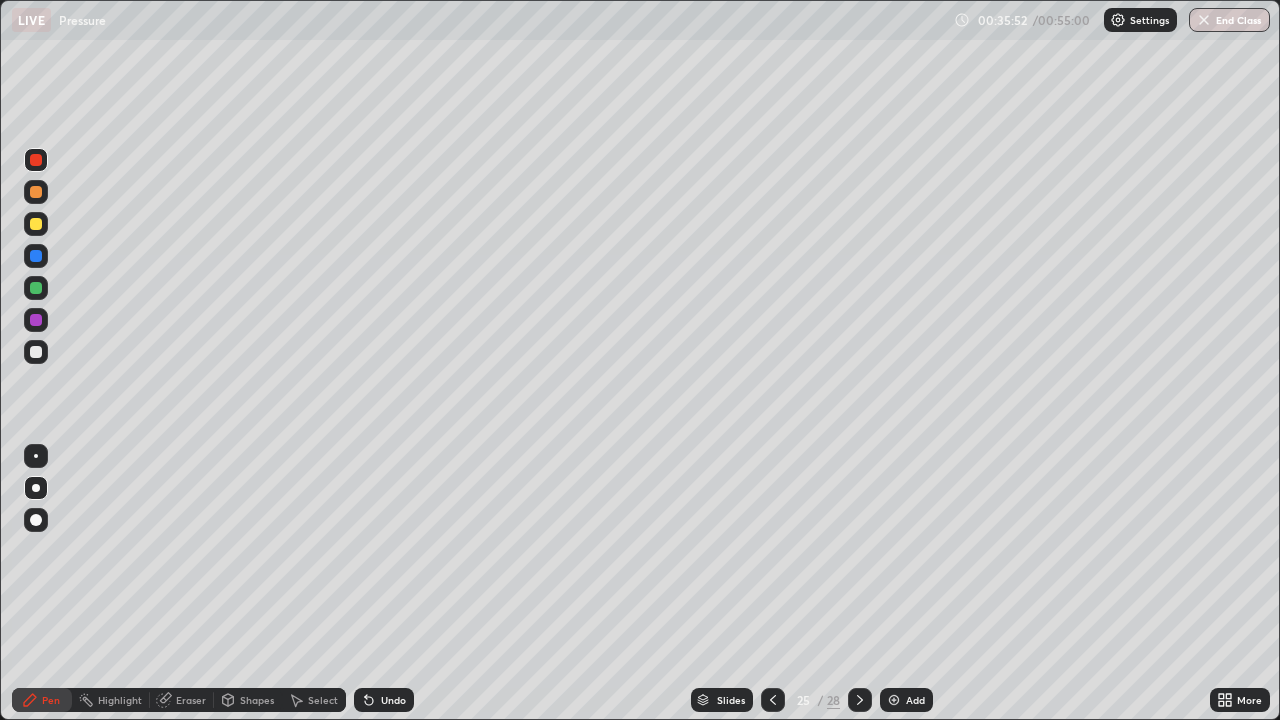 click at bounding box center (36, 352) 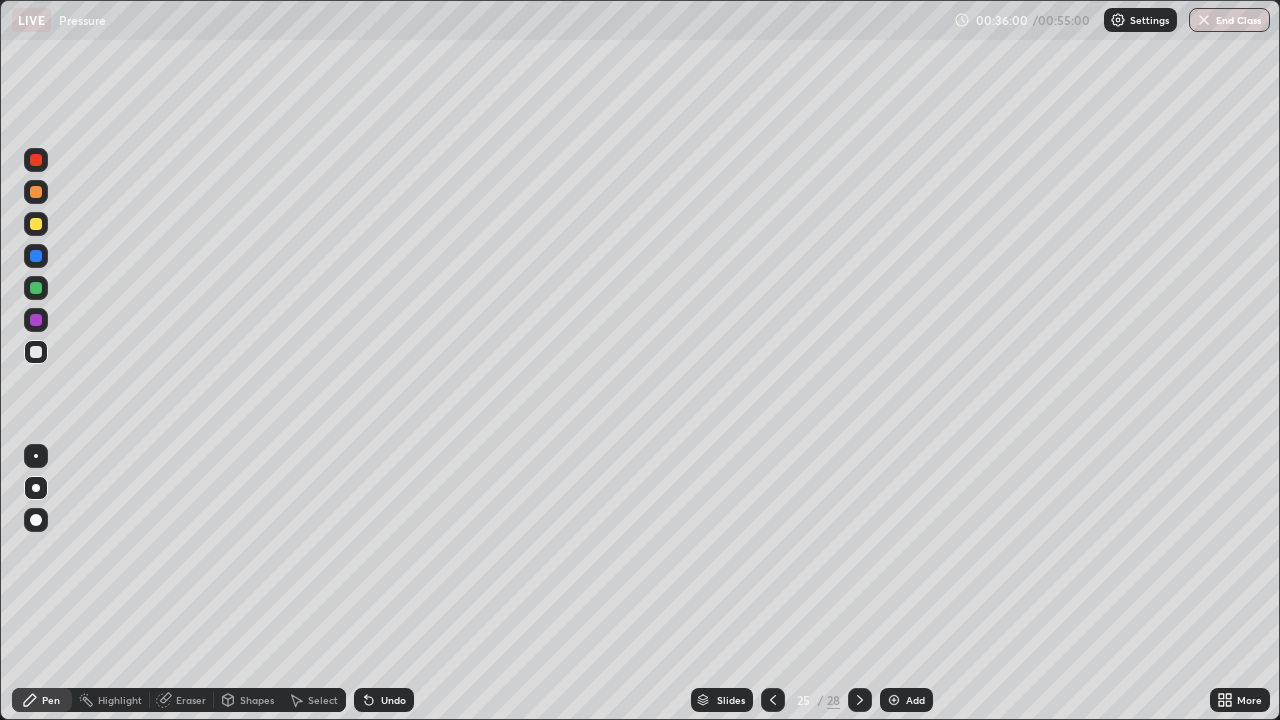 click on "Undo" at bounding box center [393, 700] 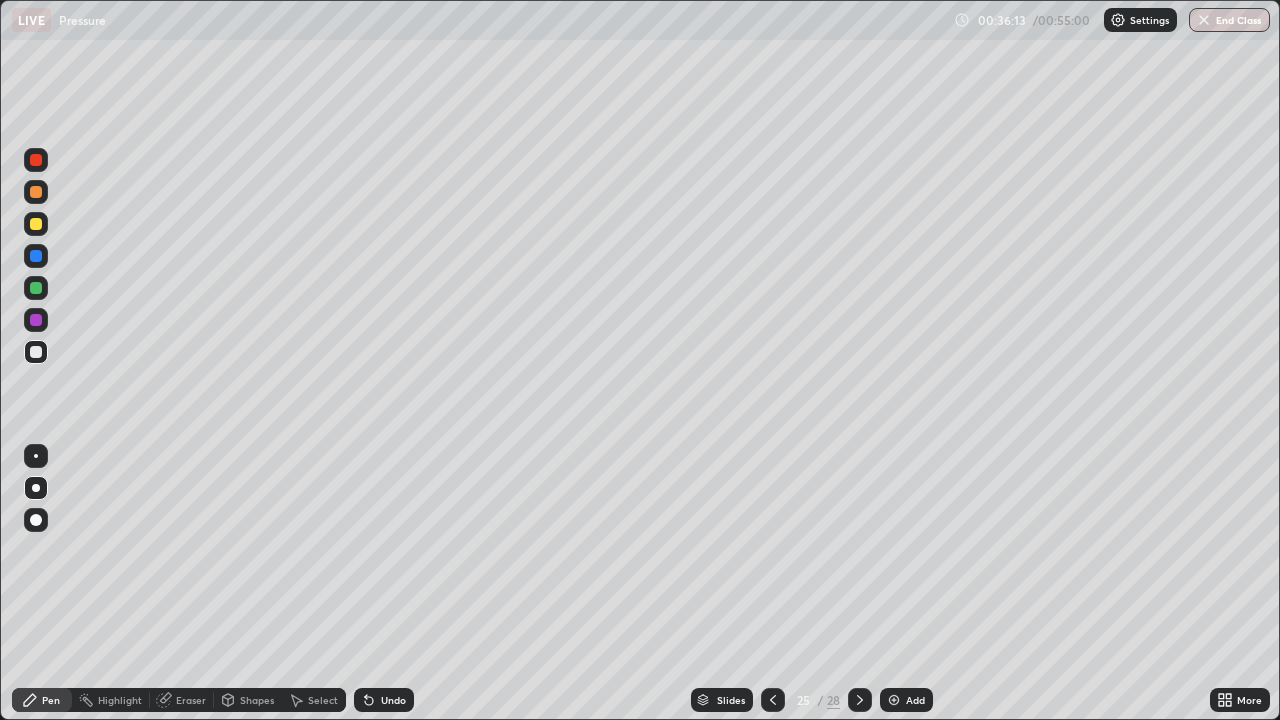 click on "Undo" at bounding box center [393, 700] 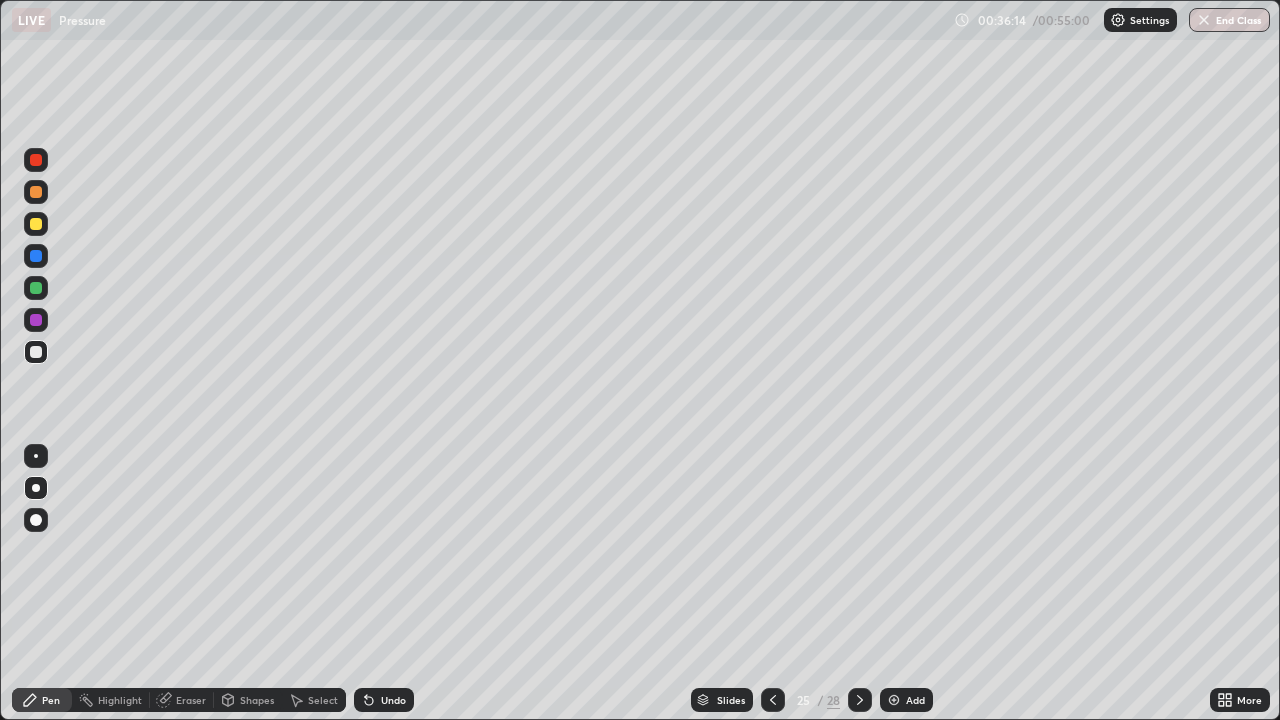 click on "Undo" at bounding box center [393, 700] 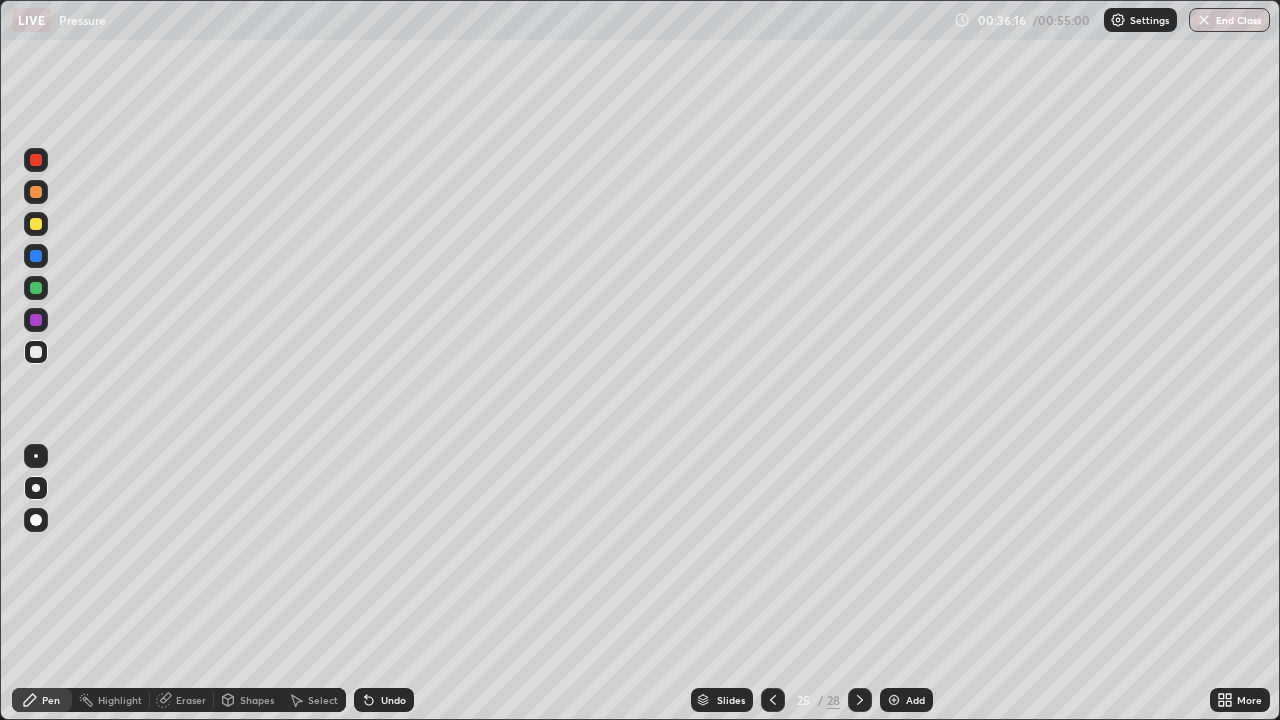 click on "Slides" at bounding box center [722, 700] 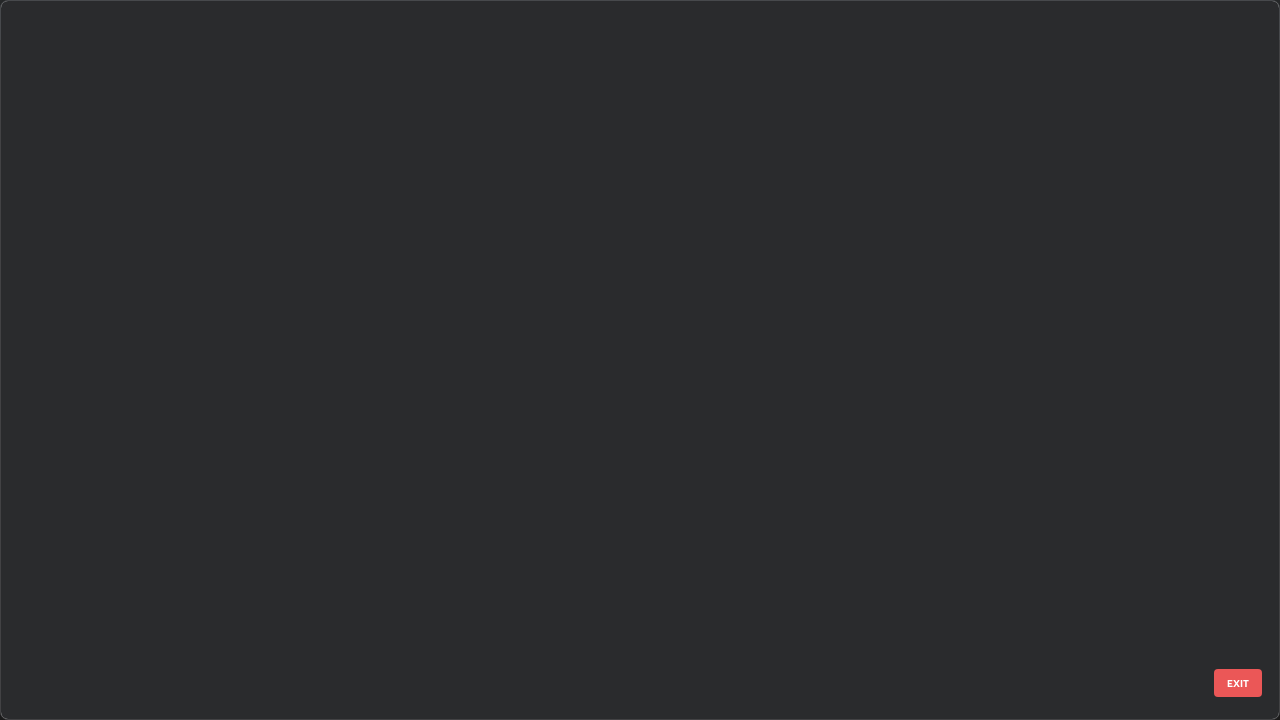 scroll, scrollTop: 1303, scrollLeft: 0, axis: vertical 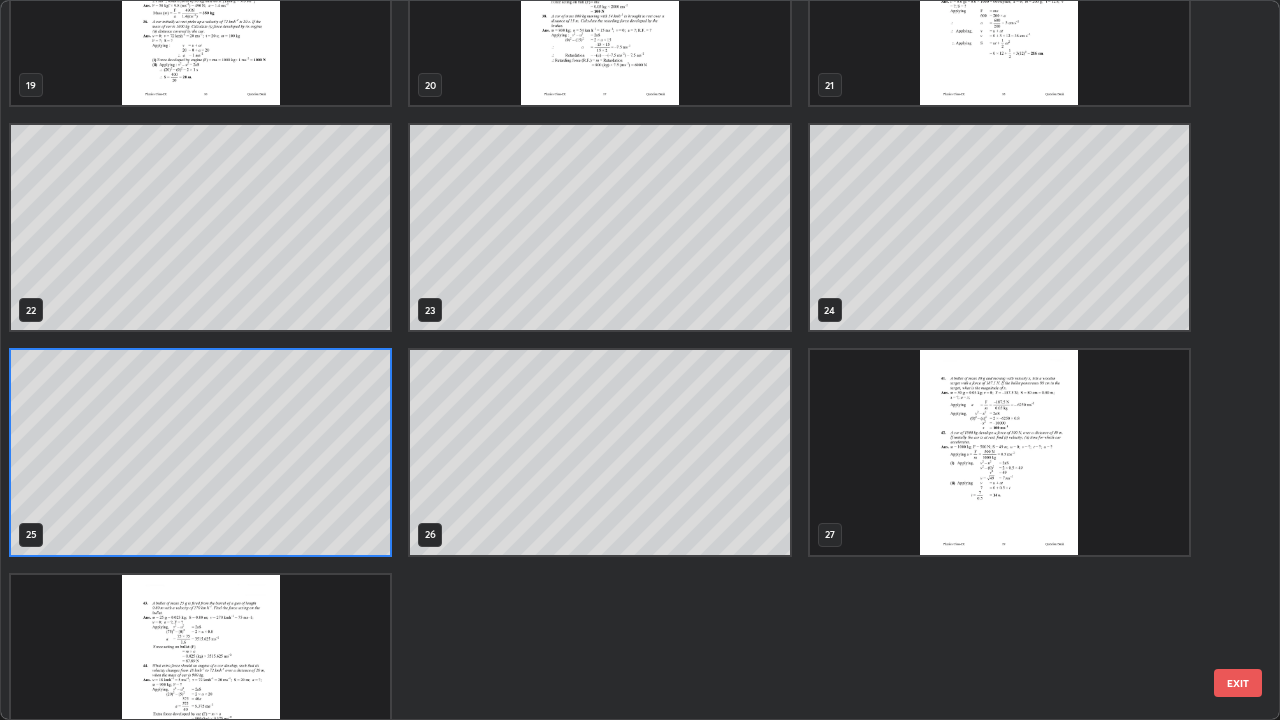 click at bounding box center [999, 452] 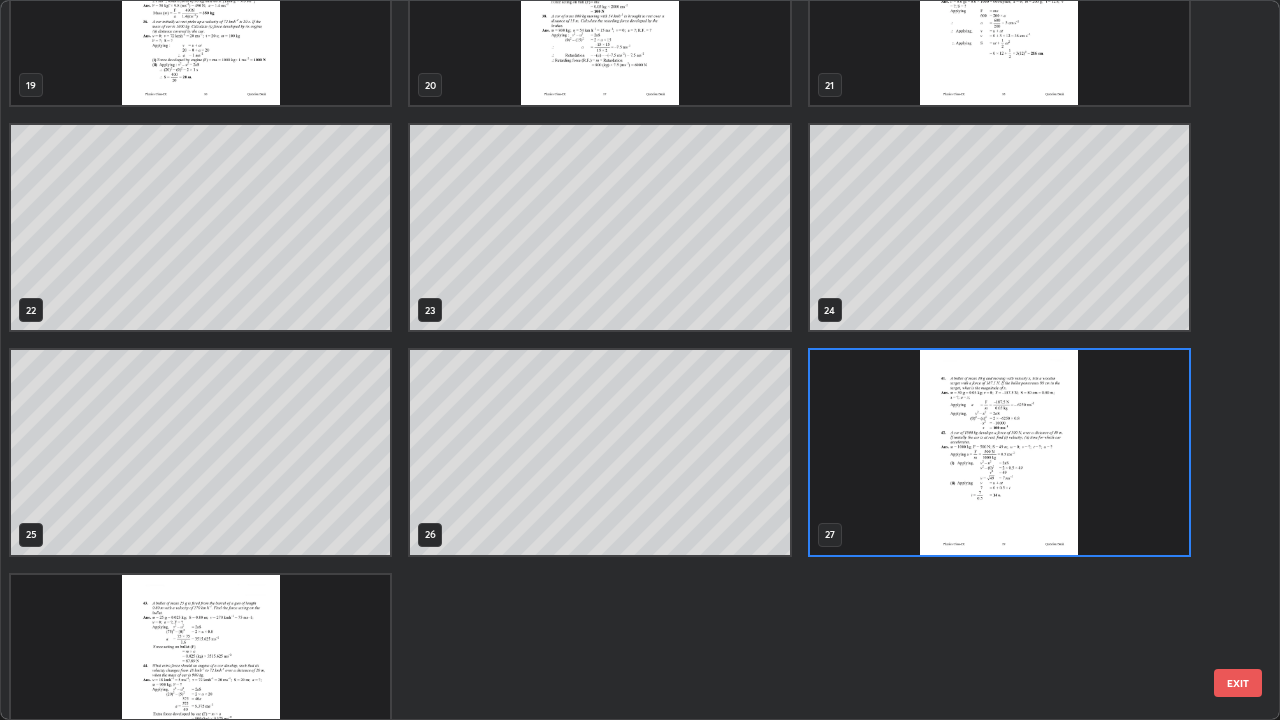 click at bounding box center (999, 452) 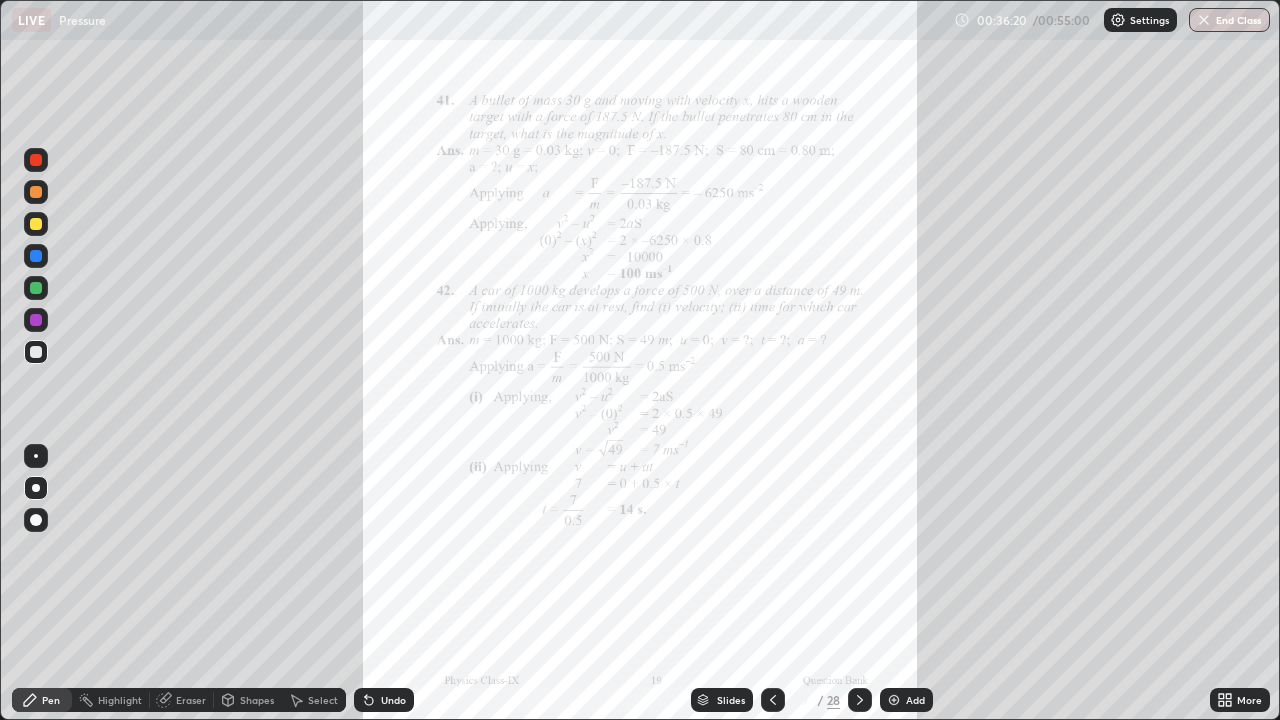 click at bounding box center [999, 452] 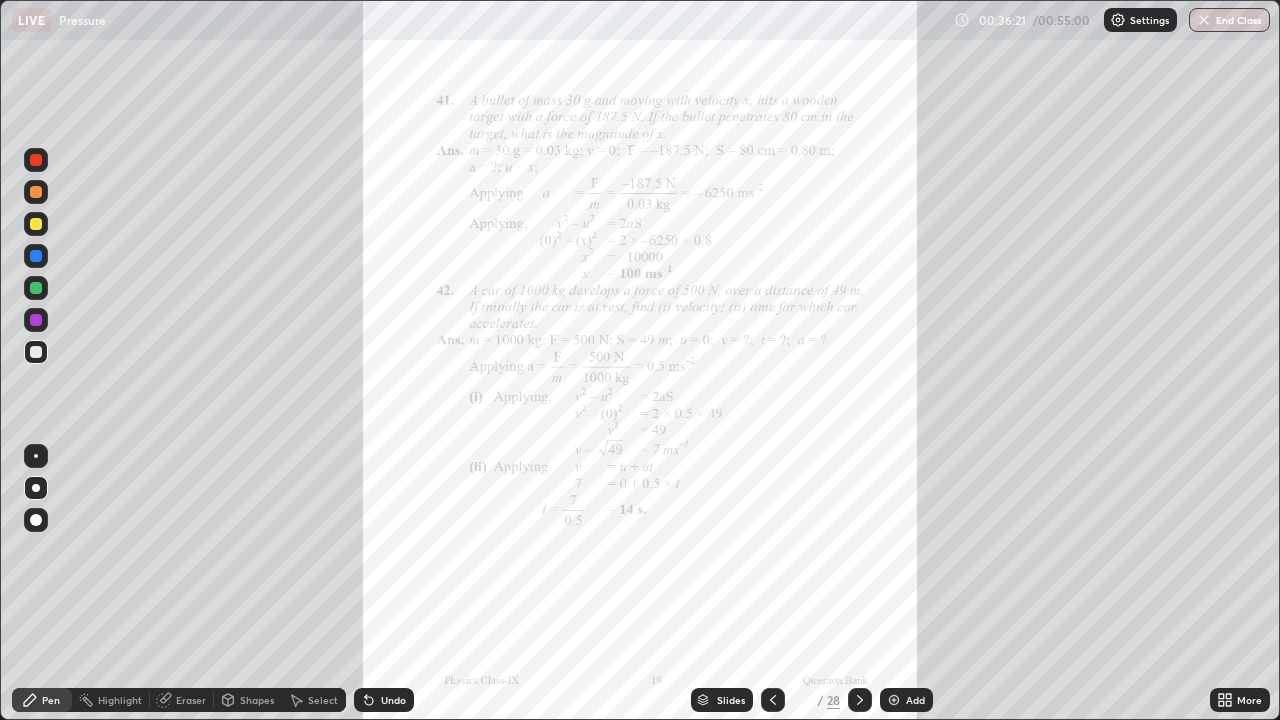 click 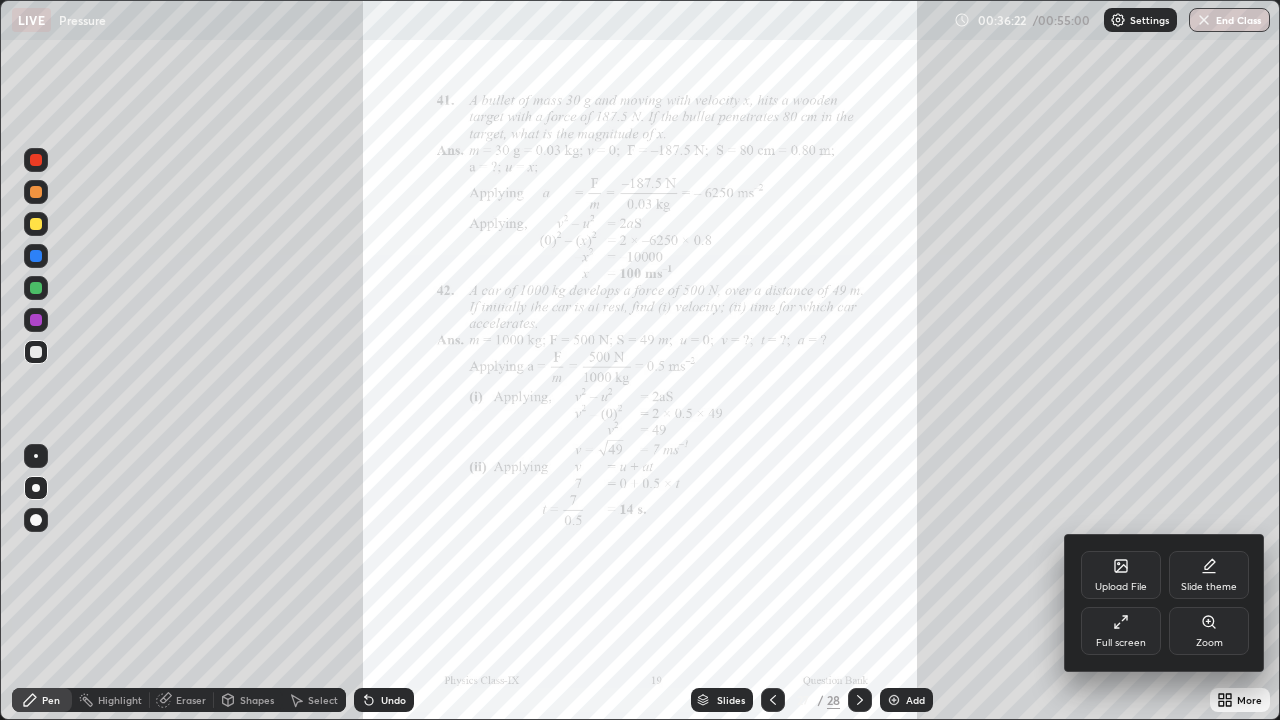 click on "Zoom" at bounding box center (1209, 631) 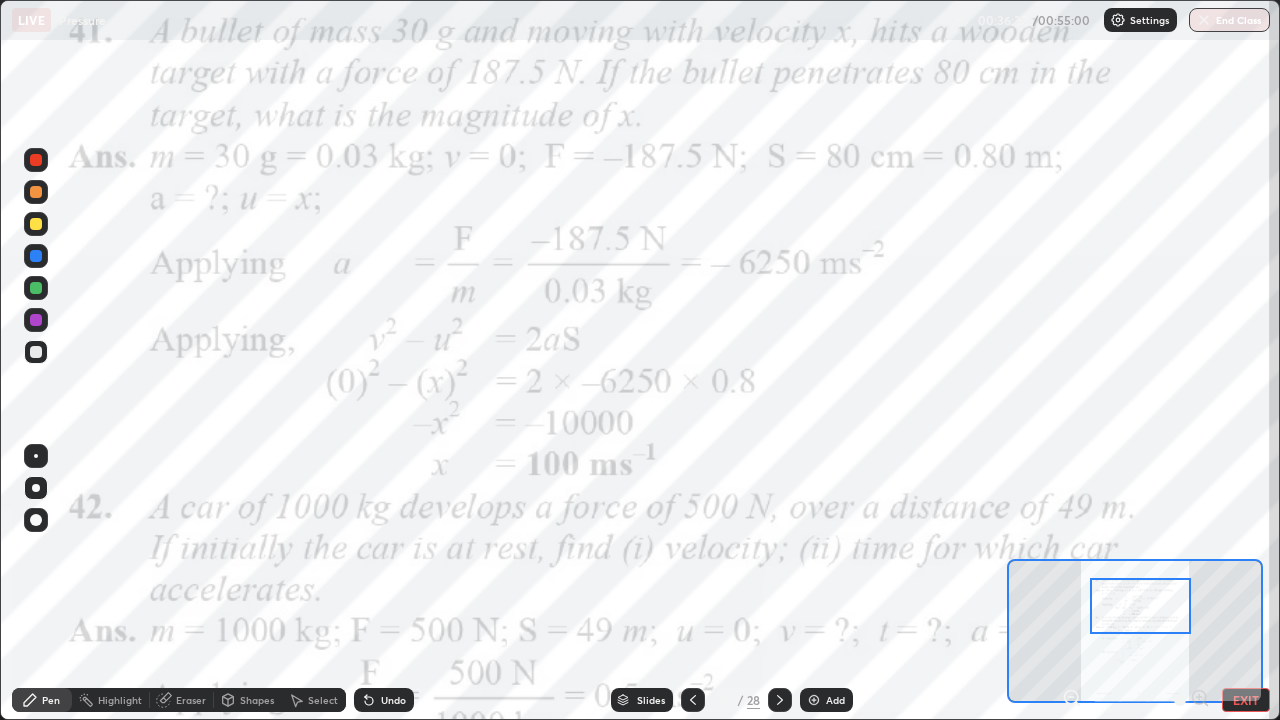 click at bounding box center (36, 160) 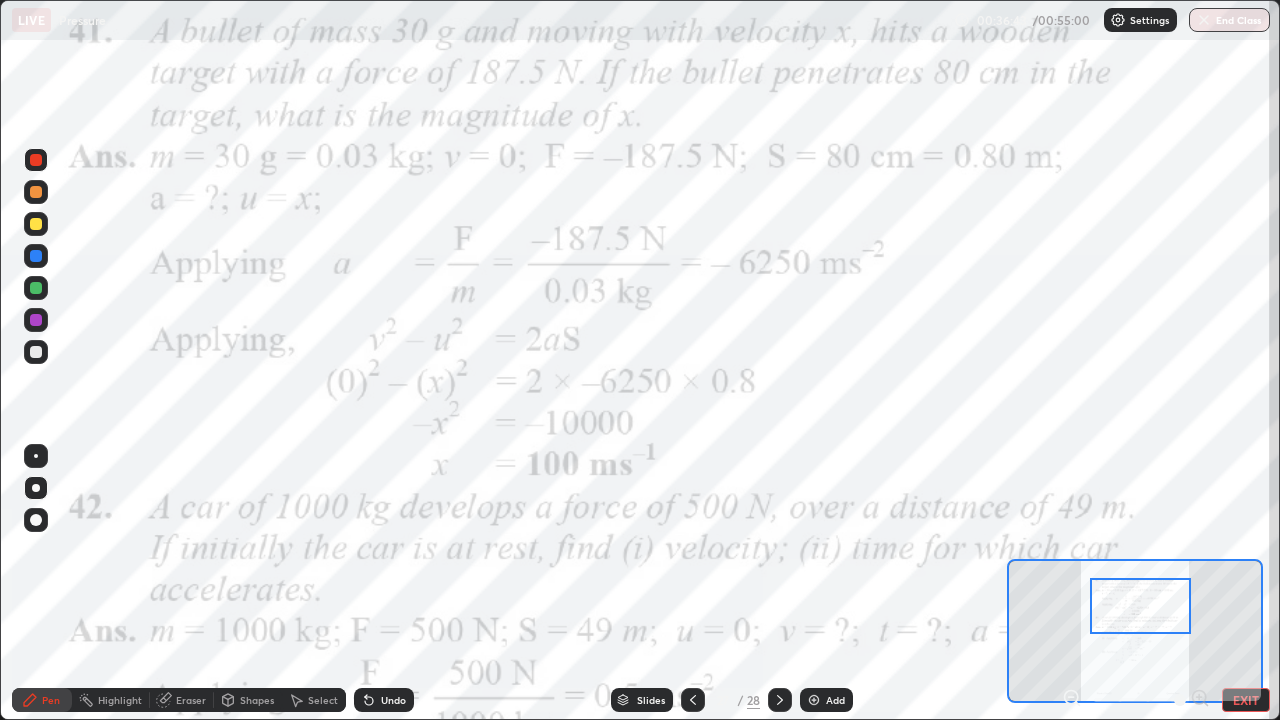 click at bounding box center [36, 456] 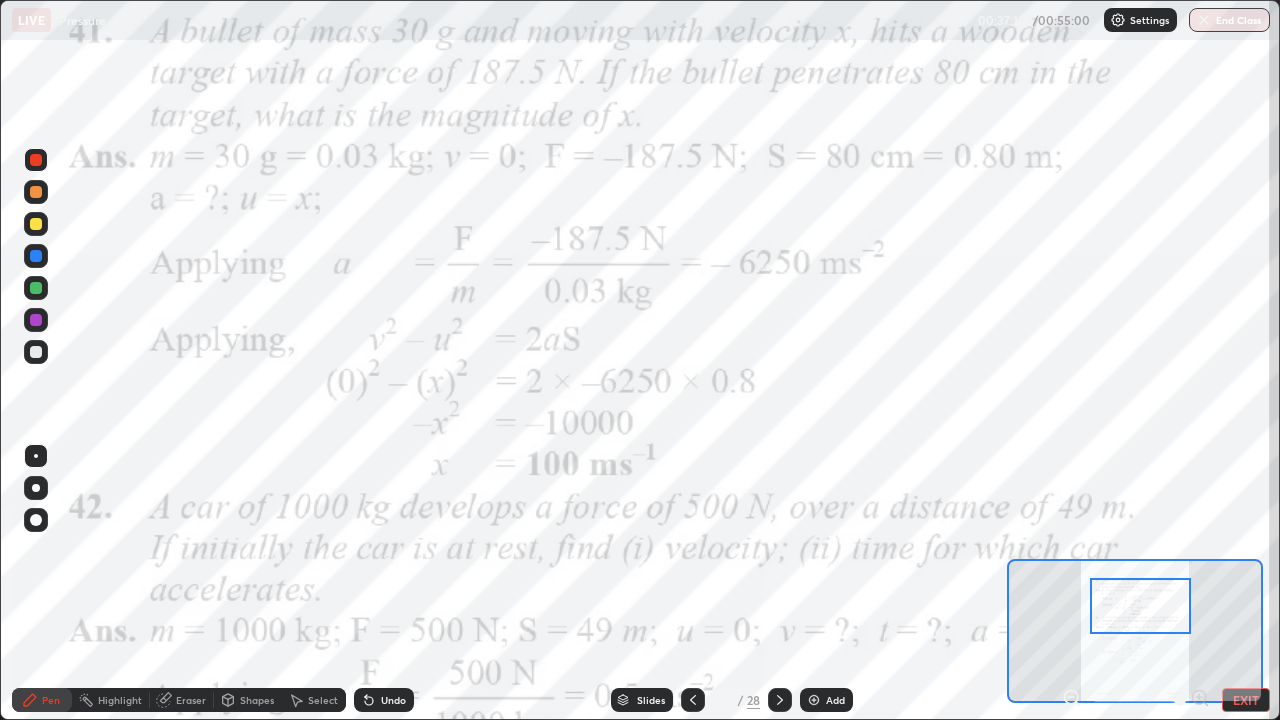 click at bounding box center [36, 256] 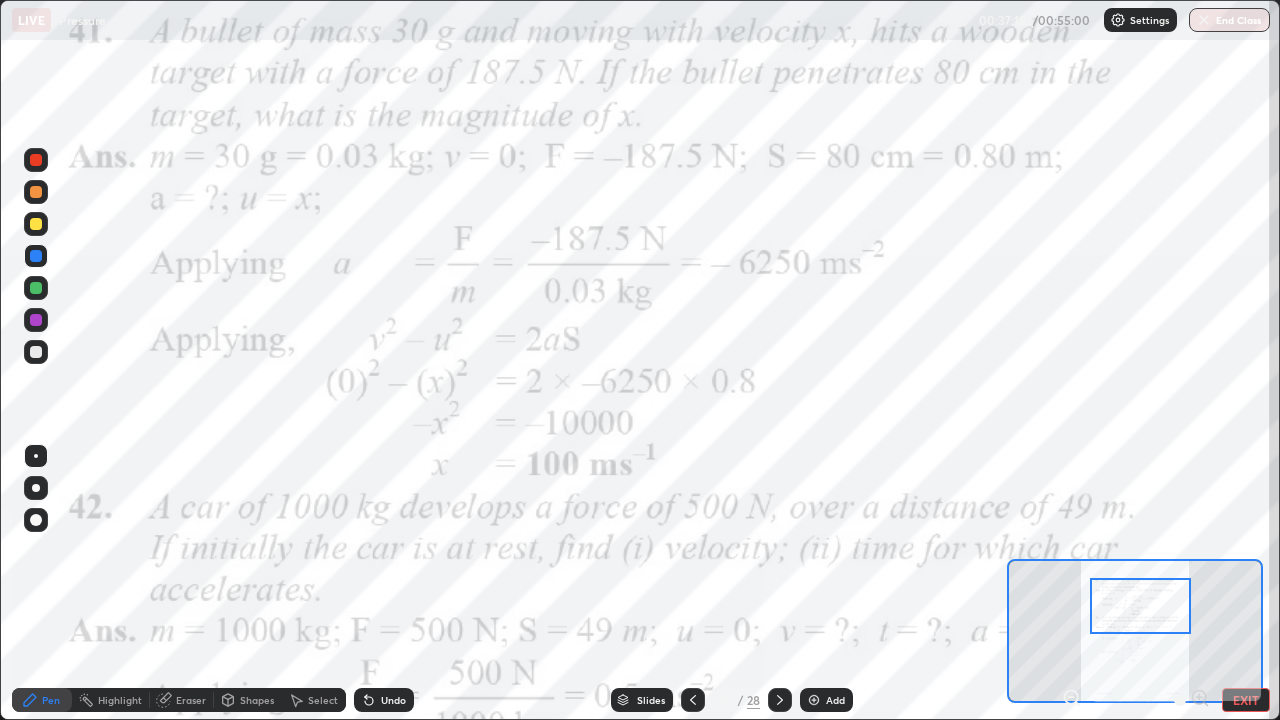 click at bounding box center (36, 288) 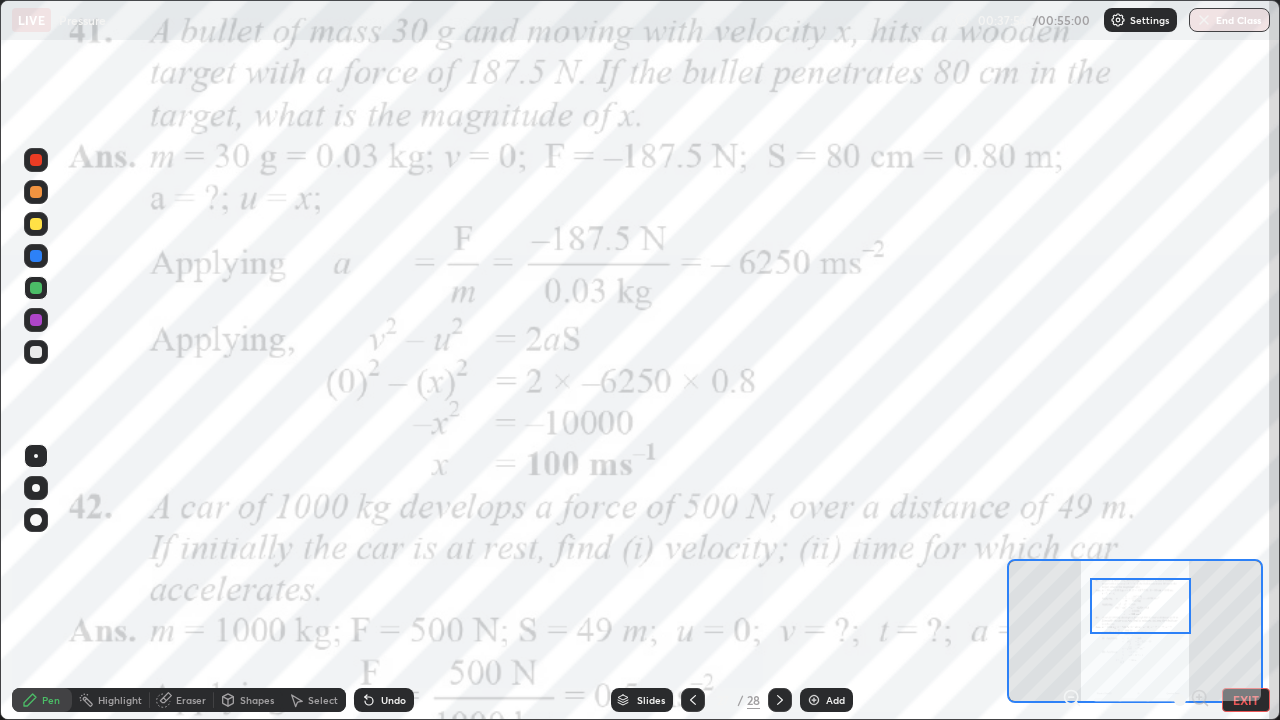 click at bounding box center [36, 320] 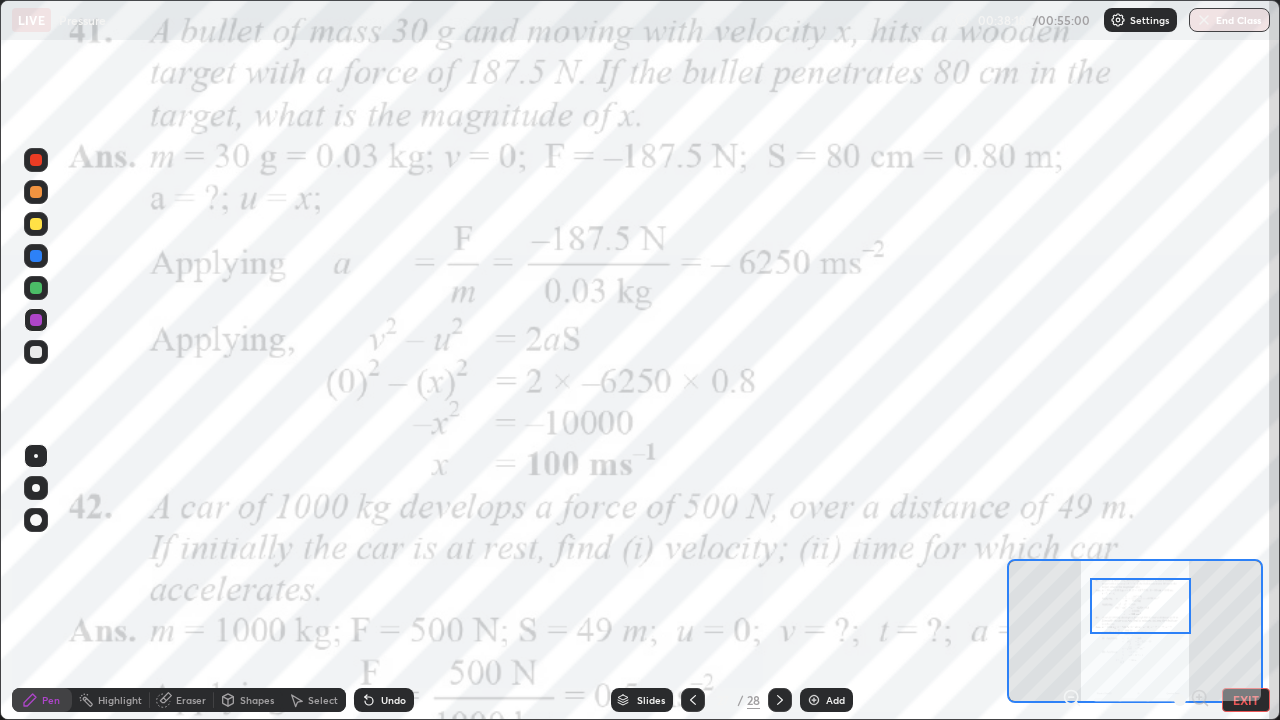 click at bounding box center (36, 256) 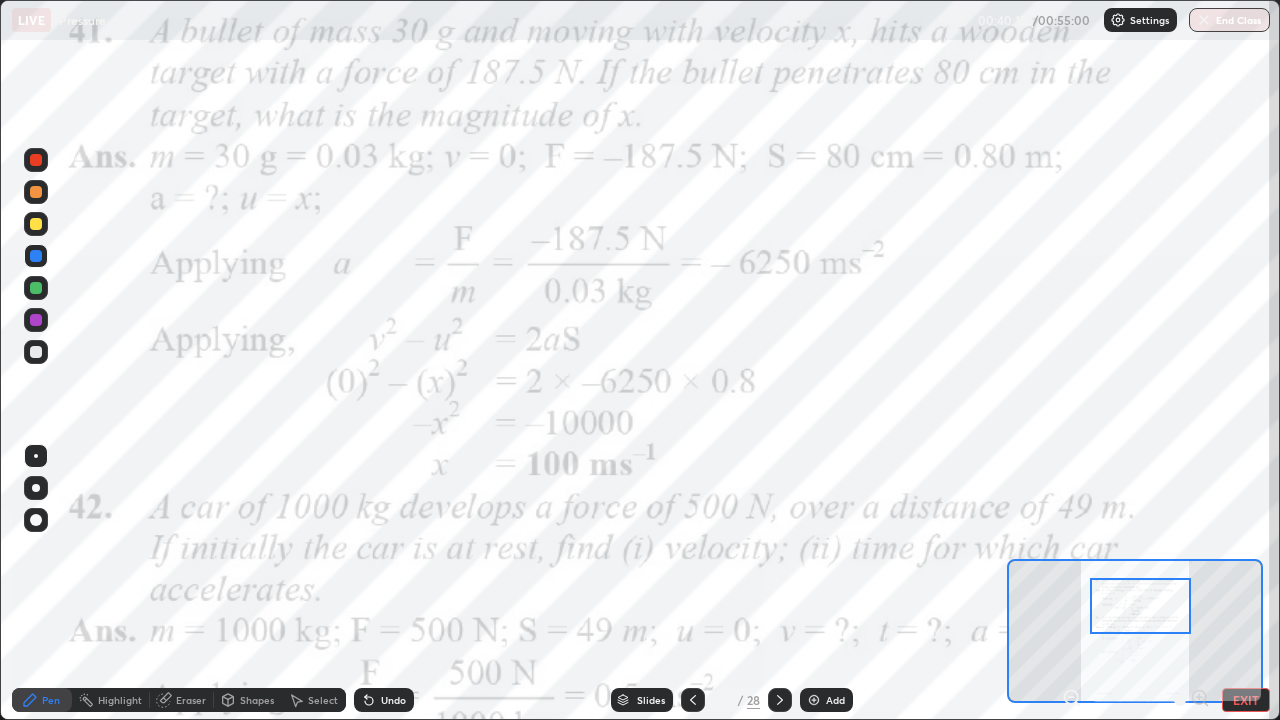 click at bounding box center (36, 288) 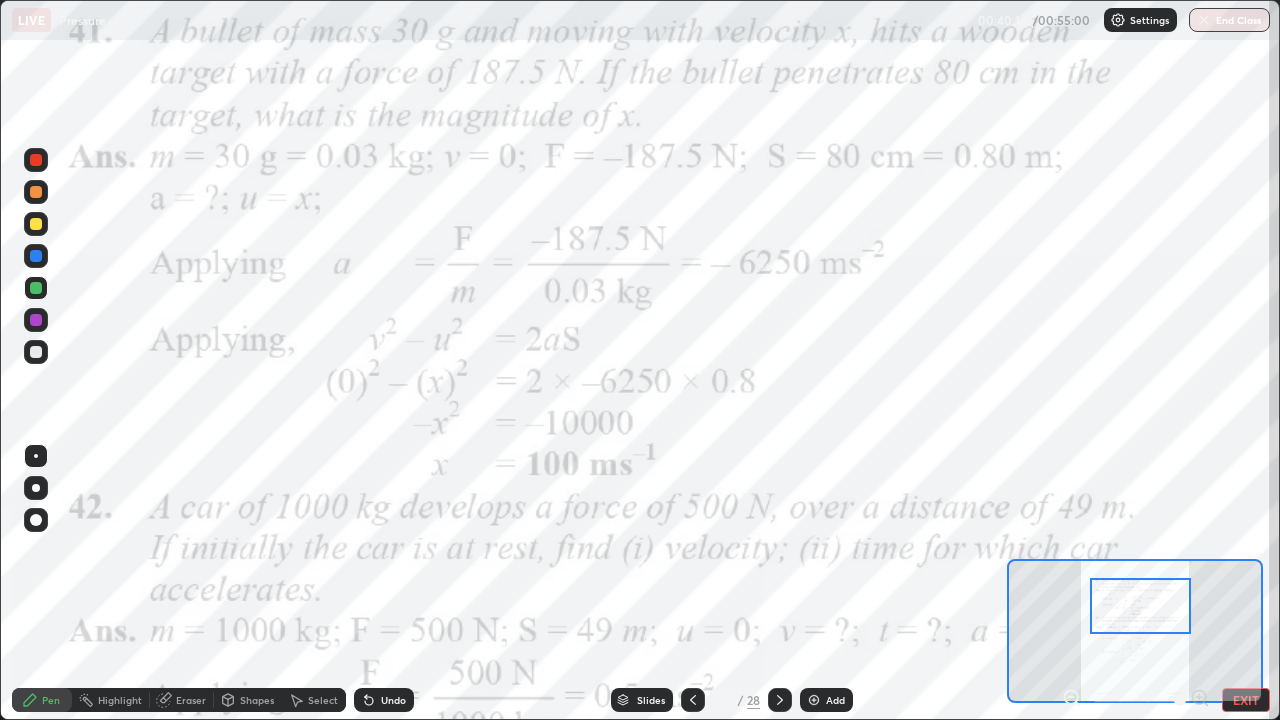 click at bounding box center [36, 456] 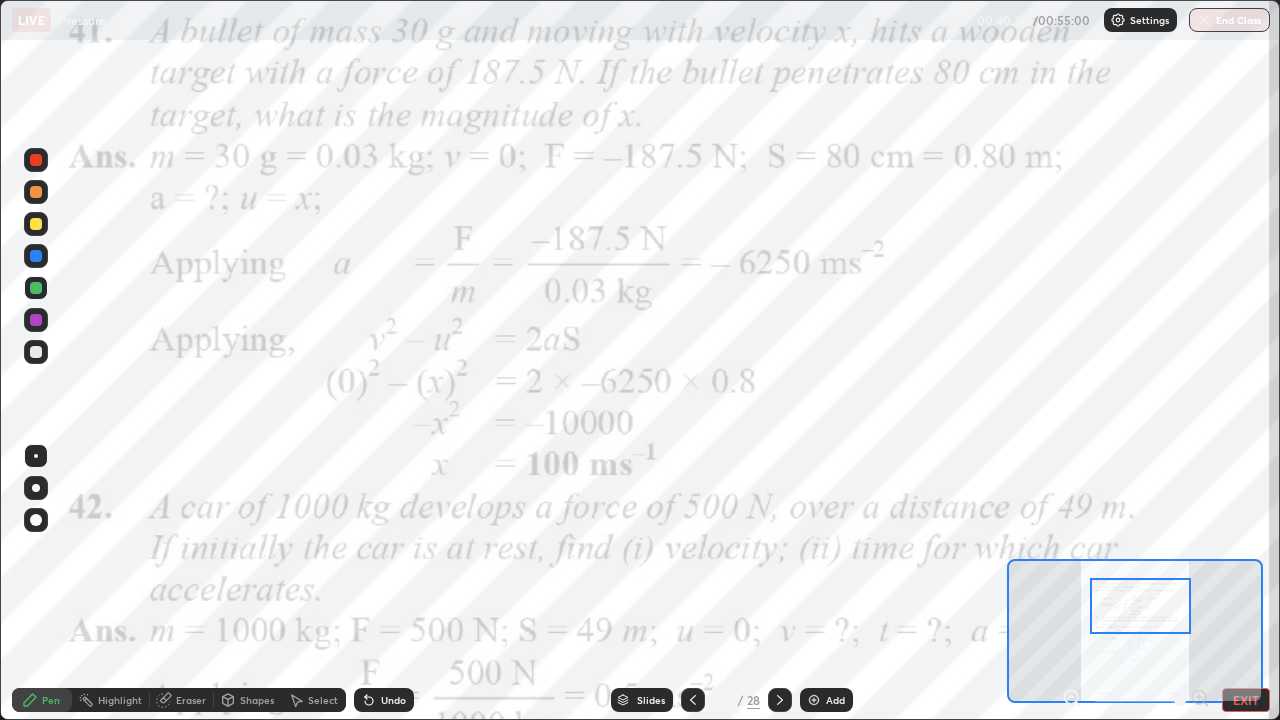 click at bounding box center (36, 256) 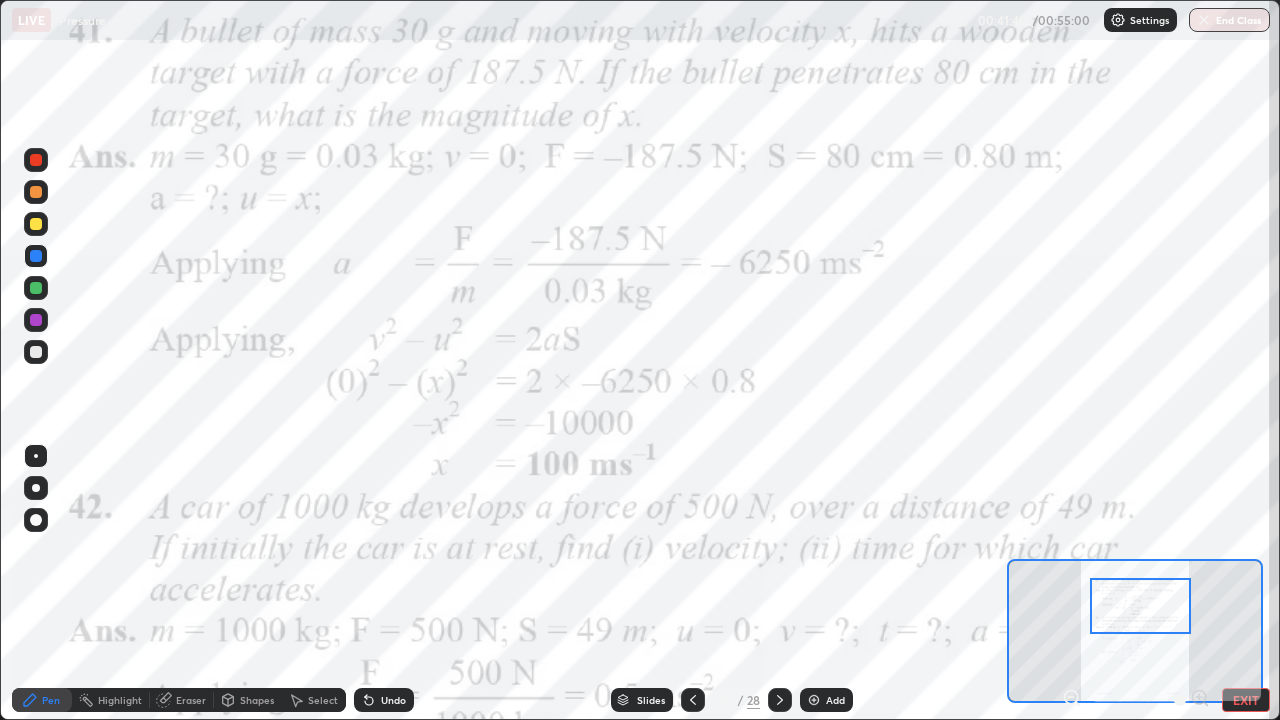 click at bounding box center [814, 700] 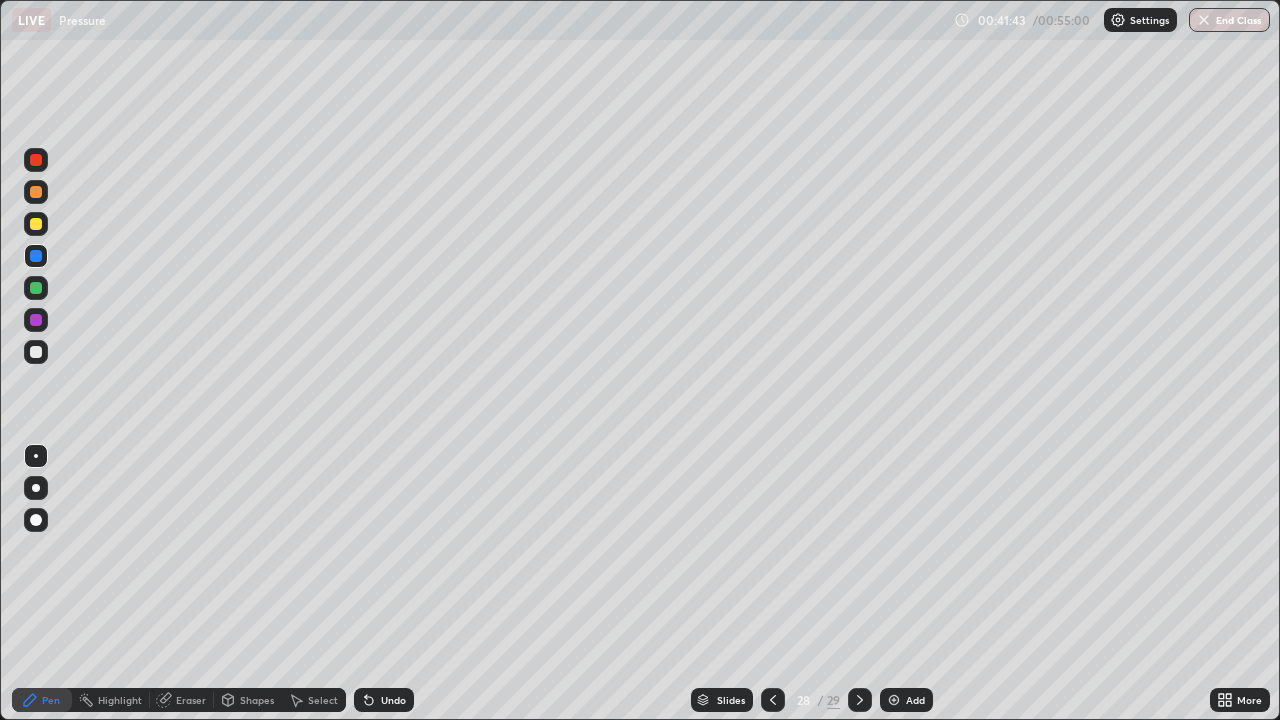 click at bounding box center (36, 224) 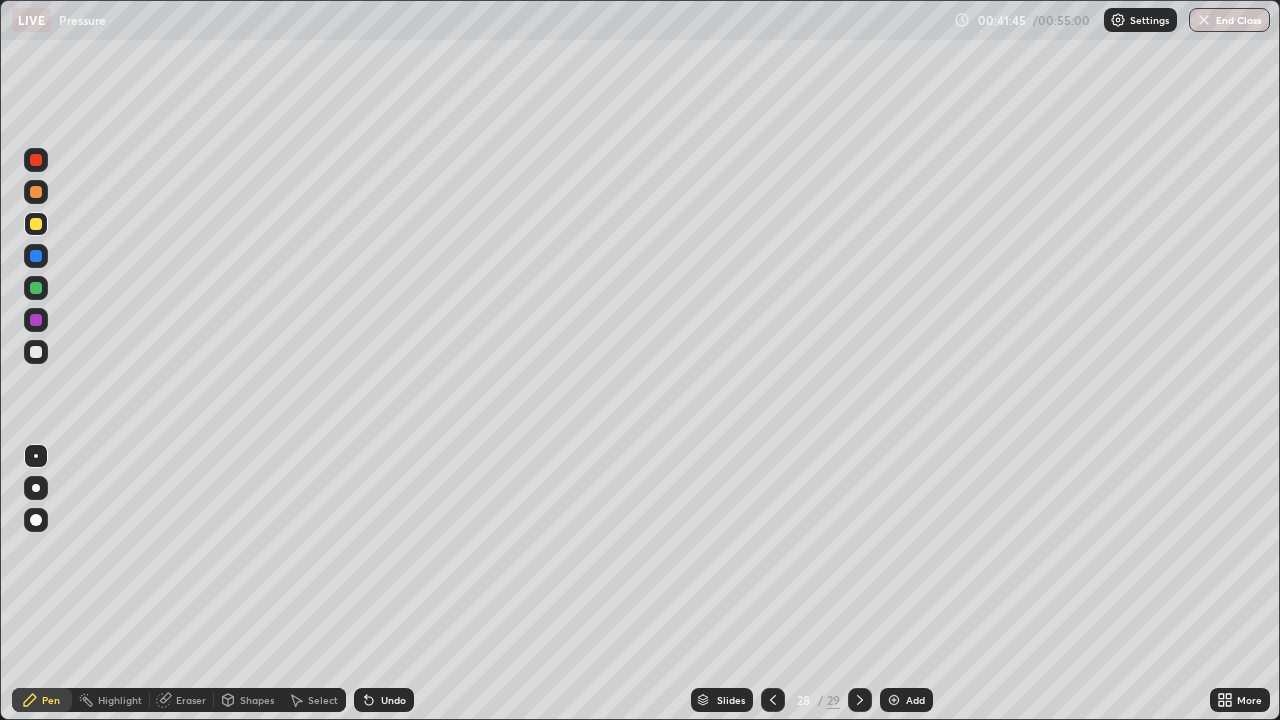 click at bounding box center (36, 488) 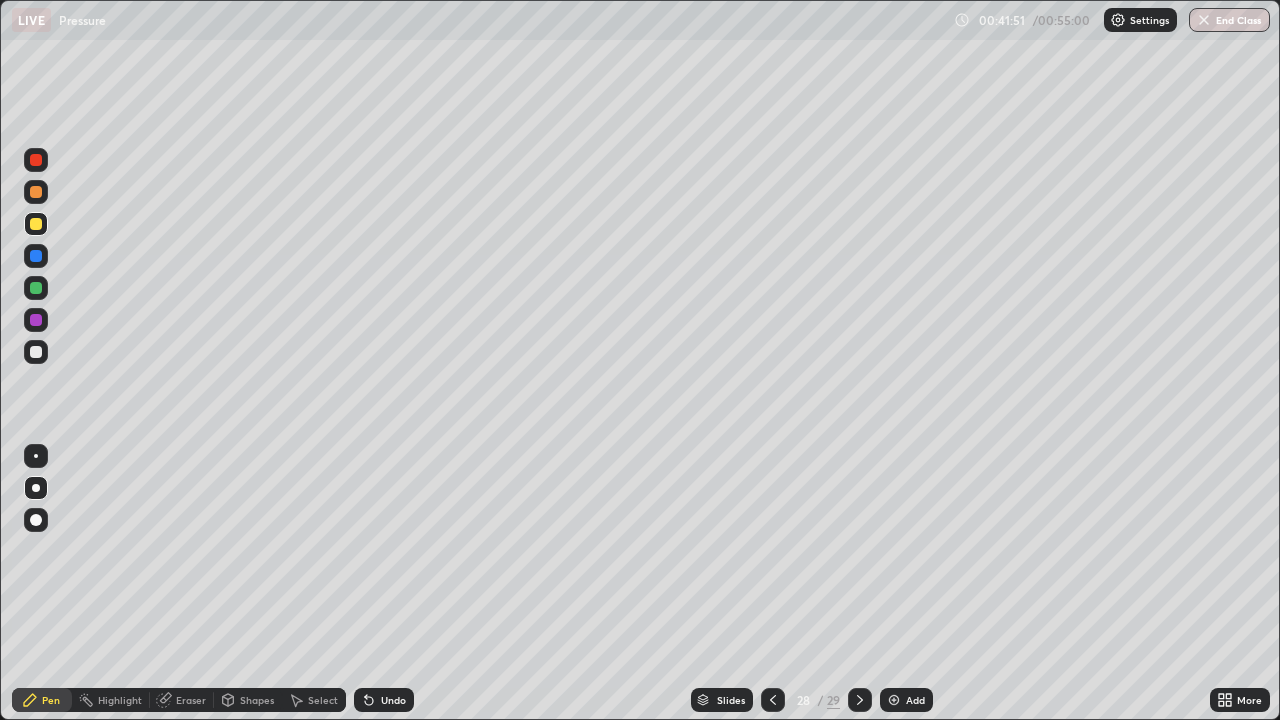 click 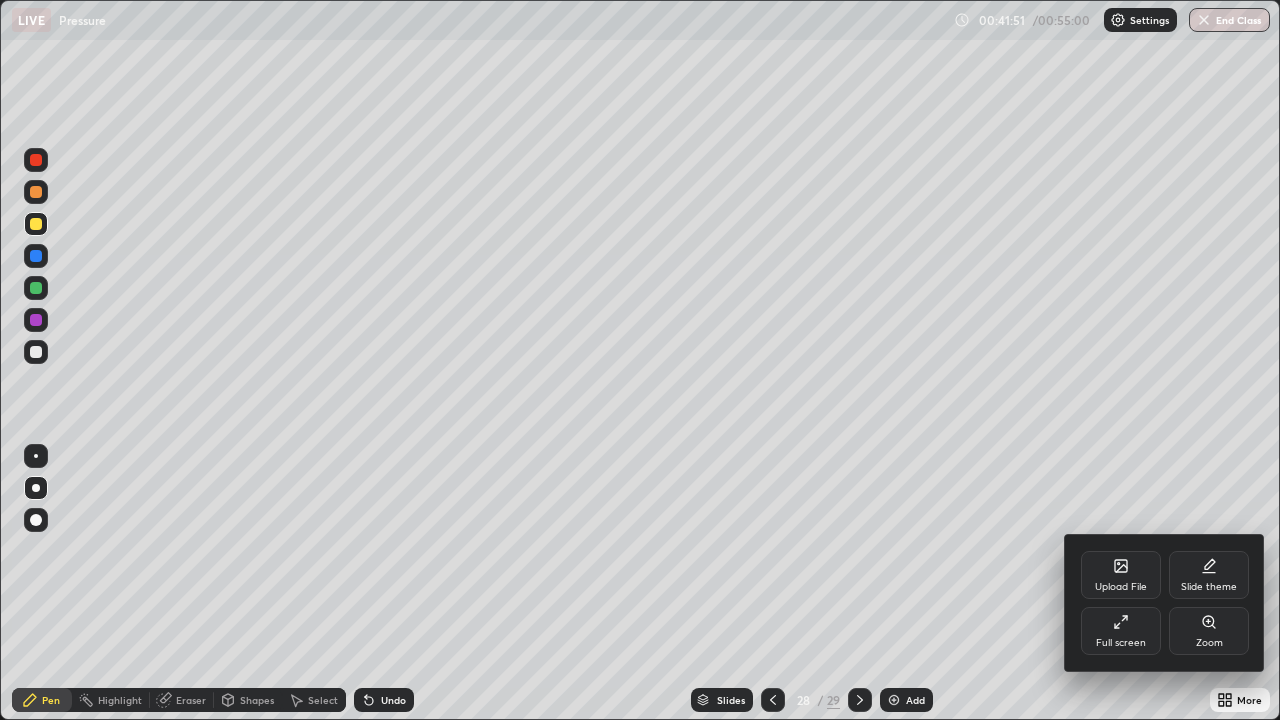 click on "Zoom" at bounding box center (1209, 631) 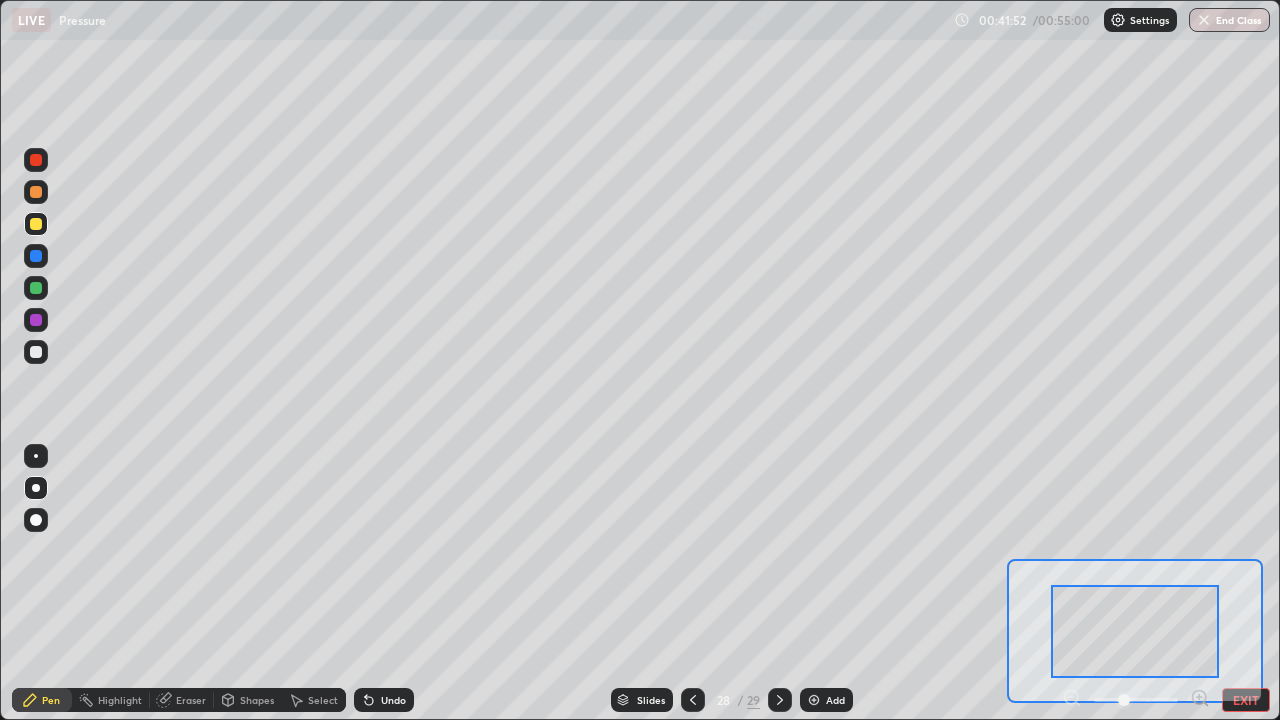 click on "EXIT" at bounding box center [1246, 700] 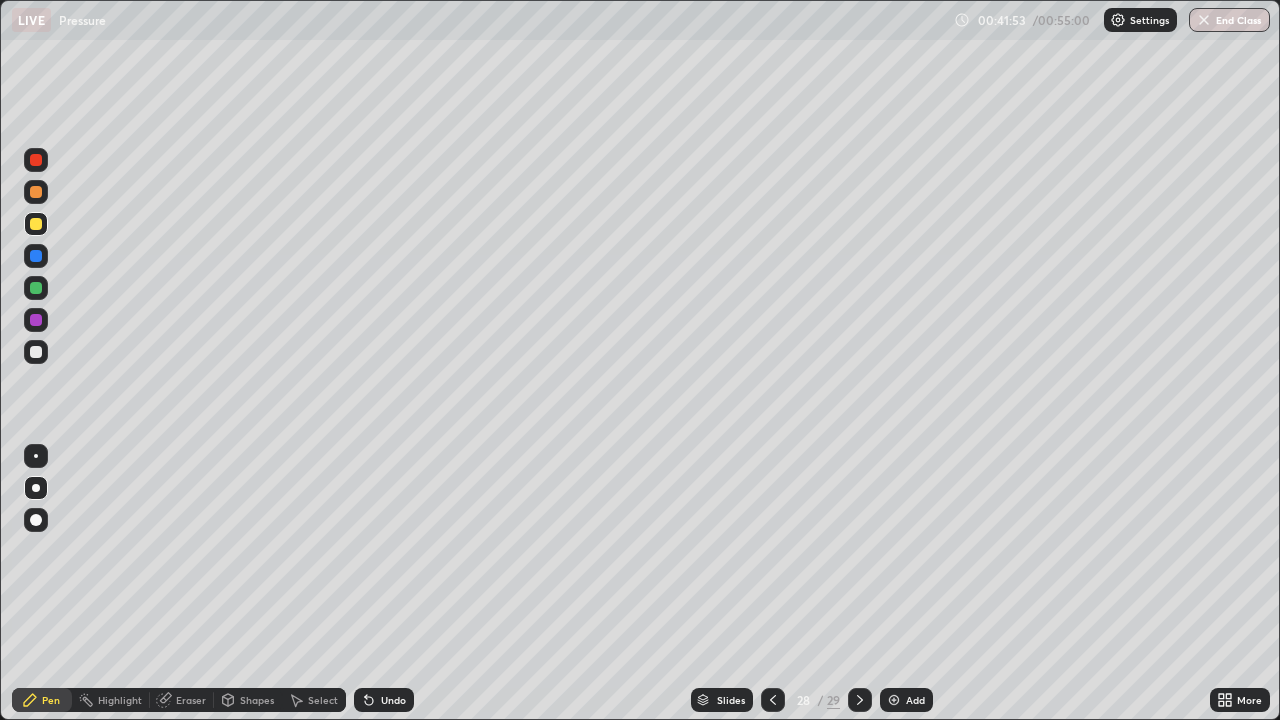 click 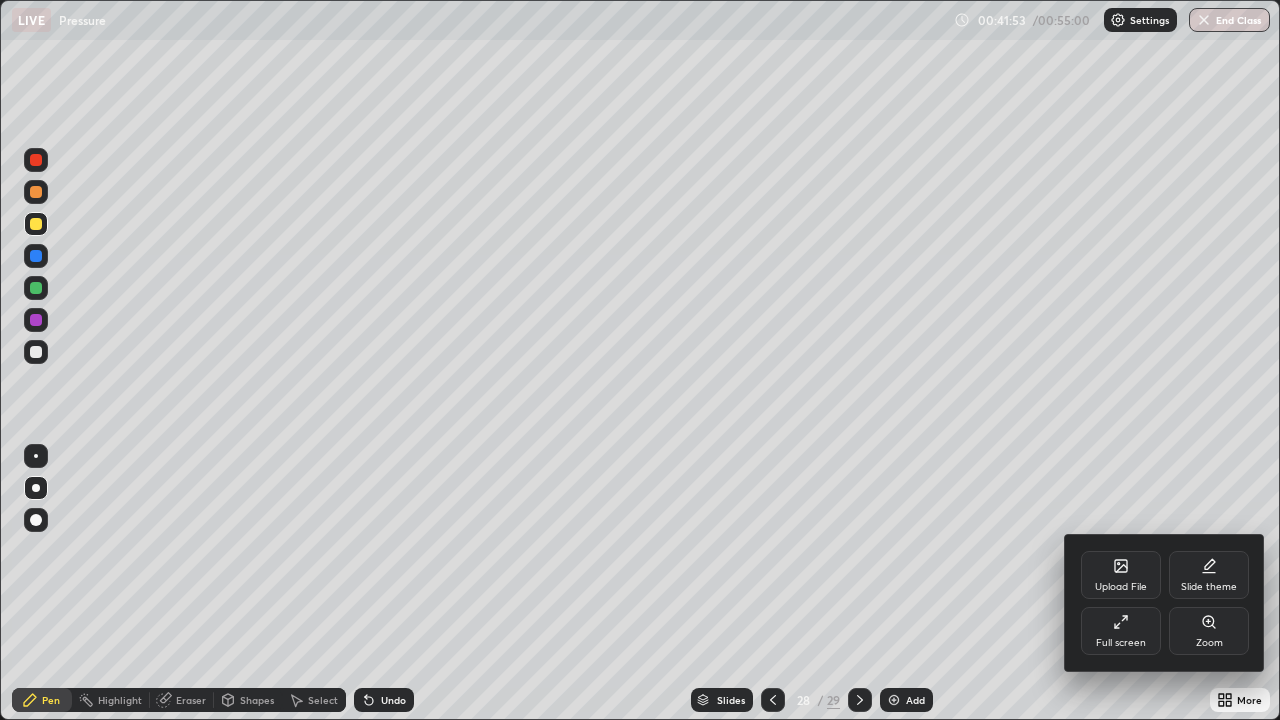 click on "Full screen" at bounding box center (1121, 631) 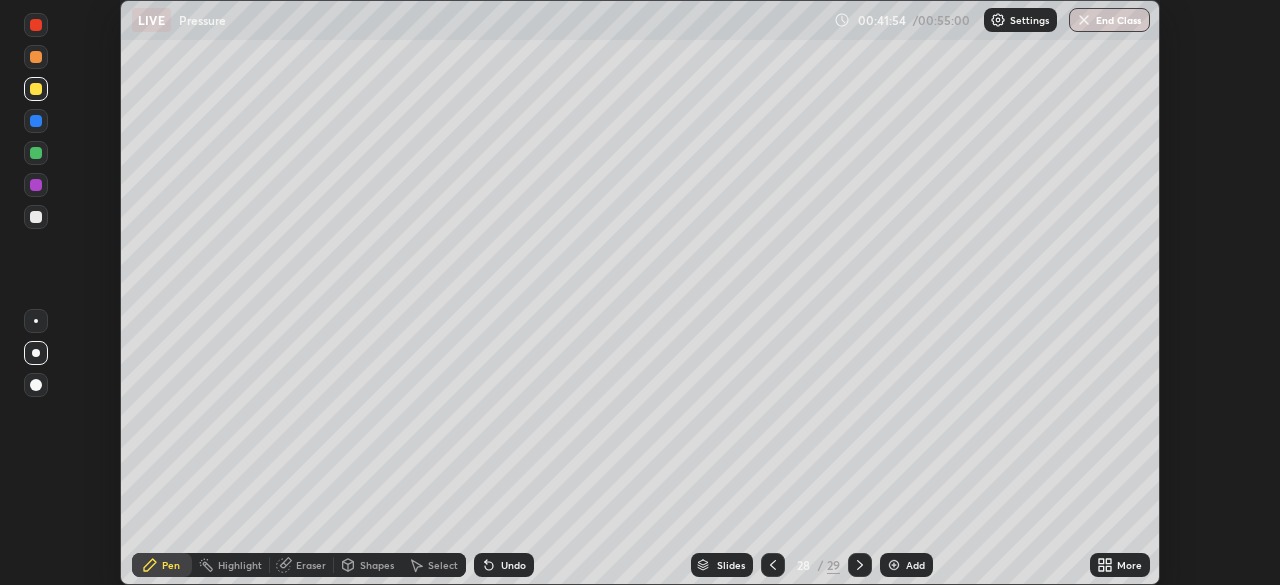 scroll, scrollTop: 585, scrollLeft: 1280, axis: both 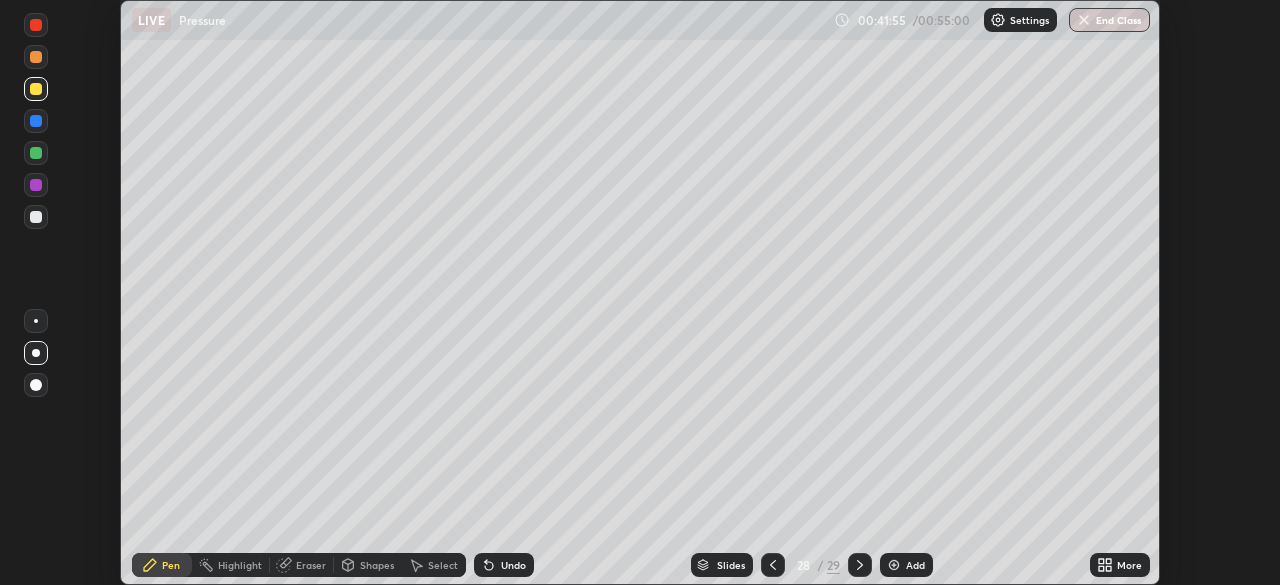 click 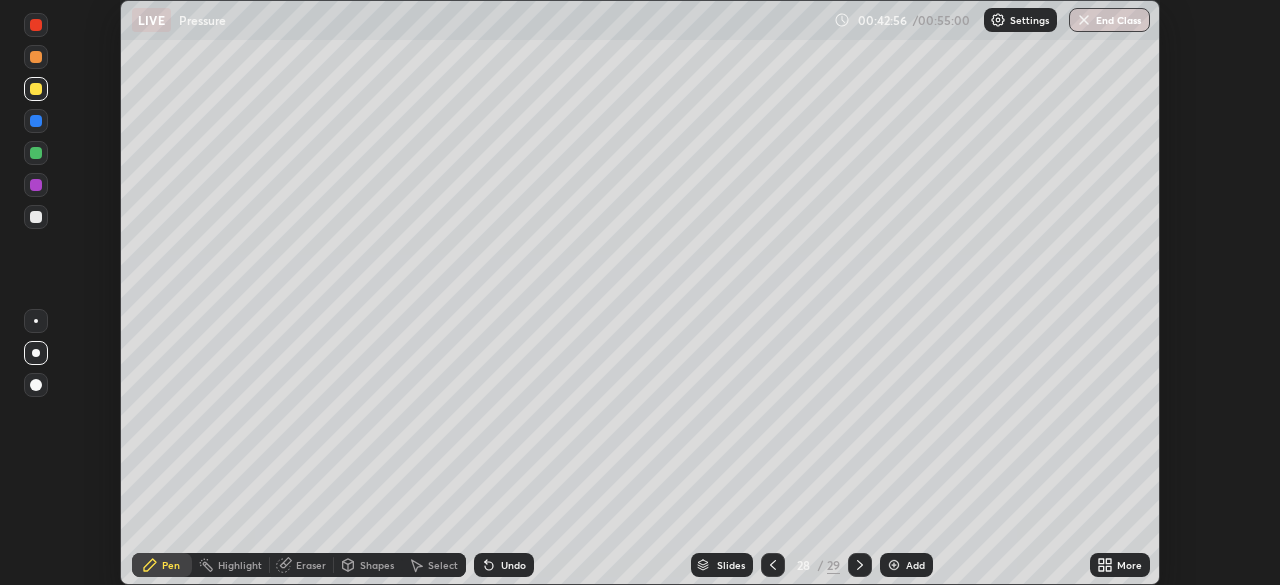 click at bounding box center [36, 217] 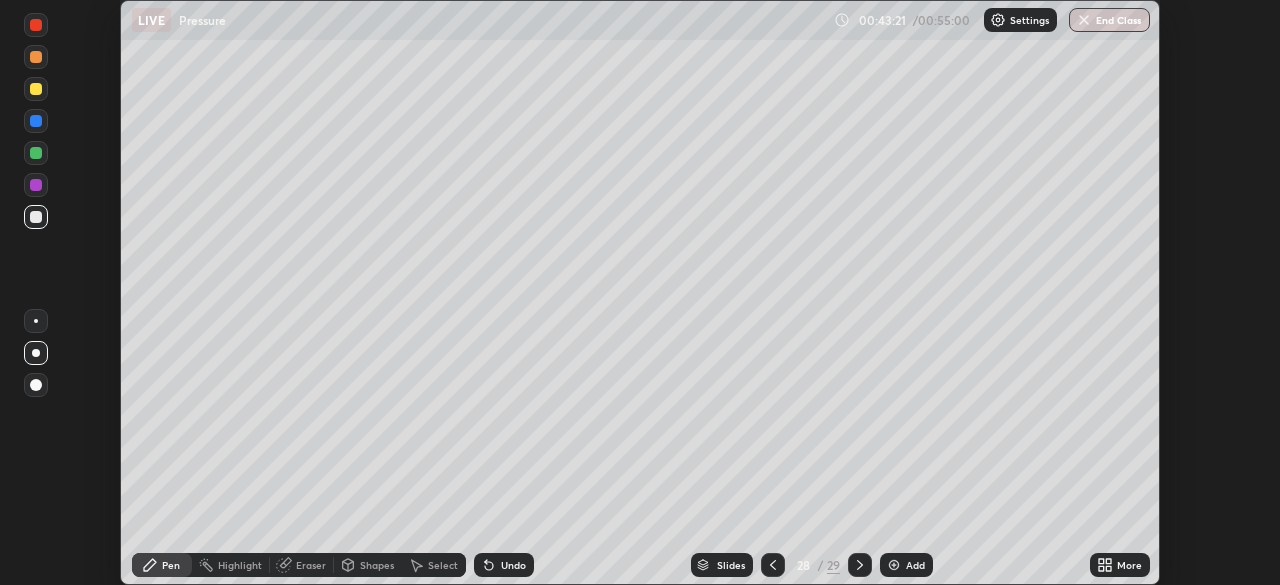 click at bounding box center [36, 121] 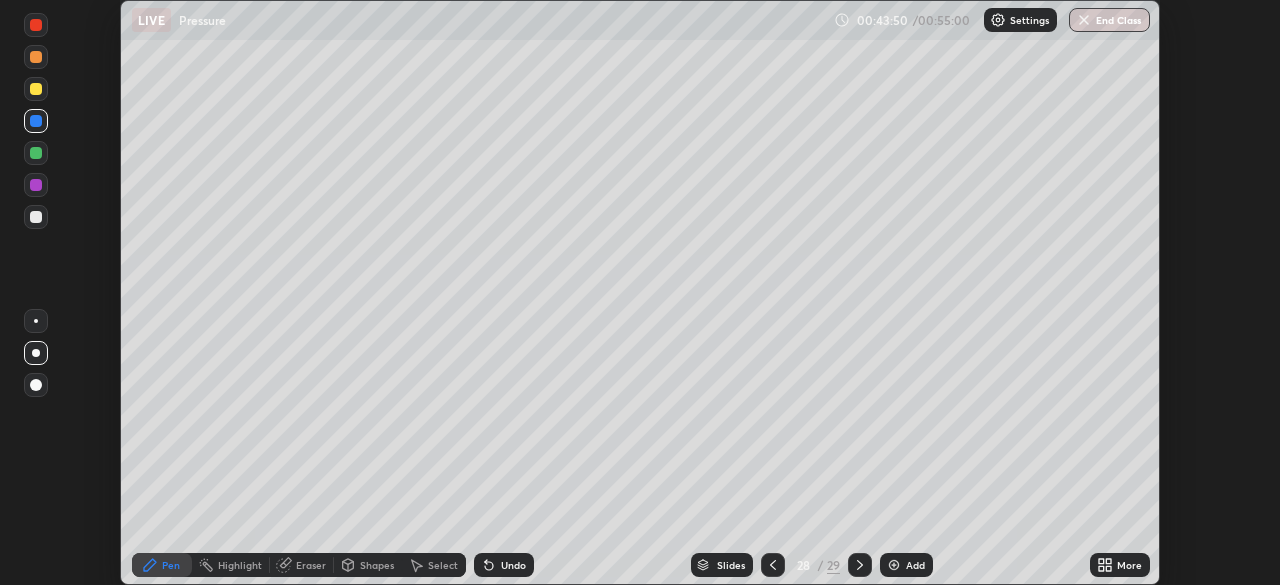 click at bounding box center [36, 217] 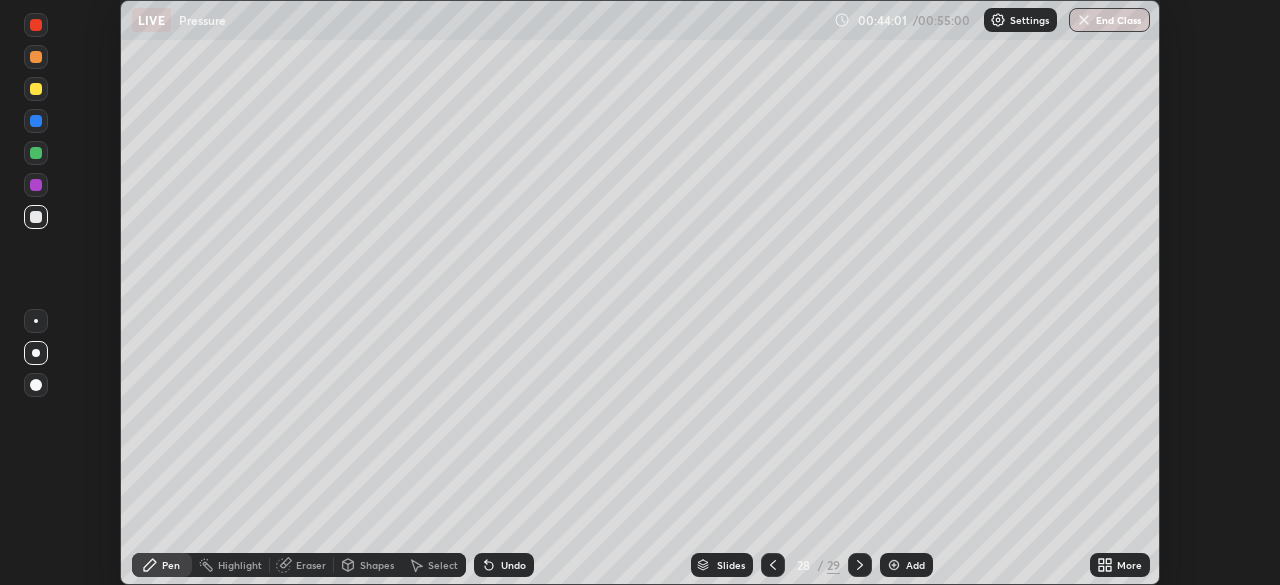click at bounding box center [36, 185] 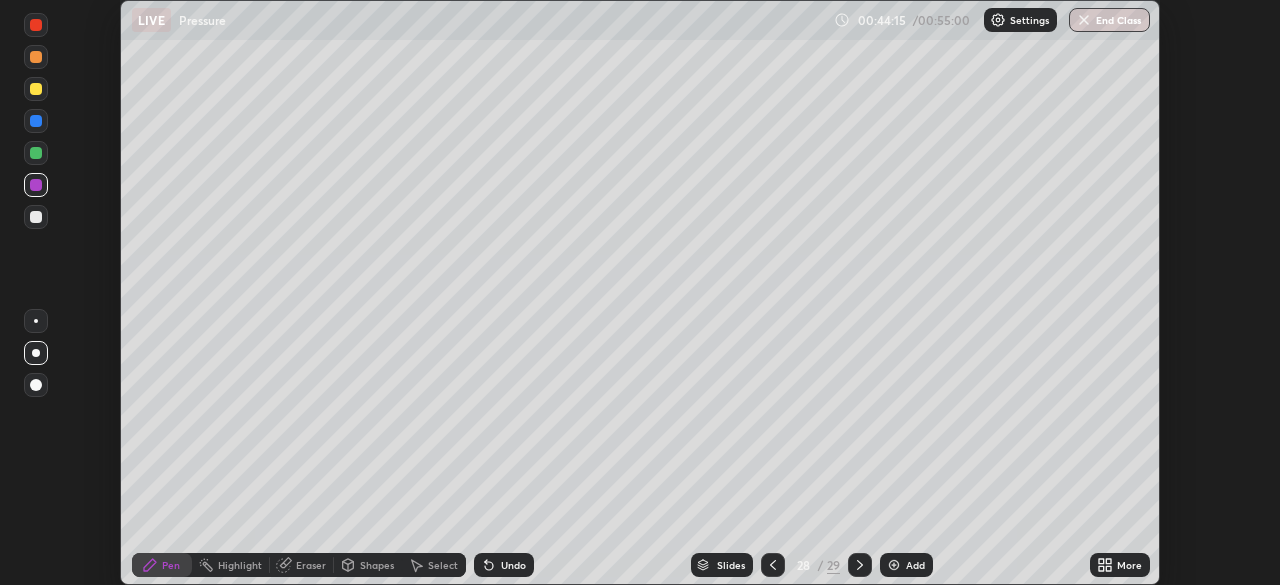 click at bounding box center (36, 153) 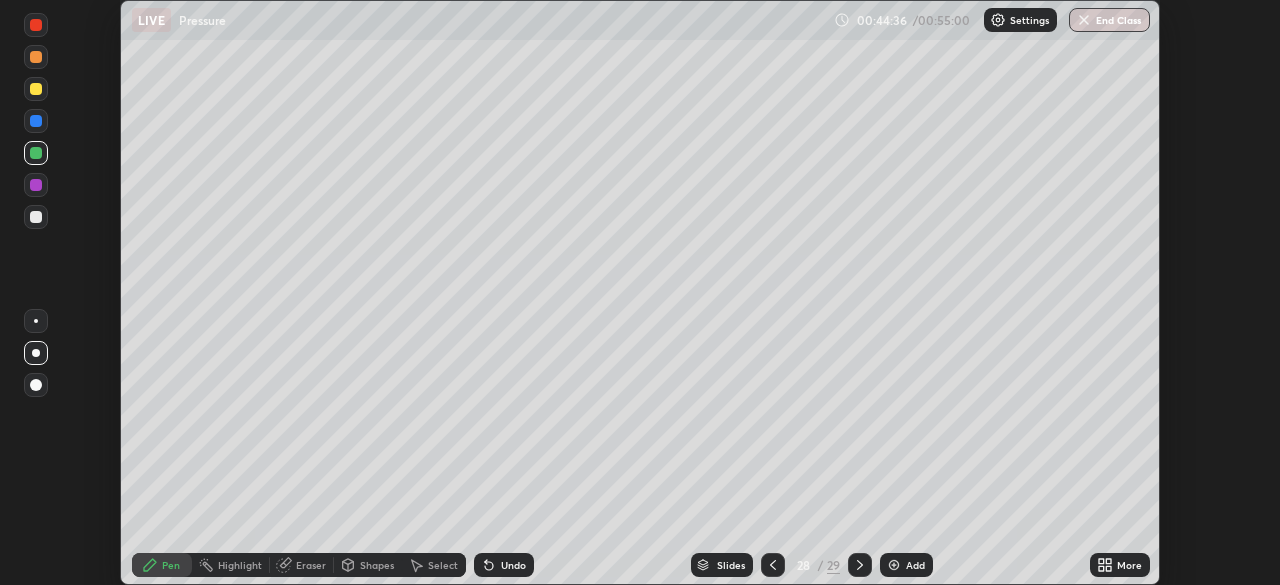 click at bounding box center [36, 89] 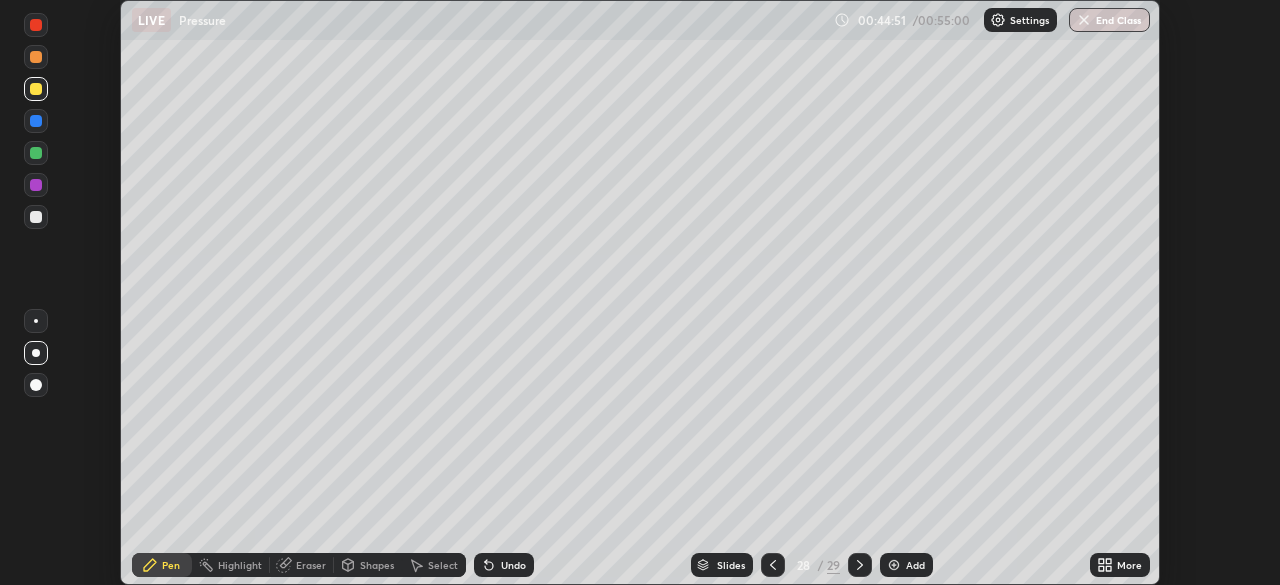 click 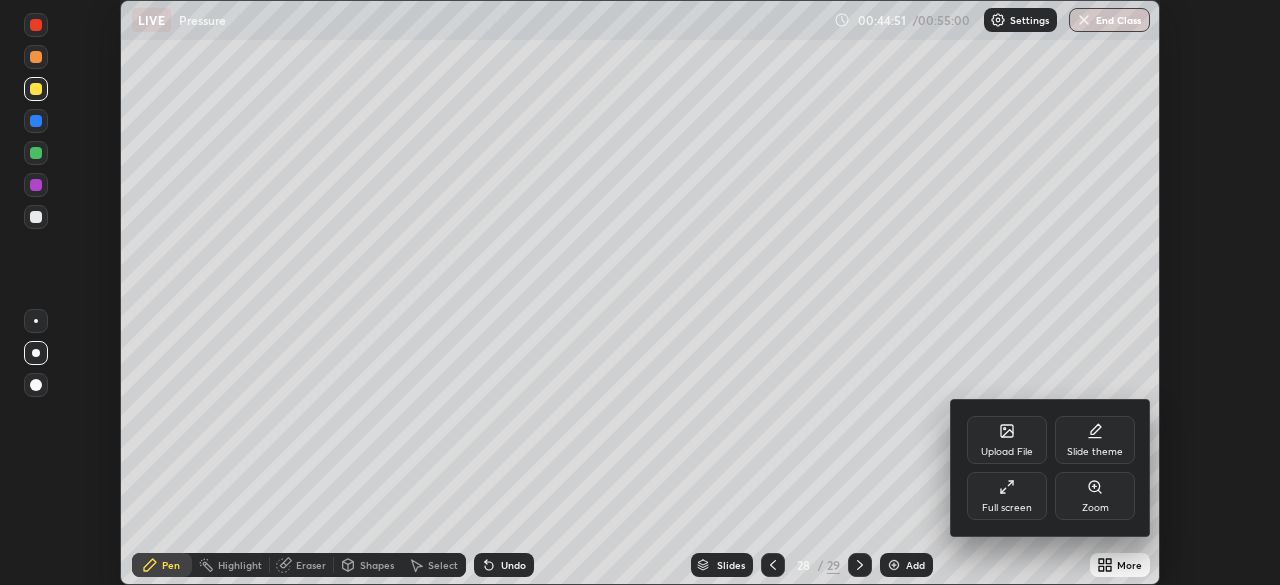 click on "Full screen" at bounding box center (1007, 496) 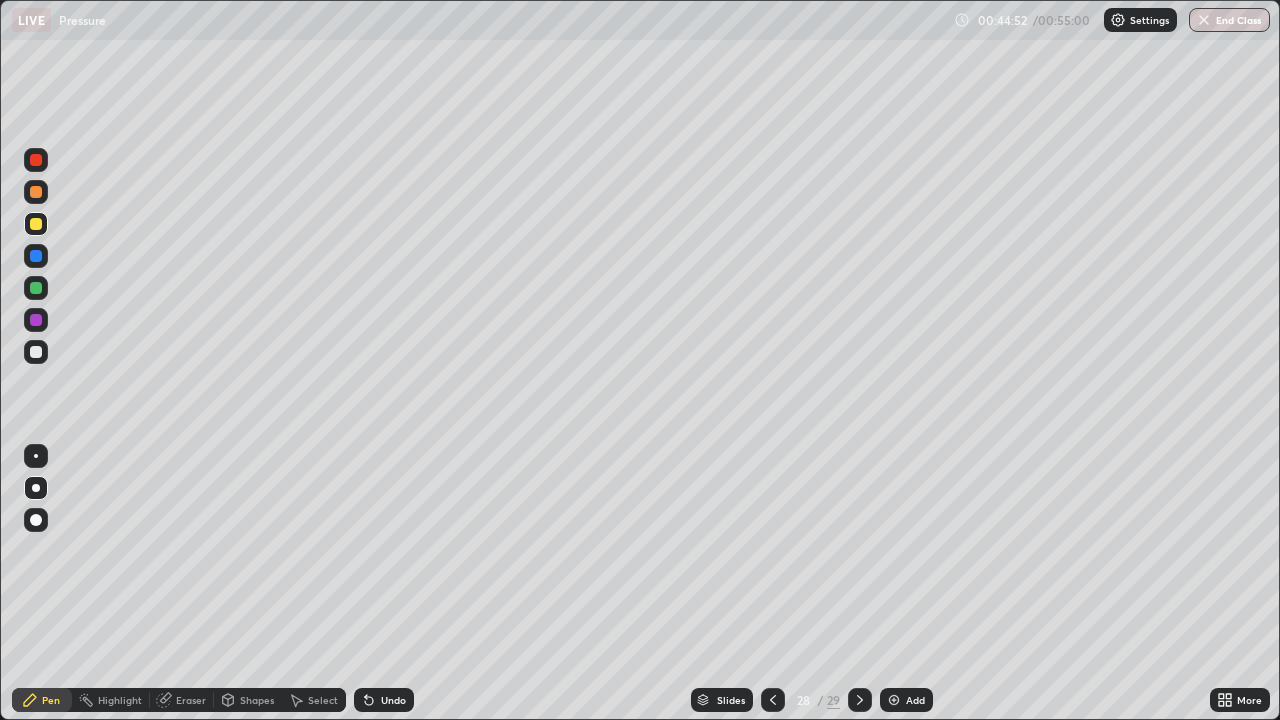 scroll, scrollTop: 99280, scrollLeft: 98720, axis: both 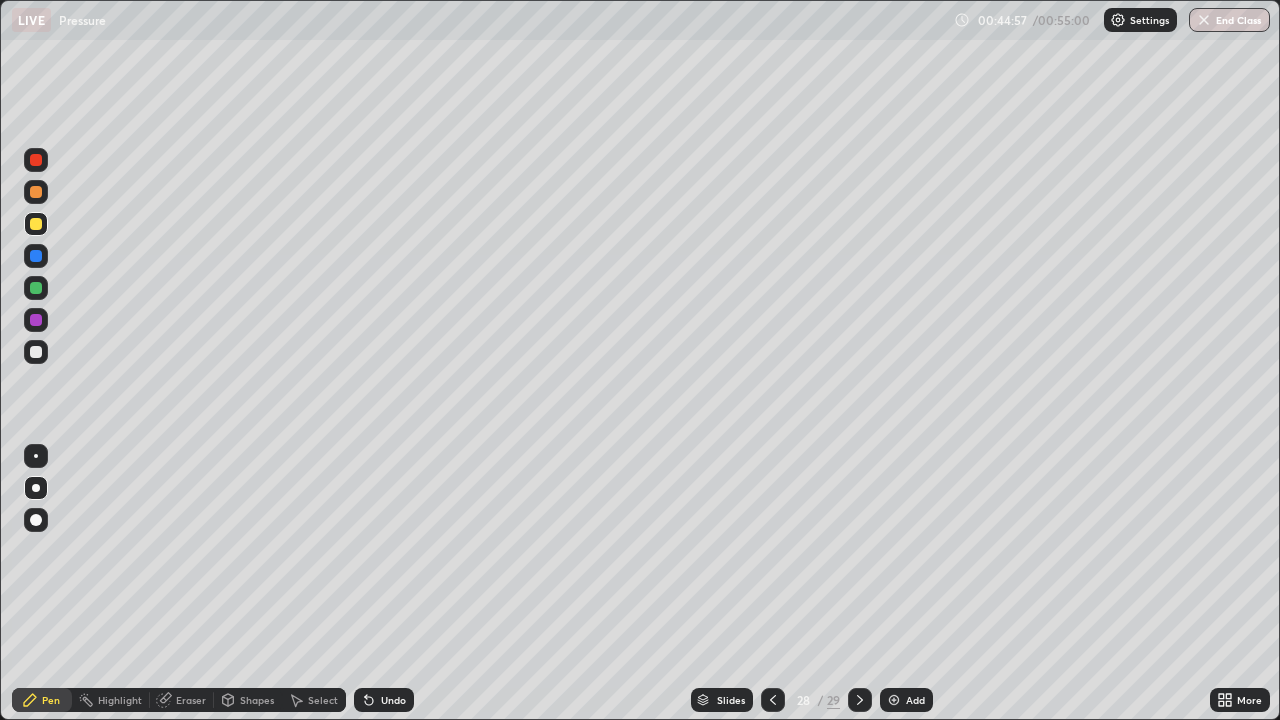 click at bounding box center (36, 256) 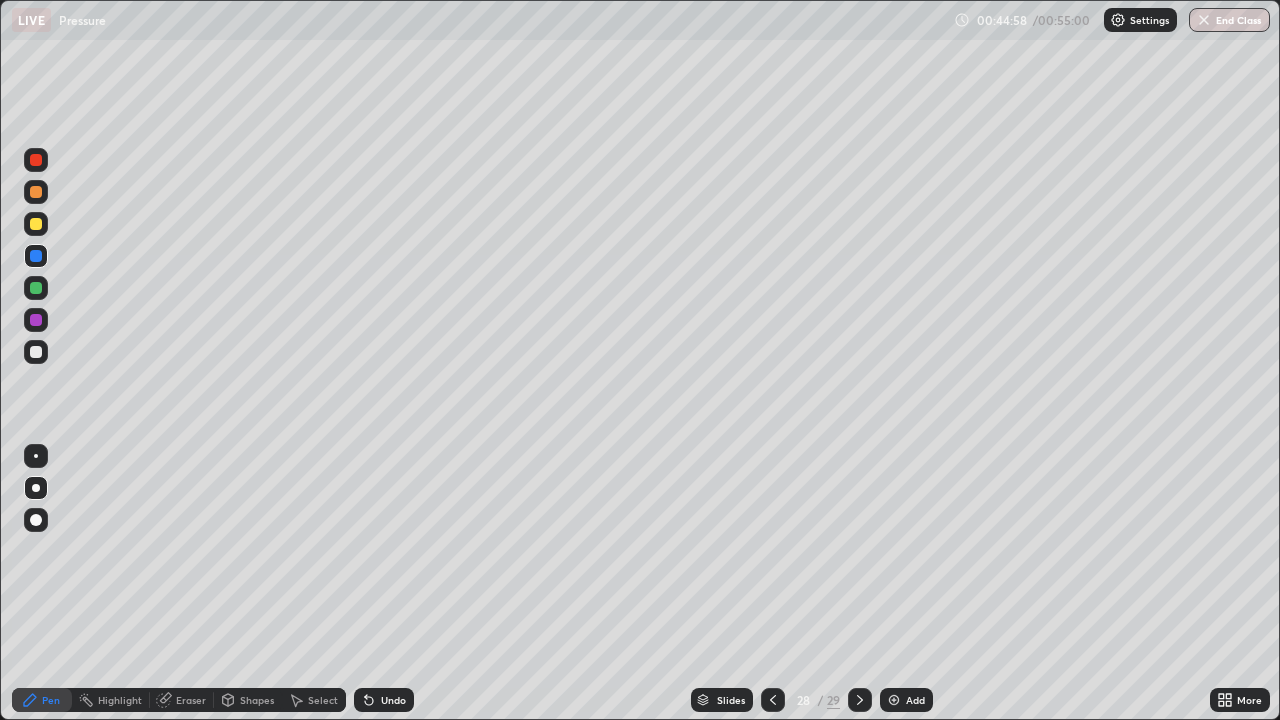 click at bounding box center (36, 192) 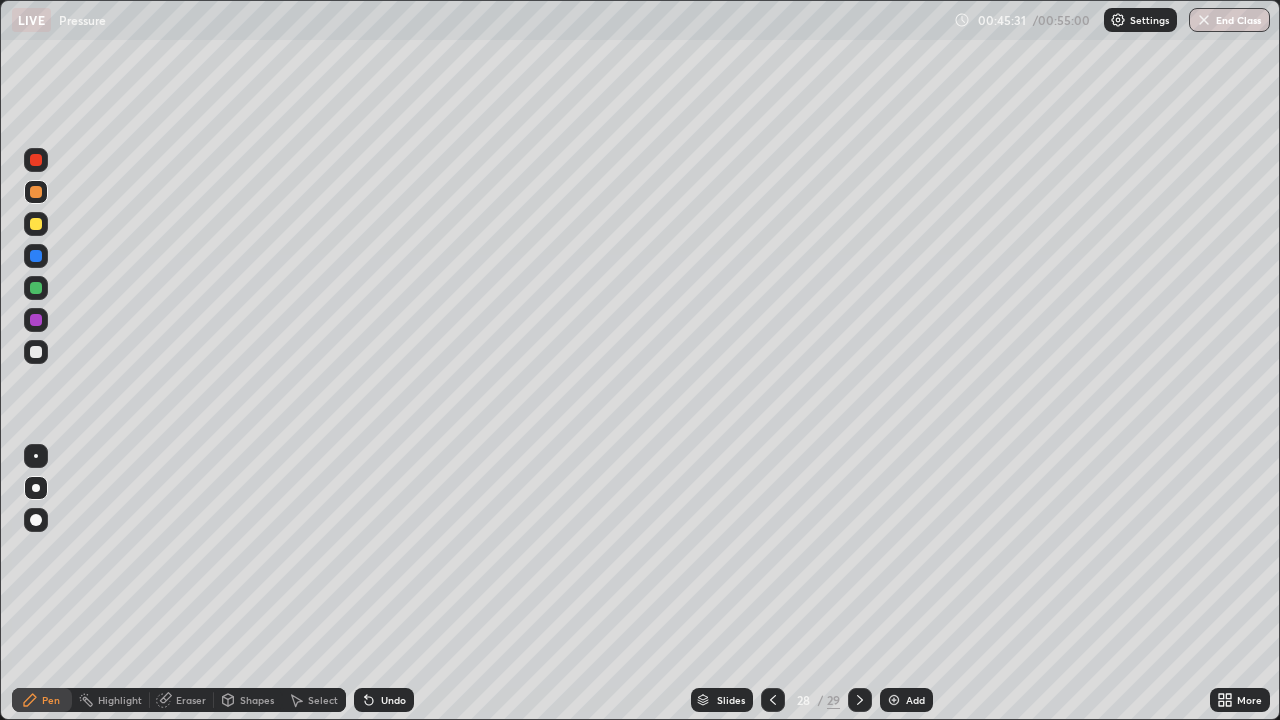 click at bounding box center (36, 224) 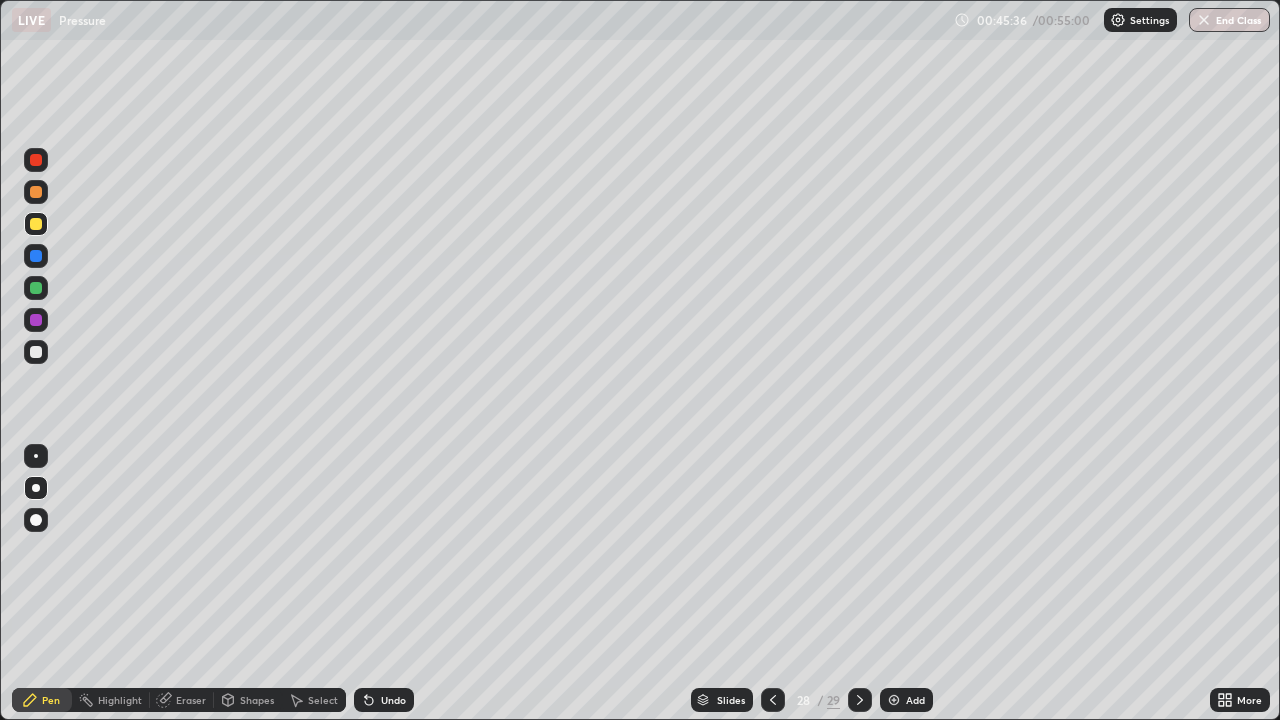 click at bounding box center (36, 160) 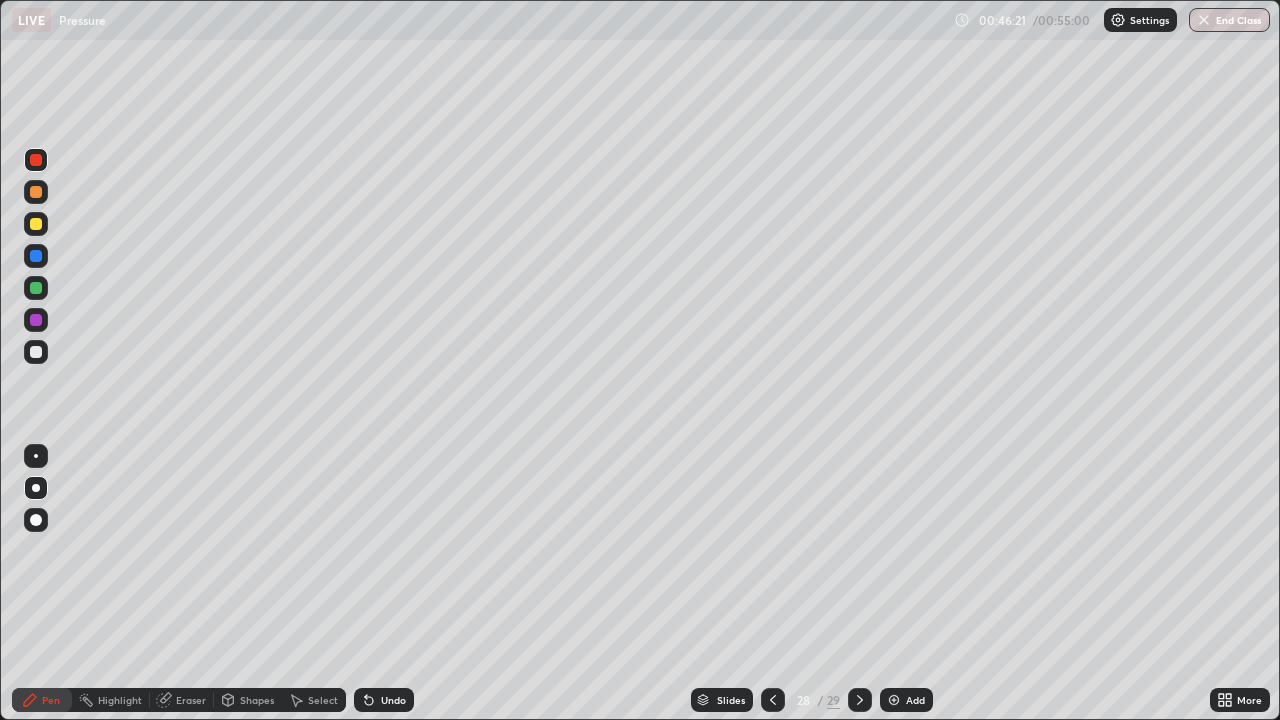 click on "Erase all" at bounding box center (36, 360) 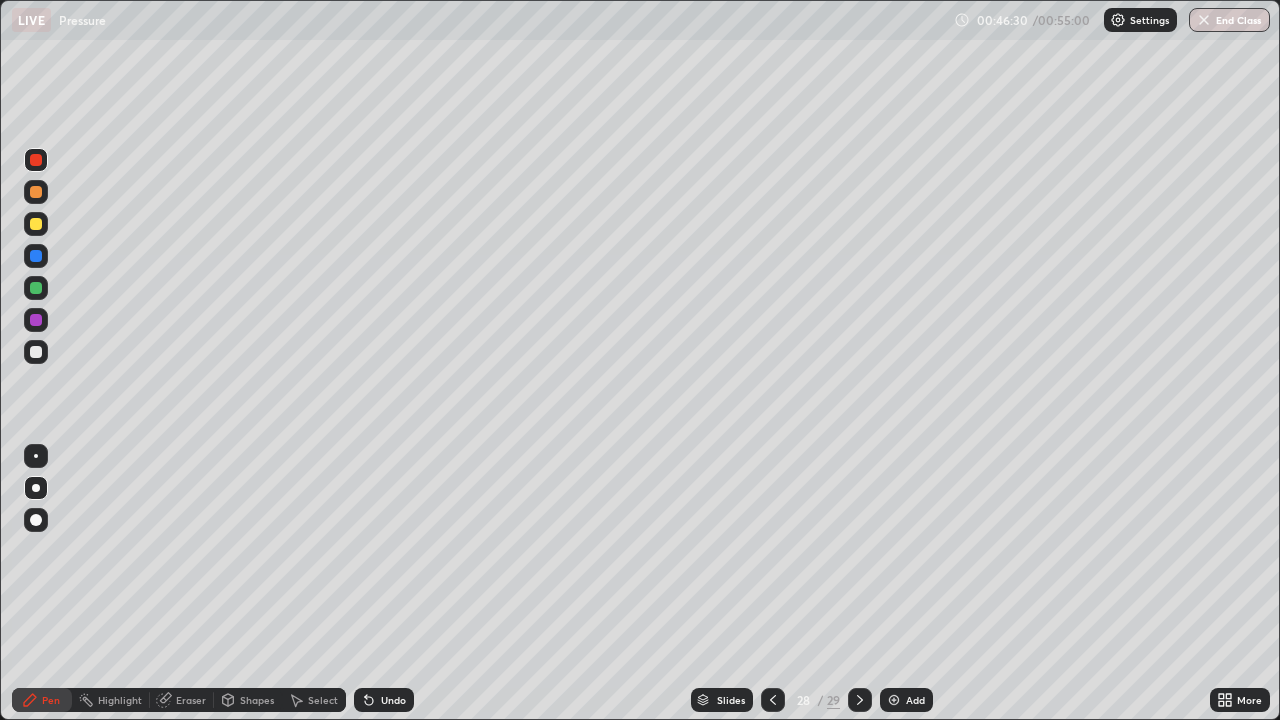 click at bounding box center [36, 320] 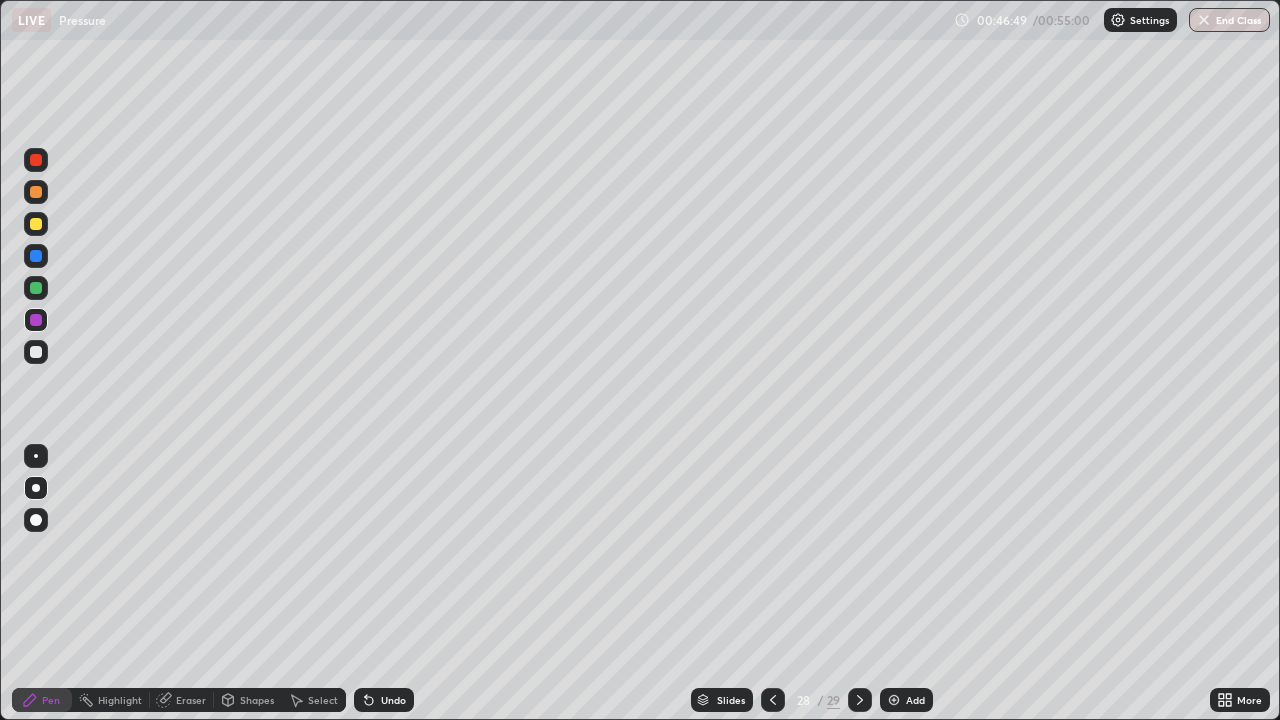 click 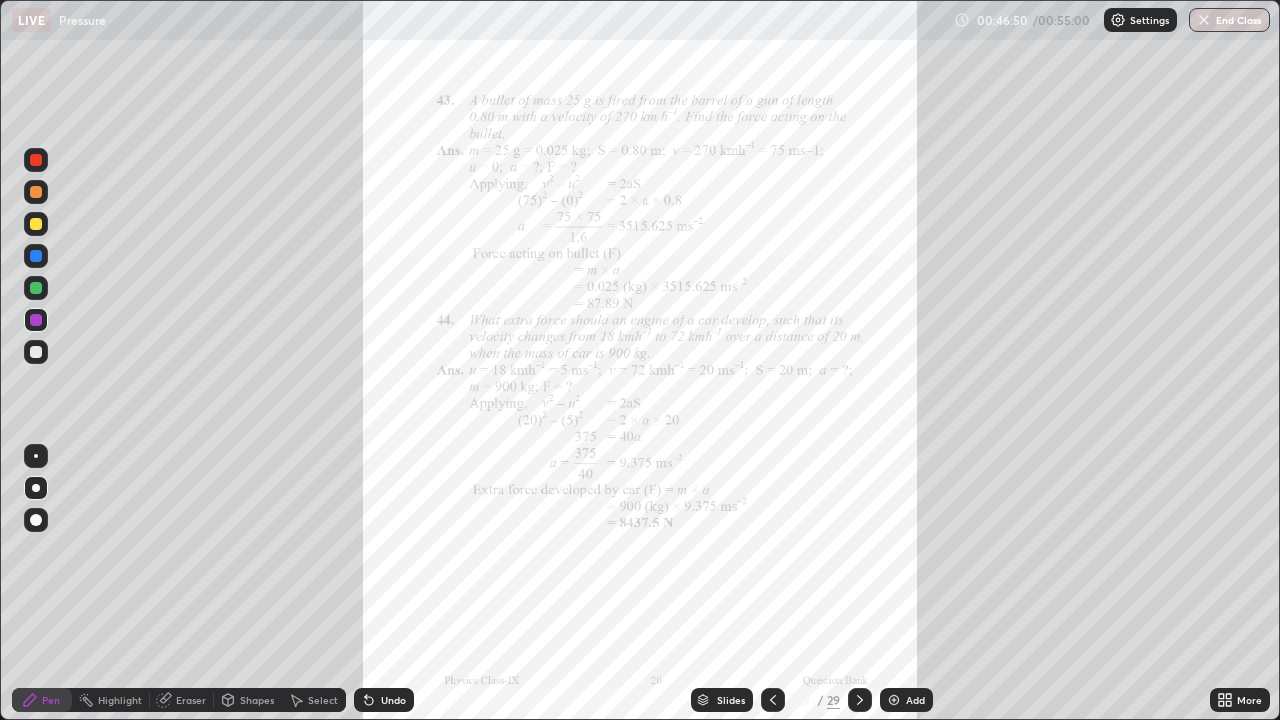 click 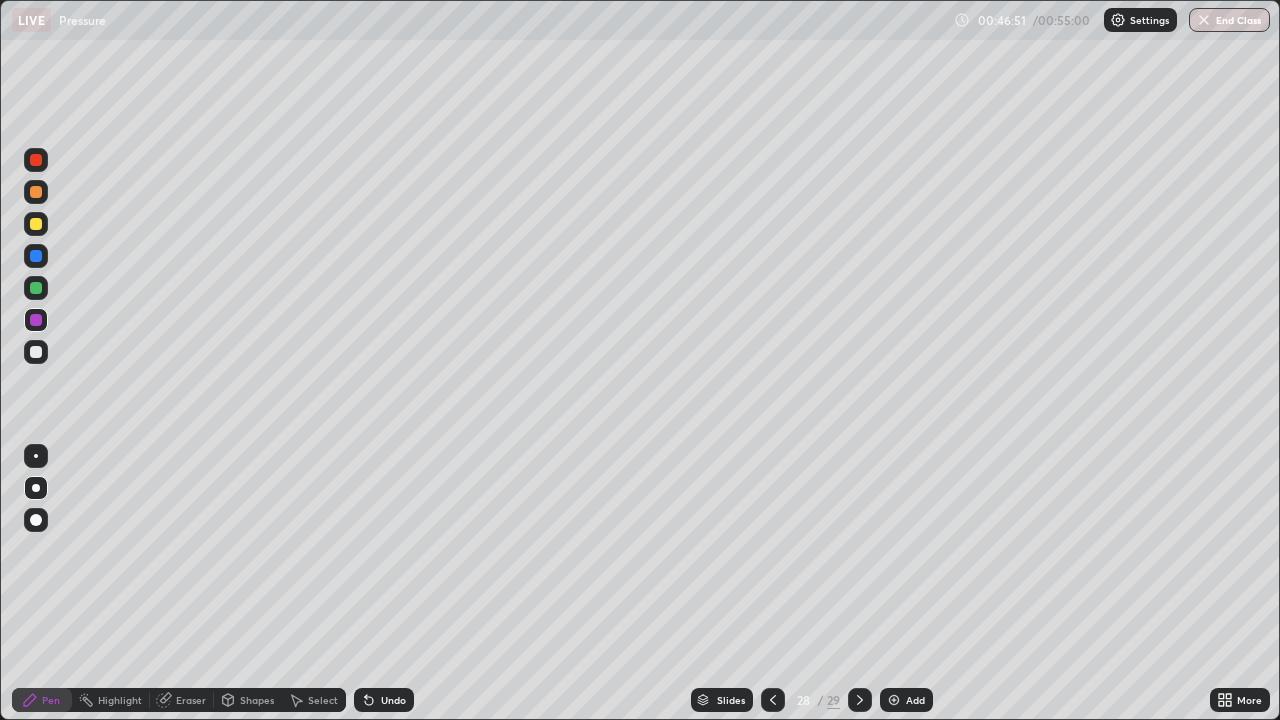 click on "Add" at bounding box center (906, 700) 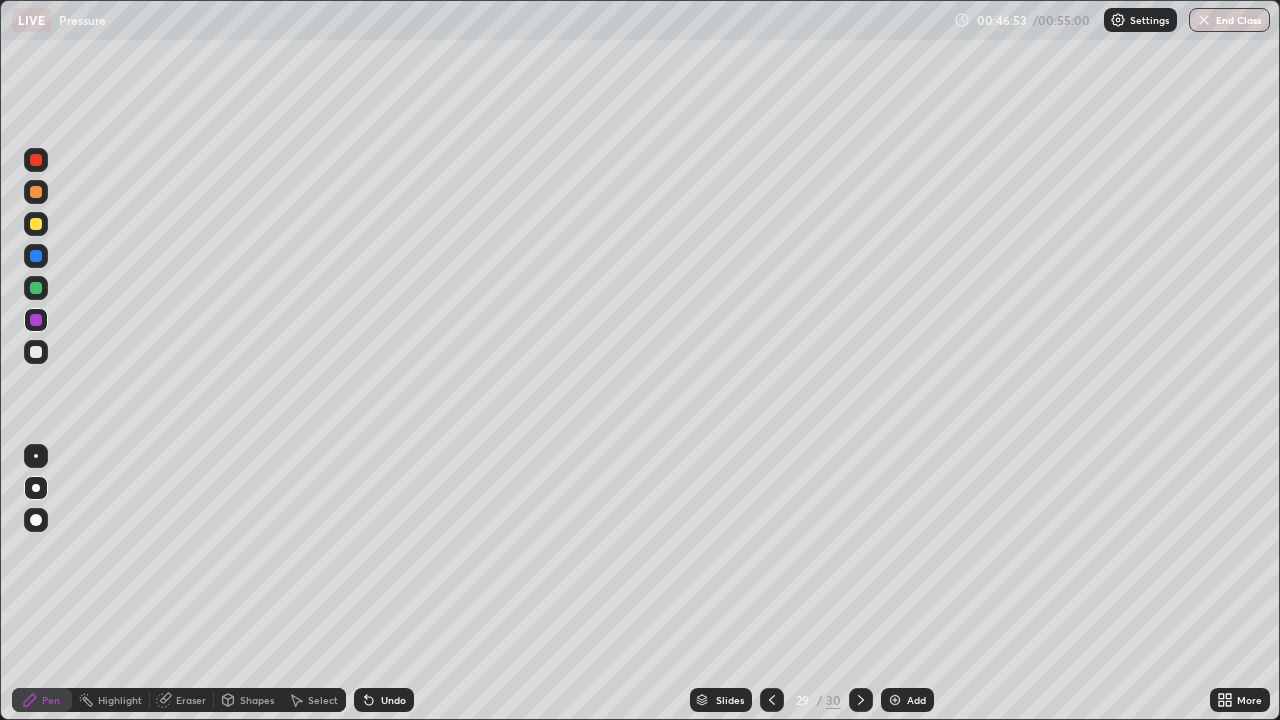click at bounding box center [36, 224] 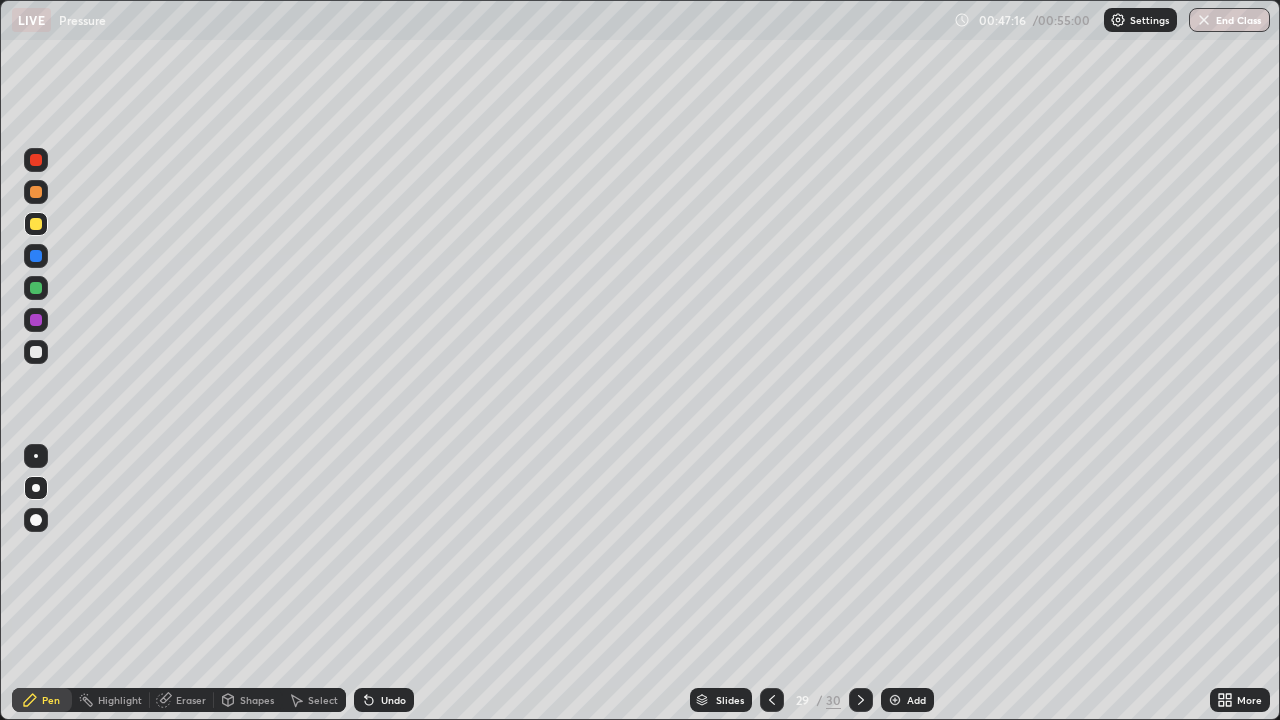 click on "Undo" at bounding box center (393, 700) 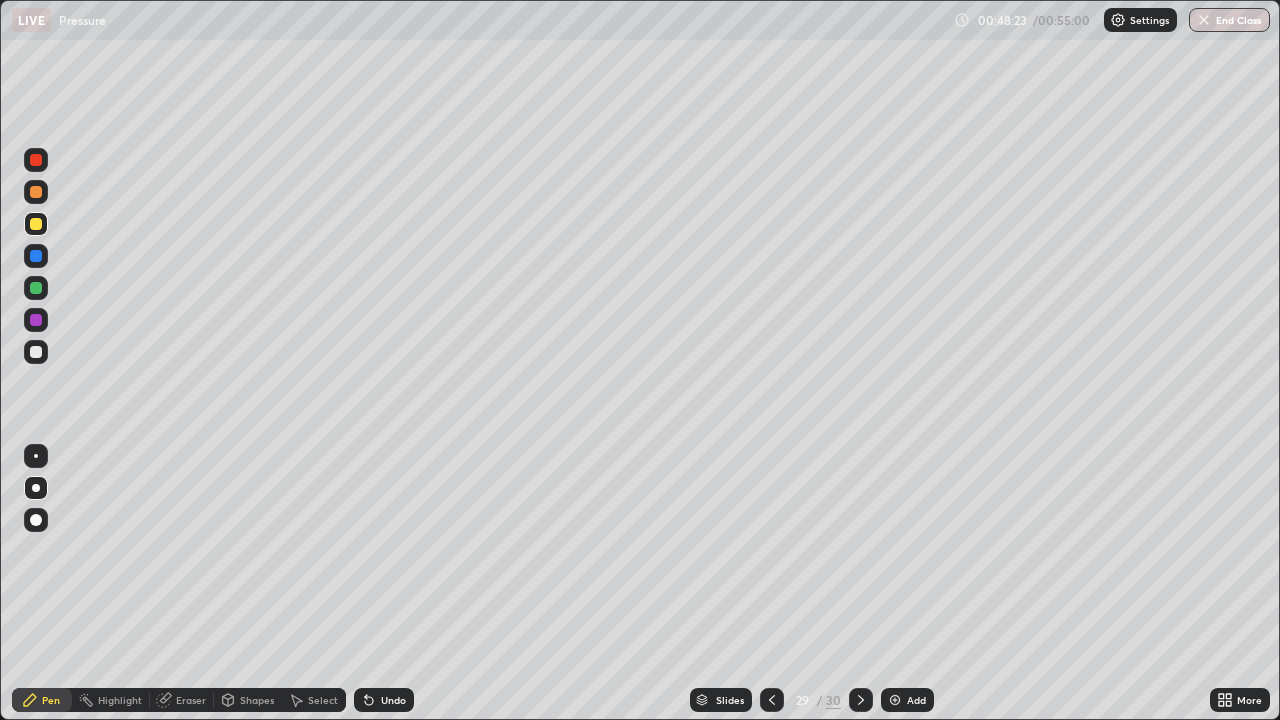 click 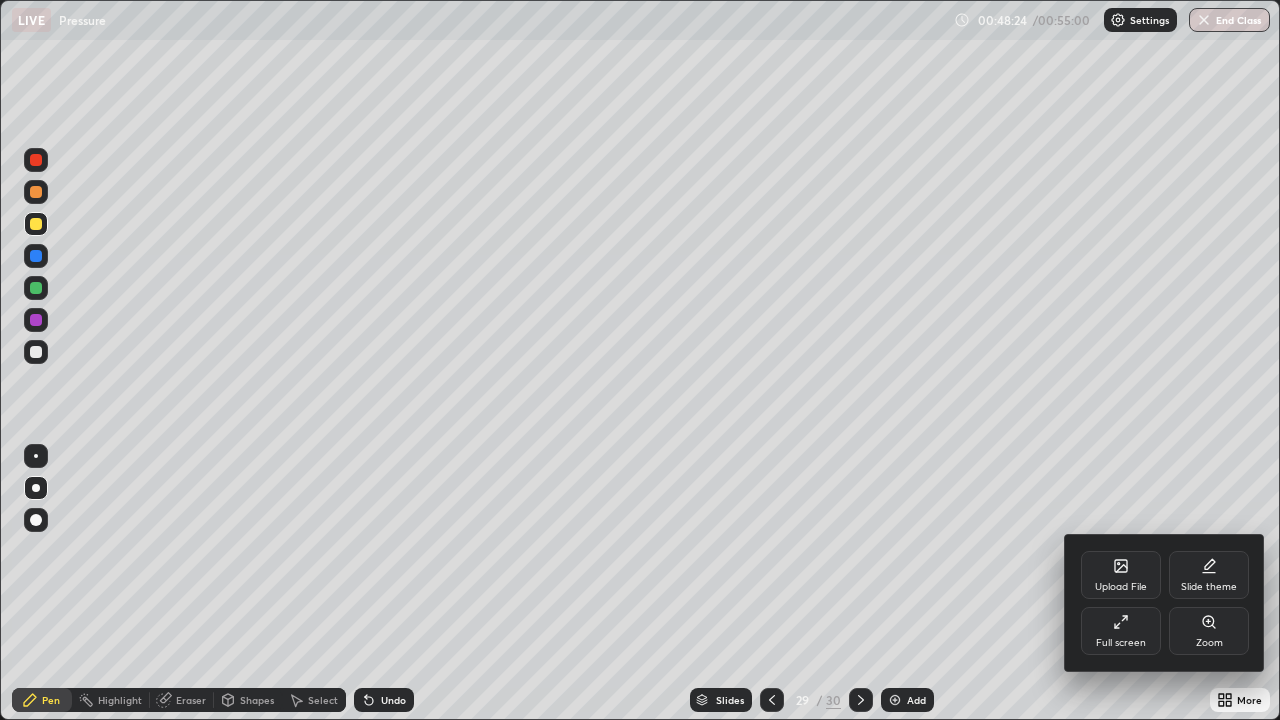 click 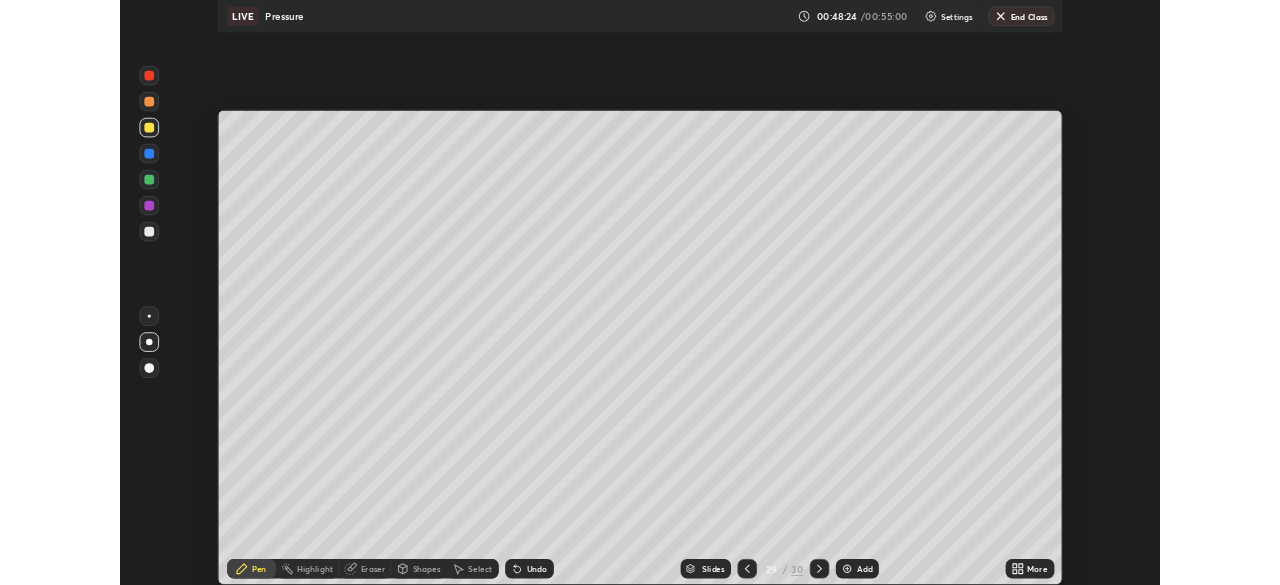 scroll, scrollTop: 585, scrollLeft: 1280, axis: both 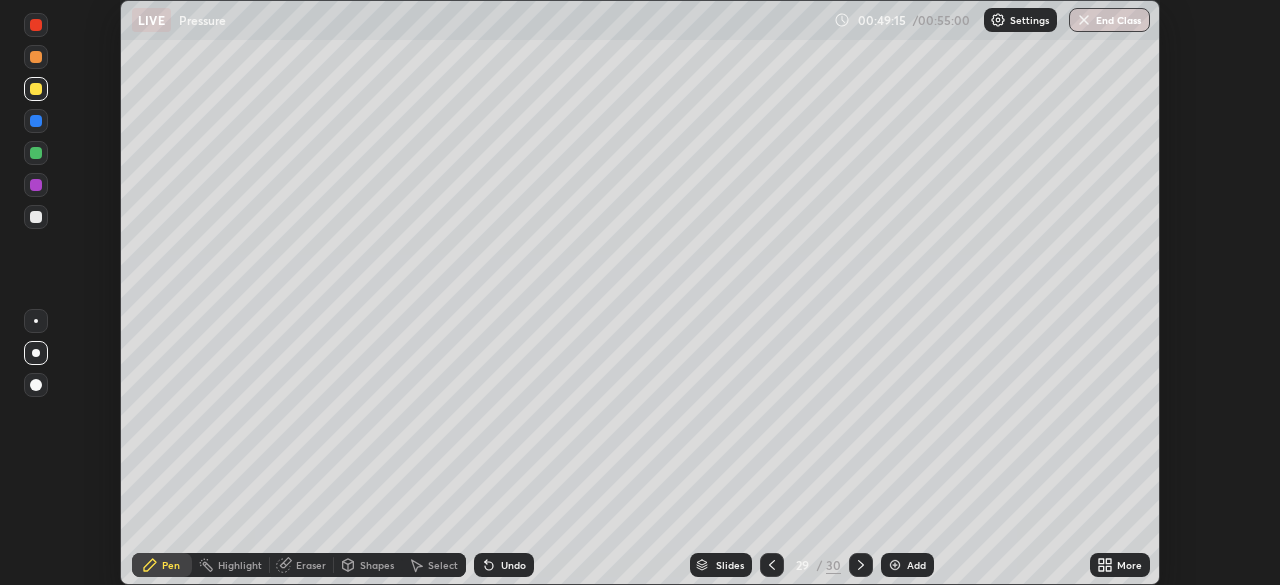 click at bounding box center (36, 185) 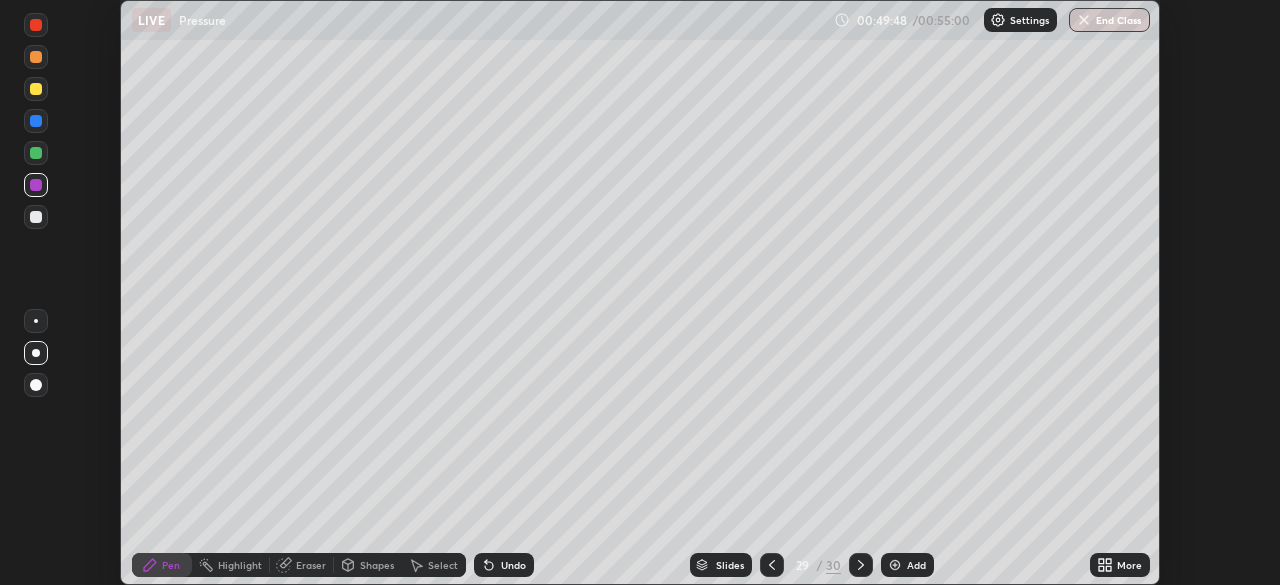click at bounding box center [36, 153] 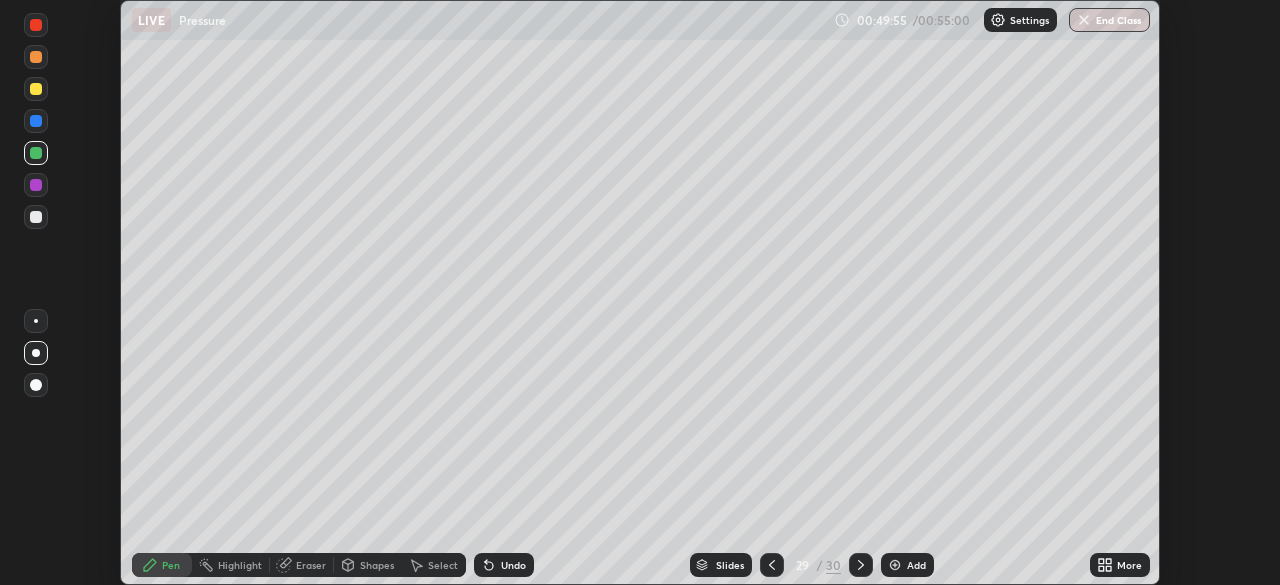 click at bounding box center [36, 121] 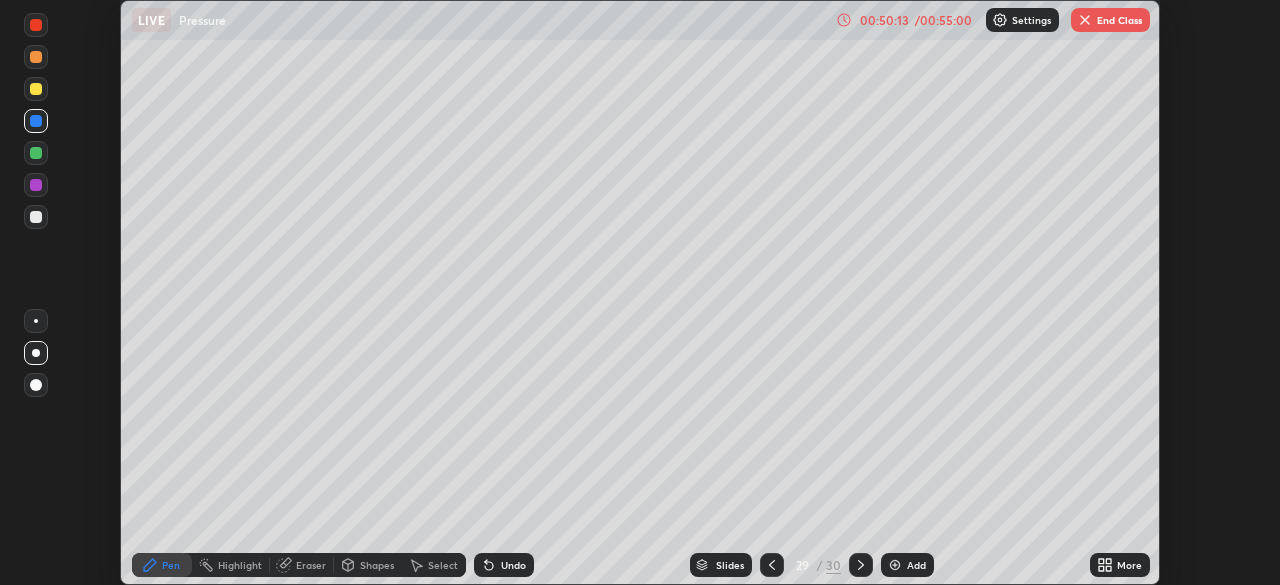 click at bounding box center (36, 153) 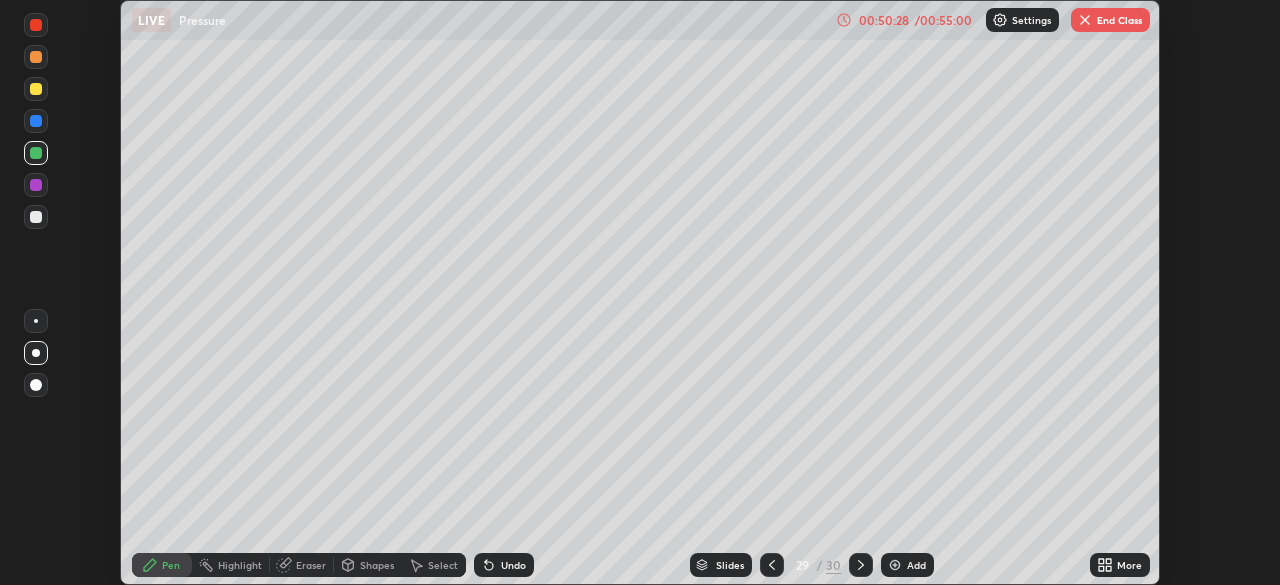 click at bounding box center [36, 57] 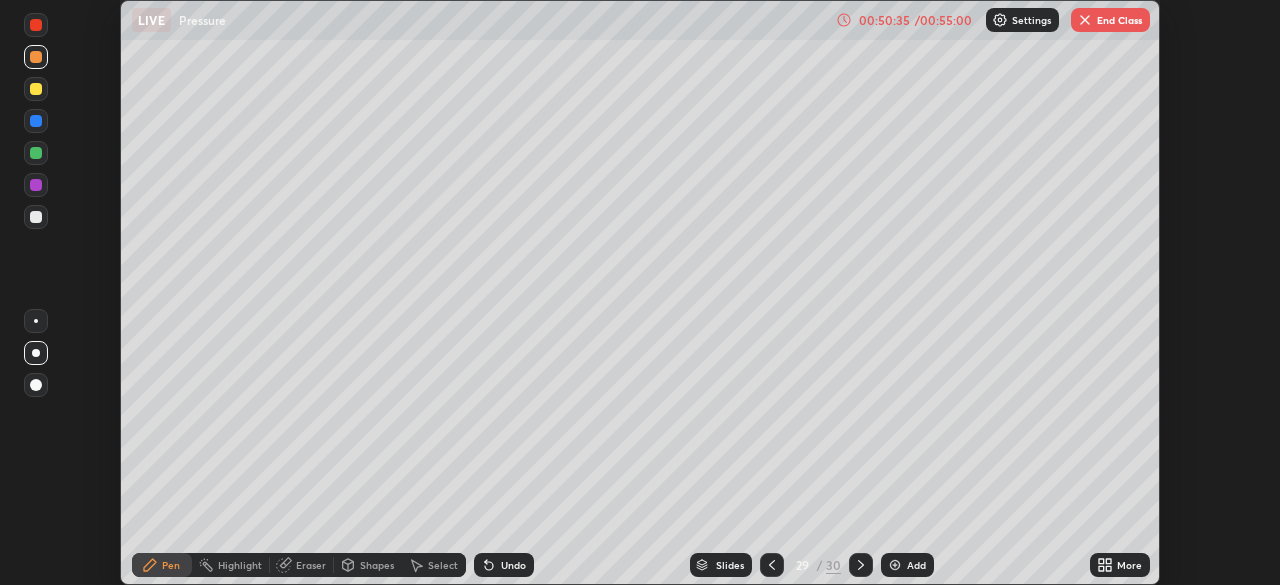 click at bounding box center (36, 25) 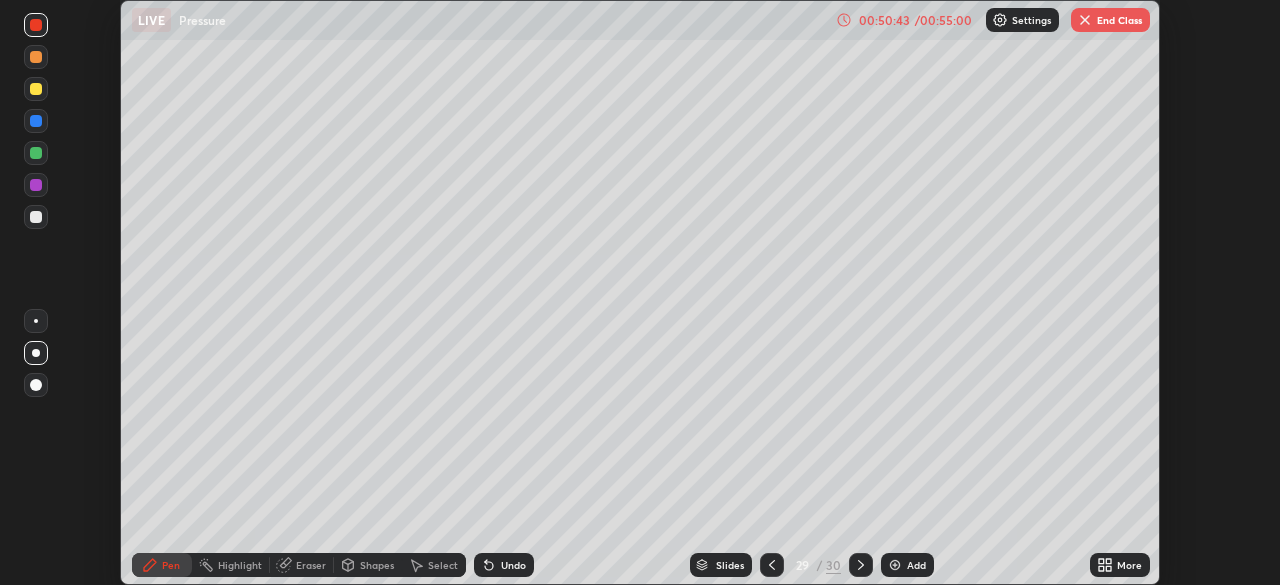 click at bounding box center [36, 217] 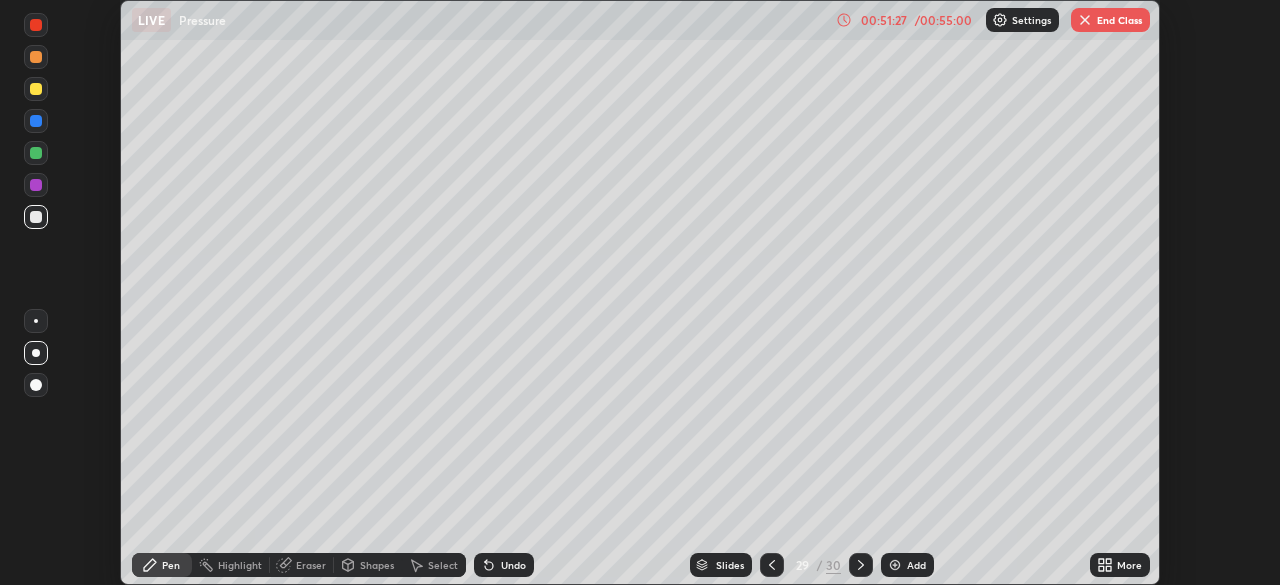 click at bounding box center [36, 153] 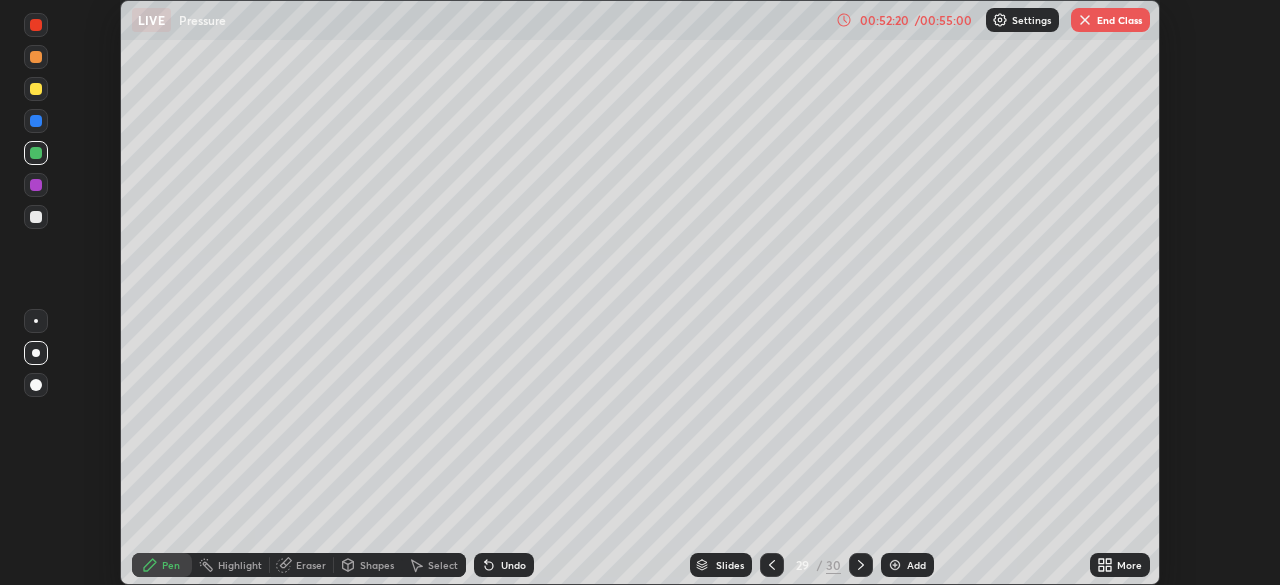 click on "Add" at bounding box center (916, 565) 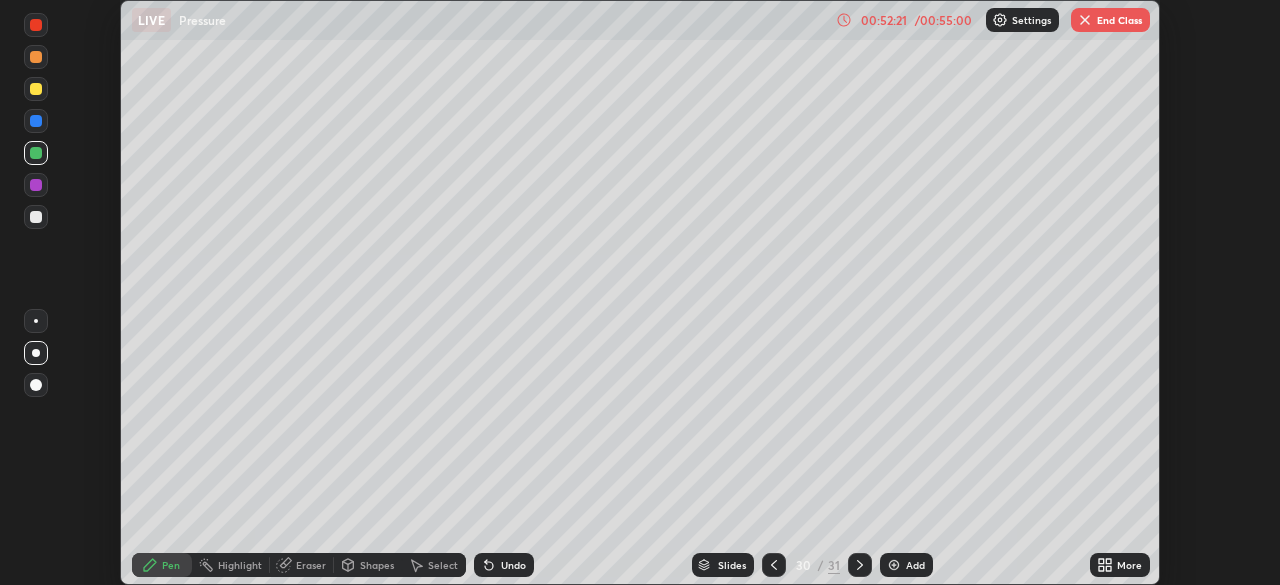 click at bounding box center [36, 89] 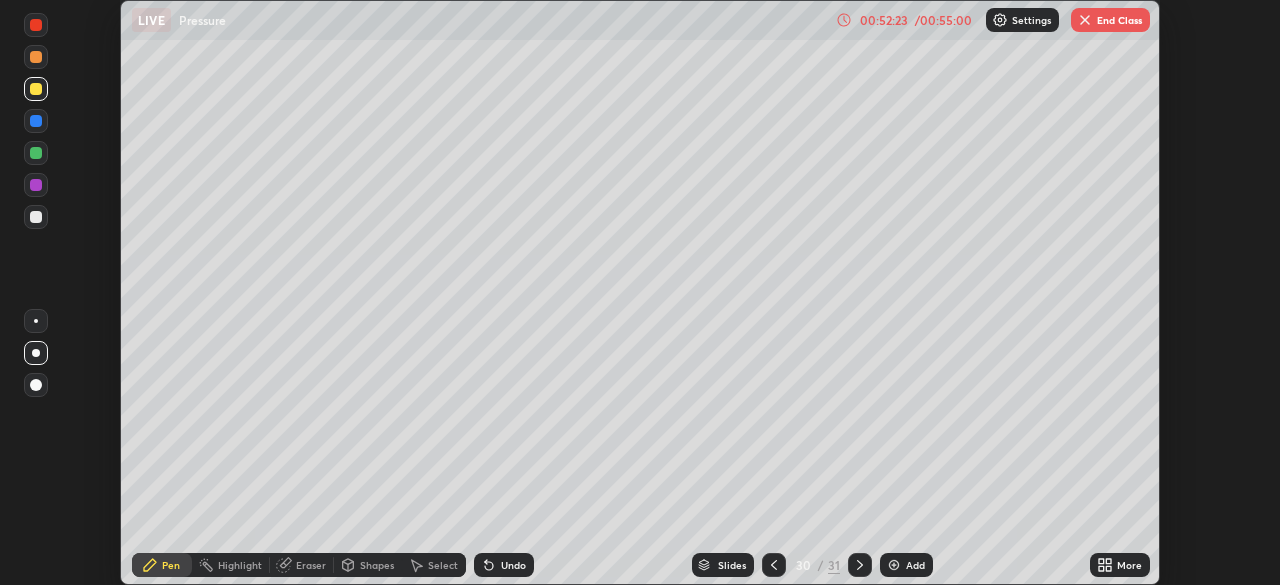 click 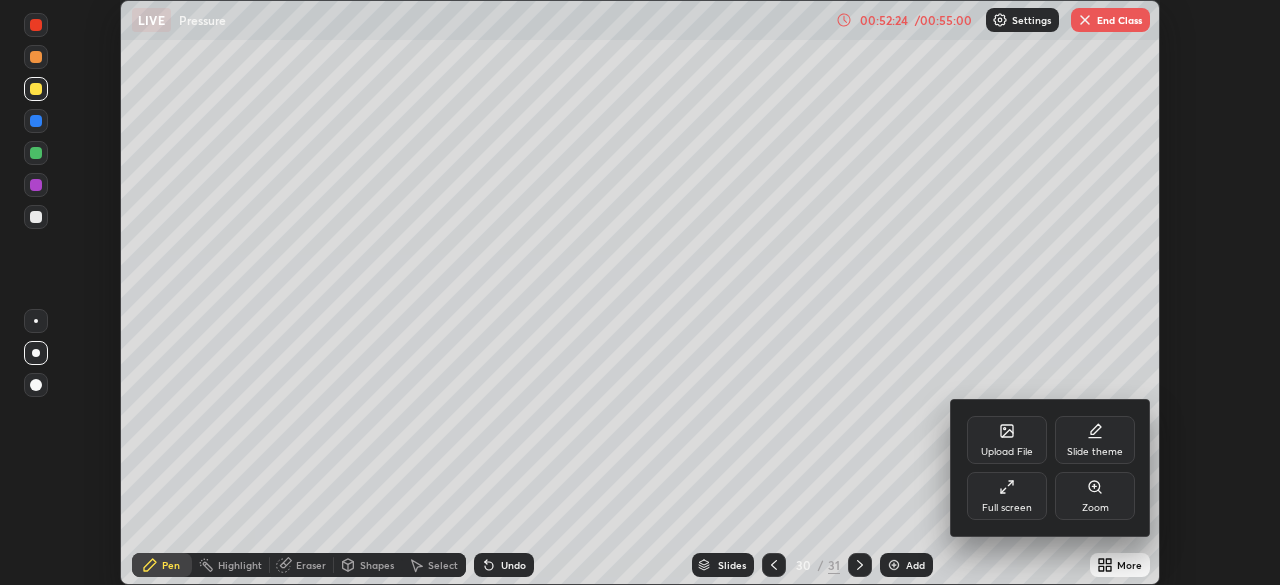 click on "Zoom" at bounding box center [1095, 508] 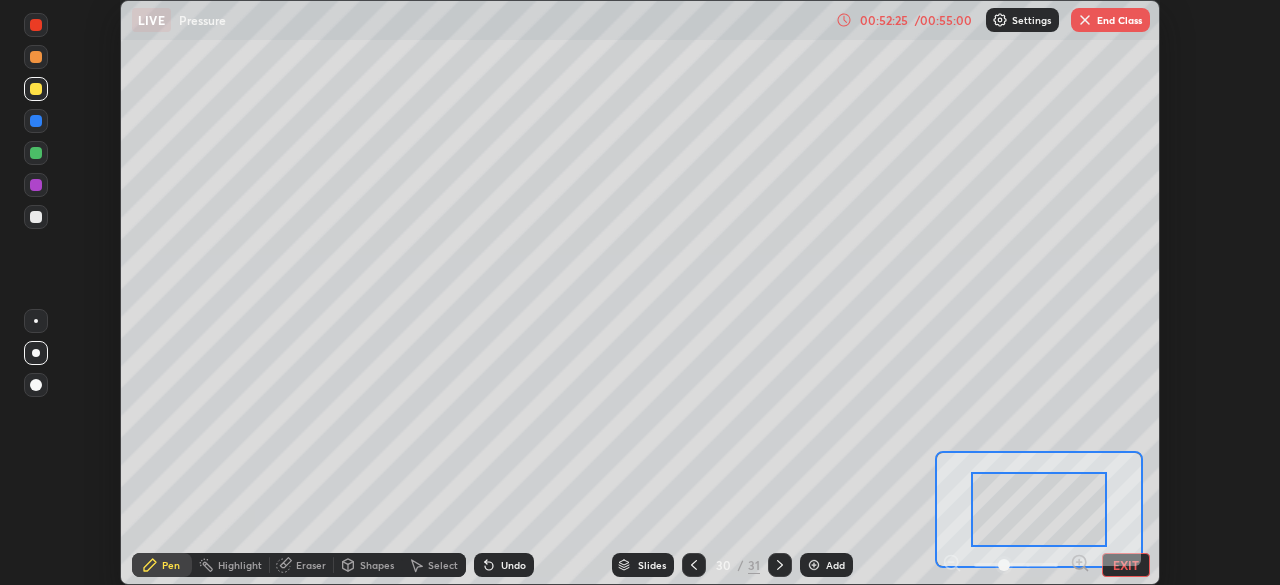 click on "EXIT" at bounding box center (1126, 565) 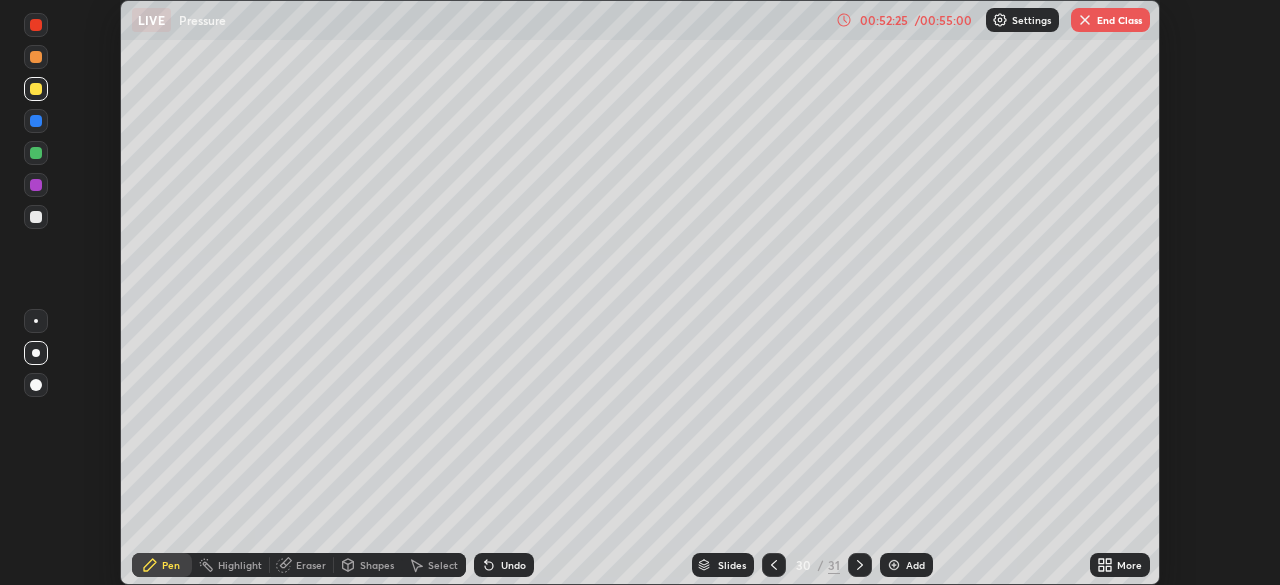 click on "More" at bounding box center (1129, 565) 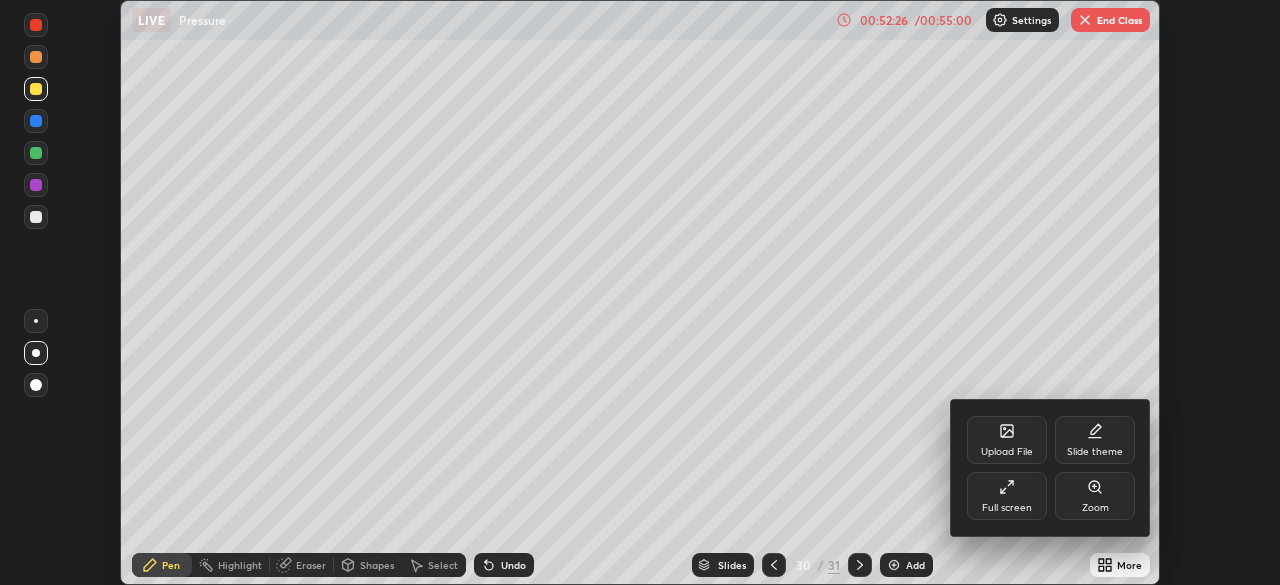 click on "Full screen" at bounding box center (1007, 496) 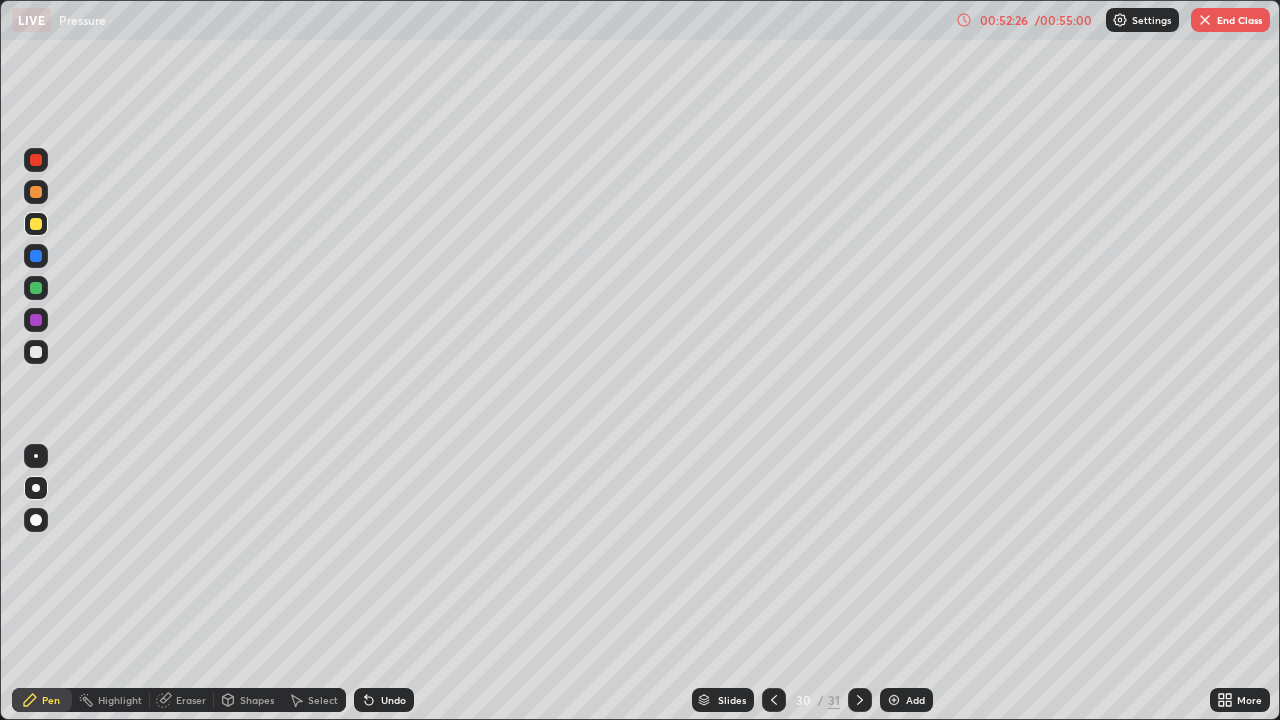 scroll, scrollTop: 99280, scrollLeft: 98720, axis: both 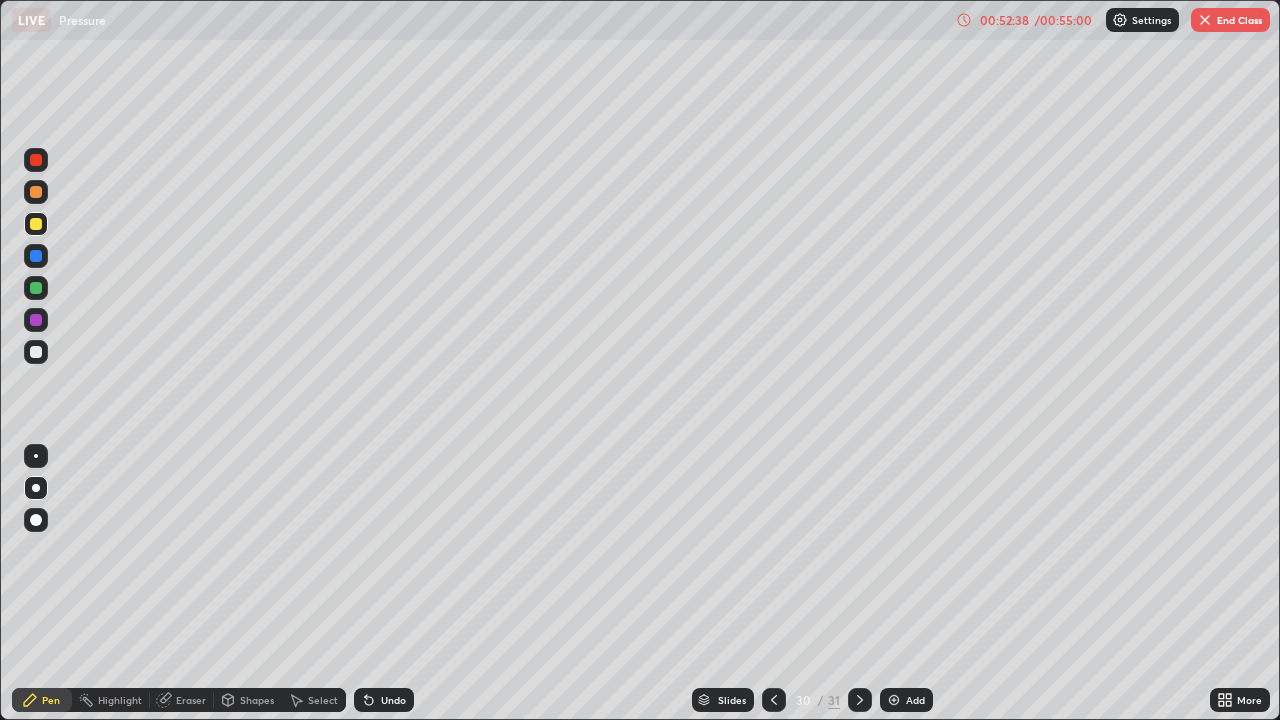 click on "Shapes" at bounding box center (248, 700) 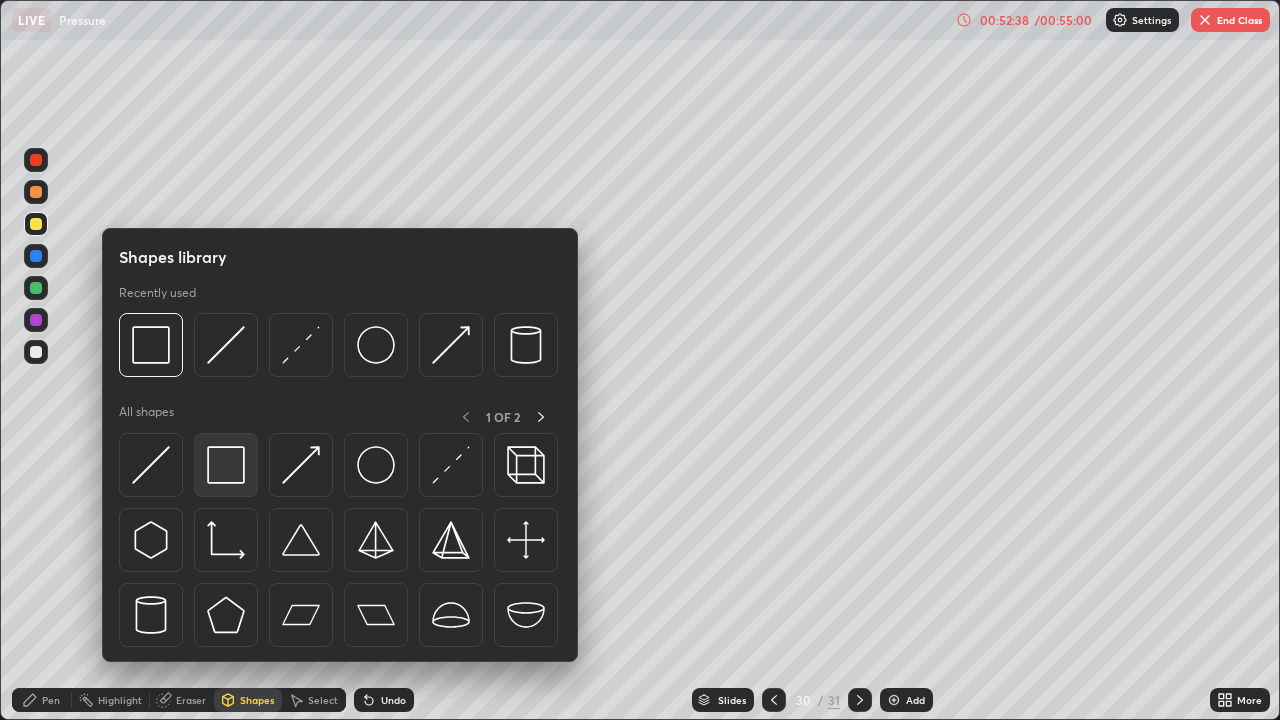 click at bounding box center [226, 465] 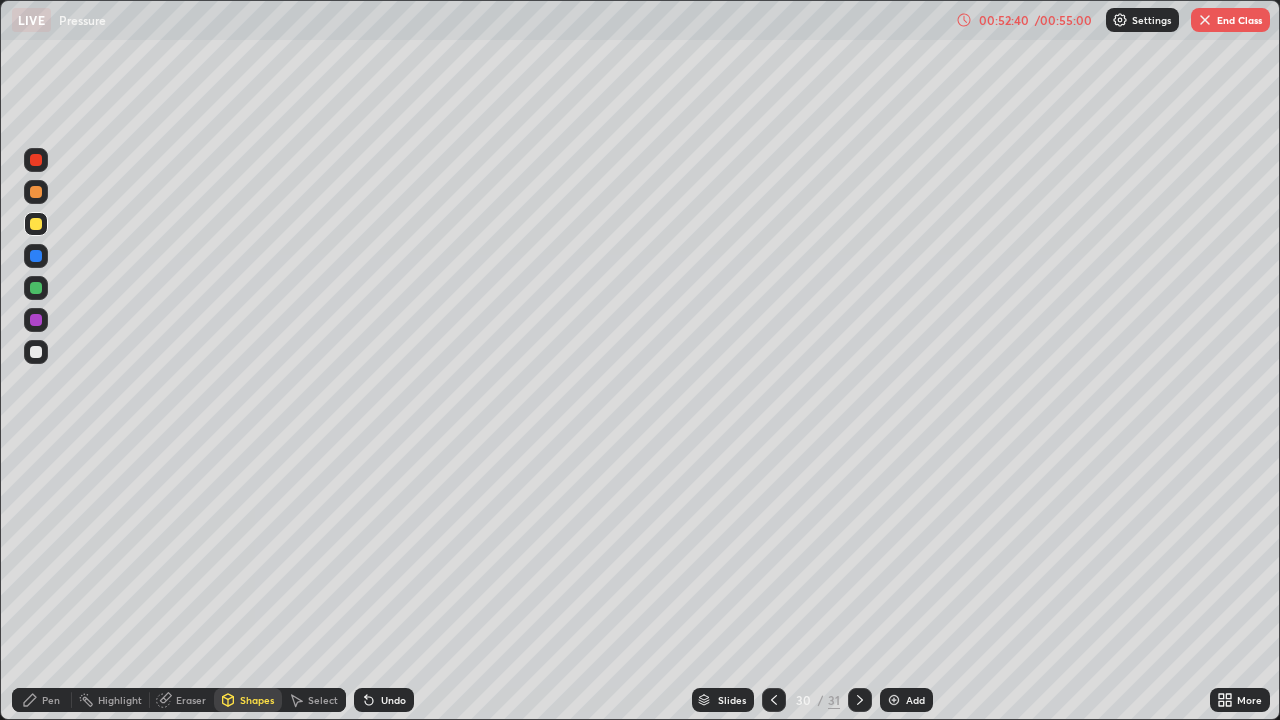 click 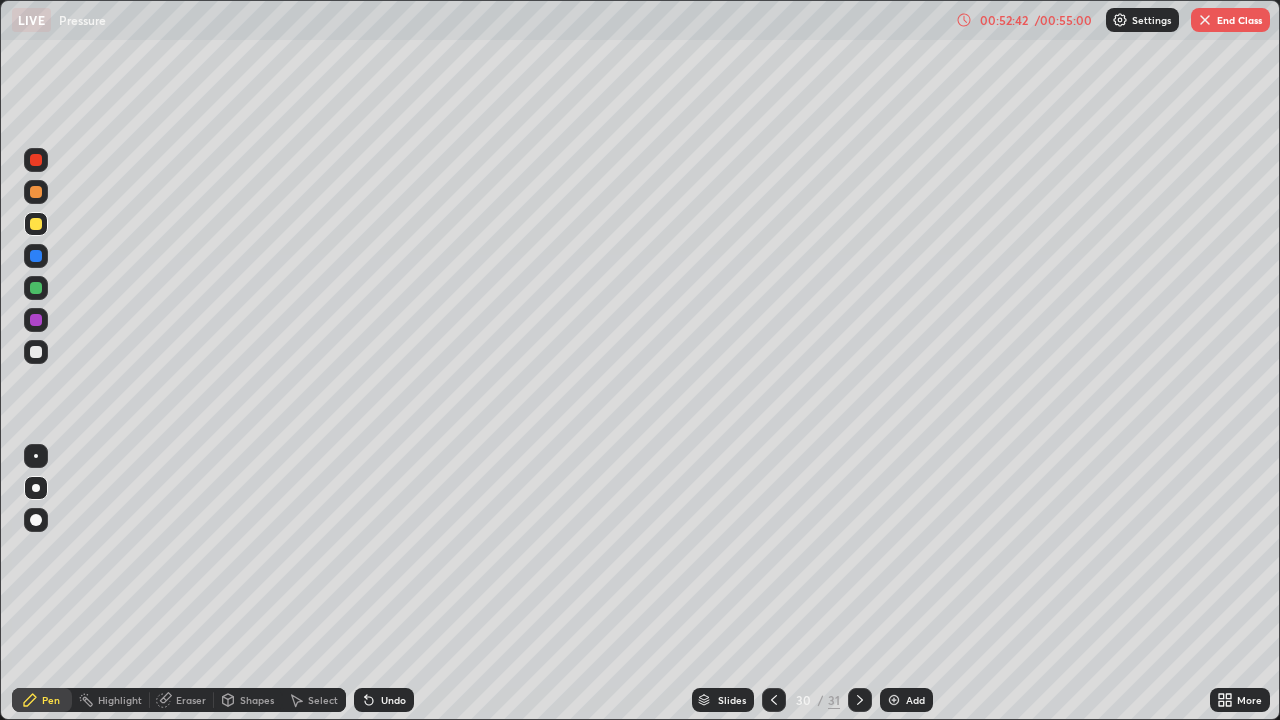 click at bounding box center (36, 192) 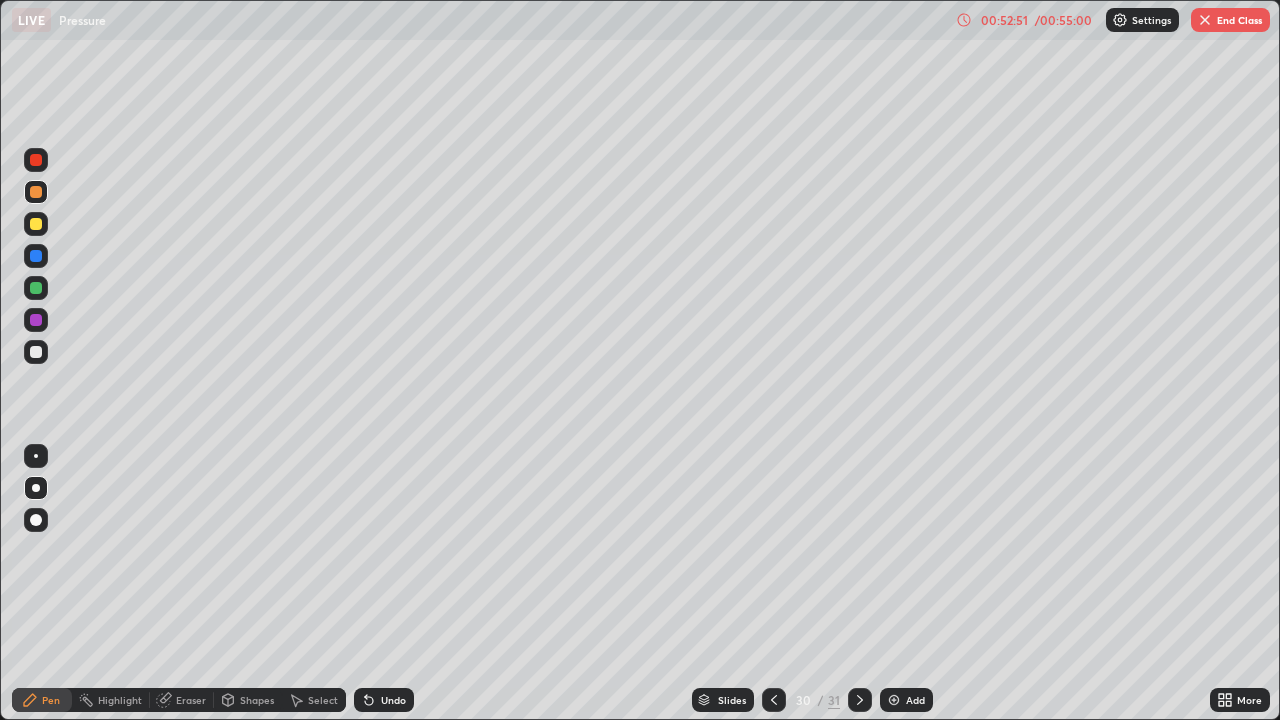 click at bounding box center [36, 224] 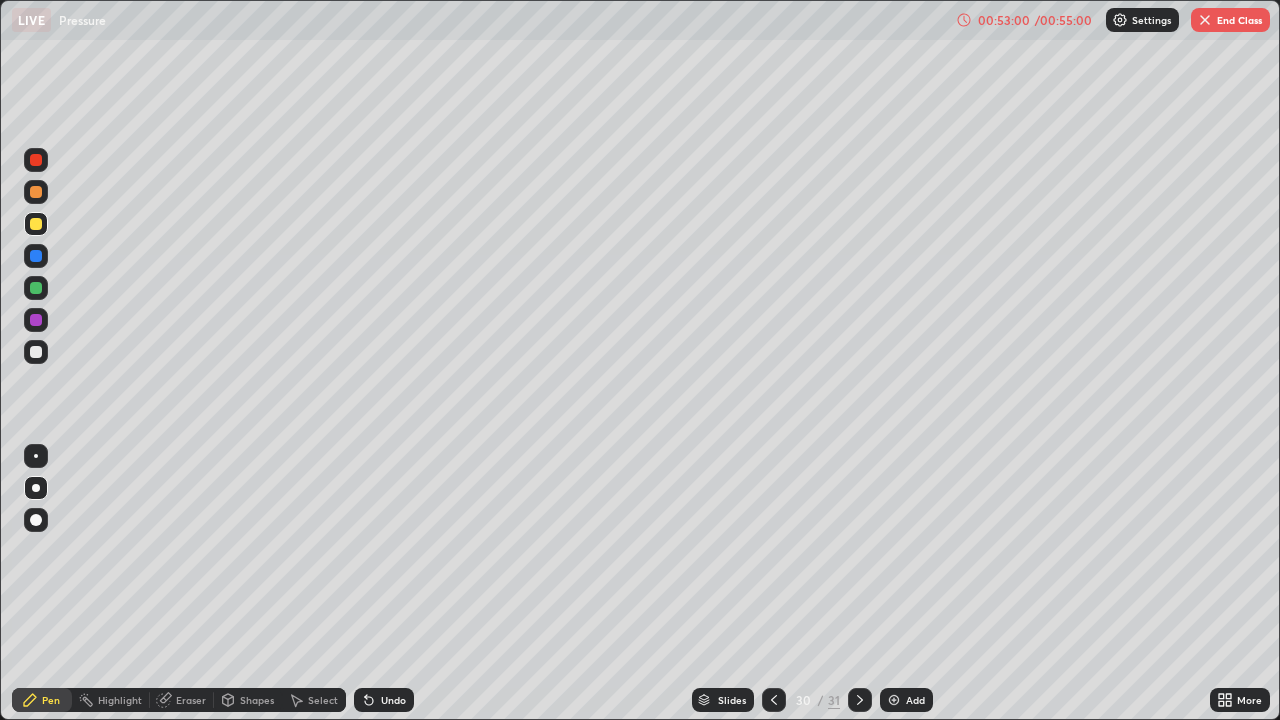 click on "00:53:00" at bounding box center [1004, 20] 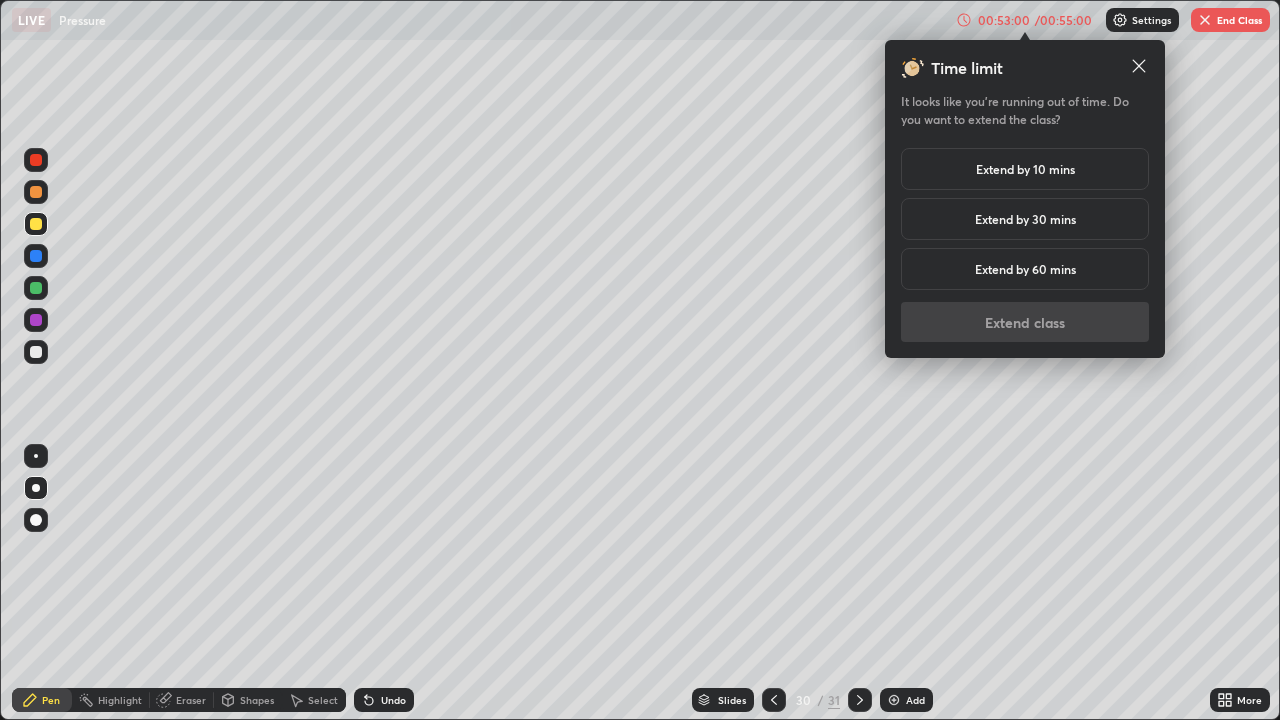 click on "Extend by 10 mins" at bounding box center (1025, 169) 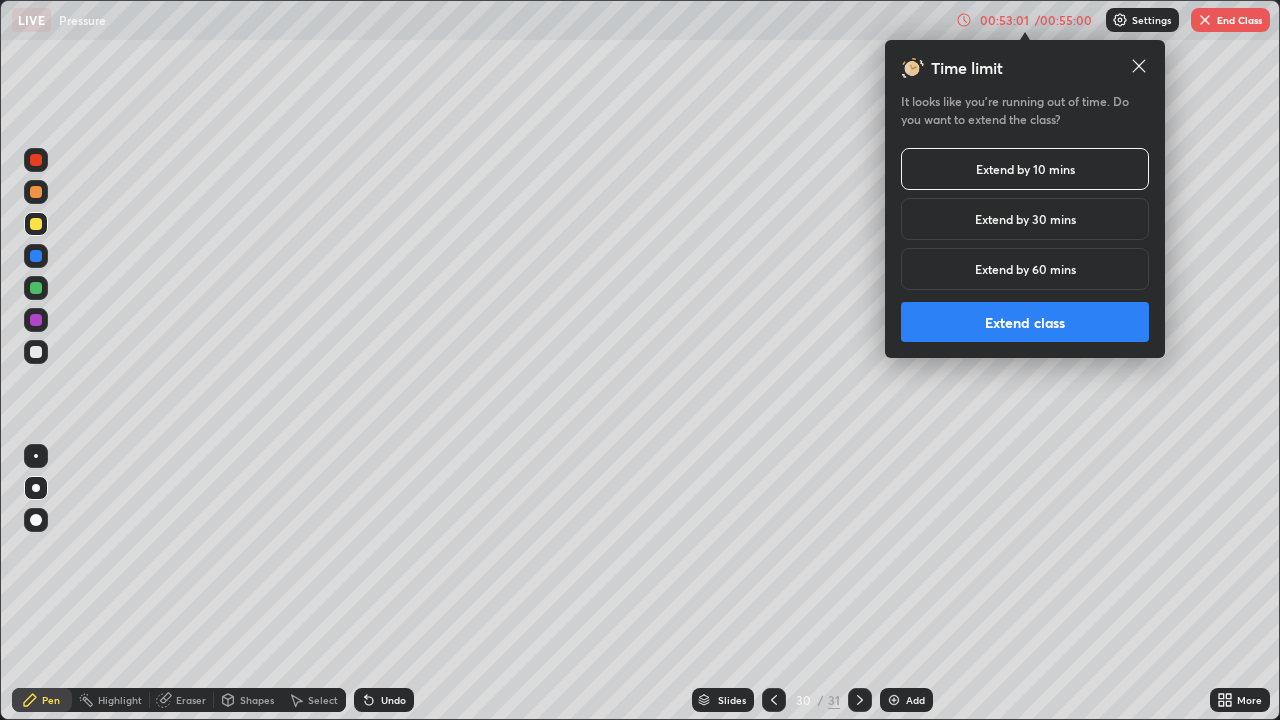 click on "Extend class" at bounding box center [1025, 322] 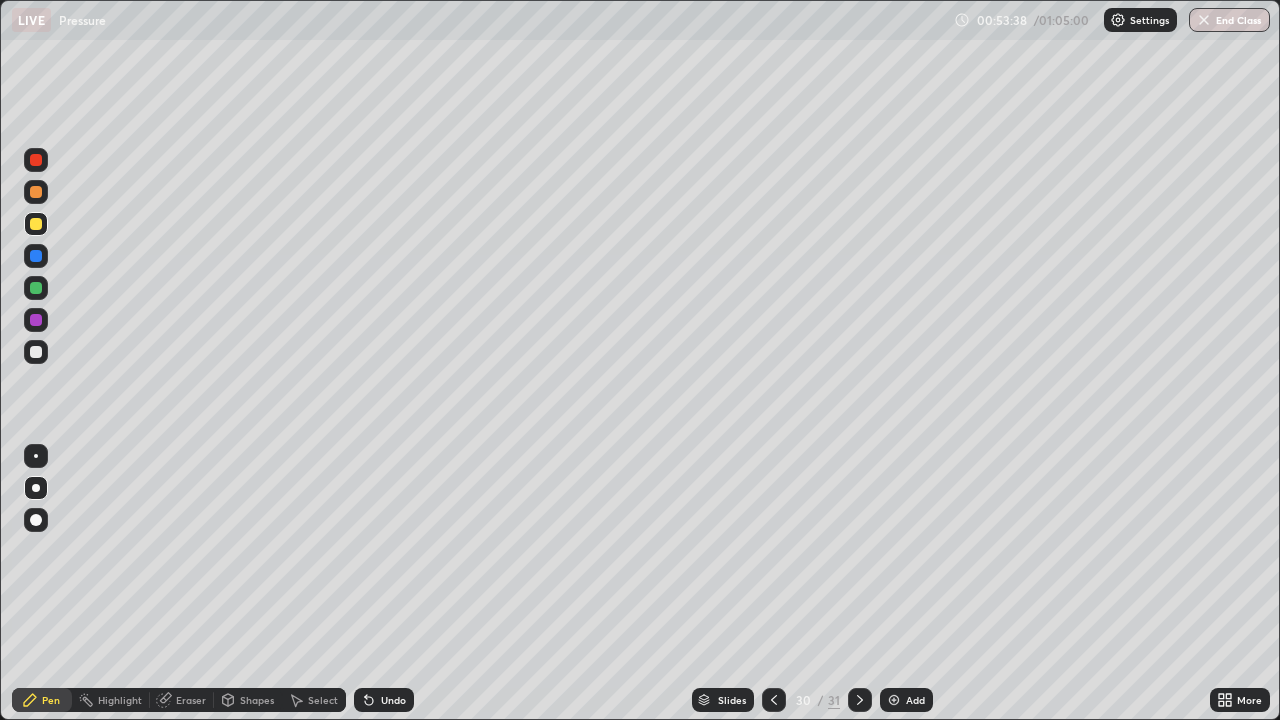 click at bounding box center [36, 256] 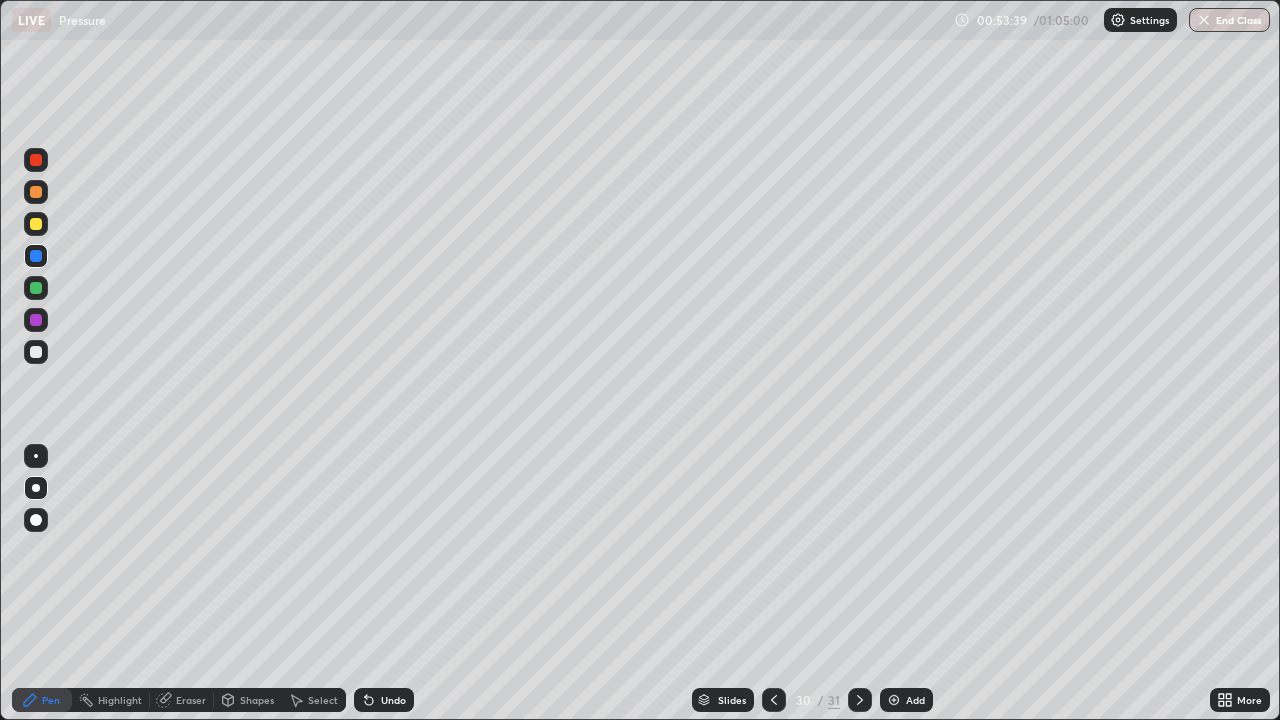 click on "Shapes" at bounding box center (257, 700) 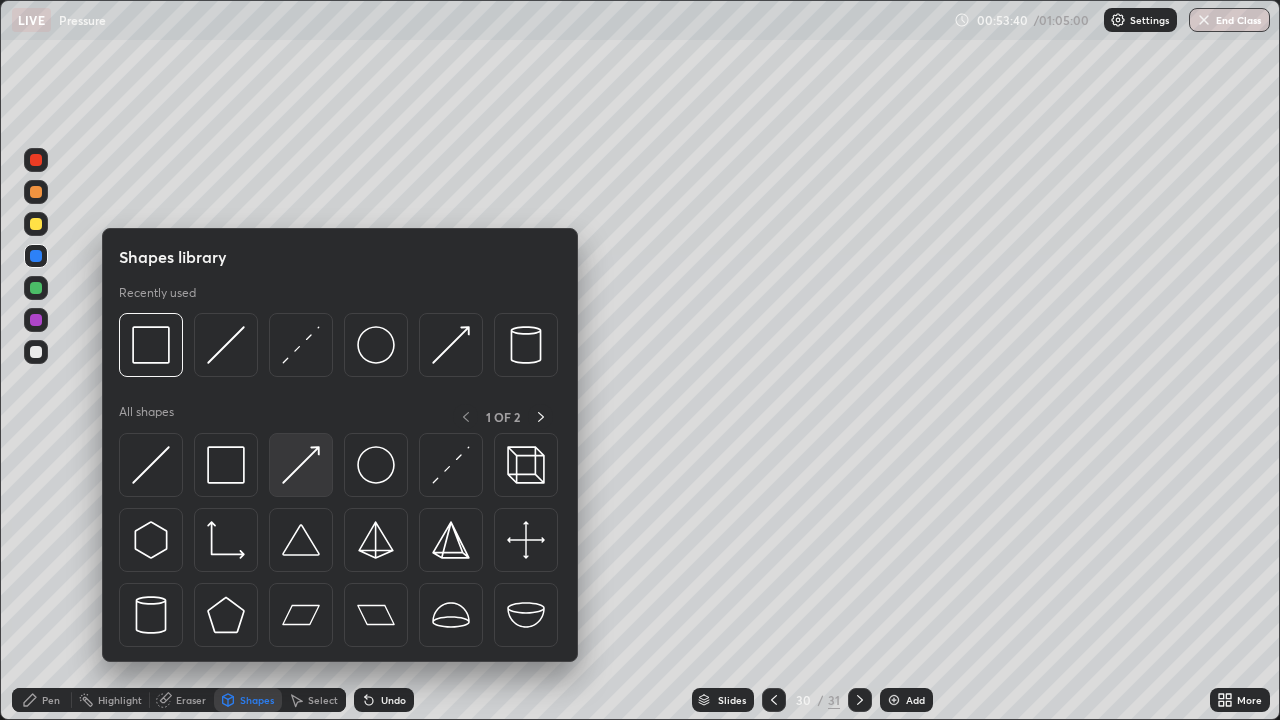 click at bounding box center [301, 465] 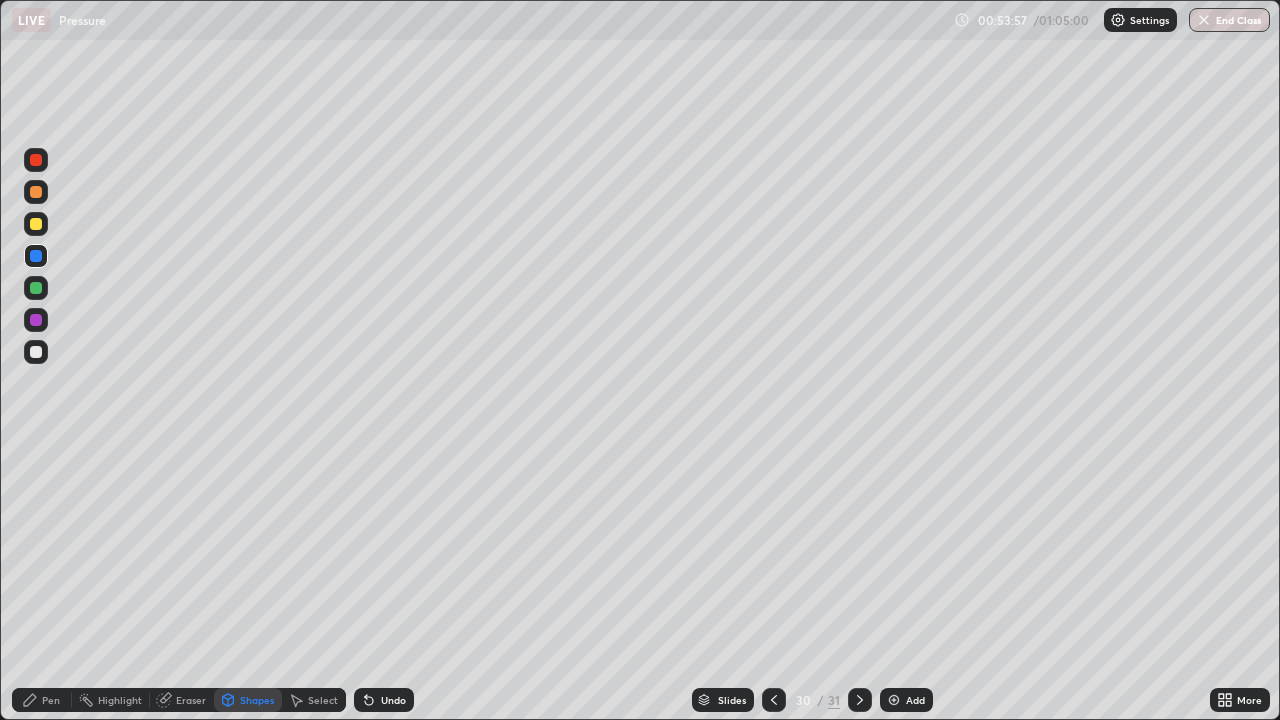click 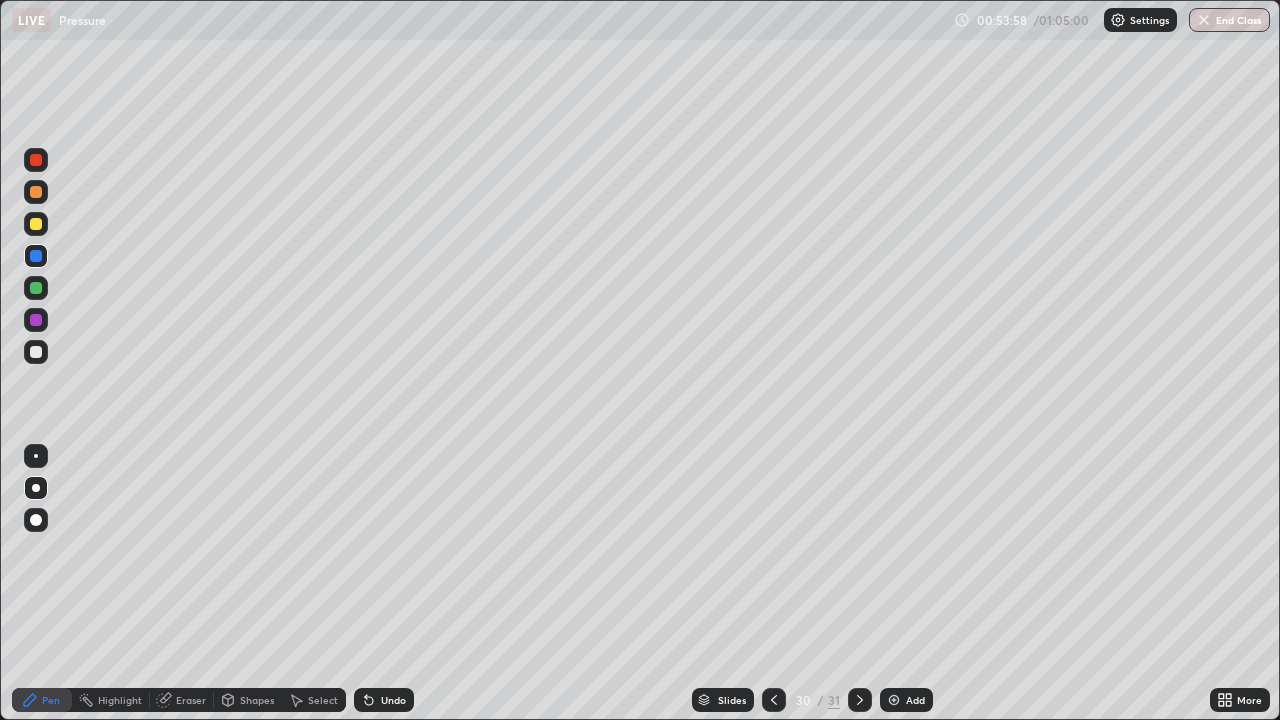 click on "Shapes" at bounding box center (257, 700) 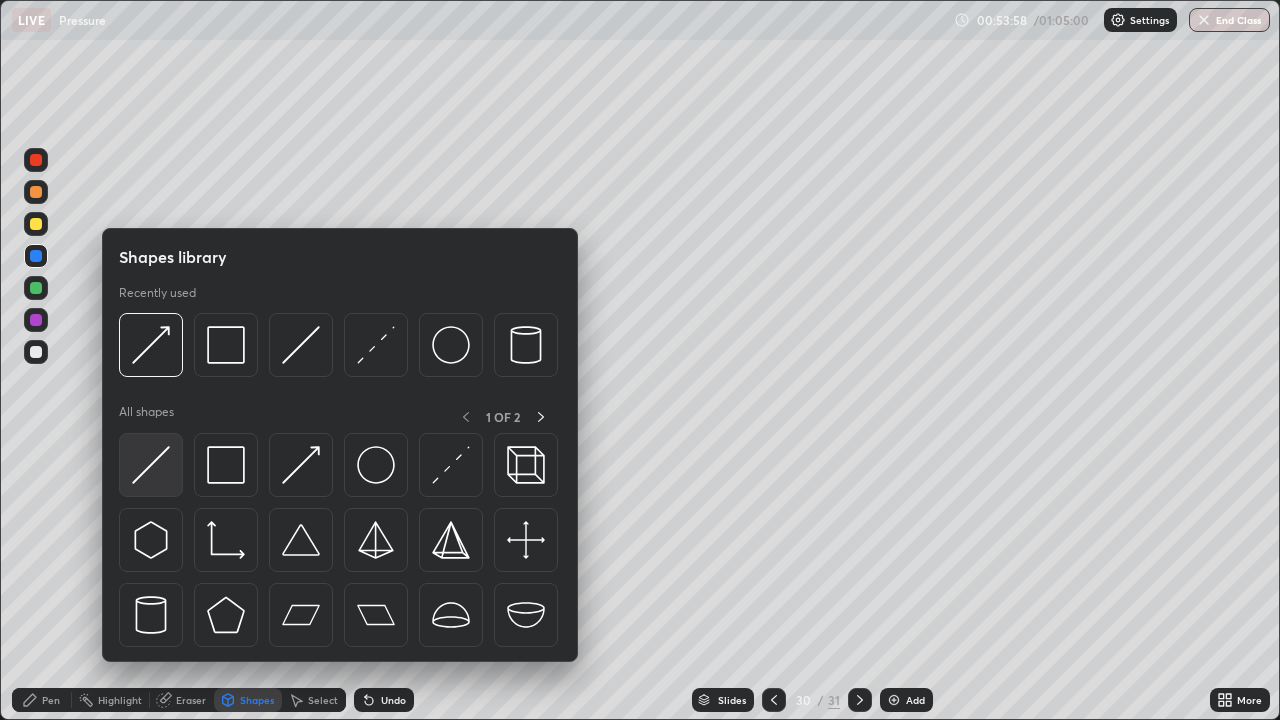 click at bounding box center (151, 465) 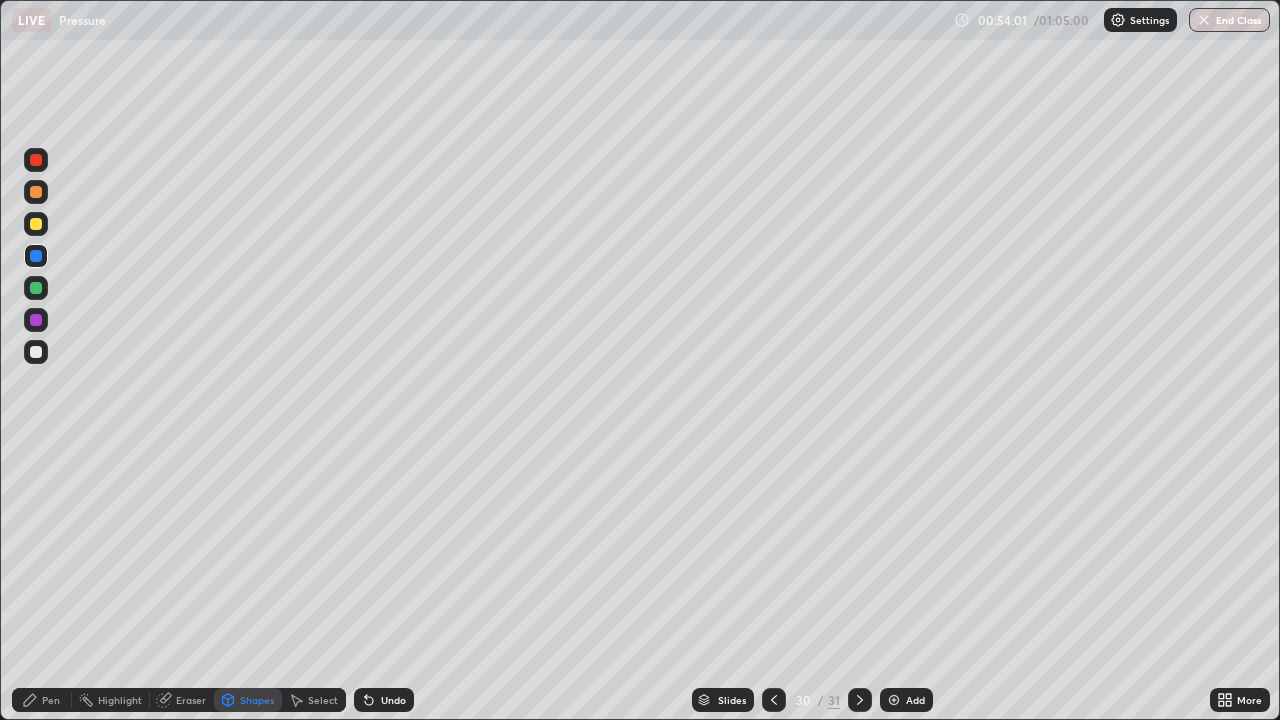 click on "Undo" at bounding box center (384, 700) 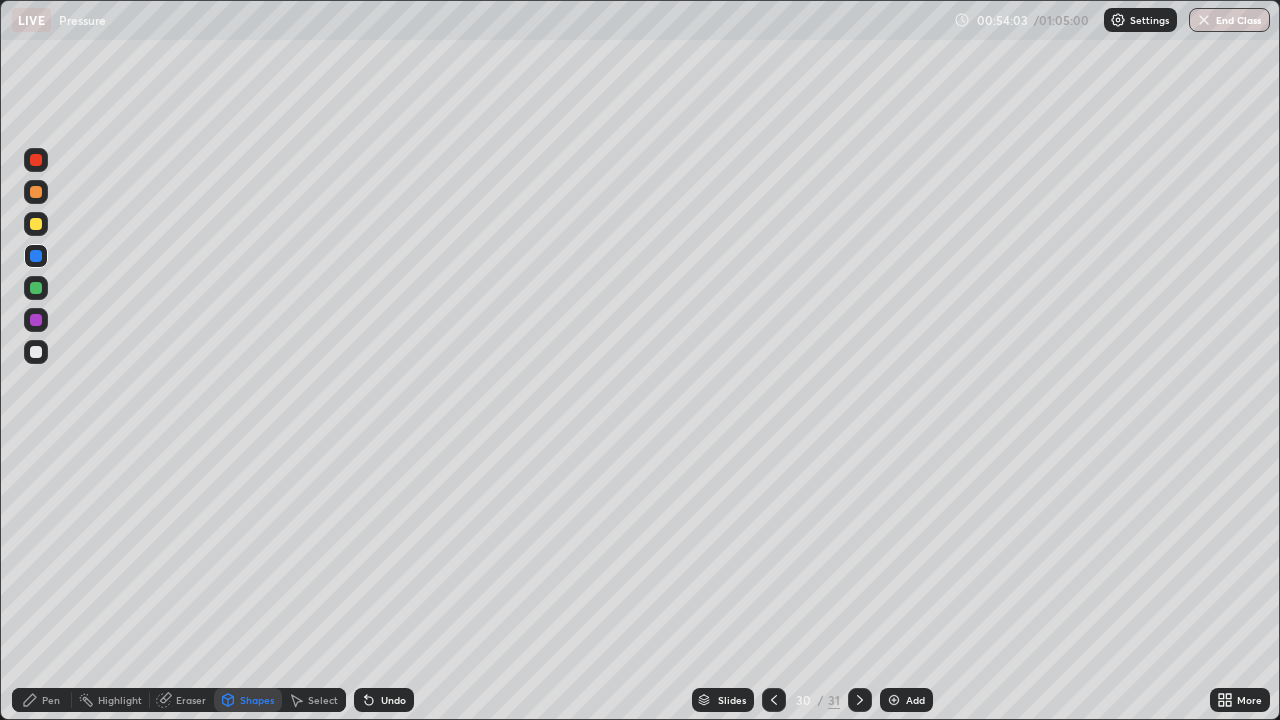 click on "Pen" at bounding box center [42, 700] 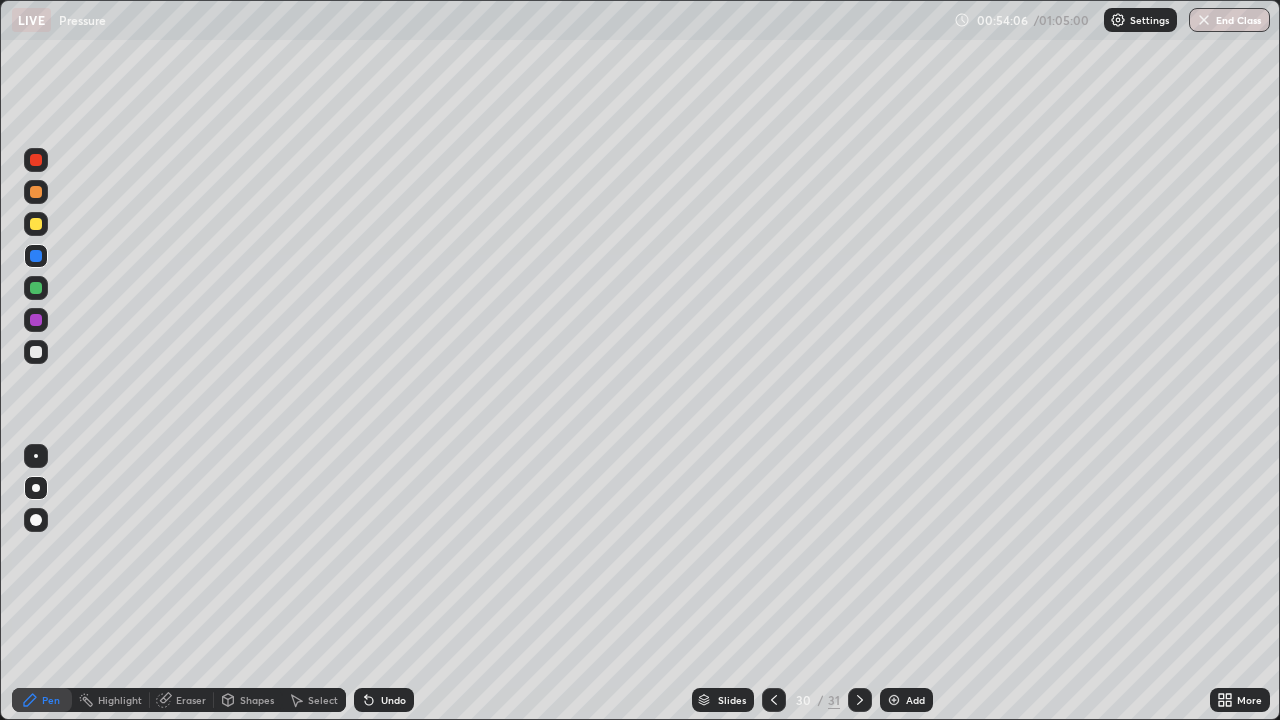 click at bounding box center [36, 352] 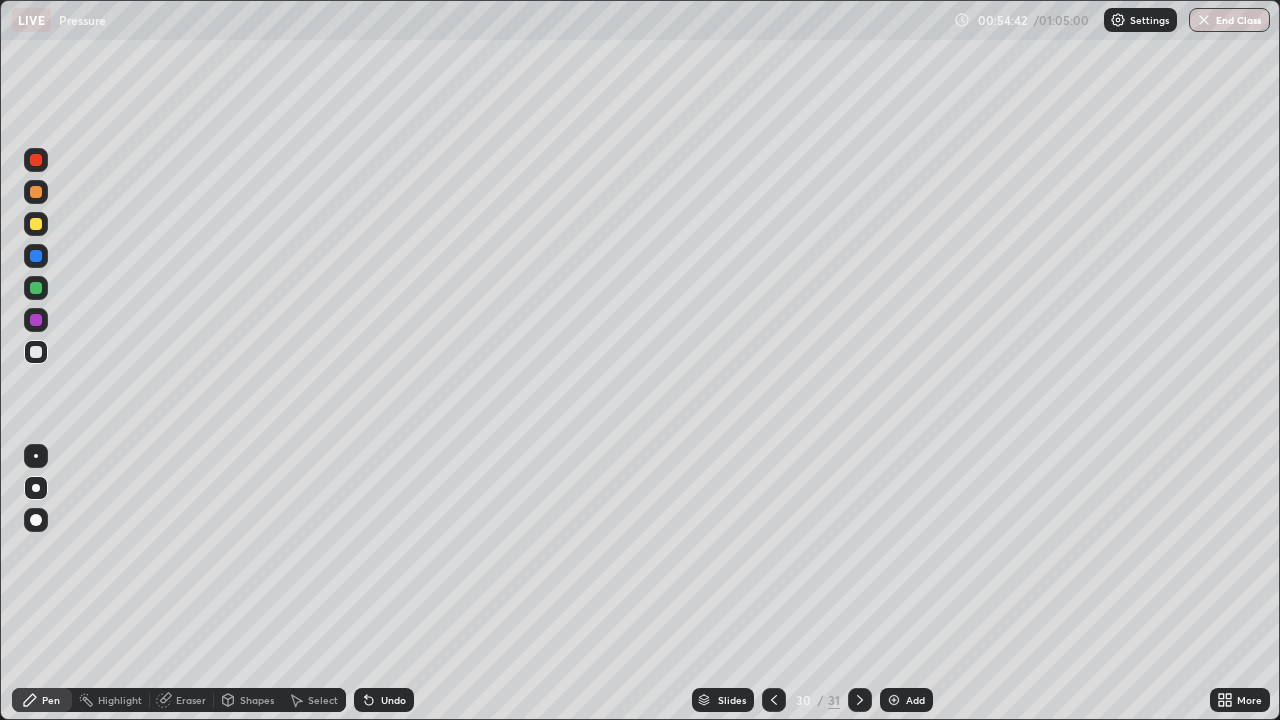 click at bounding box center [36, 288] 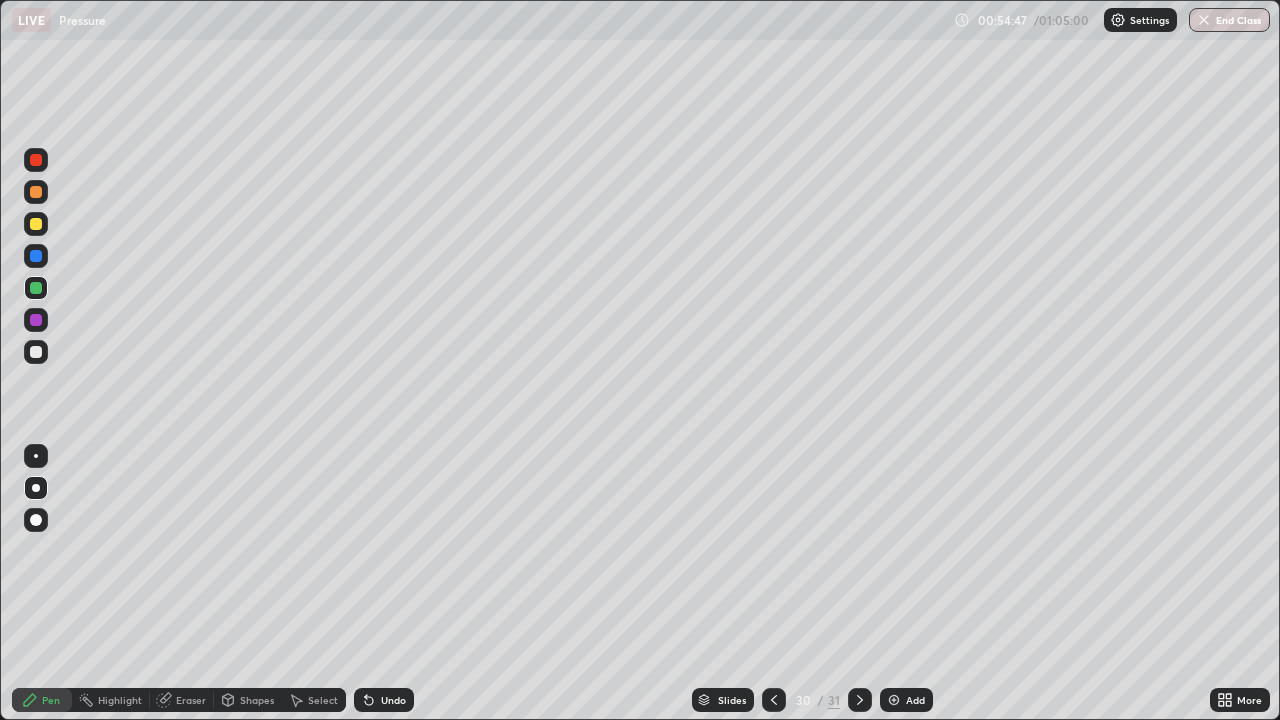 click at bounding box center (36, 352) 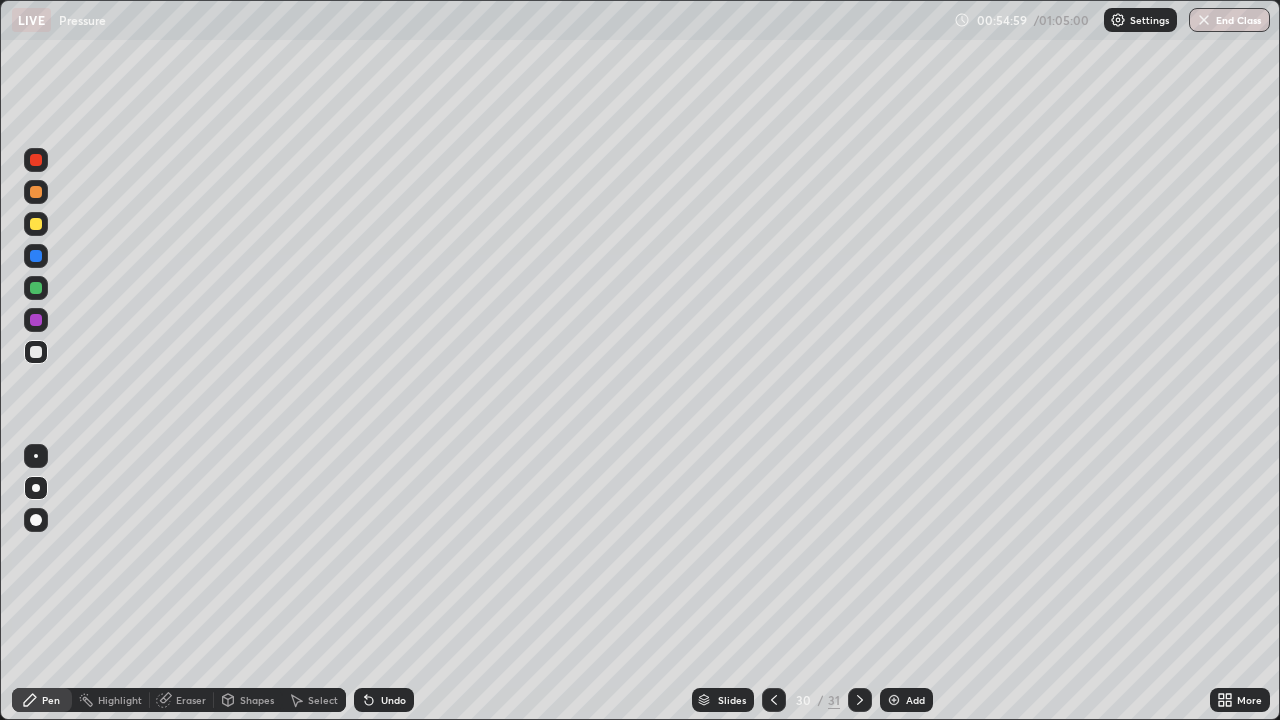 click on "Shapes" at bounding box center [248, 700] 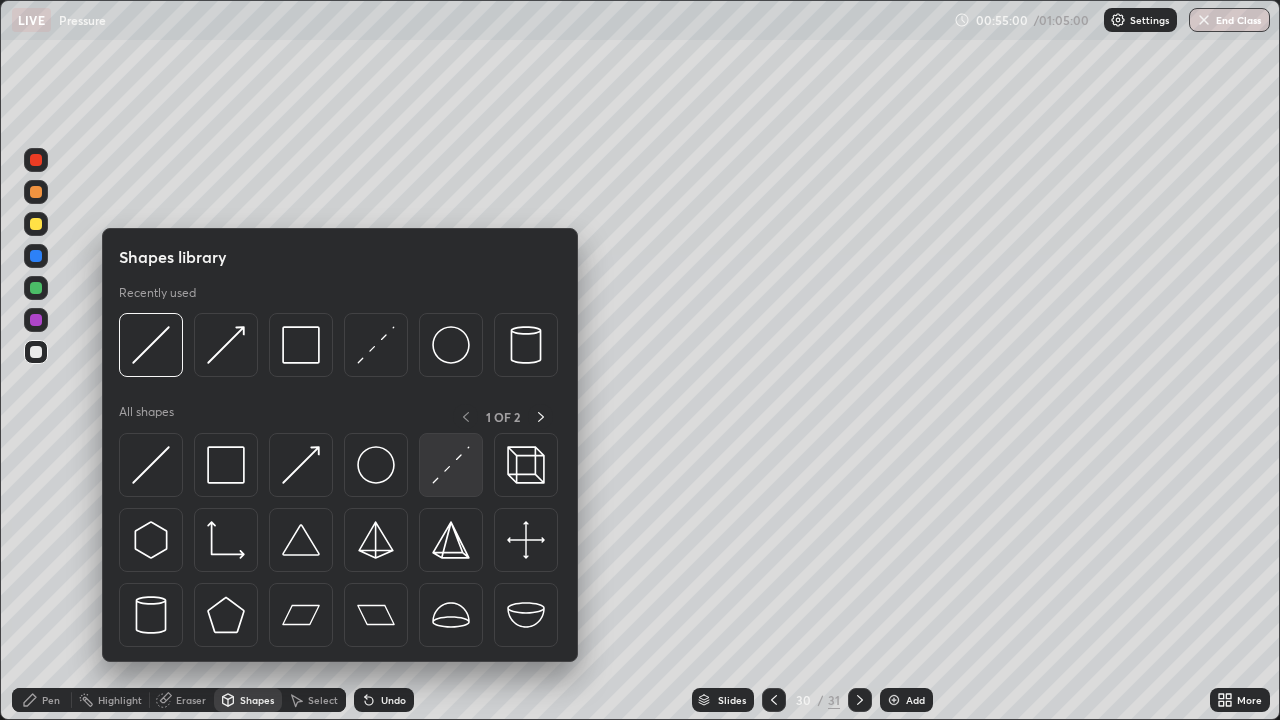 click at bounding box center [451, 465] 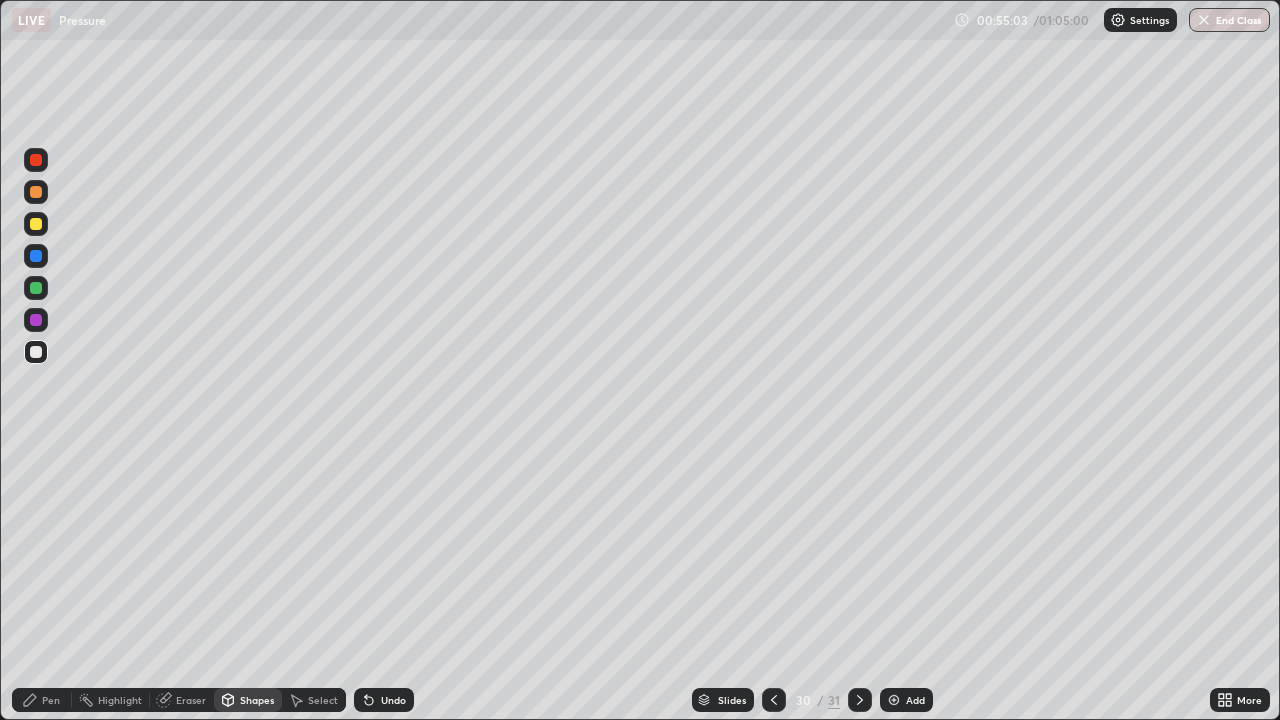 click on "Pen" at bounding box center (51, 700) 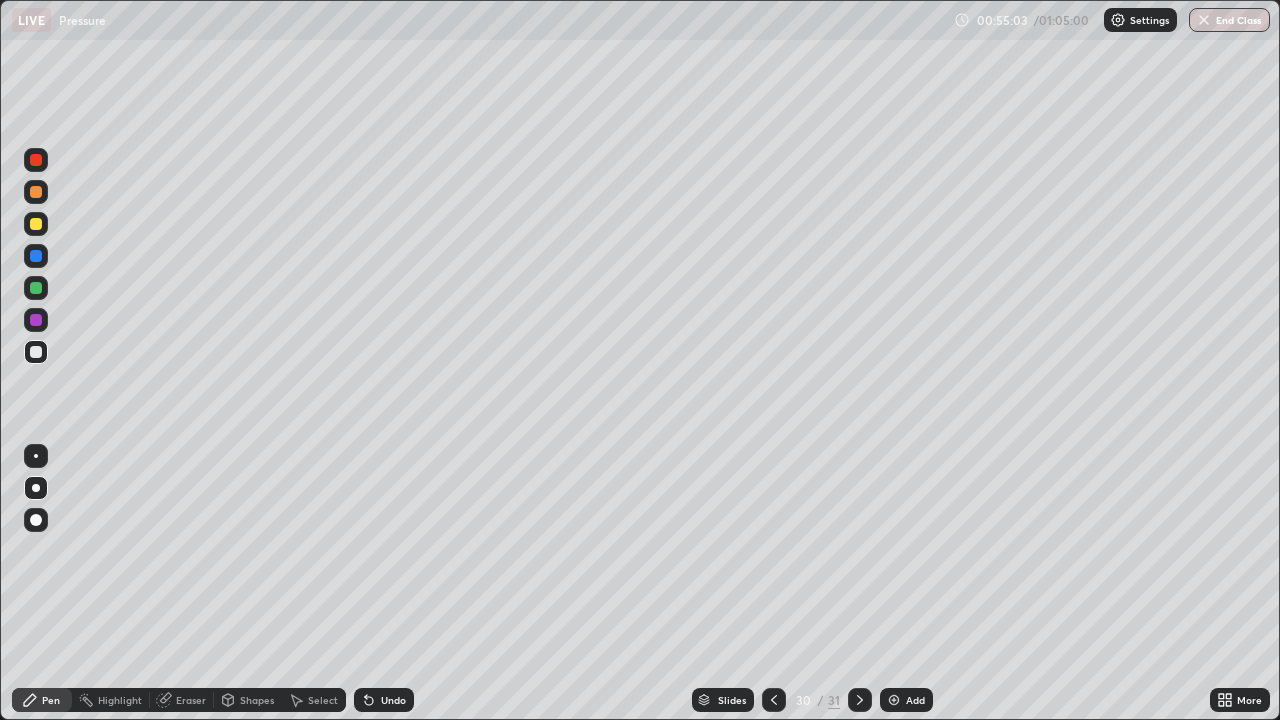 click on "Shapes" at bounding box center [248, 700] 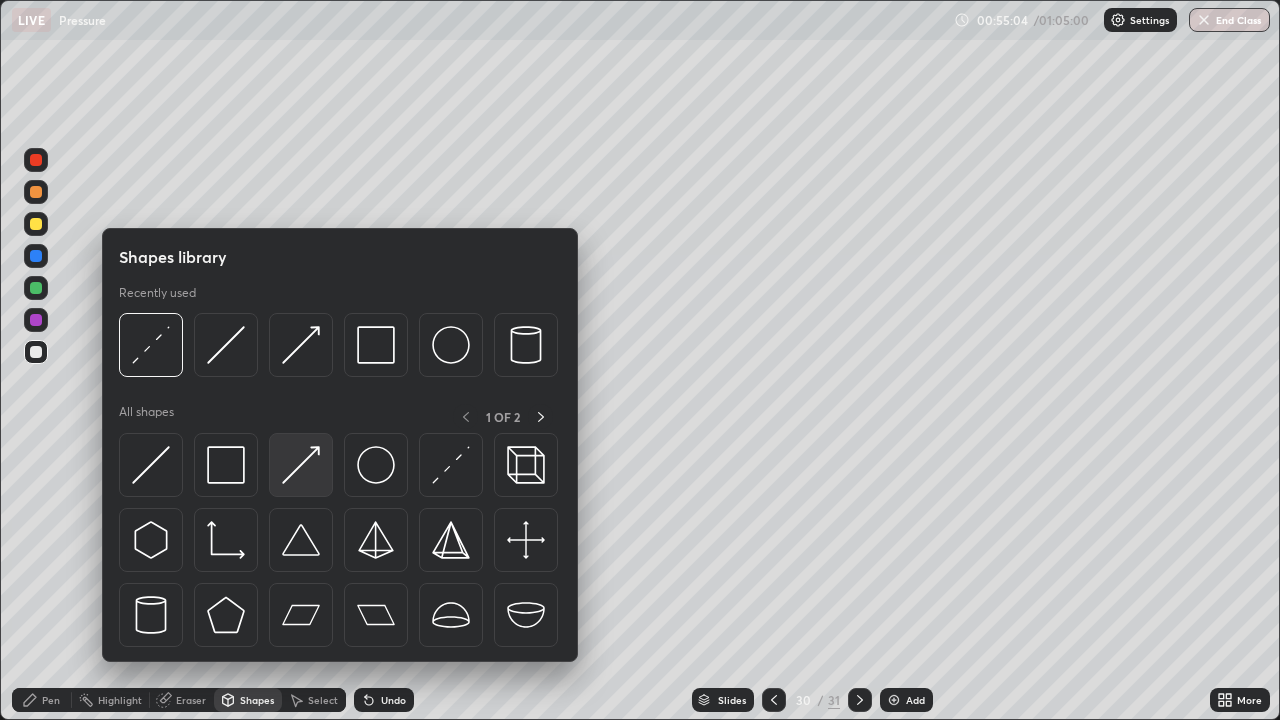 click at bounding box center [301, 465] 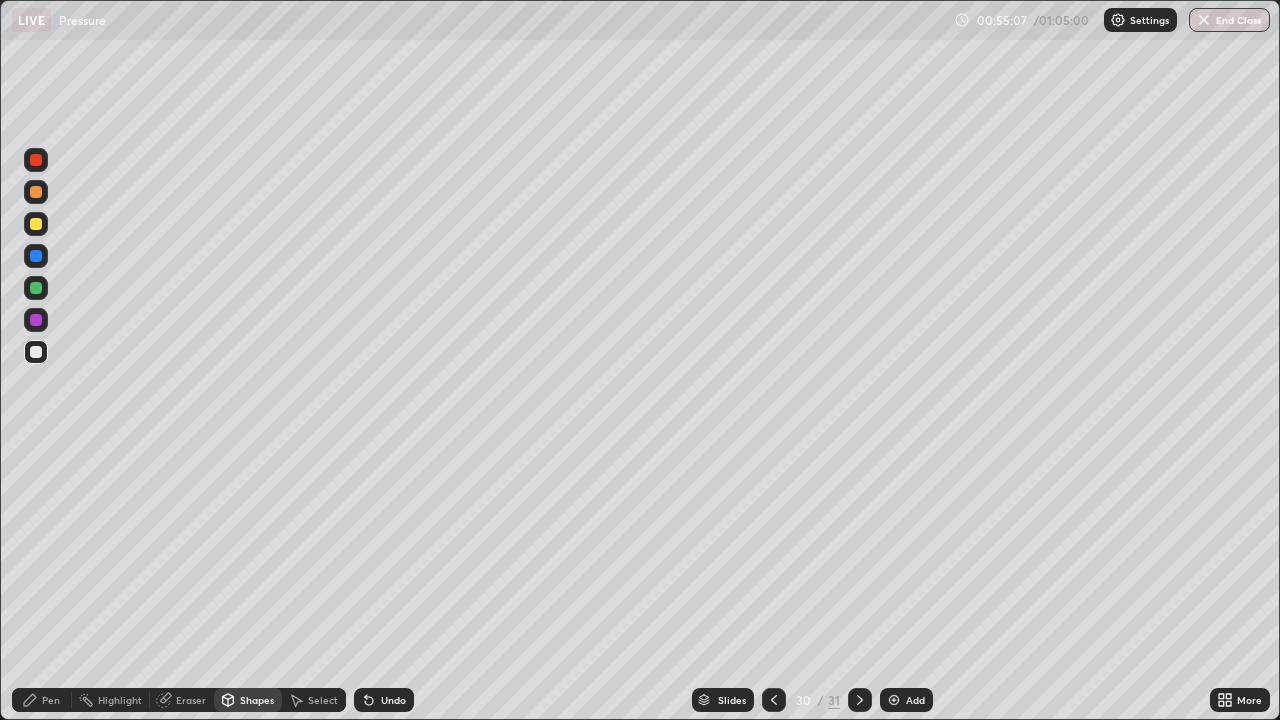 click on "Pen" at bounding box center [42, 700] 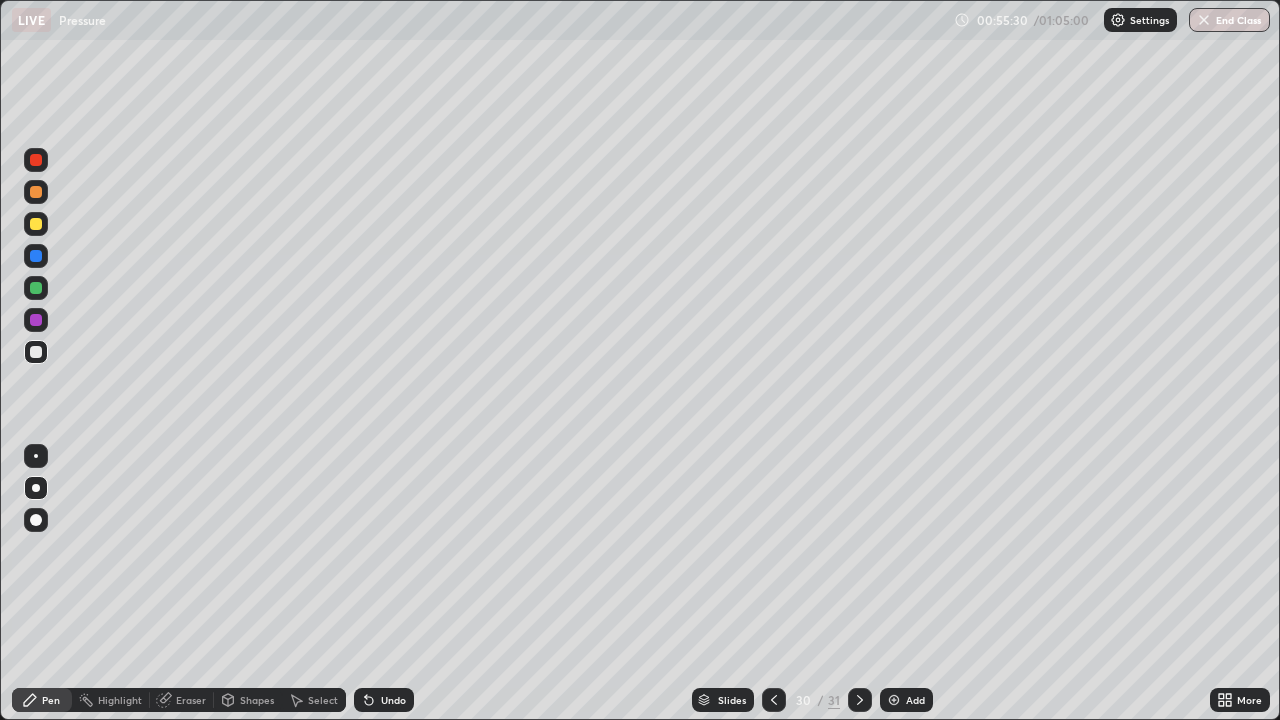 click on "Shapes" at bounding box center [257, 700] 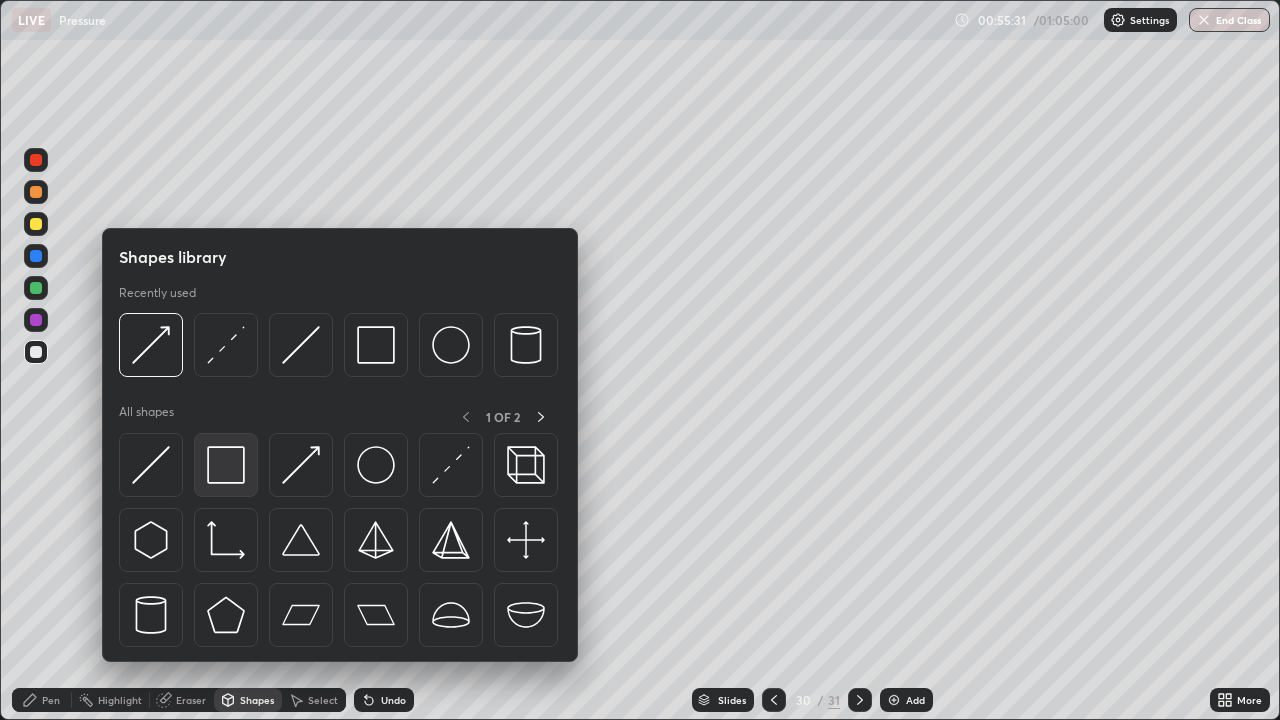 click at bounding box center (226, 465) 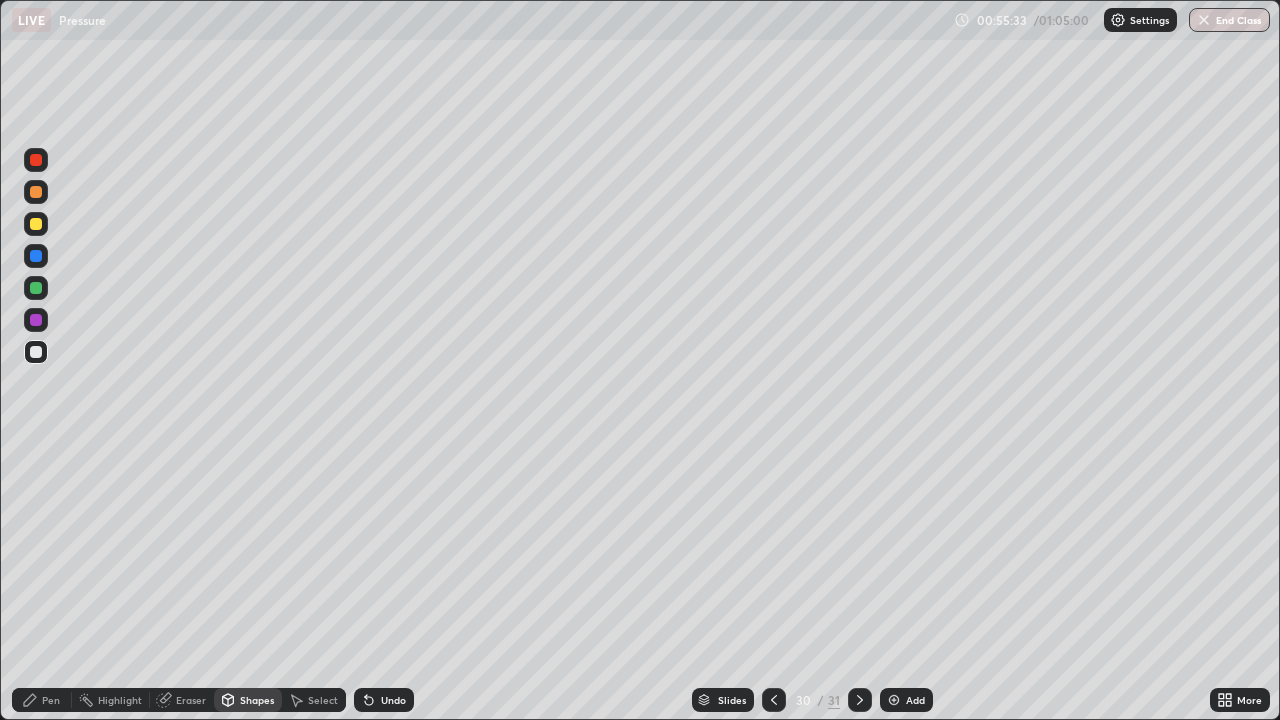 click on "Undo" at bounding box center (393, 700) 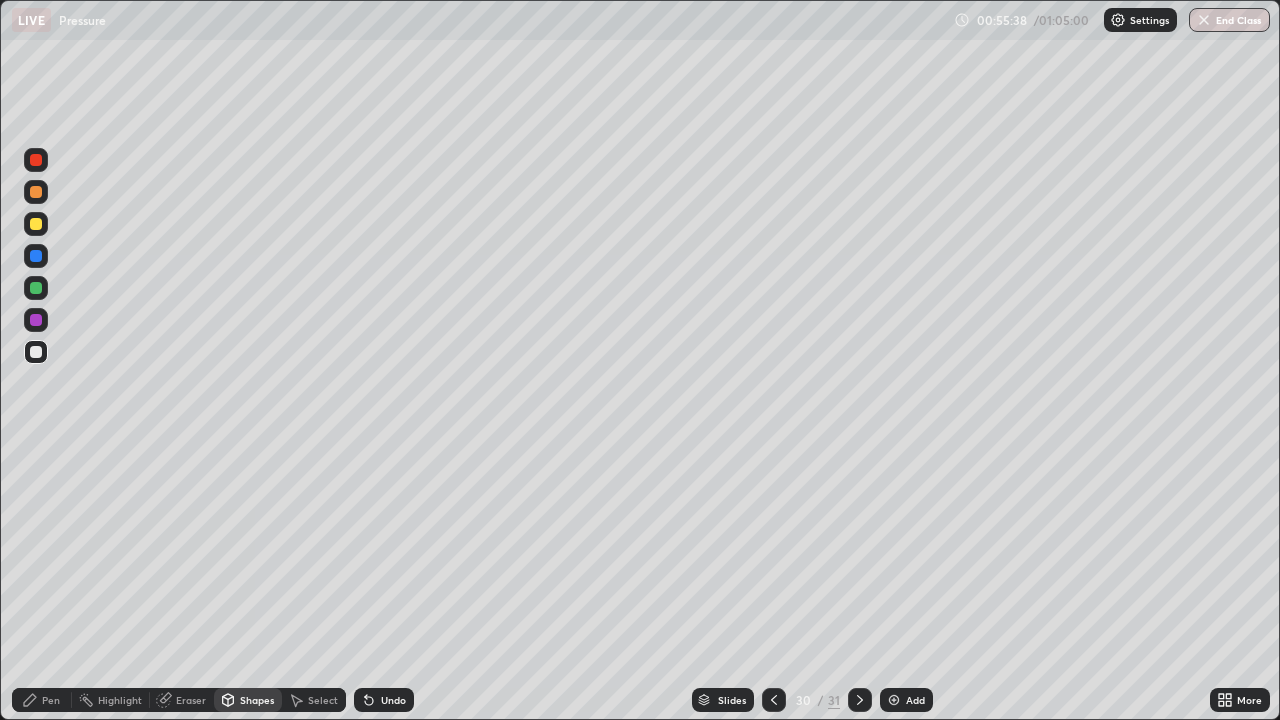 click 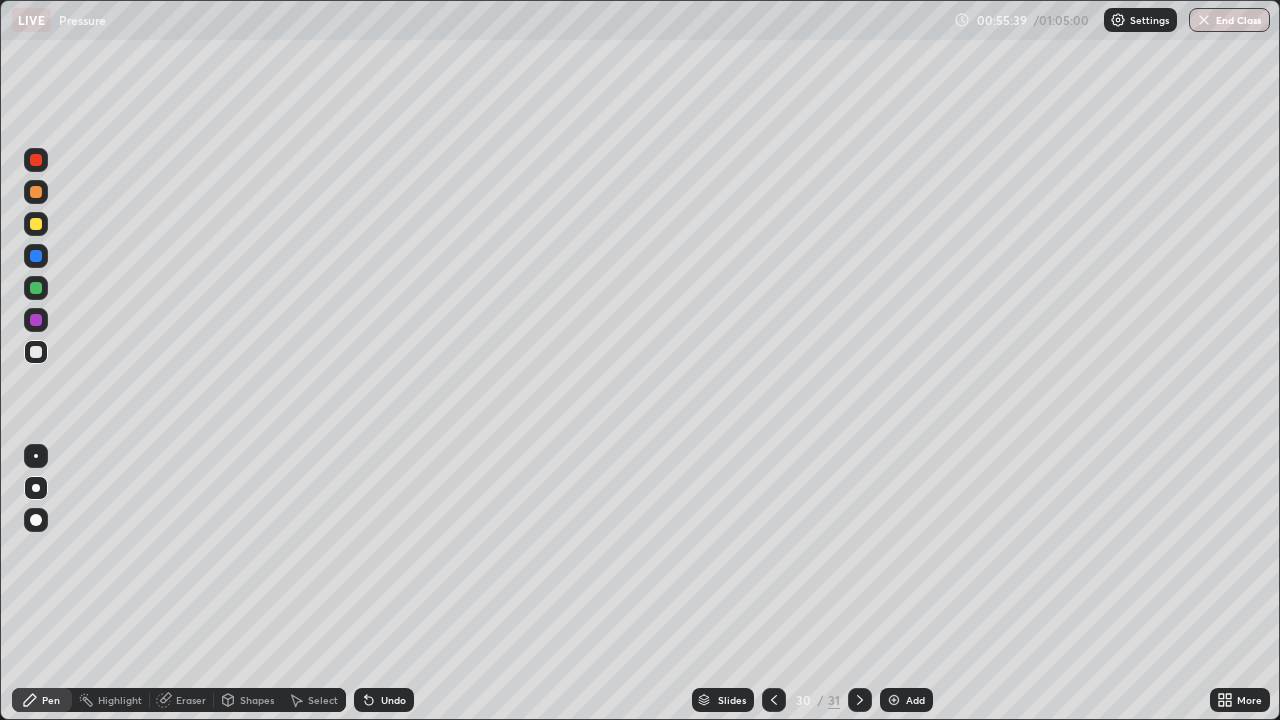 click at bounding box center (36, 320) 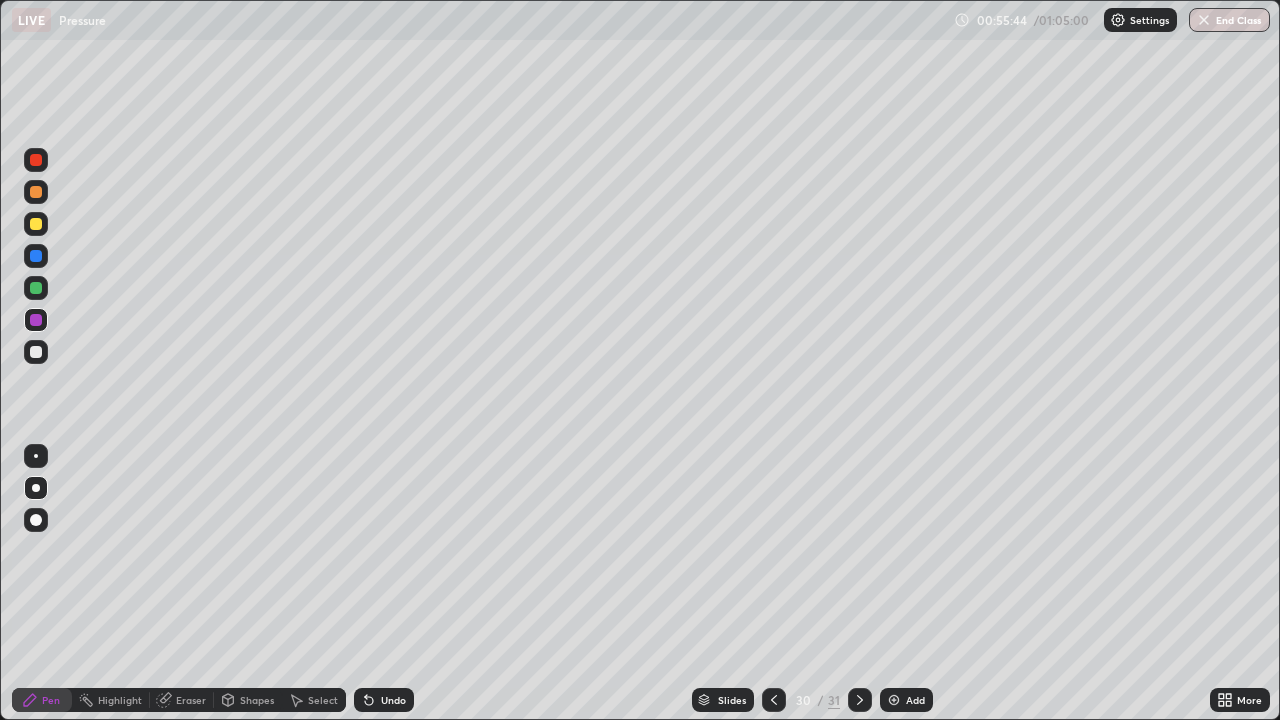 click on "Shapes" at bounding box center [257, 700] 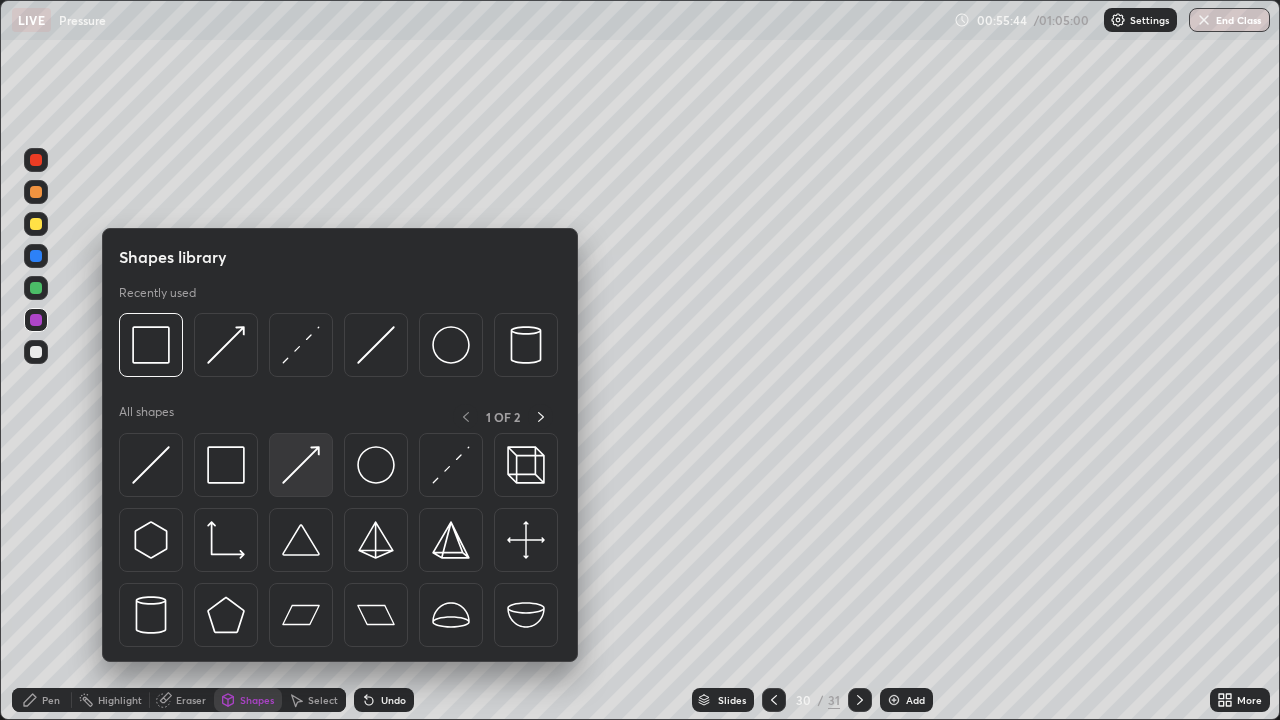 click at bounding box center [301, 465] 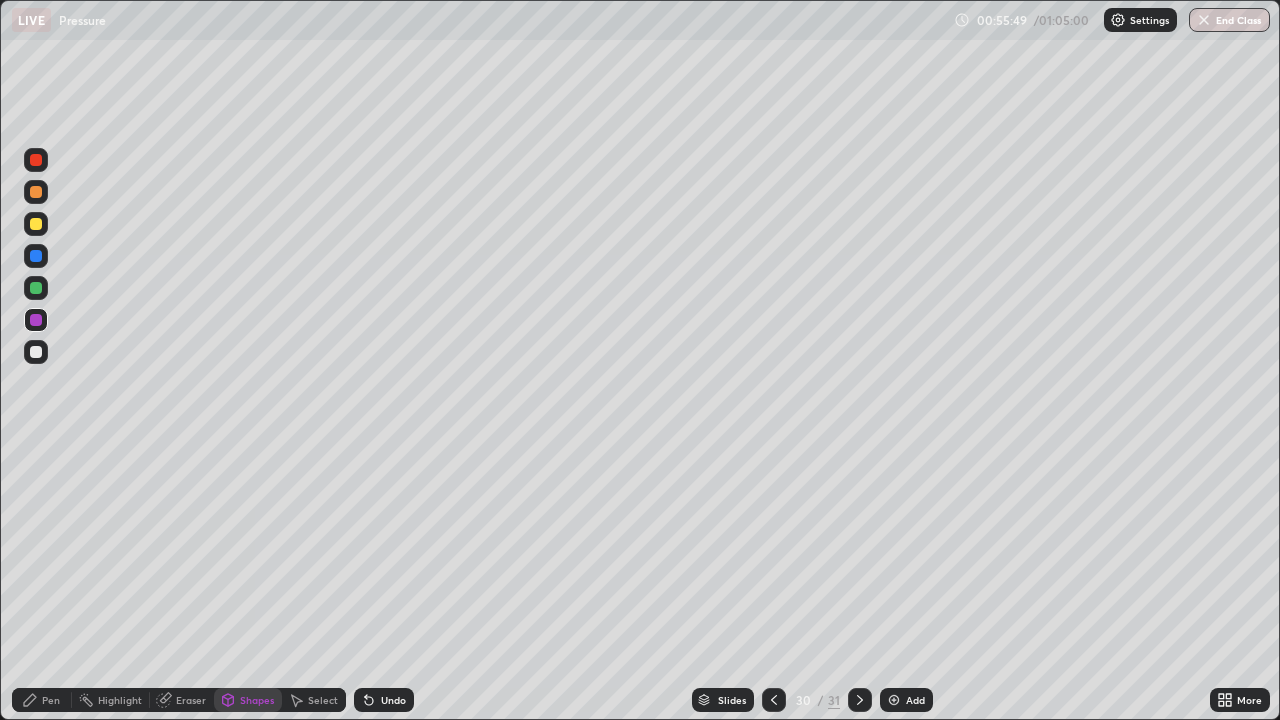 click on "Pen" at bounding box center (42, 700) 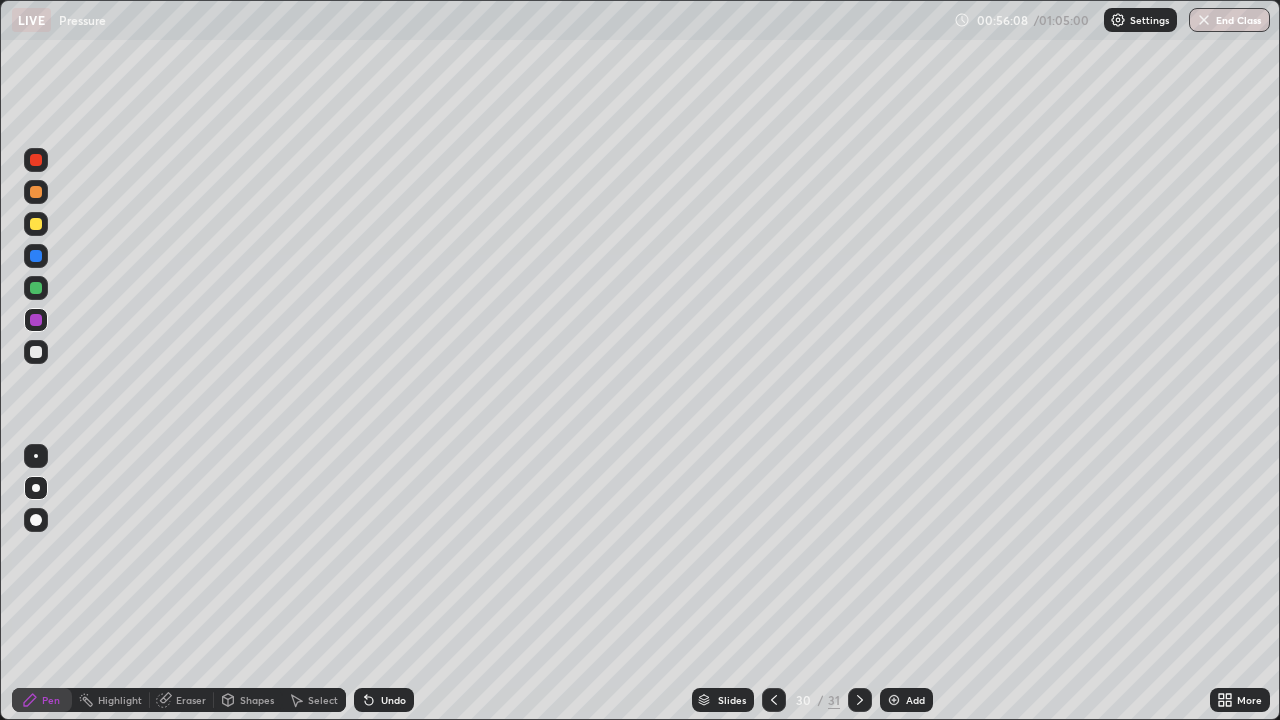 click at bounding box center [36, 224] 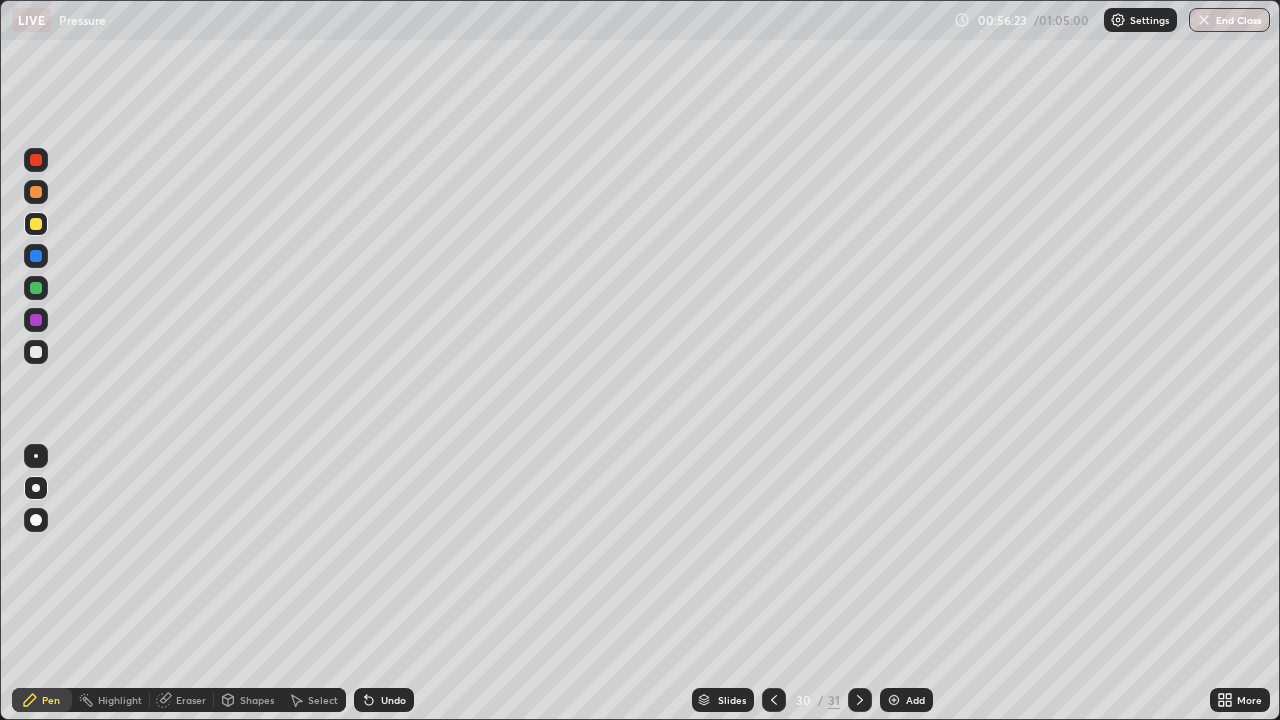 click at bounding box center [36, 256] 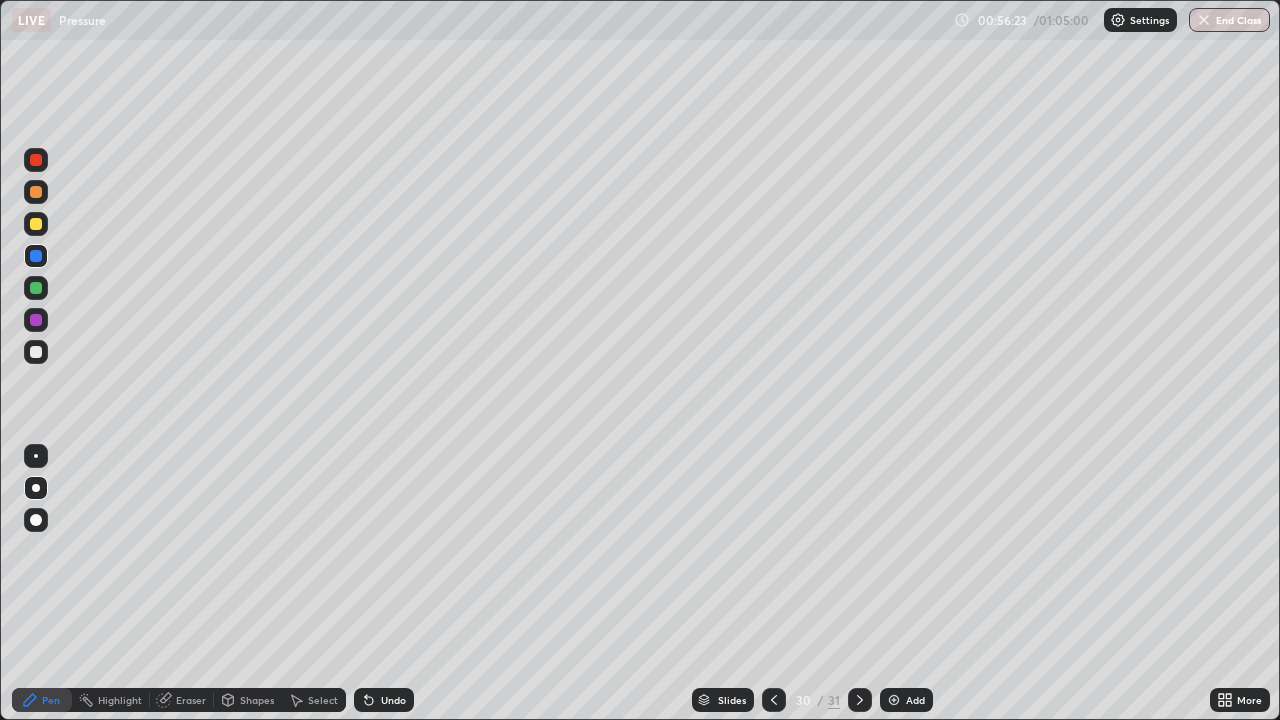 click at bounding box center (36, 288) 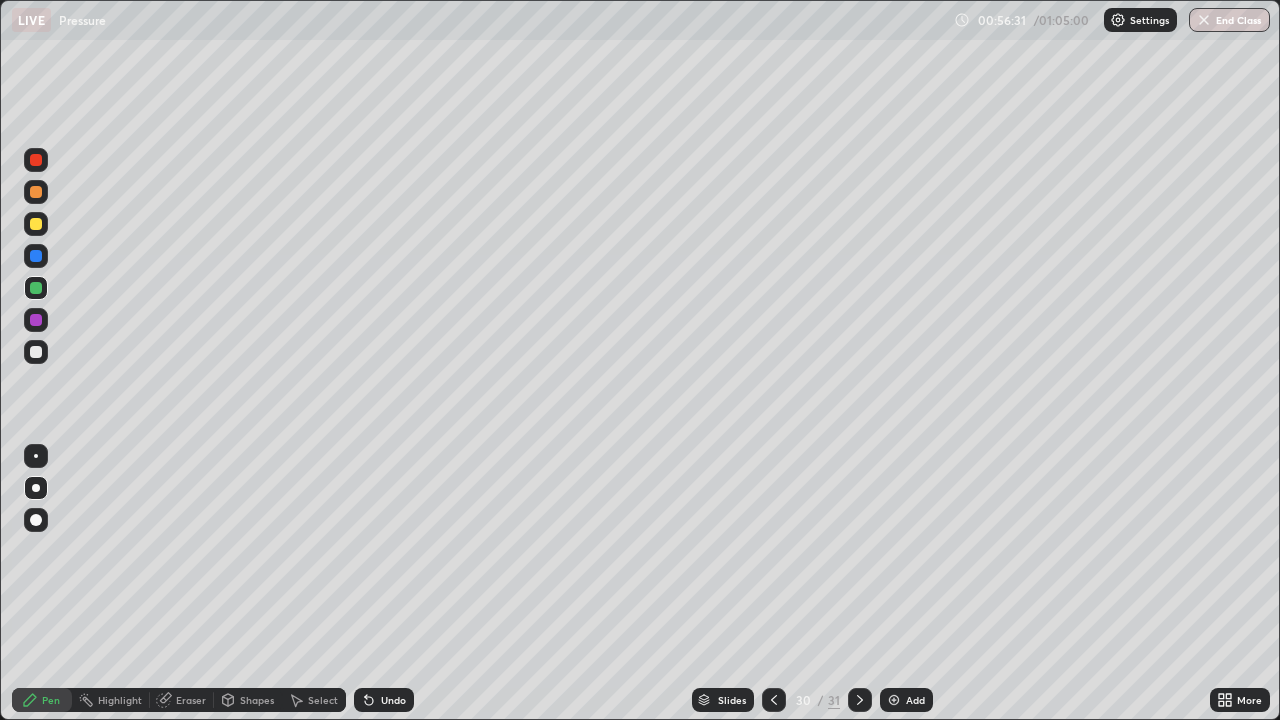 click 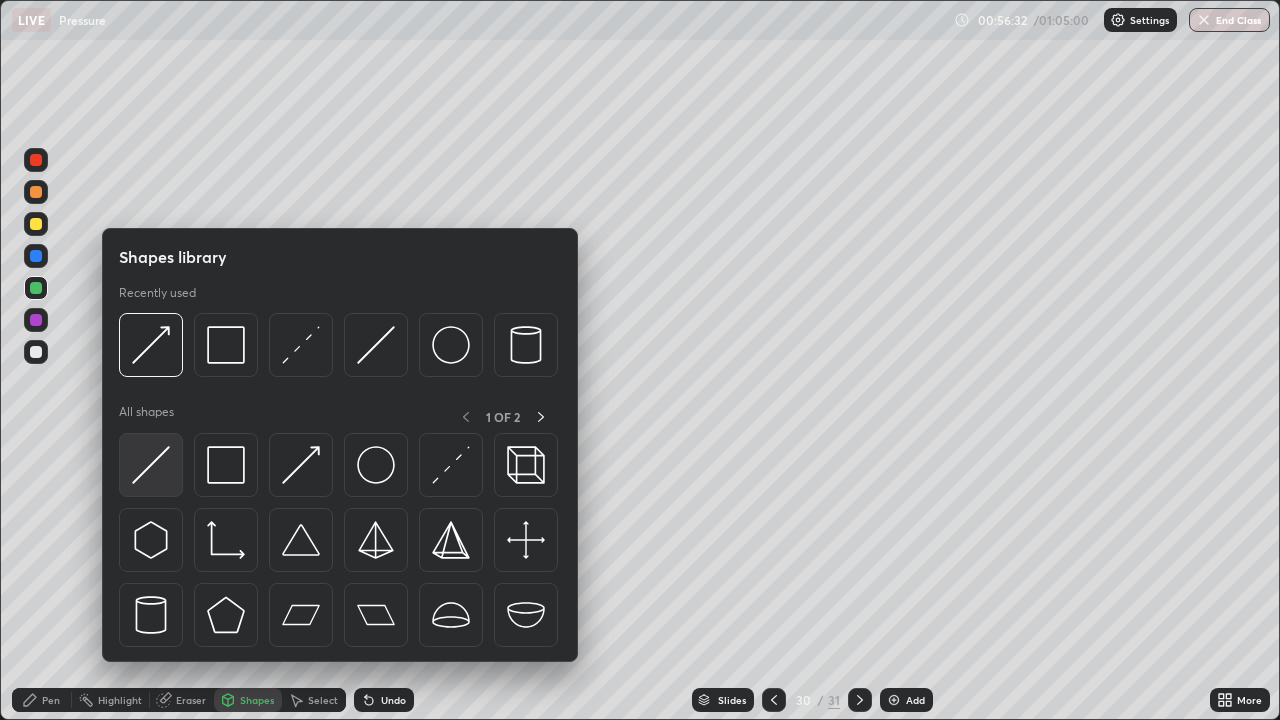 click at bounding box center (151, 465) 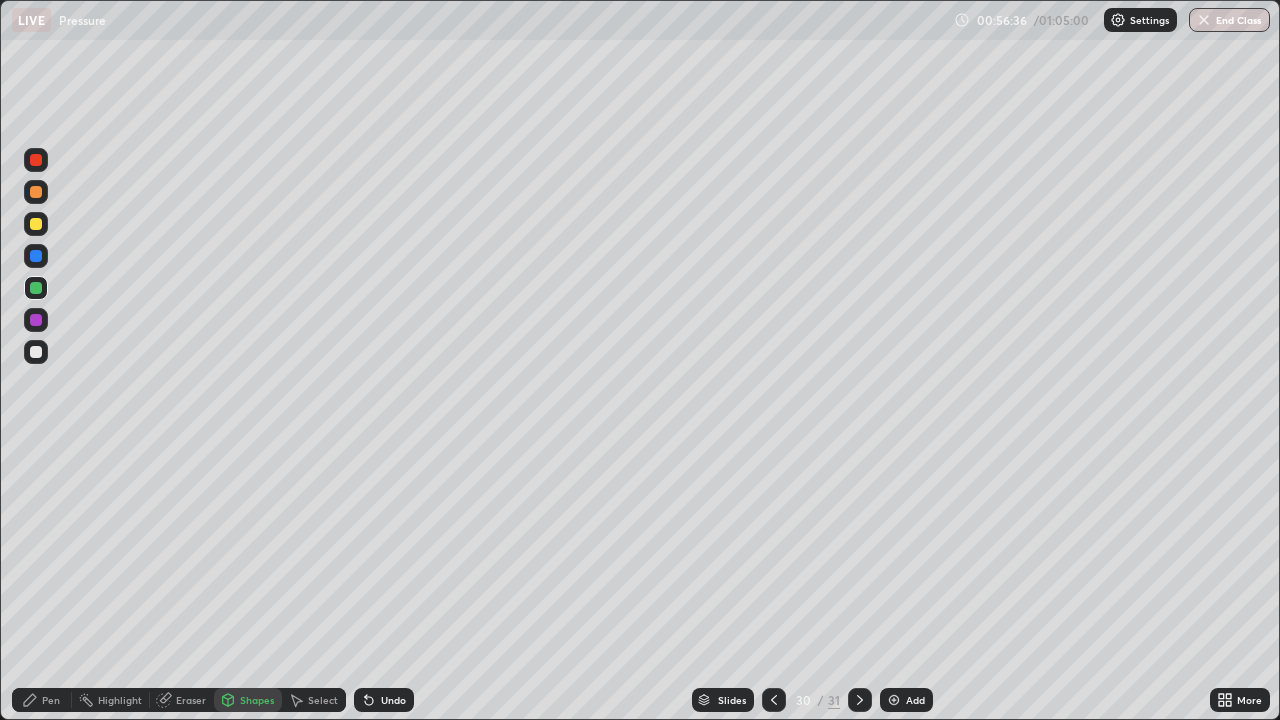 click on "Pen" at bounding box center (42, 700) 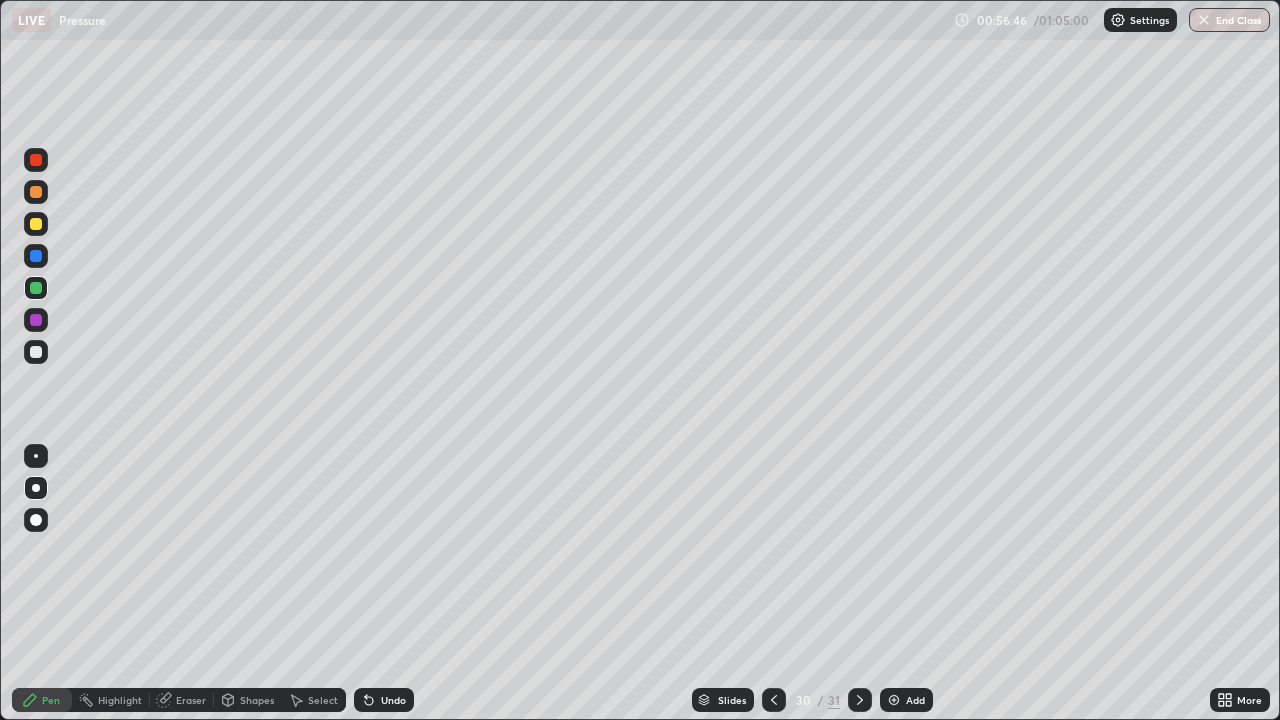 click at bounding box center [36, 192] 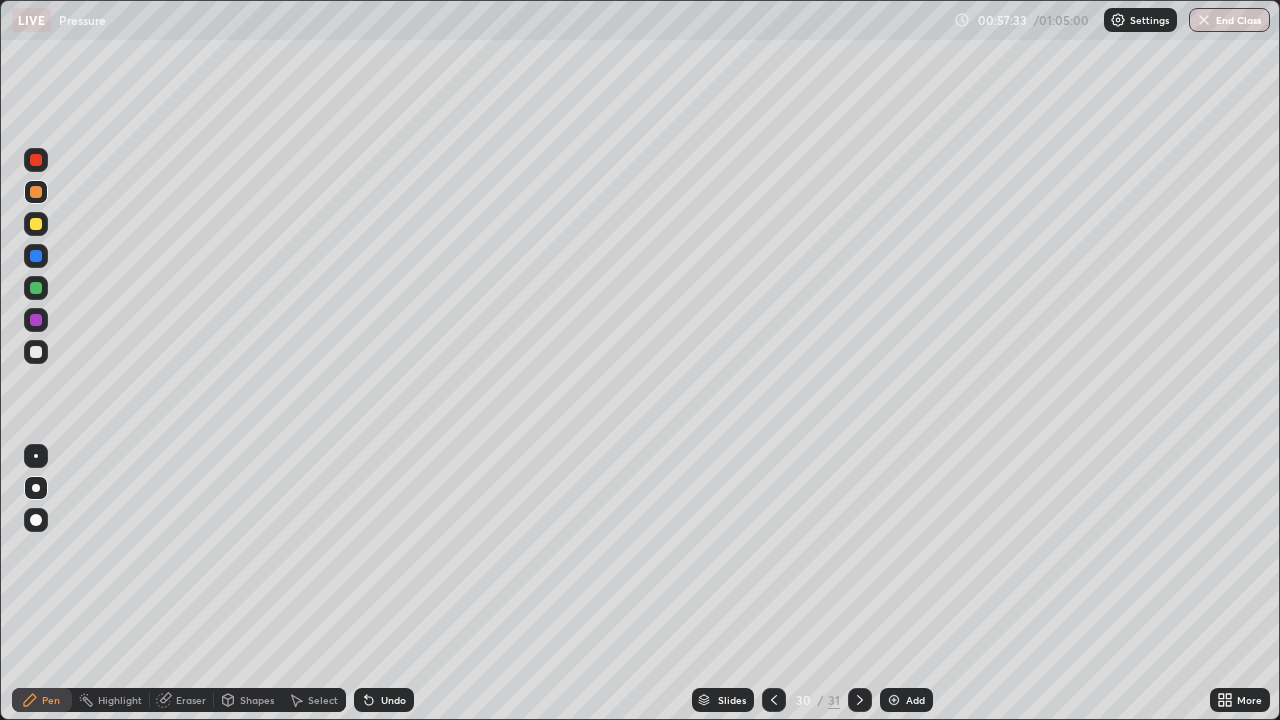 click at bounding box center (36, 256) 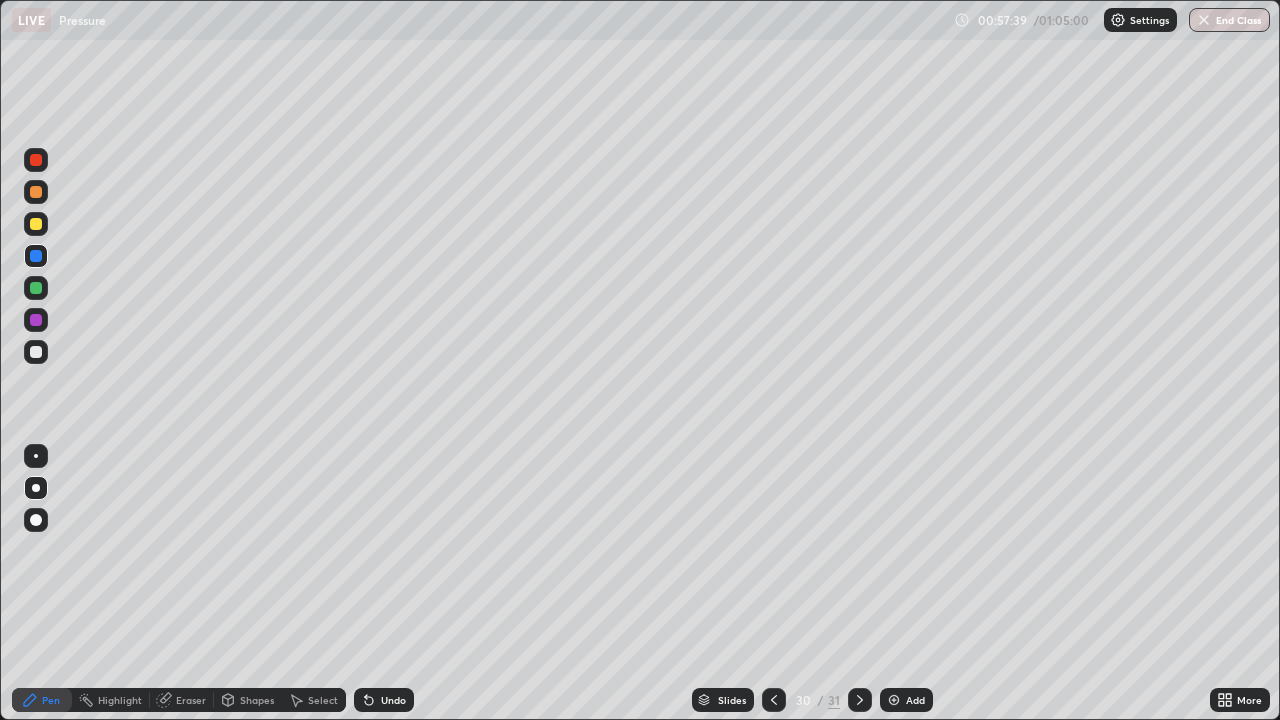 click on "Shapes" at bounding box center (248, 700) 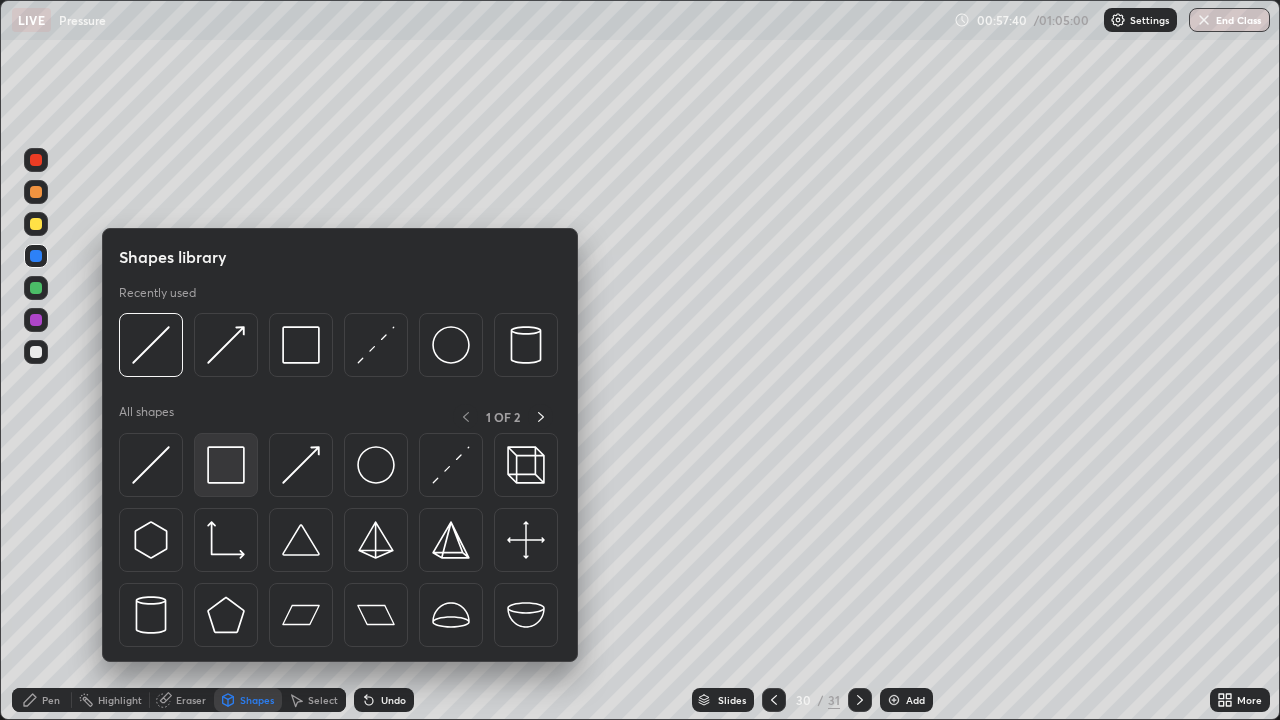 click at bounding box center [226, 465] 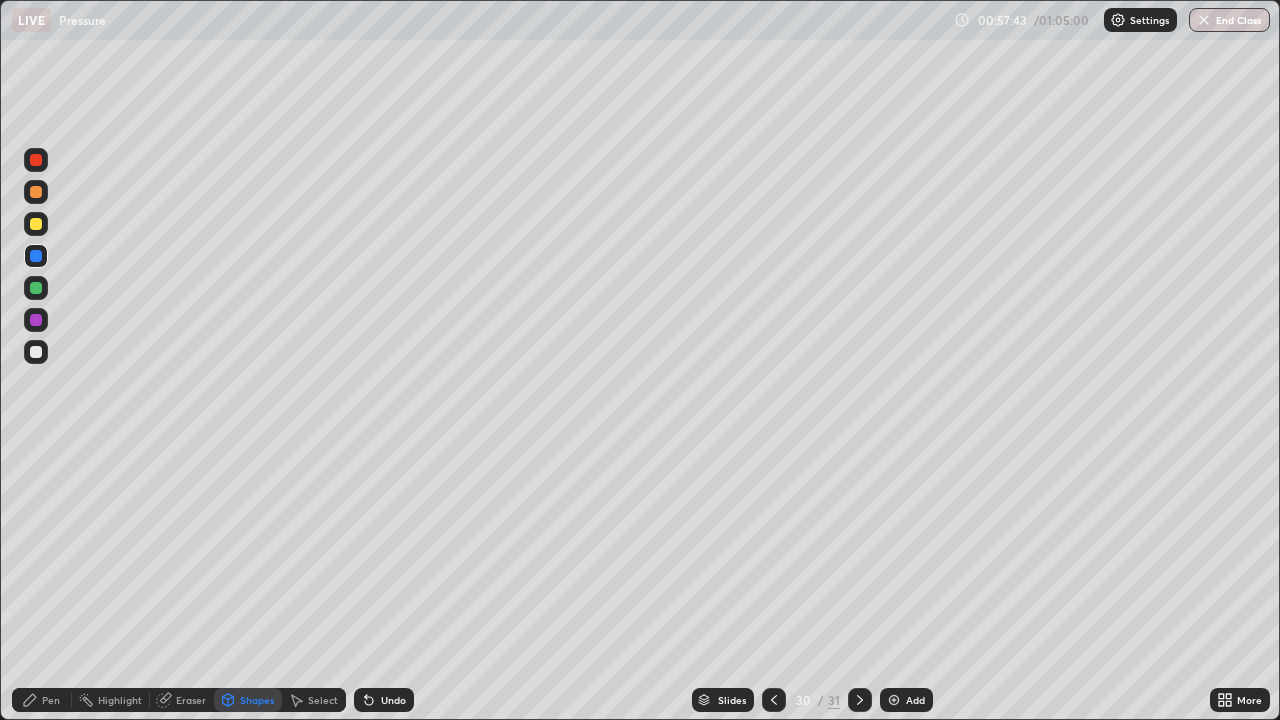 click 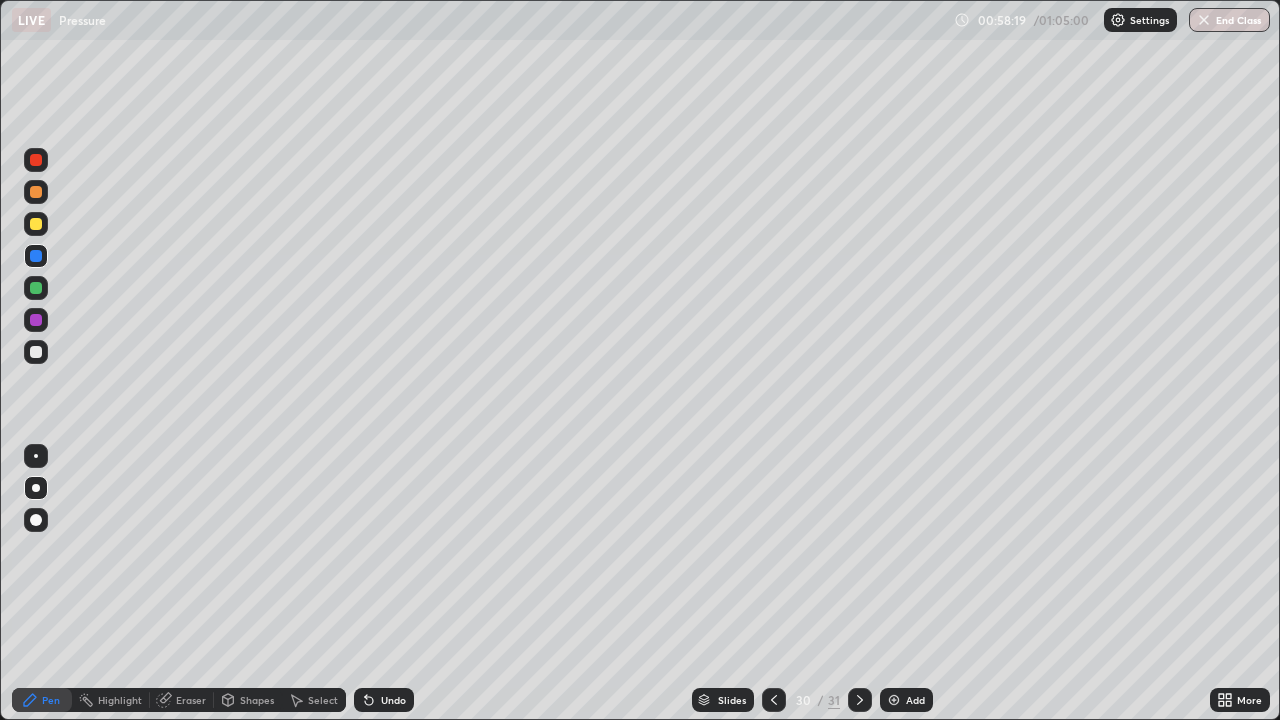 click on "Highlight" at bounding box center (120, 700) 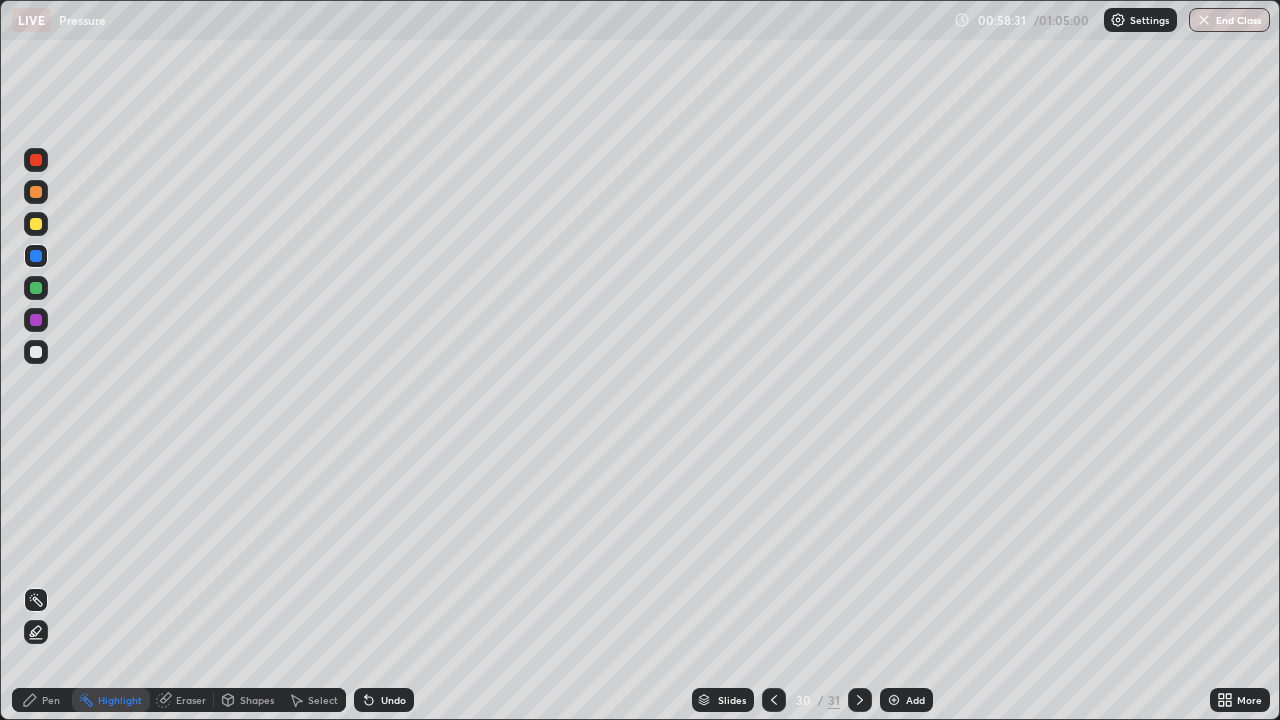 click at bounding box center [36, 632] 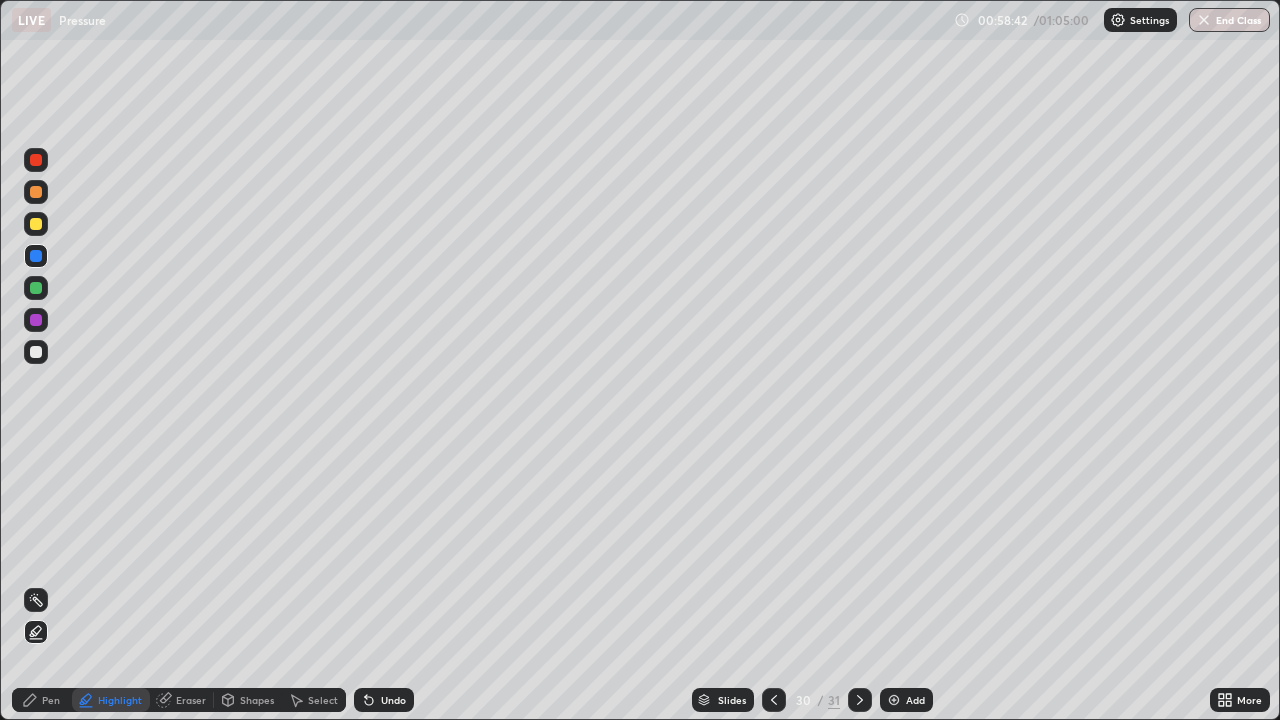 click at bounding box center [36, 224] 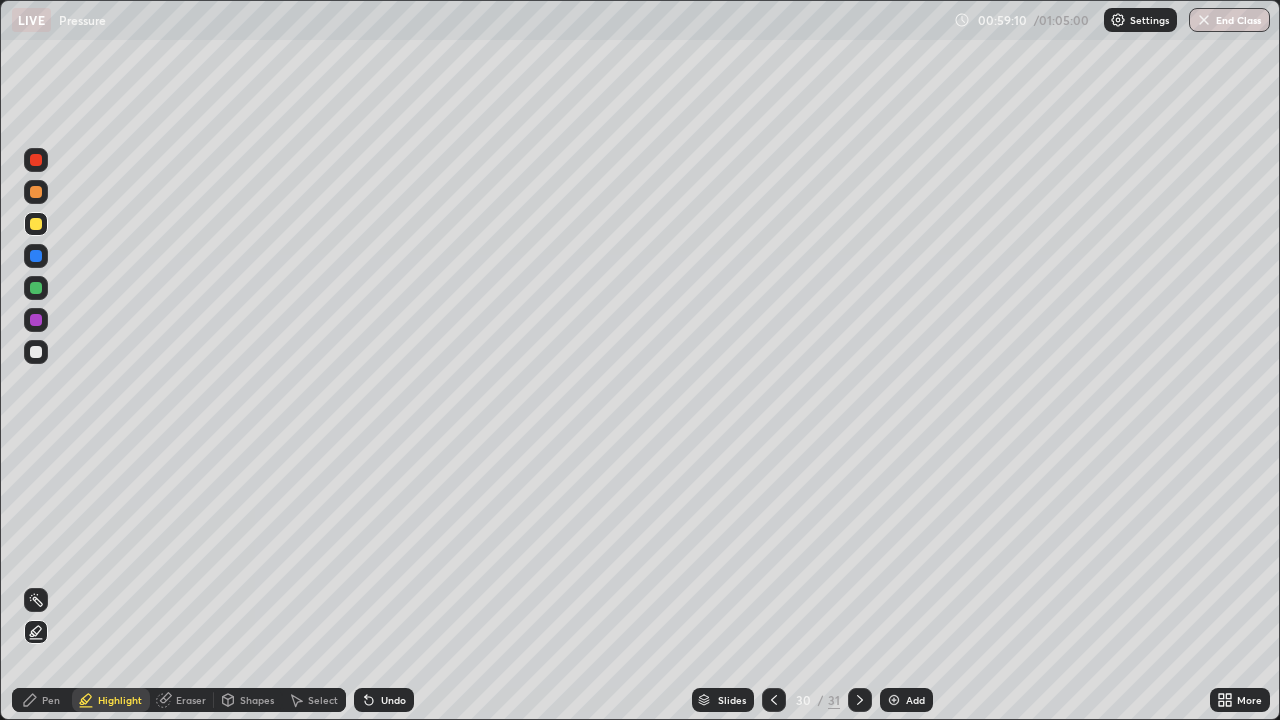 click at bounding box center (36, 288) 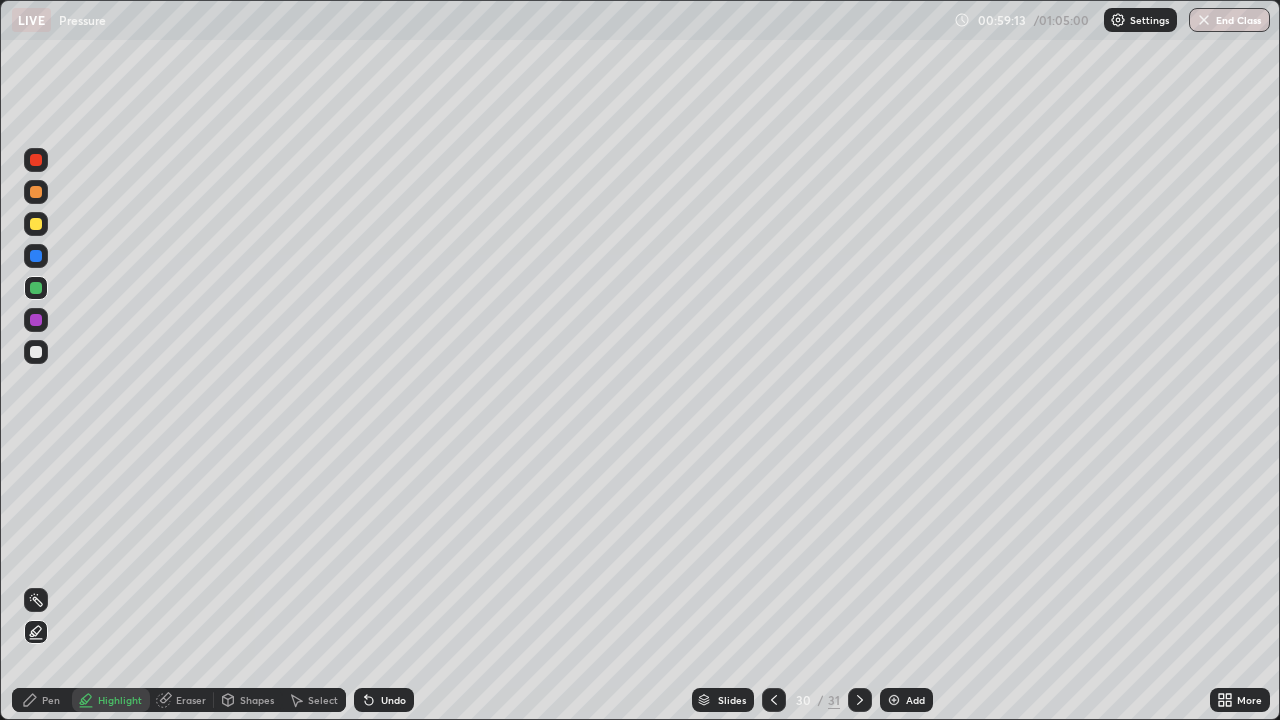 click on "Pen" at bounding box center [51, 700] 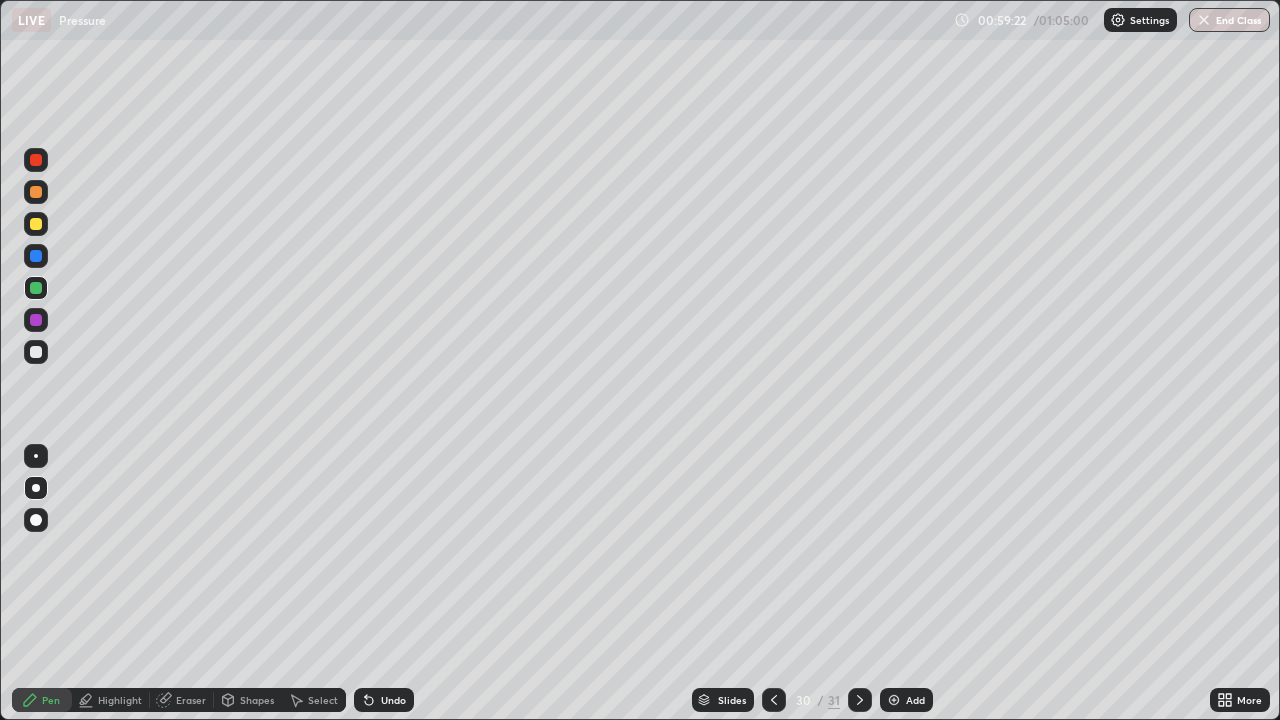 click at bounding box center [36, 320] 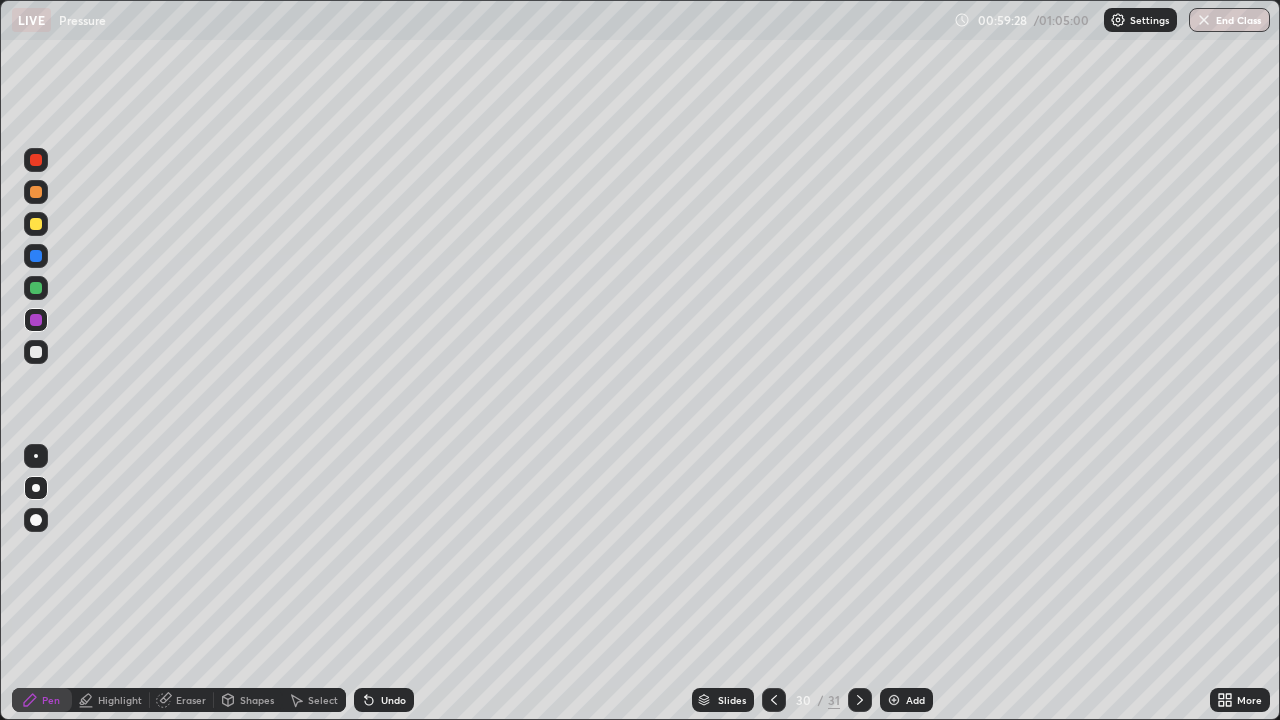 click at bounding box center [36, 352] 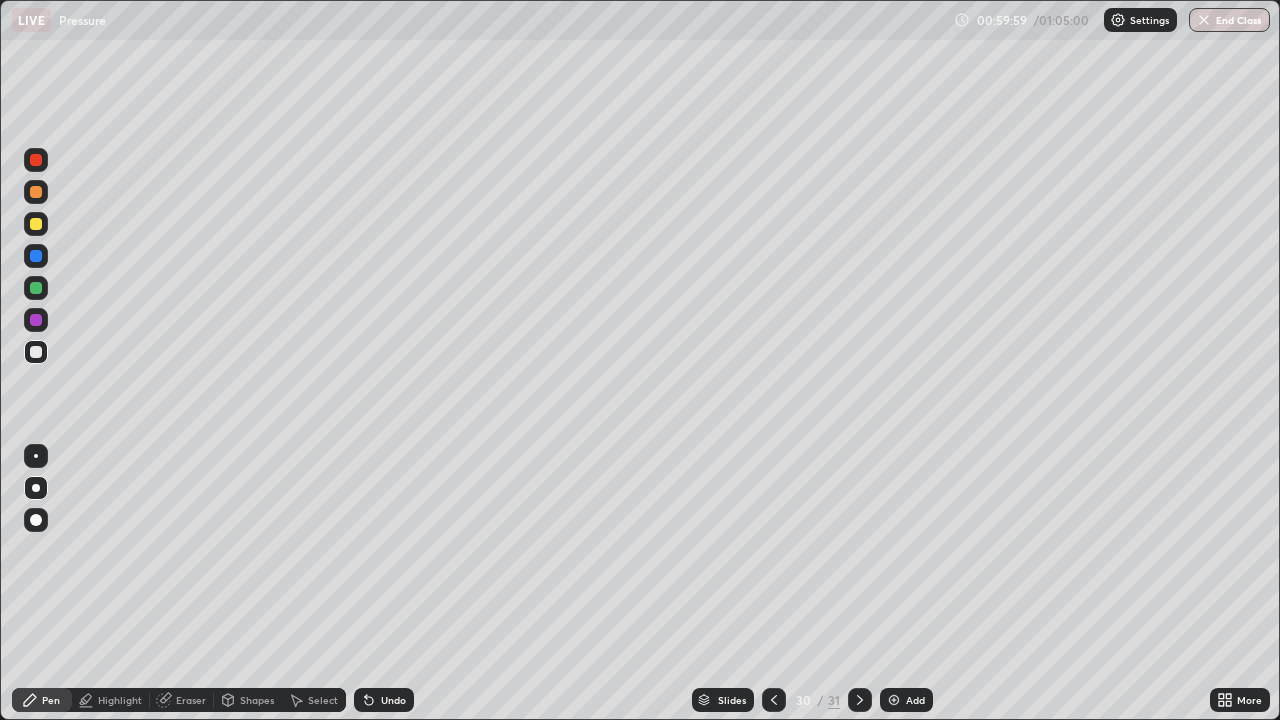 click on "Shapes" at bounding box center [257, 700] 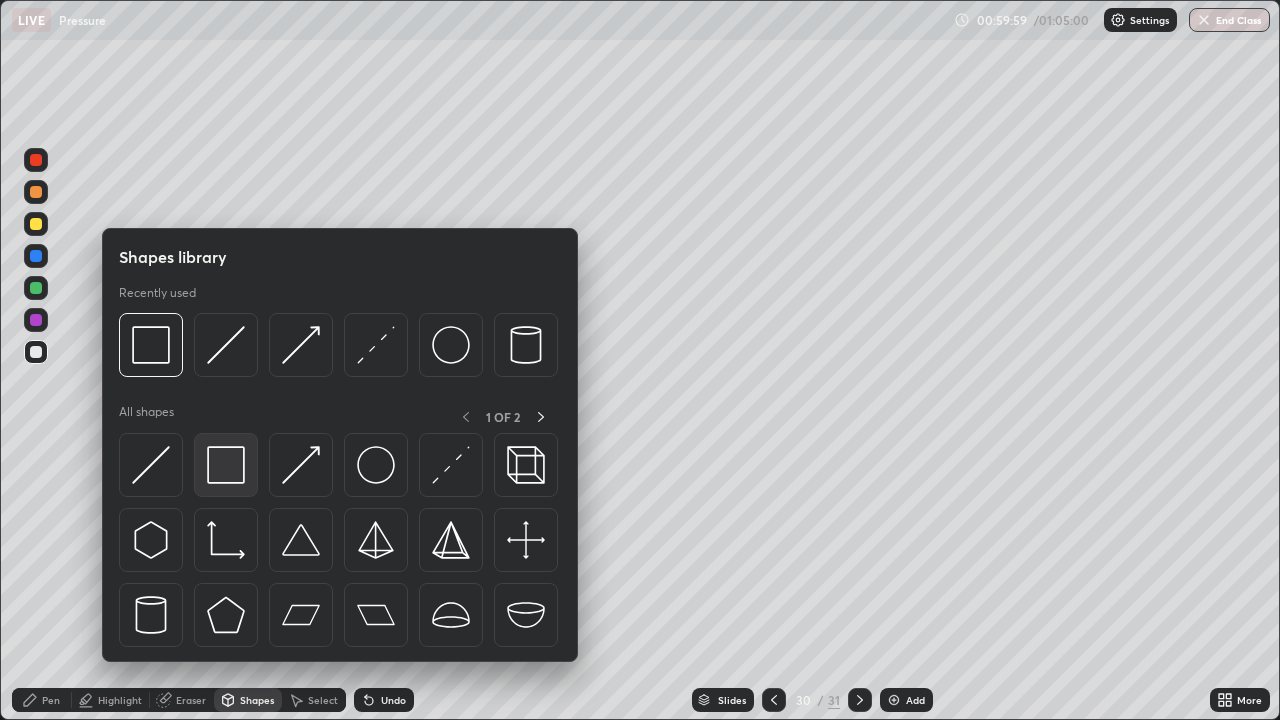 click at bounding box center (226, 465) 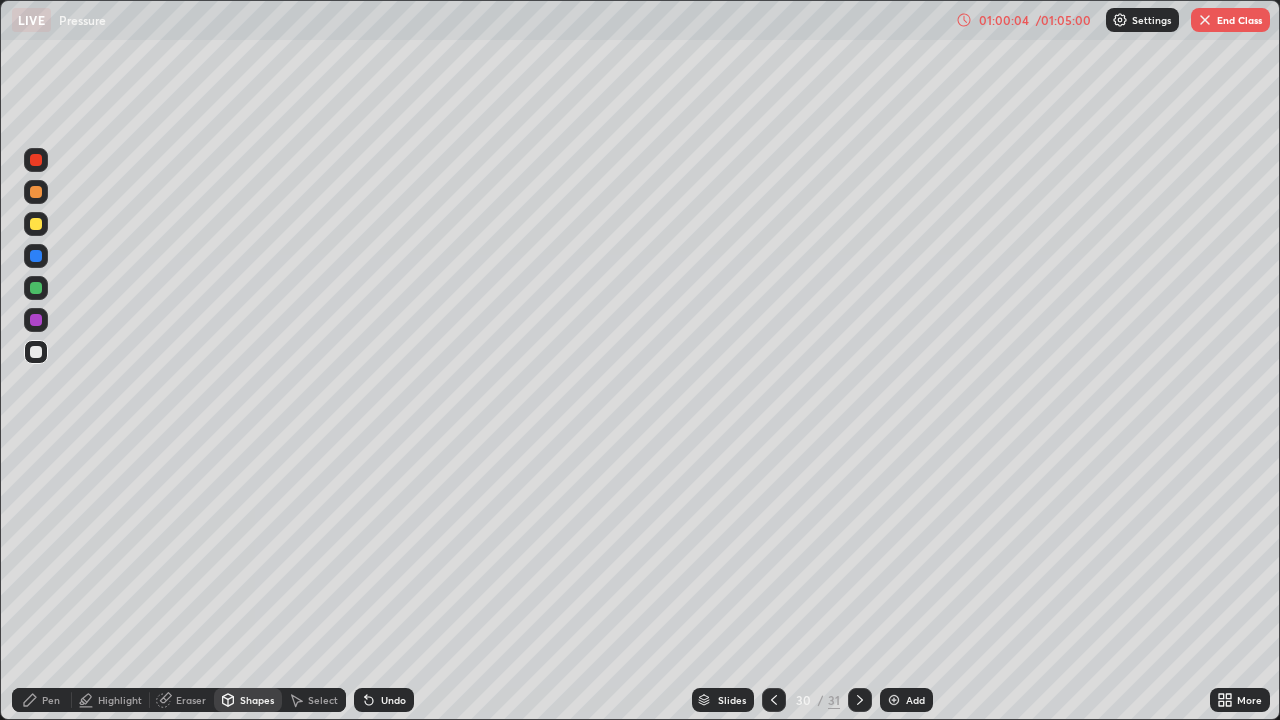 click on "01:00:04" at bounding box center (1004, 20) 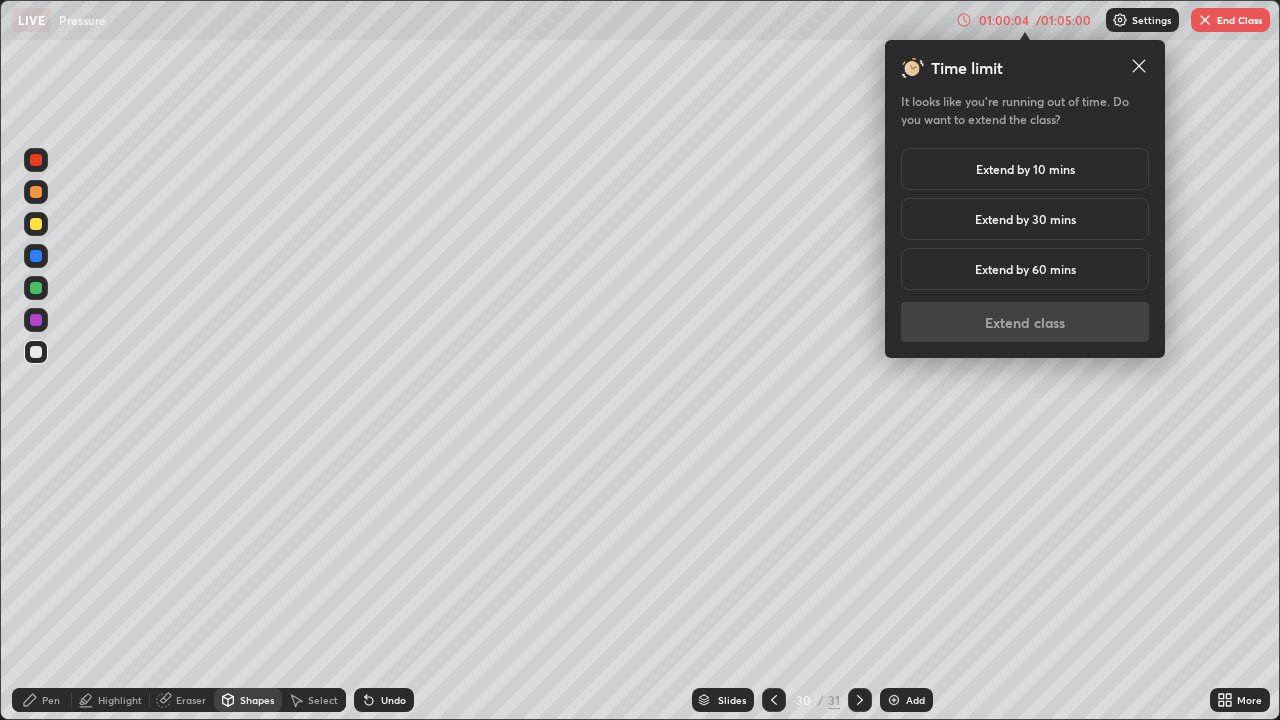 click on "Extend by 10 mins" at bounding box center (1025, 169) 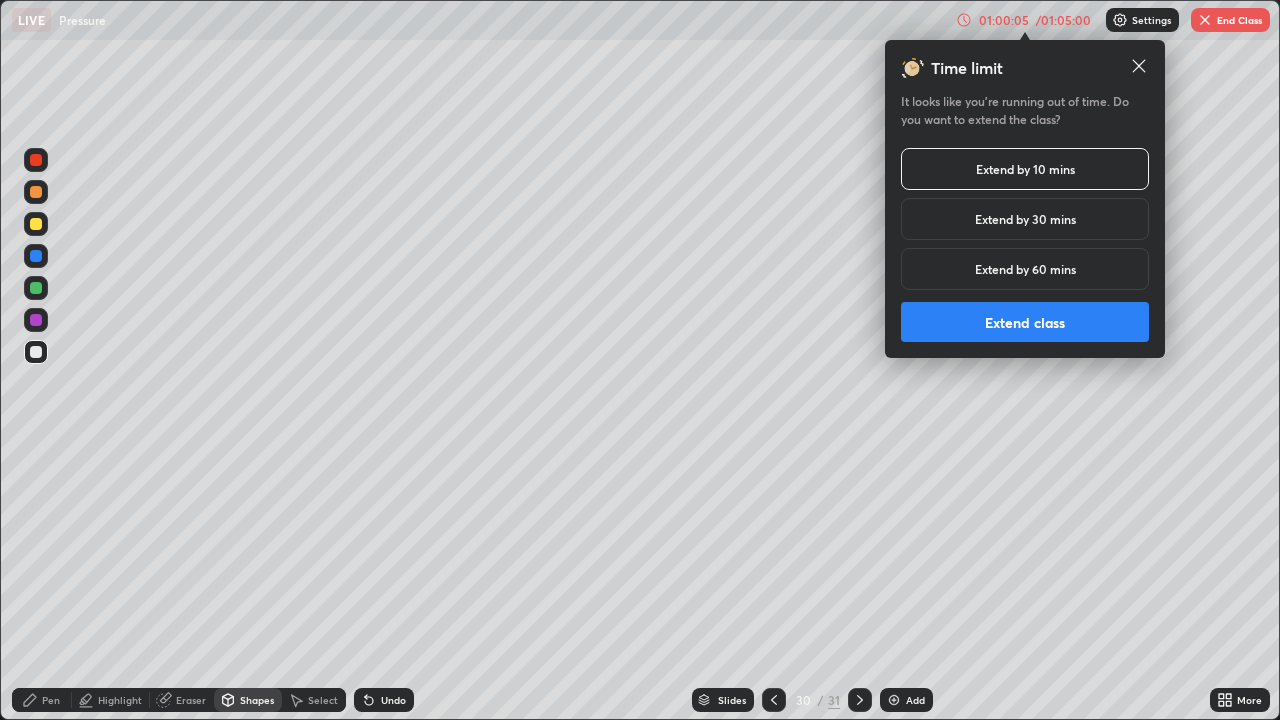 click on "Extend class" at bounding box center [1025, 322] 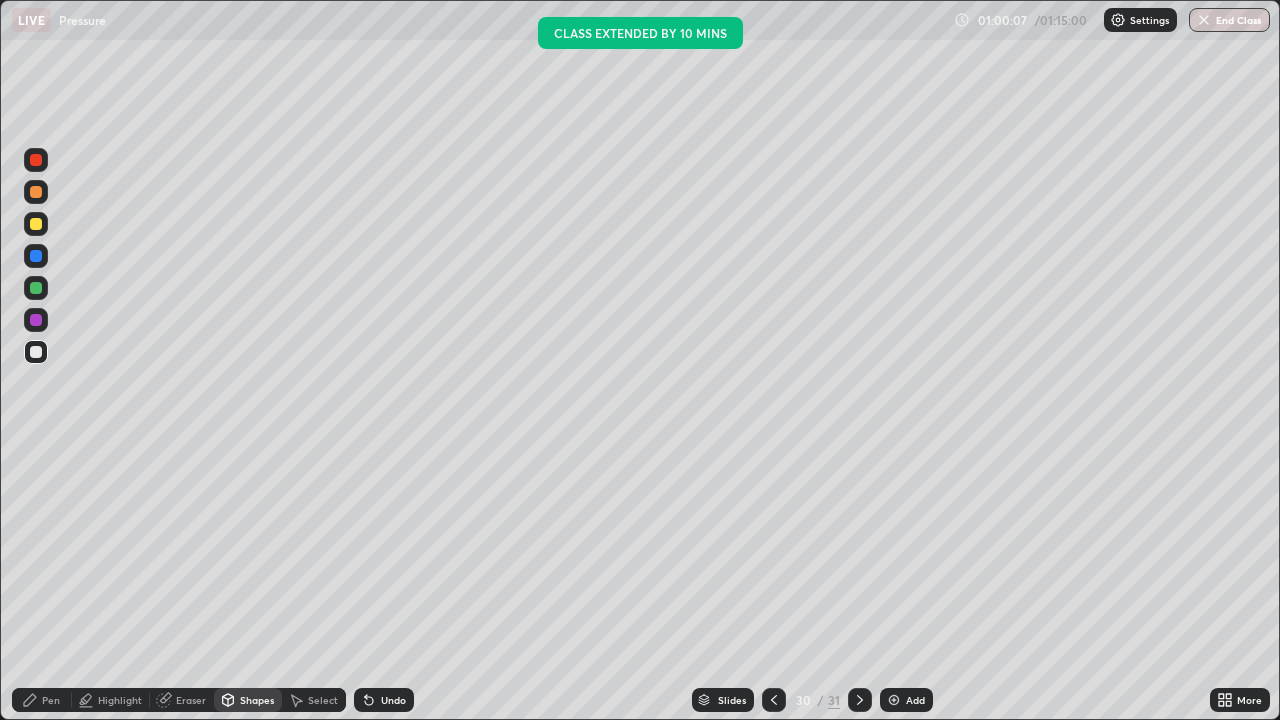click 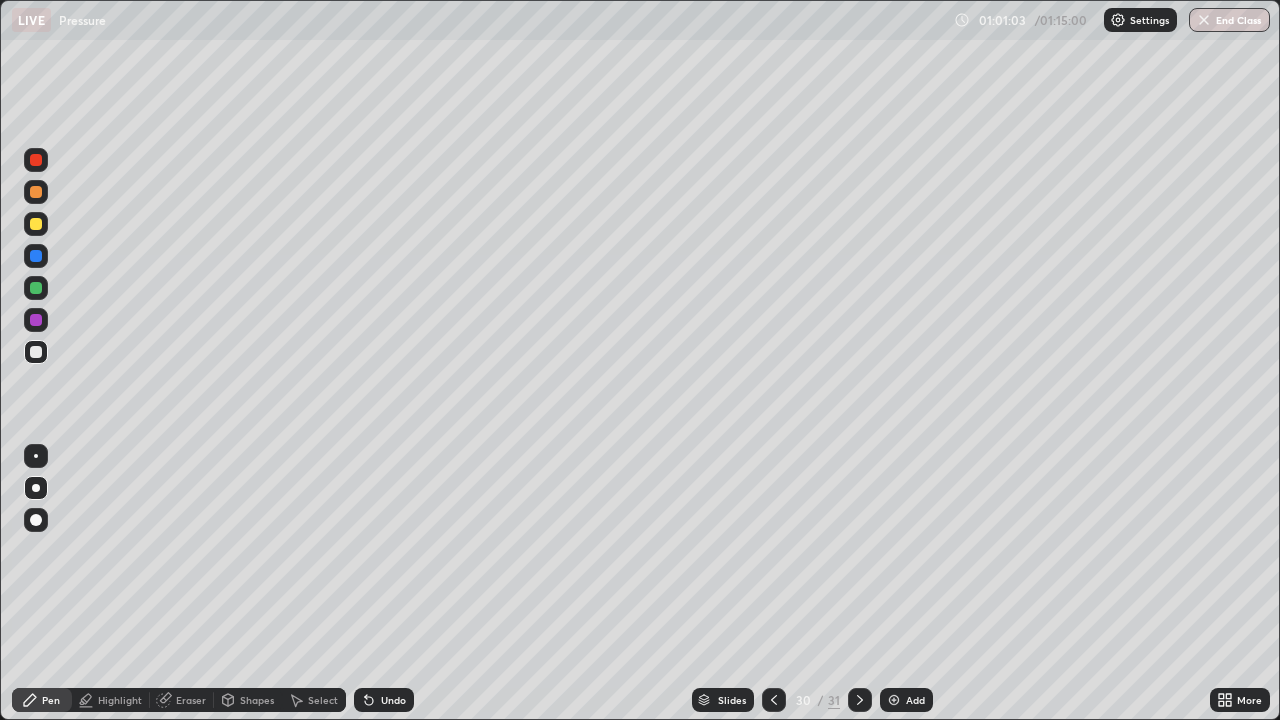 click at bounding box center (36, 256) 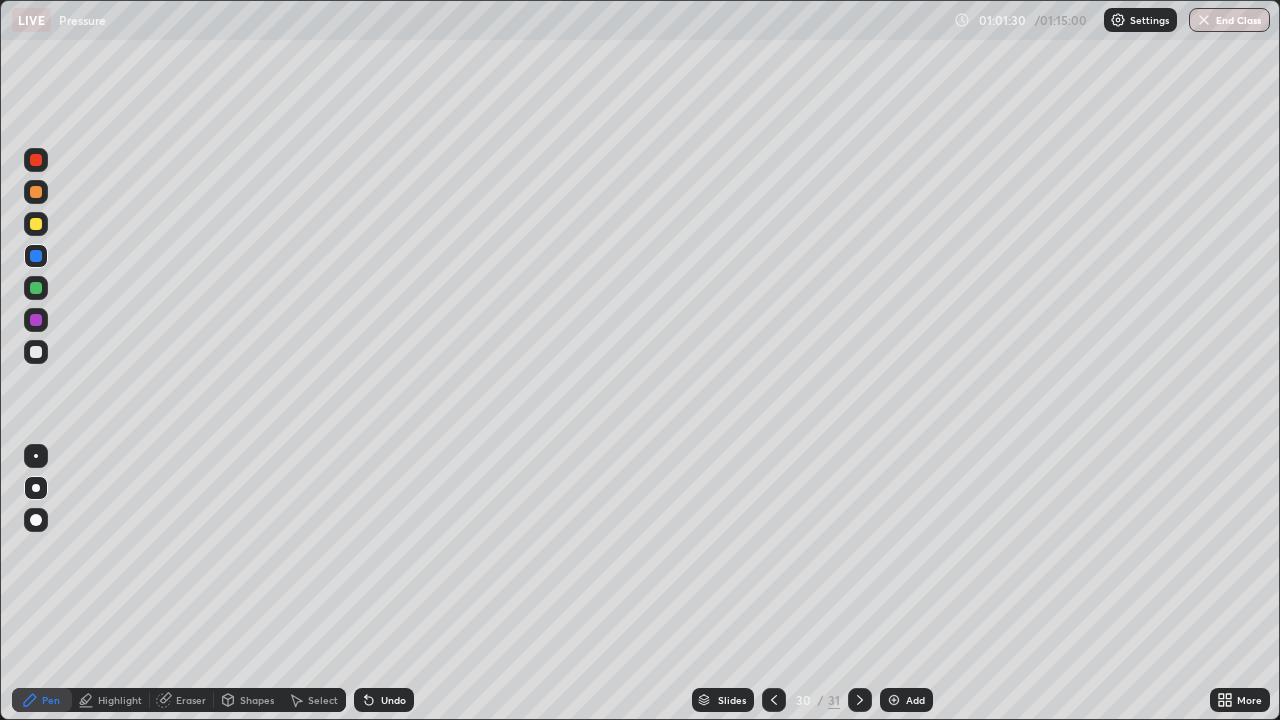 click on "Shapes" at bounding box center (257, 700) 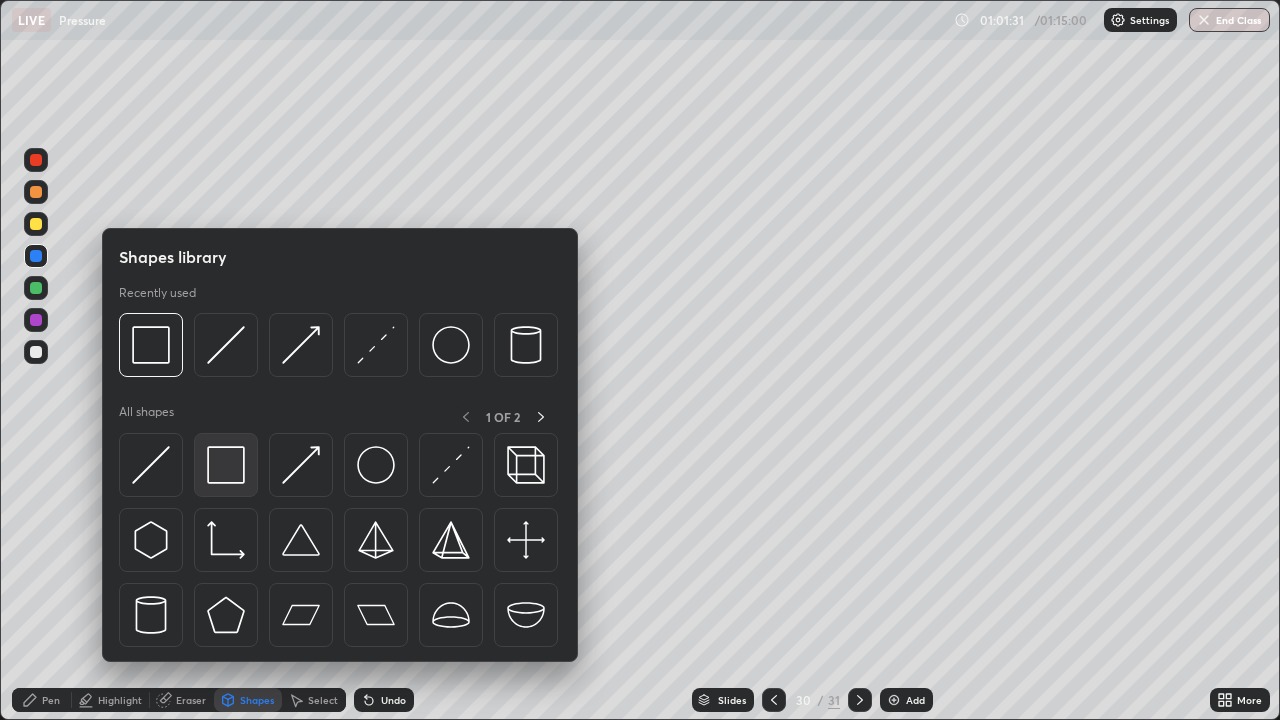 click at bounding box center [226, 465] 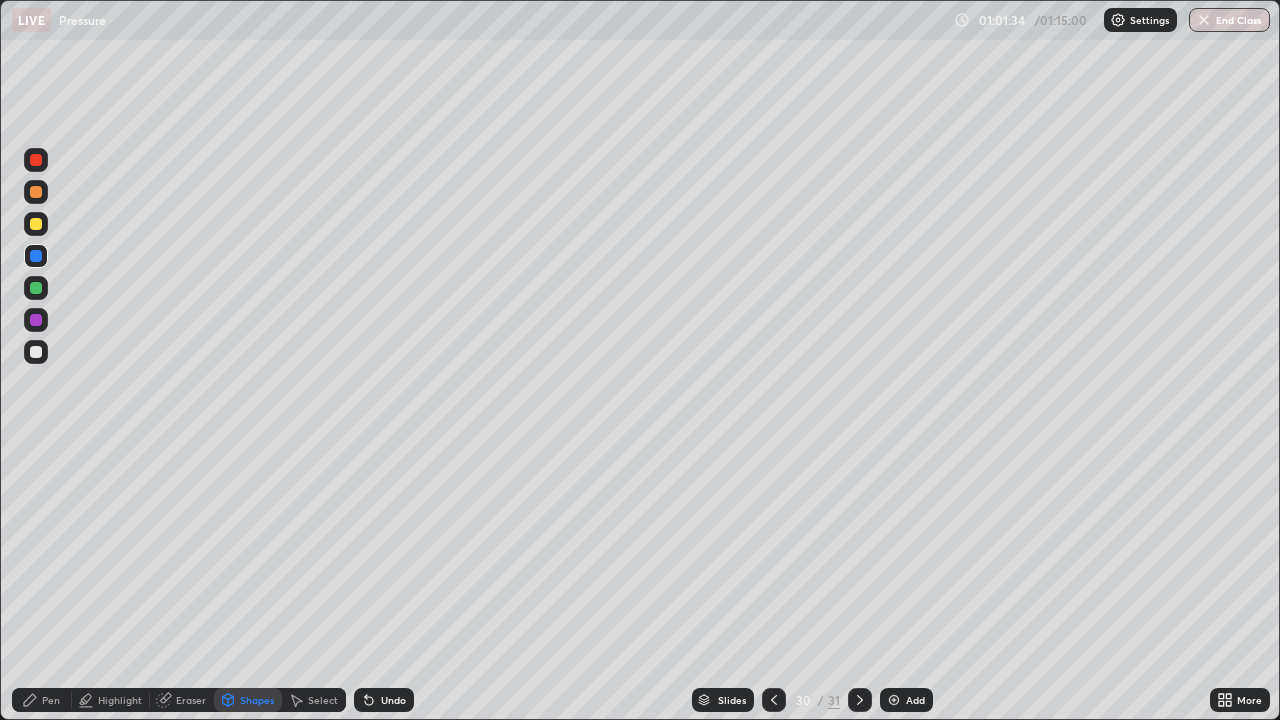 click on "Pen" at bounding box center (42, 700) 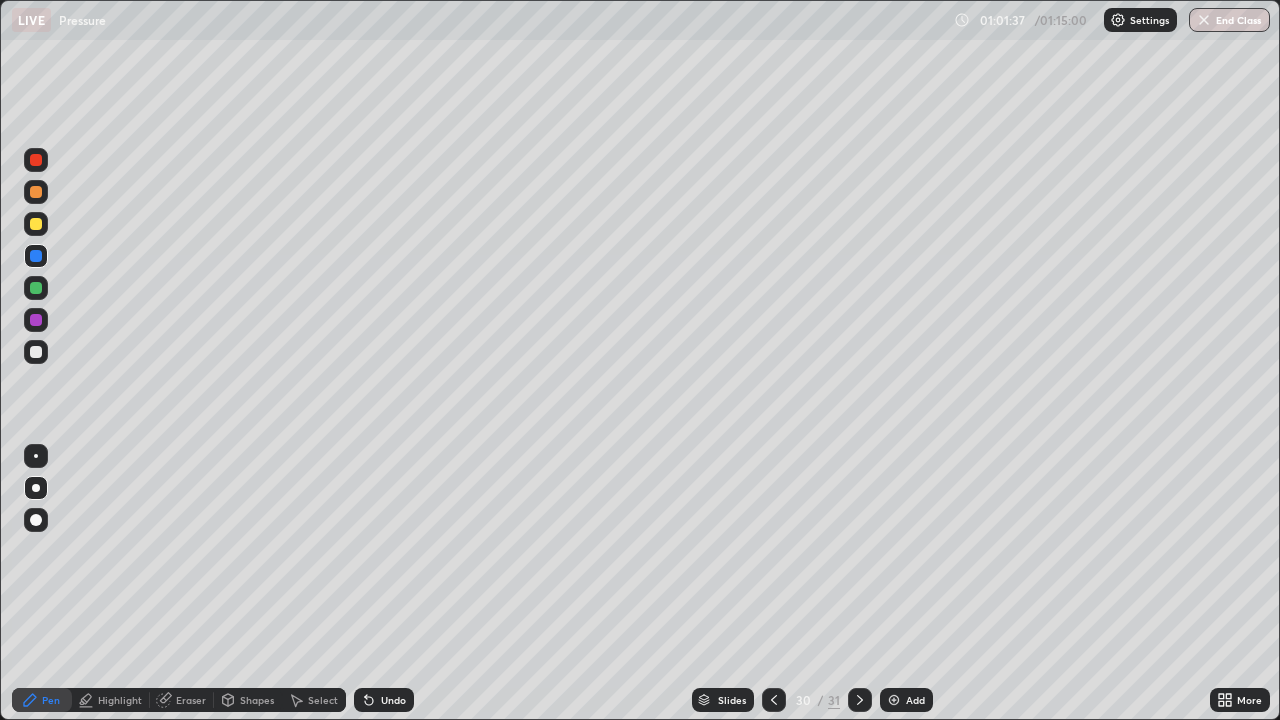 click at bounding box center (36, 320) 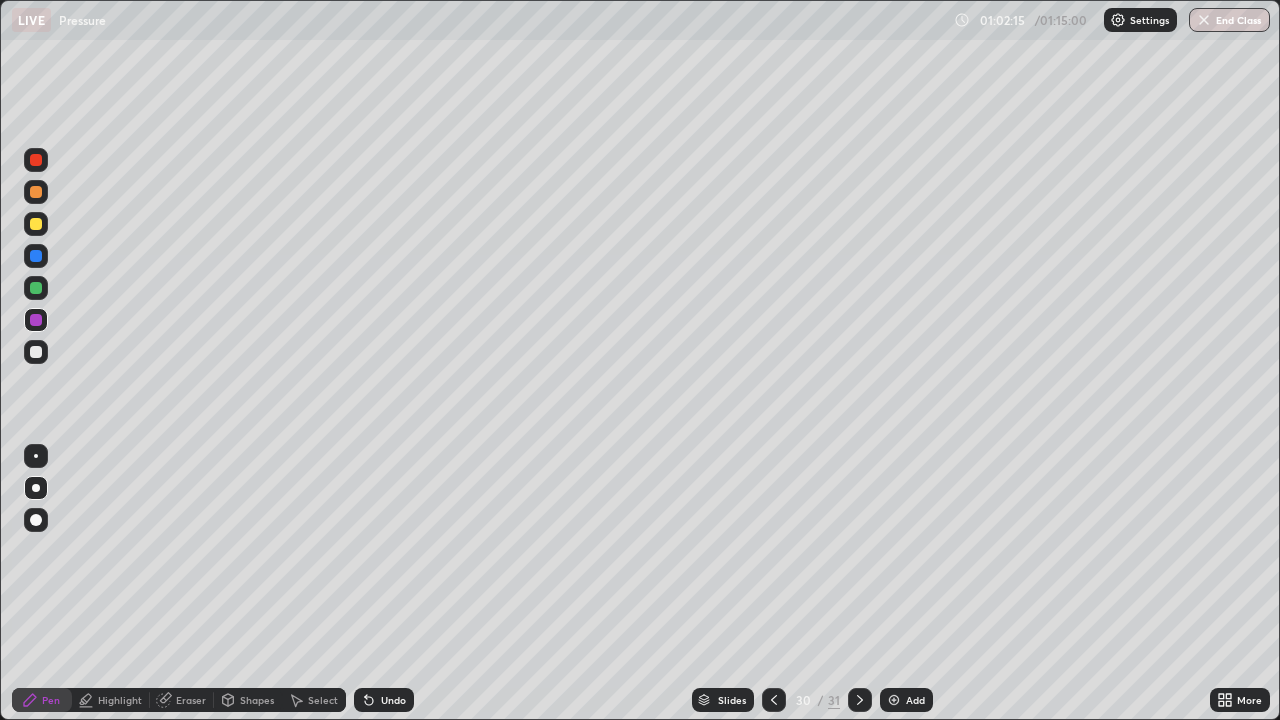 click at bounding box center [36, 288] 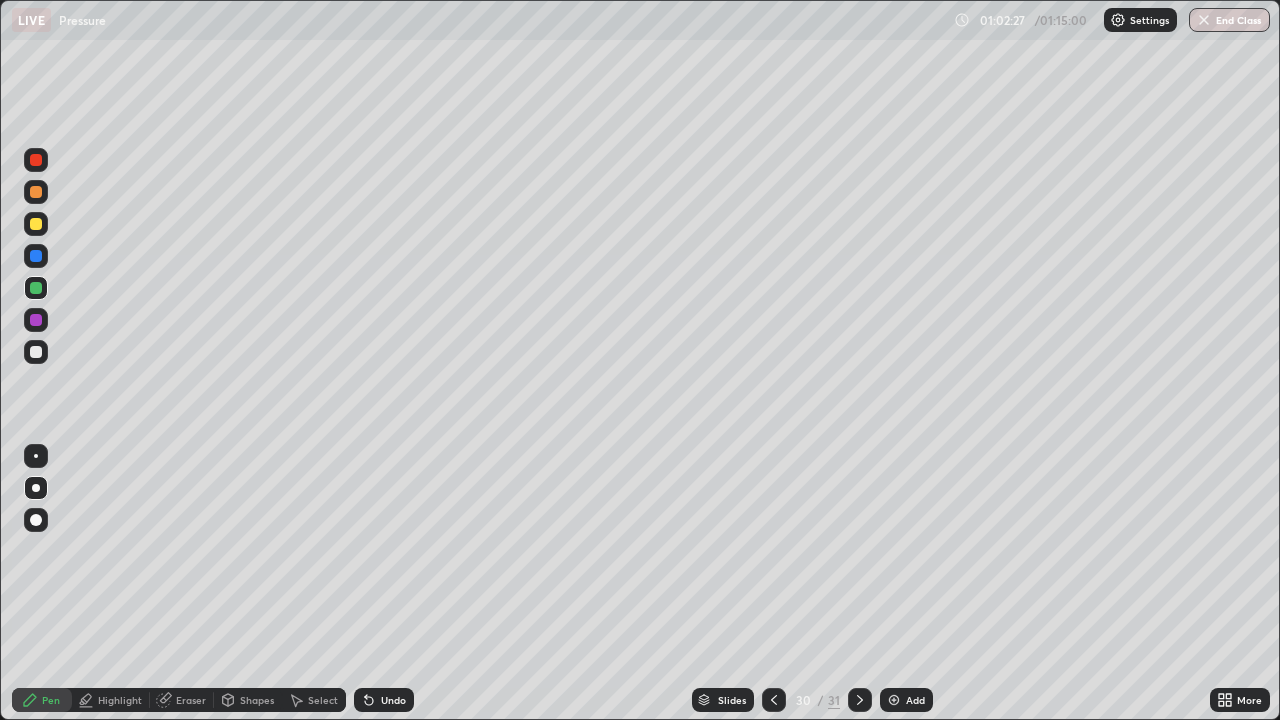click at bounding box center [36, 224] 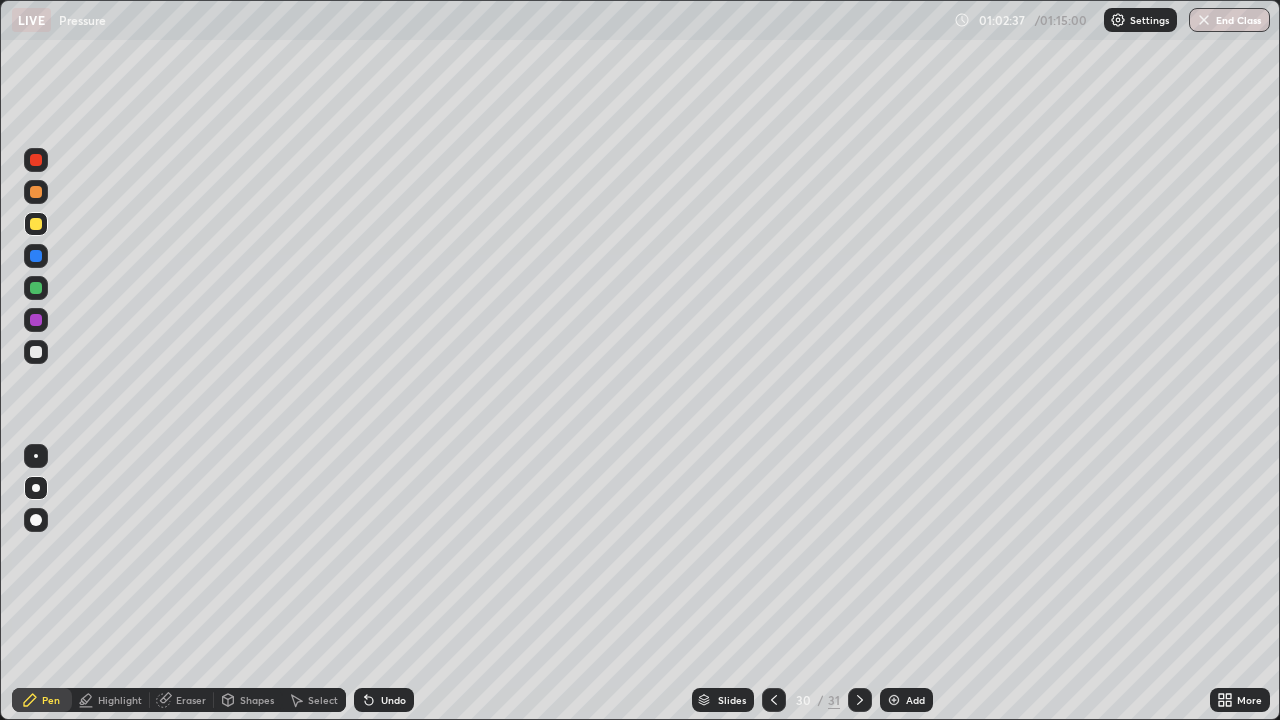 click on "Undo" at bounding box center [384, 700] 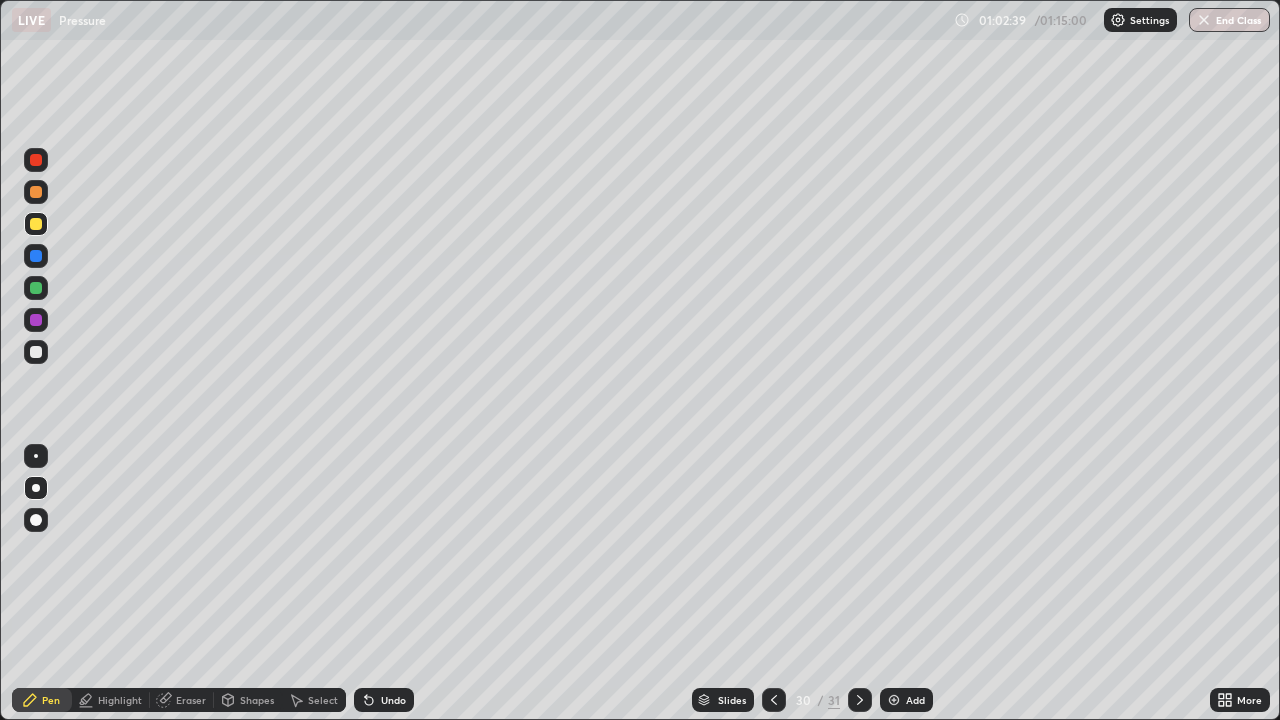 click on "Undo" at bounding box center (393, 700) 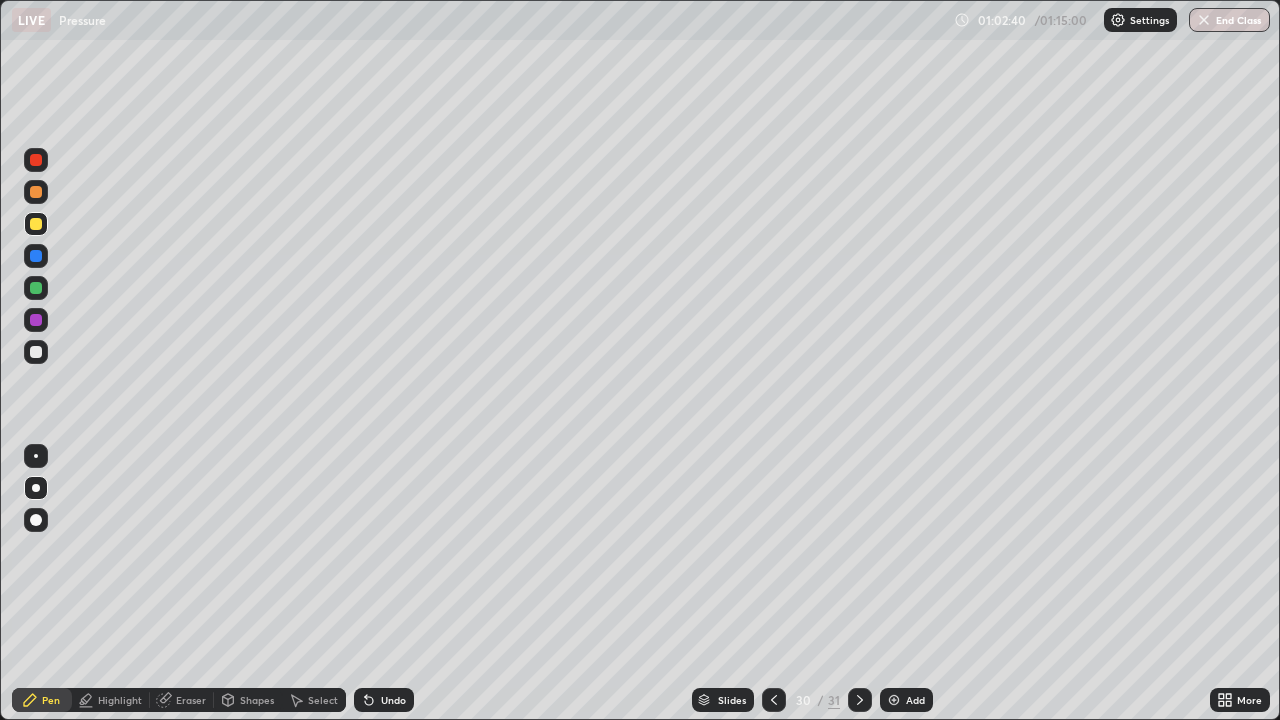 click on "Undo" at bounding box center [384, 700] 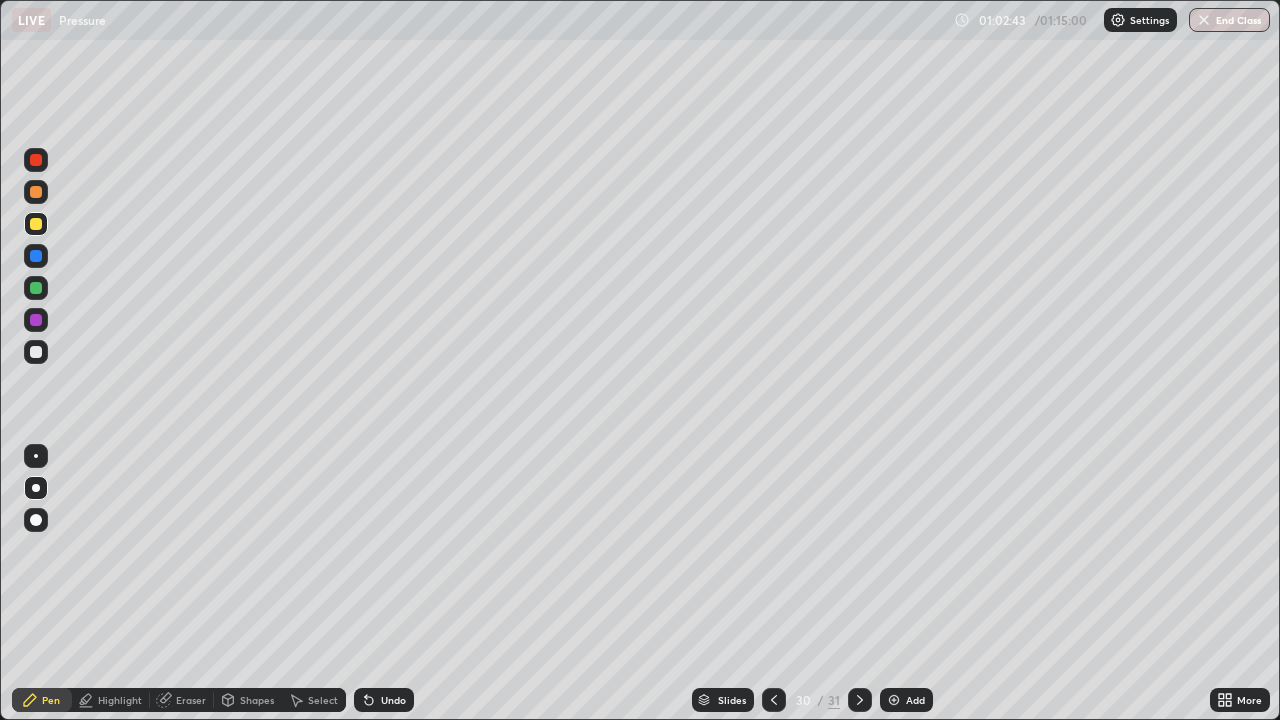 click at bounding box center (36, 352) 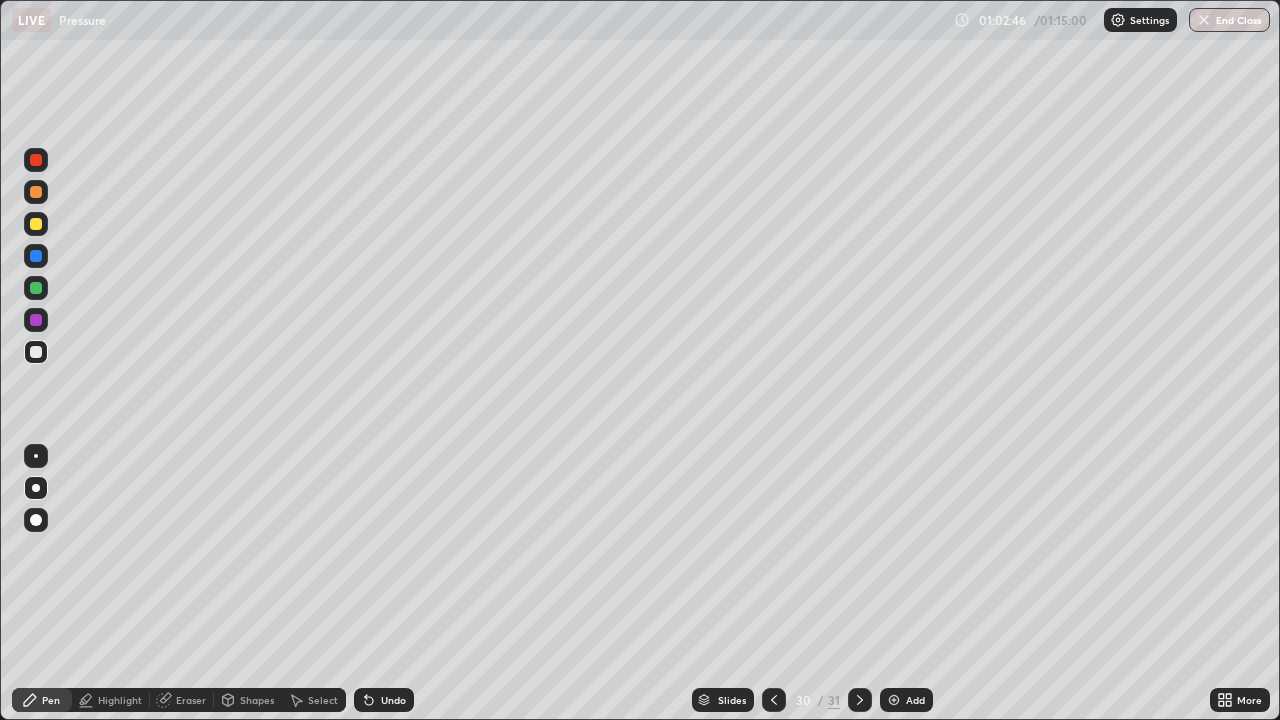 click at bounding box center (36, 192) 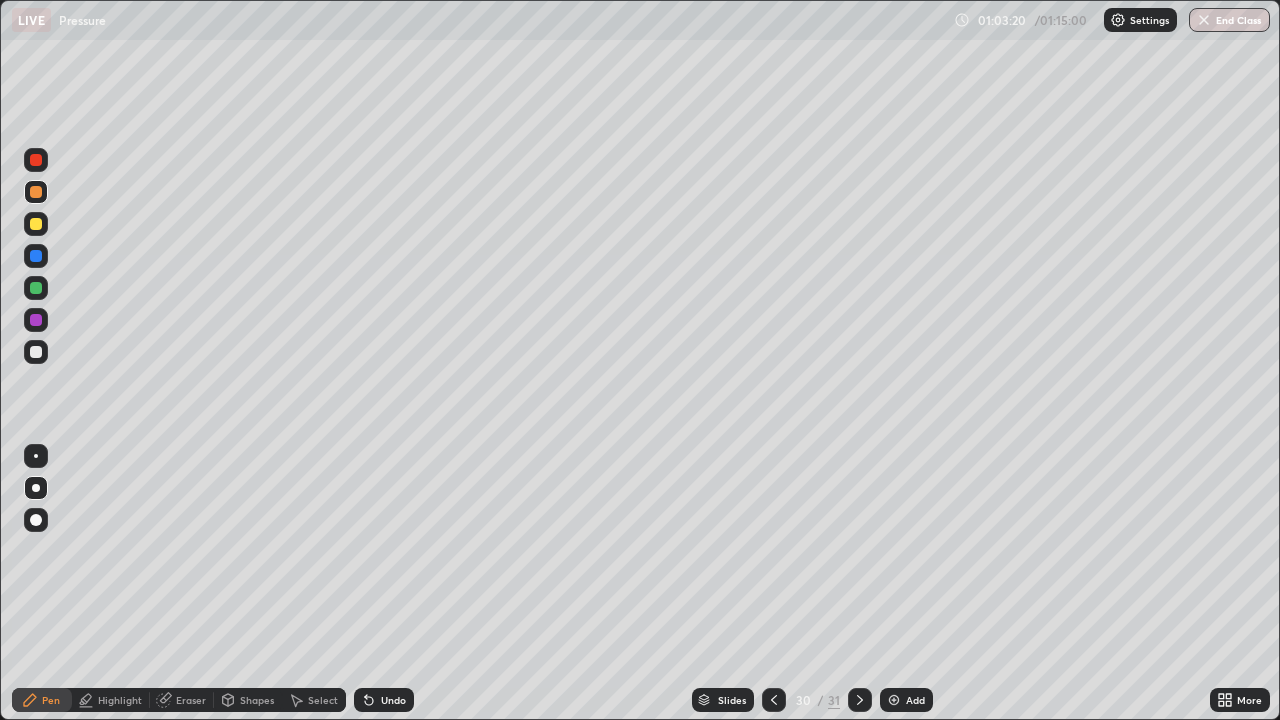 click at bounding box center [36, 288] 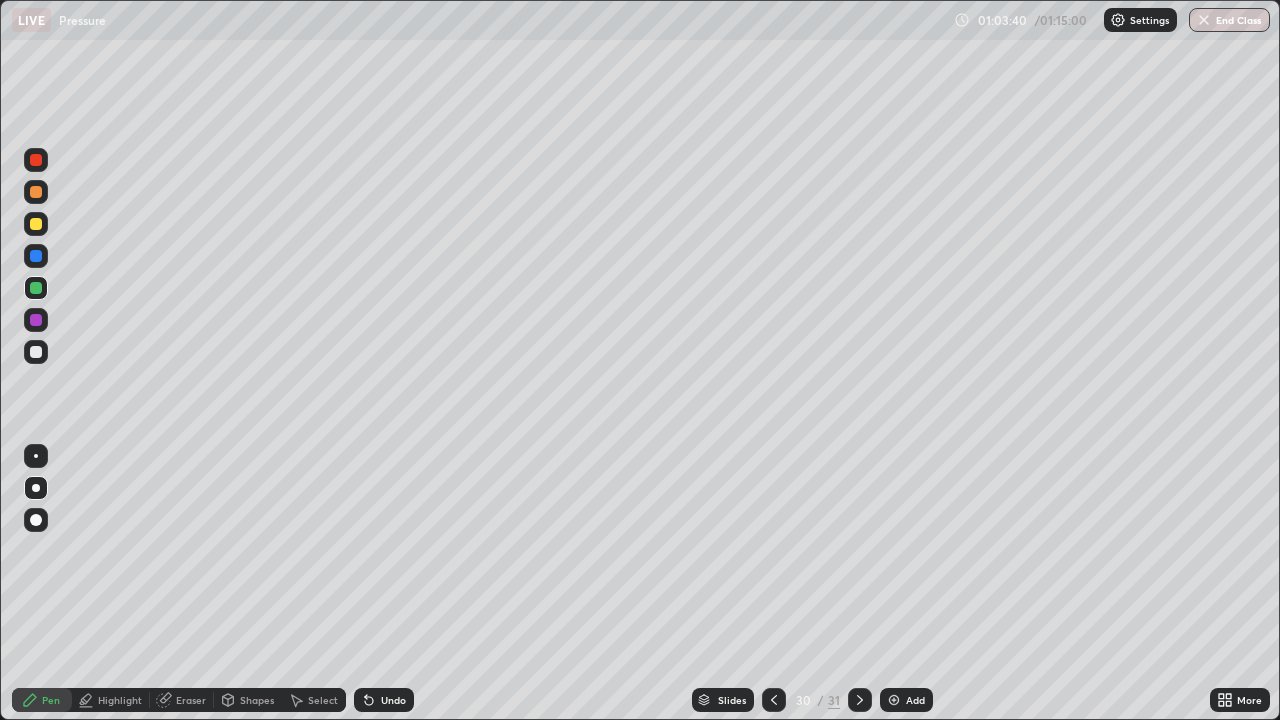 click at bounding box center (36, 320) 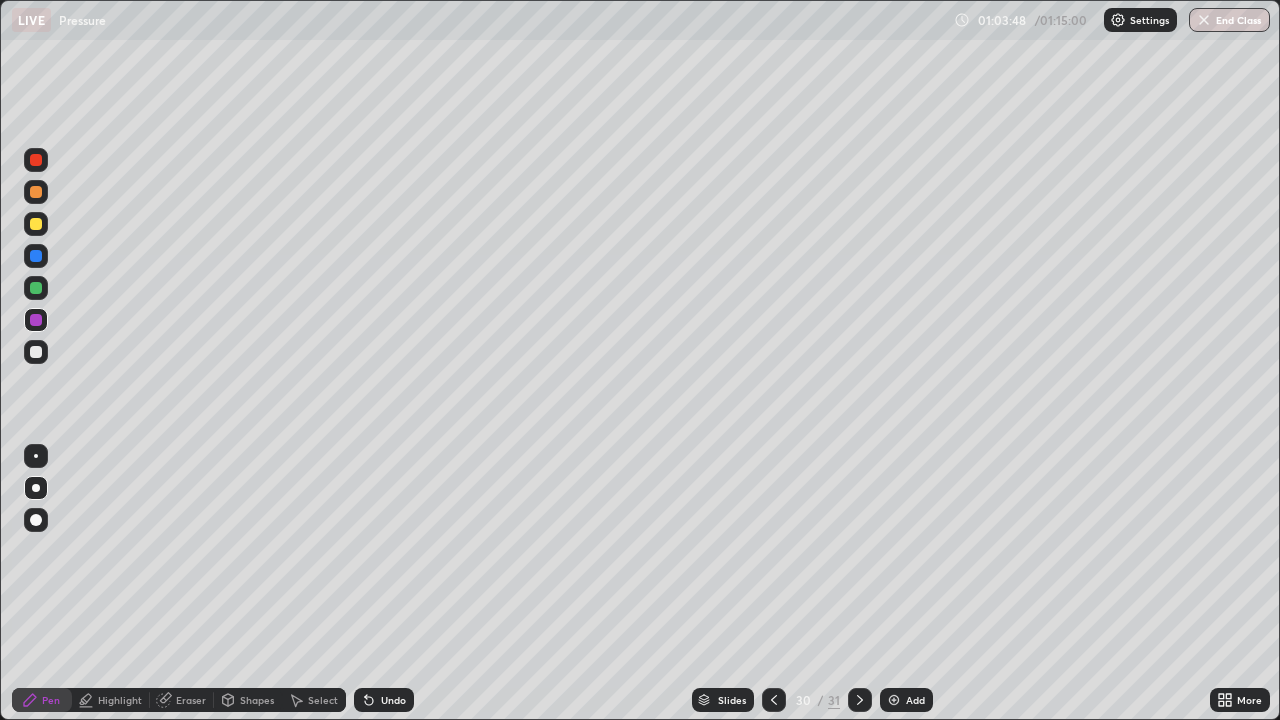 click at bounding box center (36, 224) 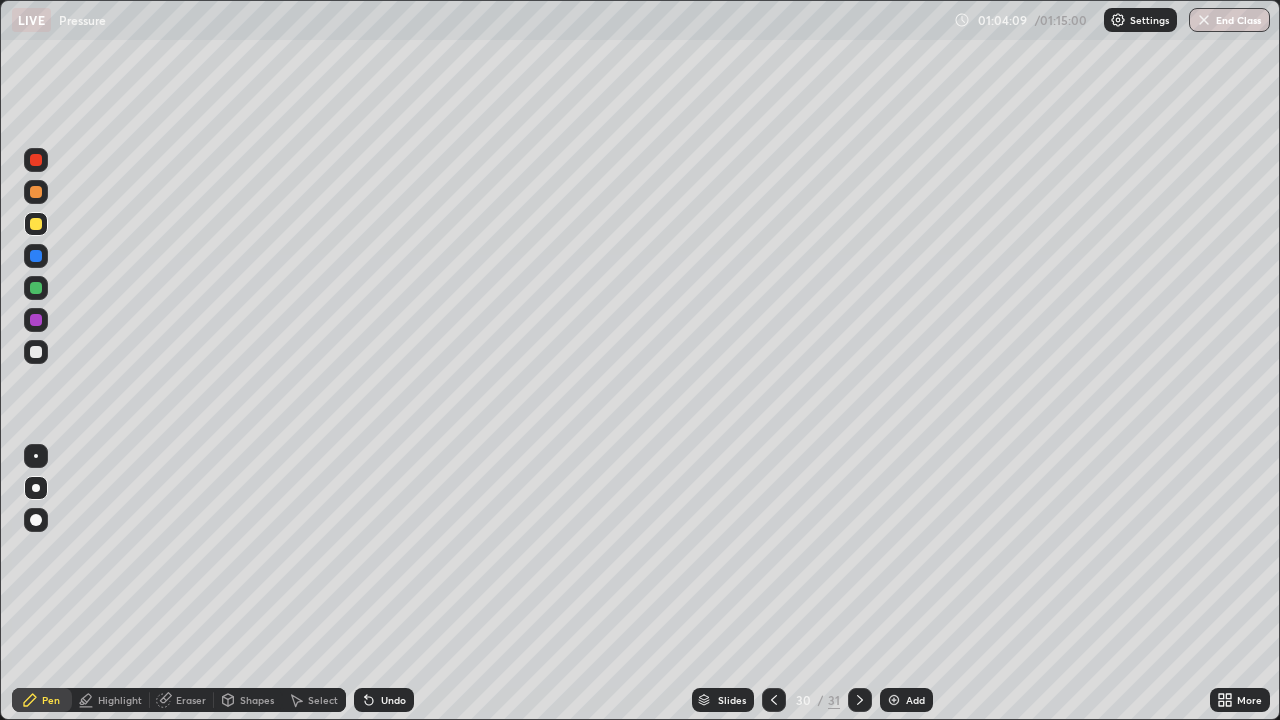 click on "Undo" at bounding box center (393, 700) 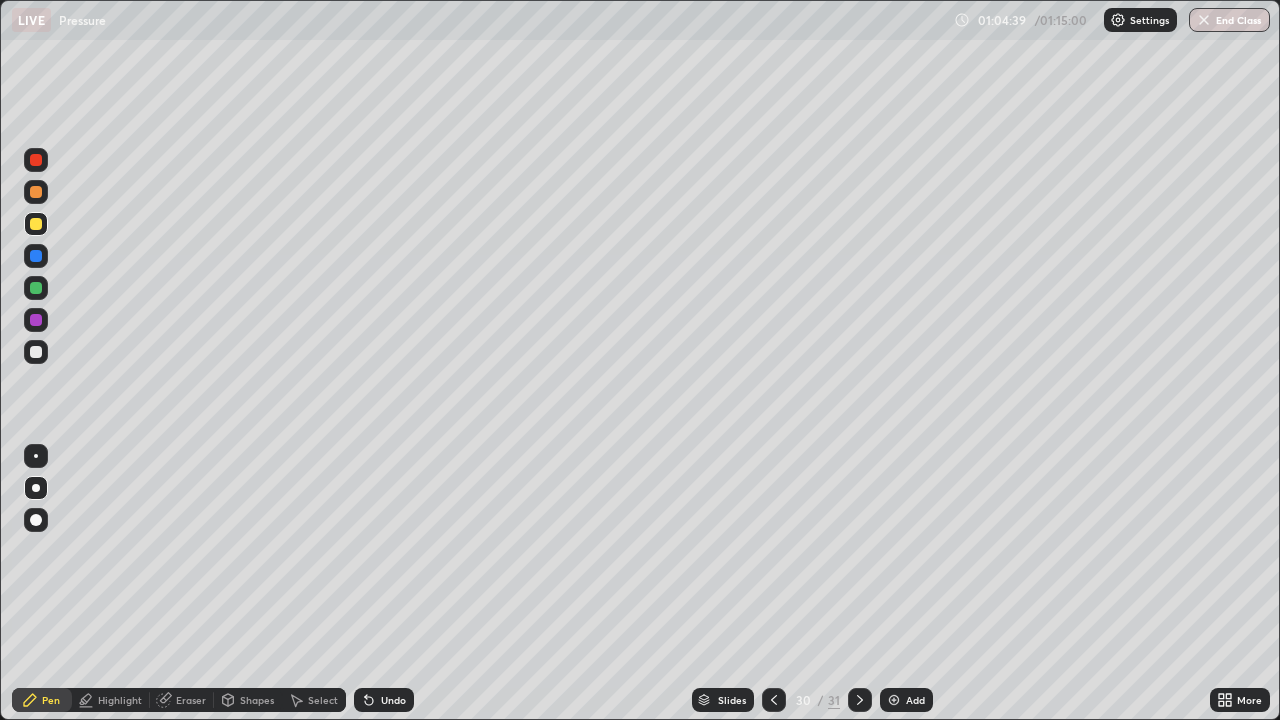 click at bounding box center [36, 192] 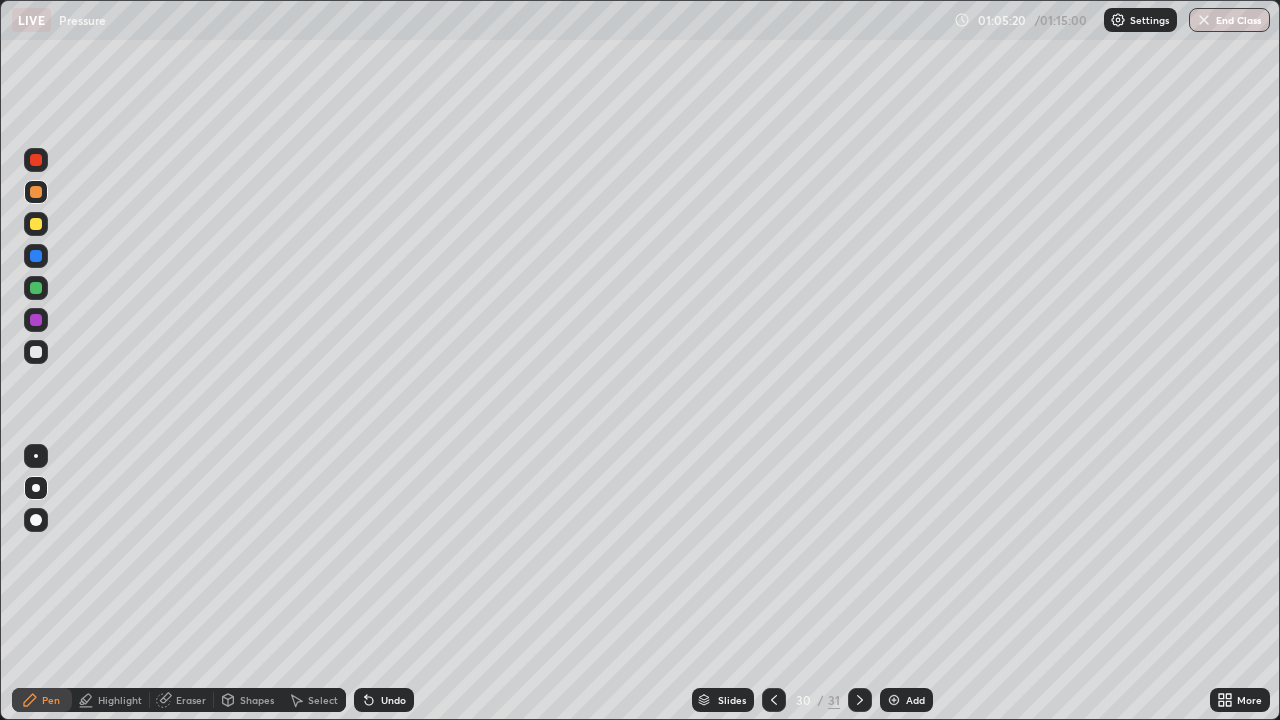 click at bounding box center [36, 256] 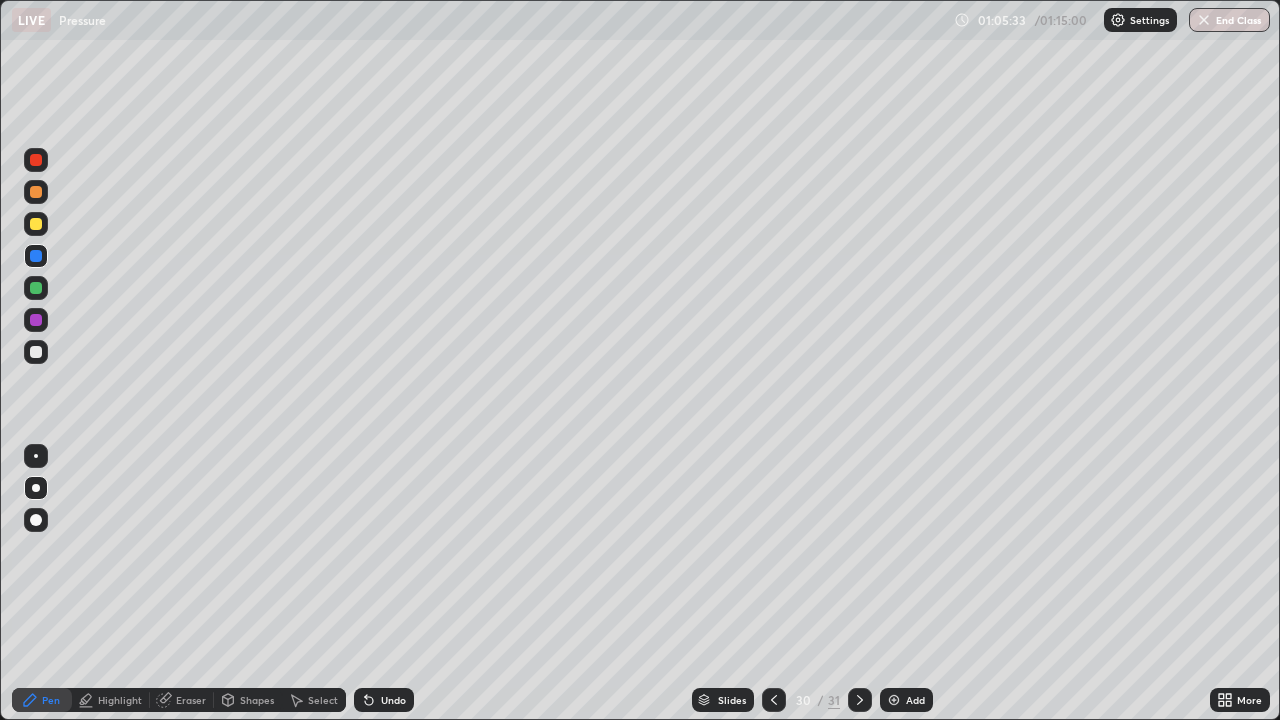 click at bounding box center [36, 224] 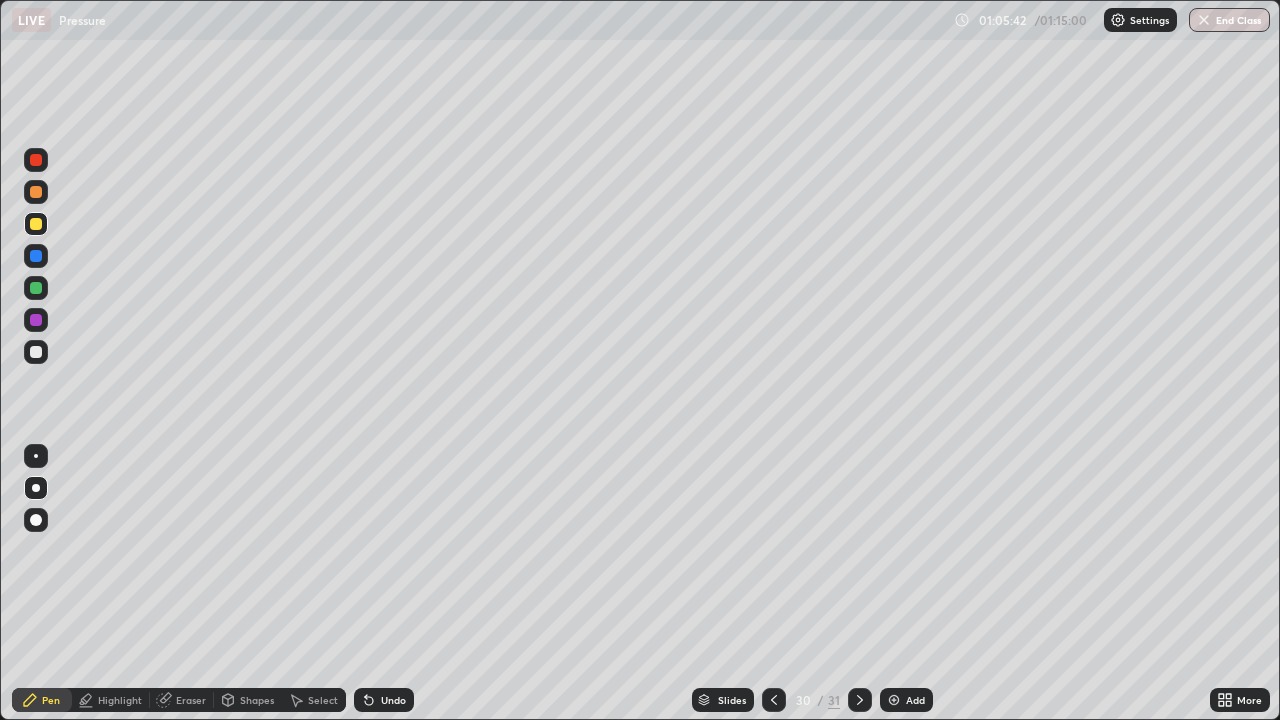 click at bounding box center (36, 288) 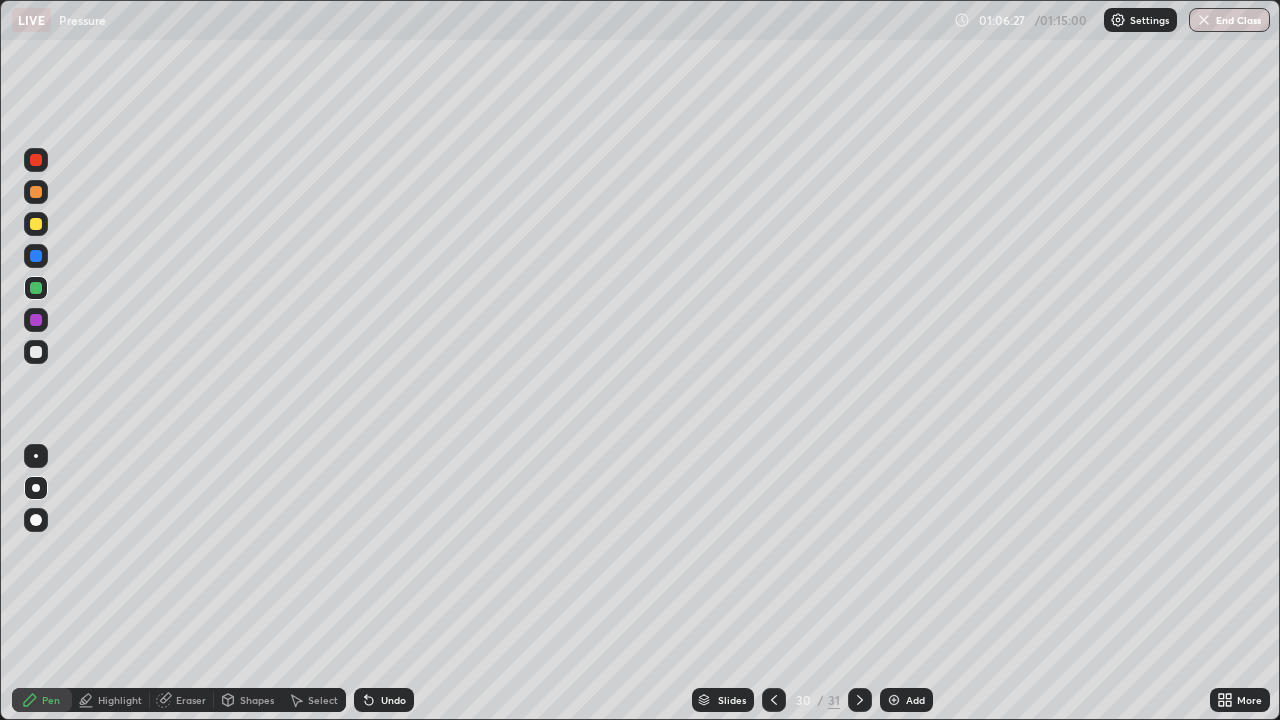 click at bounding box center [36, 160] 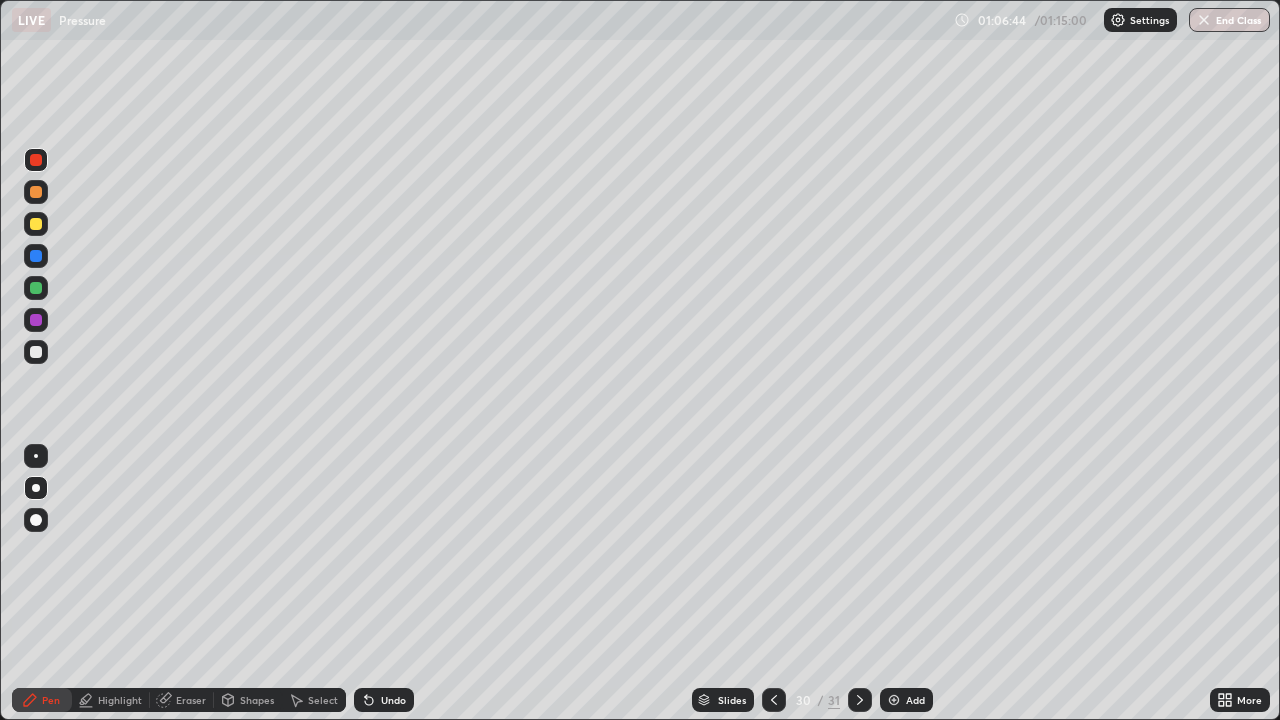 click at bounding box center (36, 192) 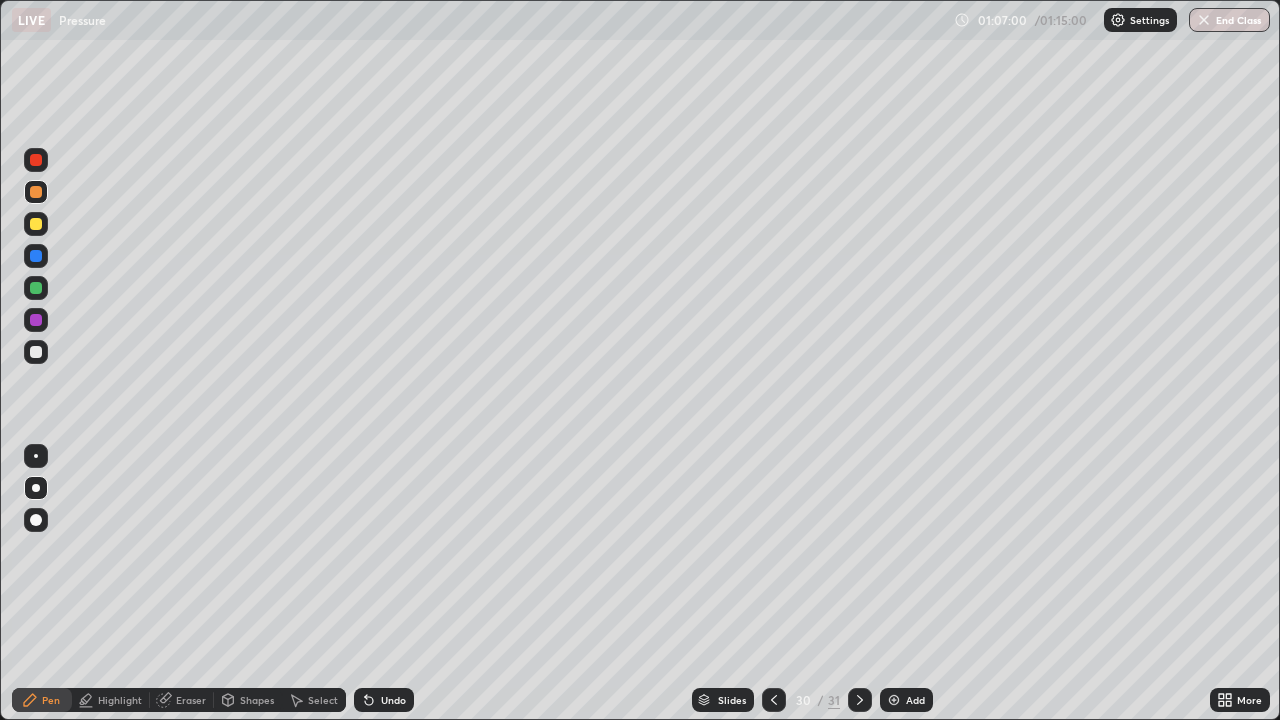 click at bounding box center (36, 288) 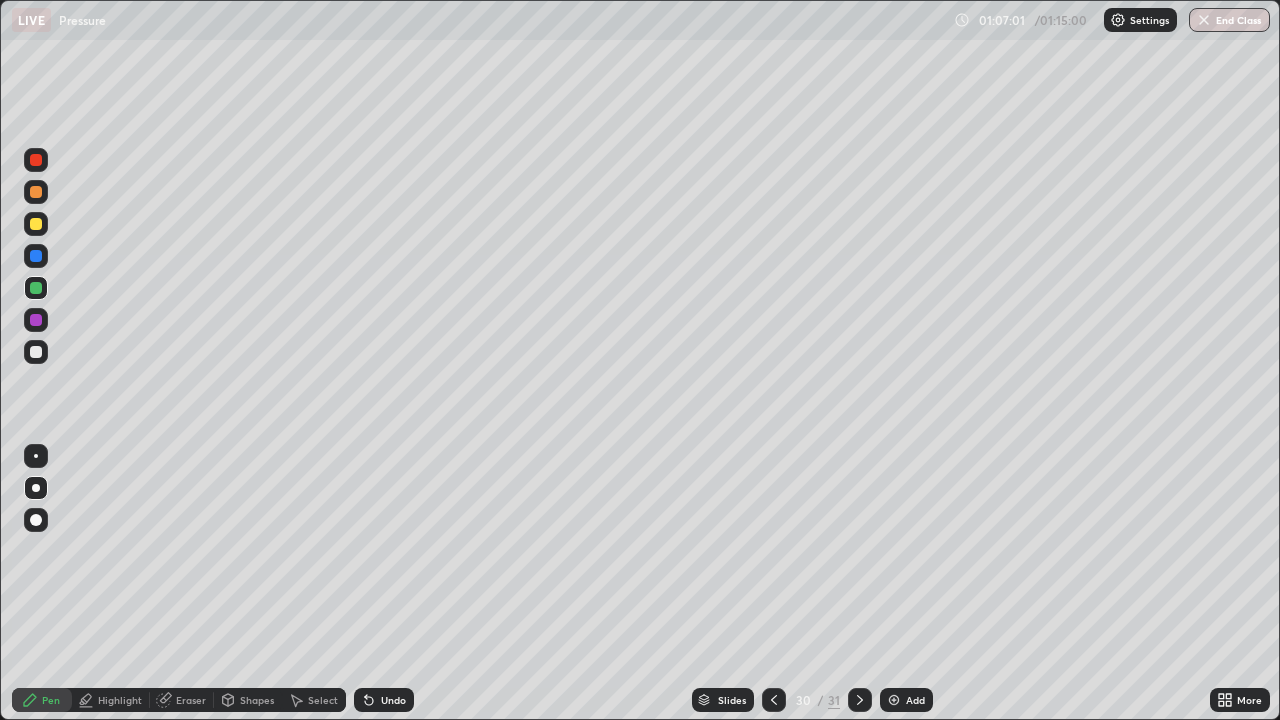 click at bounding box center [36, 320] 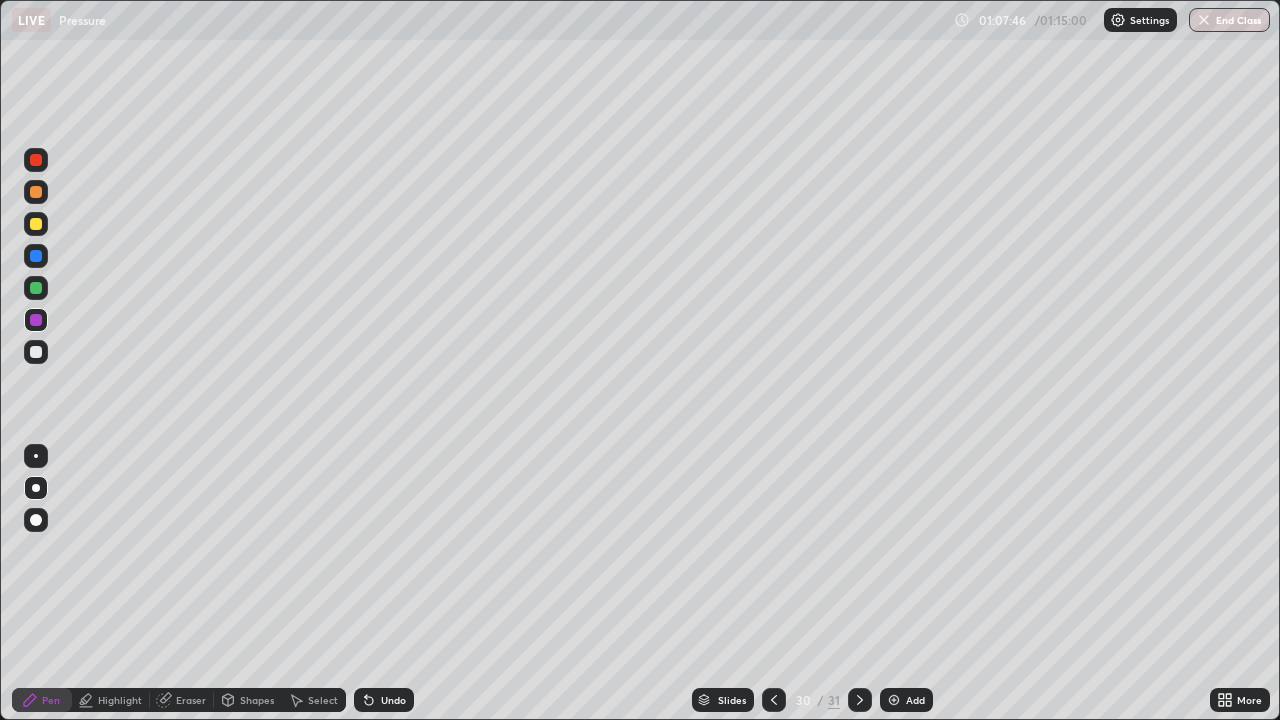click on "Undo" at bounding box center [384, 700] 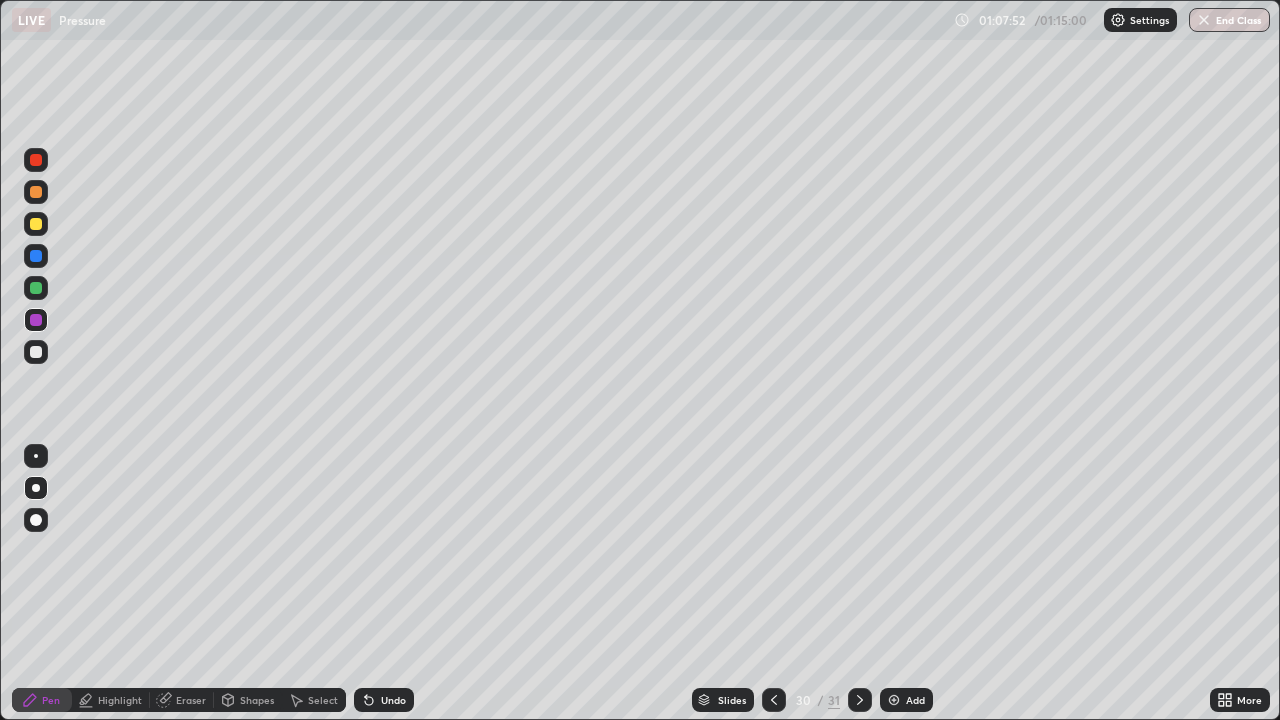 click at bounding box center (36, 352) 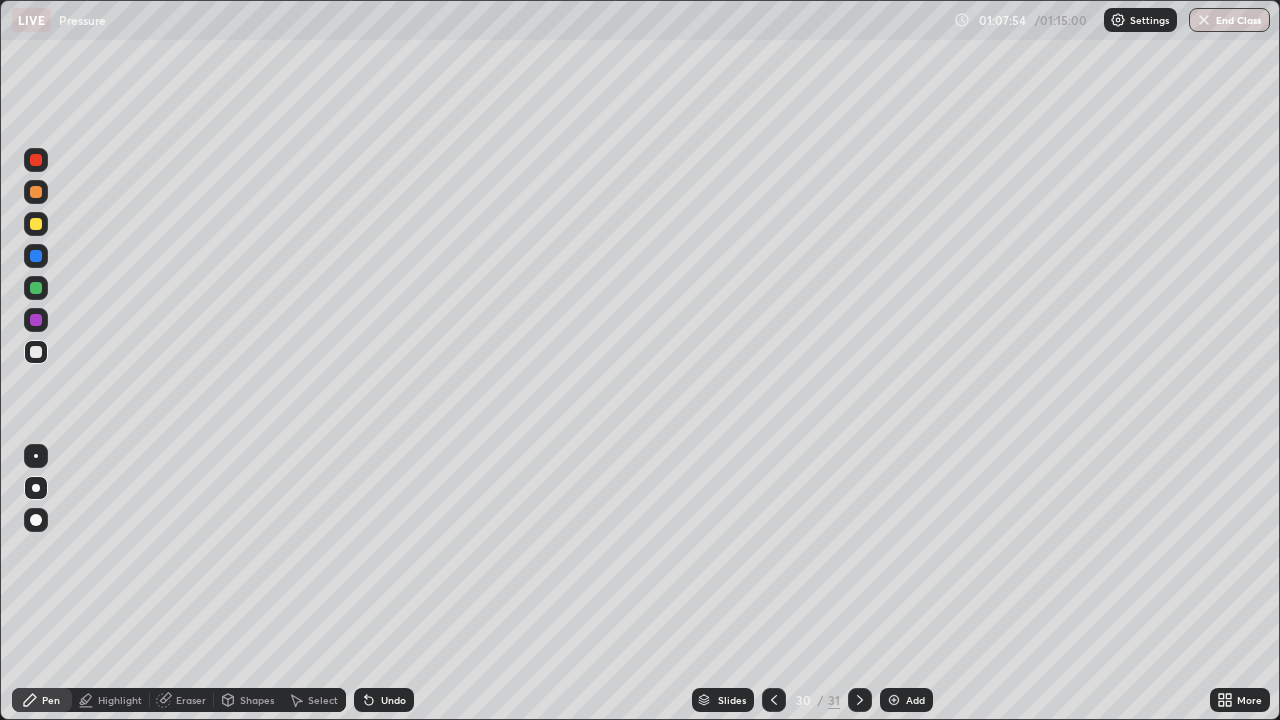 click at bounding box center (36, 224) 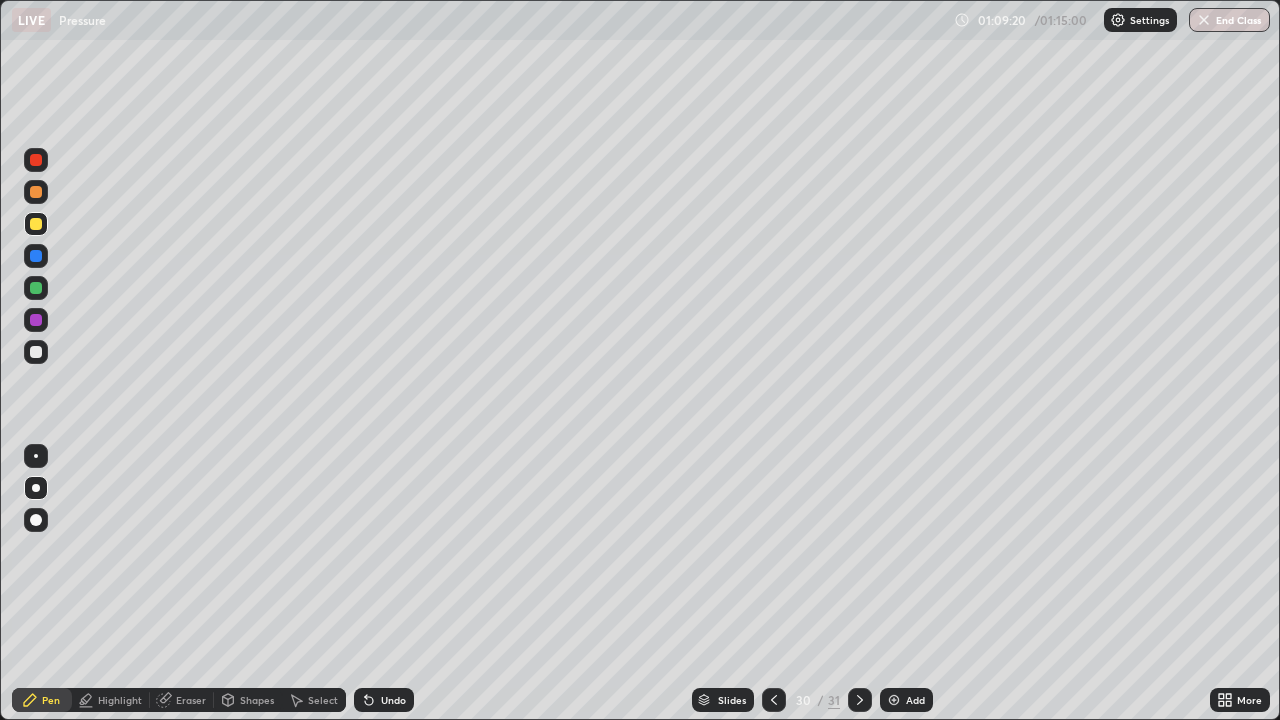 click at bounding box center (36, 192) 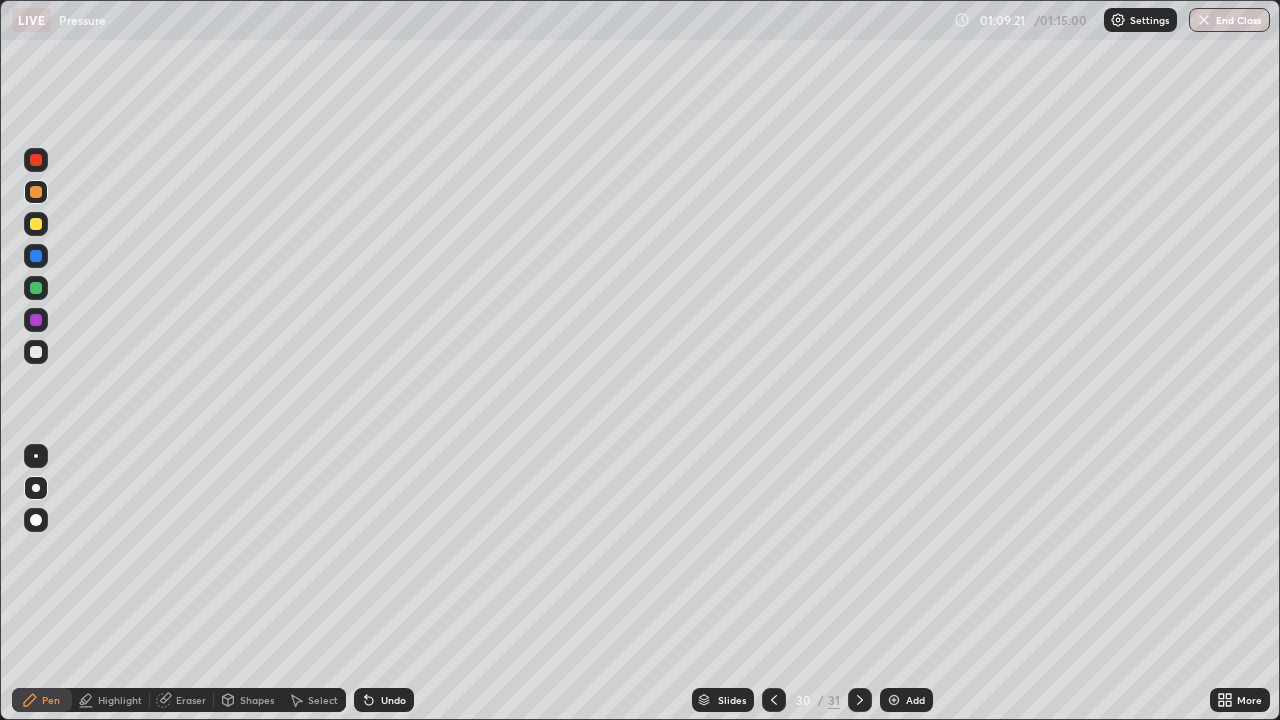 click at bounding box center [36, 352] 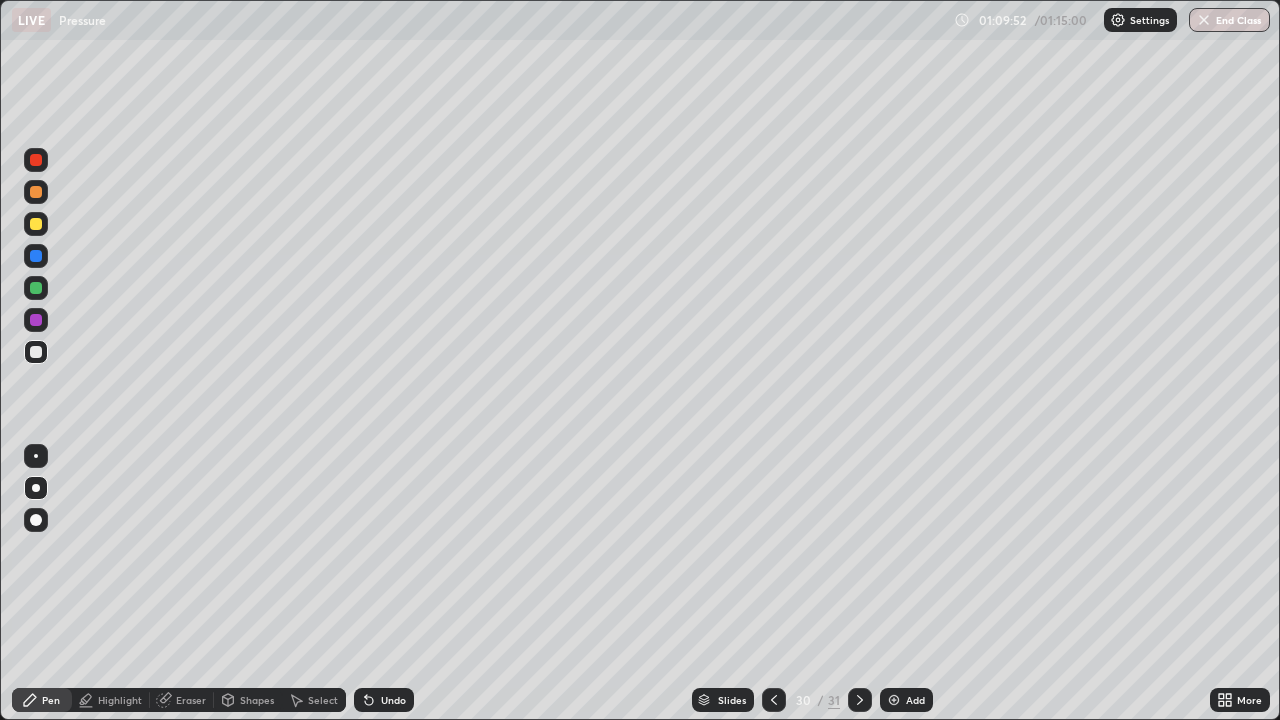 click at bounding box center (894, 700) 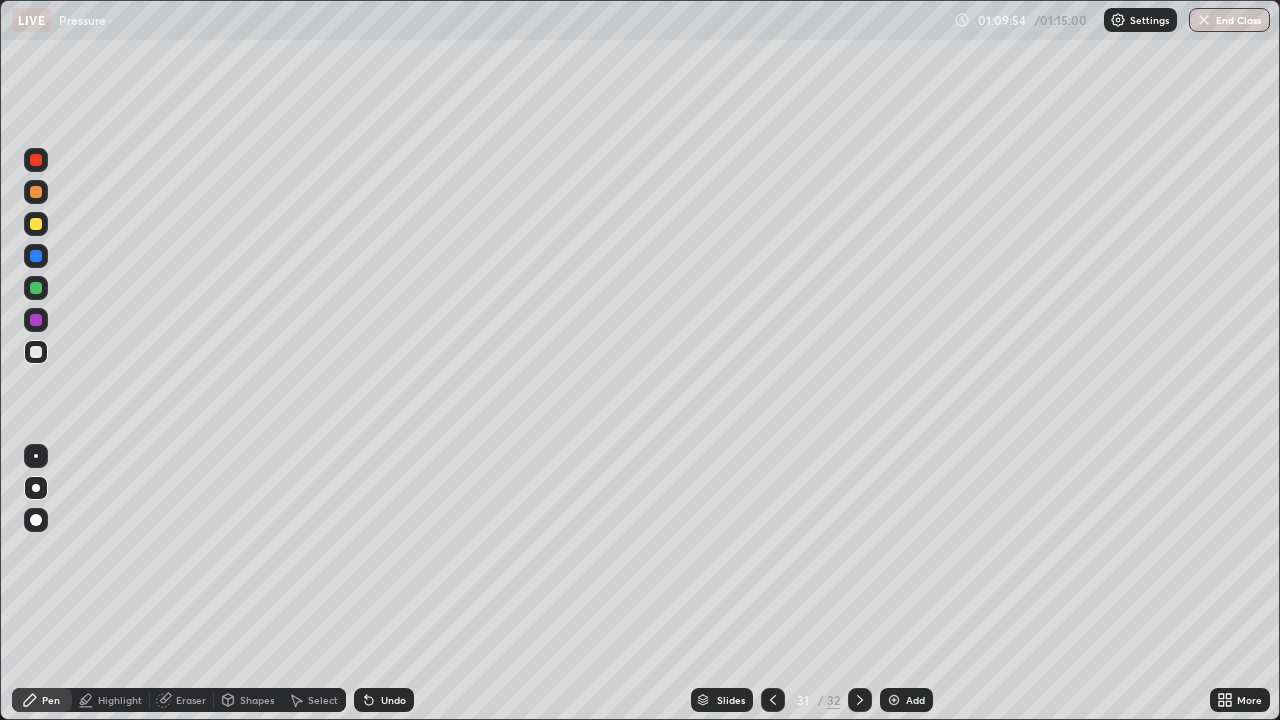 click 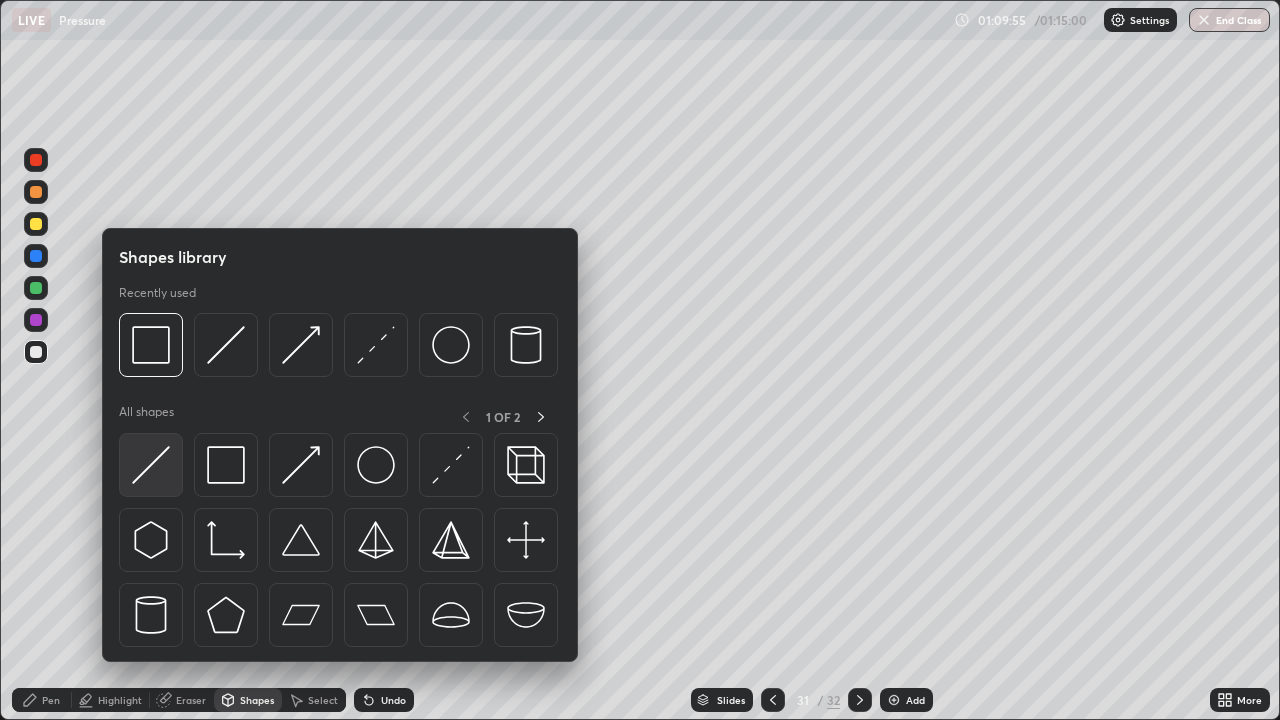 click at bounding box center (151, 465) 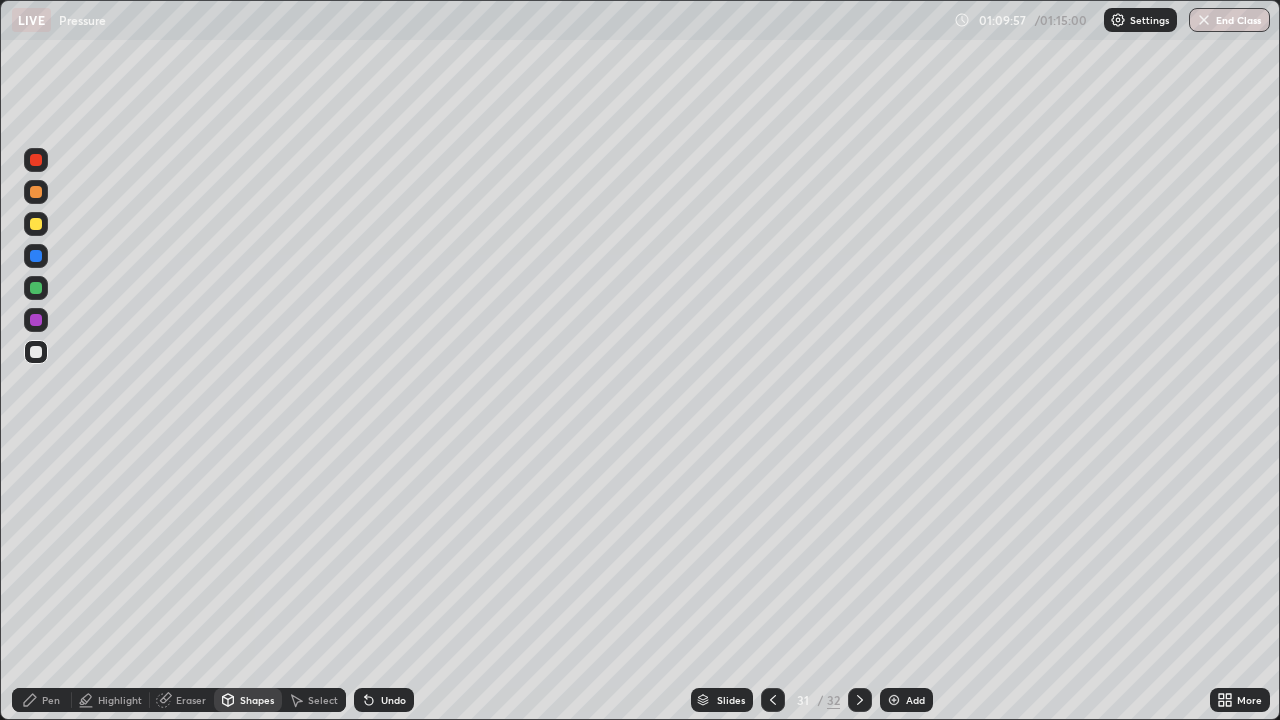 click 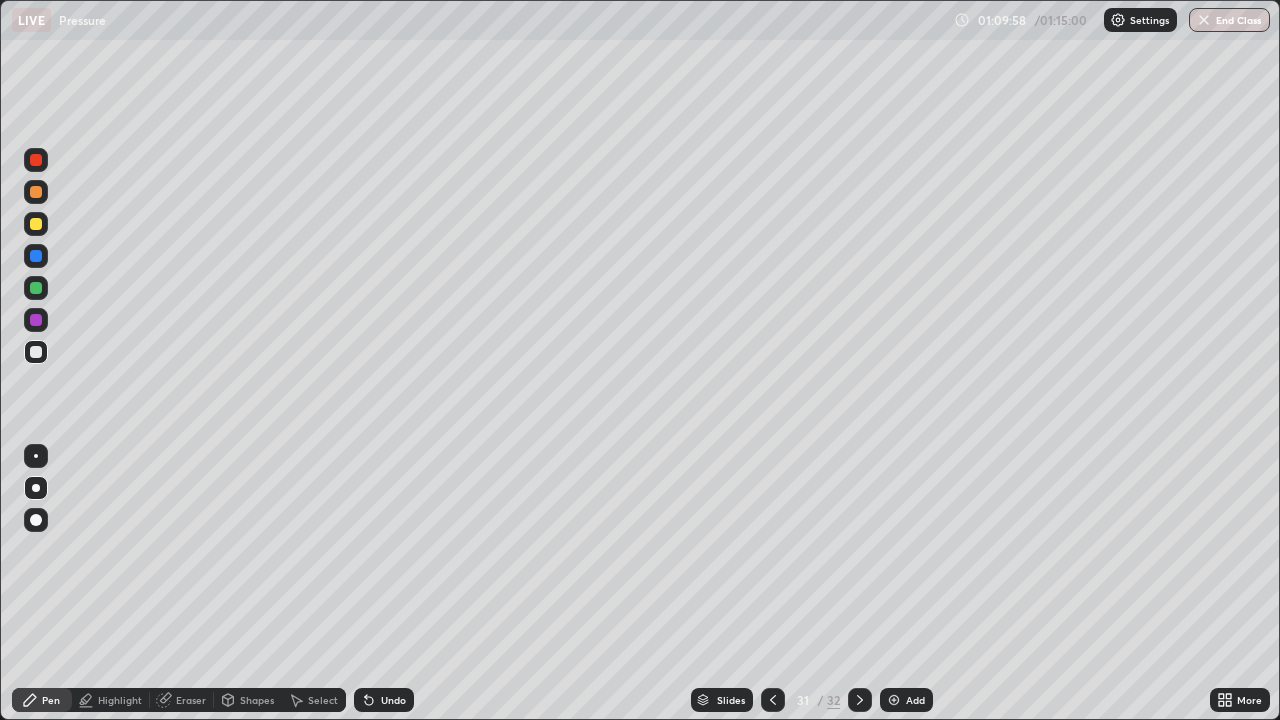 click on "Shapes" at bounding box center [257, 700] 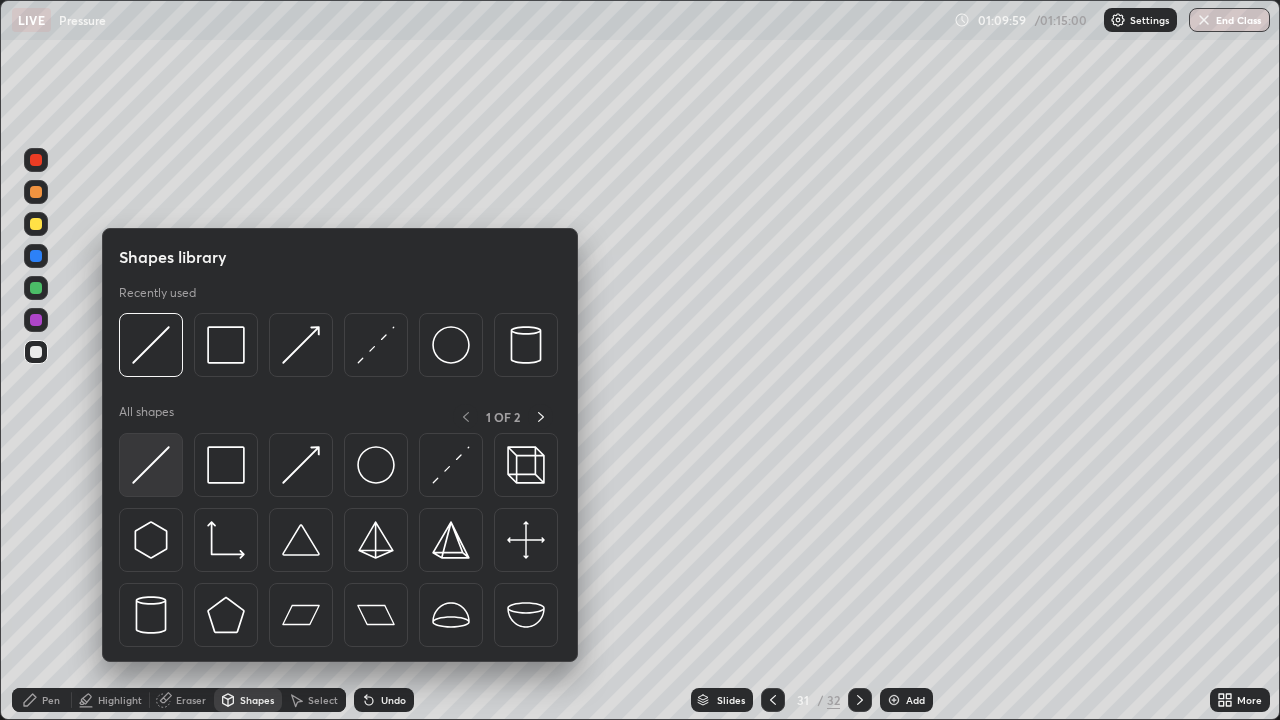 click at bounding box center [151, 465] 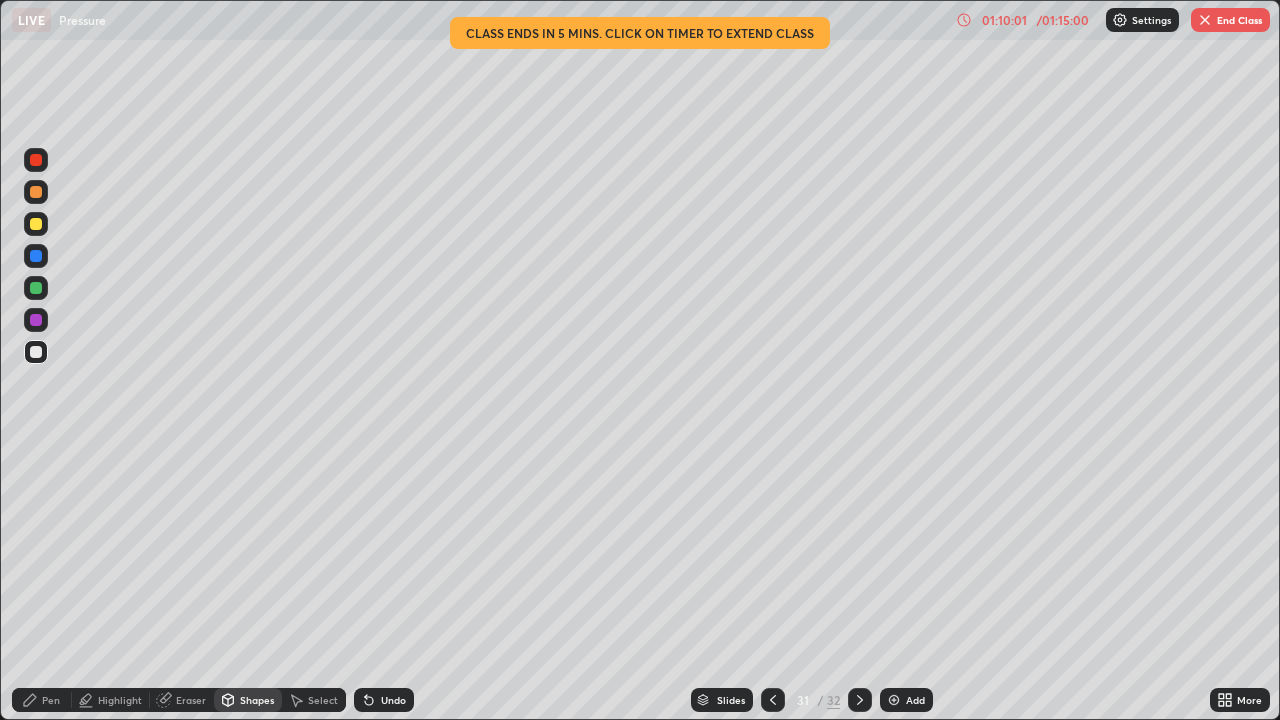 click 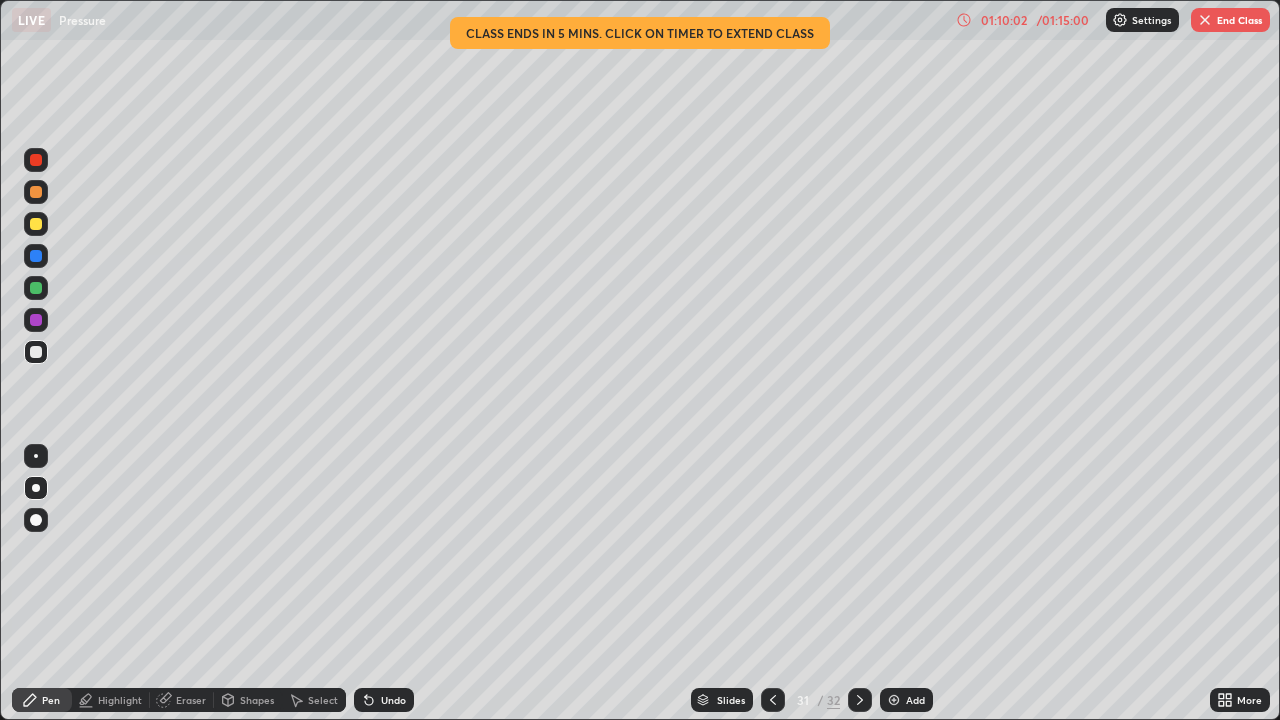 click on "Shapes" at bounding box center (257, 700) 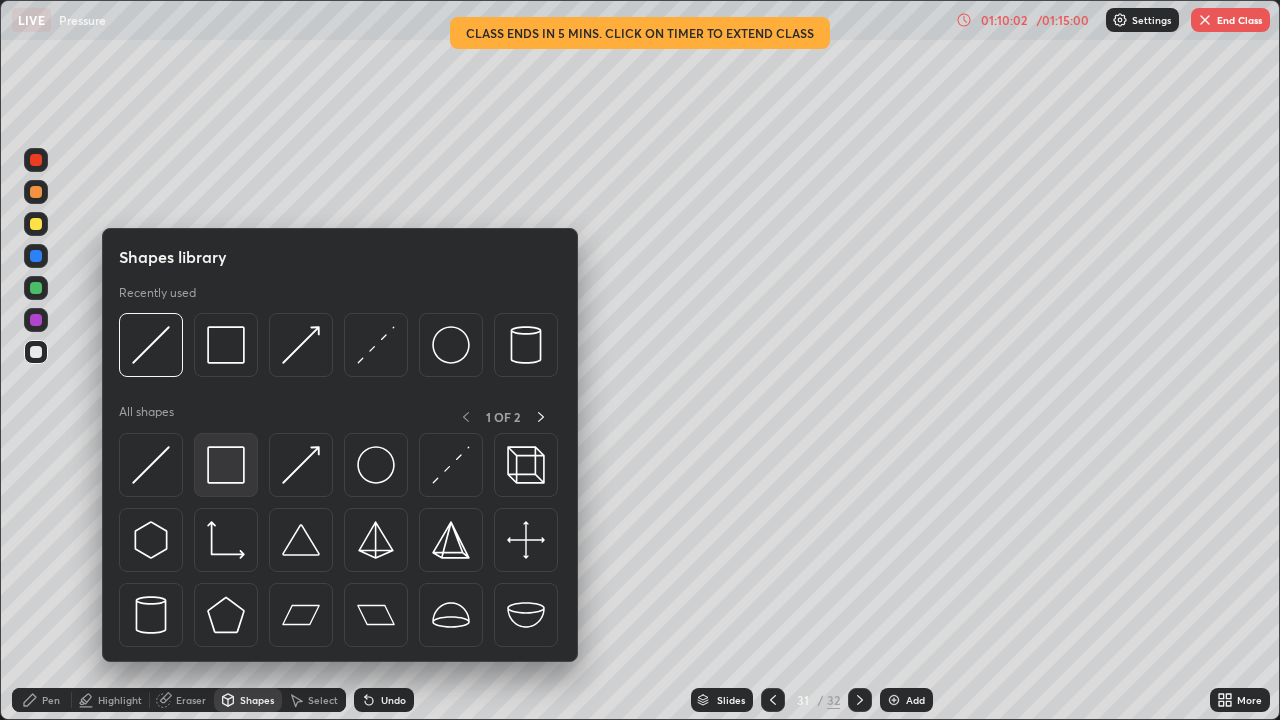 click at bounding box center [226, 465] 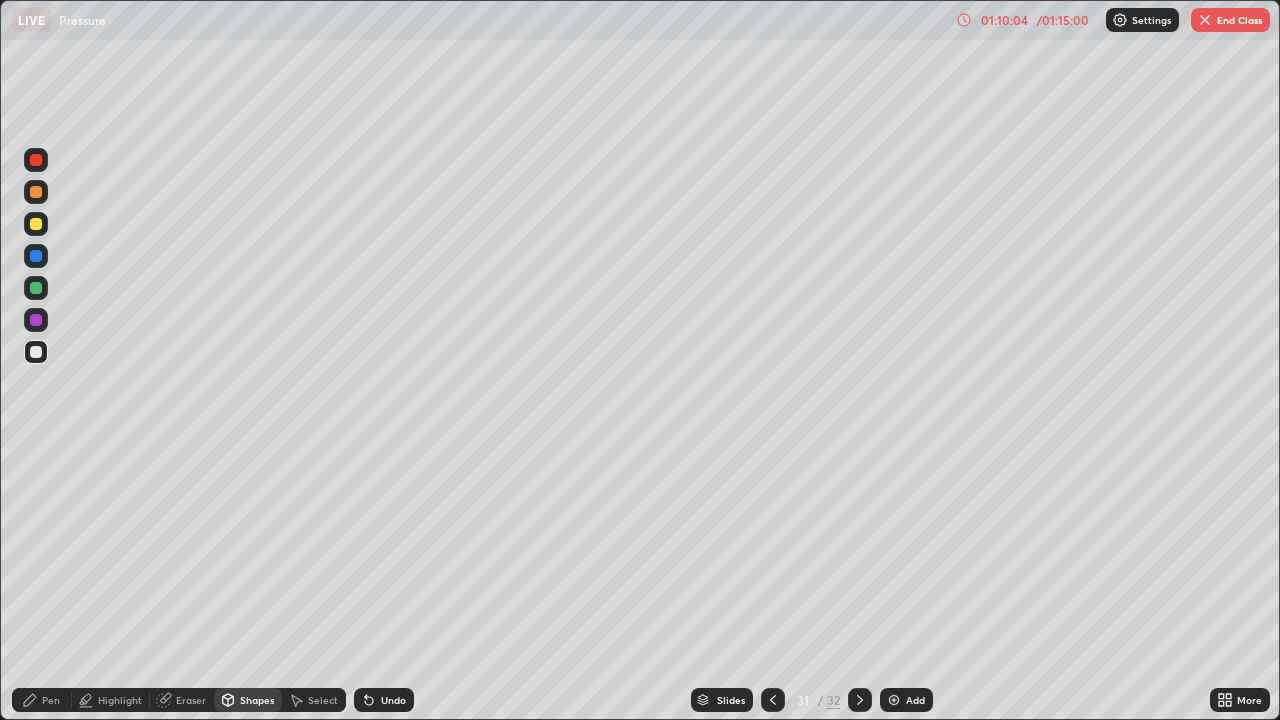 click on "Shapes" at bounding box center (257, 700) 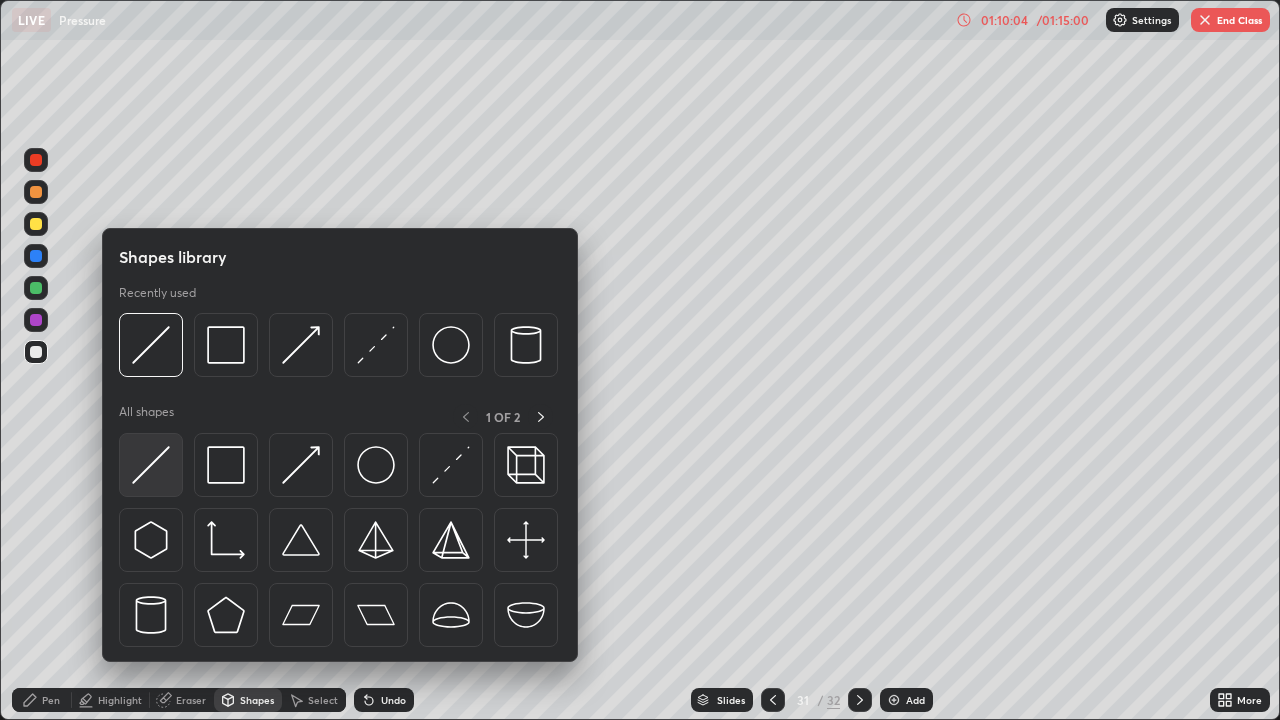 click at bounding box center (151, 465) 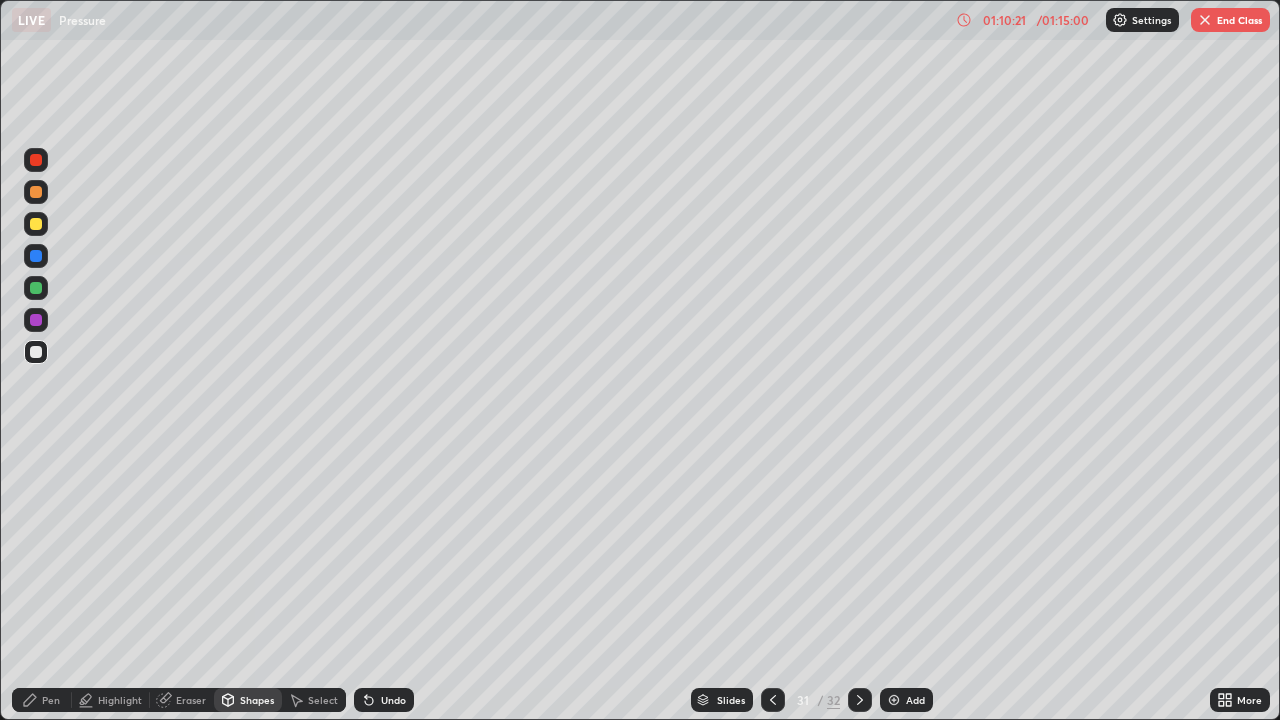 click on "Pen" at bounding box center [51, 700] 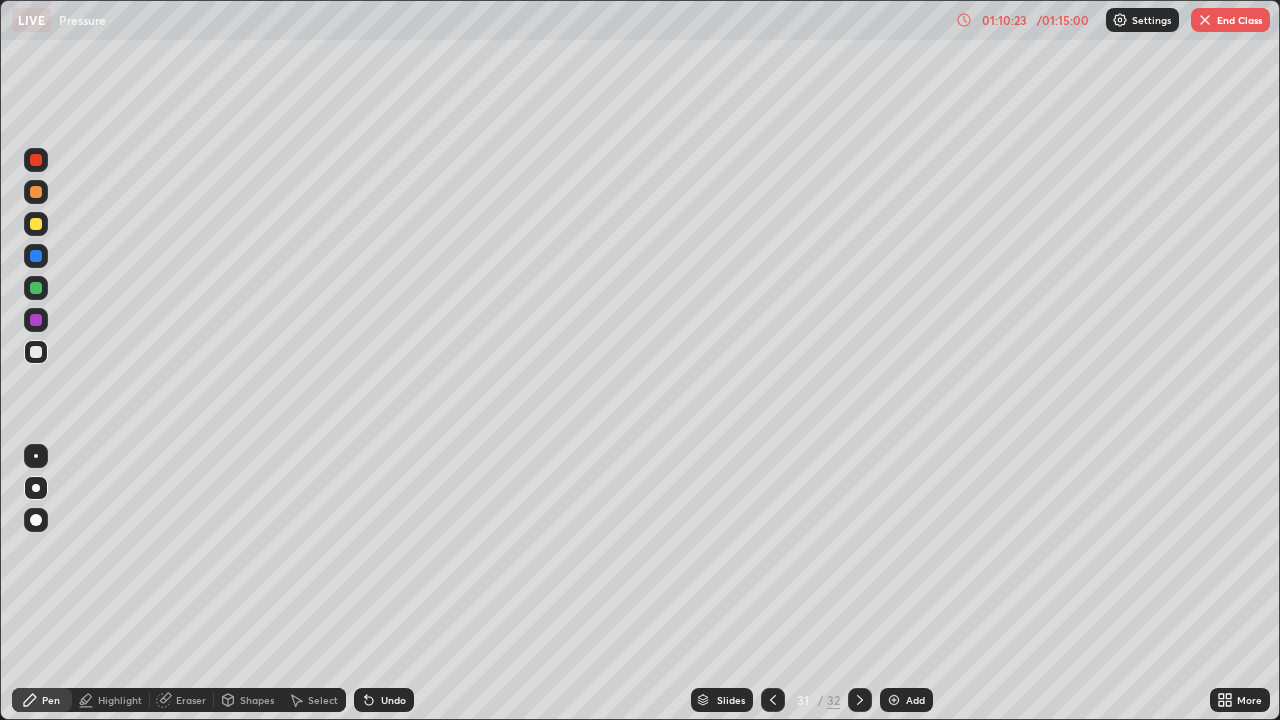 click at bounding box center [36, 224] 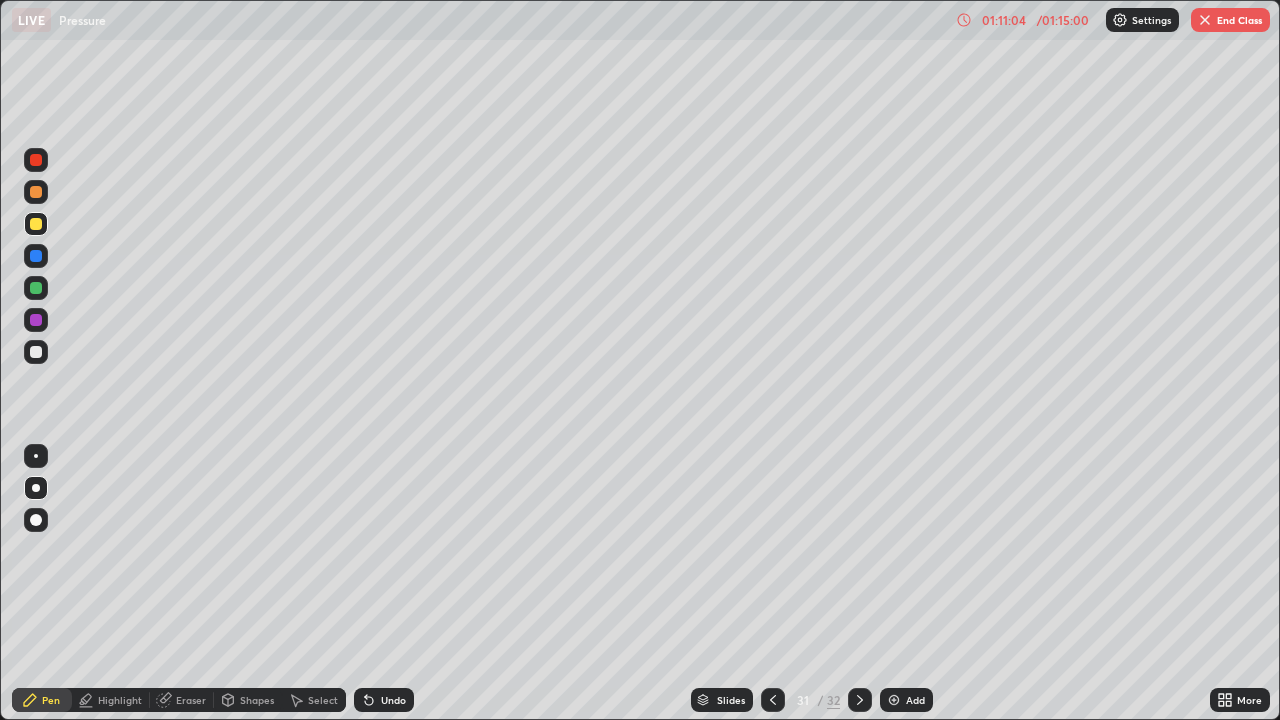 click on "Shapes" at bounding box center [257, 700] 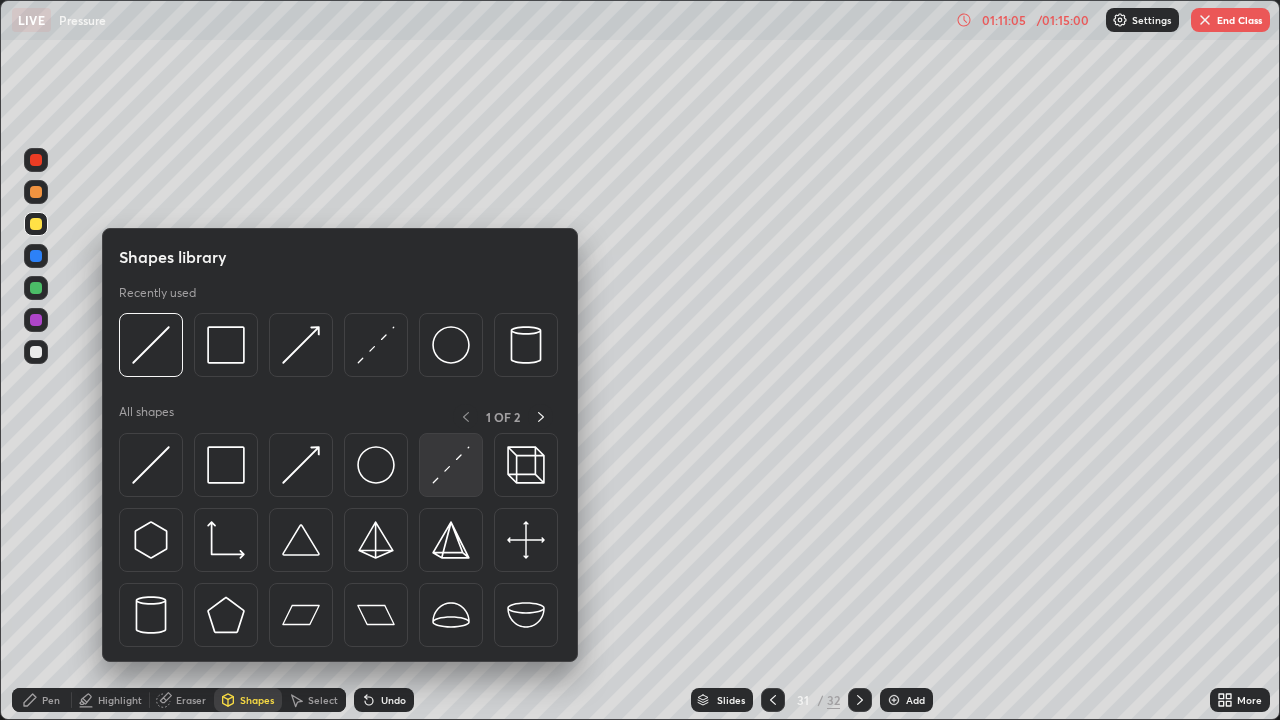 click at bounding box center (451, 465) 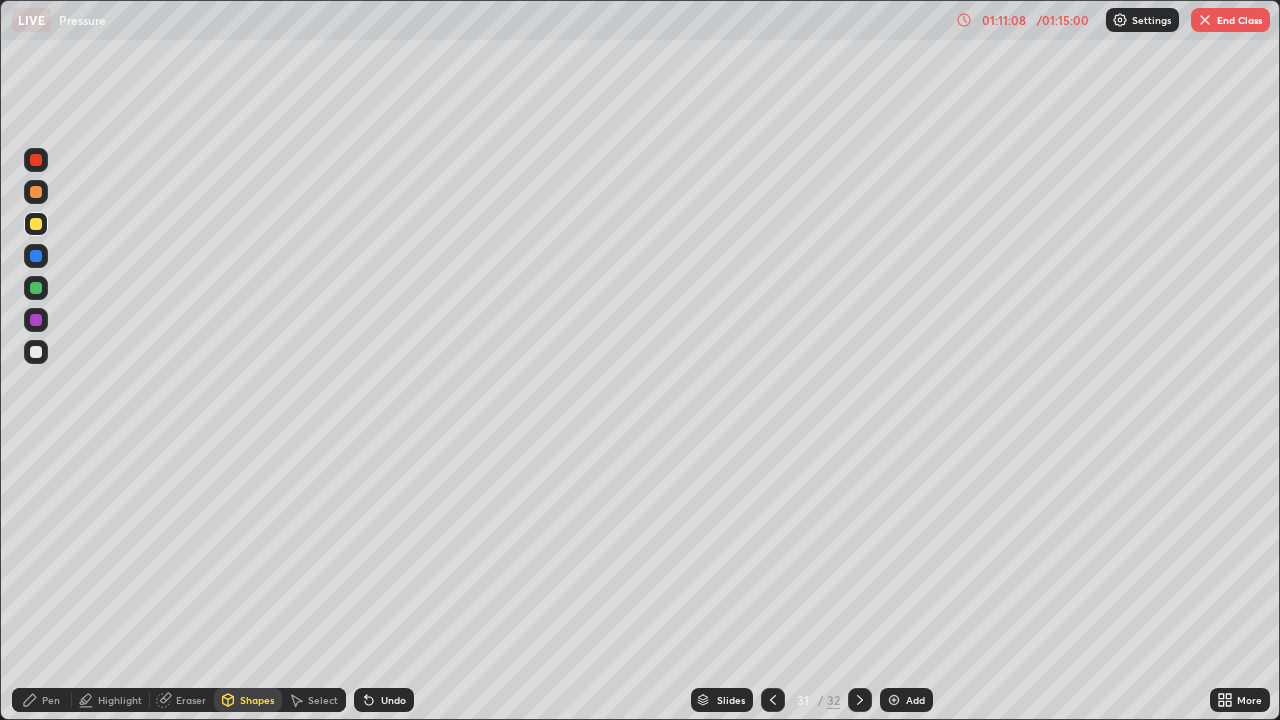 click on "Pen" at bounding box center [42, 700] 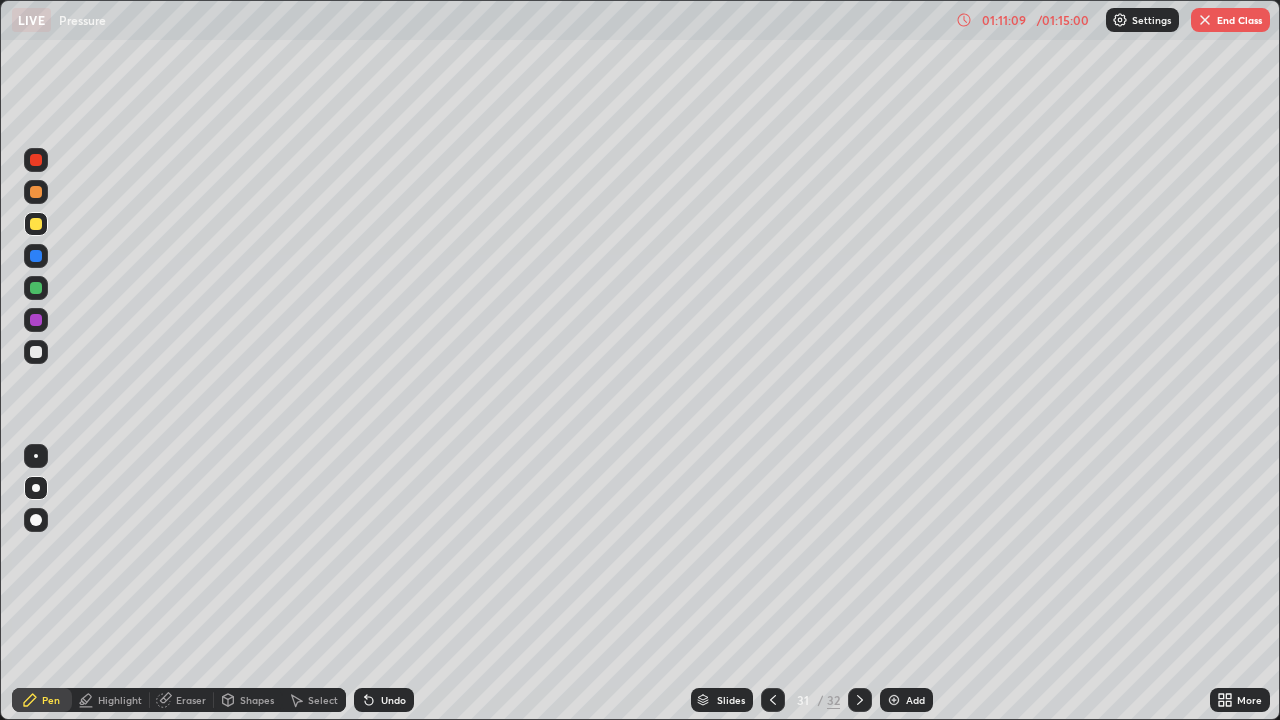 click at bounding box center [36, 320] 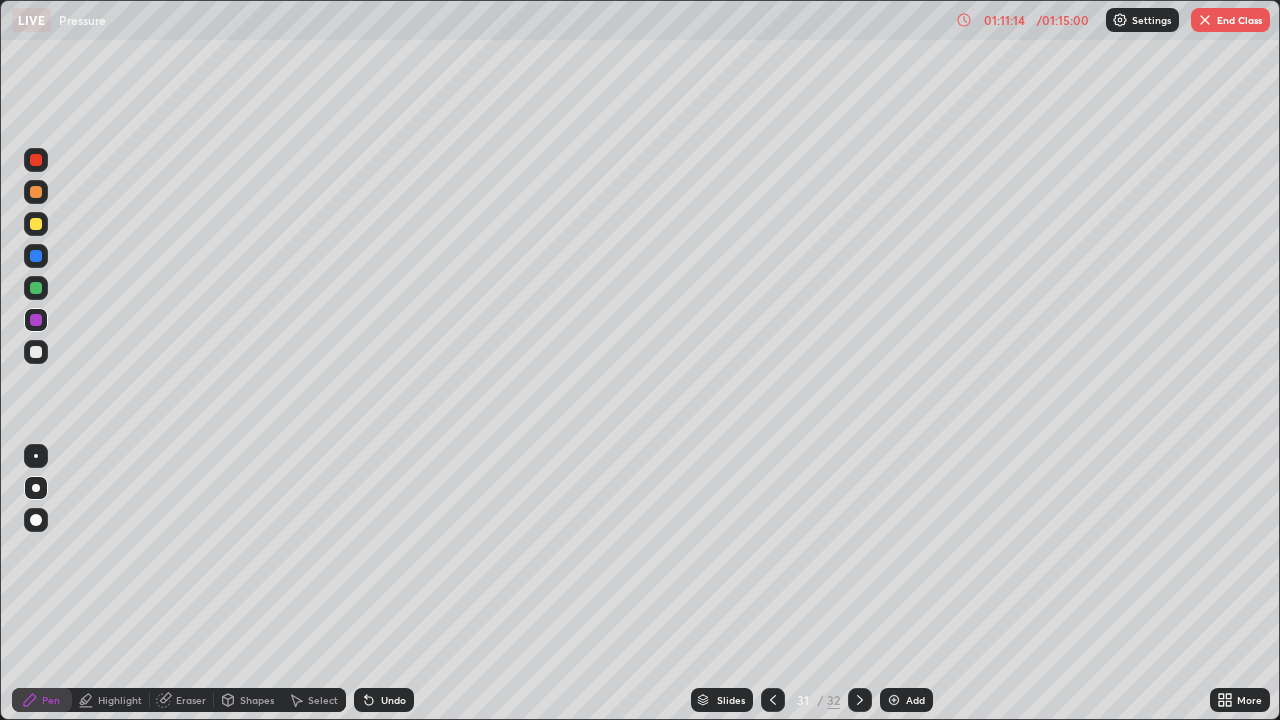 click at bounding box center [36, 352] 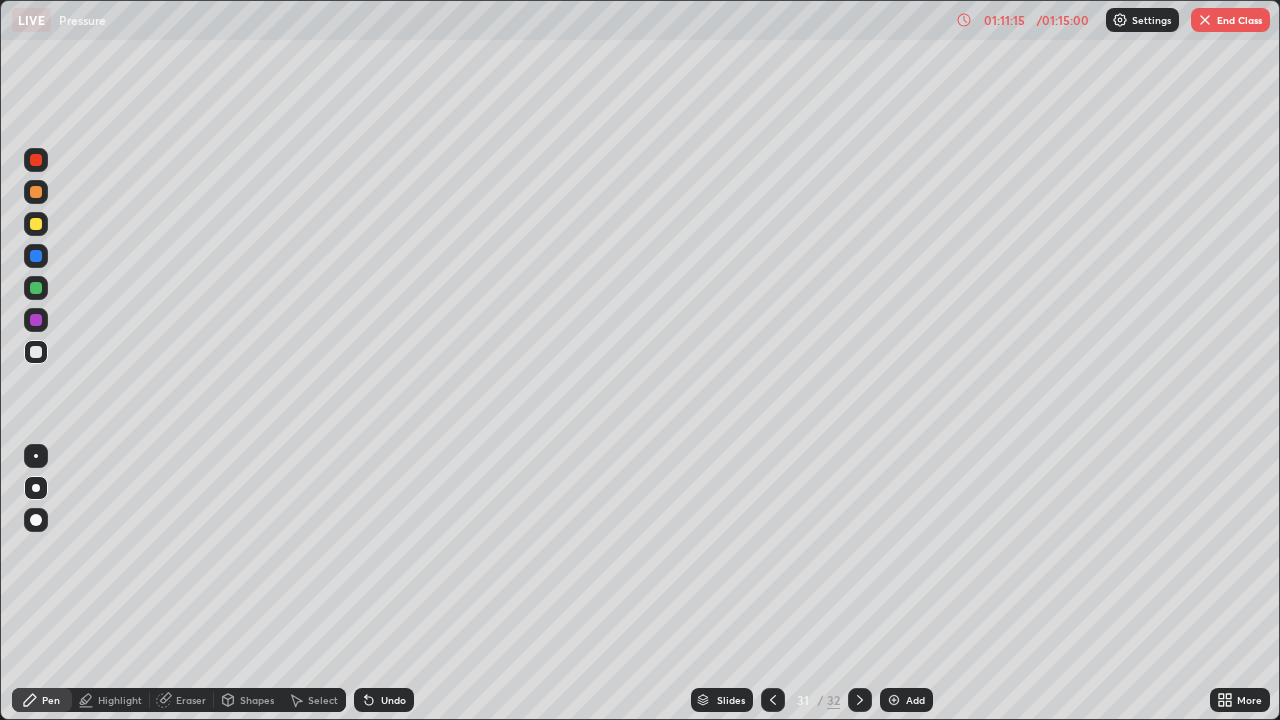 click at bounding box center [36, 288] 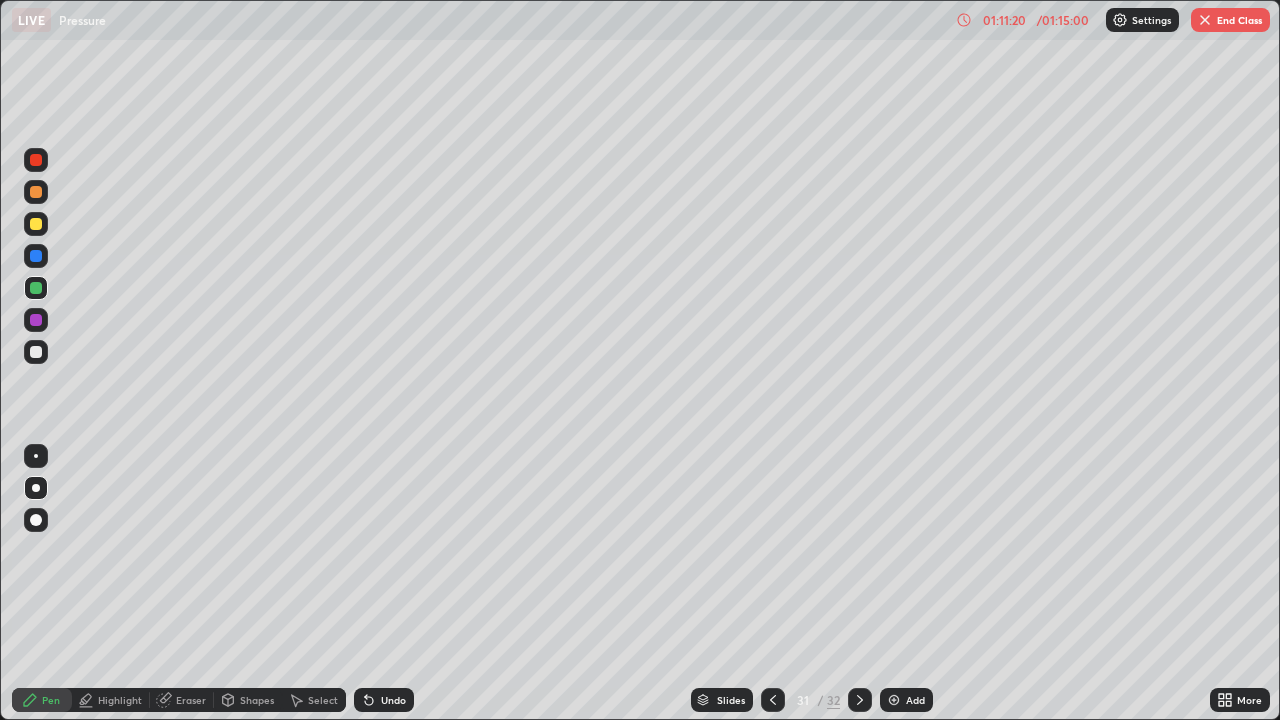click at bounding box center (36, 320) 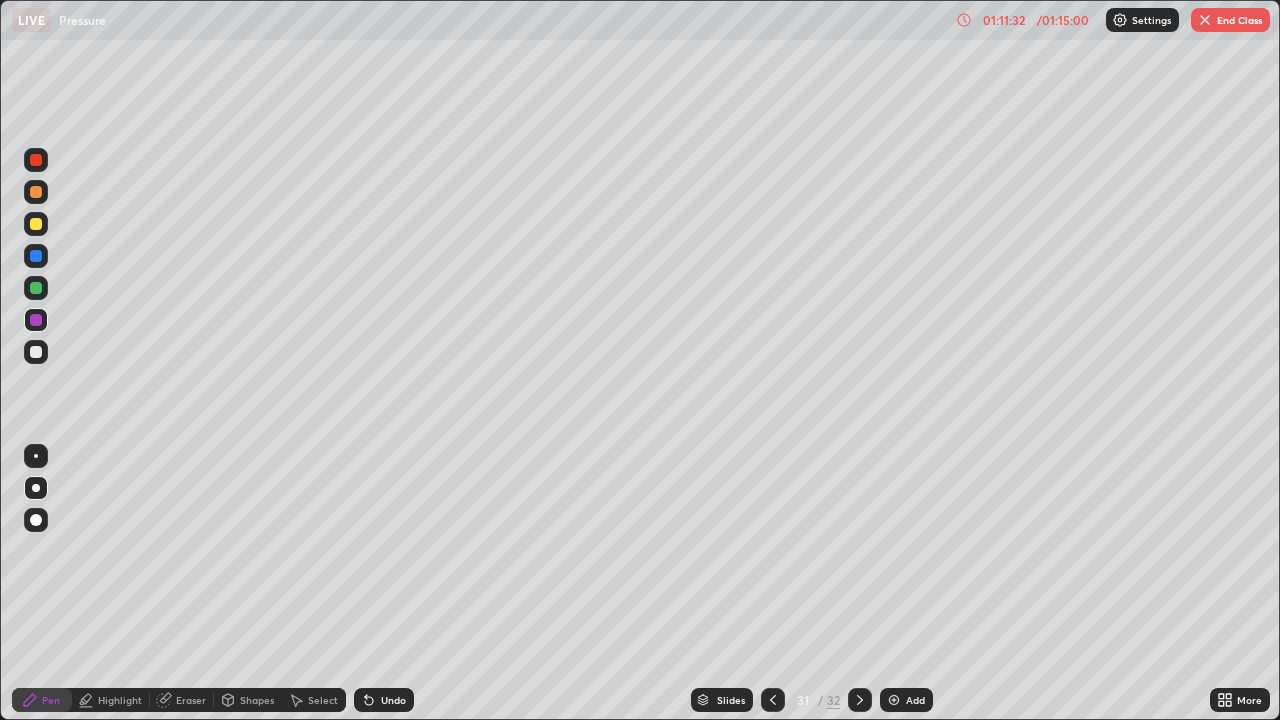 click at bounding box center [36, 256] 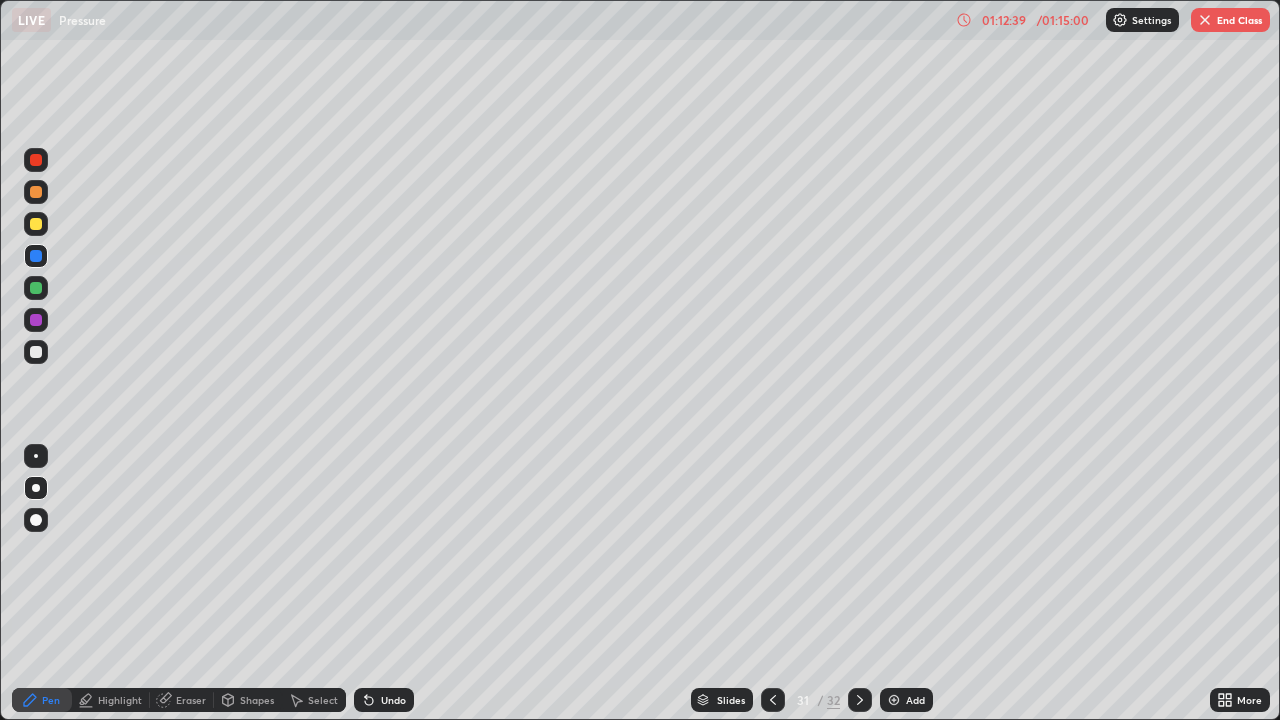 click on "End Class" at bounding box center (1230, 20) 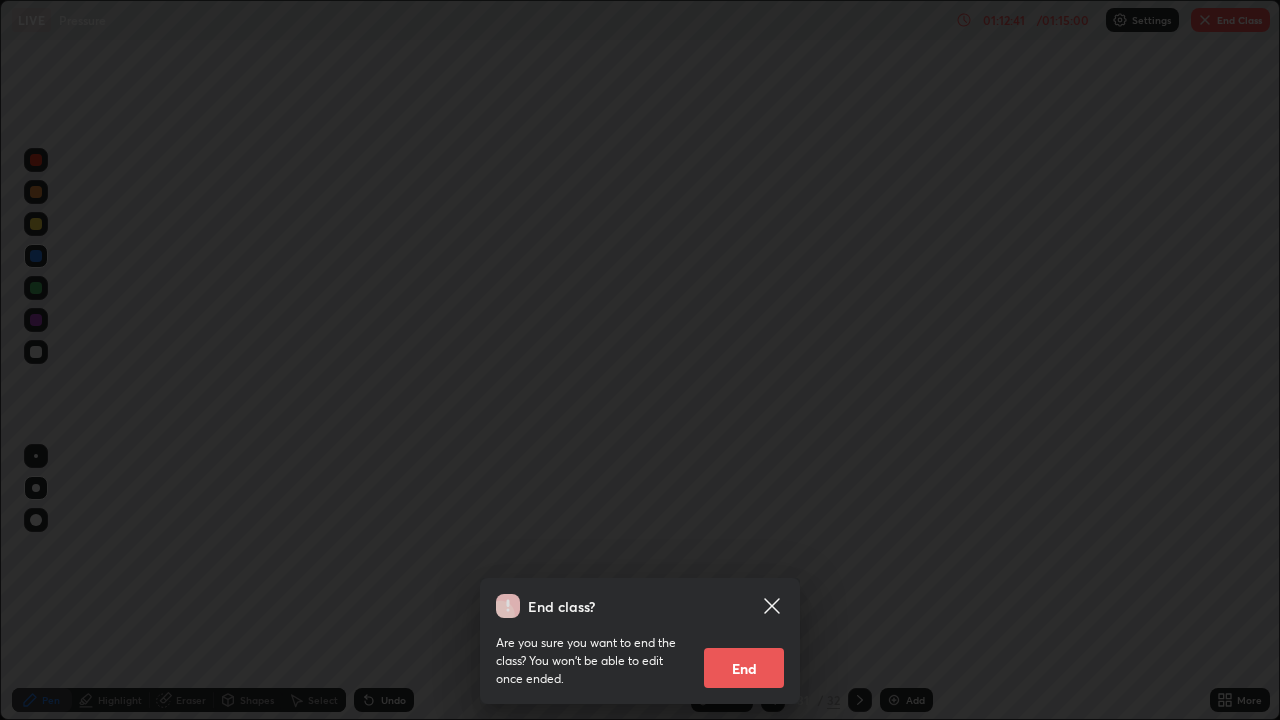 click 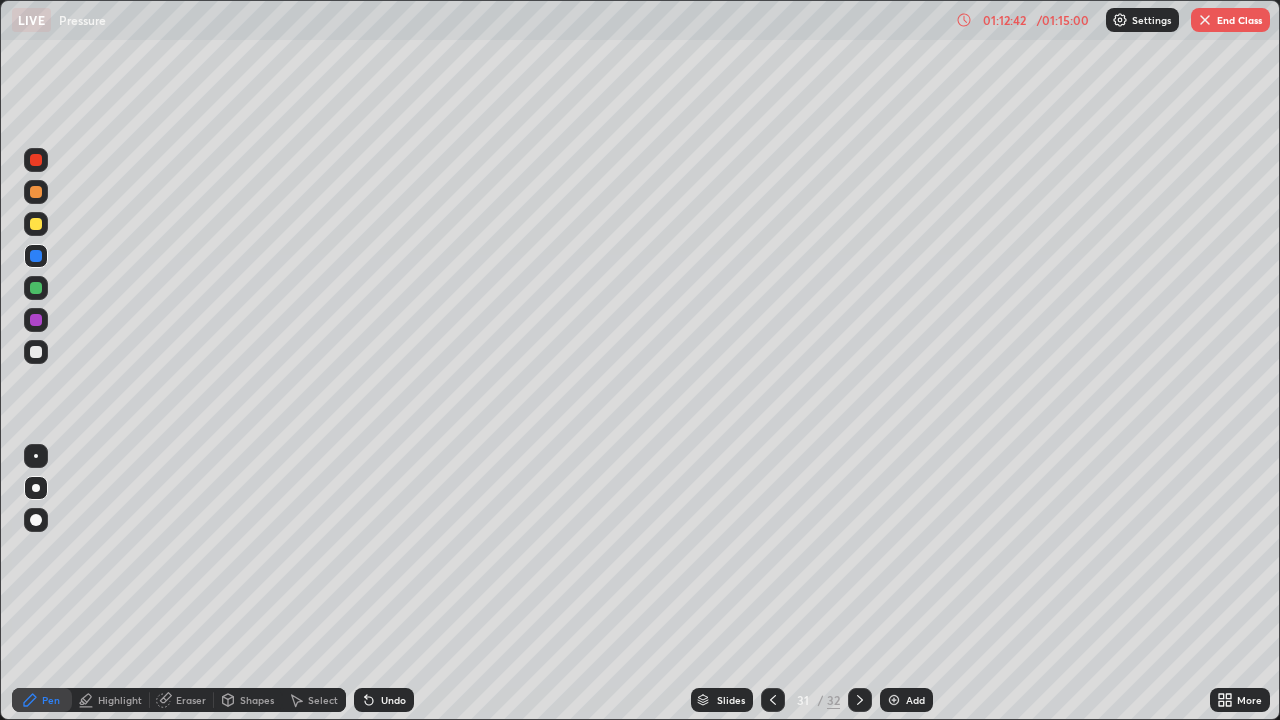 click on "Slides" at bounding box center (731, 700) 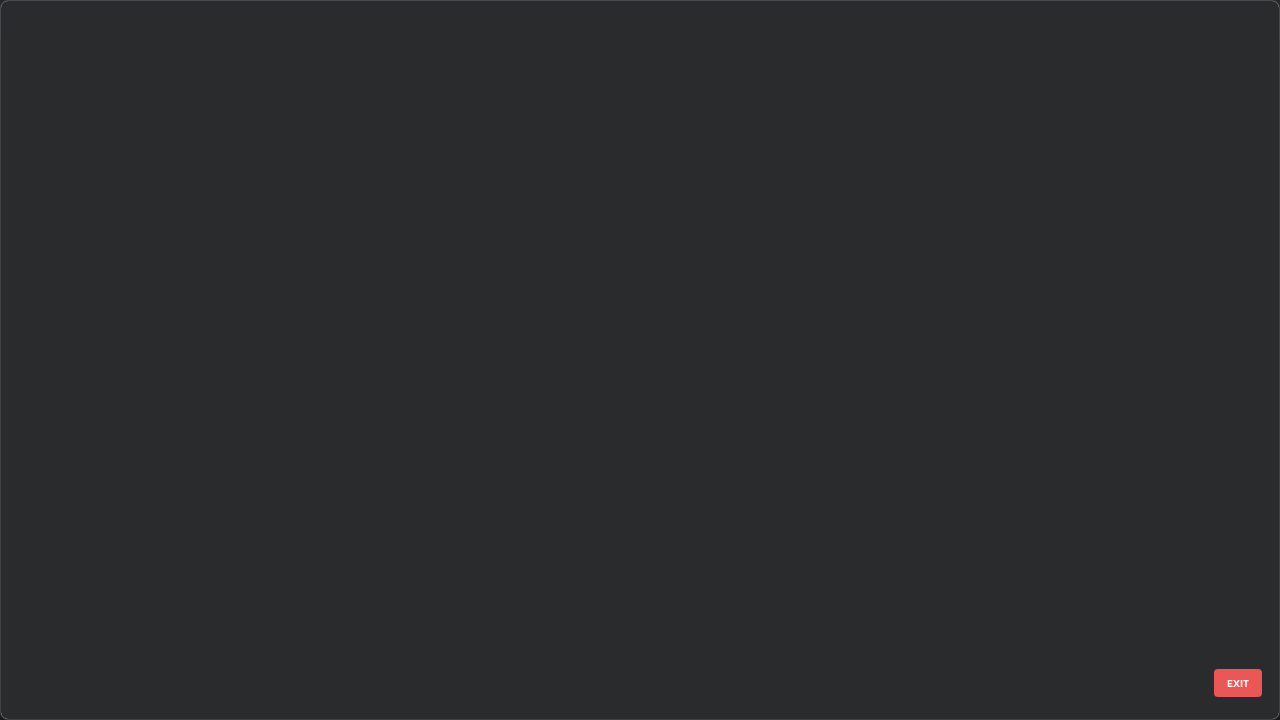 scroll, scrollTop: 1753, scrollLeft: 0, axis: vertical 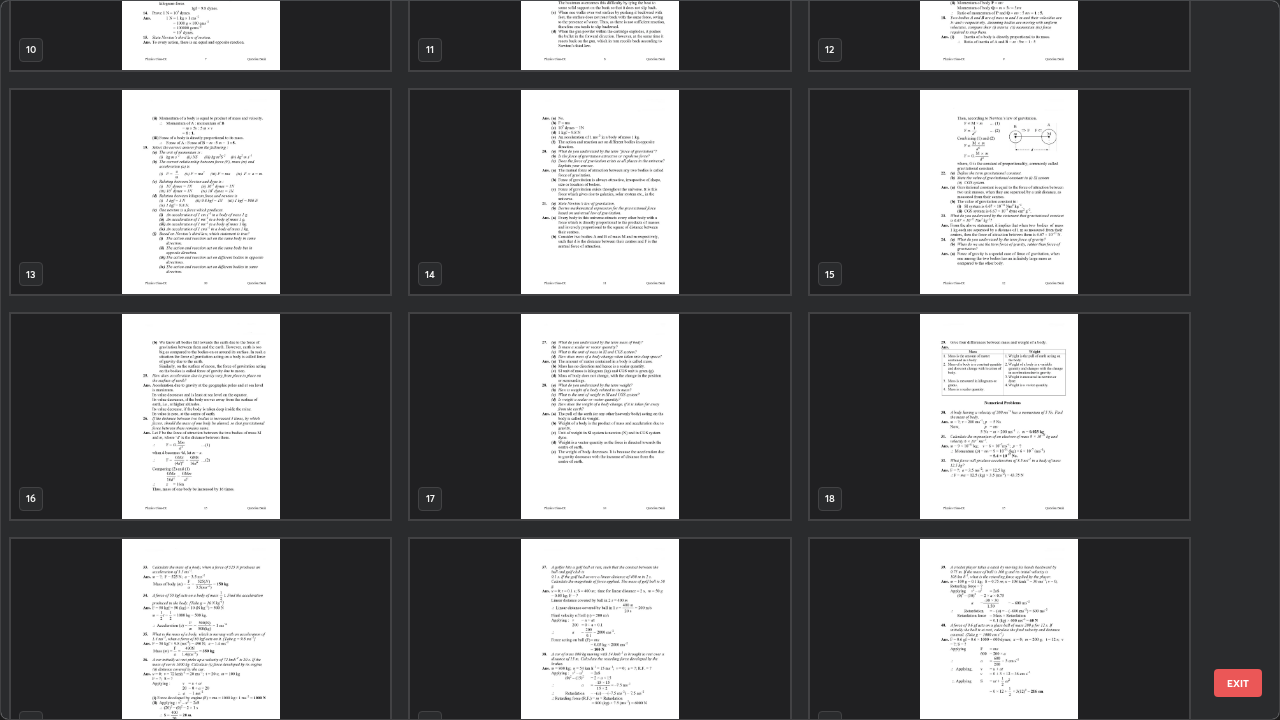 click at bounding box center (999, 416) 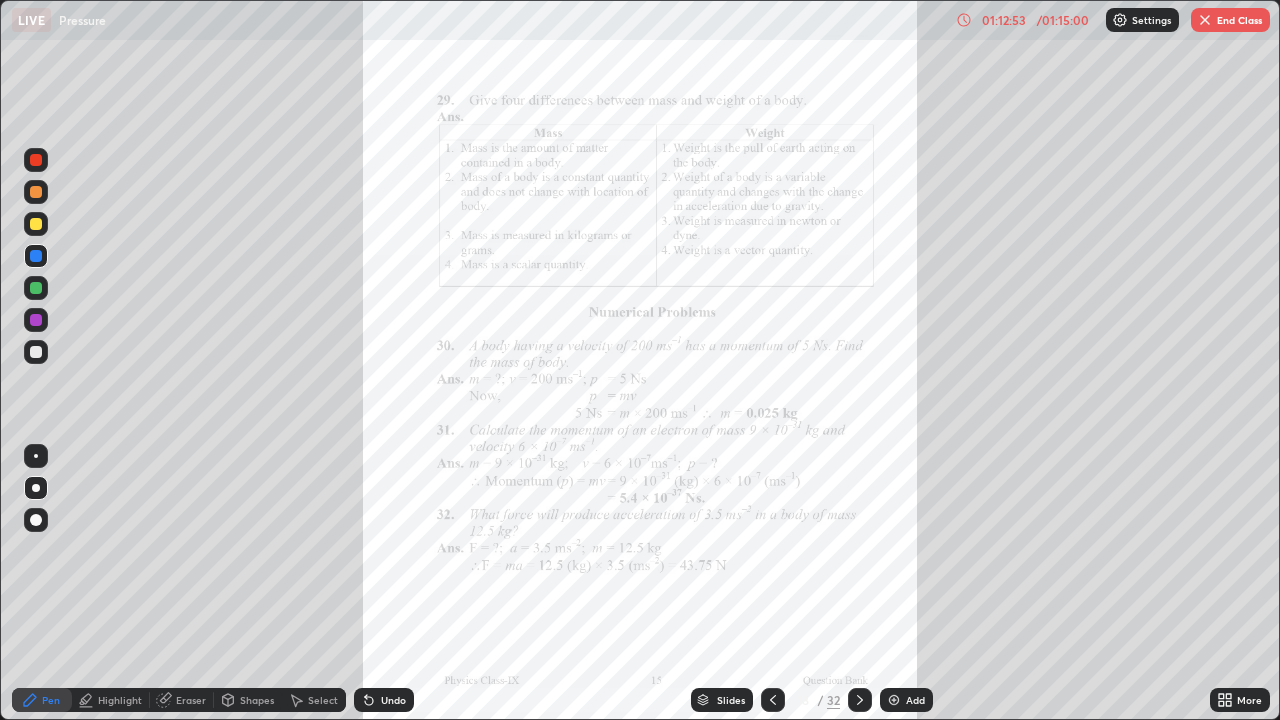 click at bounding box center [999, 416] 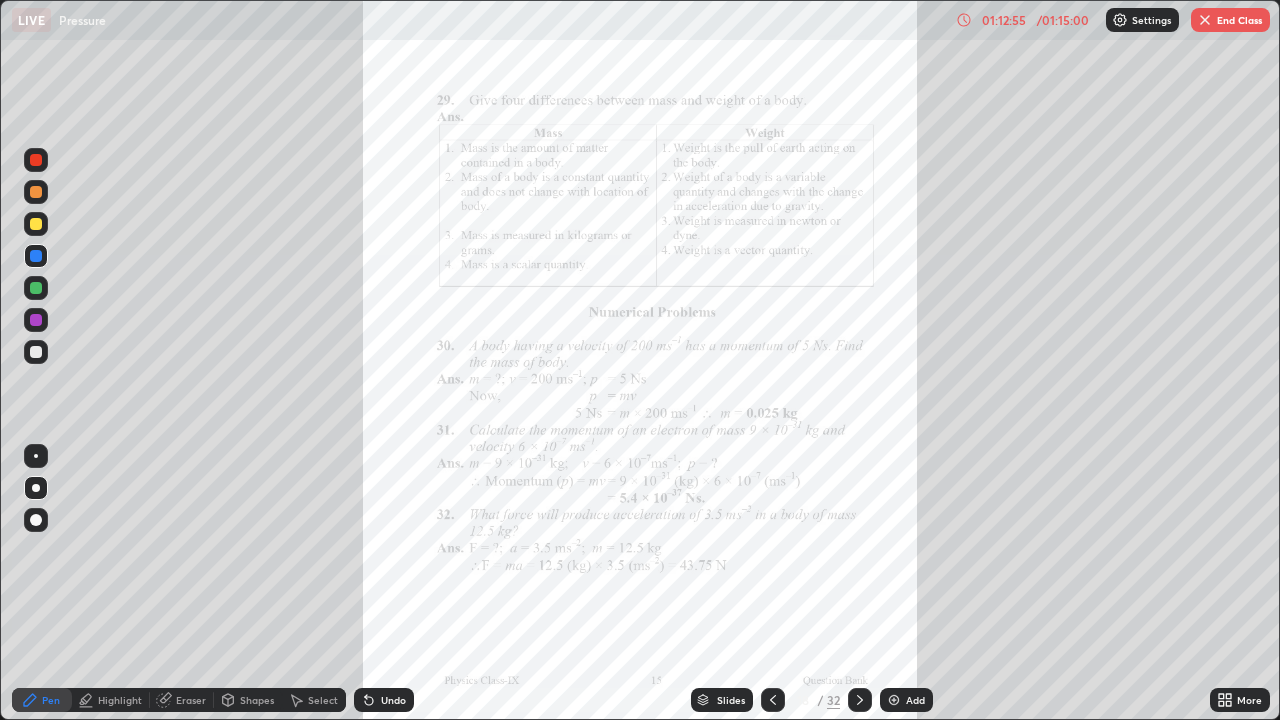 click 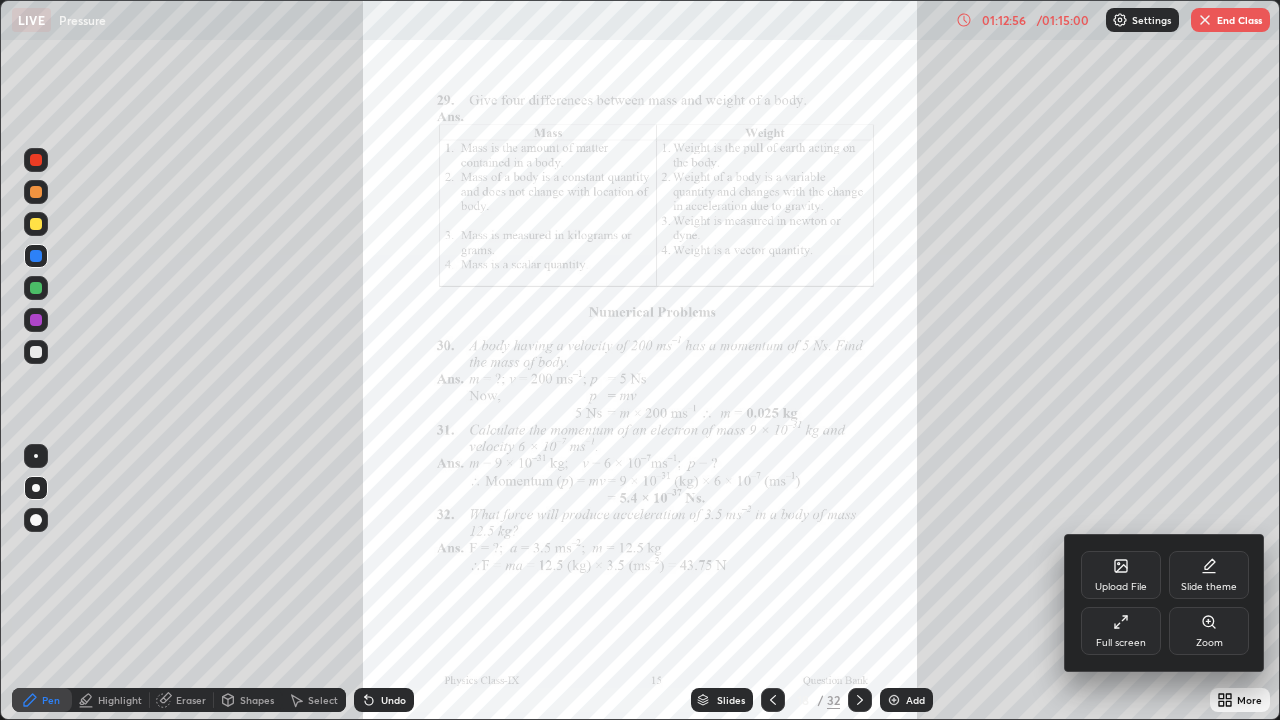 click on "Zoom" at bounding box center (1209, 631) 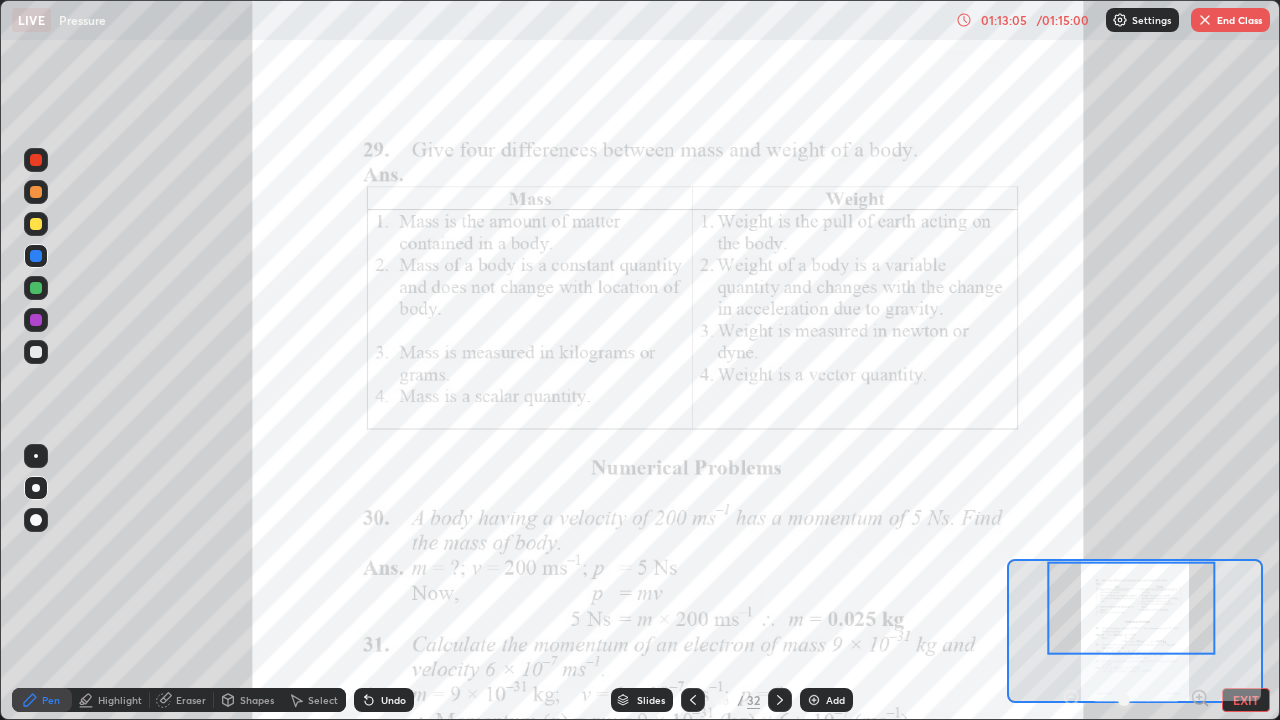 click at bounding box center (693, 700) 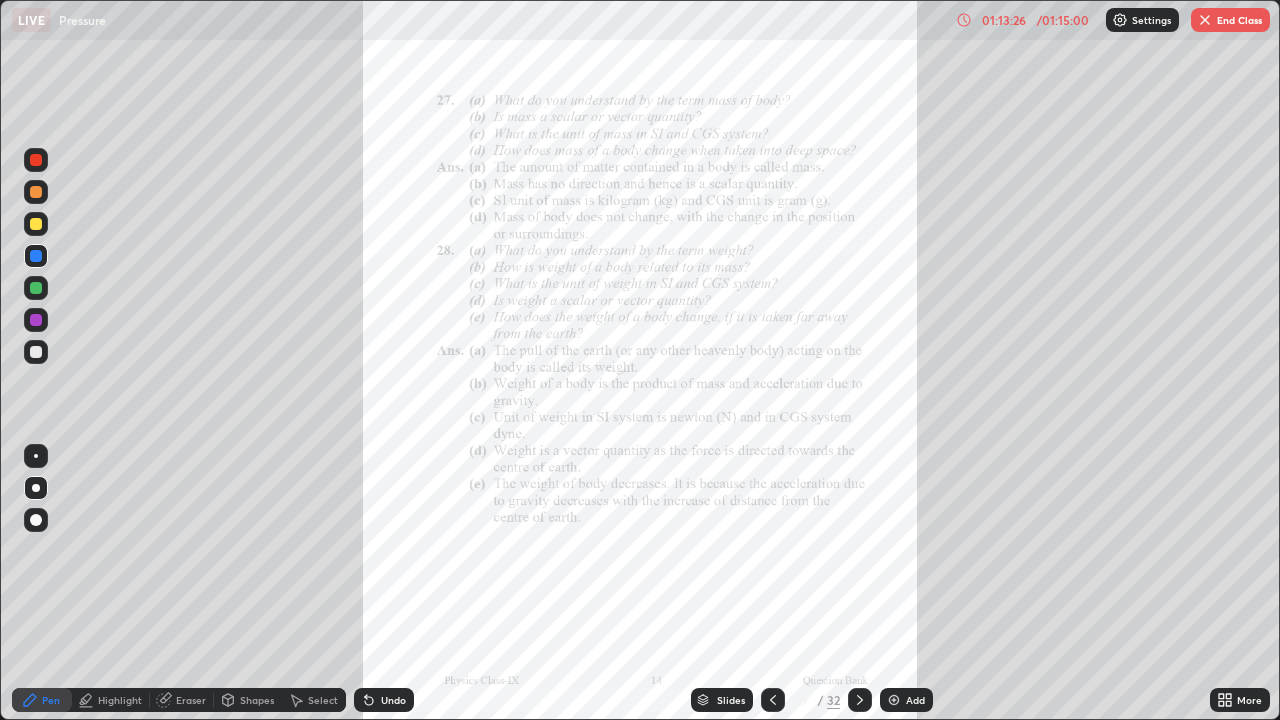 click 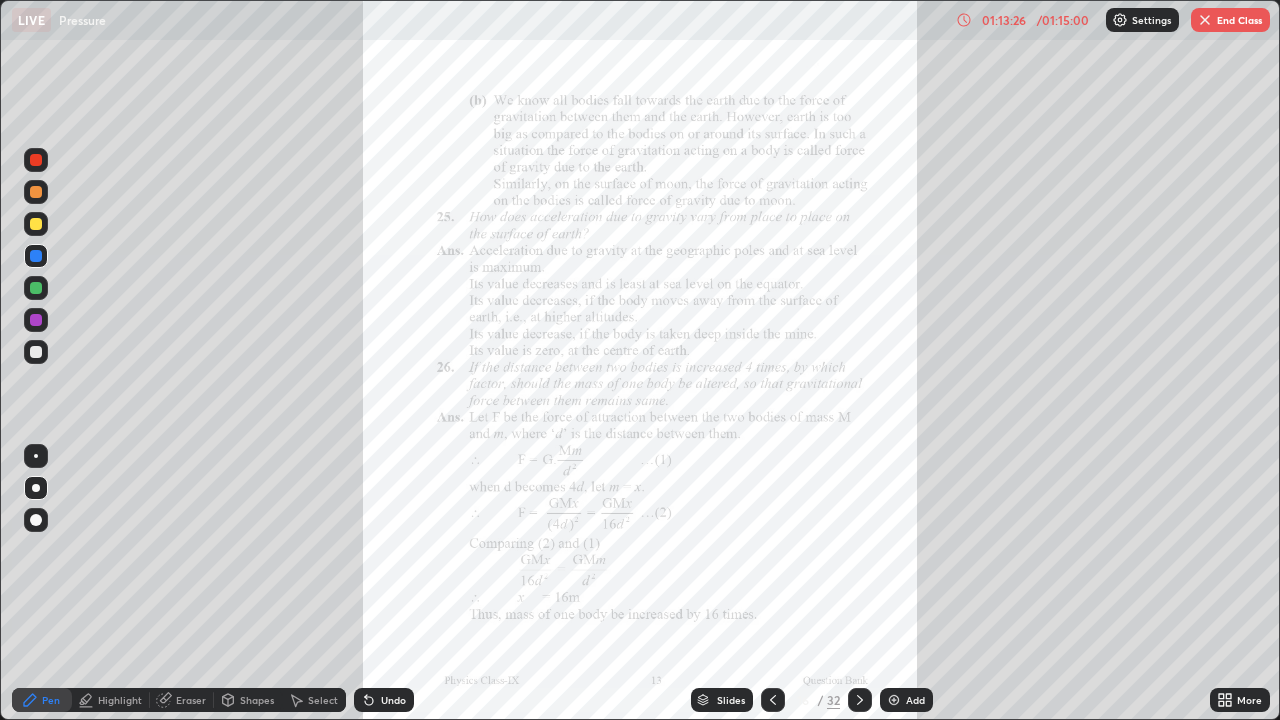 click 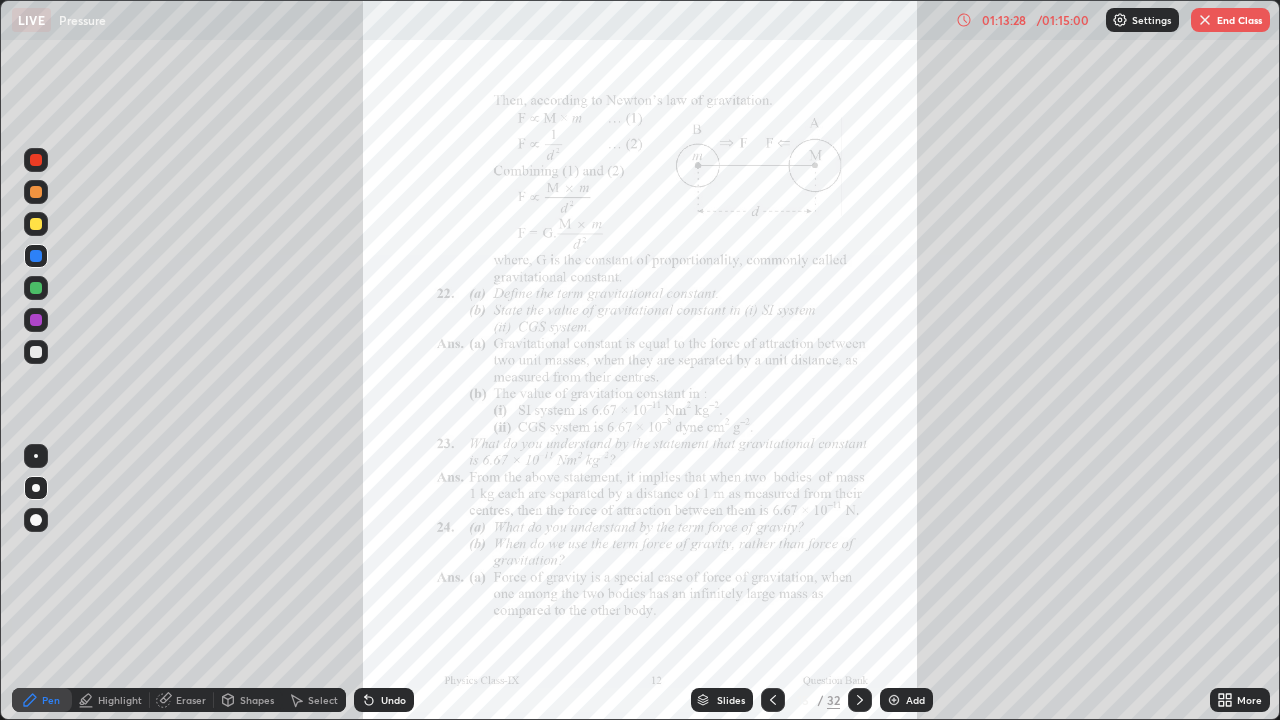 click 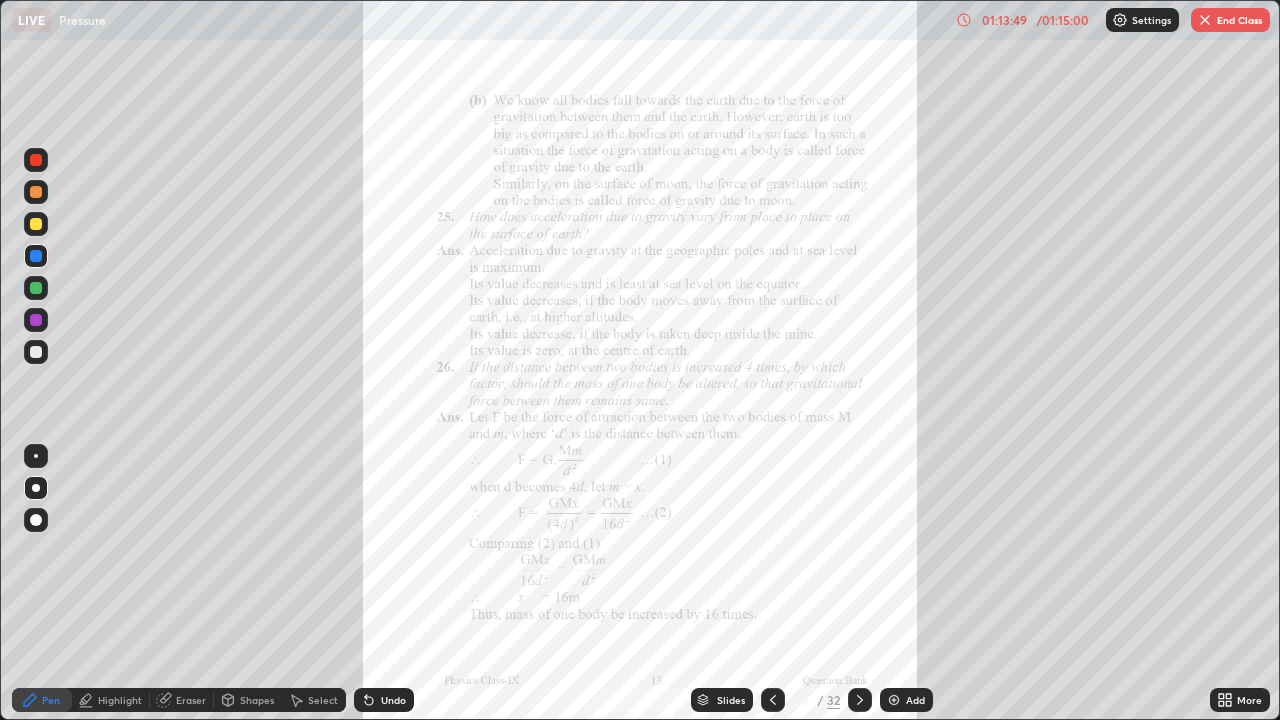click on "/  01:15:00" at bounding box center (1063, 20) 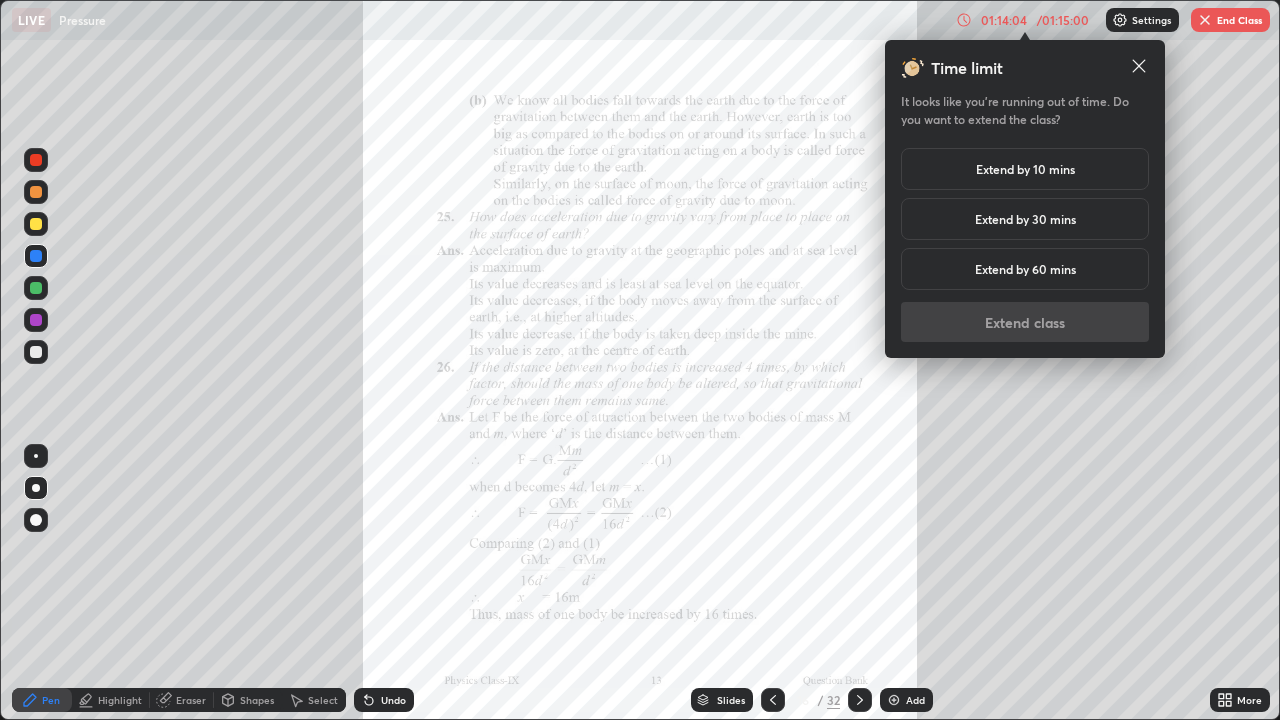 click on "End Class" at bounding box center (1230, 20) 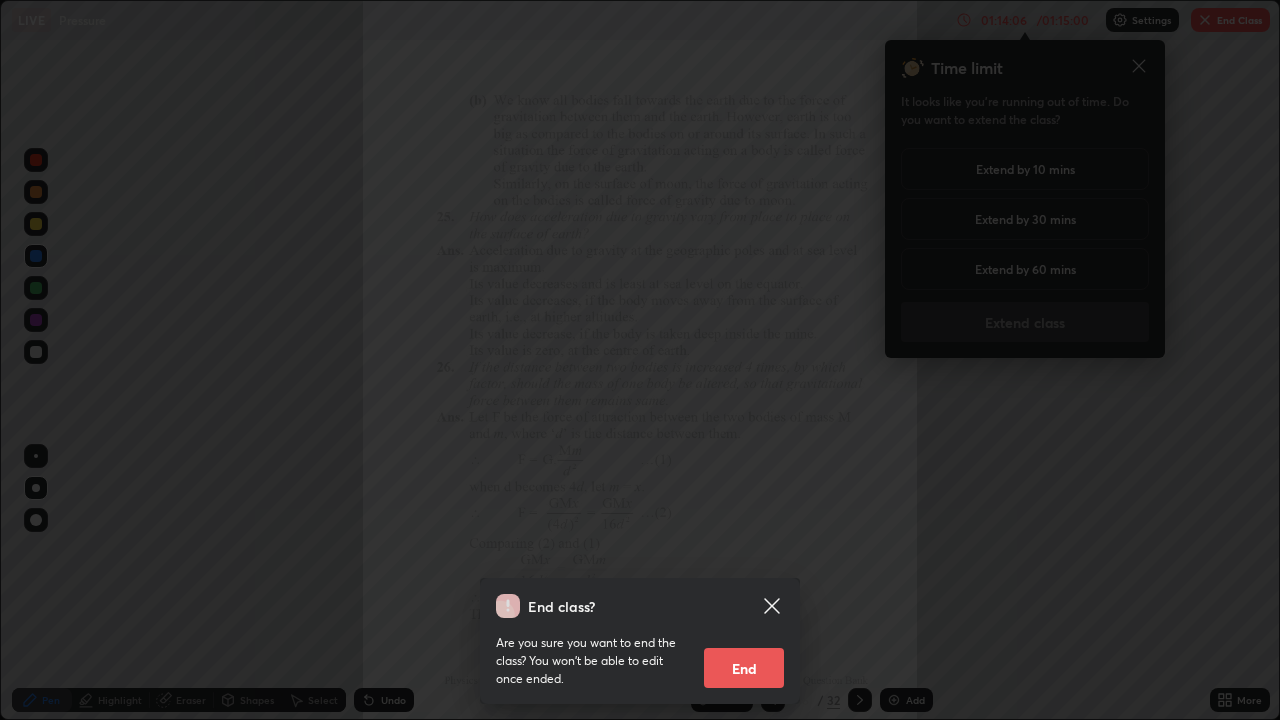 click on "End" at bounding box center [744, 668] 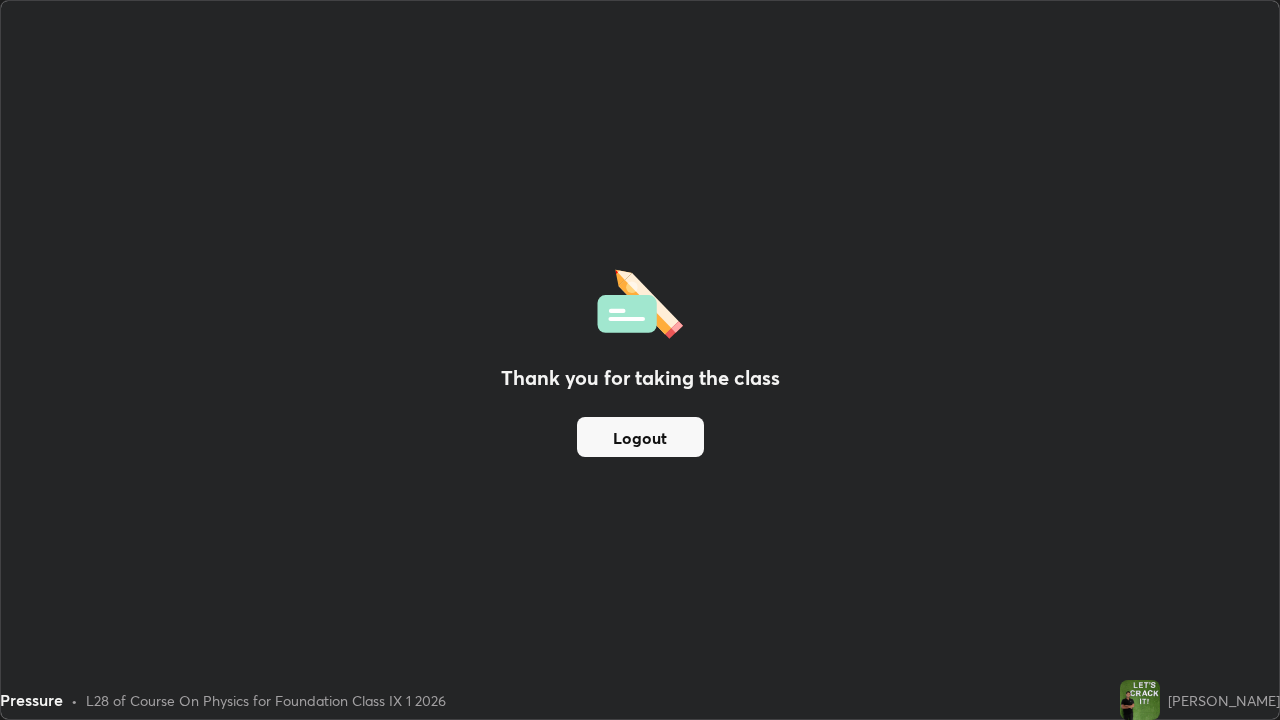 click on "Logout" at bounding box center [640, 437] 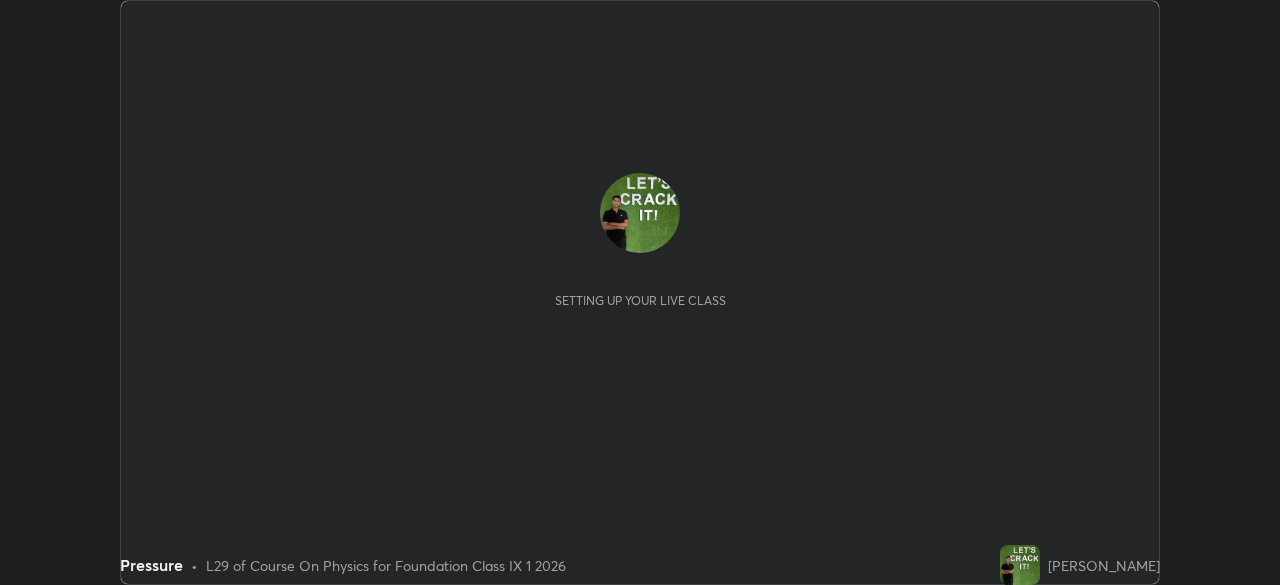 scroll, scrollTop: 0, scrollLeft: 0, axis: both 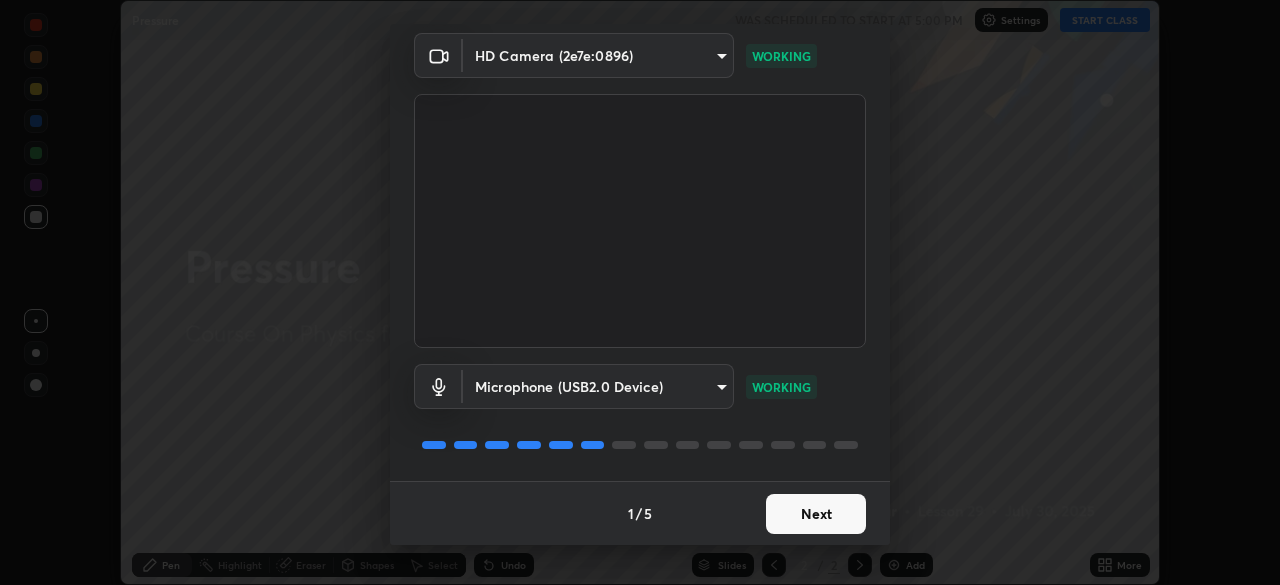 click on "Next" at bounding box center [816, 514] 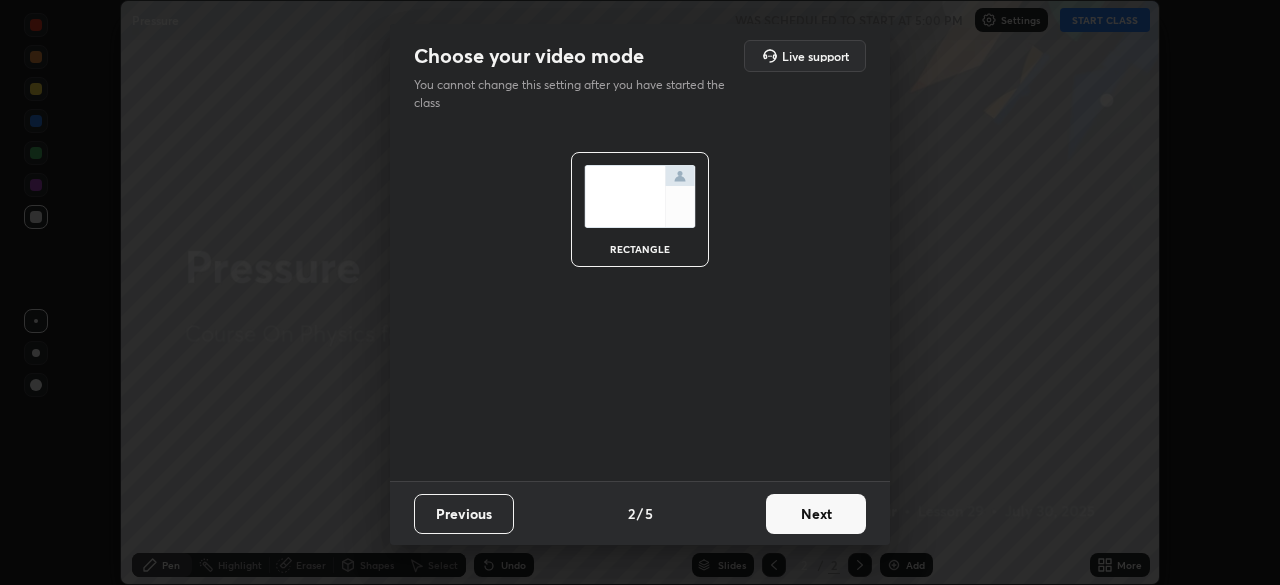scroll, scrollTop: 0, scrollLeft: 0, axis: both 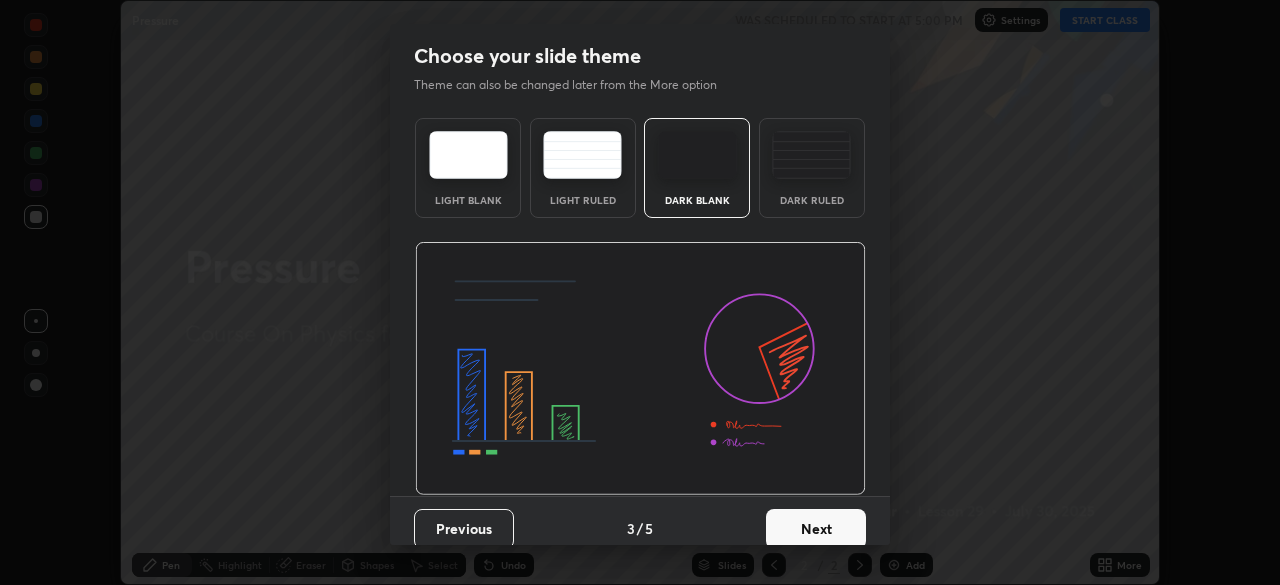 click on "Next" at bounding box center [816, 529] 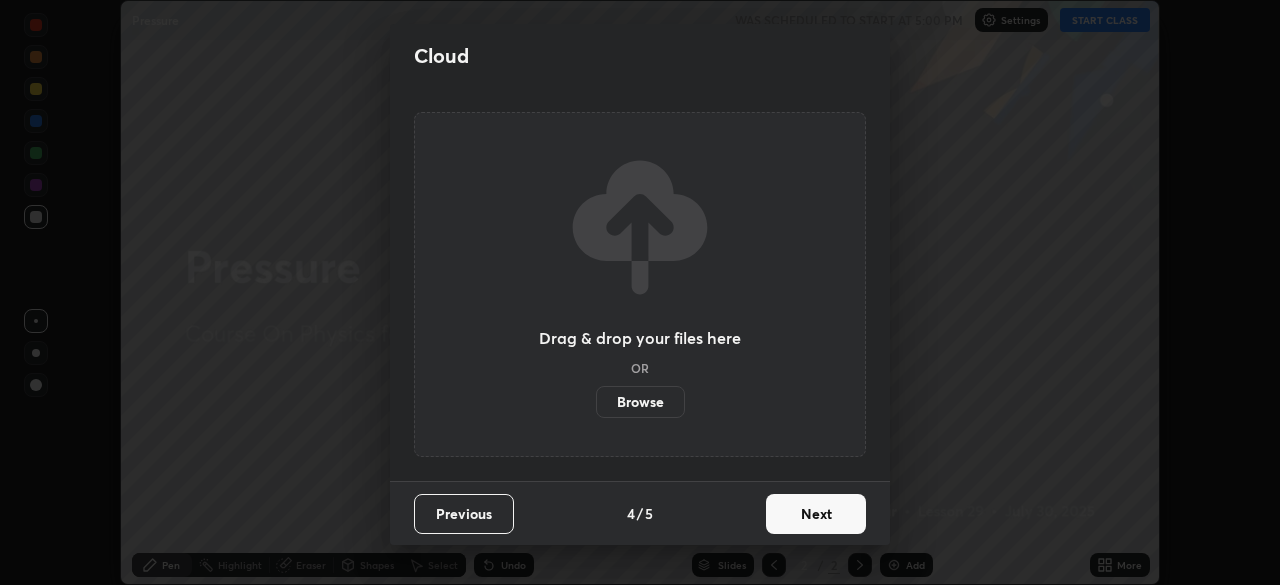 click on "Next" at bounding box center (816, 514) 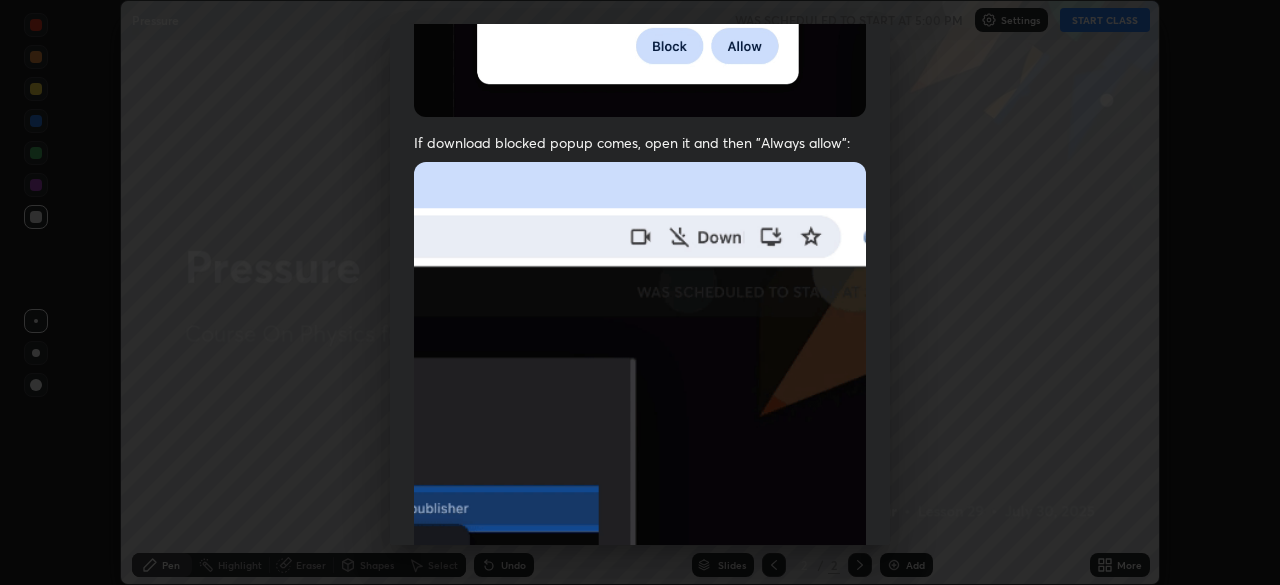 scroll, scrollTop: 479, scrollLeft: 0, axis: vertical 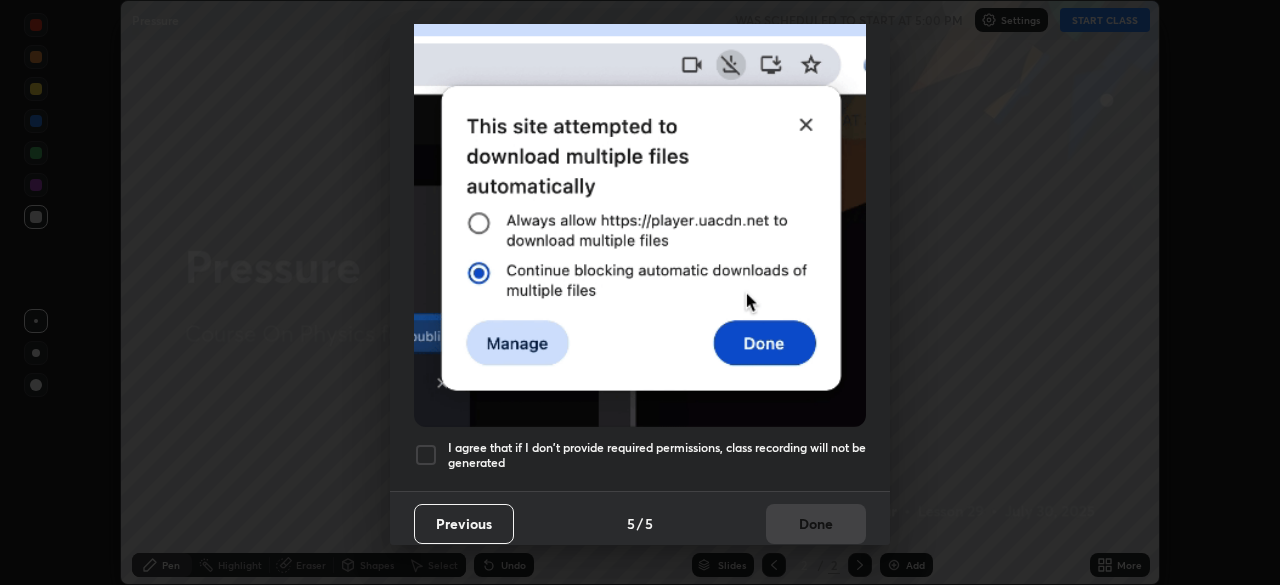 click on "I agree that if I don't provide required permissions, class recording will not be generated" at bounding box center (657, 455) 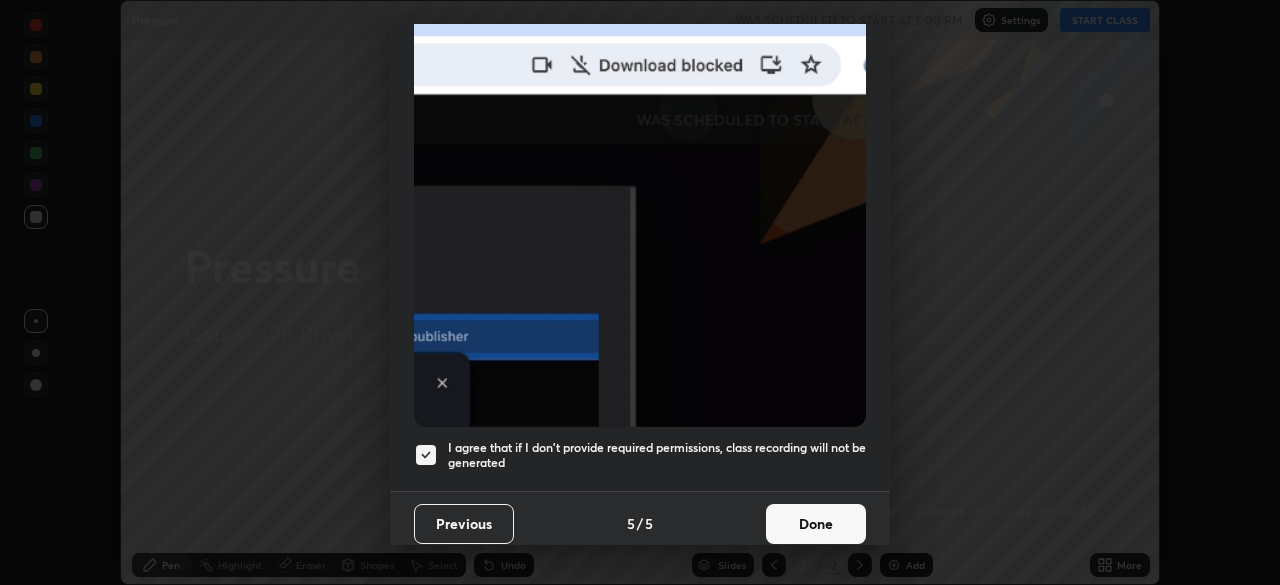 click on "Done" at bounding box center (816, 524) 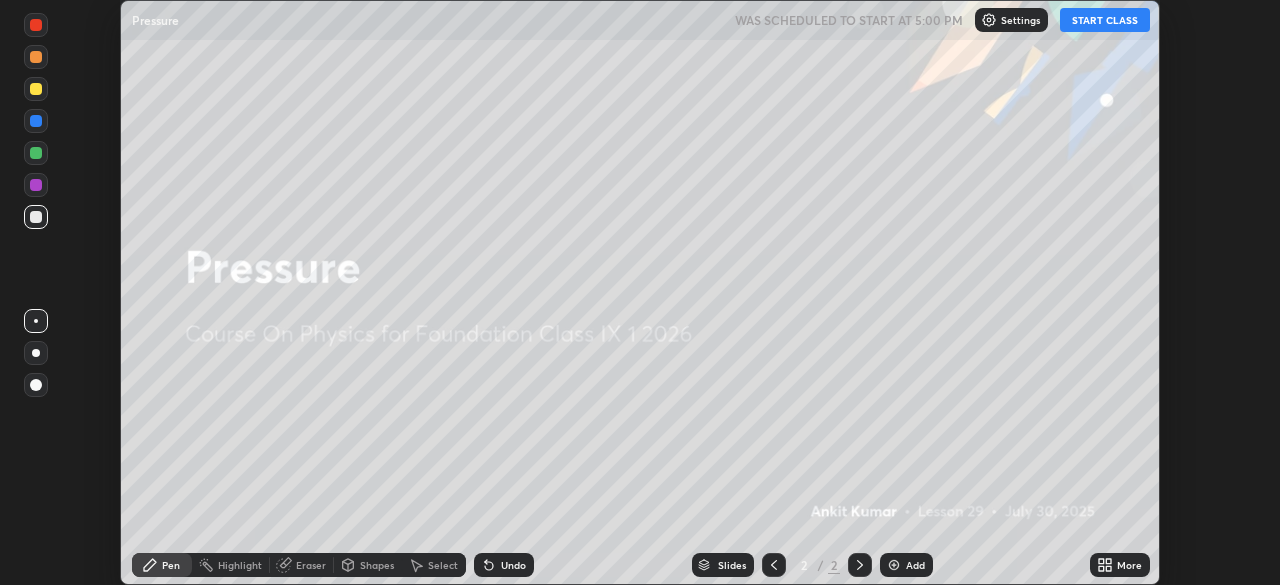 click on "More" at bounding box center [1129, 565] 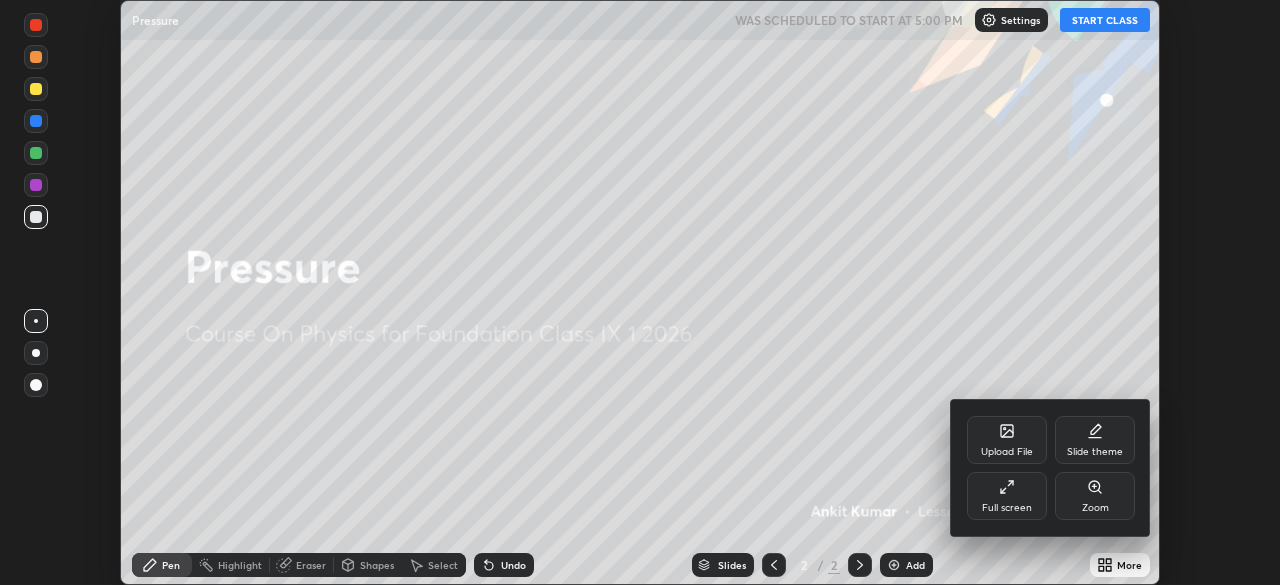 click on "Zoom" at bounding box center [1095, 496] 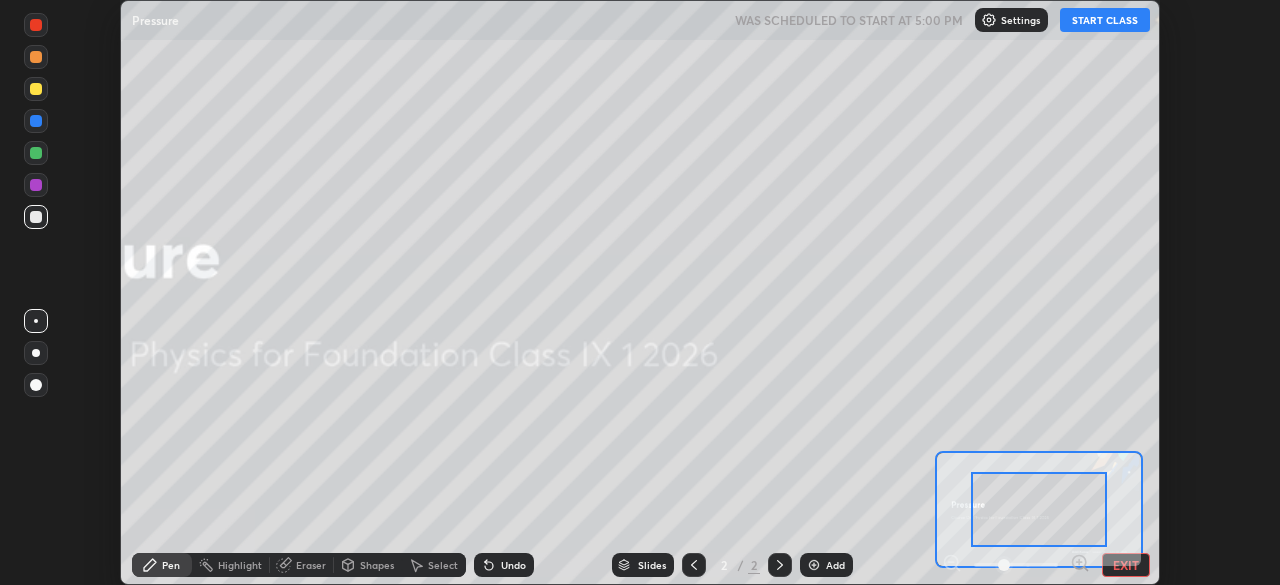 click on "EXIT" at bounding box center [1126, 565] 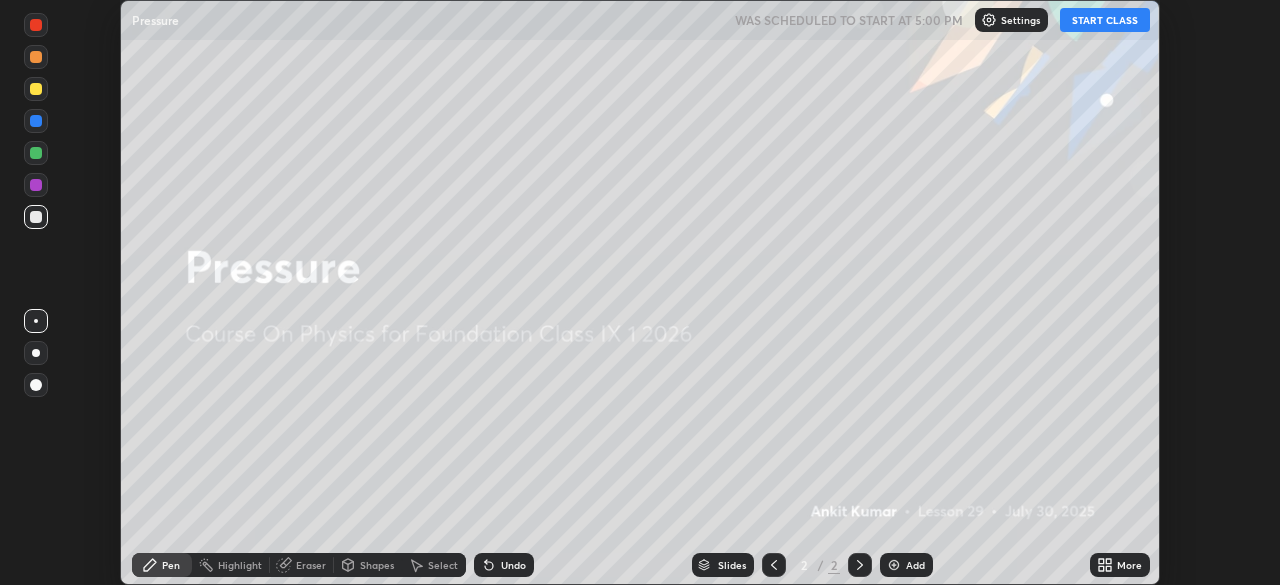 click 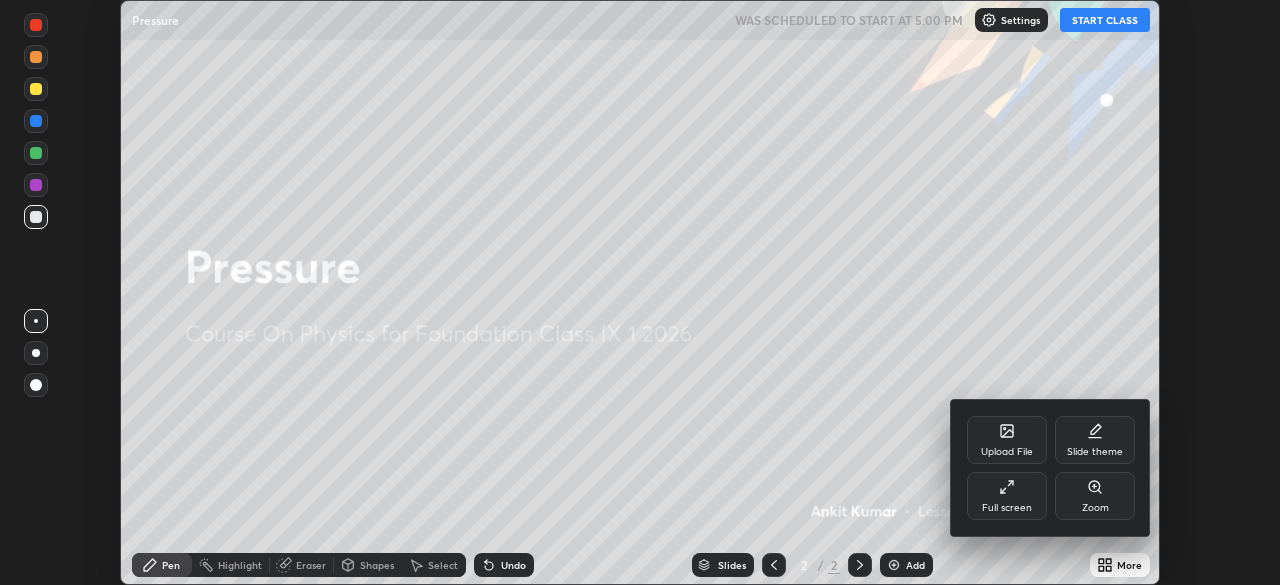 click on "Upload File" at bounding box center [1007, 452] 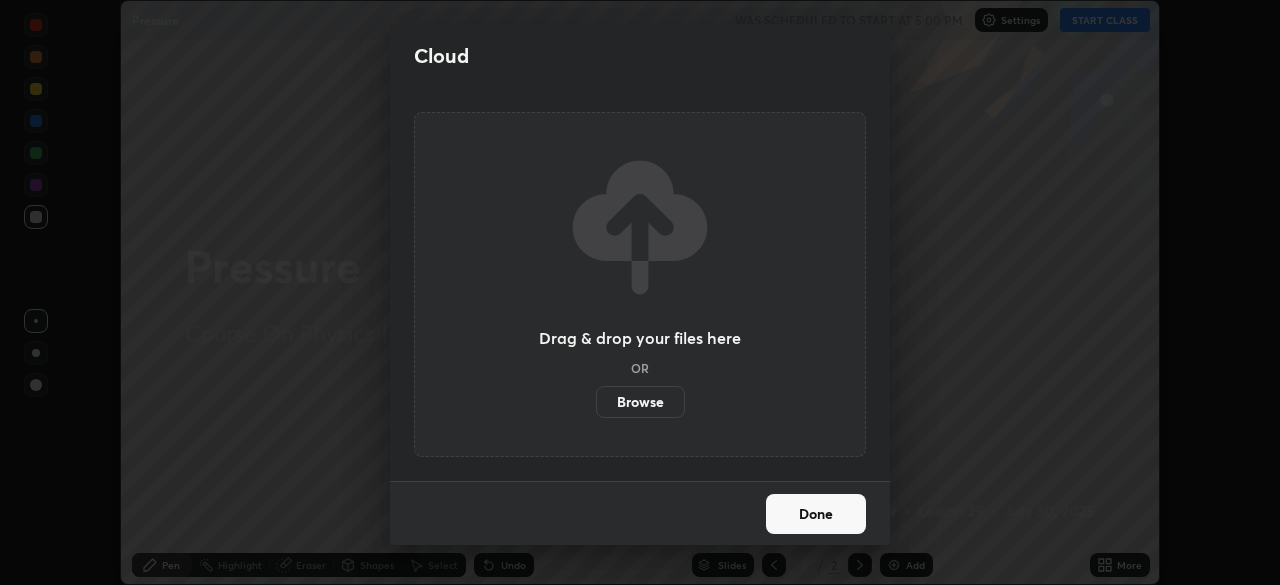 click on "Browse" at bounding box center [640, 402] 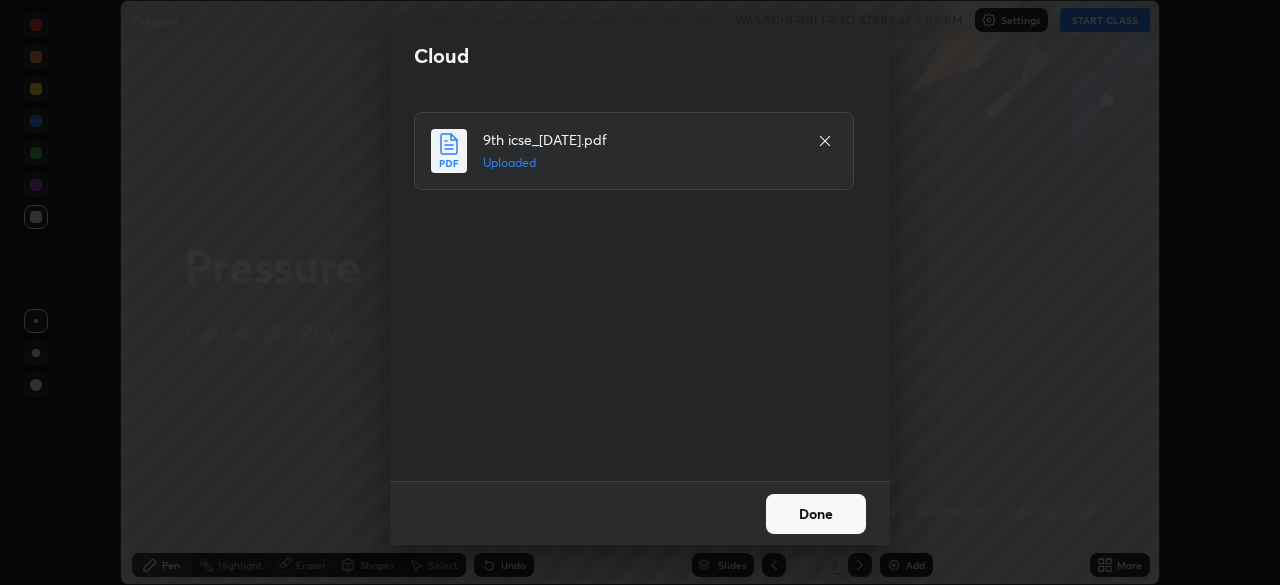 click on "Done" at bounding box center [816, 514] 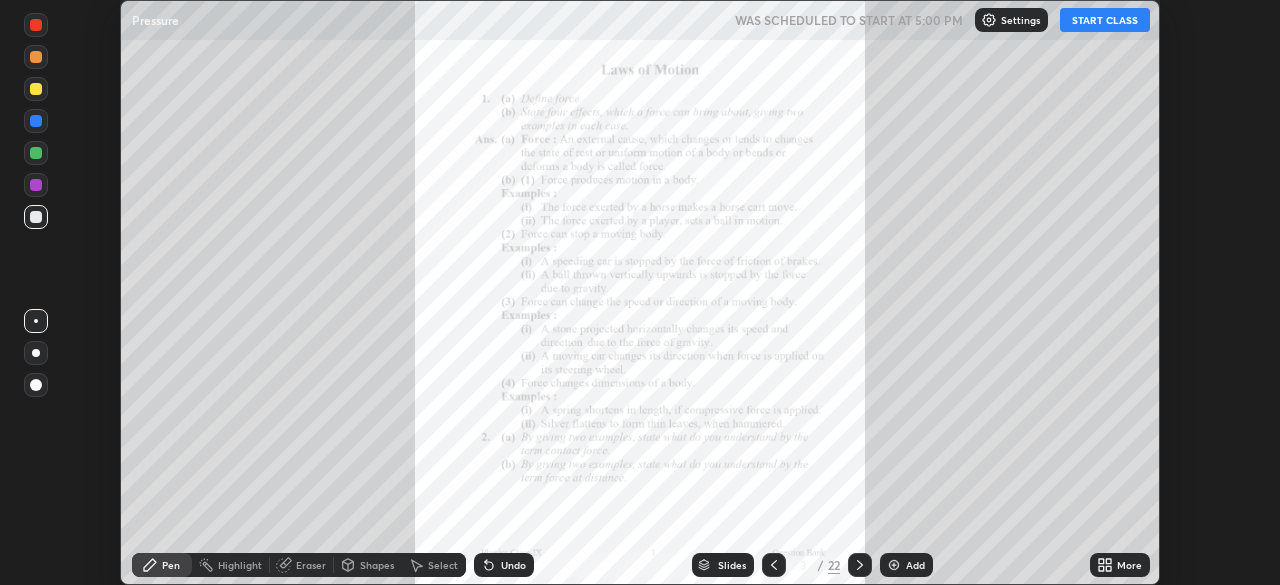 click on "Slides" at bounding box center (732, 565) 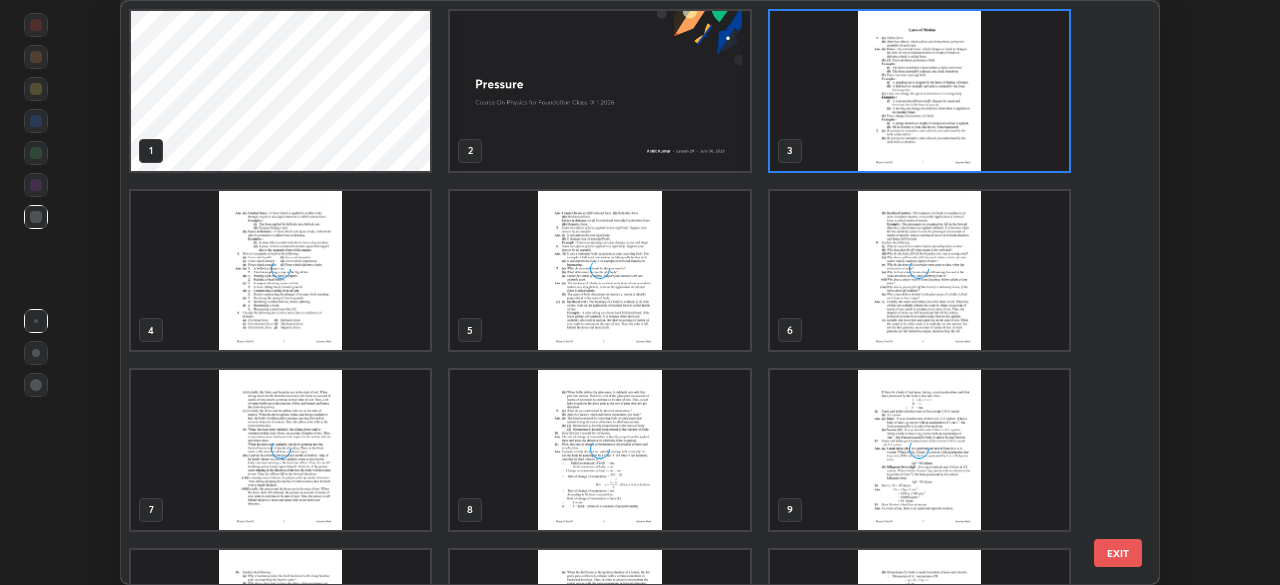 scroll, scrollTop: 7, scrollLeft: 11, axis: both 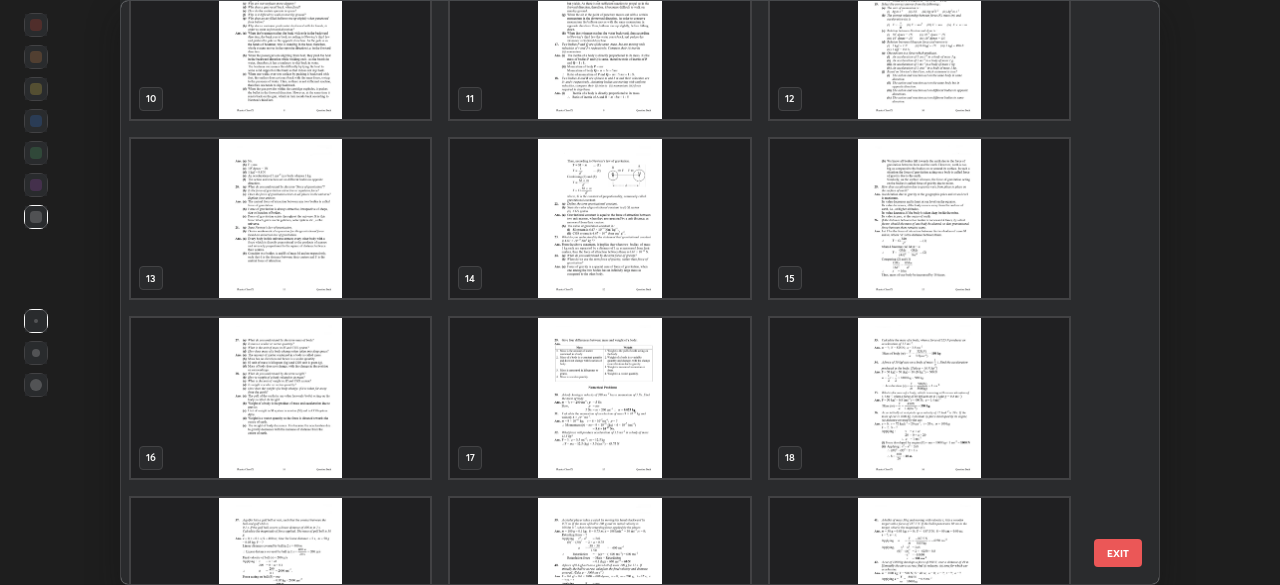 click at bounding box center [919, 219] 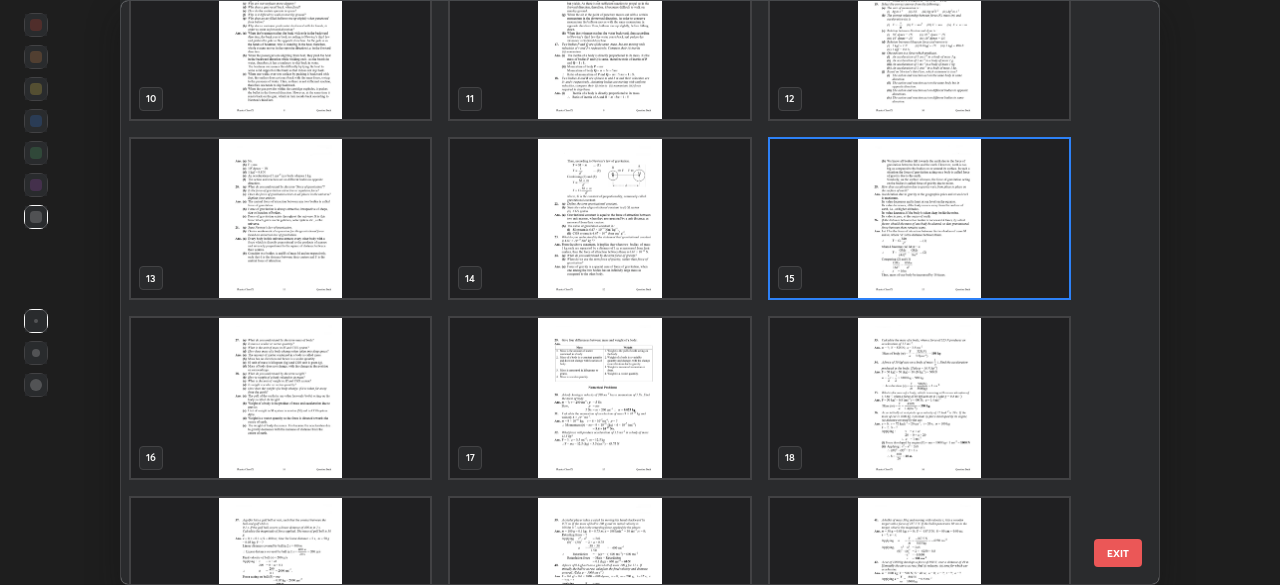 click at bounding box center [919, 219] 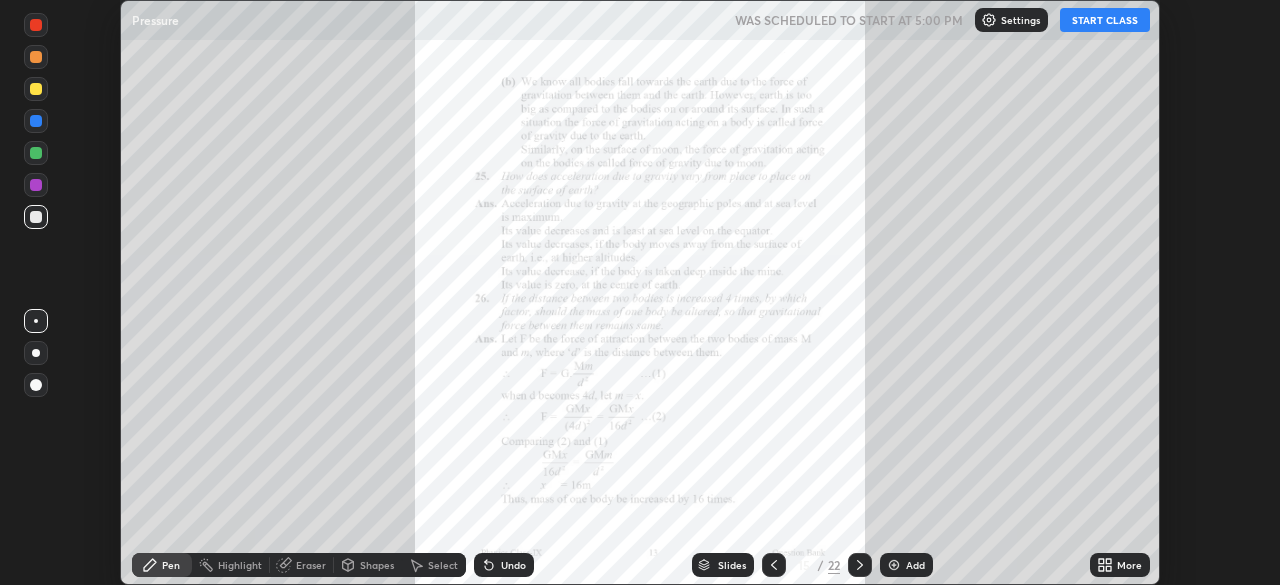 click at bounding box center (919, 219) 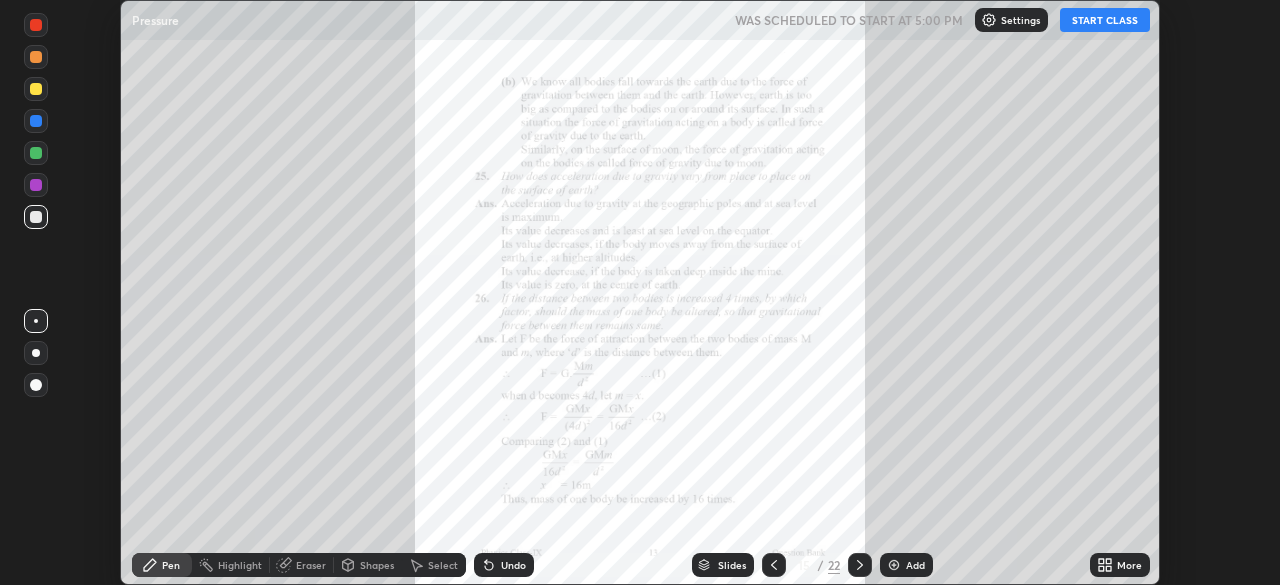 click at bounding box center (919, 219) 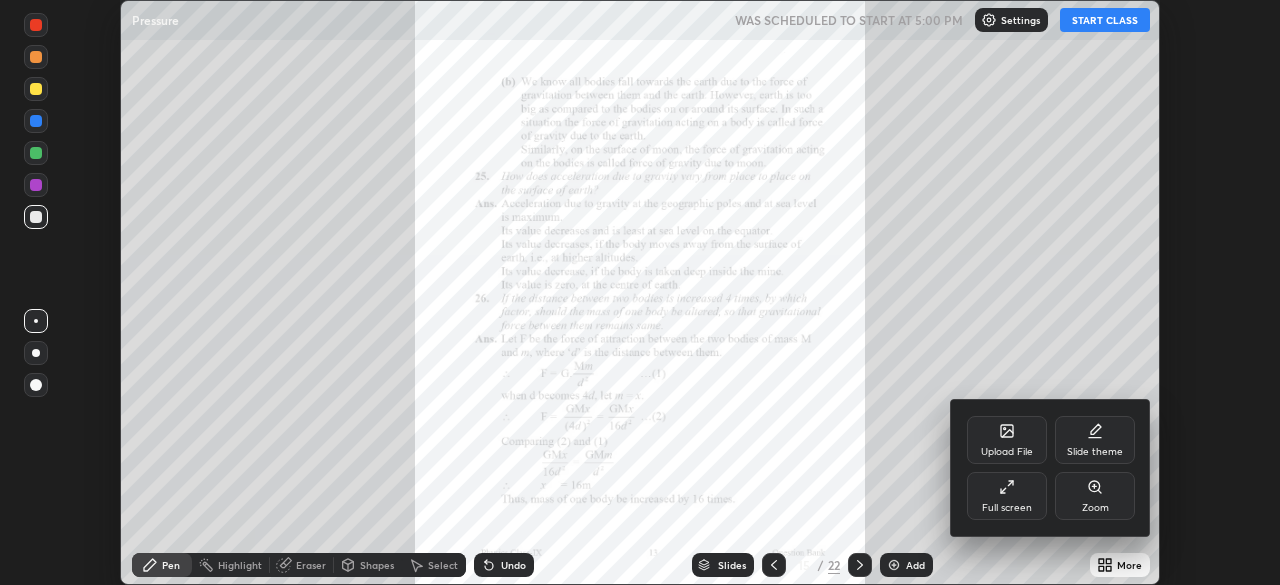 click on "Zoom" at bounding box center (1095, 496) 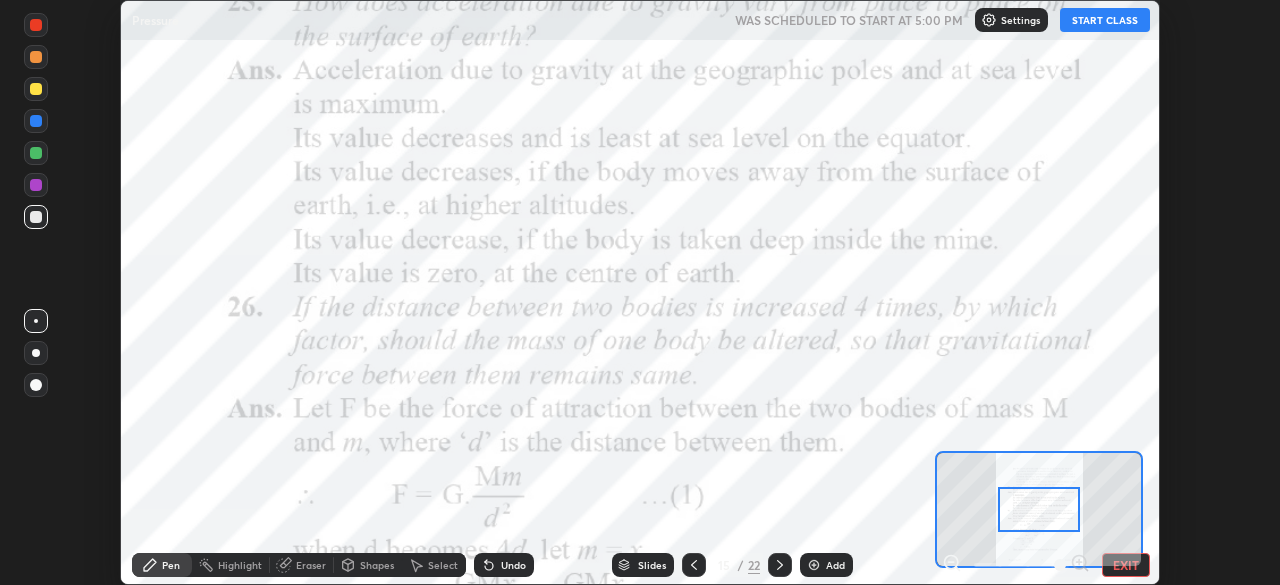 click at bounding box center (1038, 509) 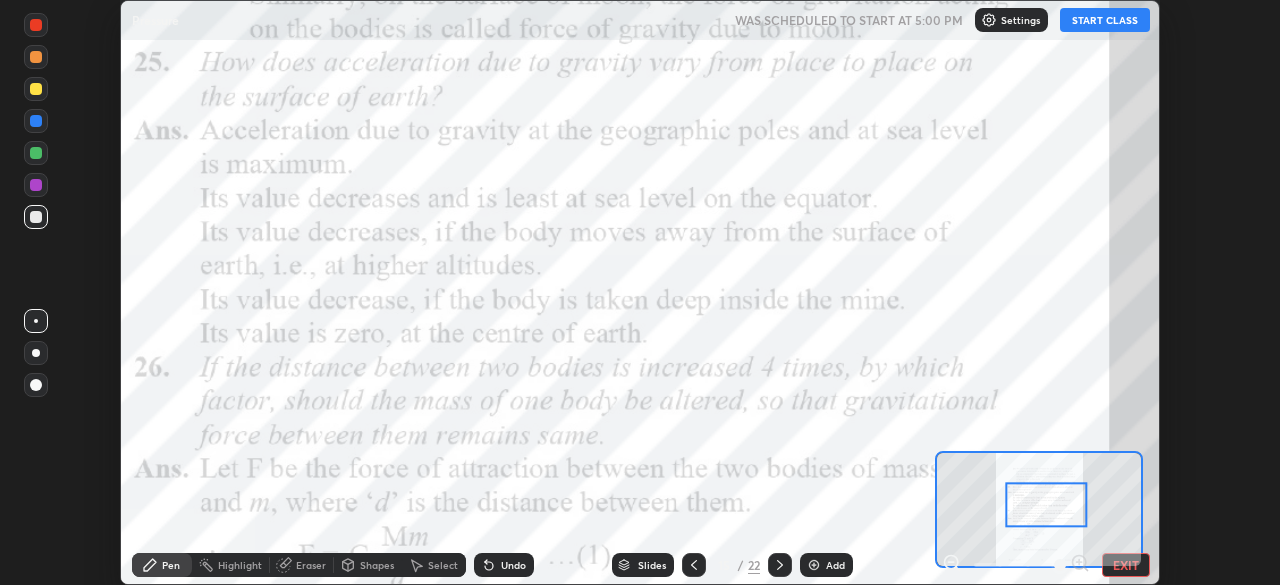 click at bounding box center (36, 89) 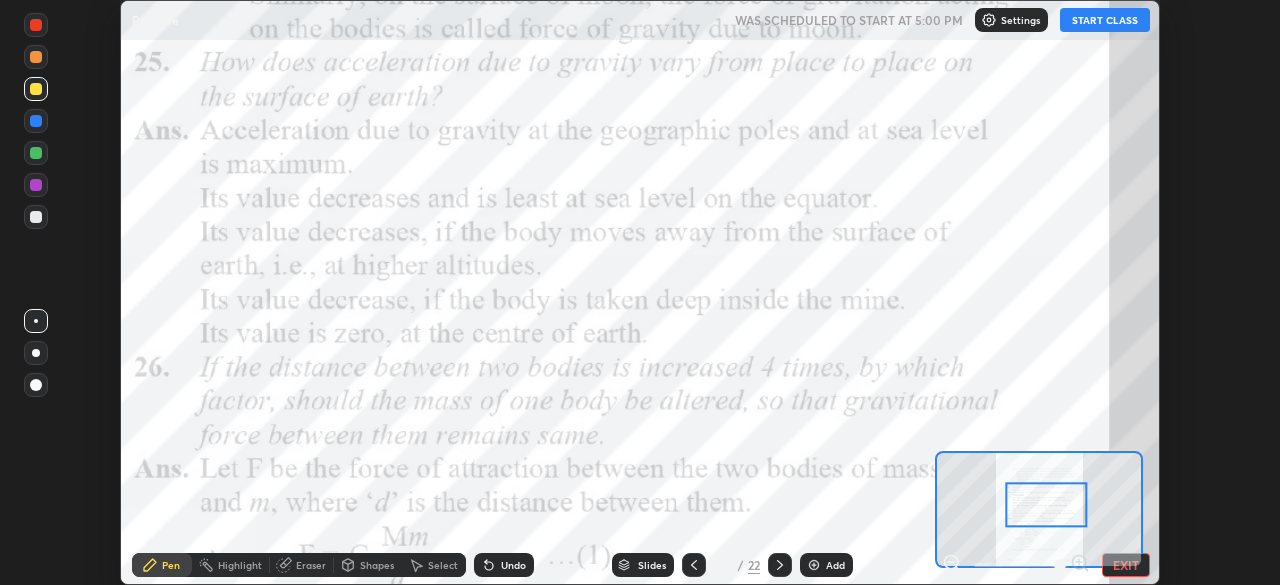 click at bounding box center (36, 25) 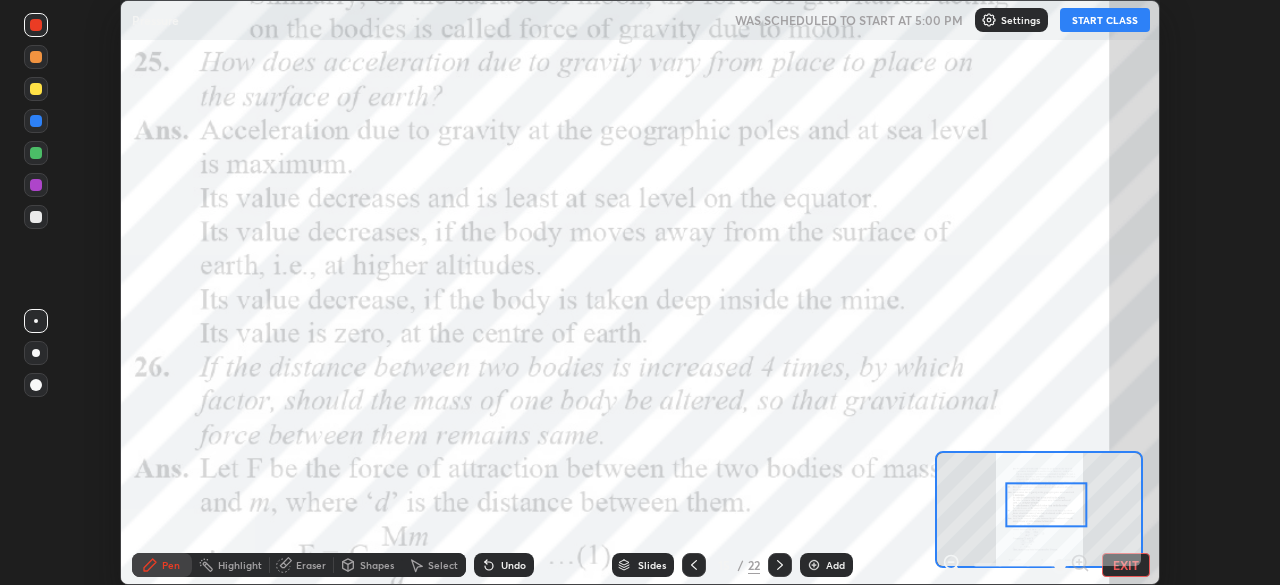 click on "Shapes" at bounding box center [368, 565] 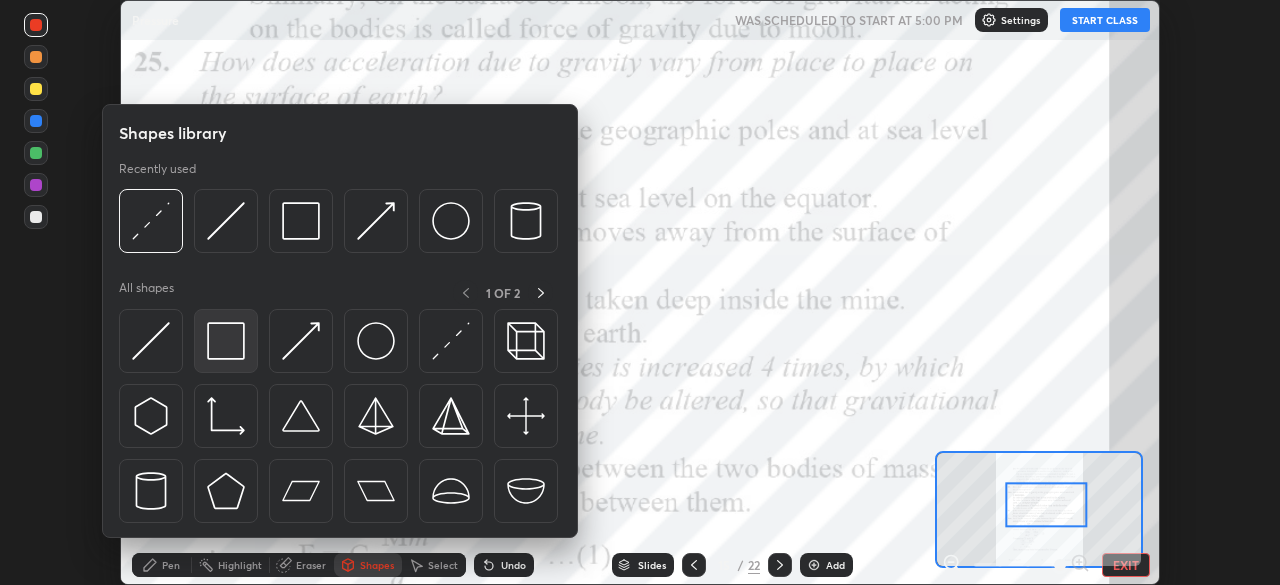click at bounding box center (226, 341) 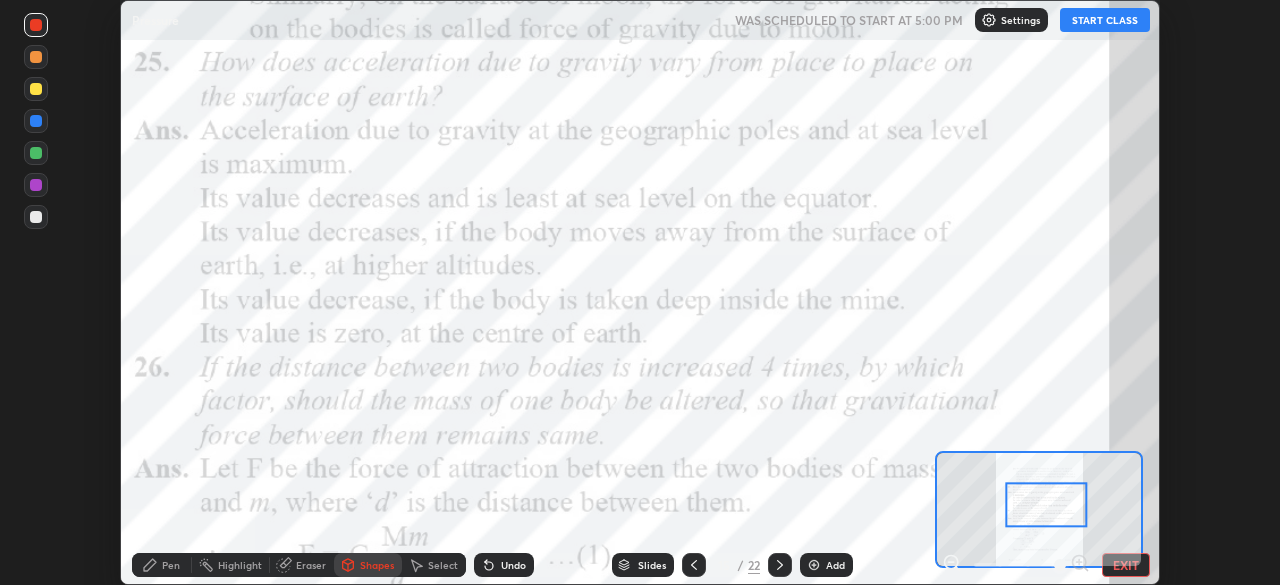 click 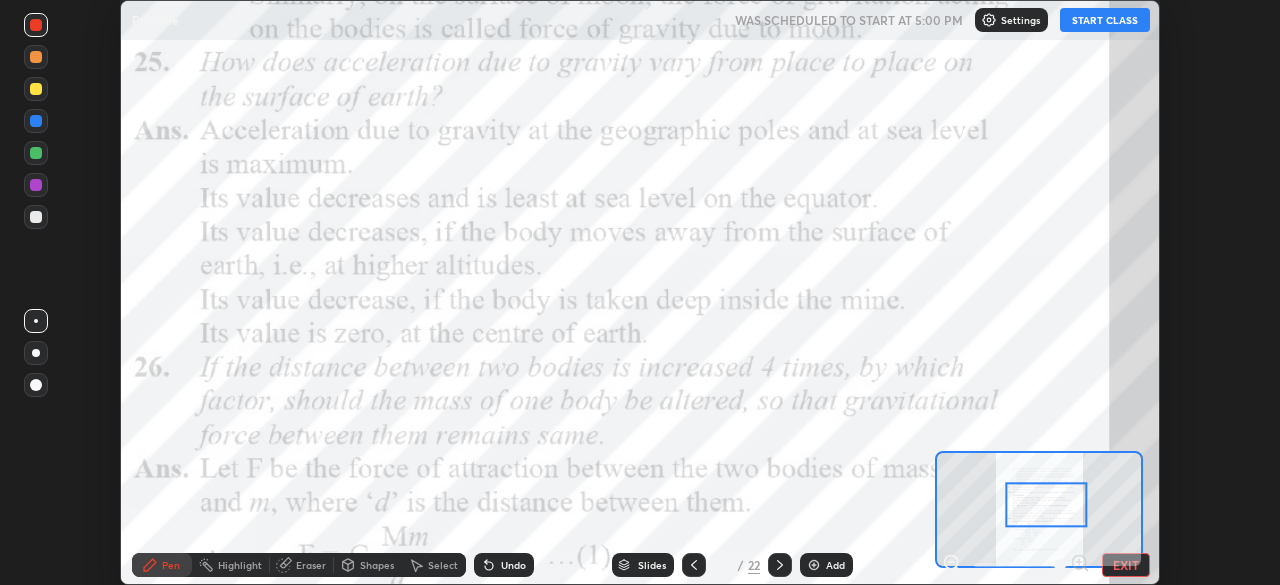 click on "START CLASS" at bounding box center [1105, 20] 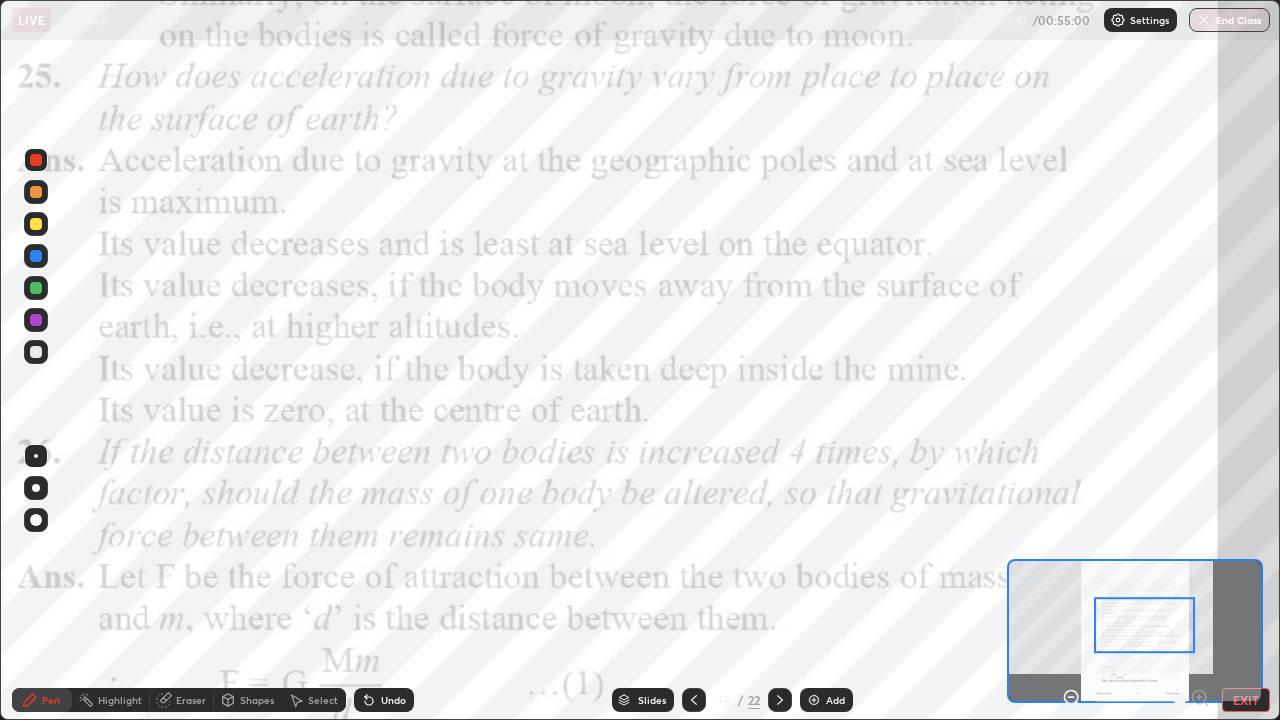 scroll, scrollTop: 99280, scrollLeft: 98720, axis: both 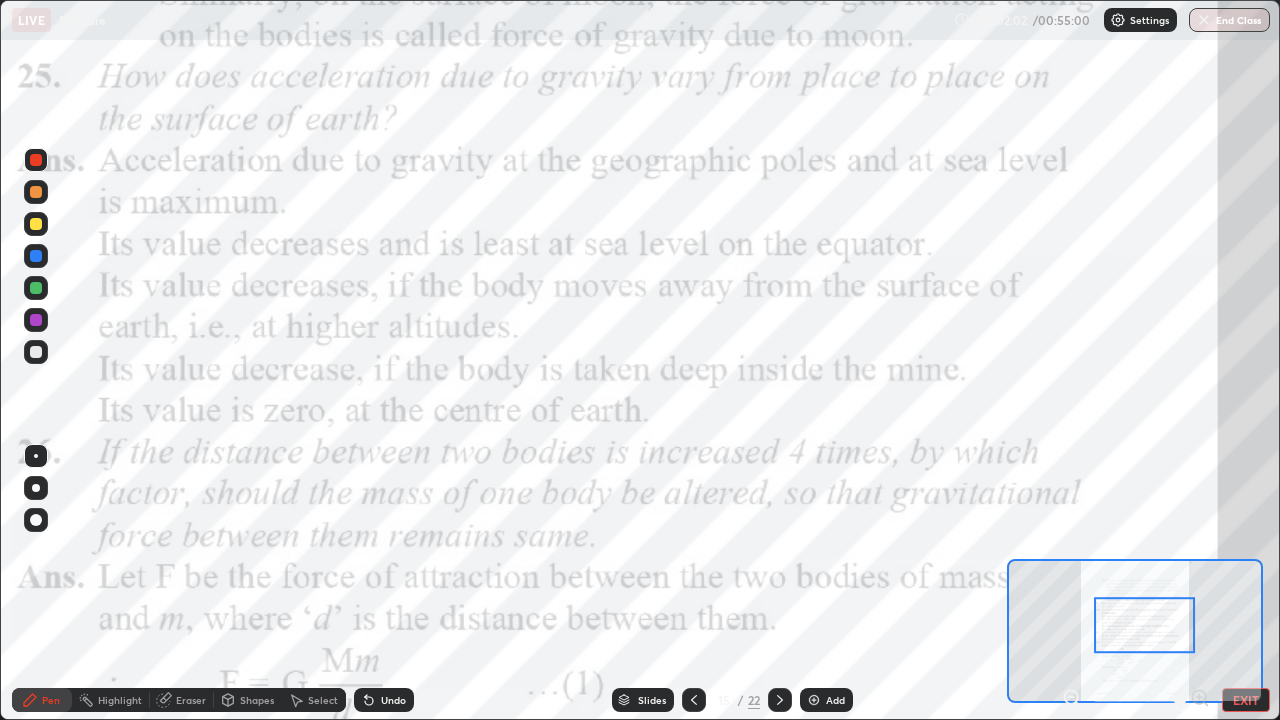 click at bounding box center [36, 256] 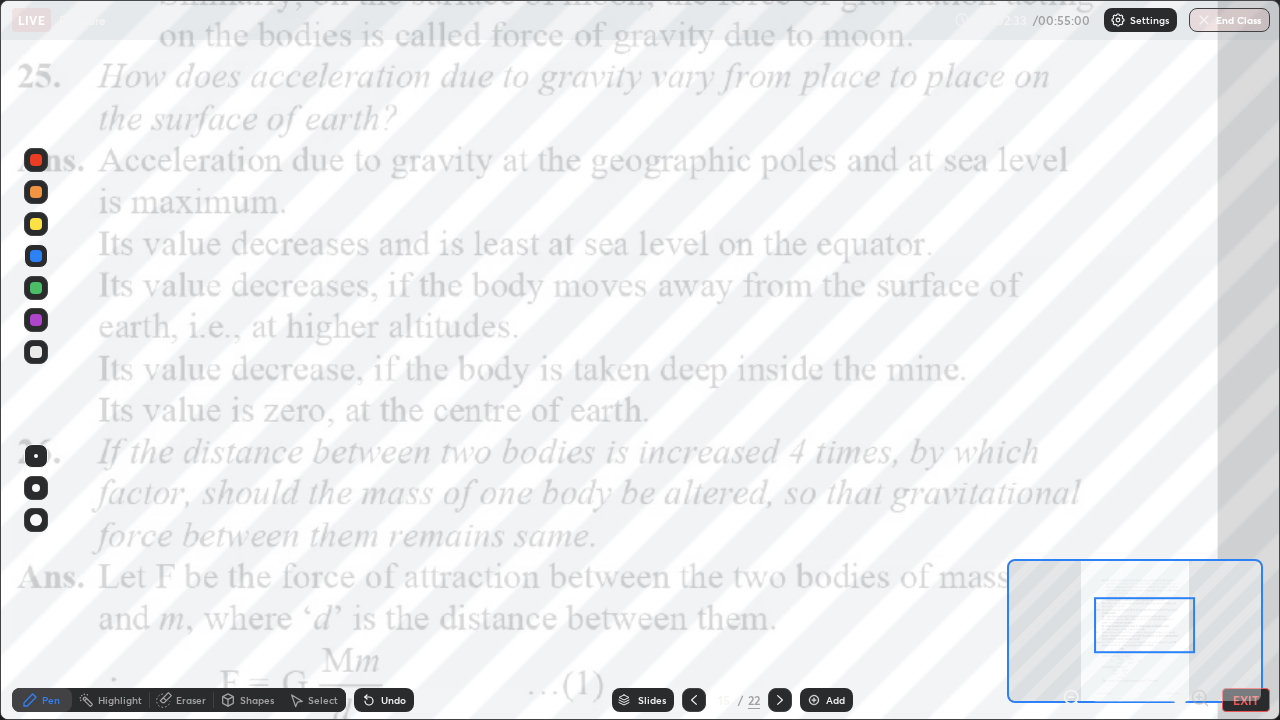 click at bounding box center (36, 288) 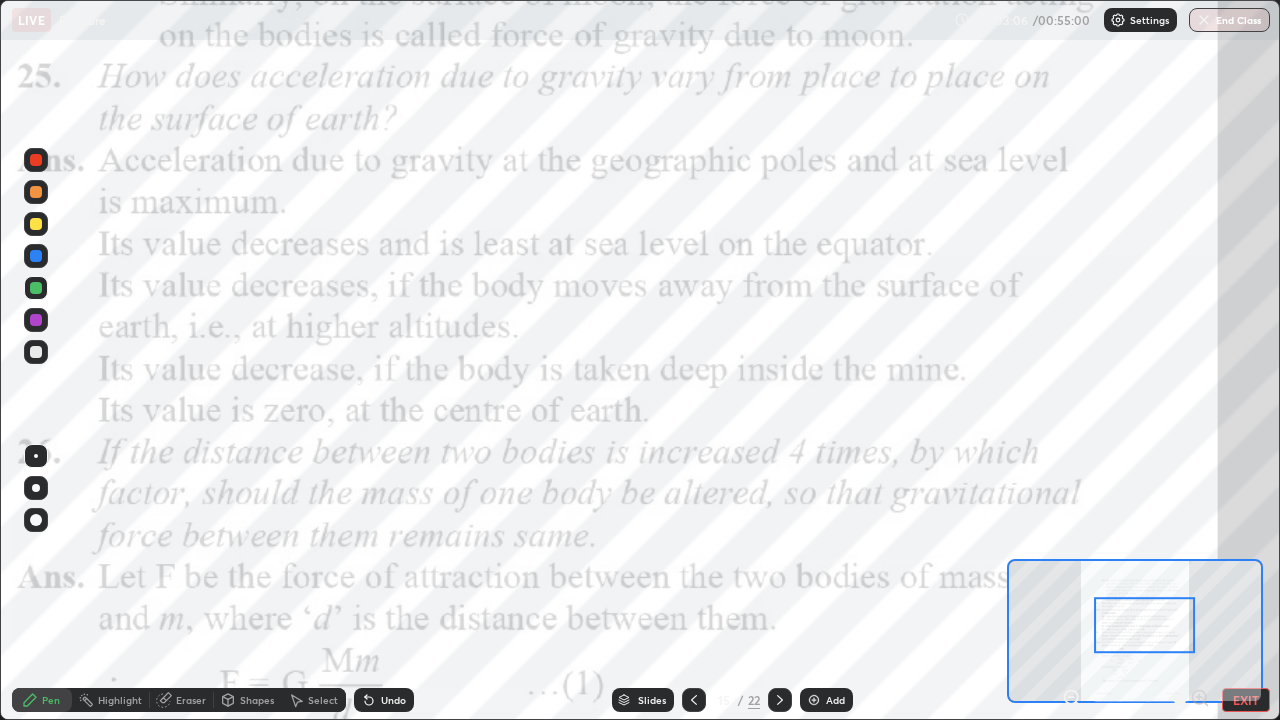 click at bounding box center (814, 700) 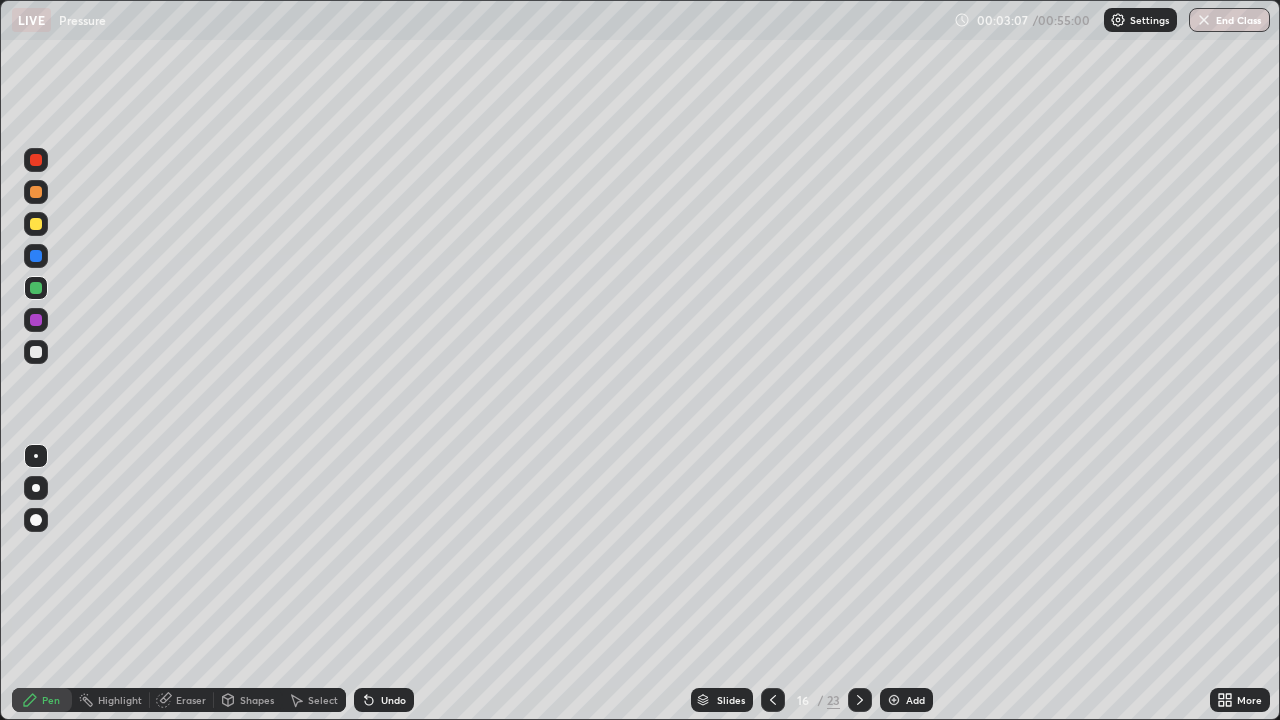 click at bounding box center (36, 224) 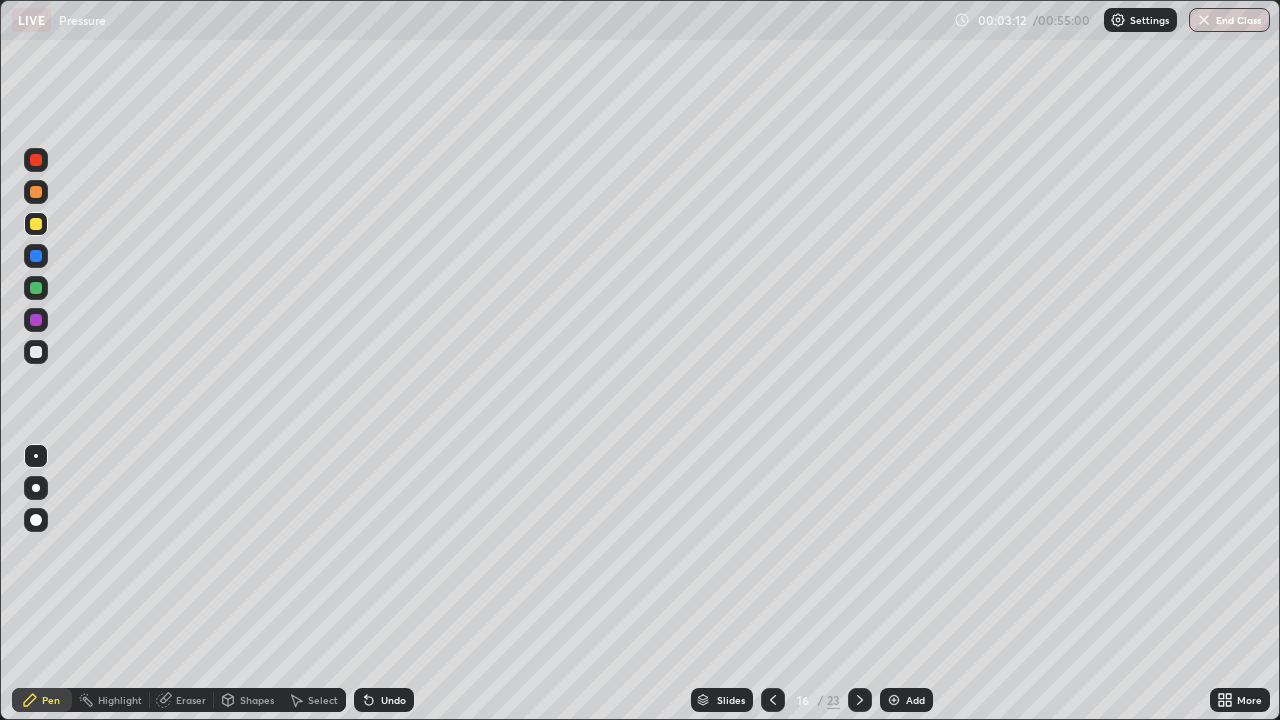 click at bounding box center [36, 352] 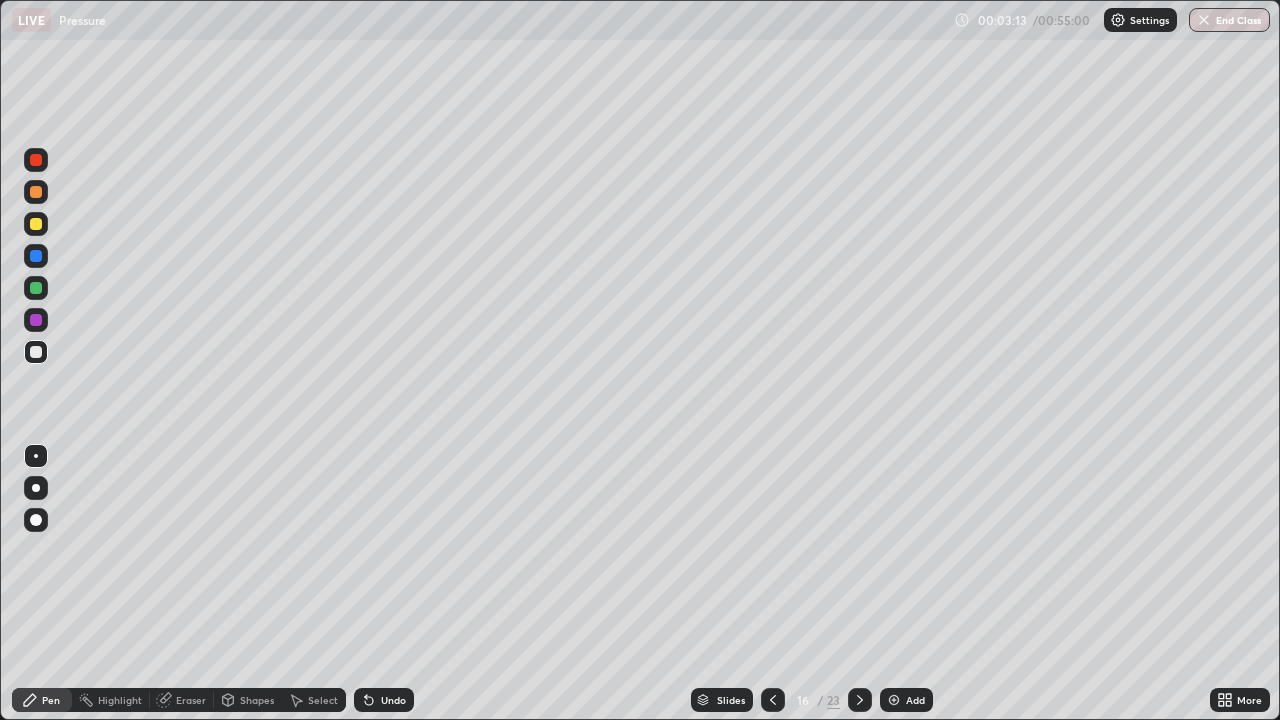 click at bounding box center (36, 488) 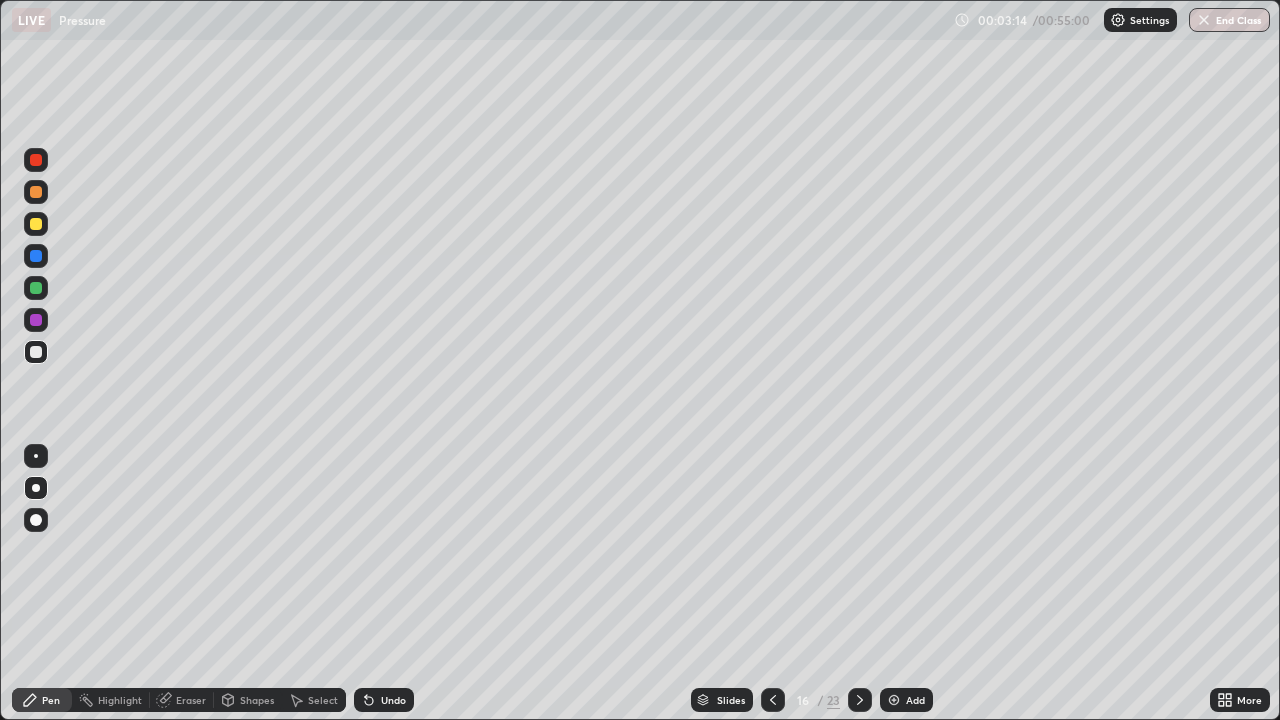 click at bounding box center [36, 224] 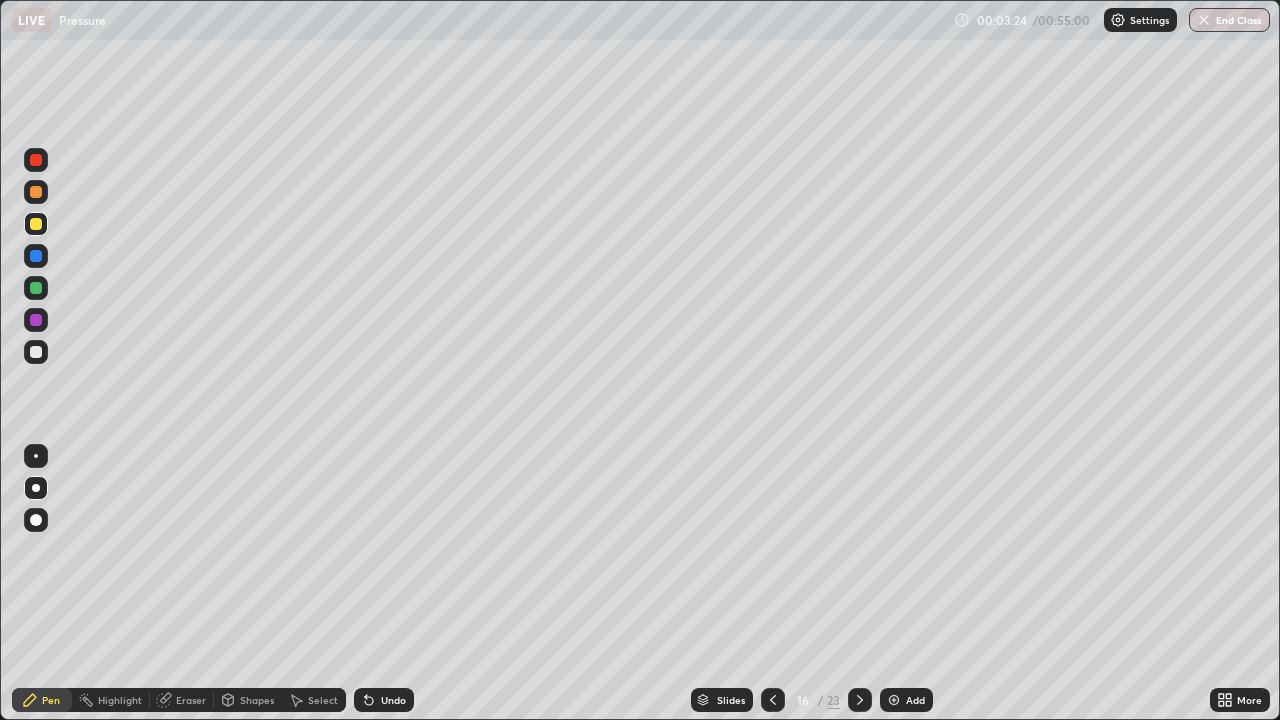 click on "Shapes" at bounding box center (257, 700) 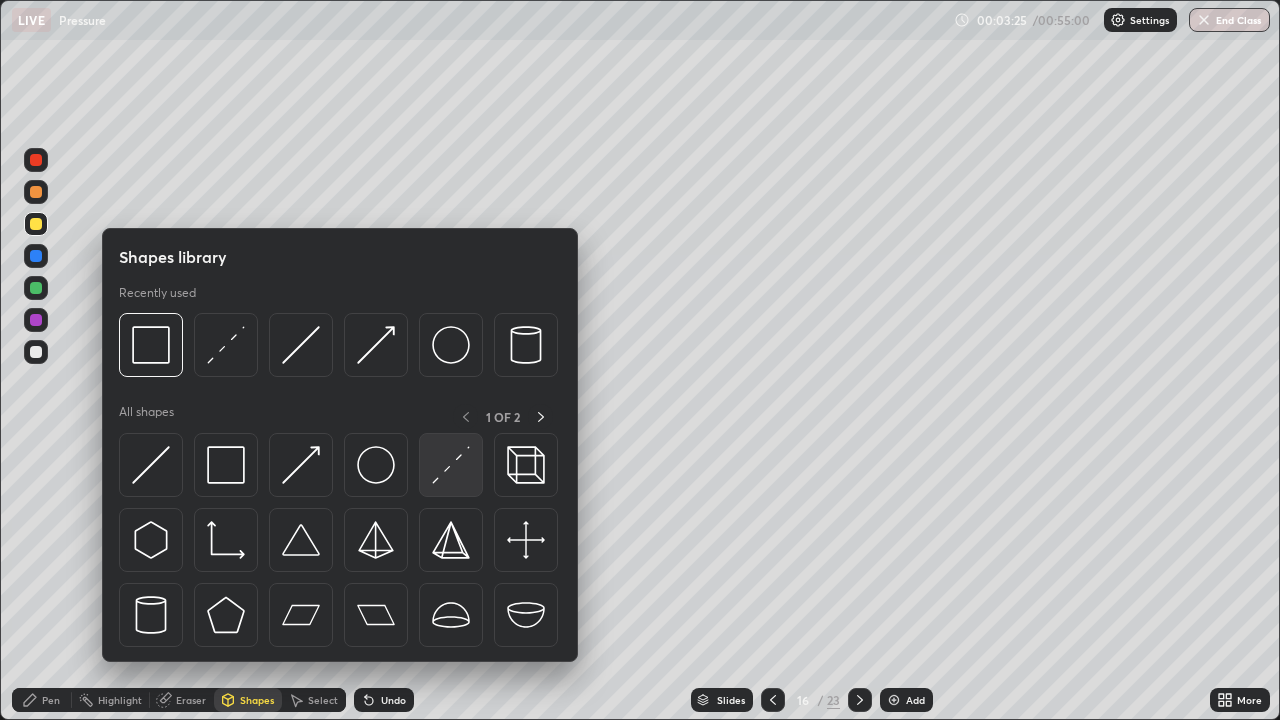 click at bounding box center [451, 465] 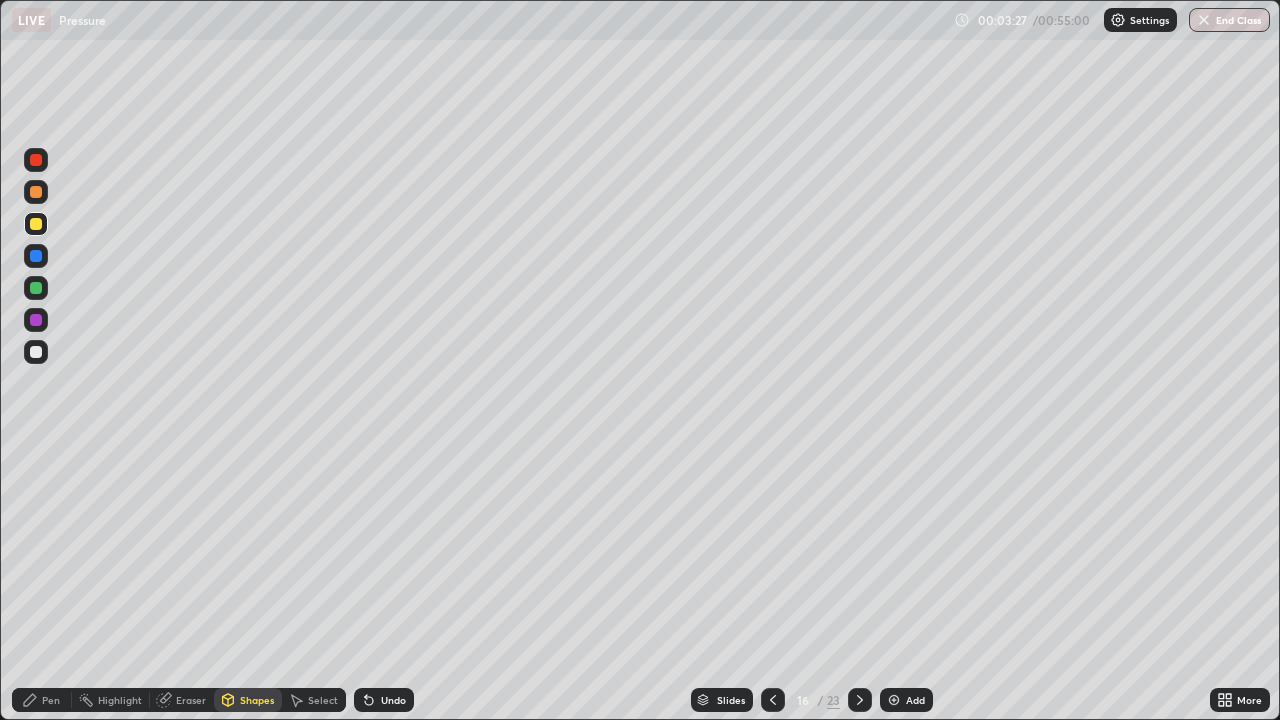click at bounding box center (36, 192) 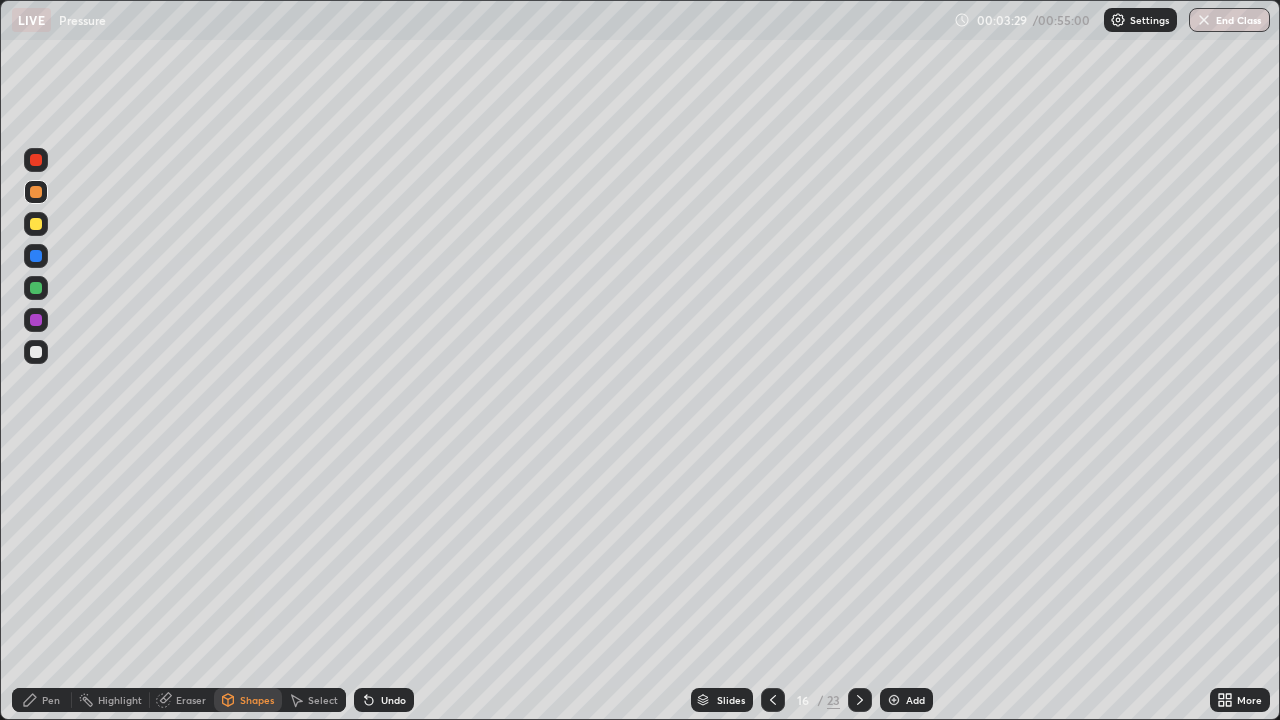 click on "Undo" at bounding box center (393, 700) 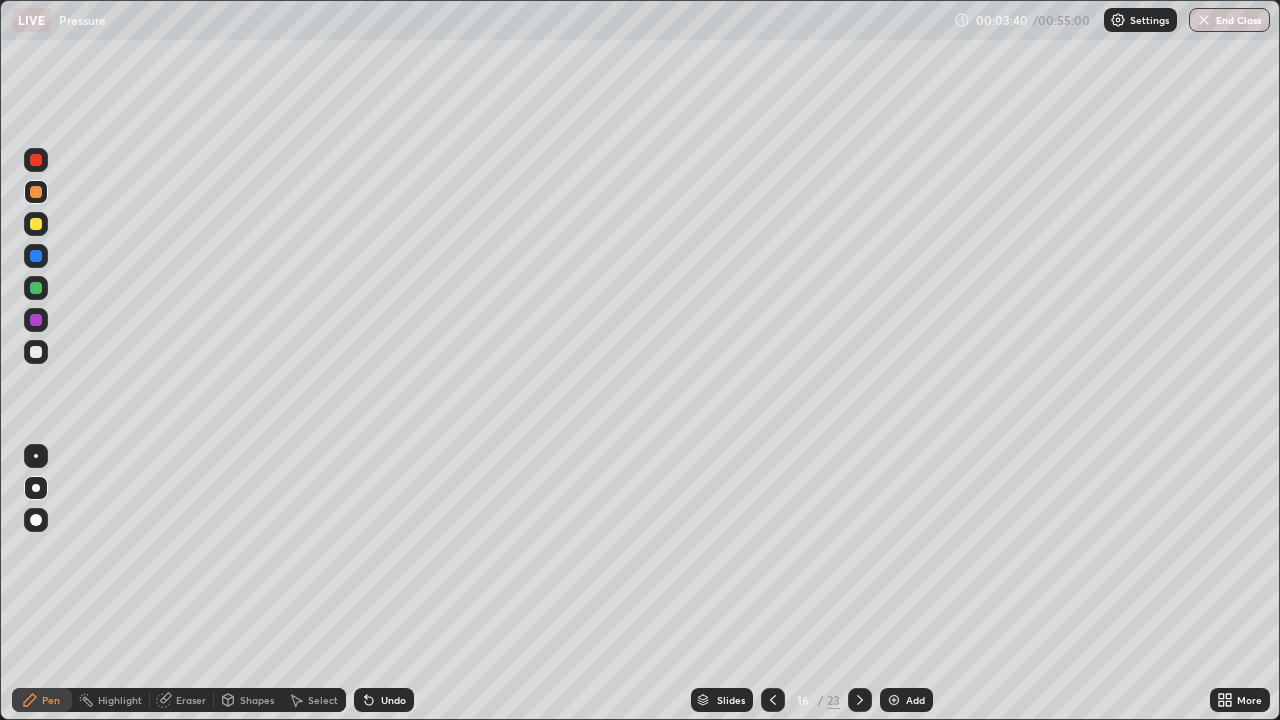 click on "Shapes" at bounding box center [248, 700] 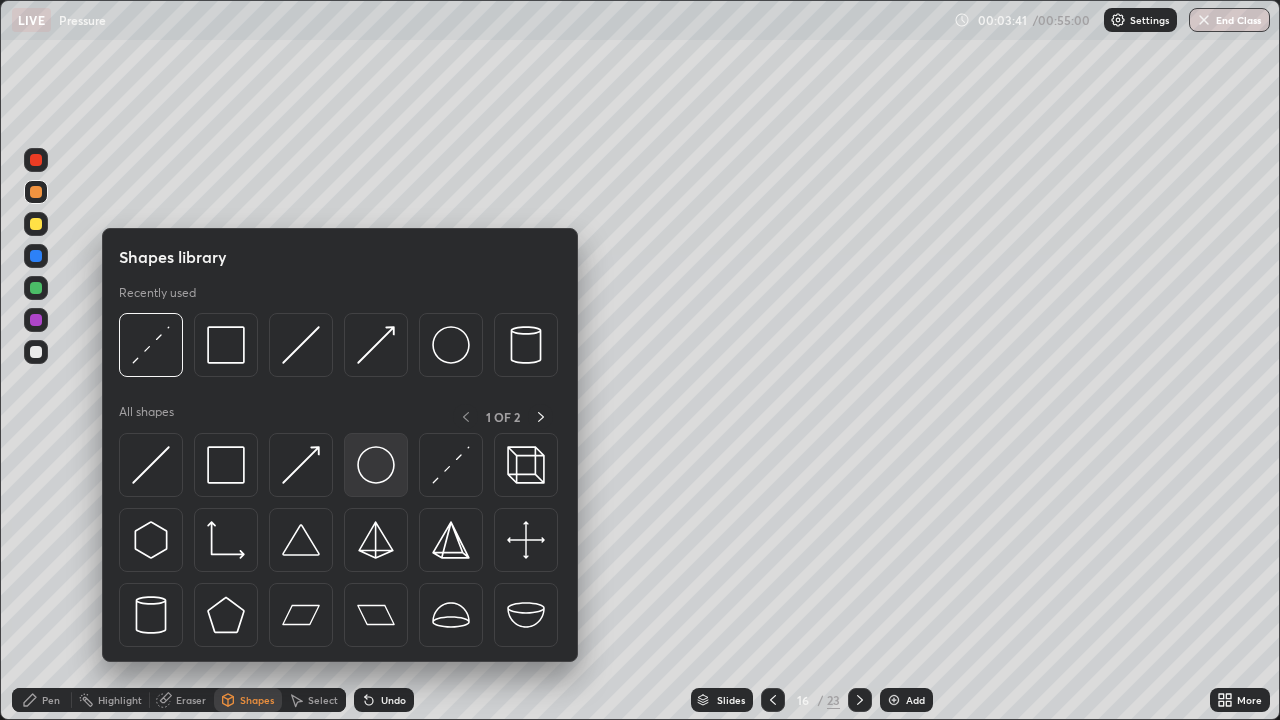 click at bounding box center [376, 465] 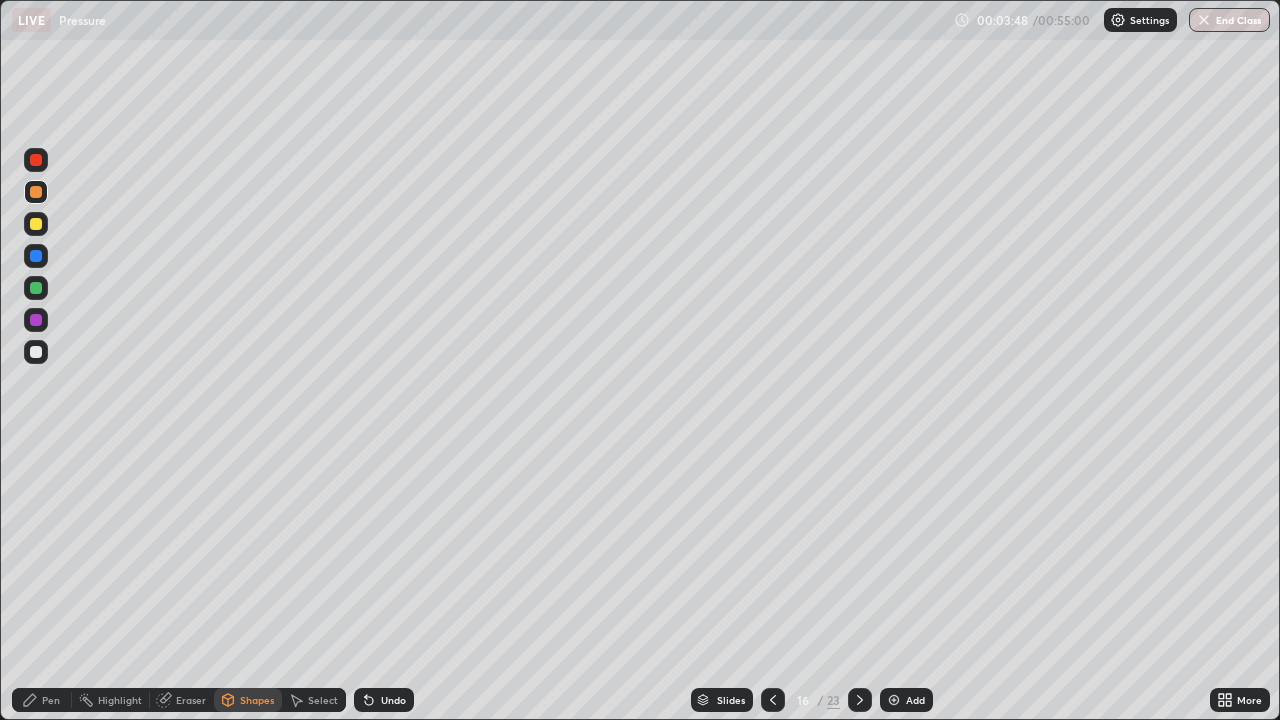 click on "Undo" at bounding box center (393, 700) 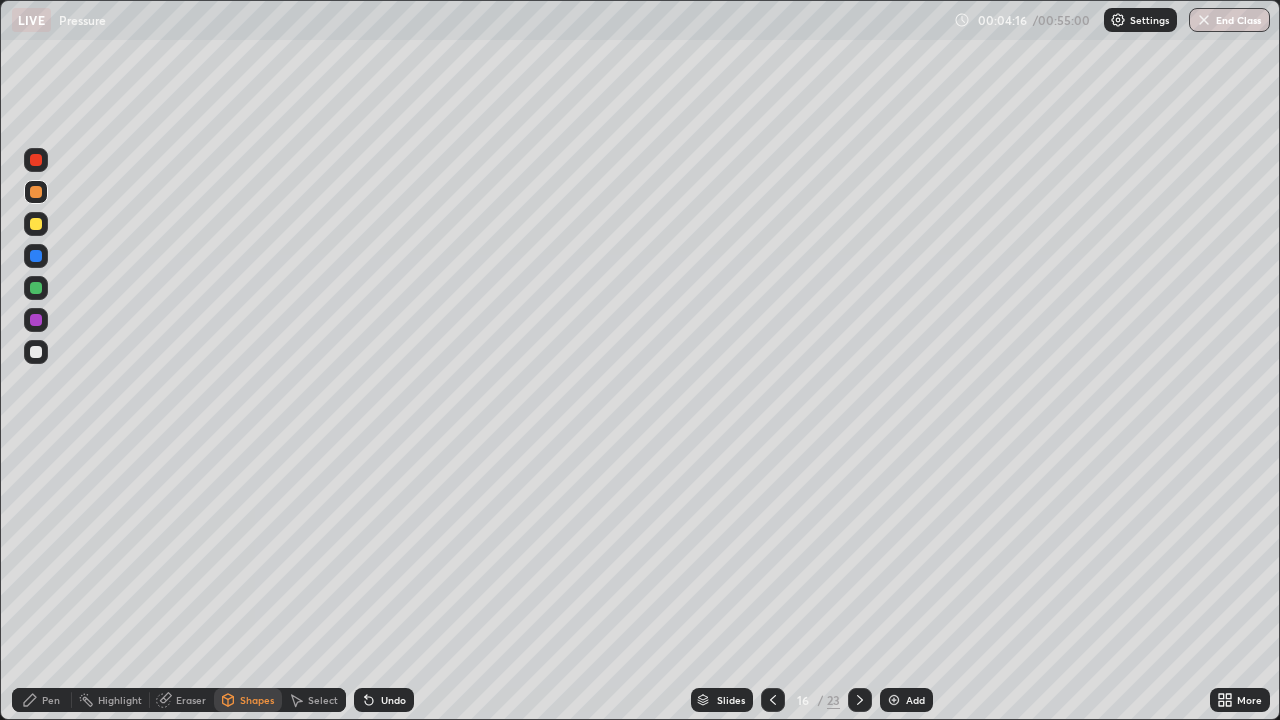 click on "Shapes" at bounding box center [257, 700] 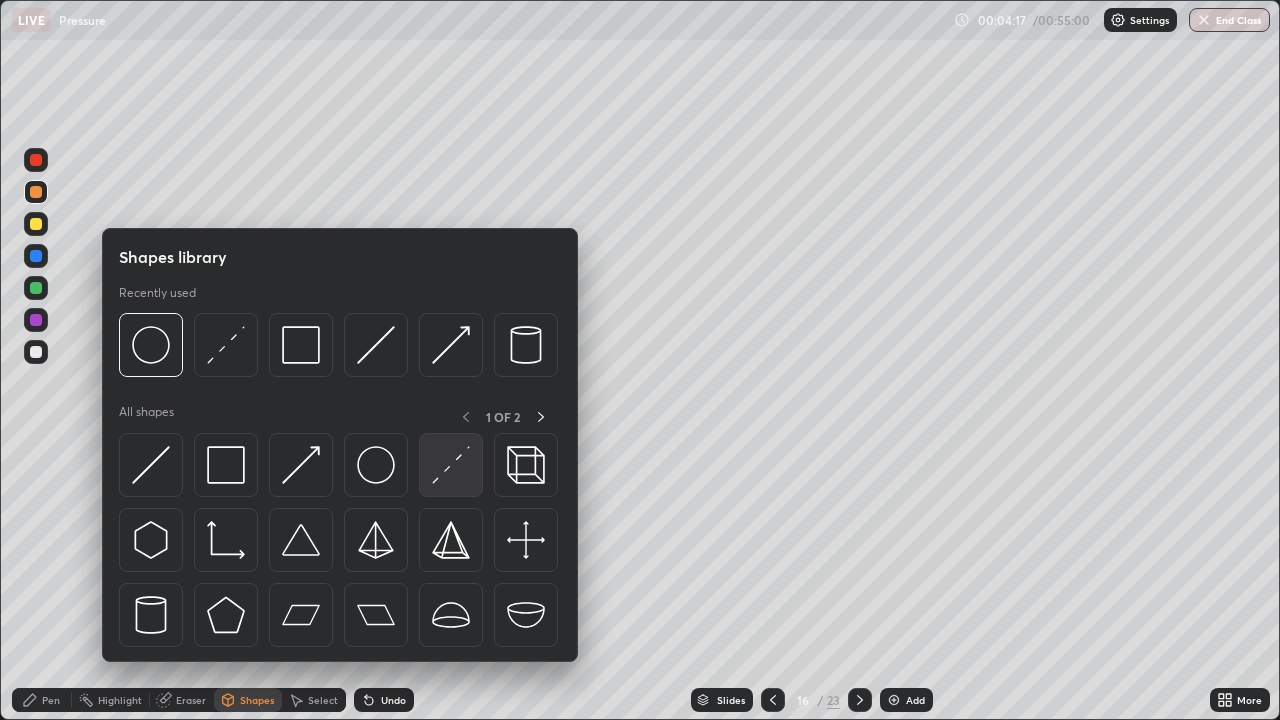 click at bounding box center (451, 465) 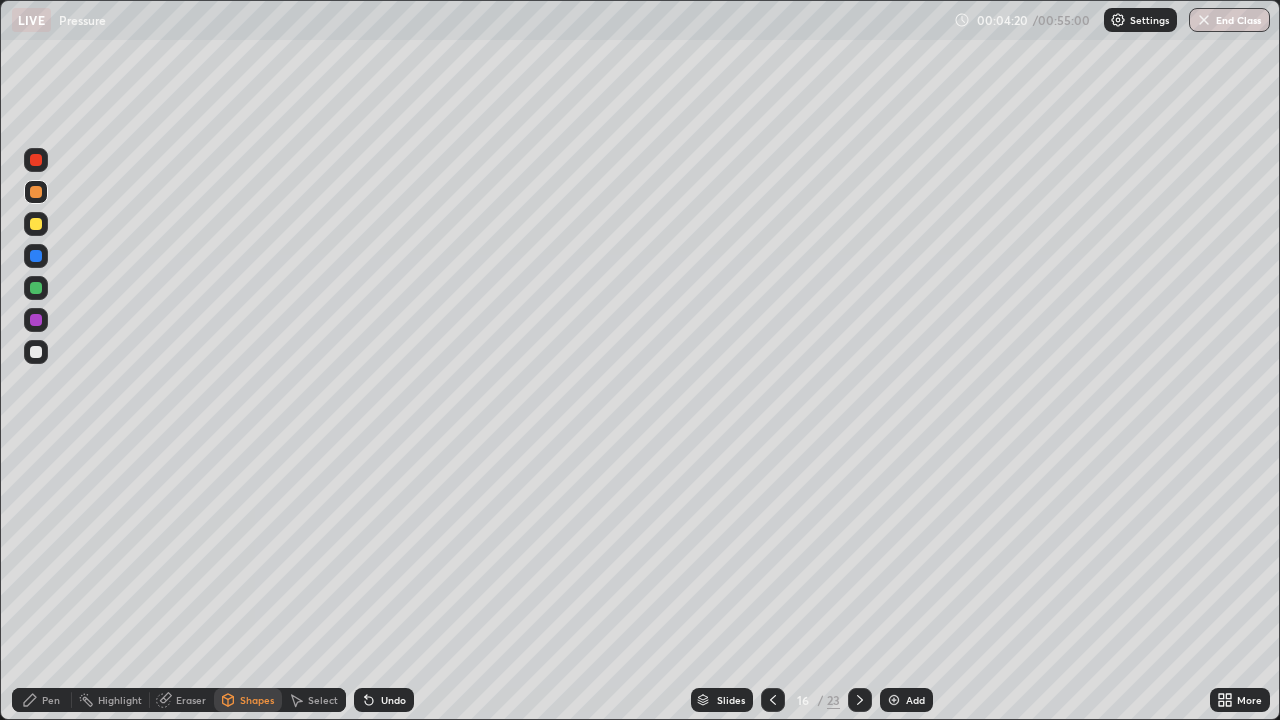 click on "Pen" at bounding box center [51, 700] 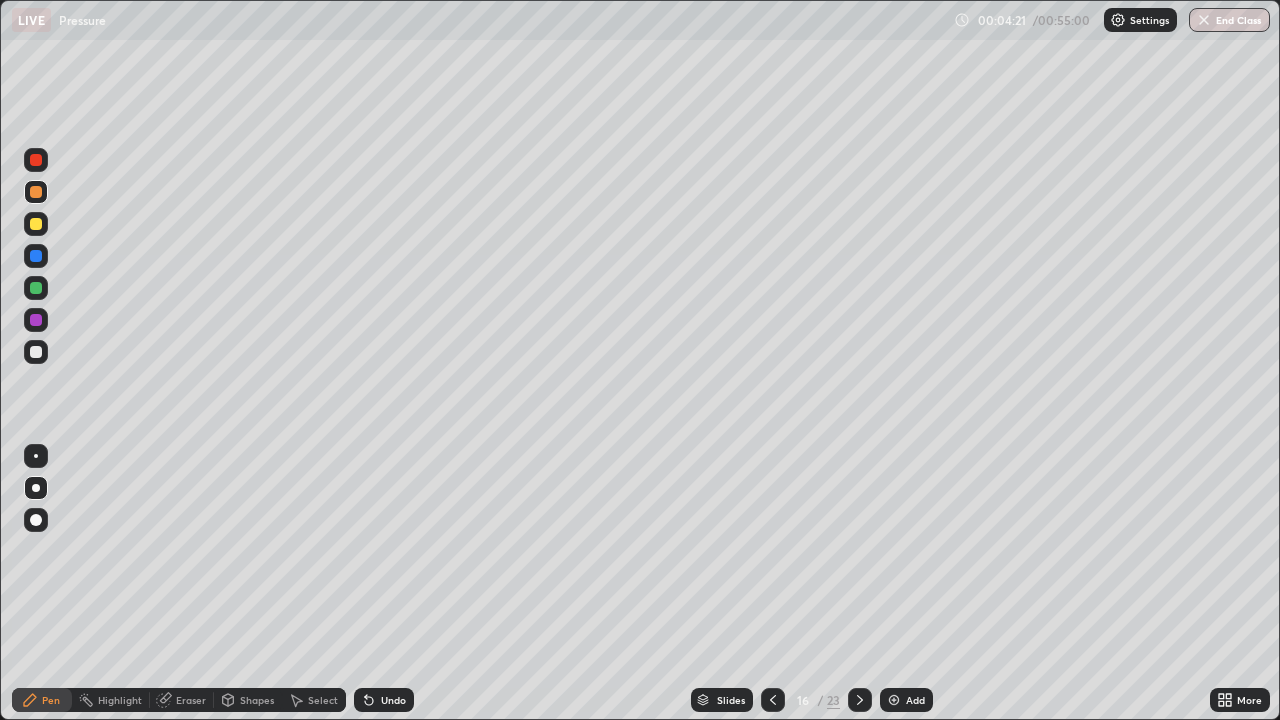 click at bounding box center [36, 288] 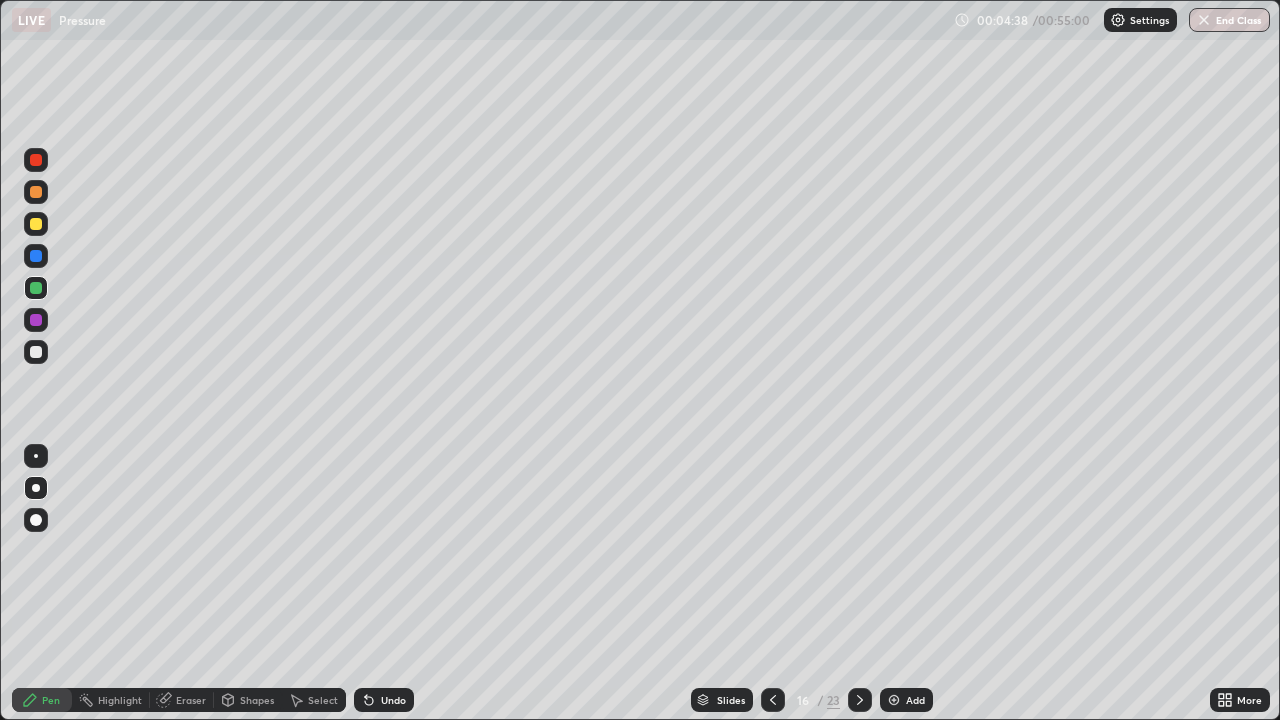 click at bounding box center (36, 224) 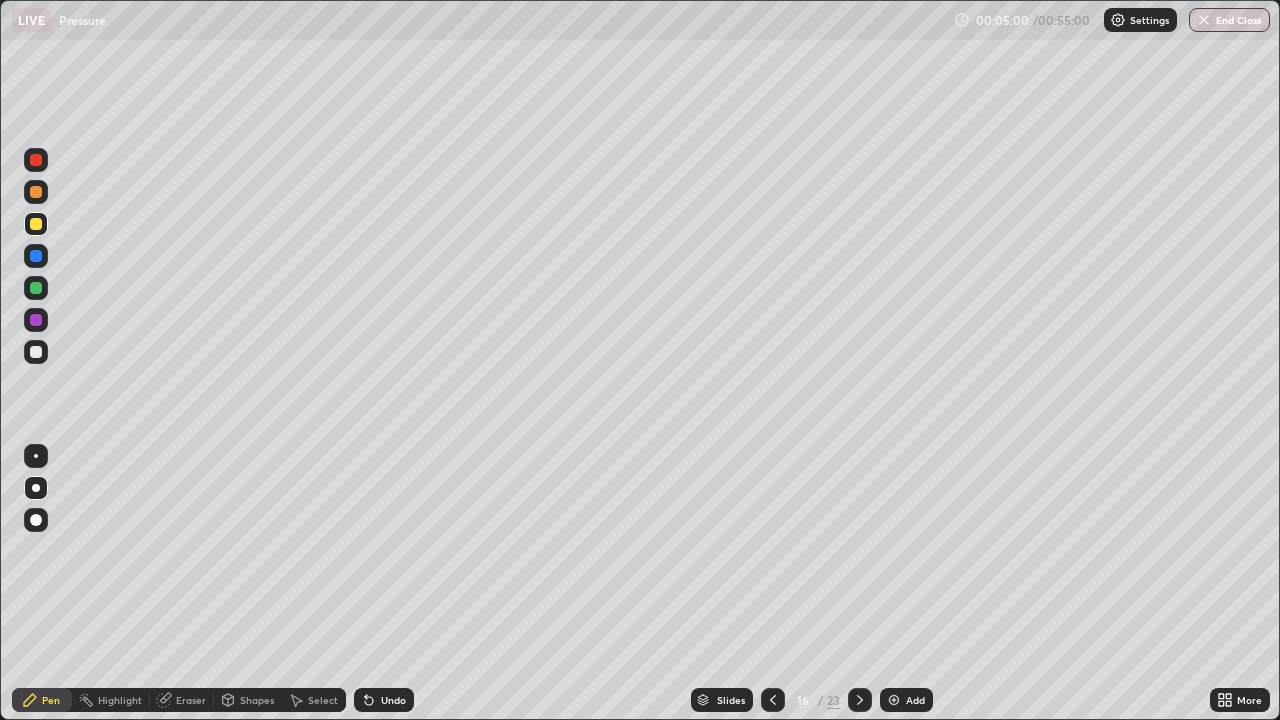 click at bounding box center [36, 256] 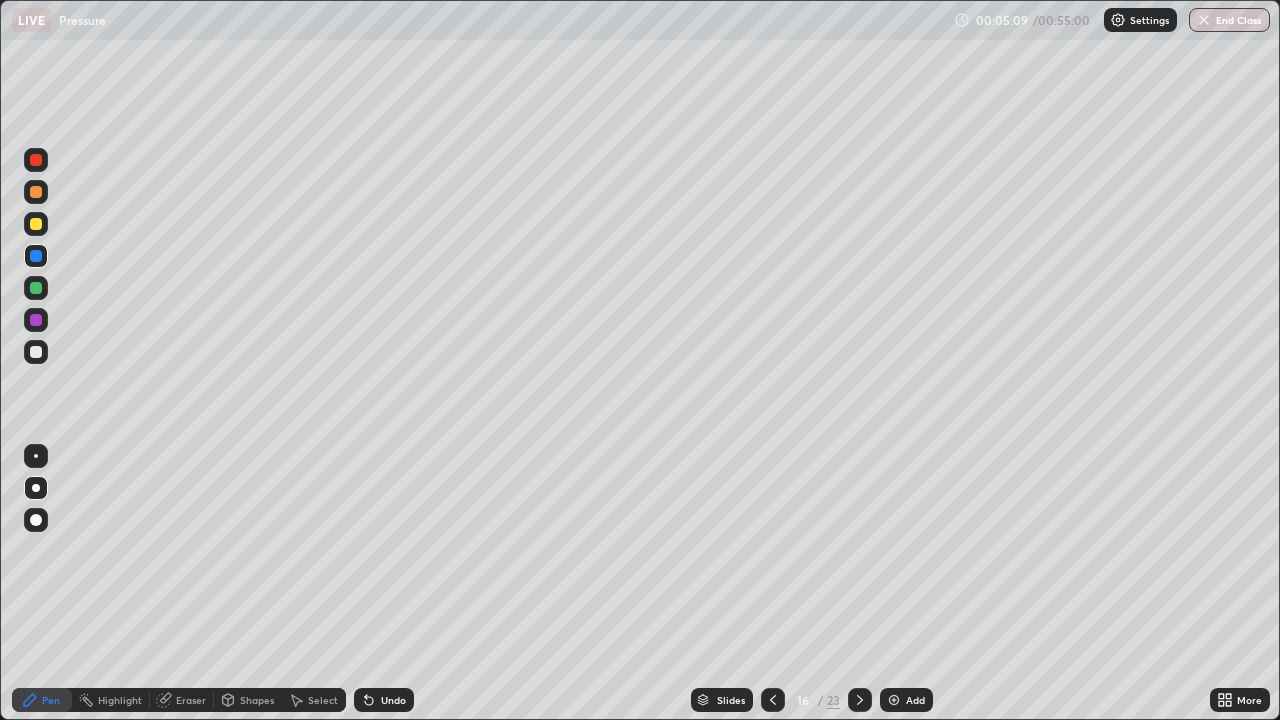 click at bounding box center [36, 352] 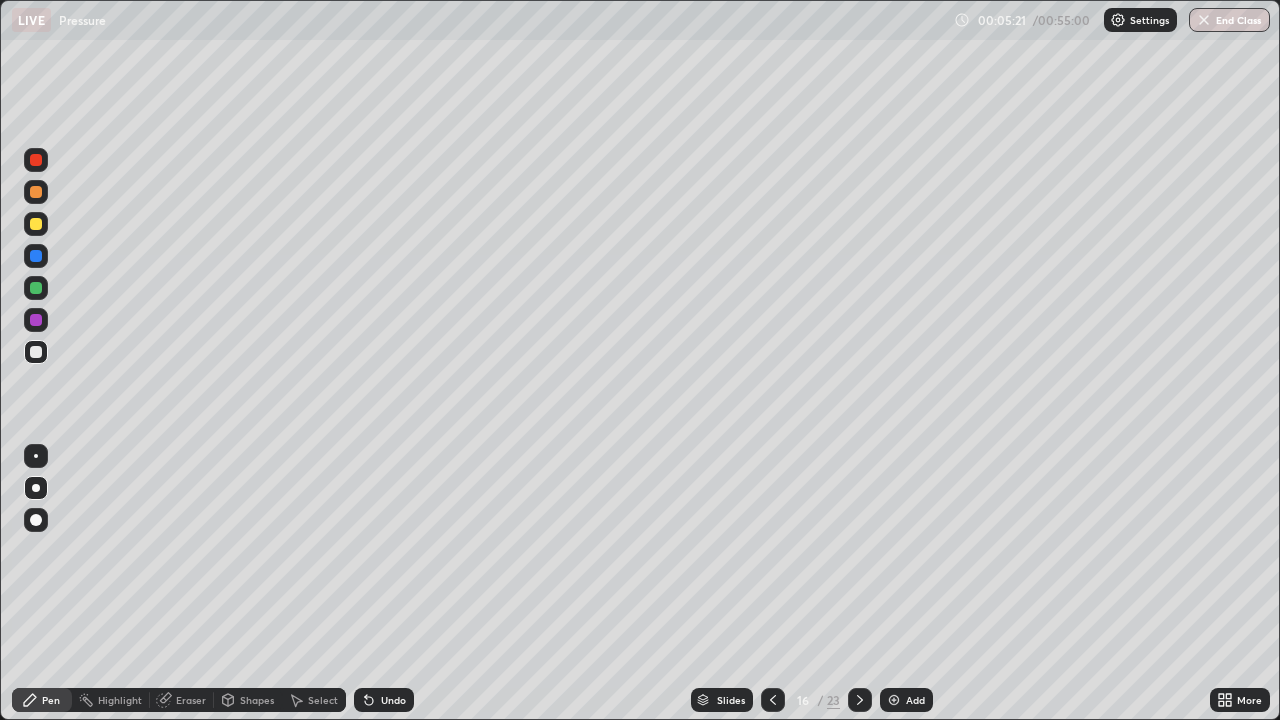 click at bounding box center [36, 288] 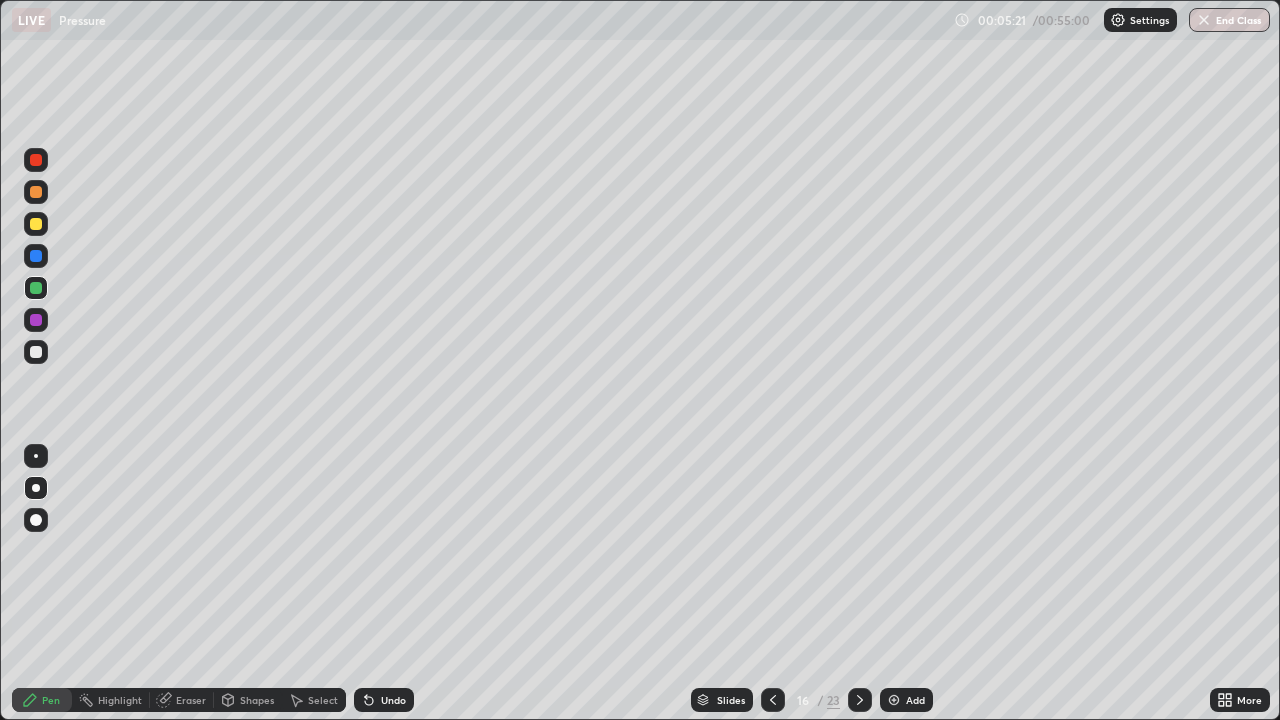 click at bounding box center (36, 224) 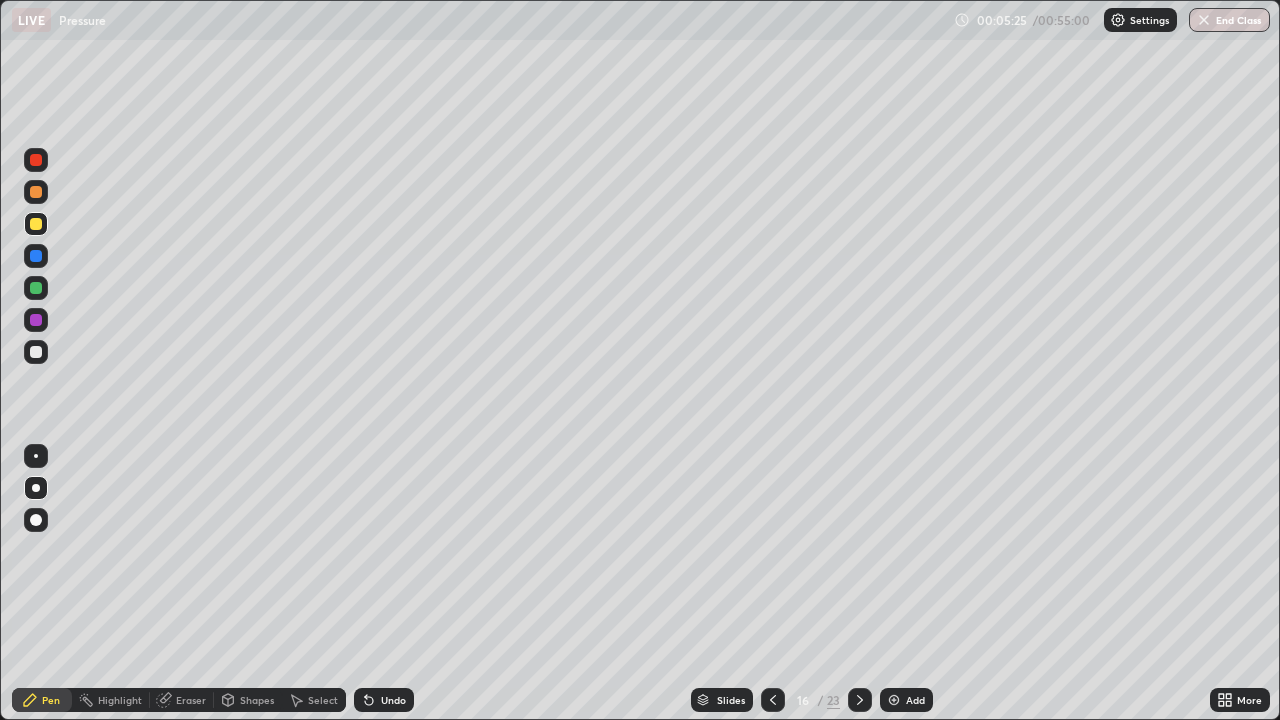 click at bounding box center (36, 288) 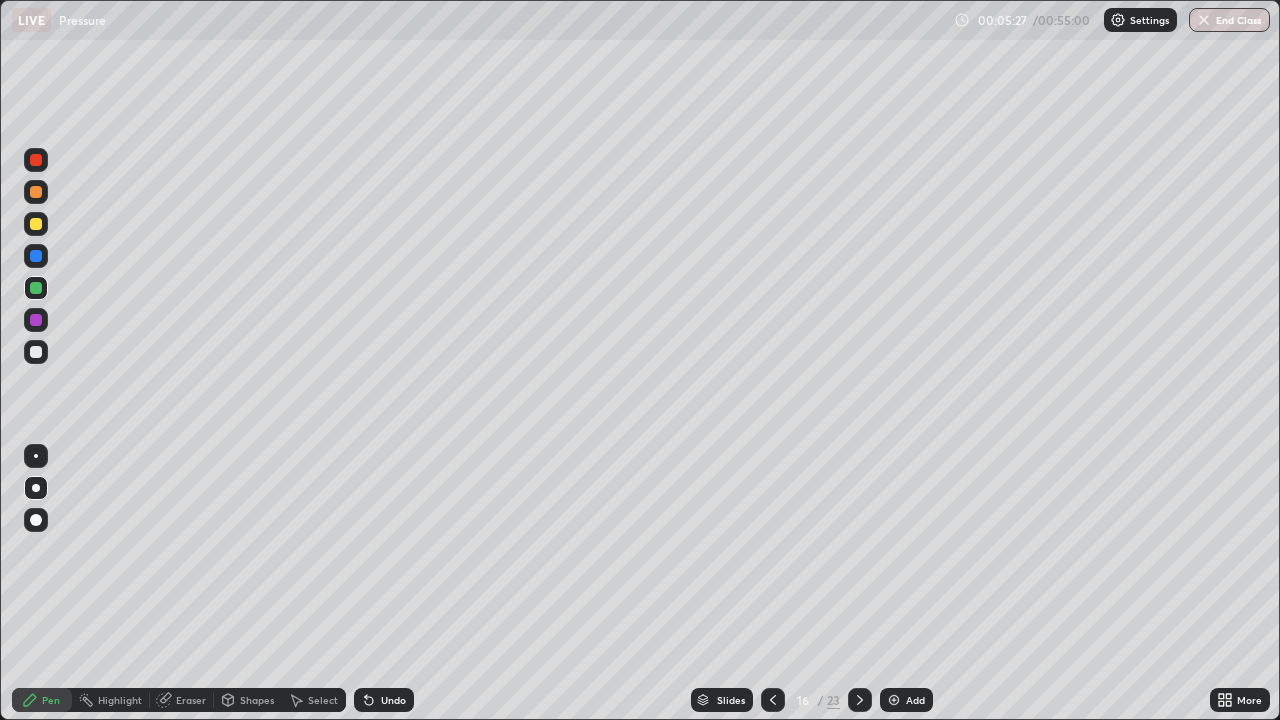 click at bounding box center [36, 224] 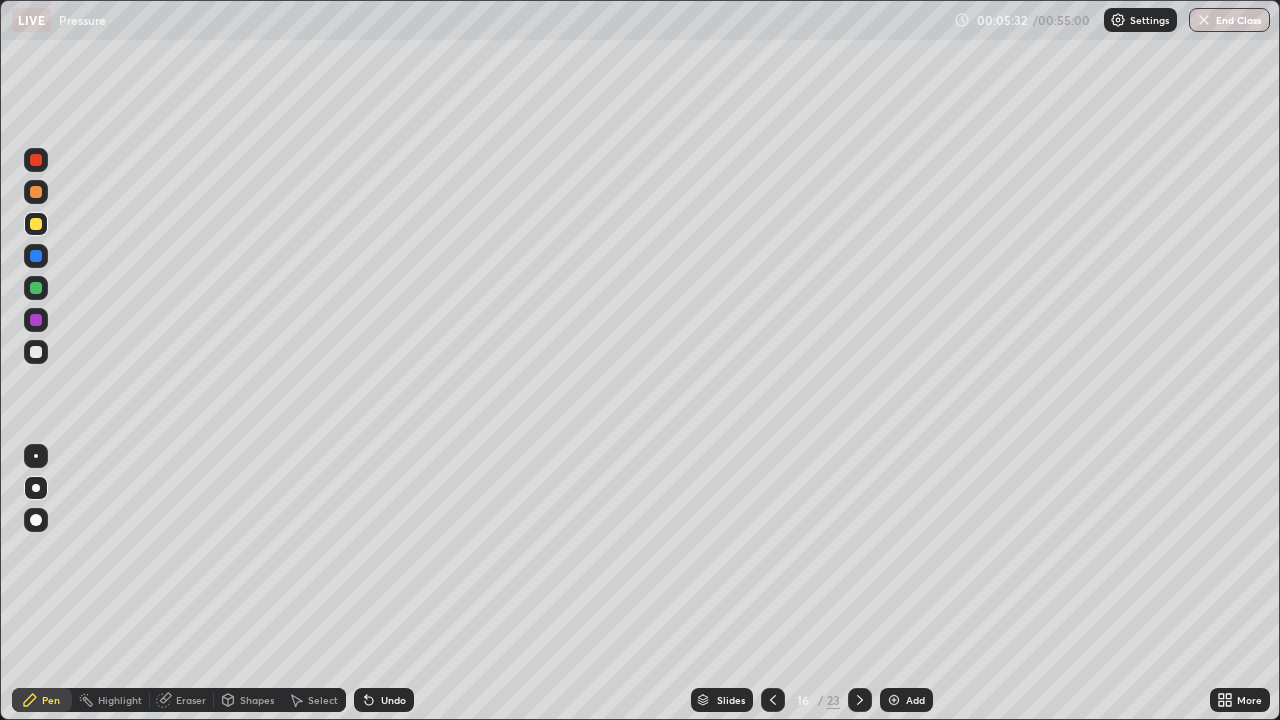 click at bounding box center [36, 320] 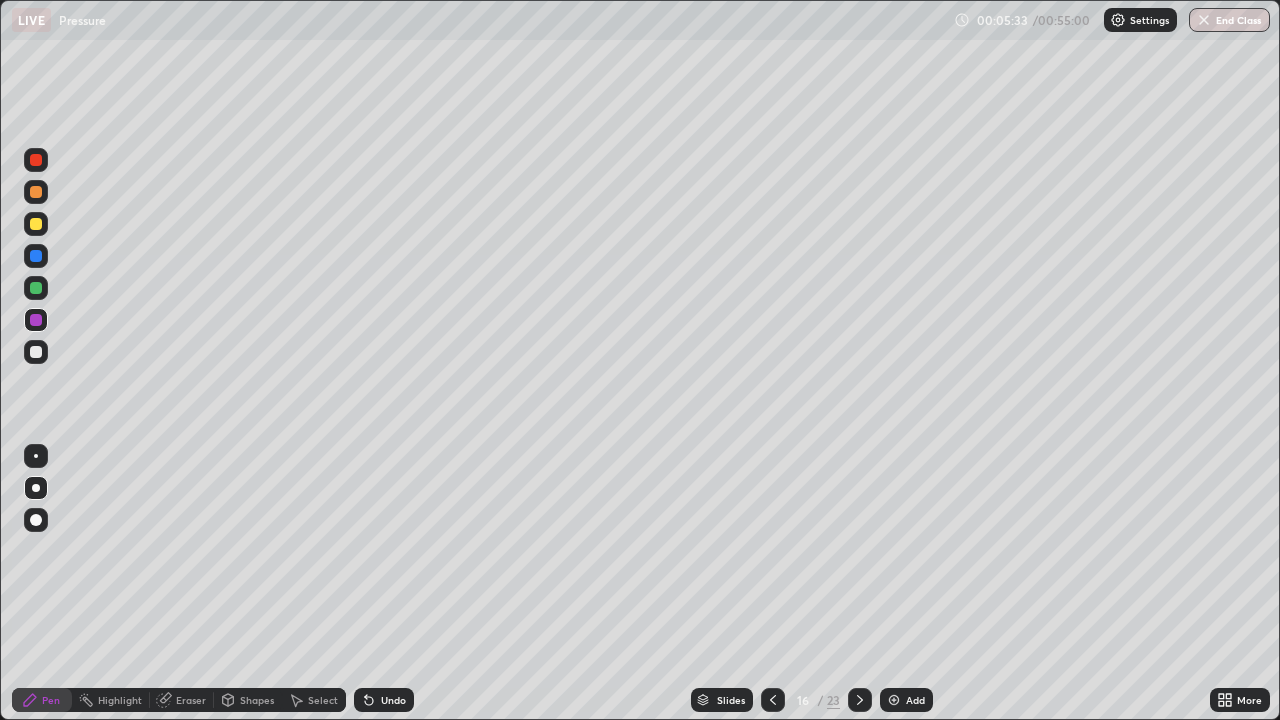 click at bounding box center [36, 352] 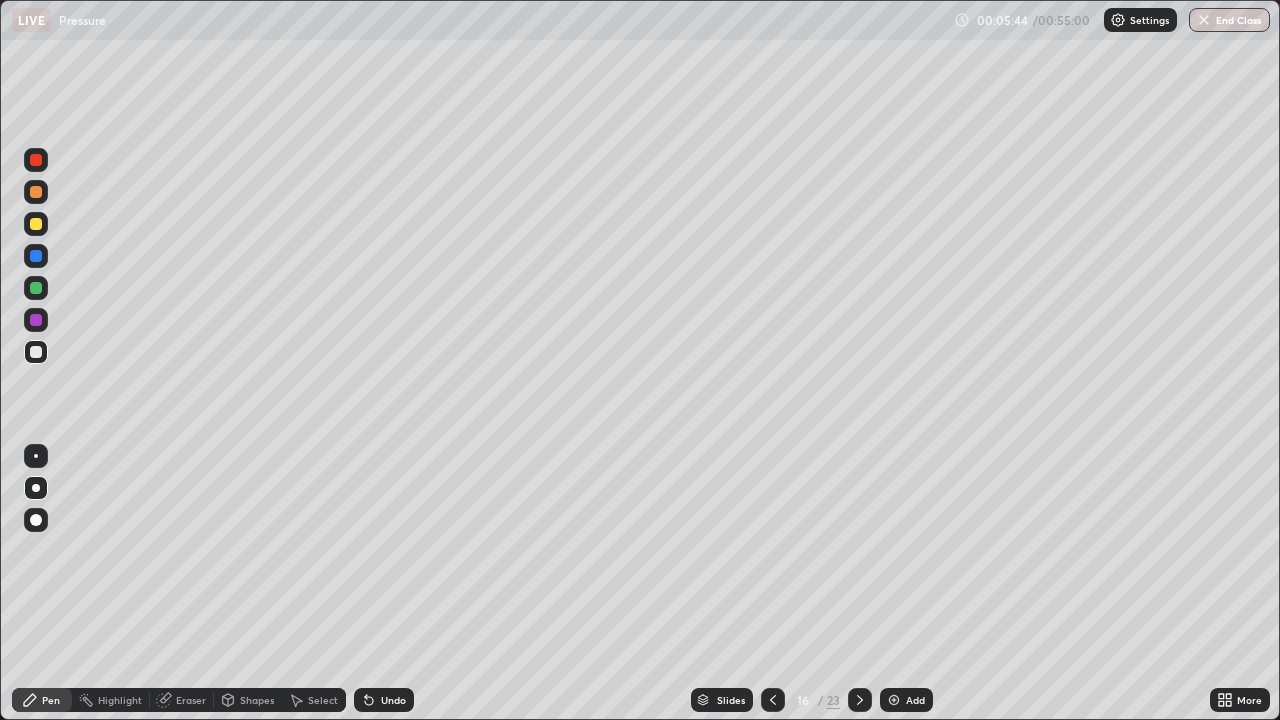 click on "Eraser" at bounding box center [182, 700] 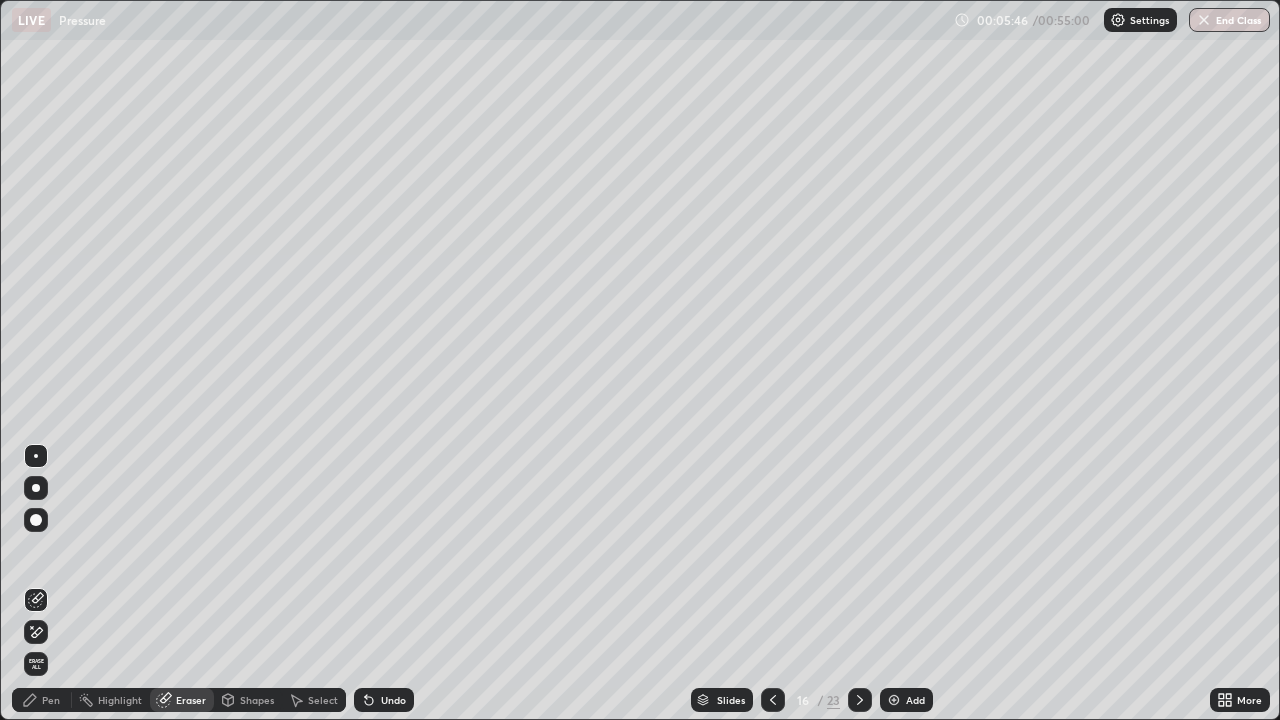 click on "Pen" at bounding box center (51, 700) 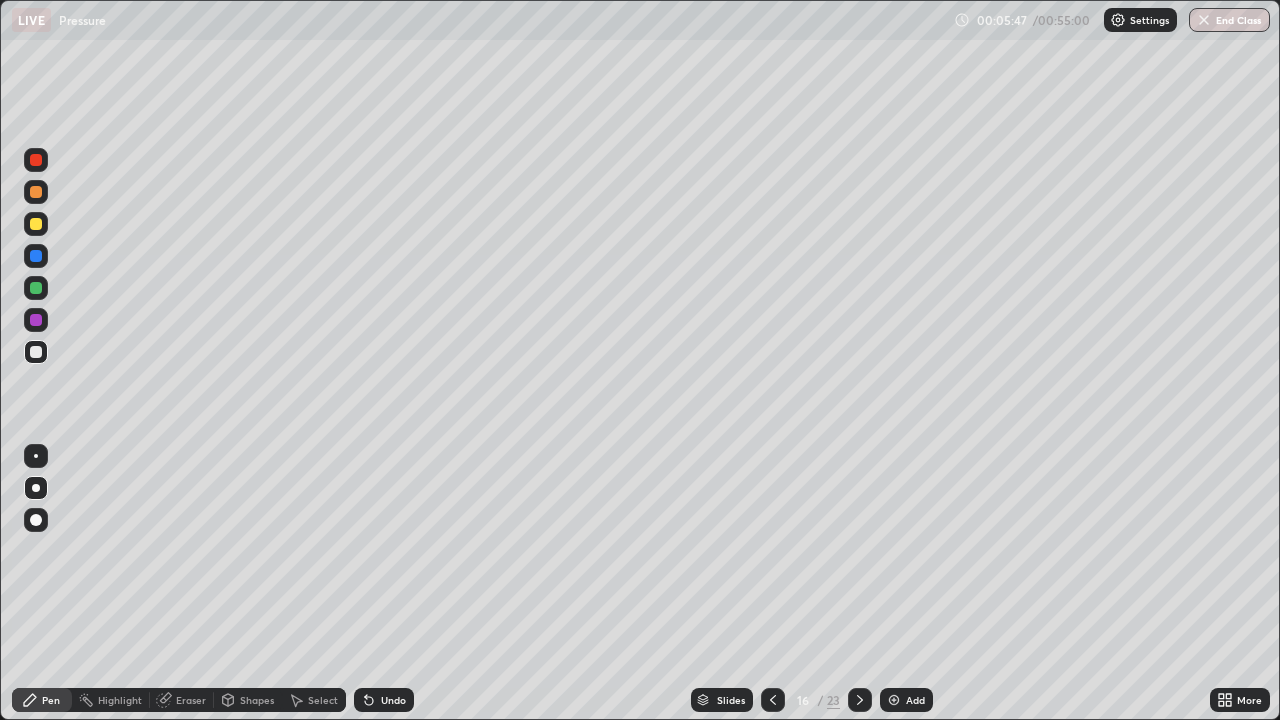 click at bounding box center [36, 320] 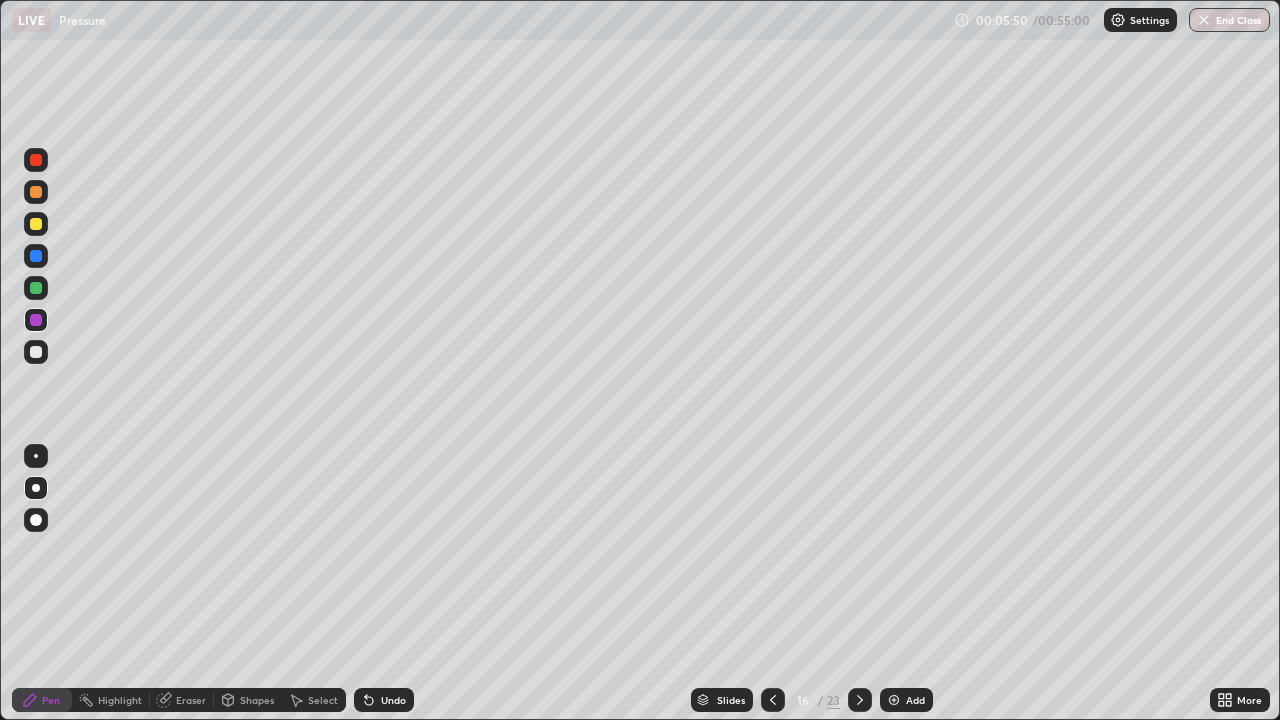 click at bounding box center [36, 160] 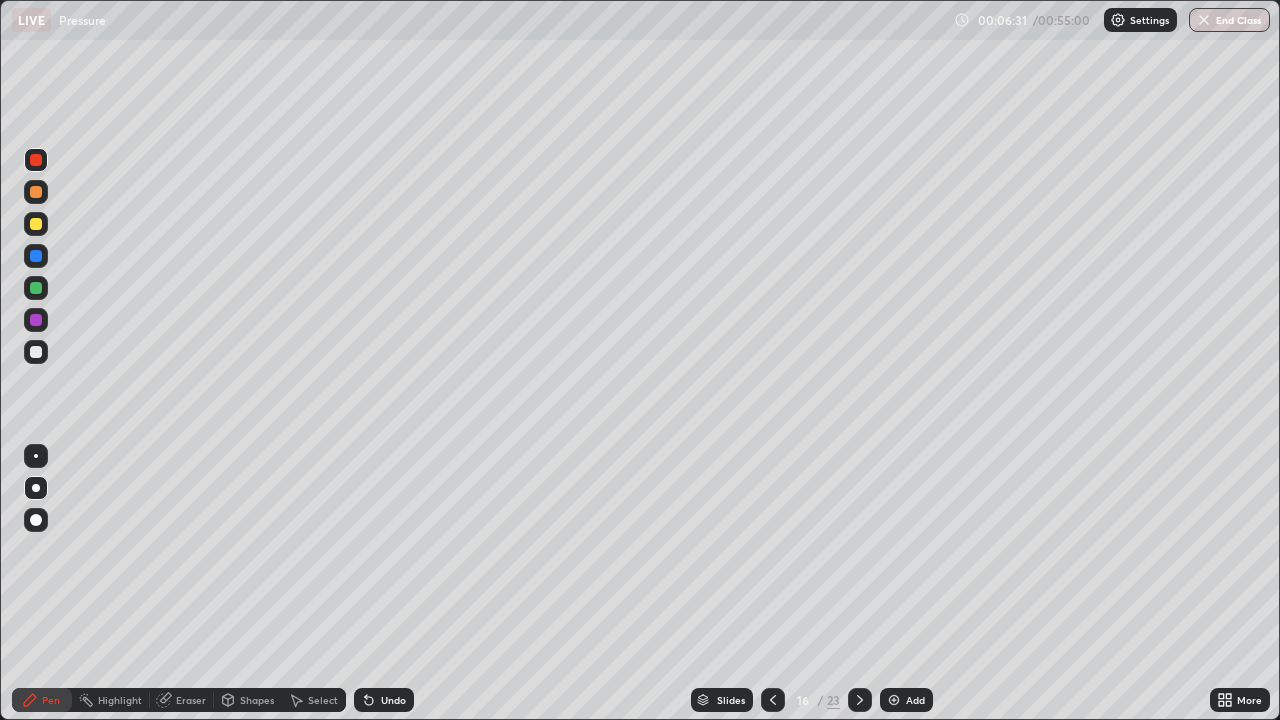 click at bounding box center [36, 352] 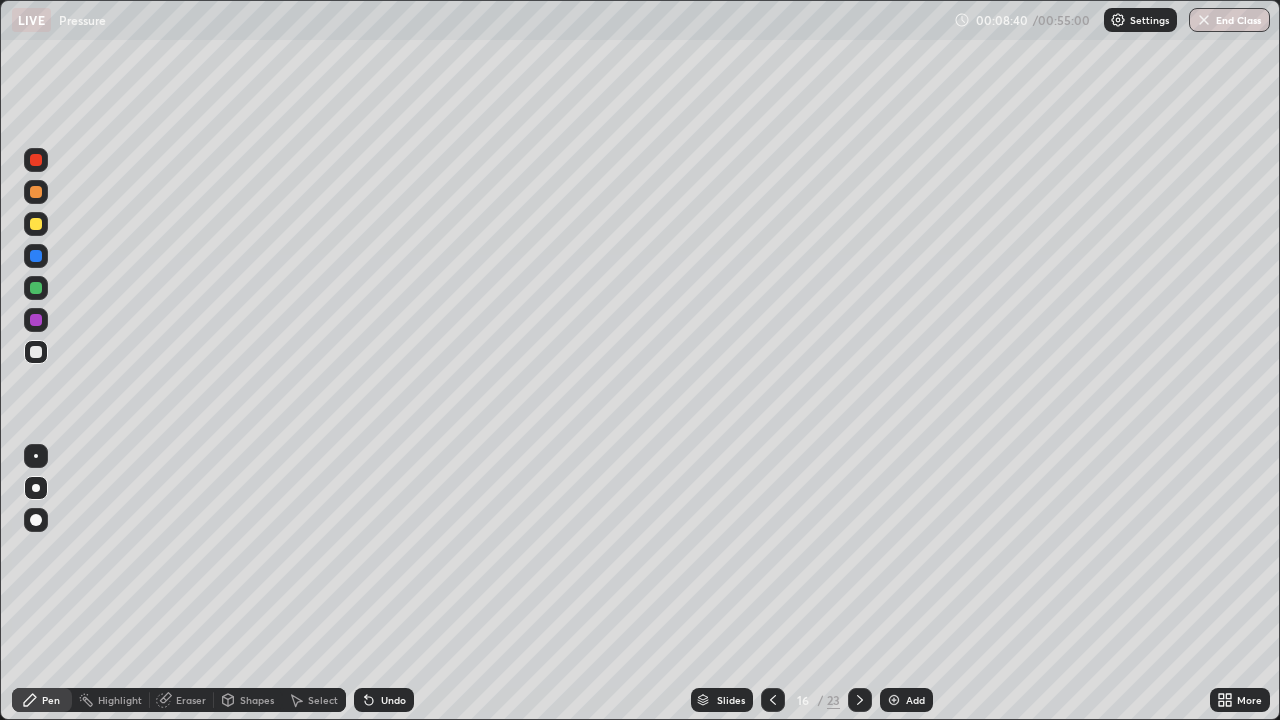 click at bounding box center [36, 288] 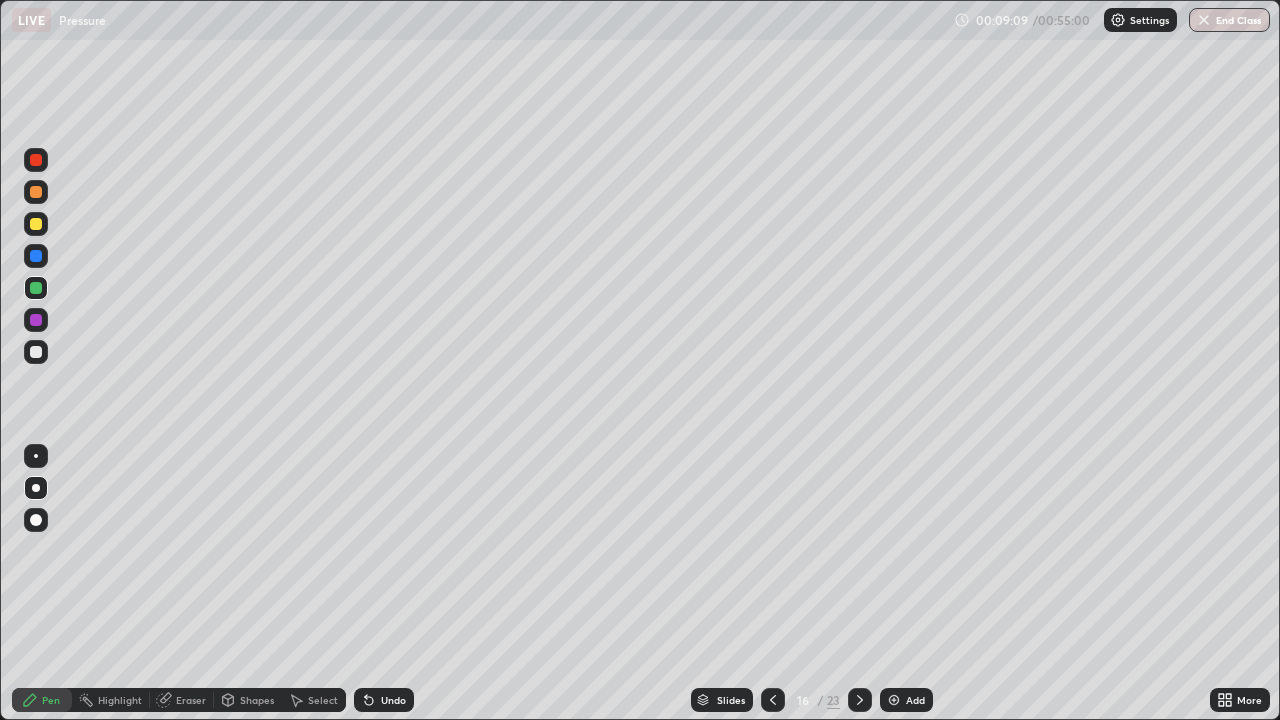 click at bounding box center (36, 520) 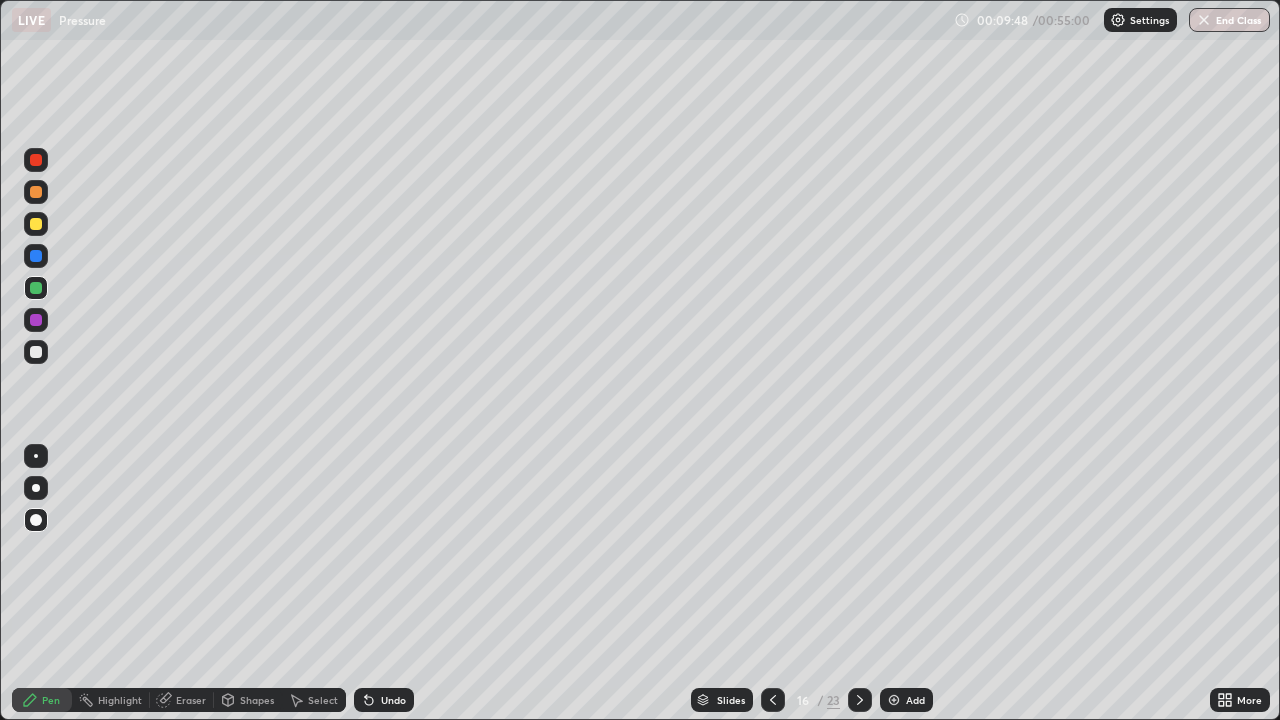 click at bounding box center (894, 700) 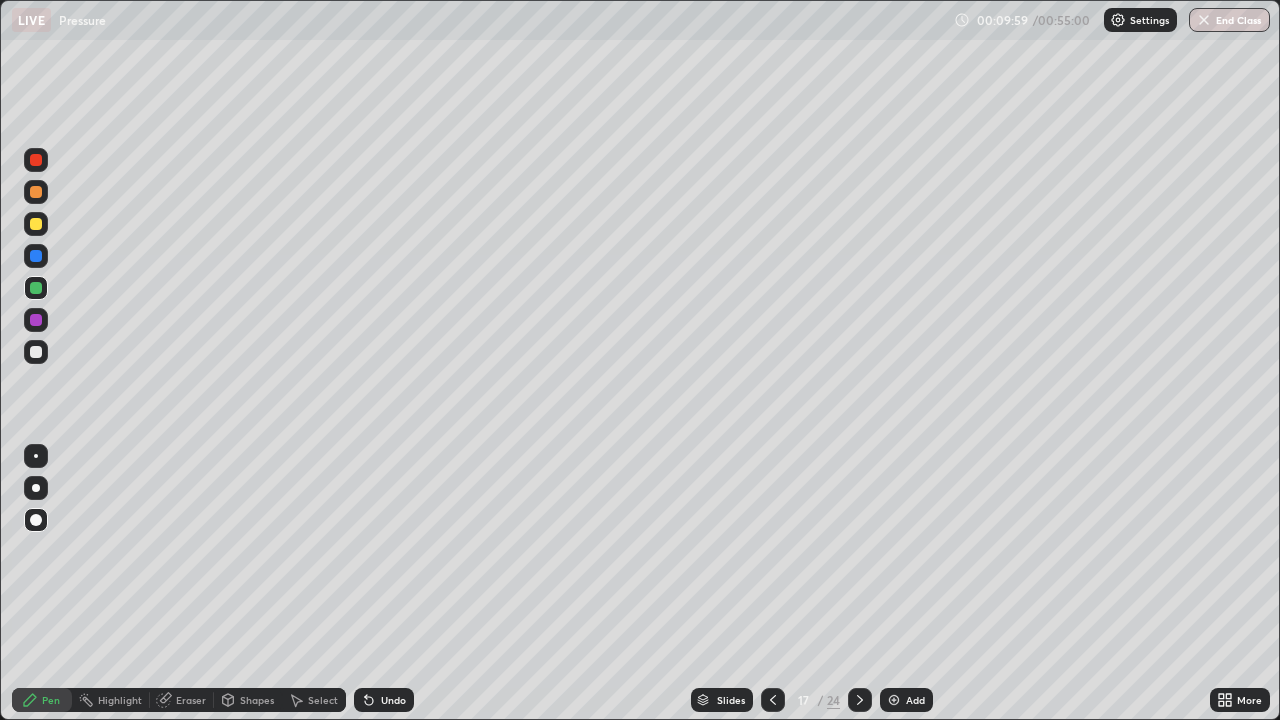 click at bounding box center [36, 256] 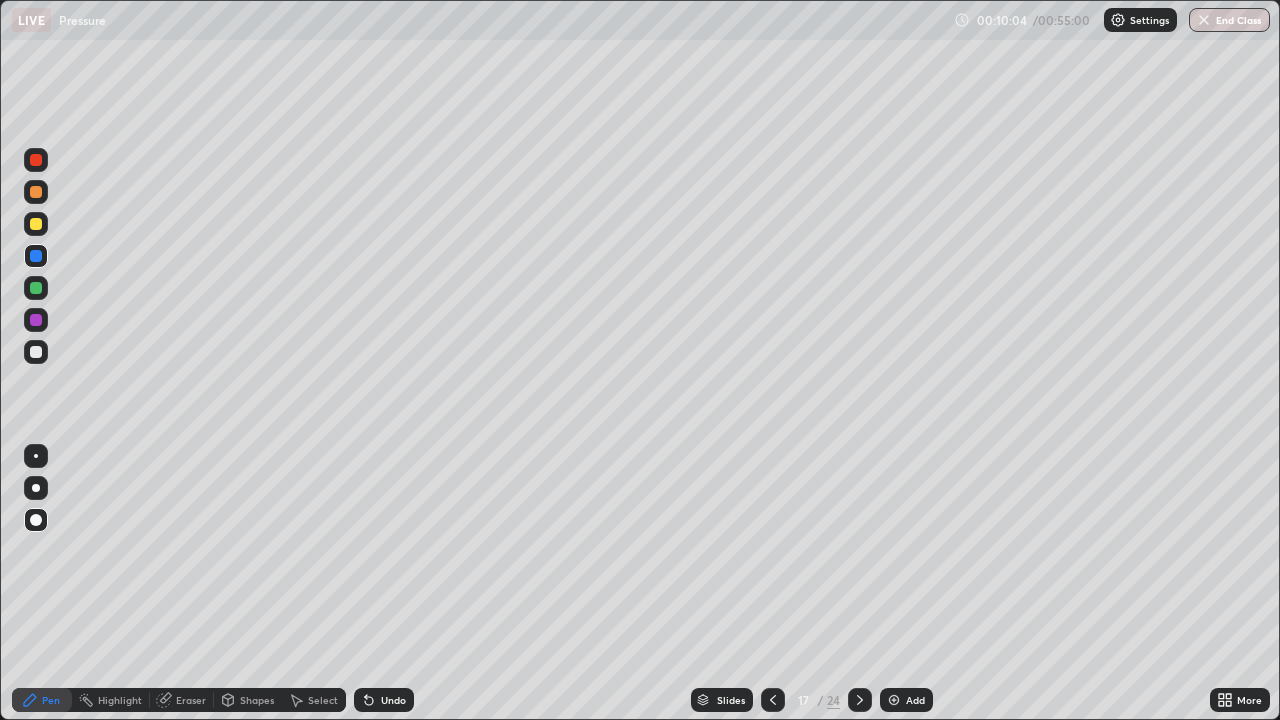 click at bounding box center [36, 192] 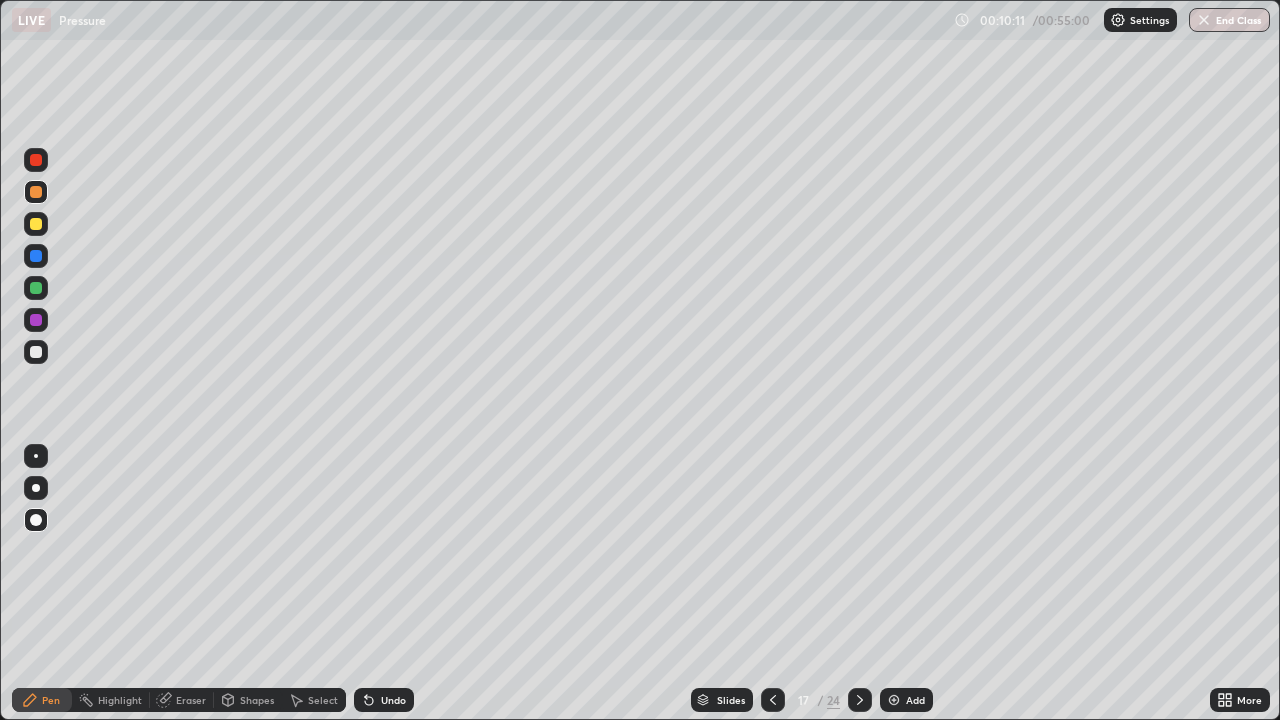 click at bounding box center (36, 160) 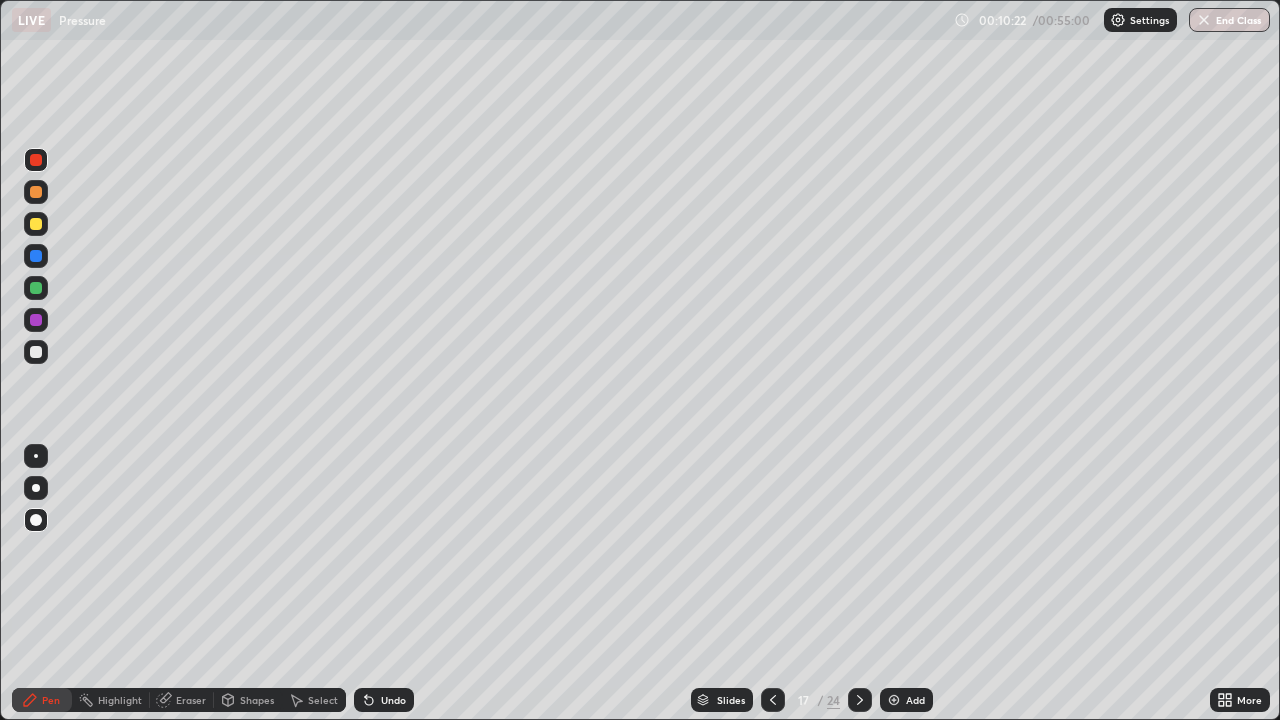click at bounding box center (36, 288) 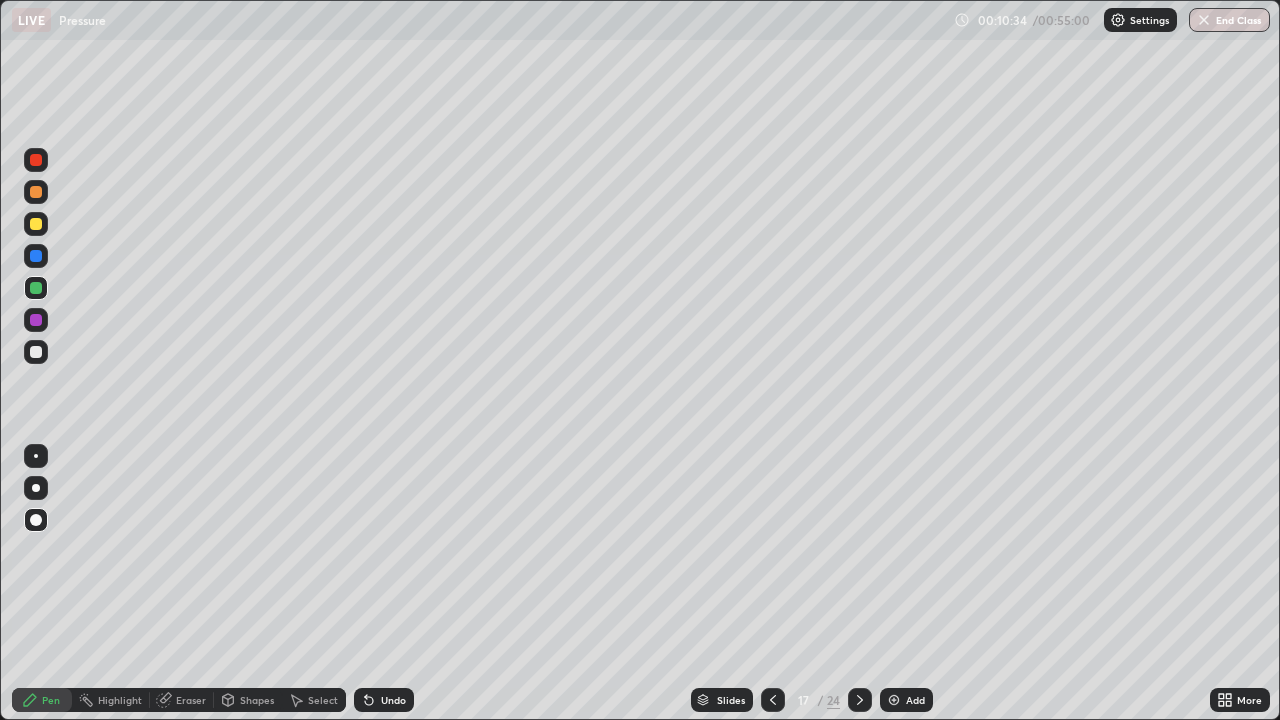click at bounding box center [36, 320] 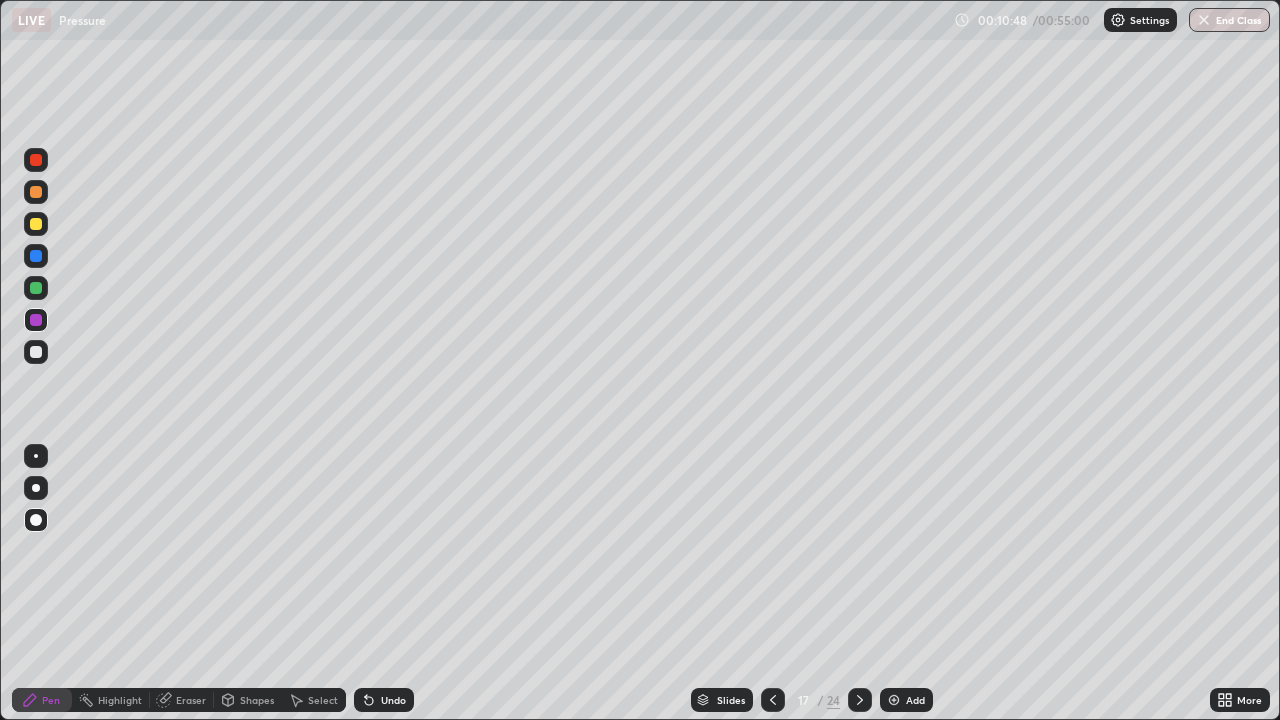 click at bounding box center [36, 256] 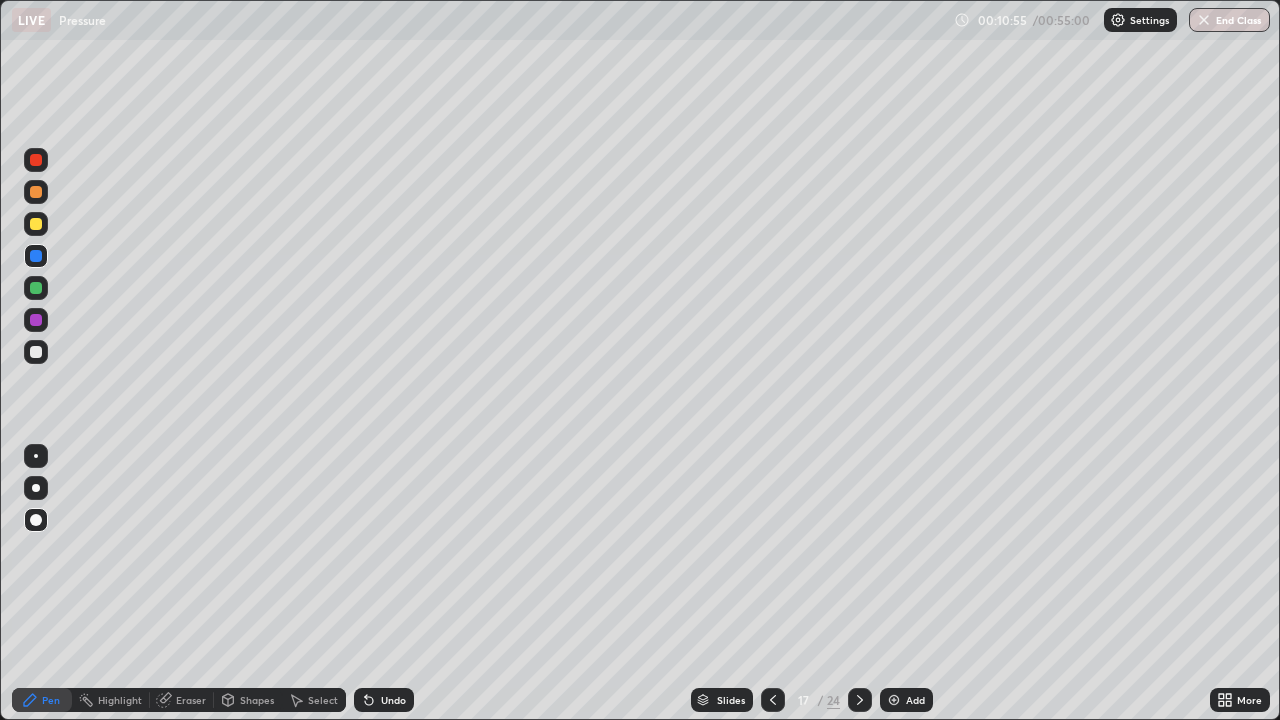 click at bounding box center (36, 224) 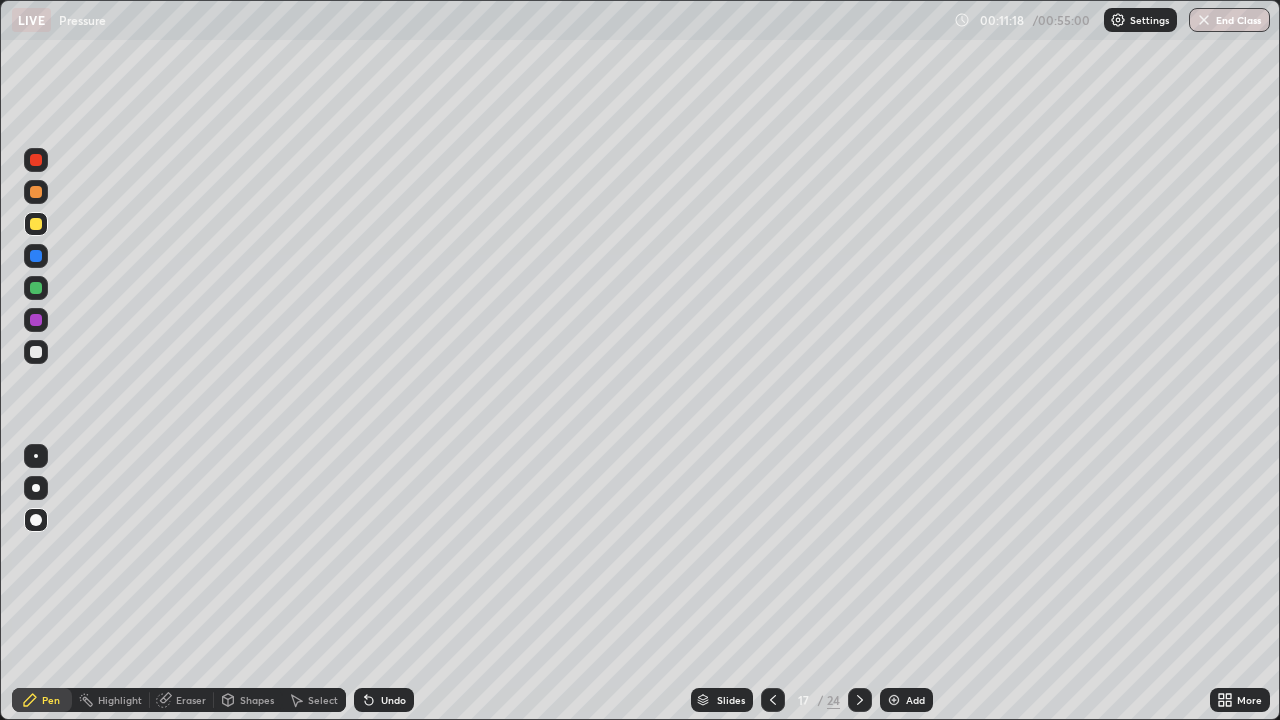 click on "Undo" at bounding box center (393, 700) 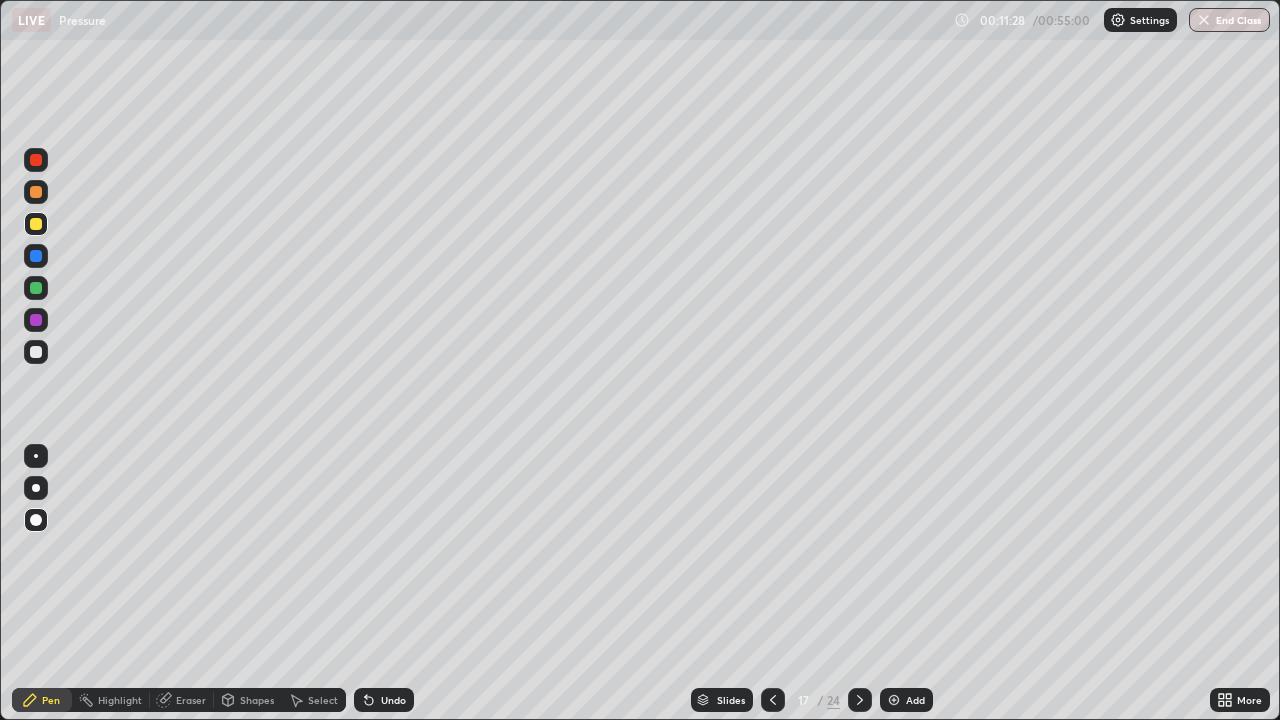 click at bounding box center [36, 320] 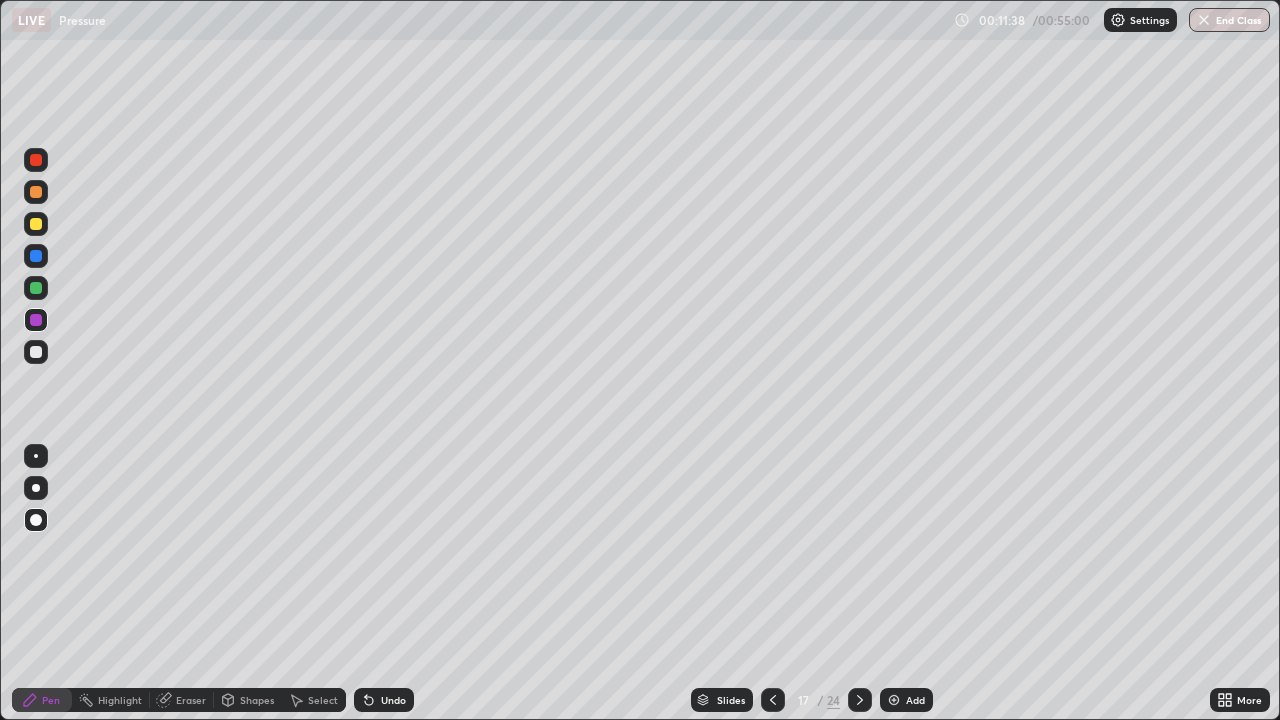 click at bounding box center (36, 352) 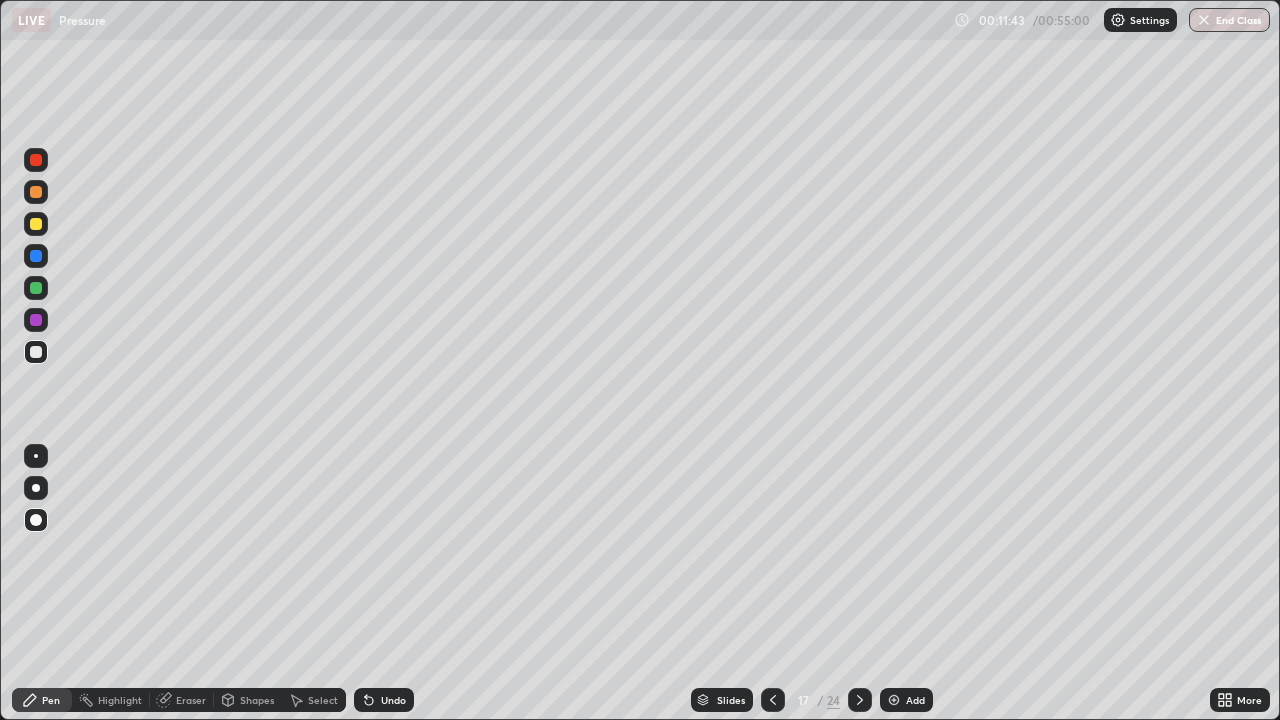 click on "Undo" at bounding box center (393, 700) 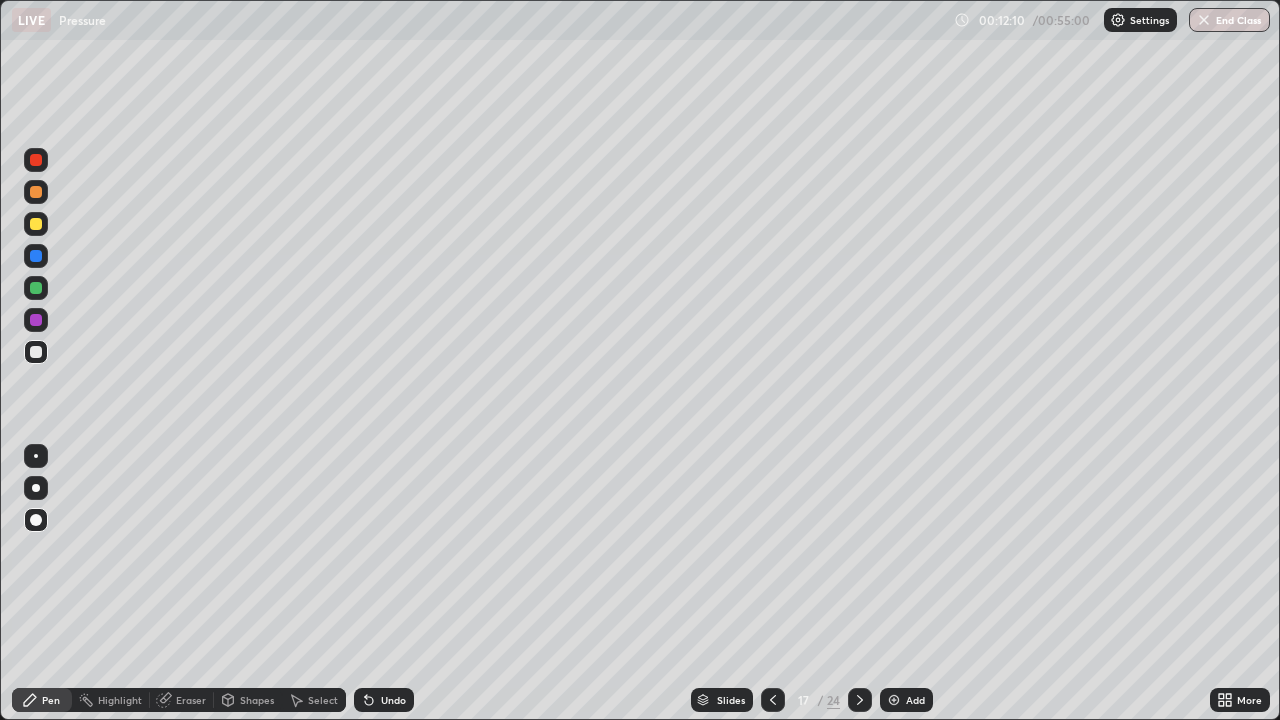 click at bounding box center (894, 700) 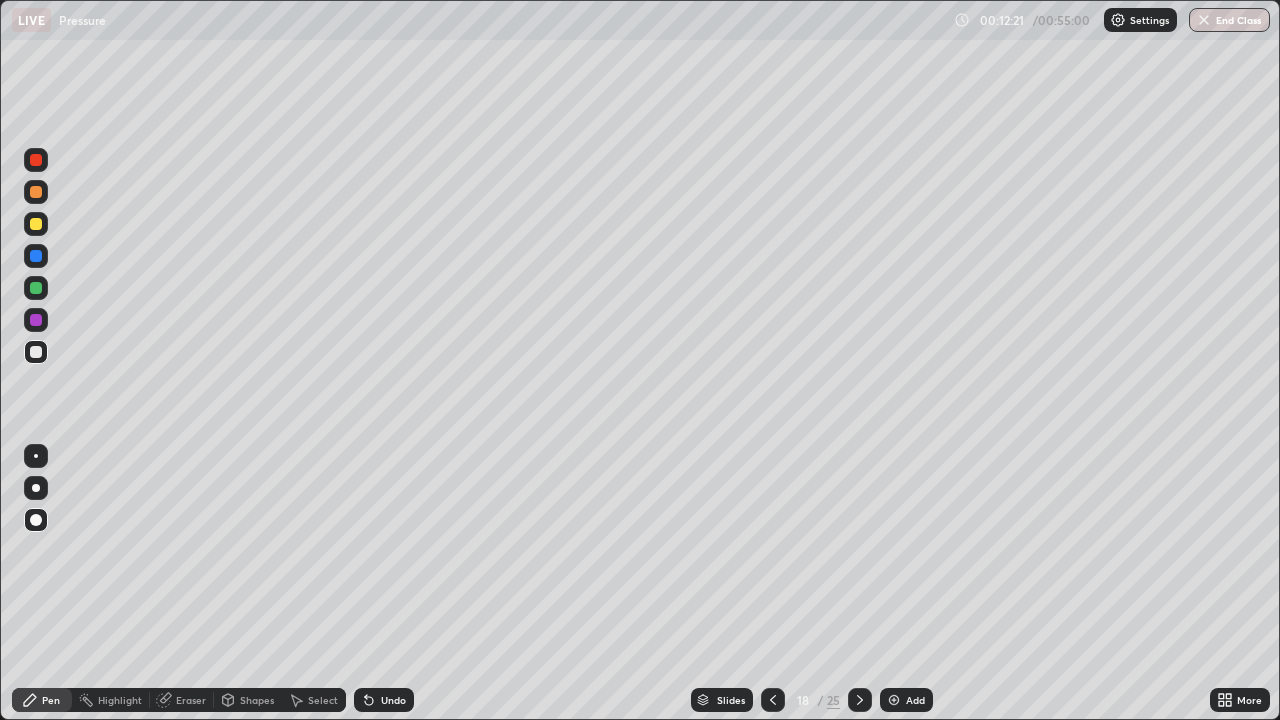 click on "Shapes" at bounding box center (257, 700) 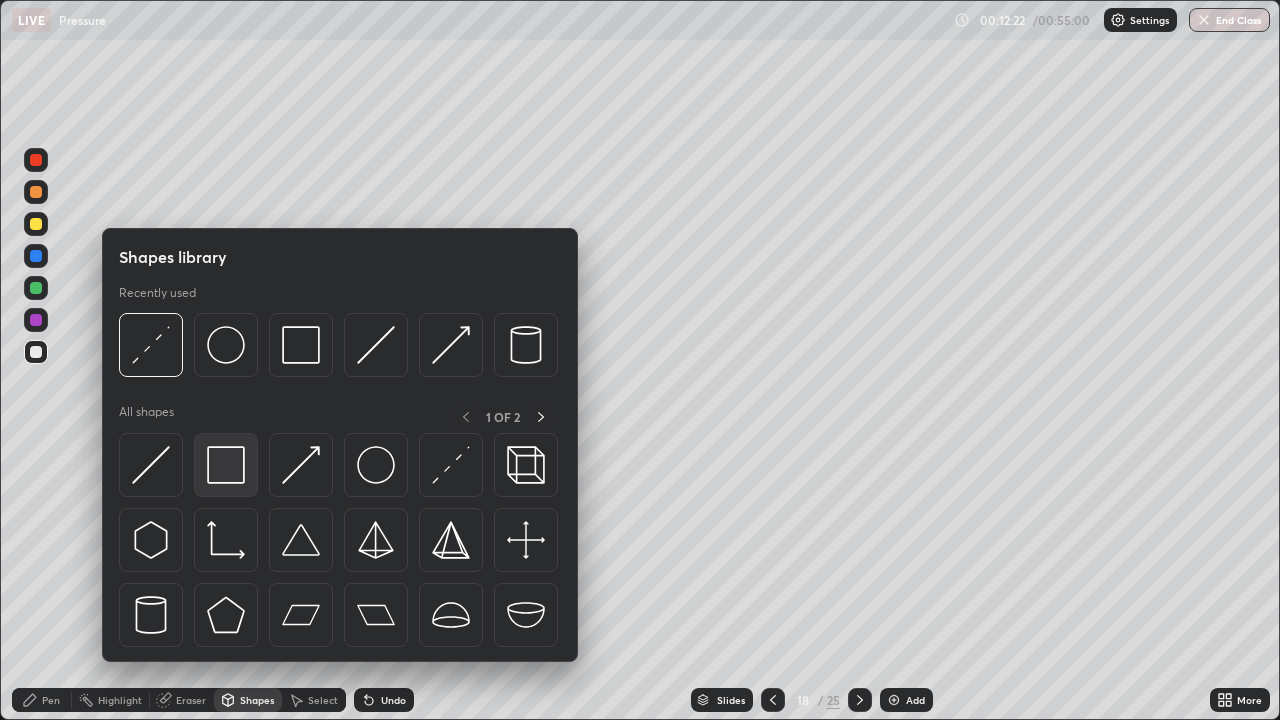 click at bounding box center [226, 465] 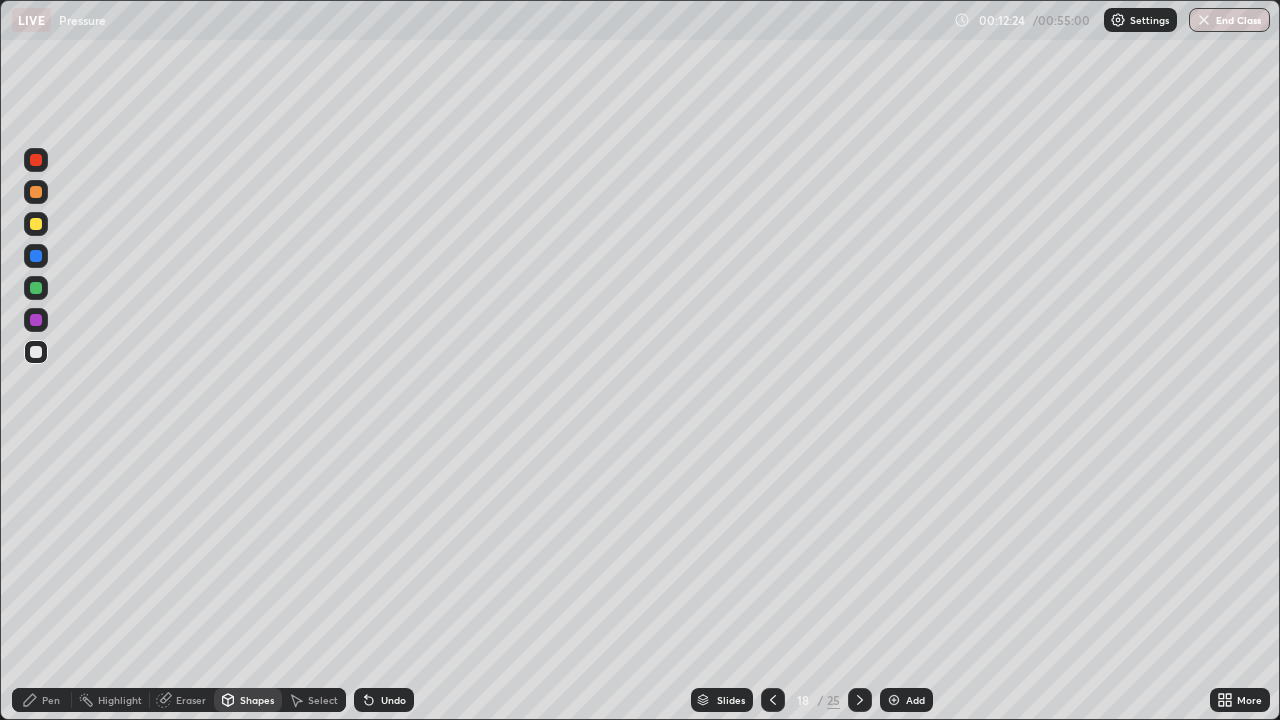 click at bounding box center (36, 320) 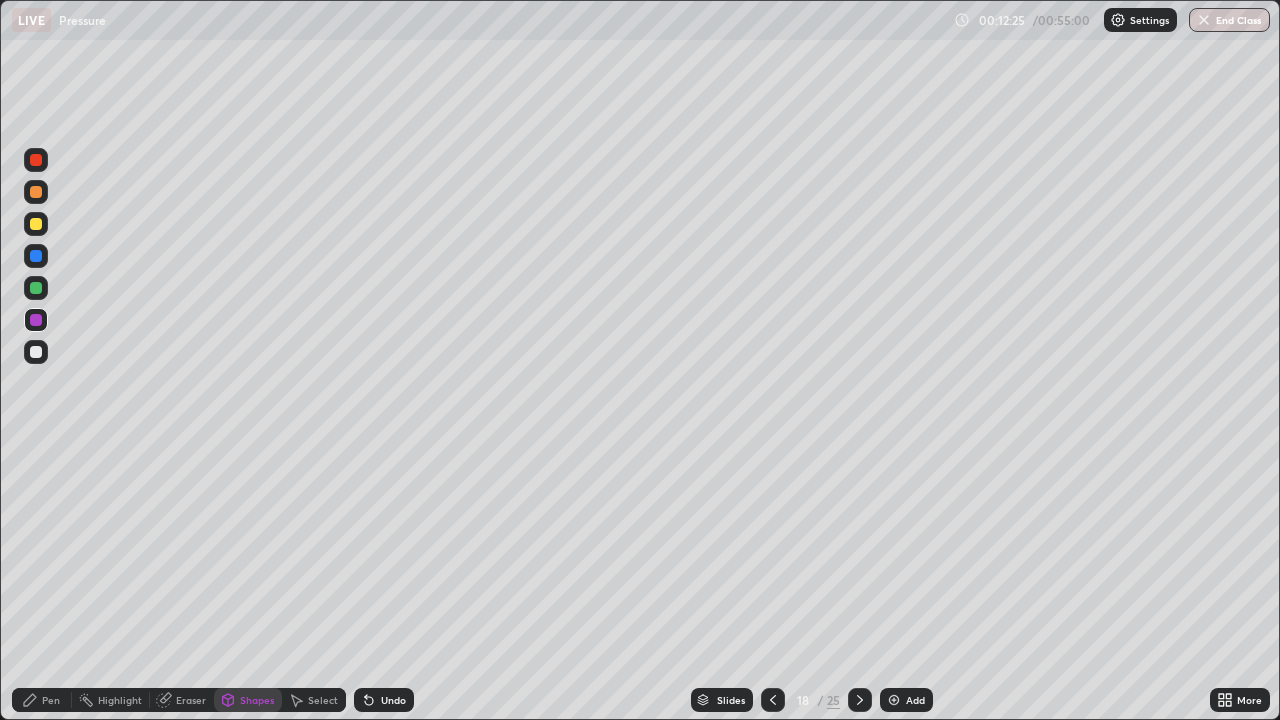 click on "Pen" at bounding box center [51, 700] 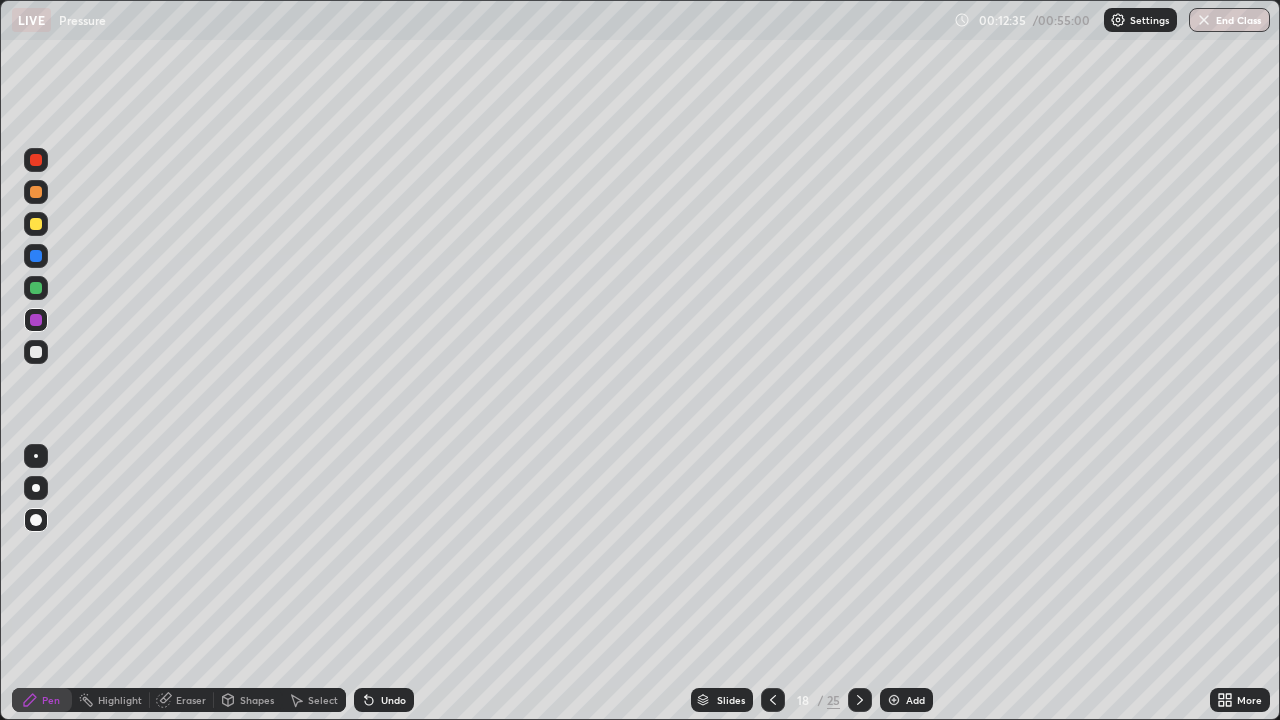click at bounding box center (36, 288) 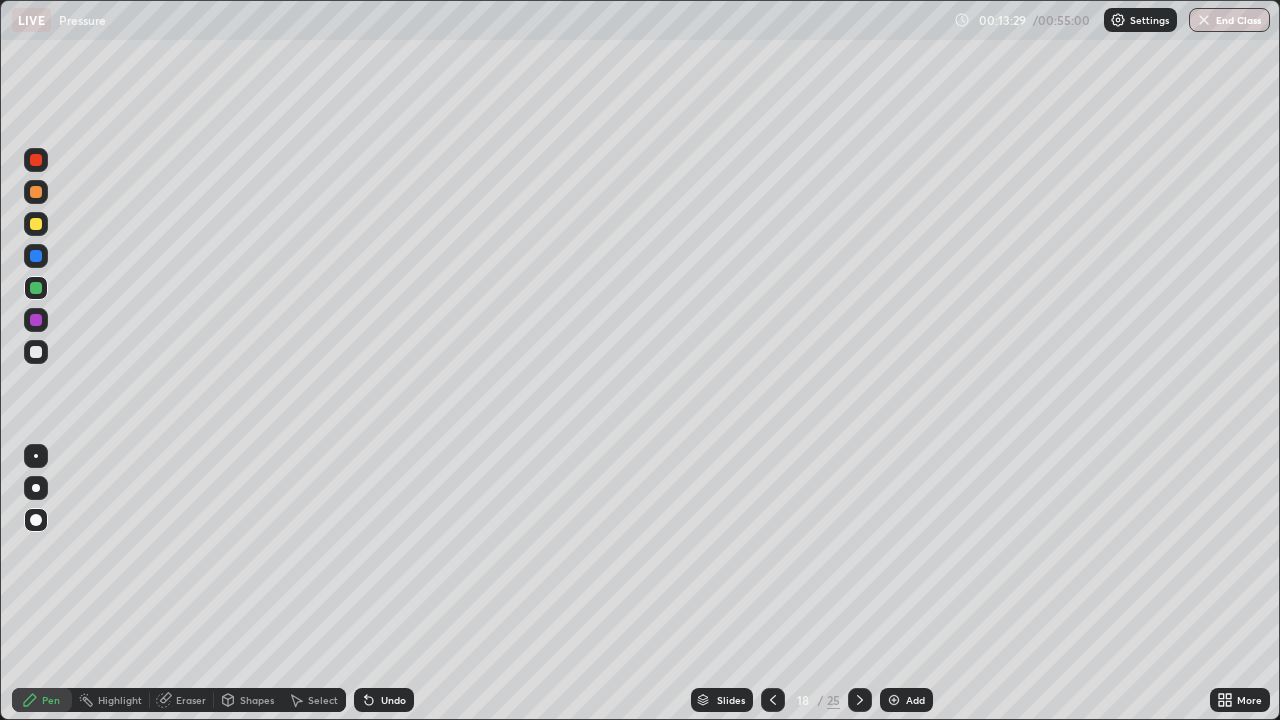 click at bounding box center (36, 224) 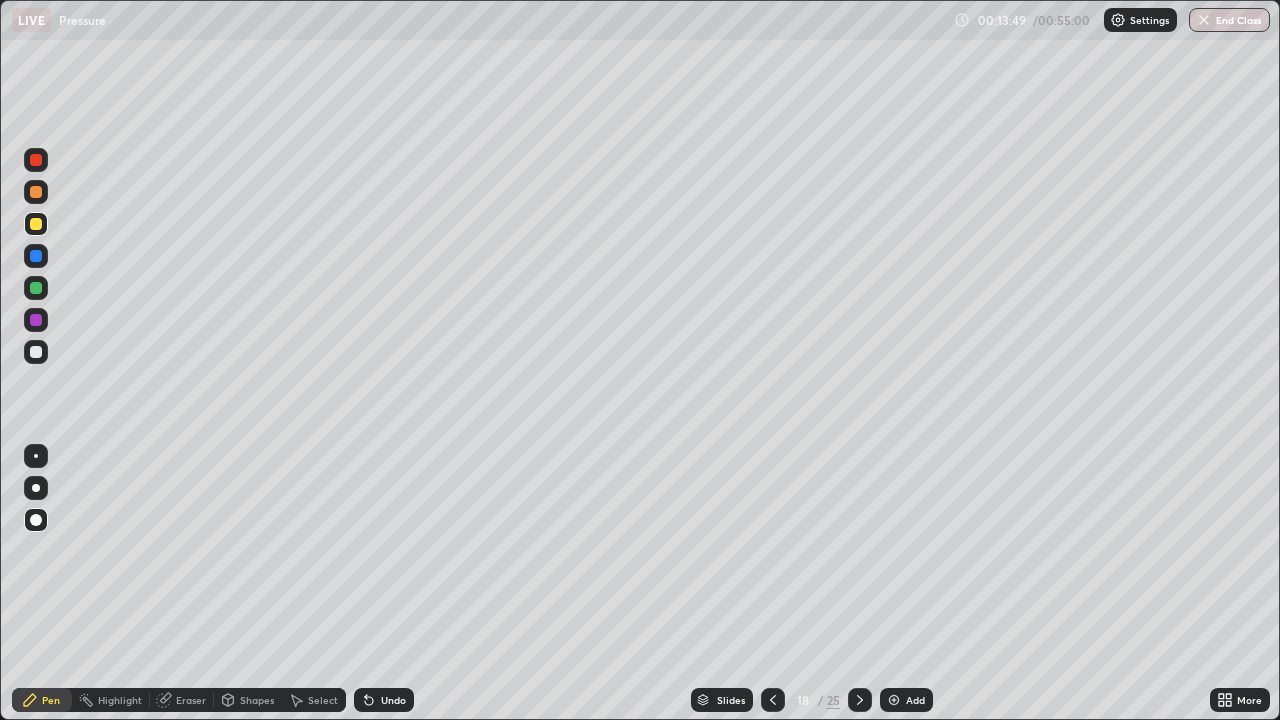 click on "Undo" at bounding box center [393, 700] 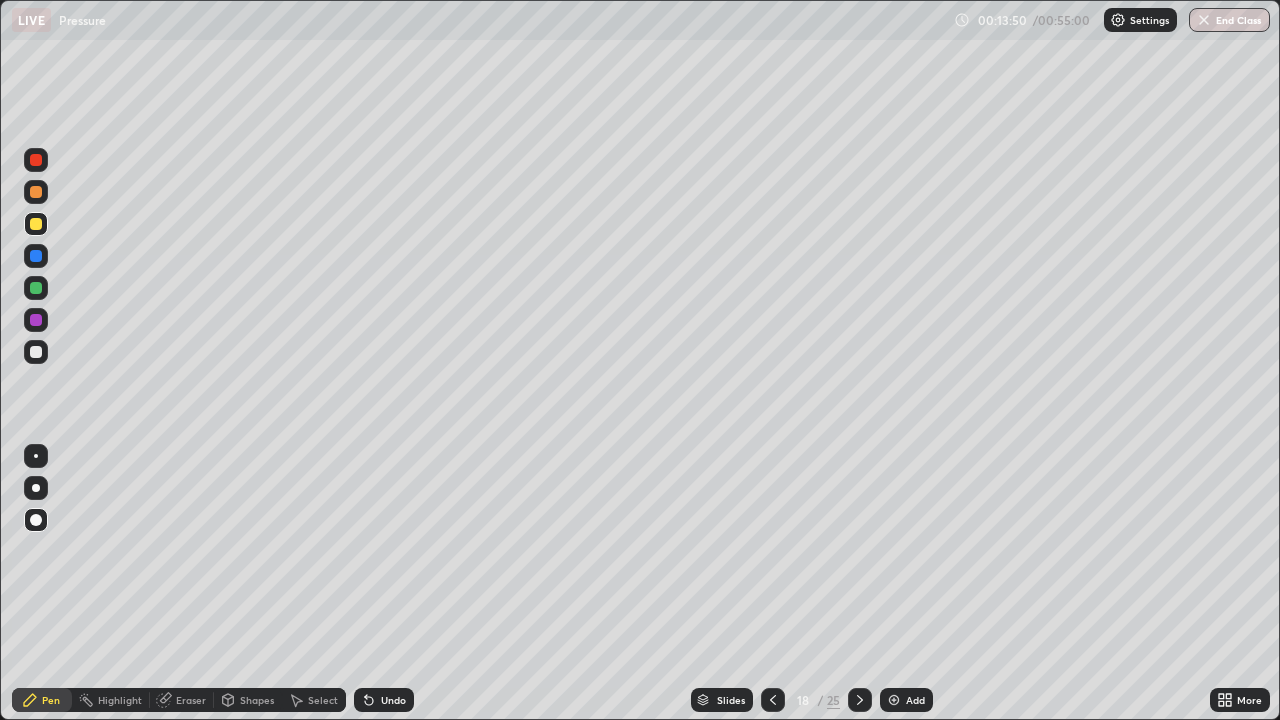 click 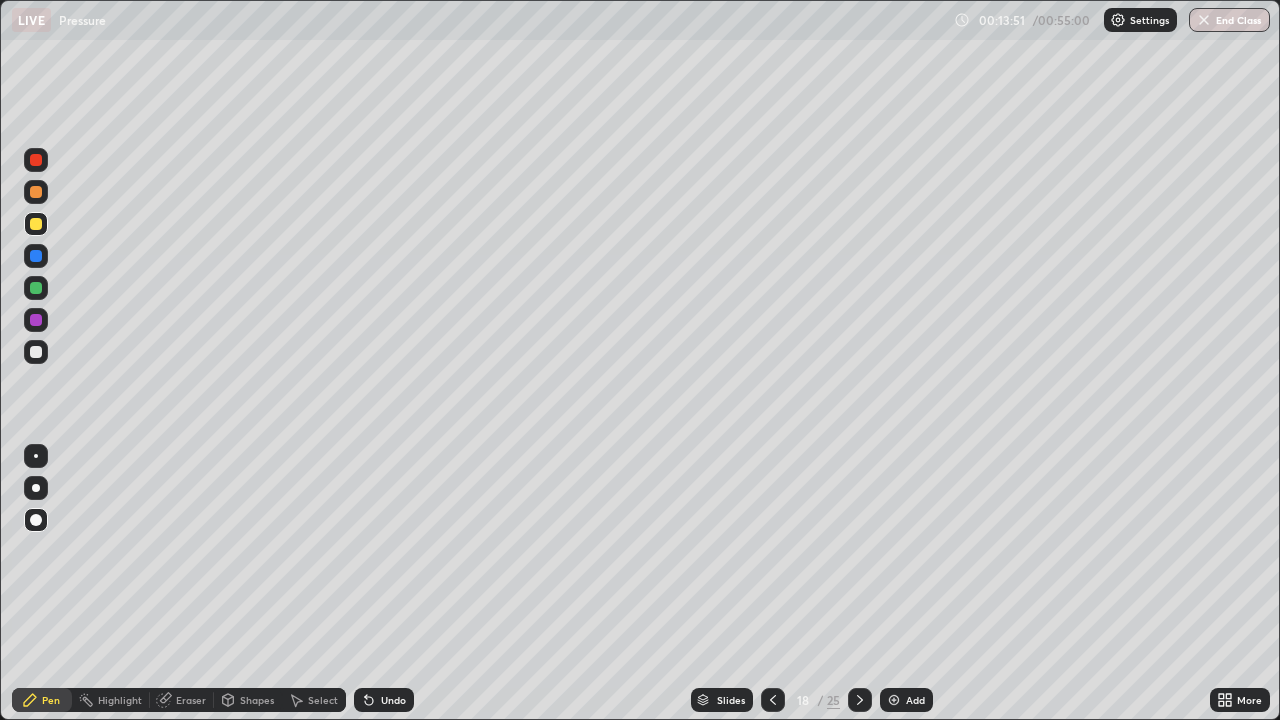 click 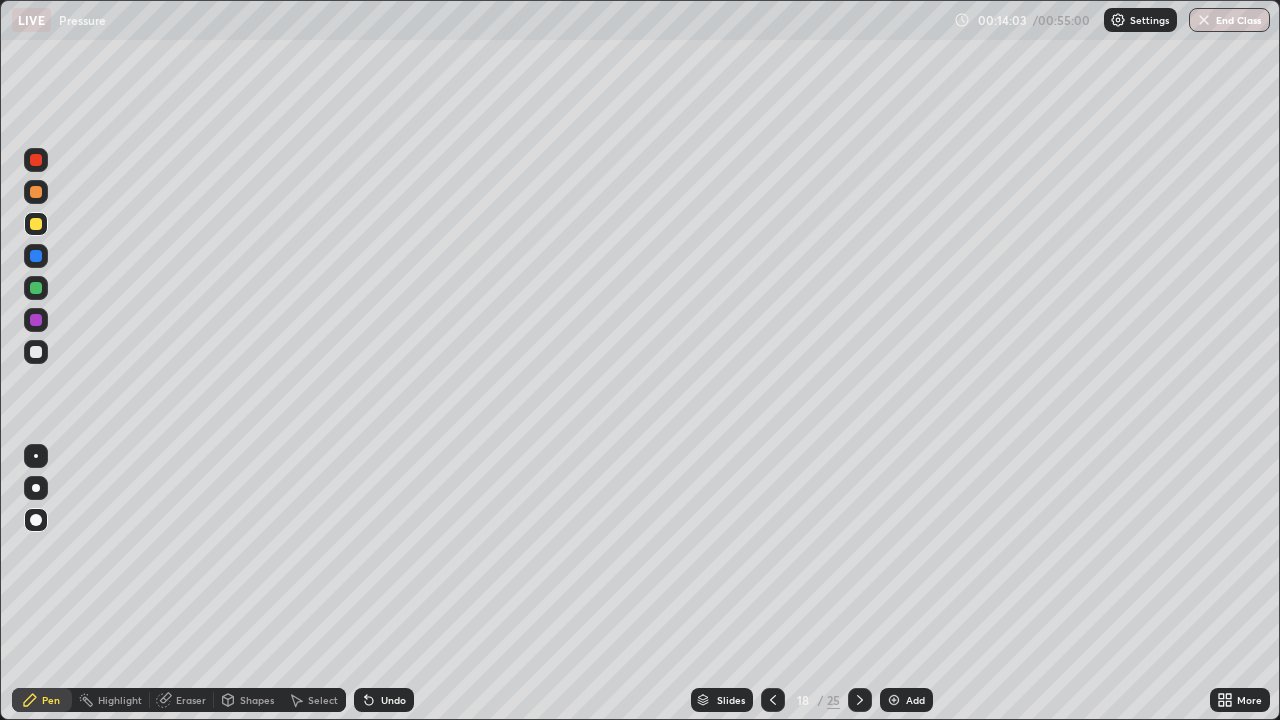 click at bounding box center [36, 256] 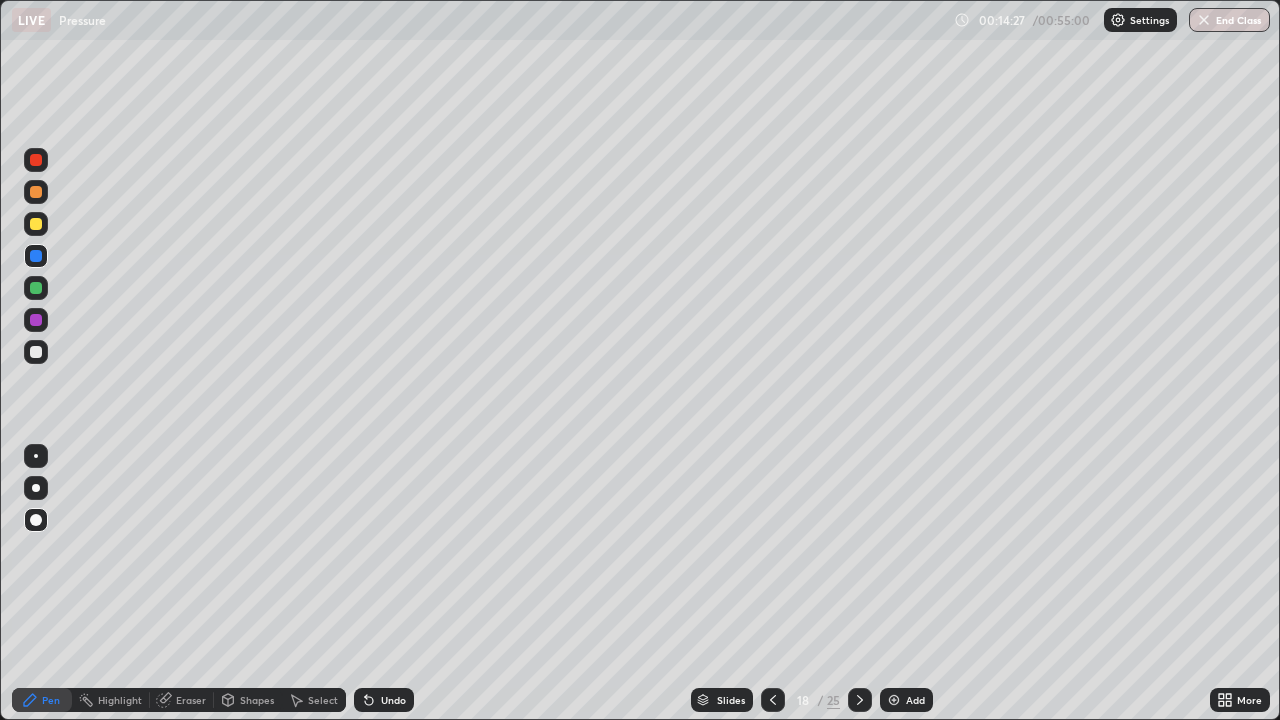 click at bounding box center [36, 288] 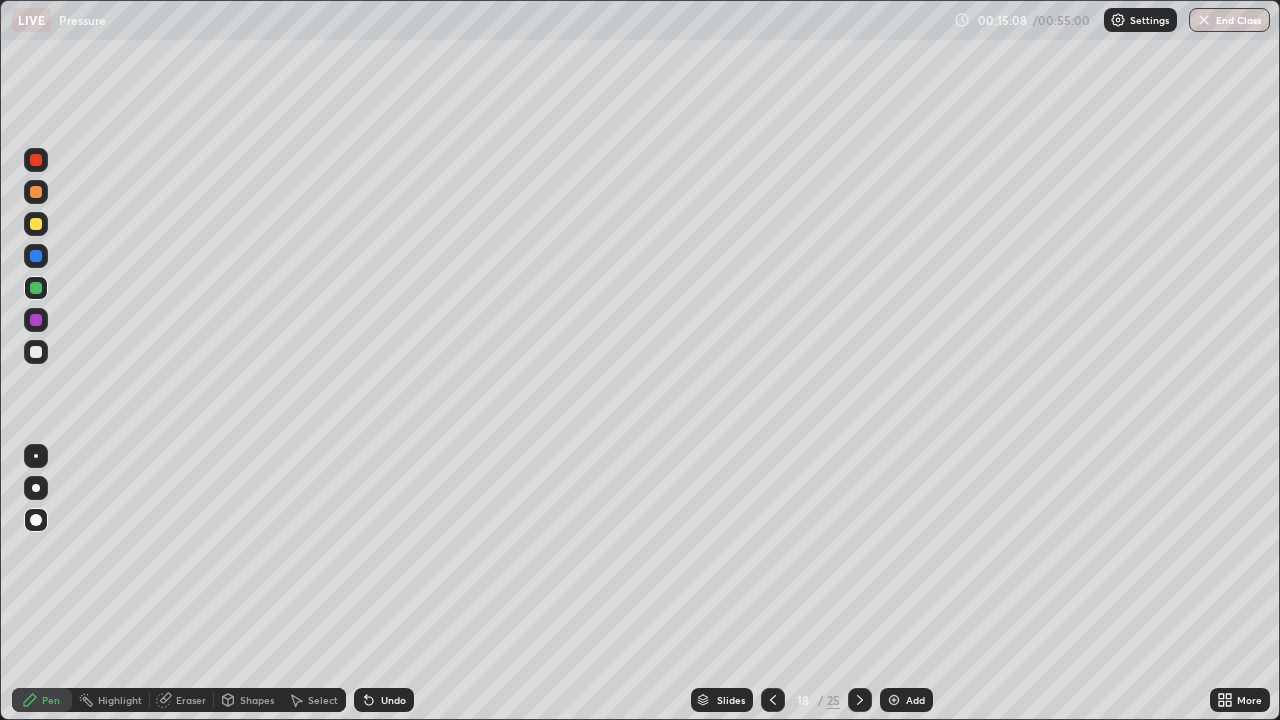 click on "Add" at bounding box center (906, 700) 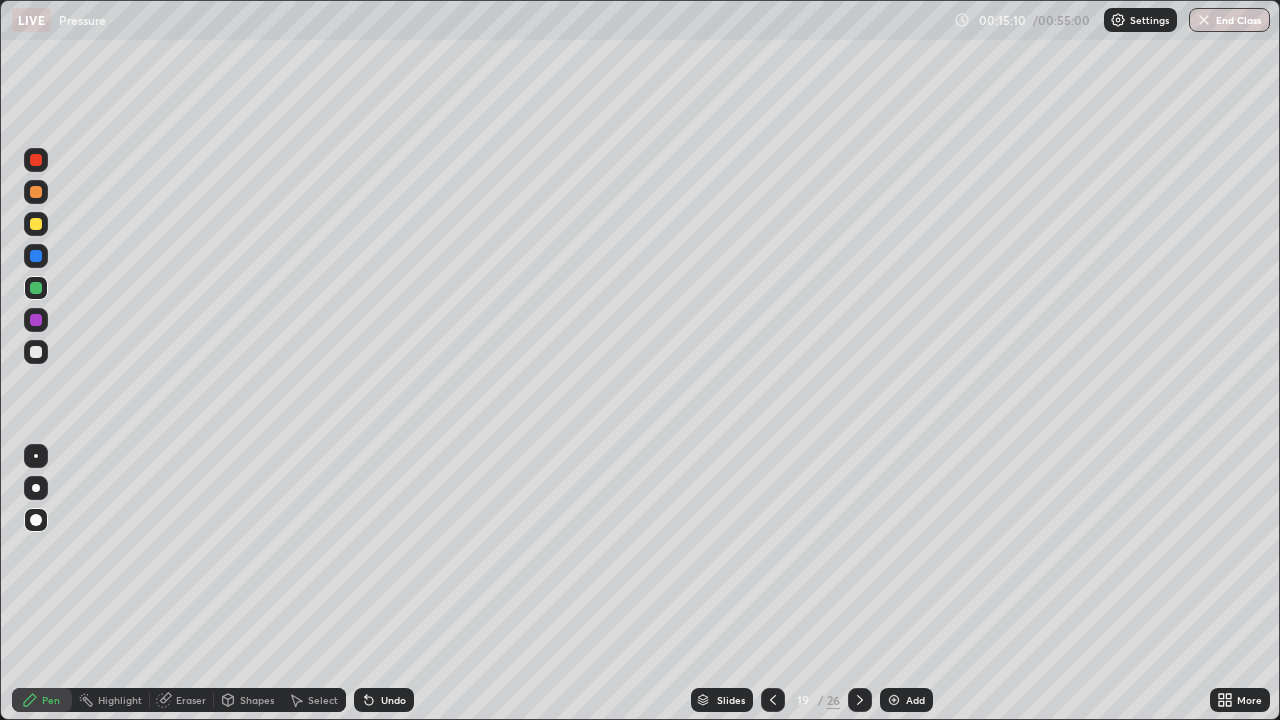 click at bounding box center [36, 320] 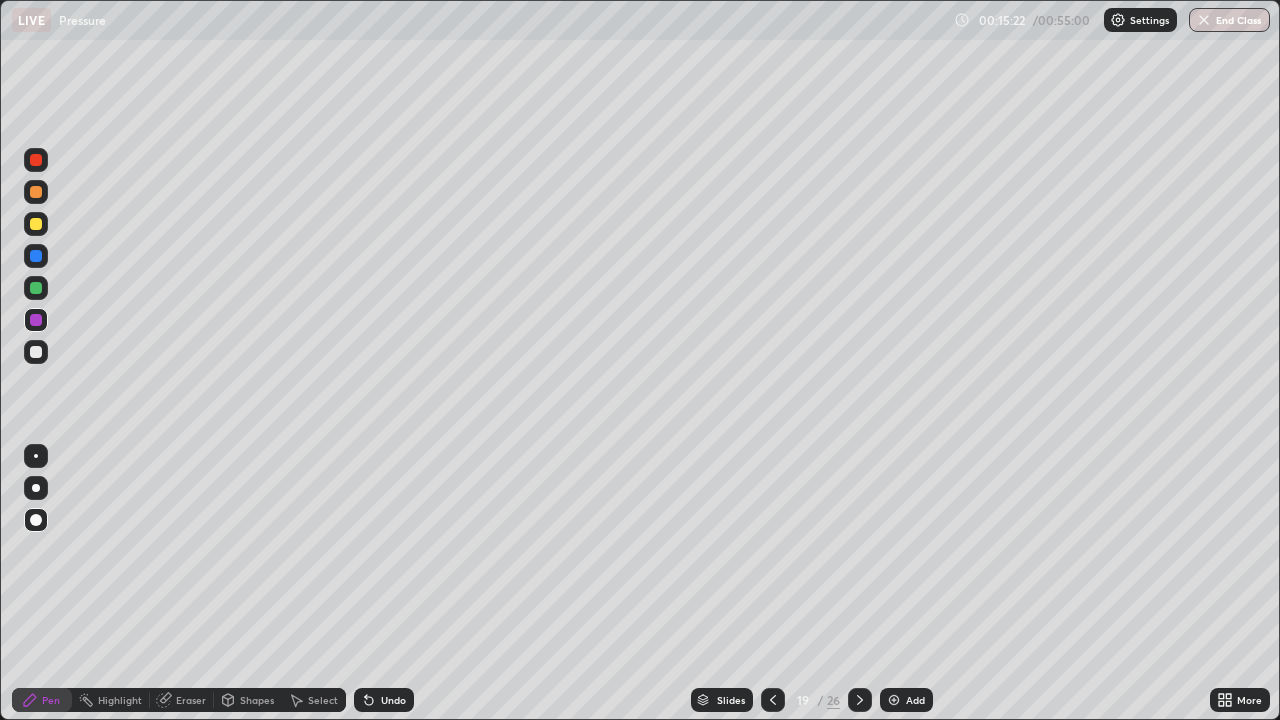 click 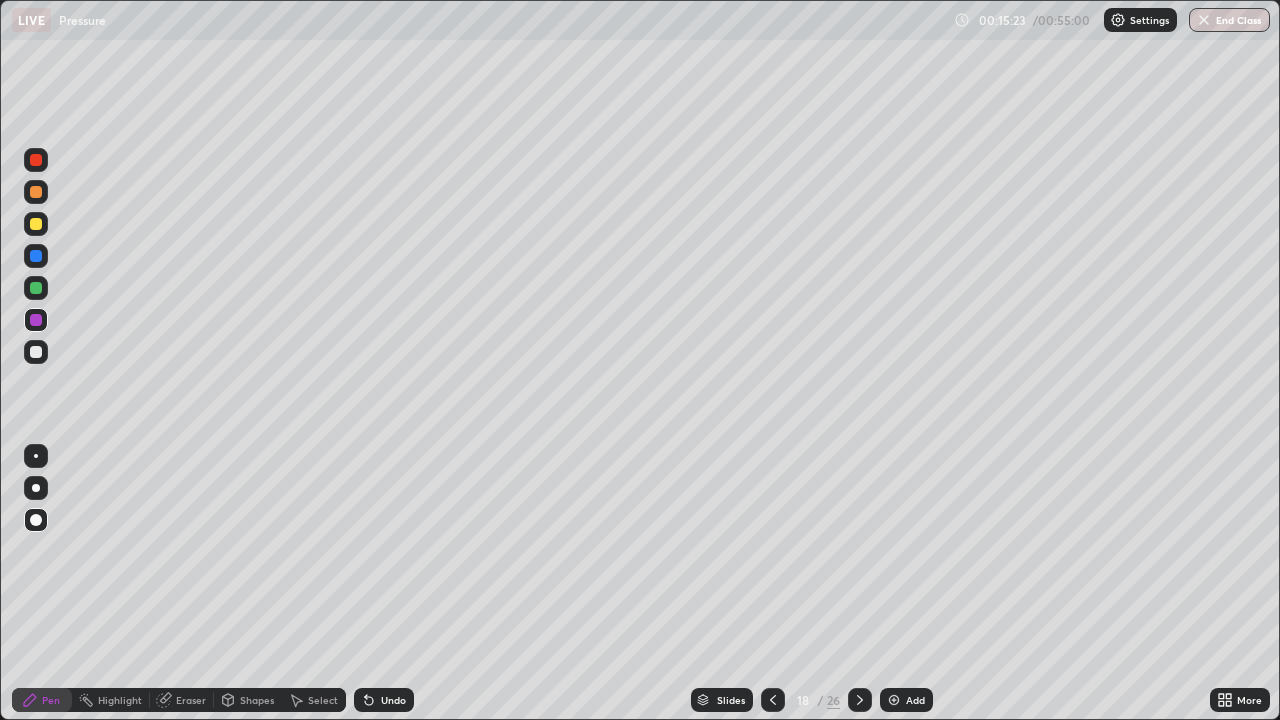click 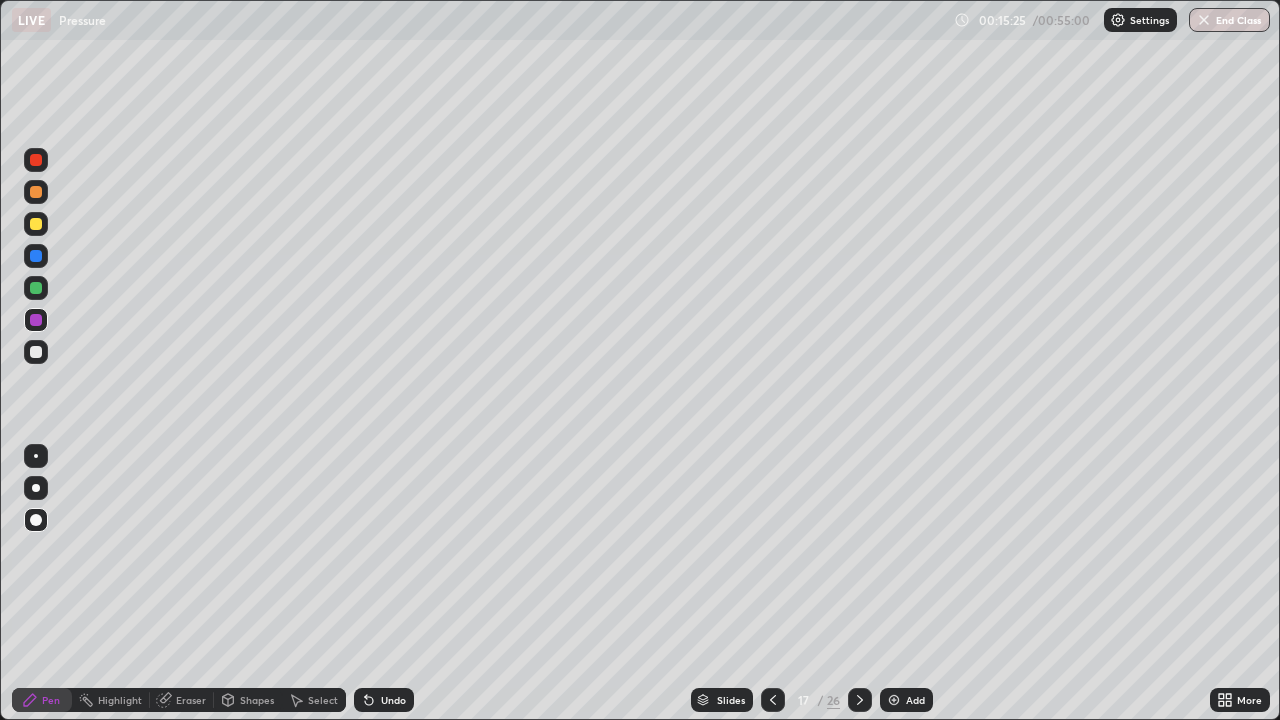 click at bounding box center (860, 700) 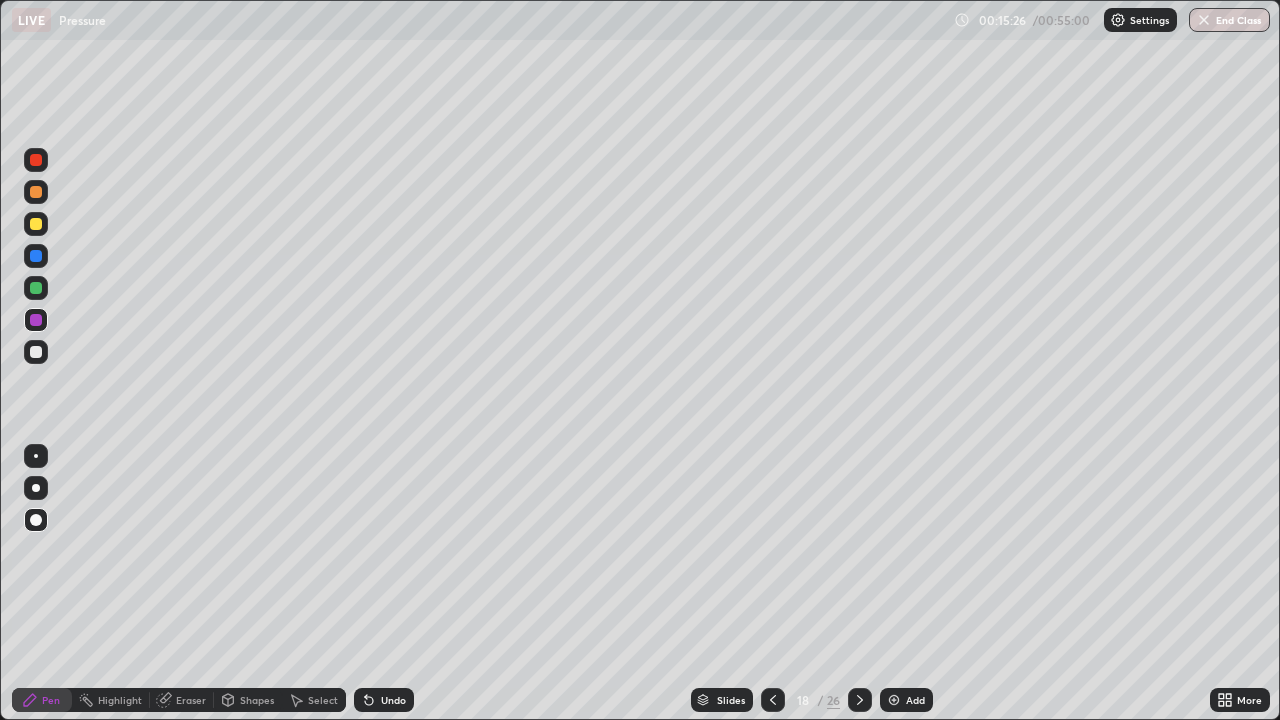 click 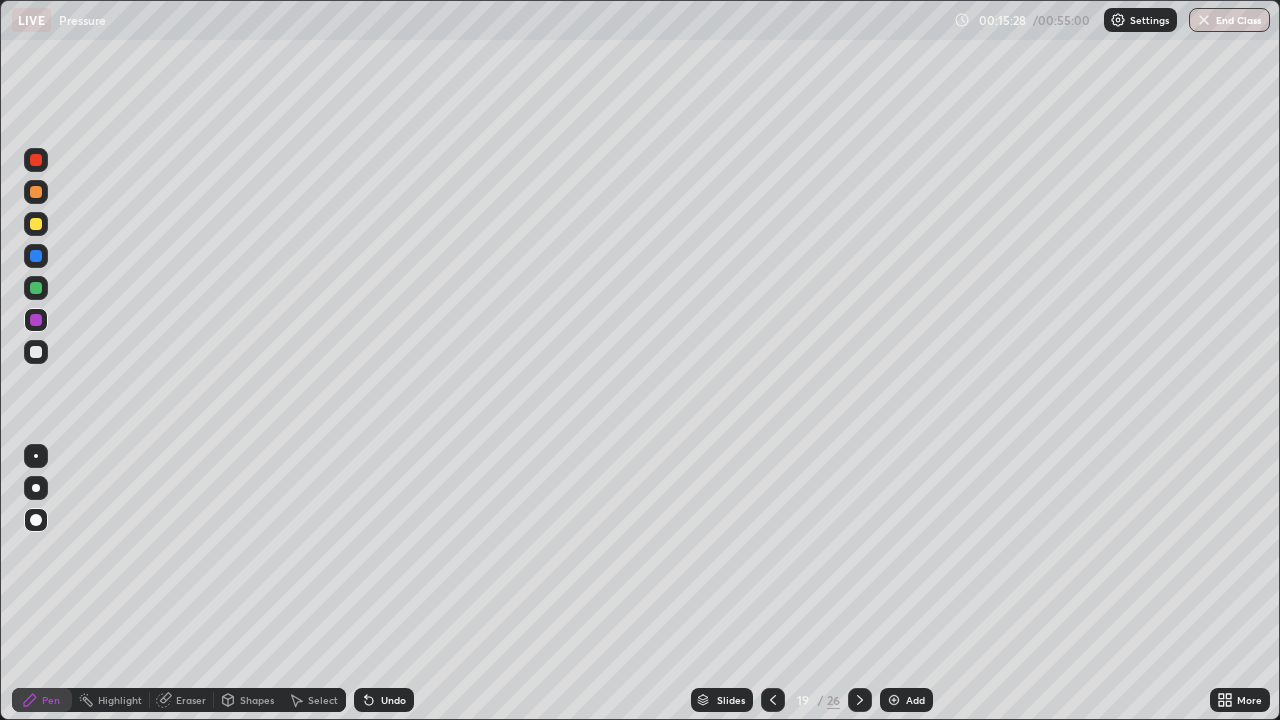 click on "Eraser" at bounding box center [191, 700] 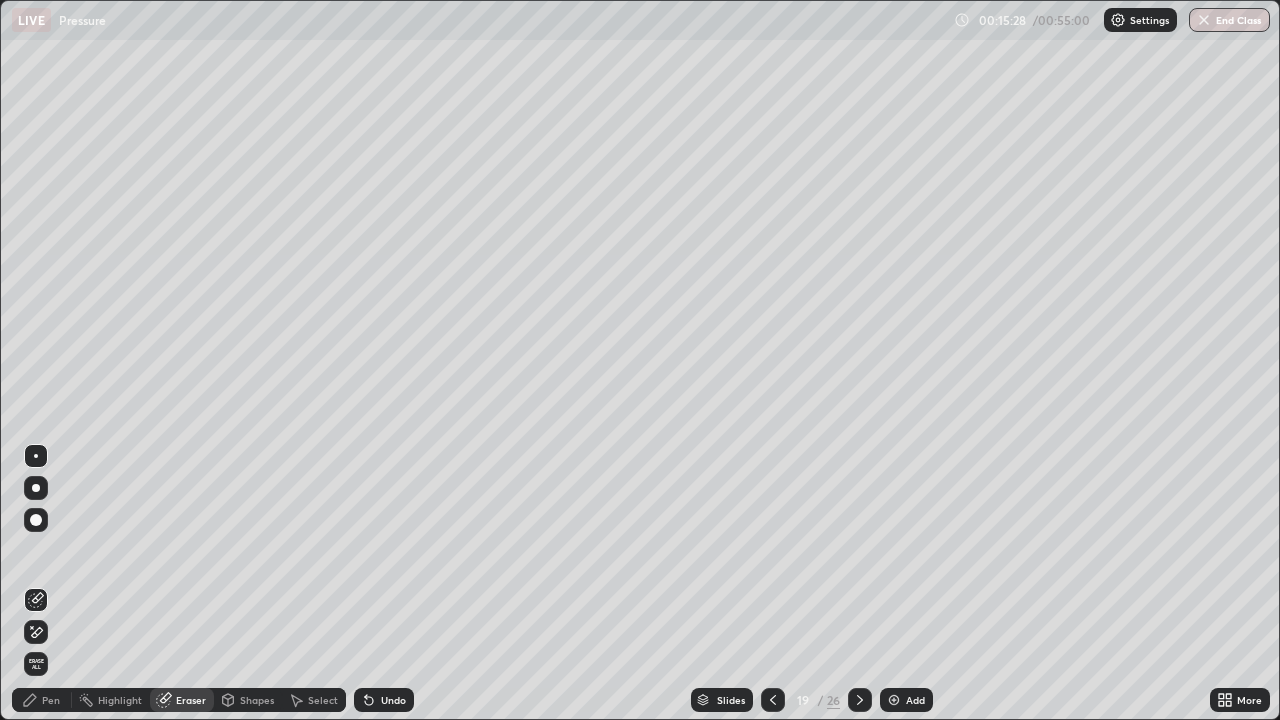 click on "Erase all" at bounding box center (36, 664) 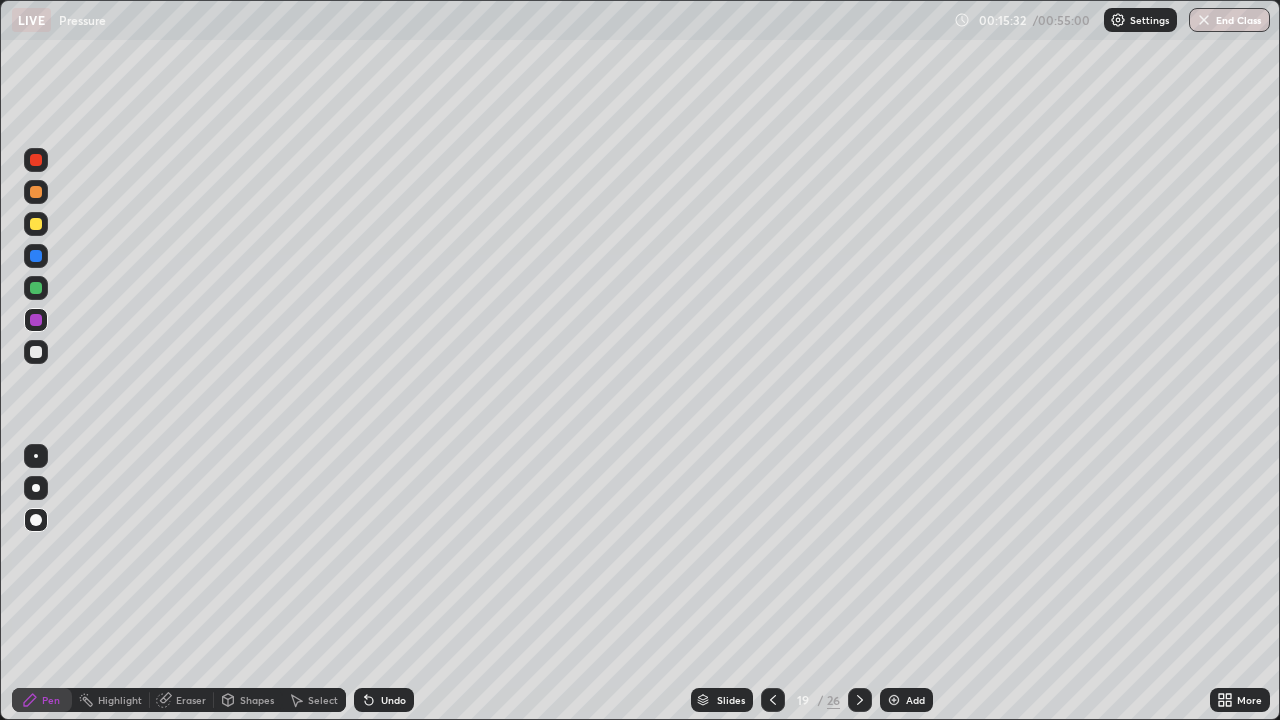 click at bounding box center [36, 224] 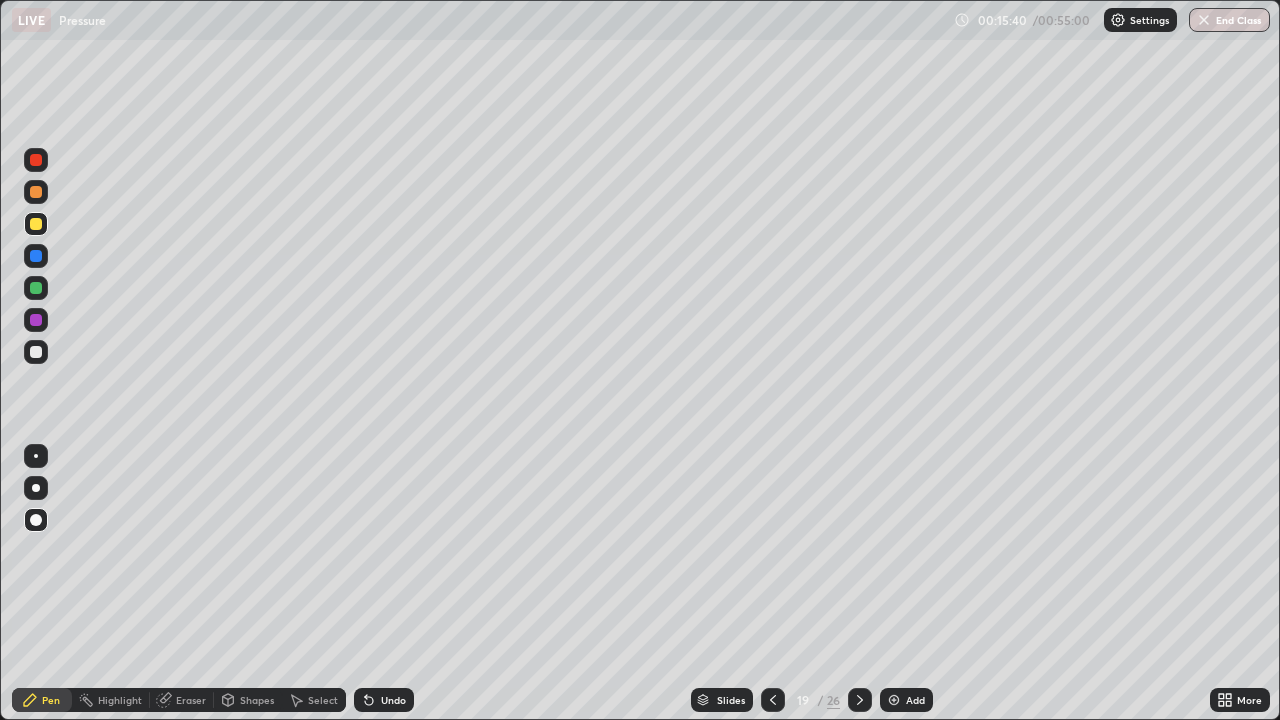 click at bounding box center (36, 288) 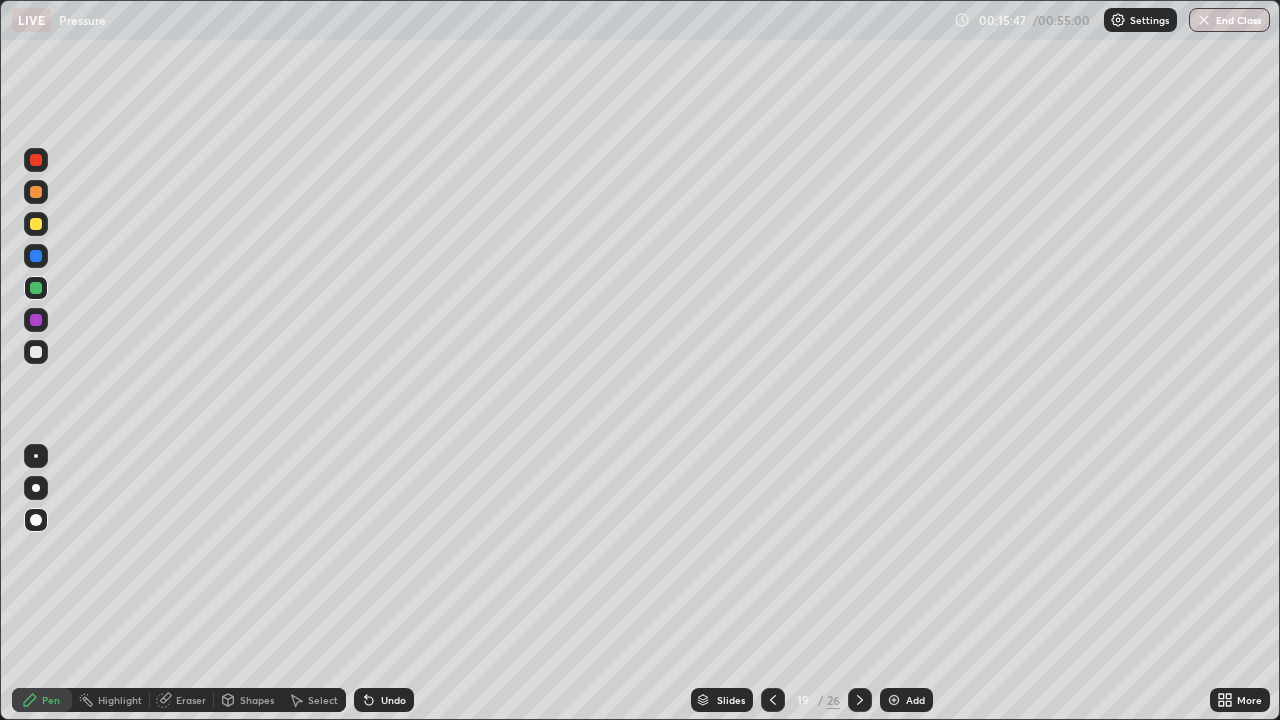 click on "Undo" at bounding box center (393, 700) 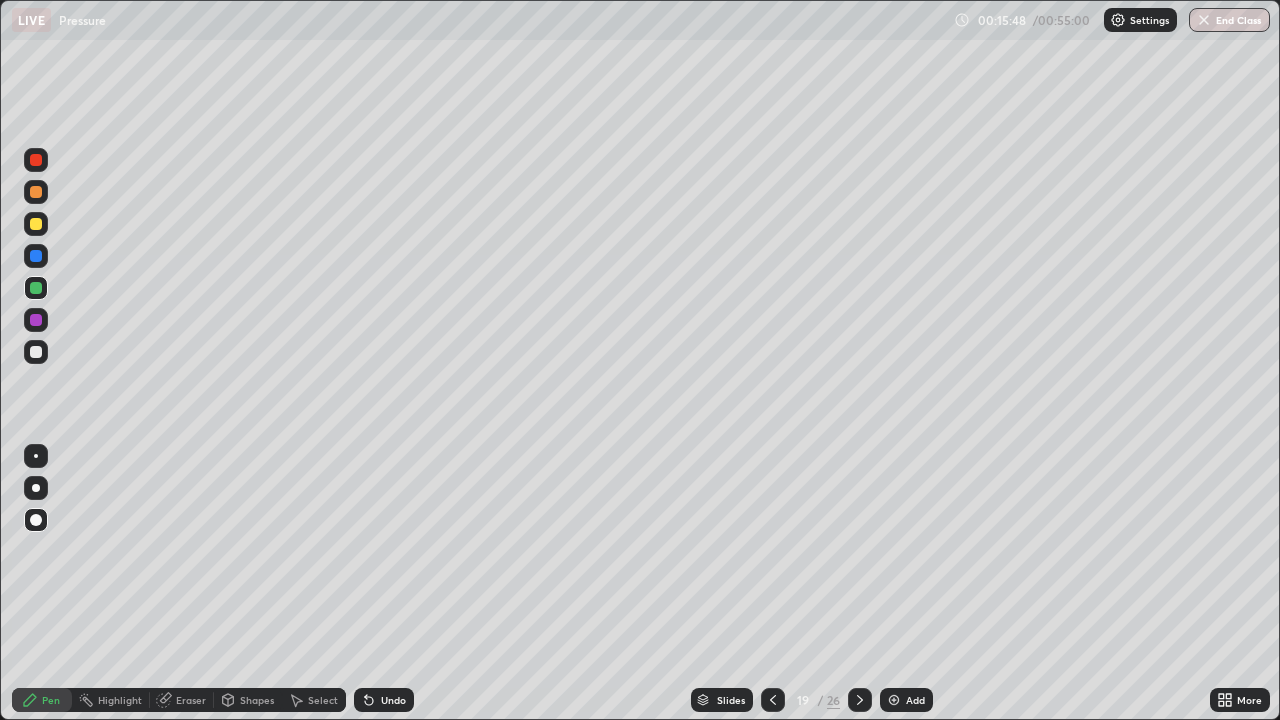 click on "Undo" at bounding box center [393, 700] 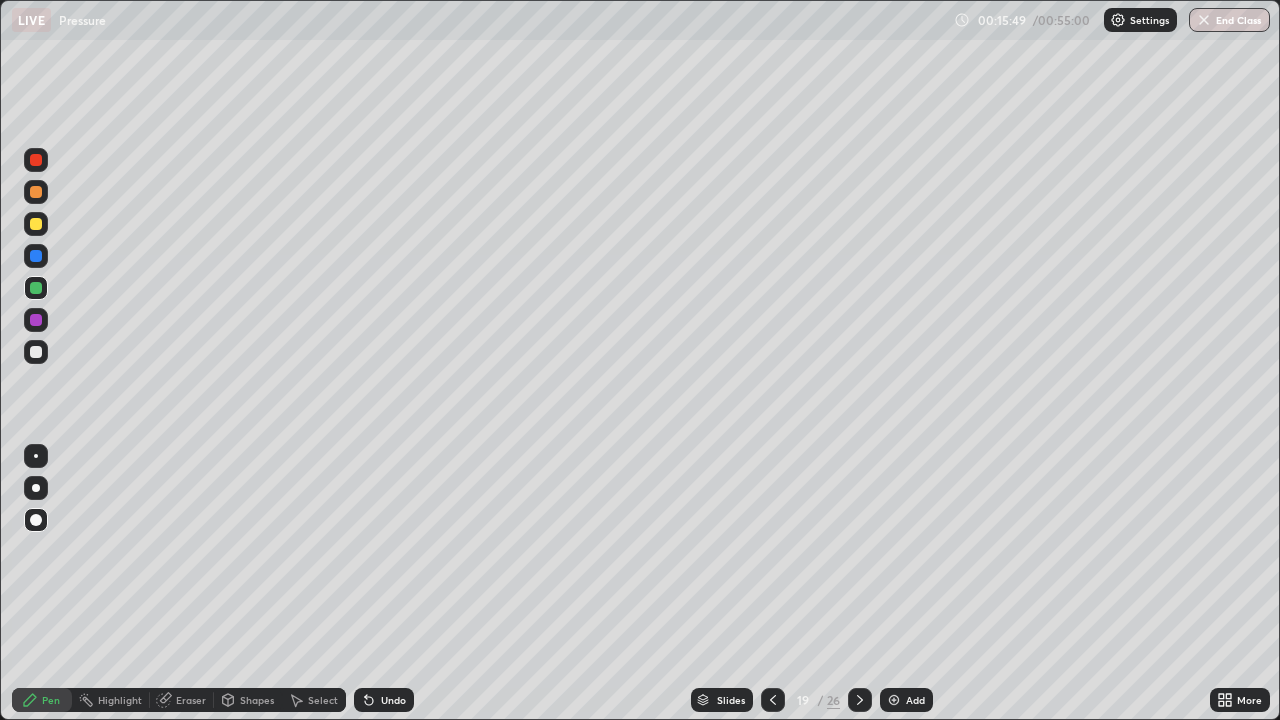 click on "Undo" at bounding box center [393, 700] 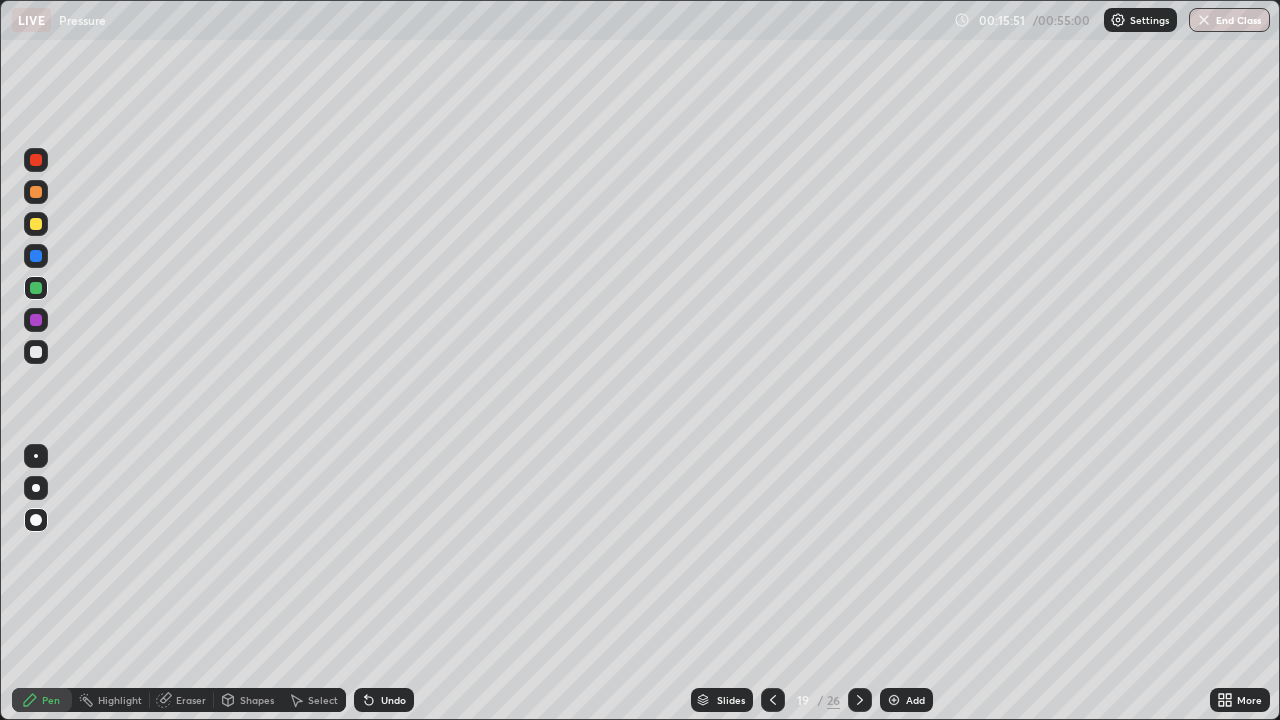 click at bounding box center (36, 352) 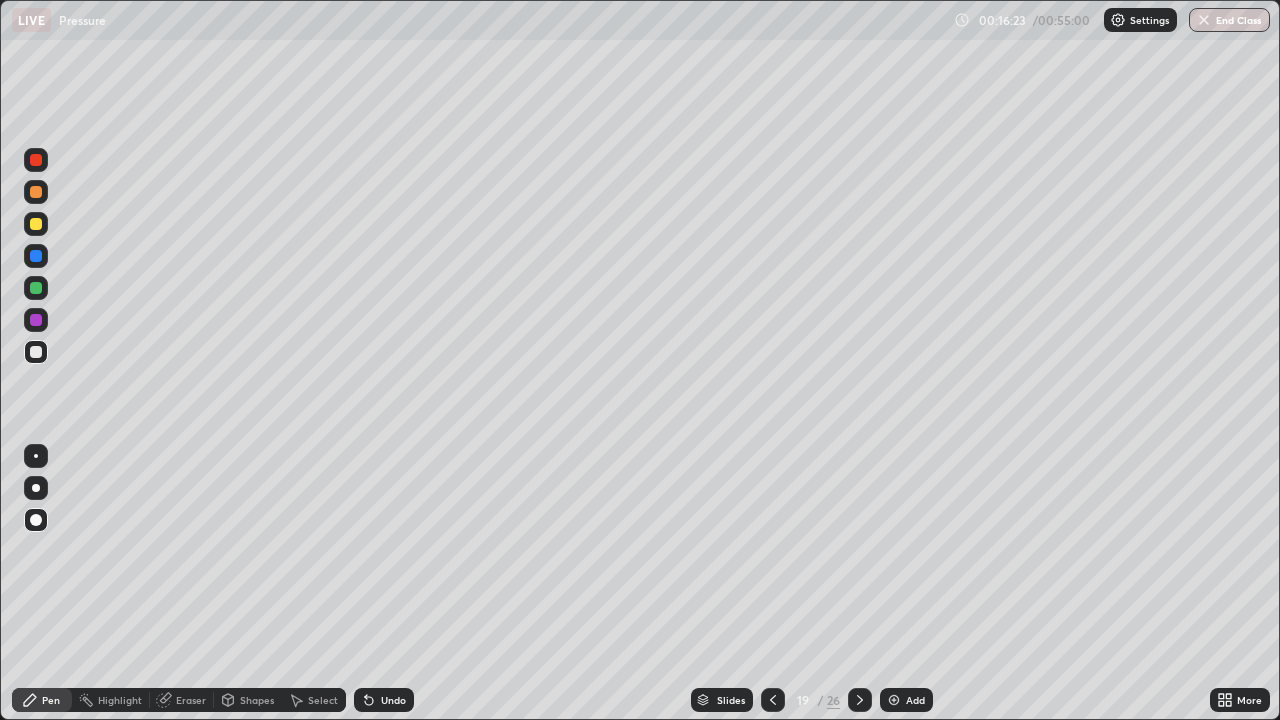 click at bounding box center (36, 224) 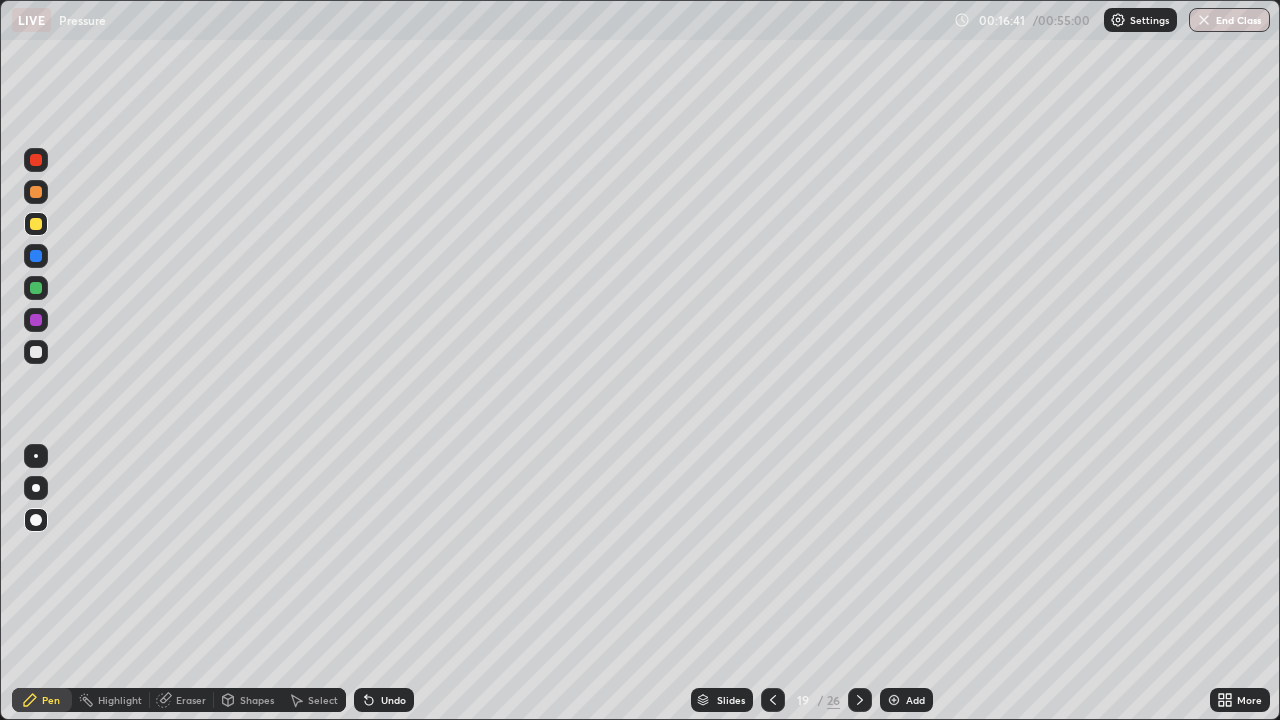 click at bounding box center [894, 700] 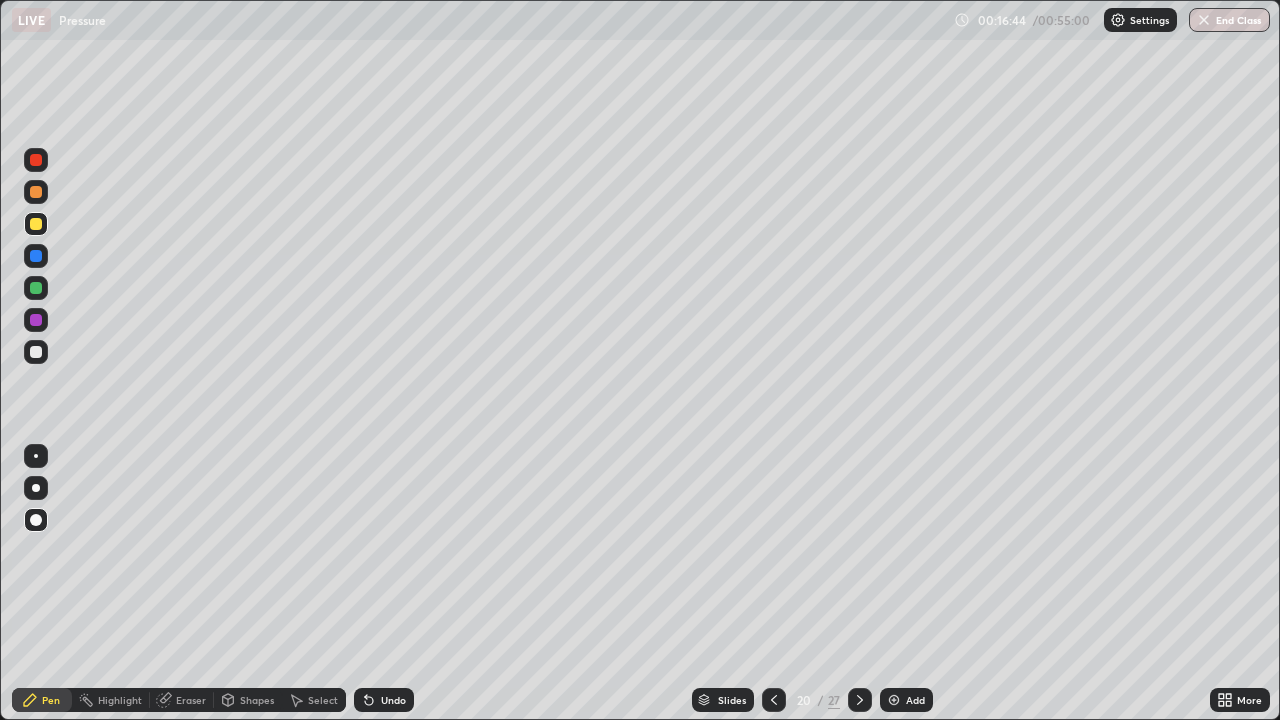 click at bounding box center [36, 192] 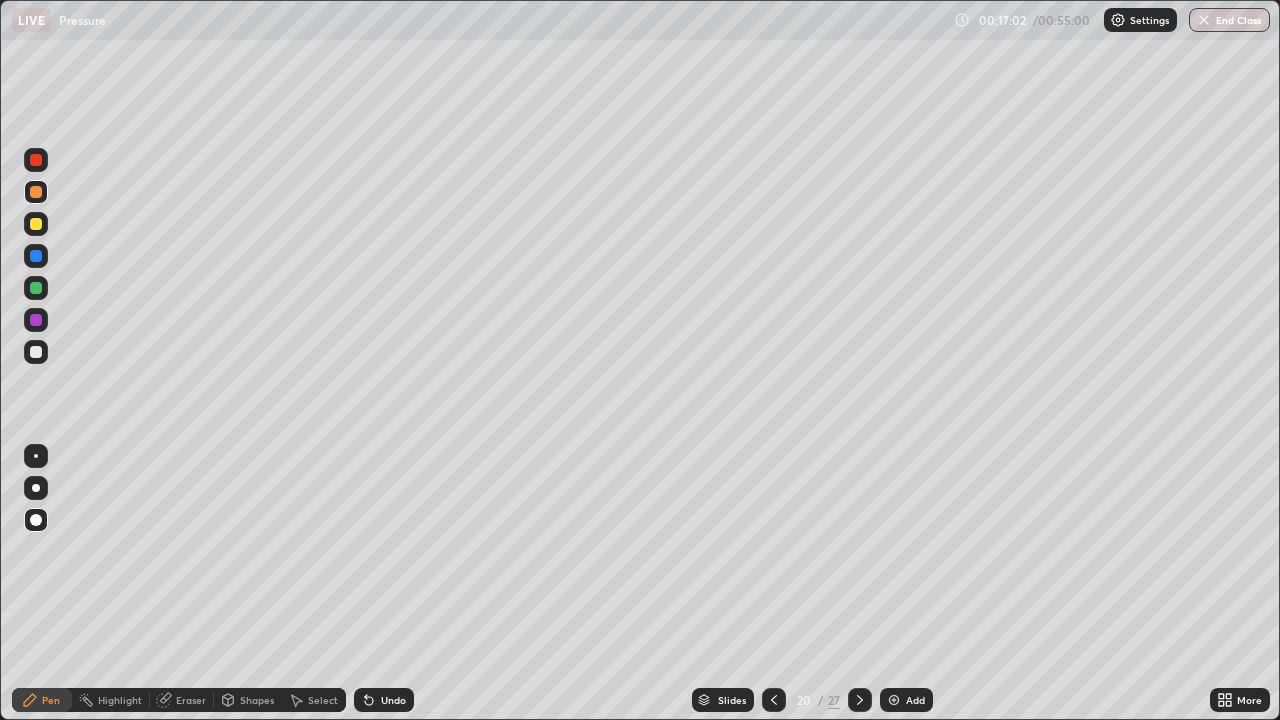 click at bounding box center (36, 288) 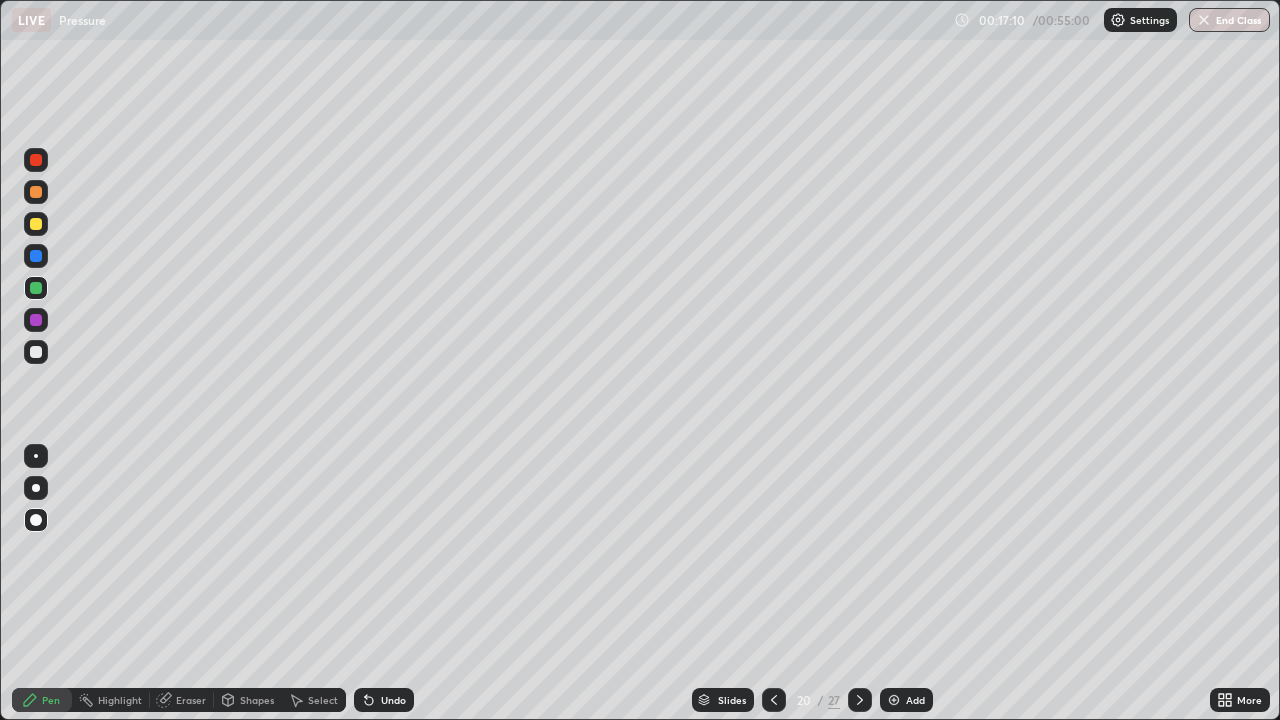 click at bounding box center [36, 320] 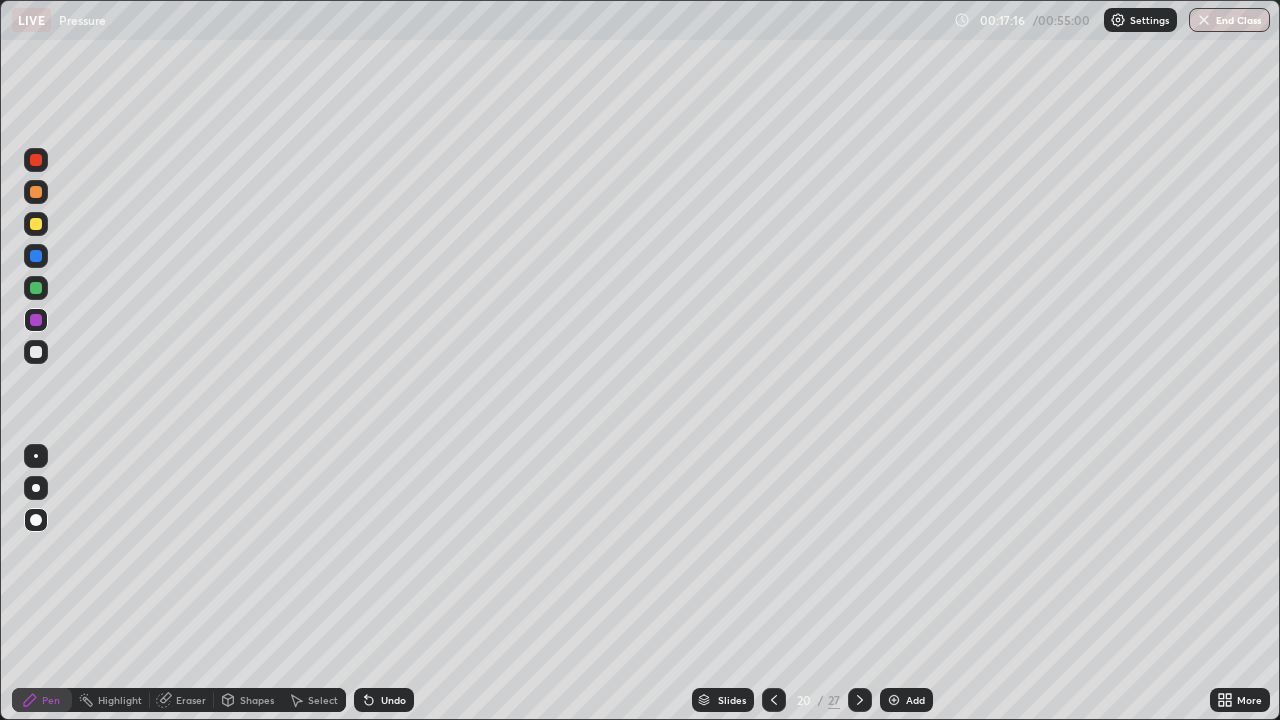 click at bounding box center [36, 160] 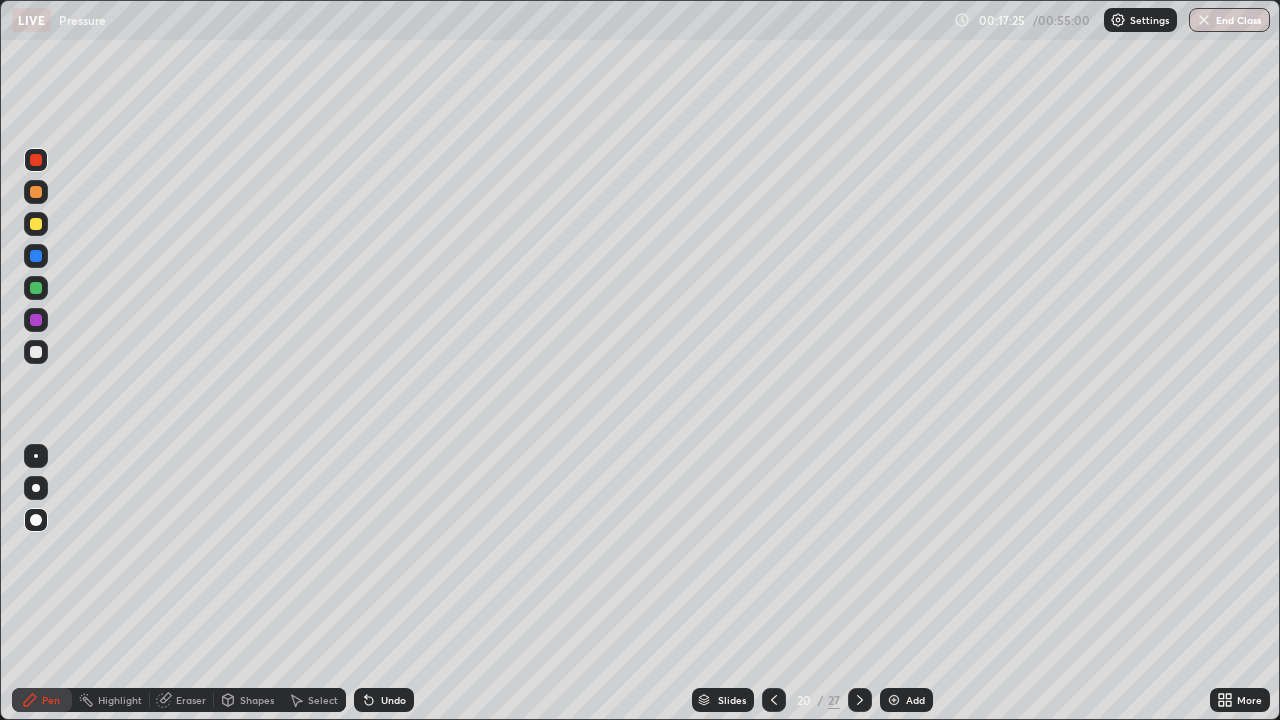 click at bounding box center (36, 352) 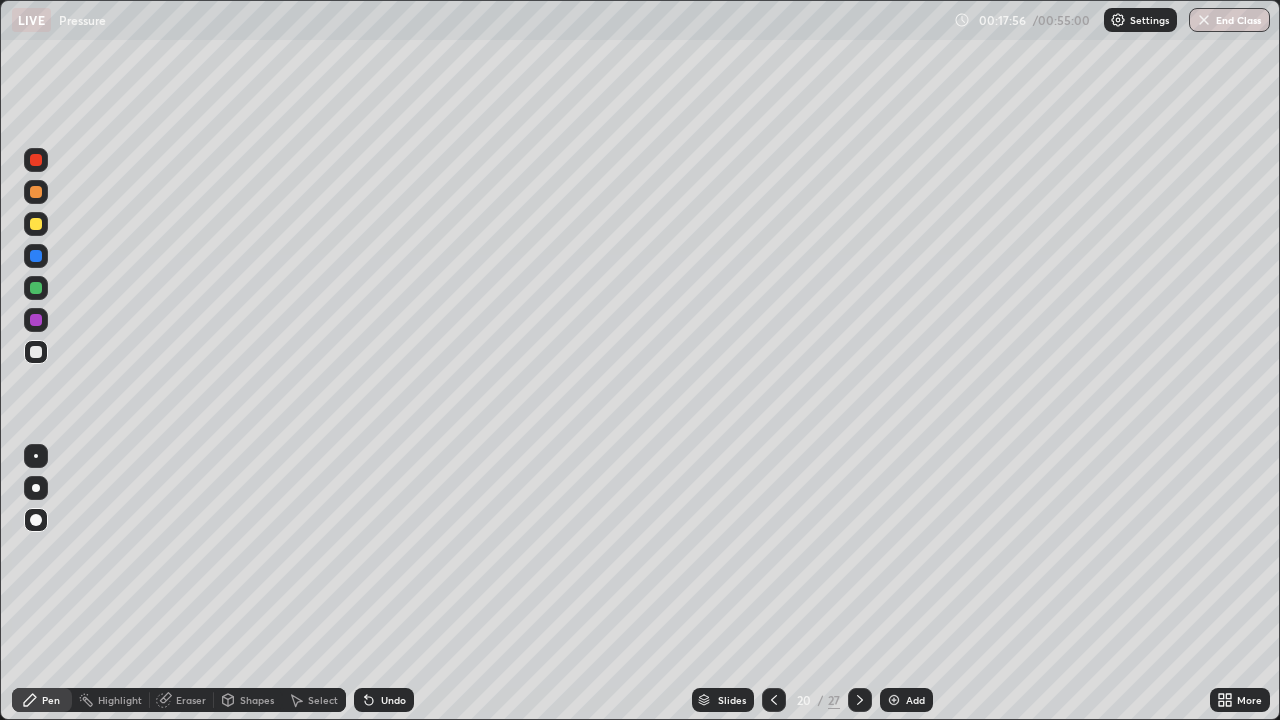 click at bounding box center [36, 320] 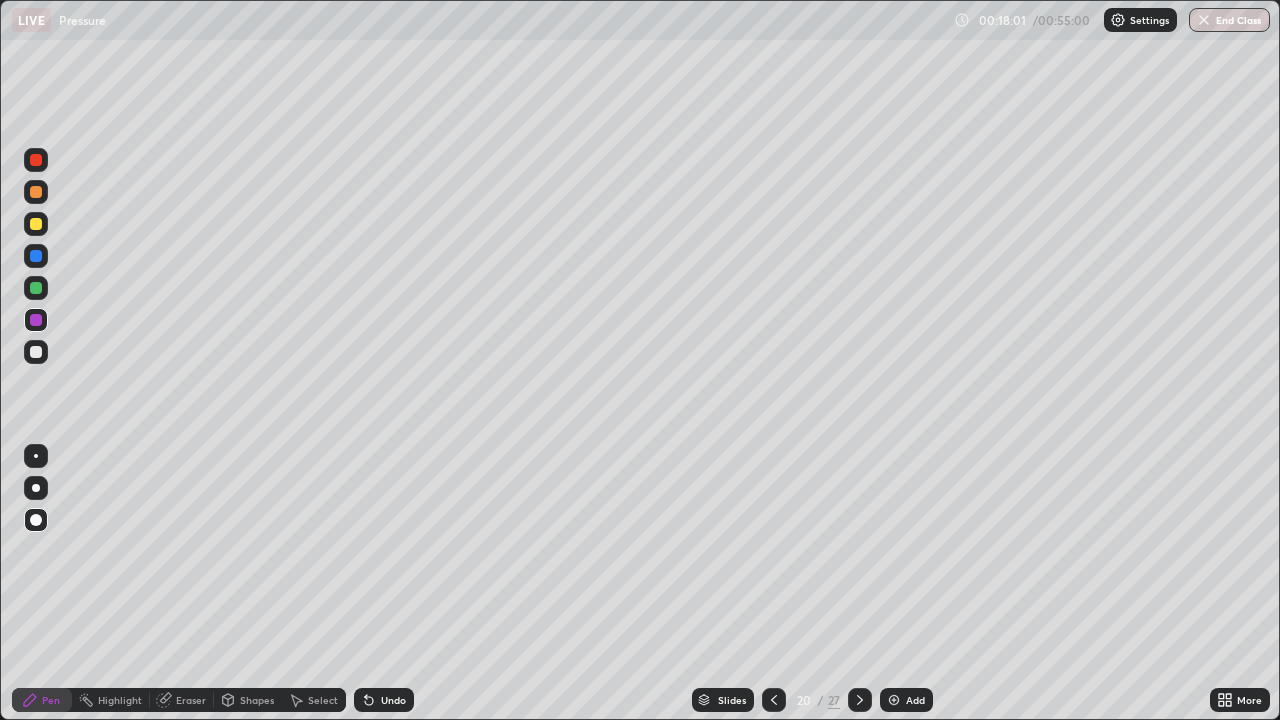 click at bounding box center [36, 224] 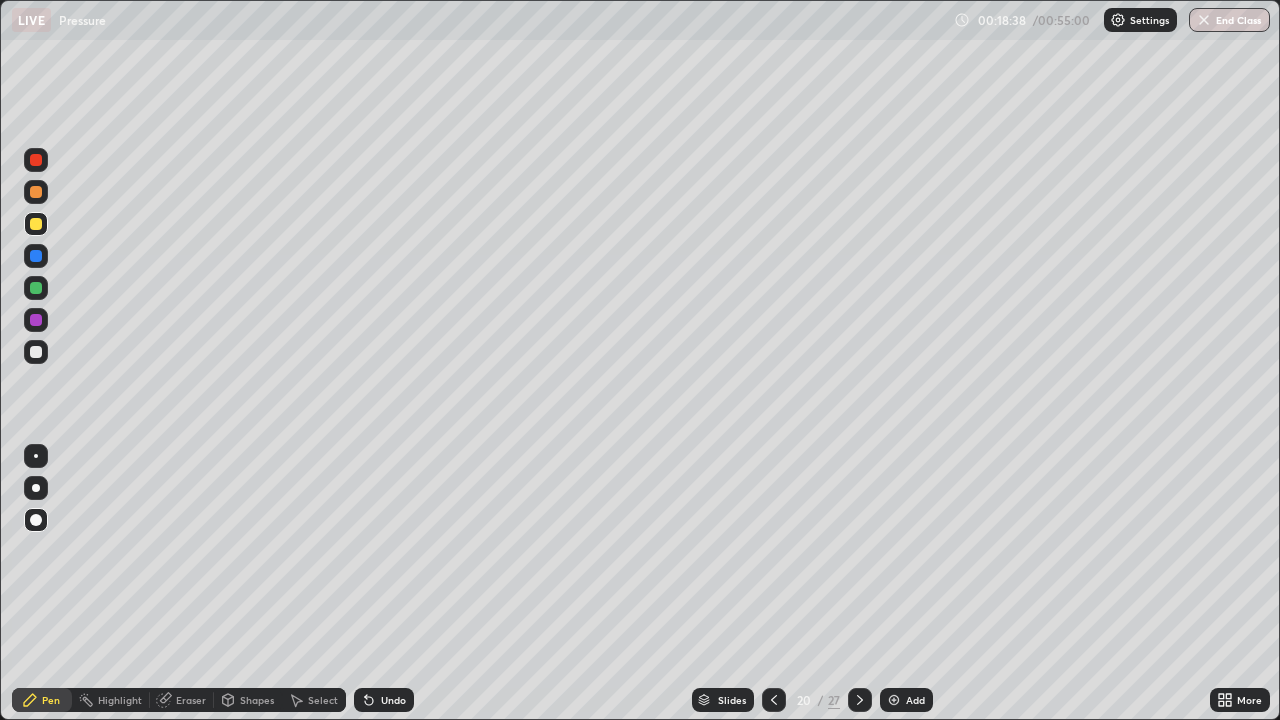 click at bounding box center (36, 288) 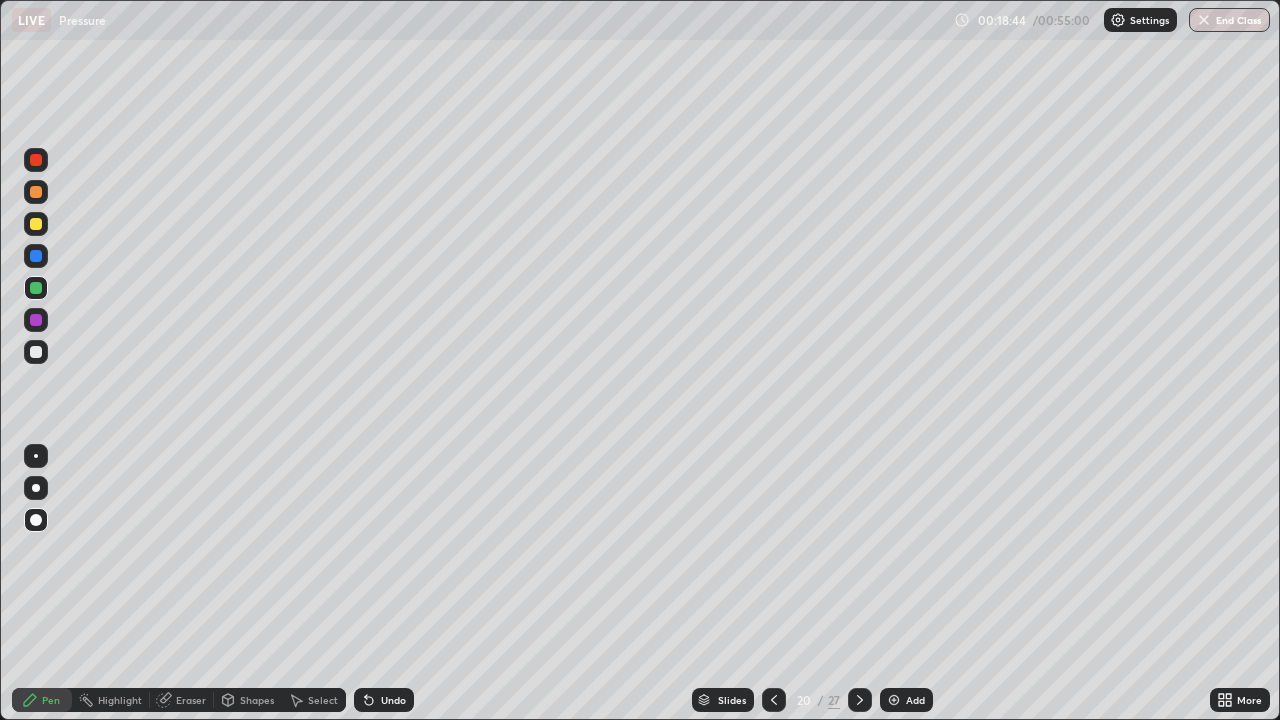 click at bounding box center (36, 256) 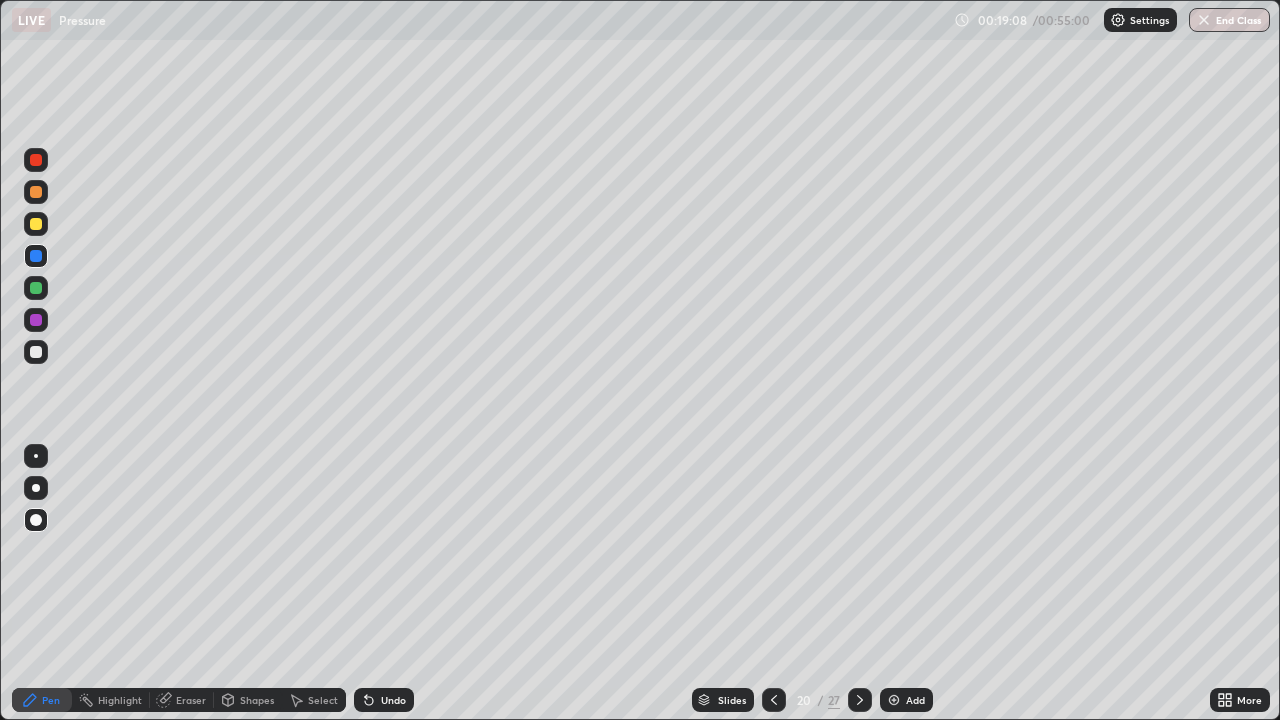 click on "Shapes" at bounding box center [248, 700] 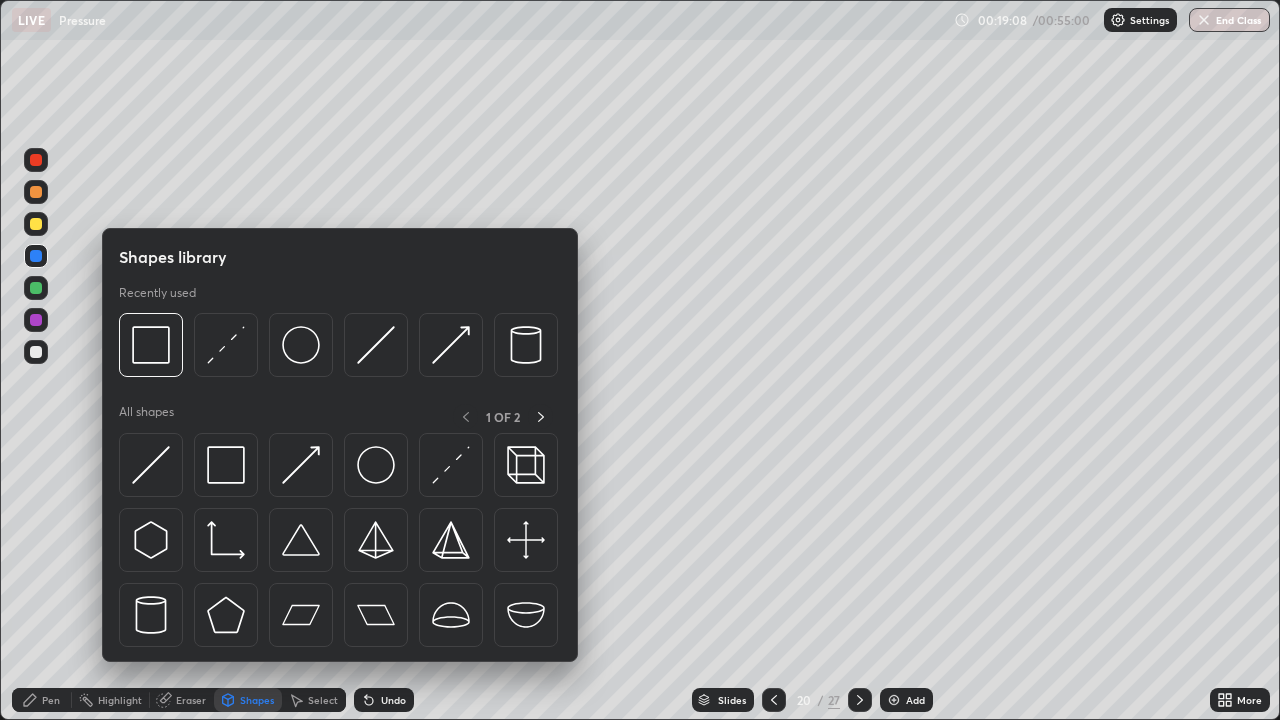 click at bounding box center (226, 465) 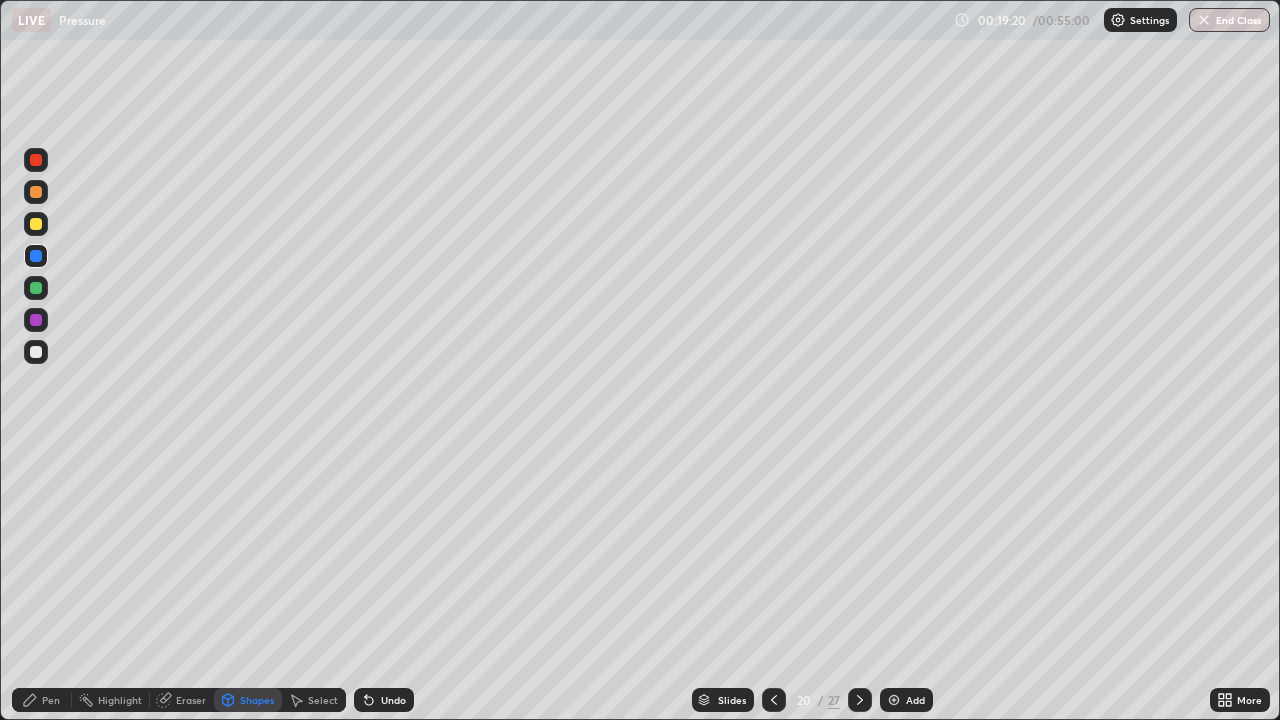 click at bounding box center [36, 224] 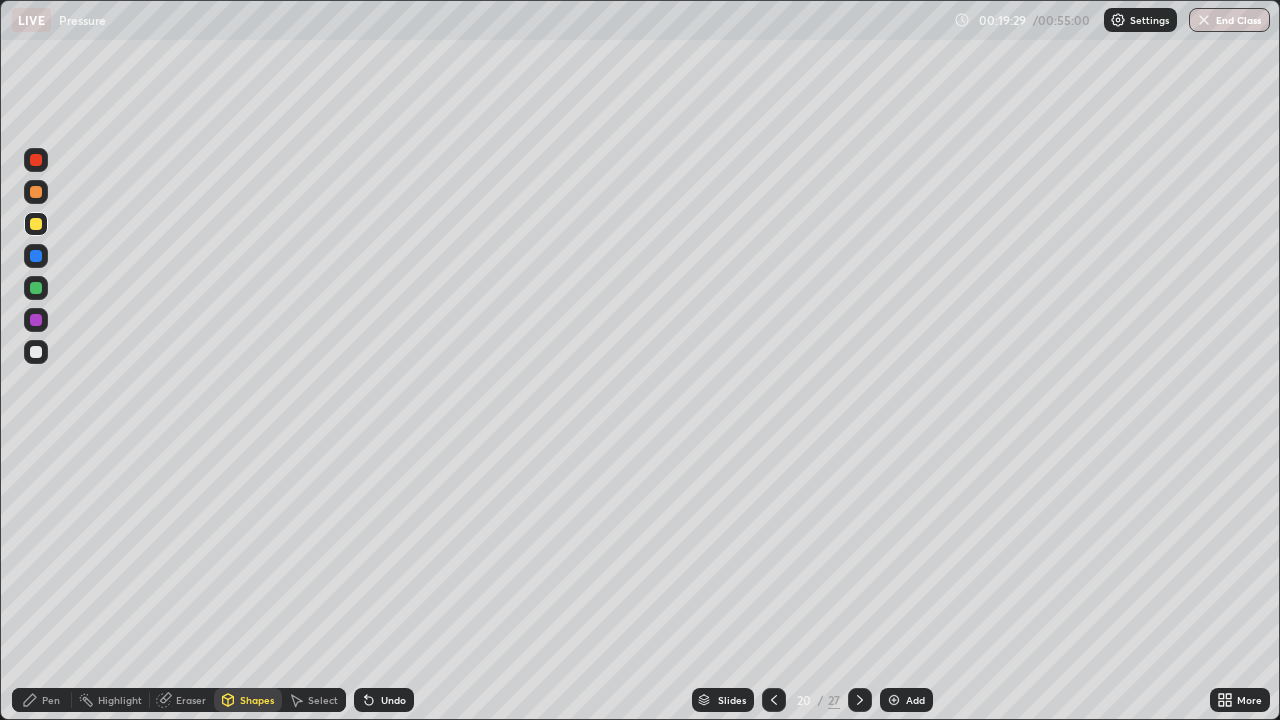 click at bounding box center [36, 288] 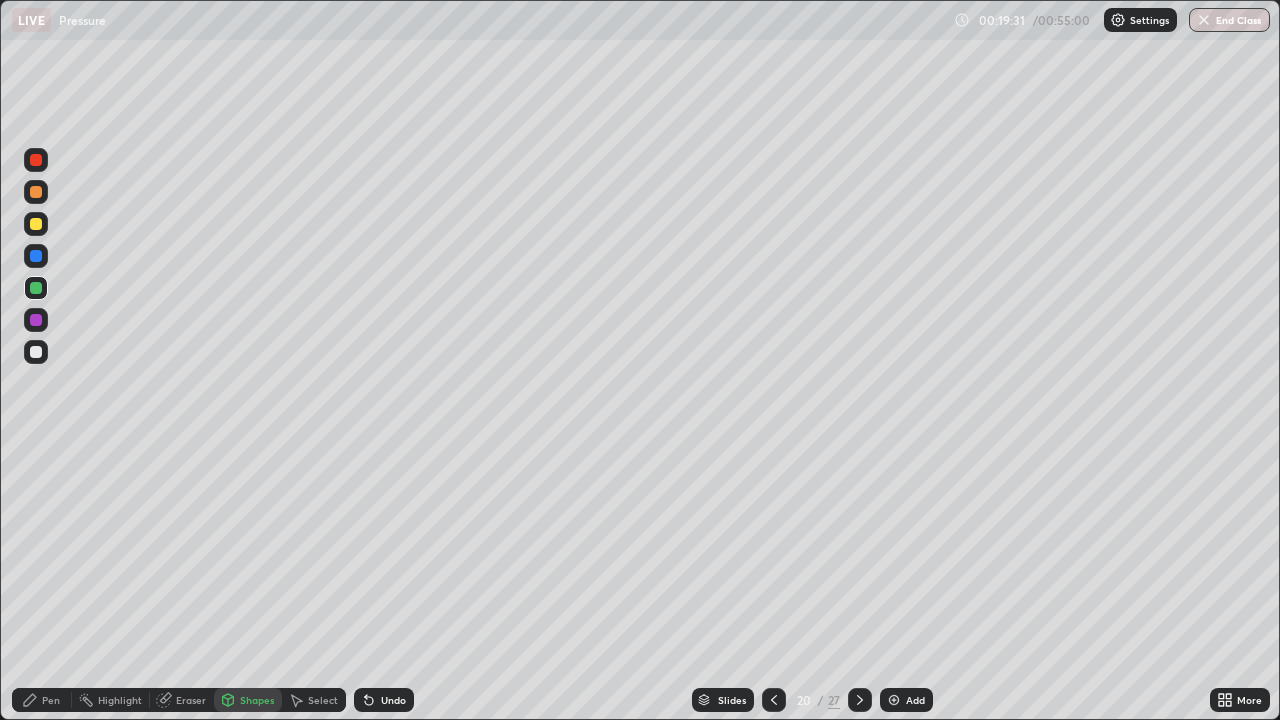click on "Undo" at bounding box center (384, 700) 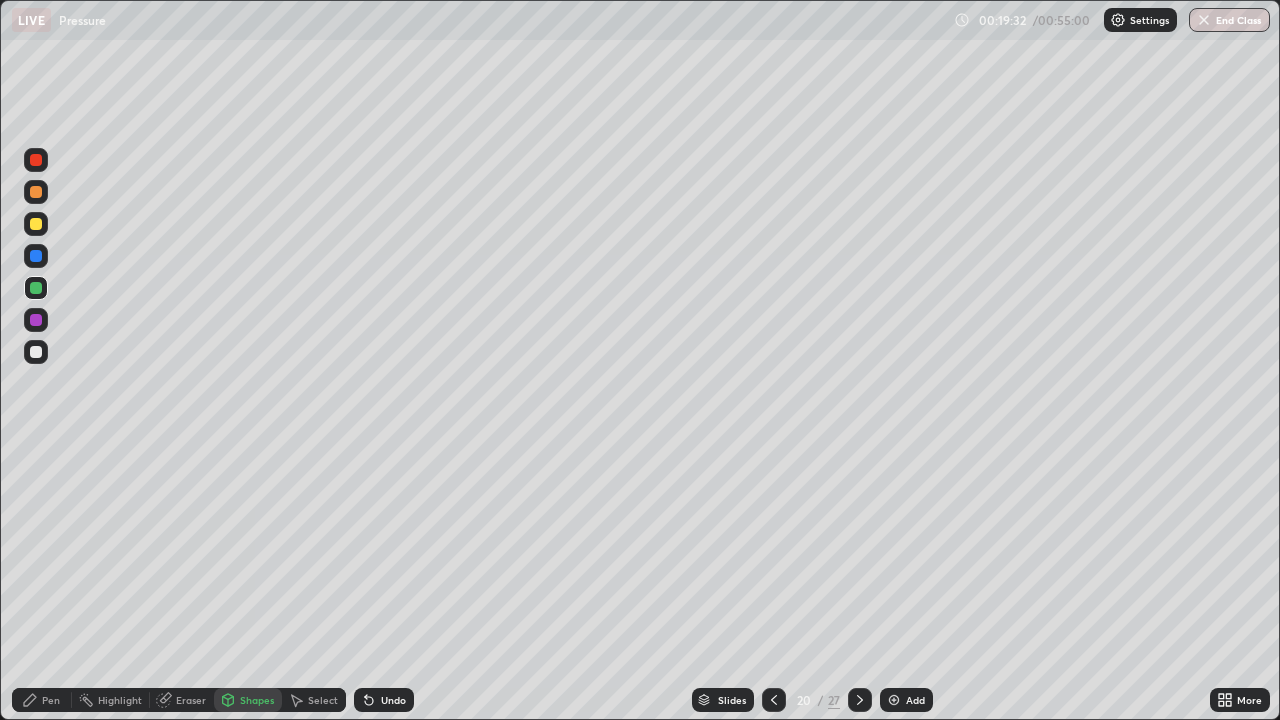click 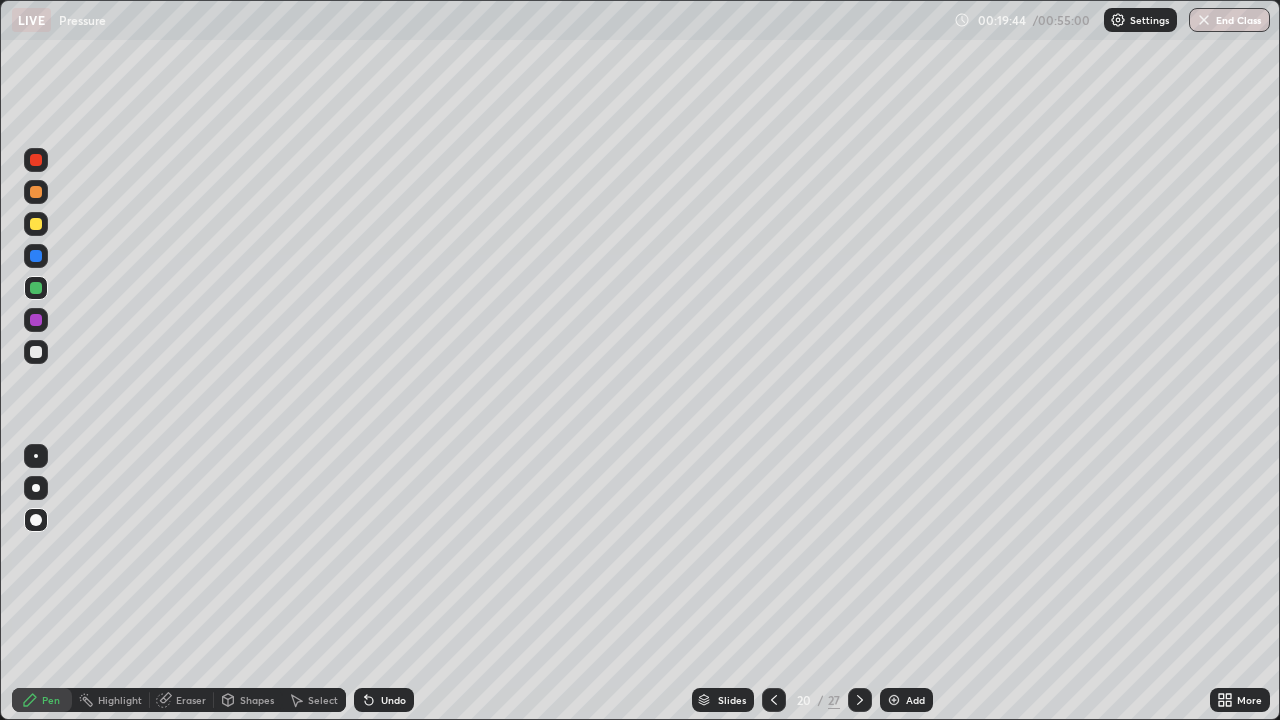 click at bounding box center (36, 352) 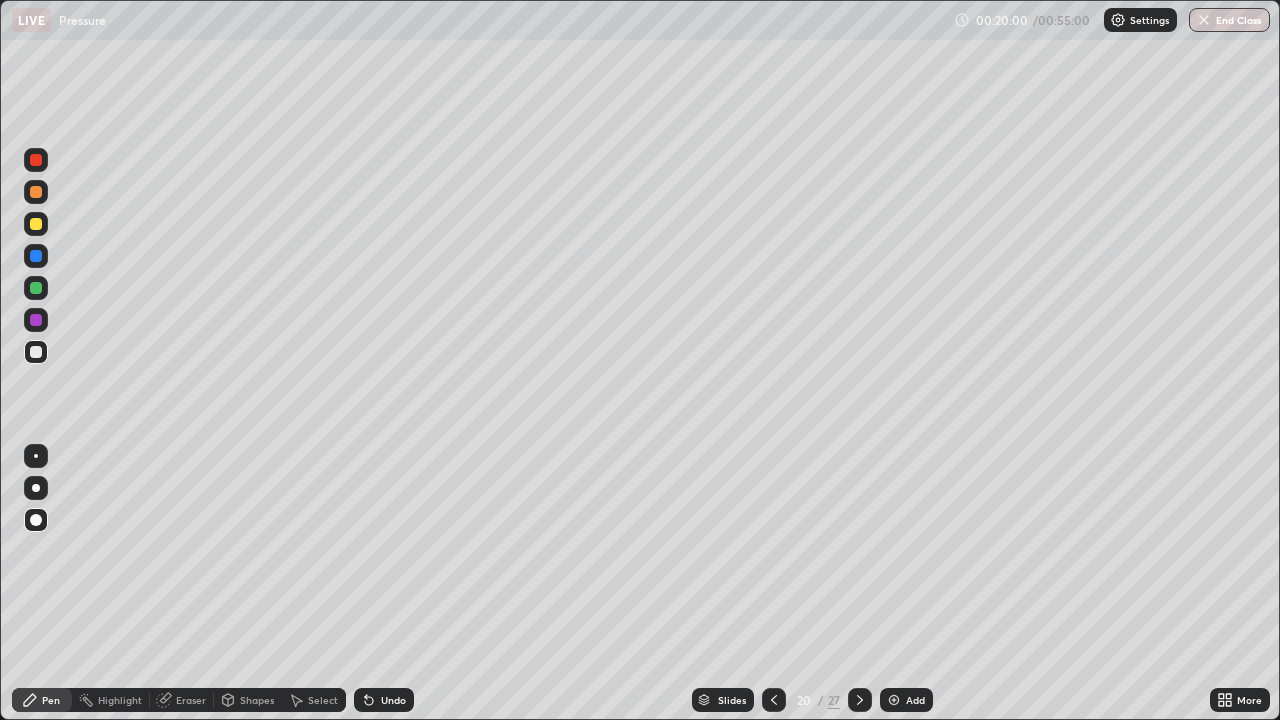 click at bounding box center (36, 256) 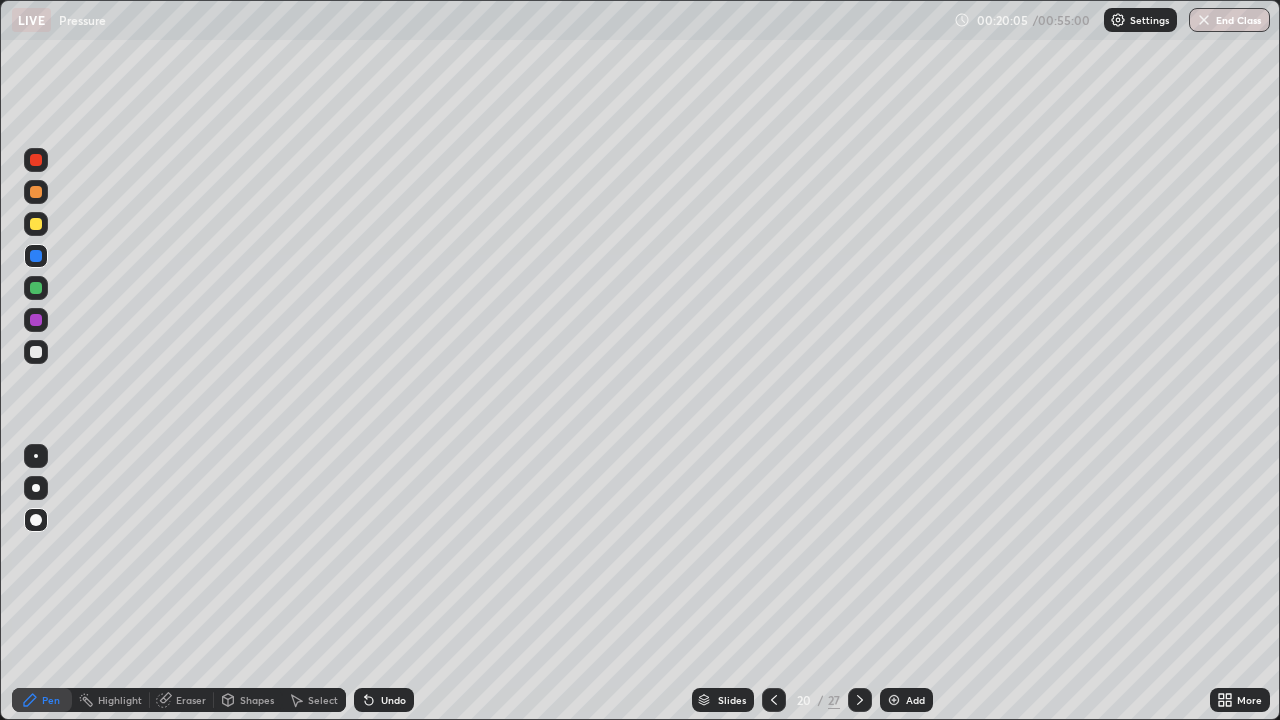 click 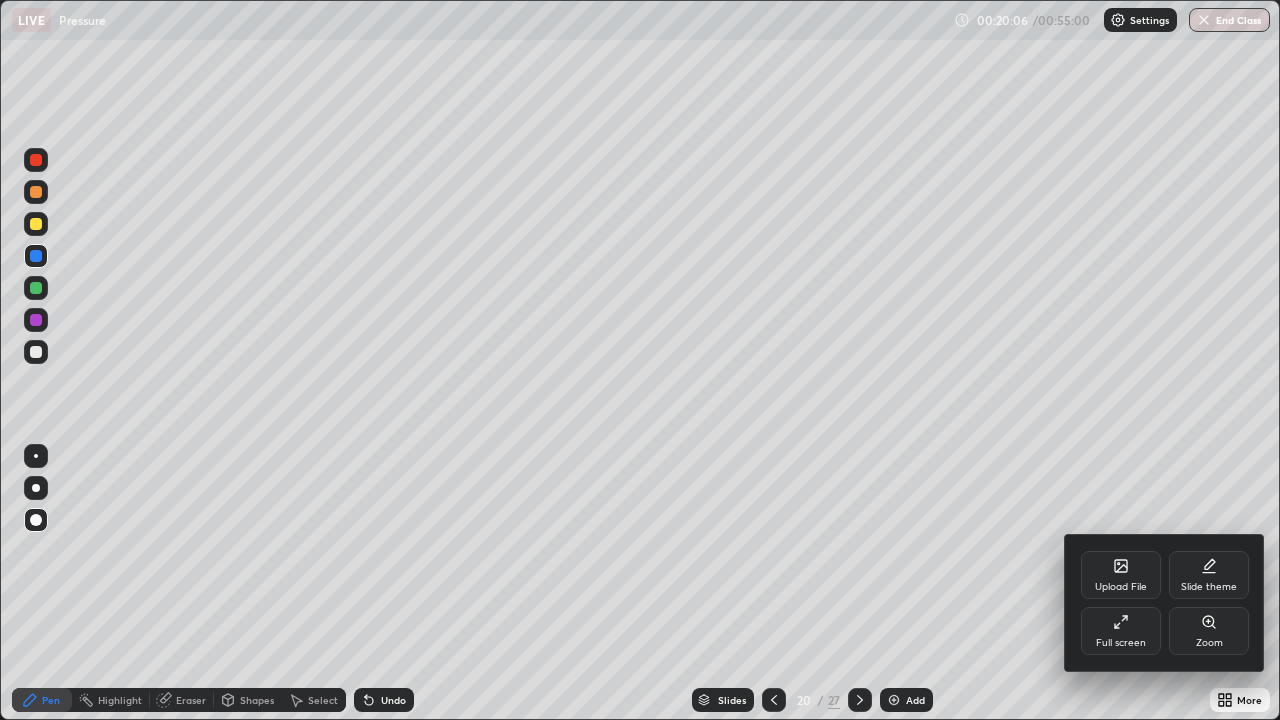 click at bounding box center (640, 360) 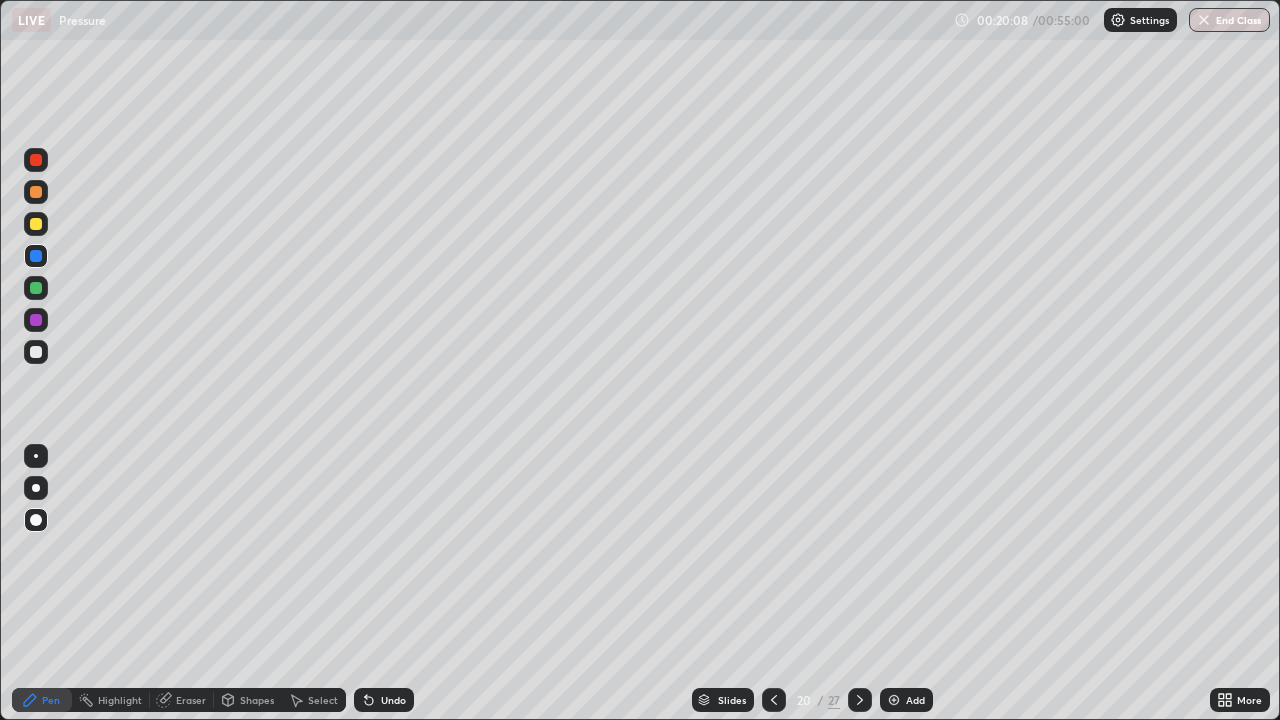 click at bounding box center (36, 488) 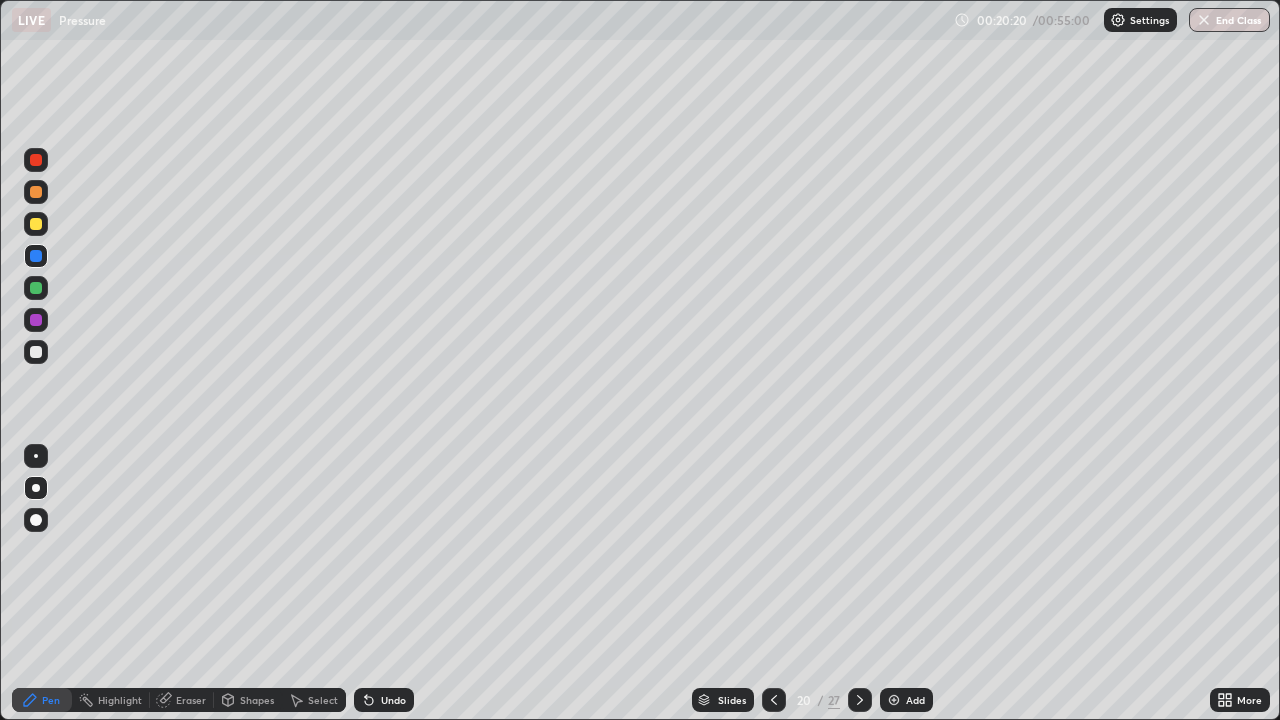 click at bounding box center [36, 288] 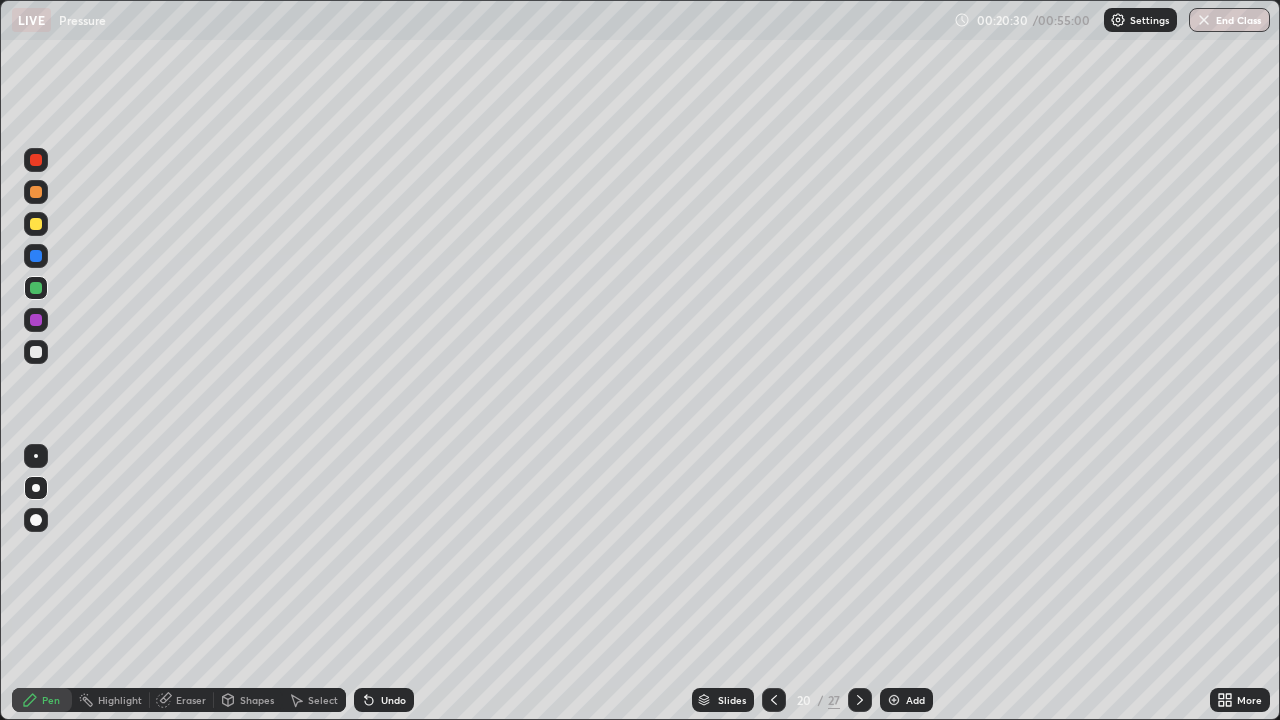 click at bounding box center [36, 256] 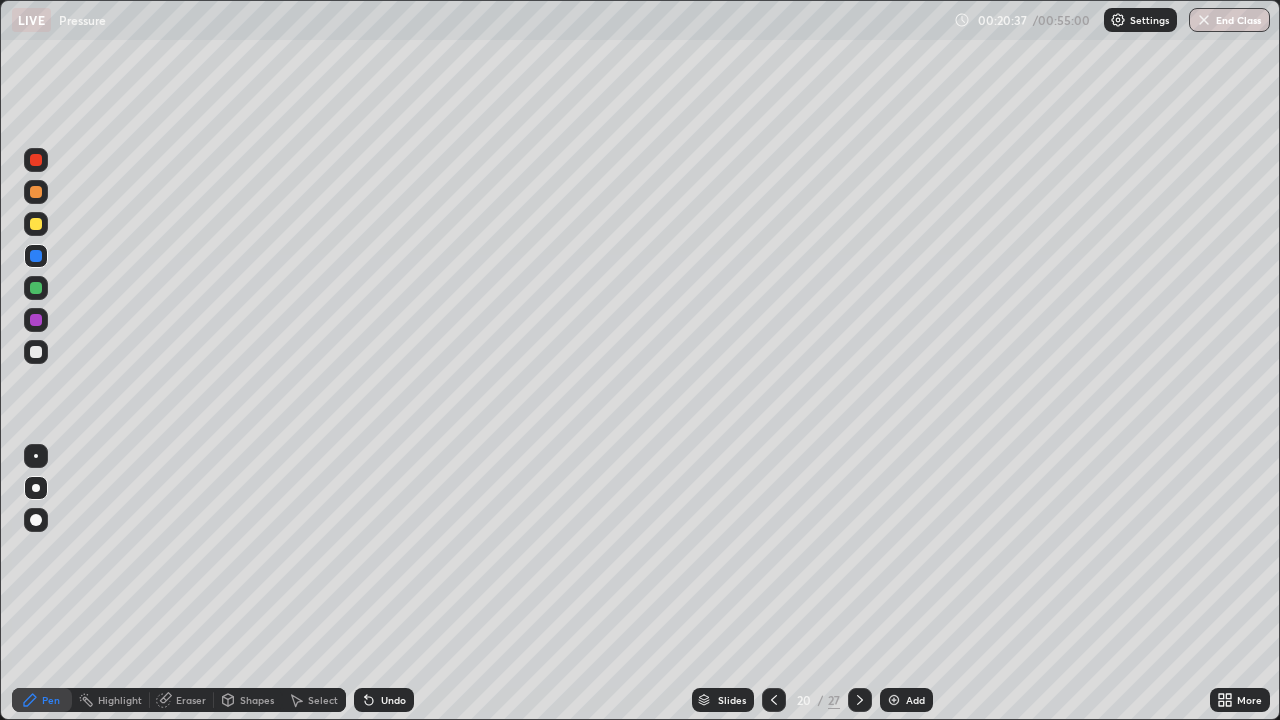 click on "Undo" at bounding box center [384, 700] 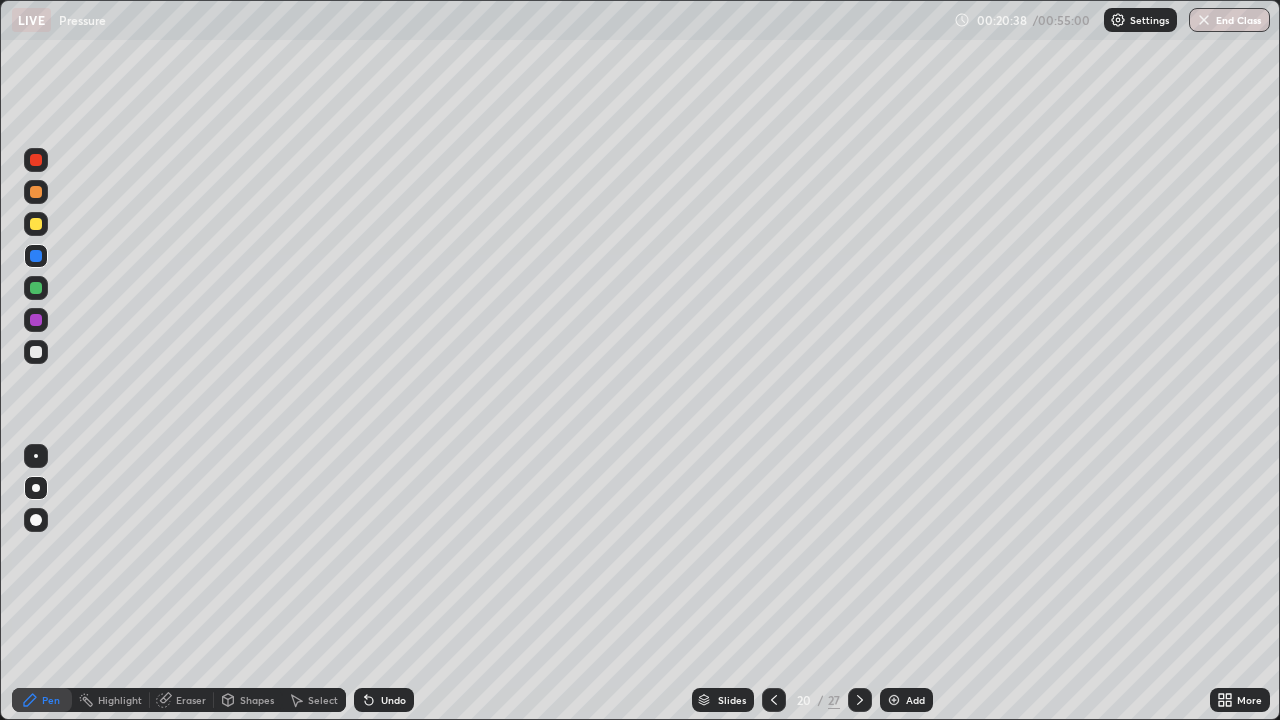 click on "Undo" at bounding box center (384, 700) 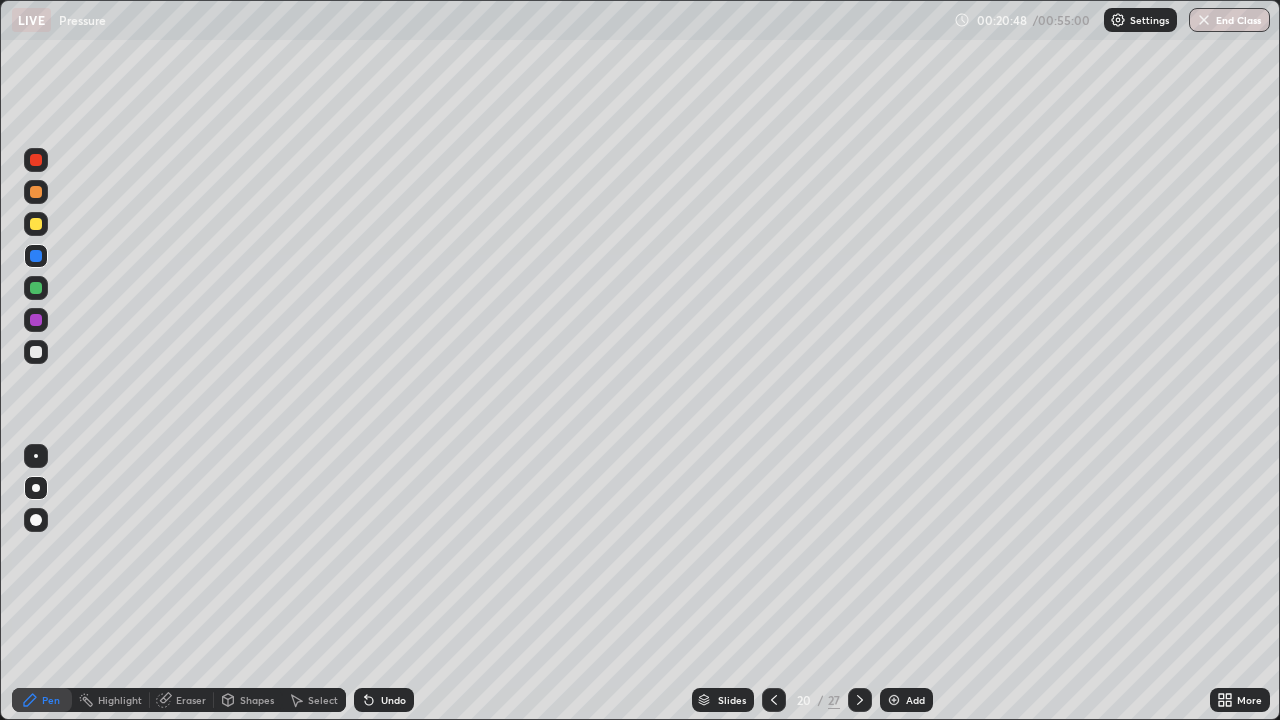 click at bounding box center [36, 352] 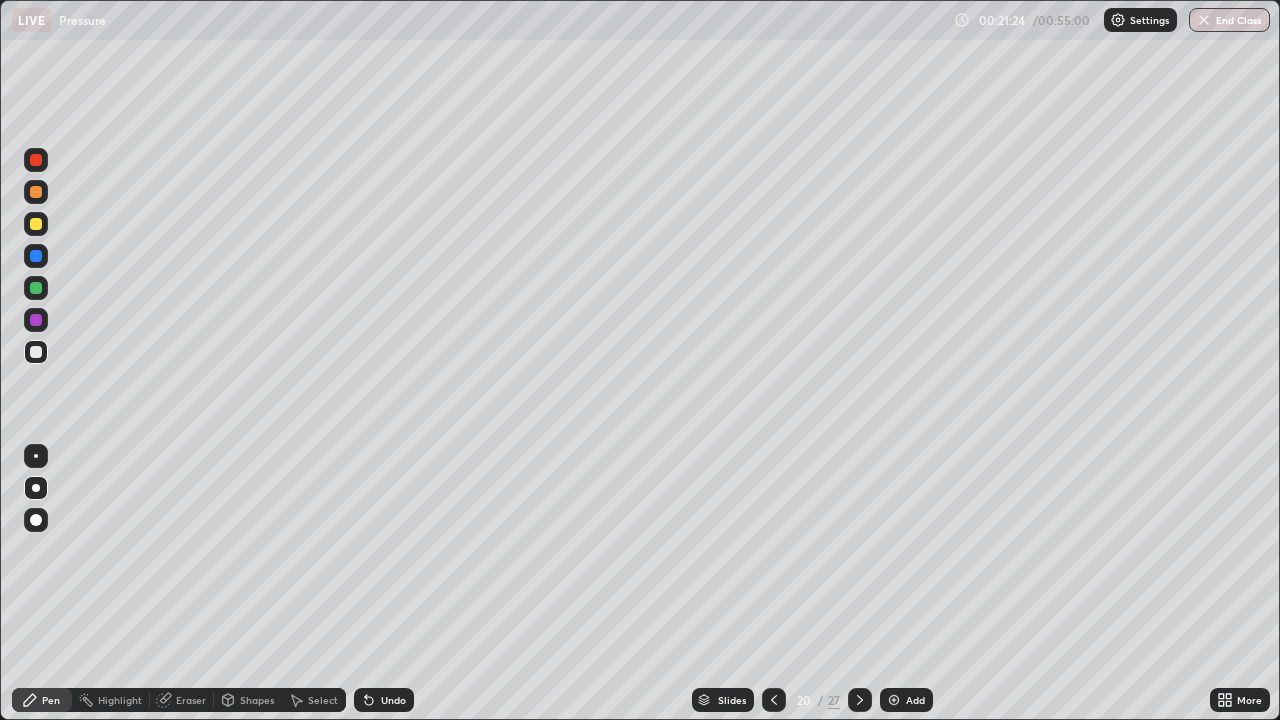 click 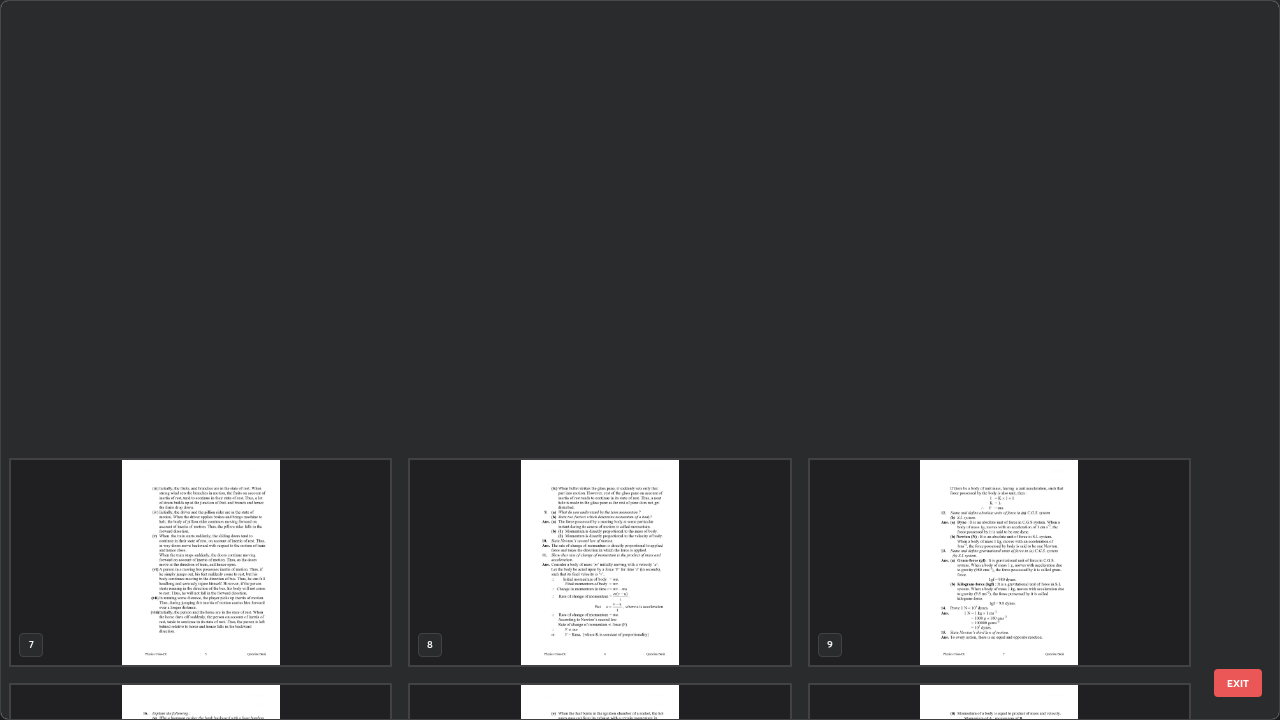 scroll, scrollTop: 854, scrollLeft: 0, axis: vertical 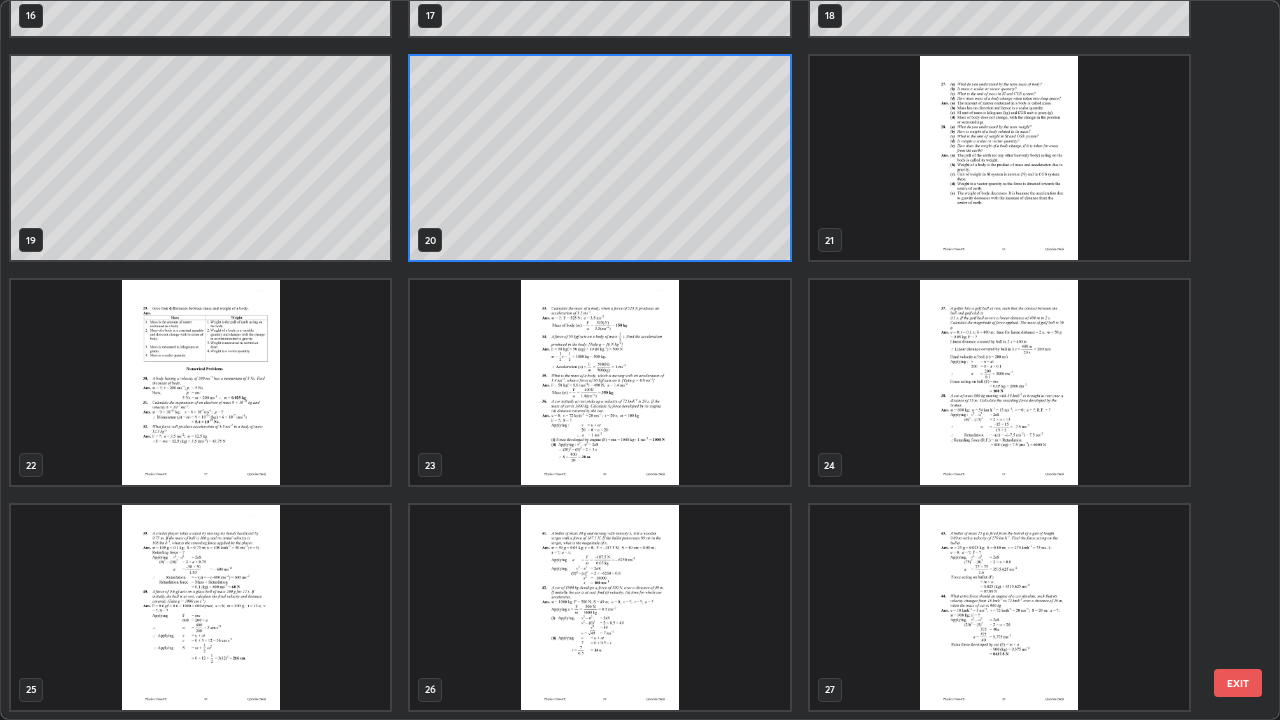 click at bounding box center (999, 382) 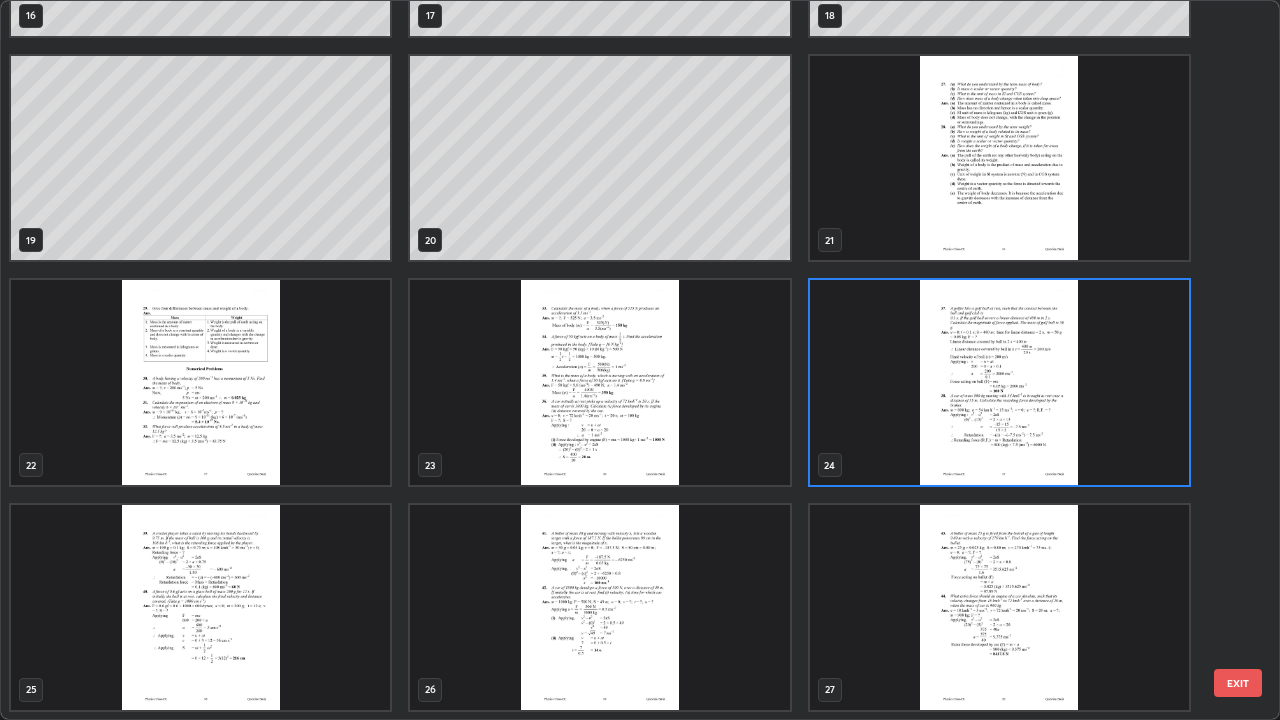 click at bounding box center (599, 607) 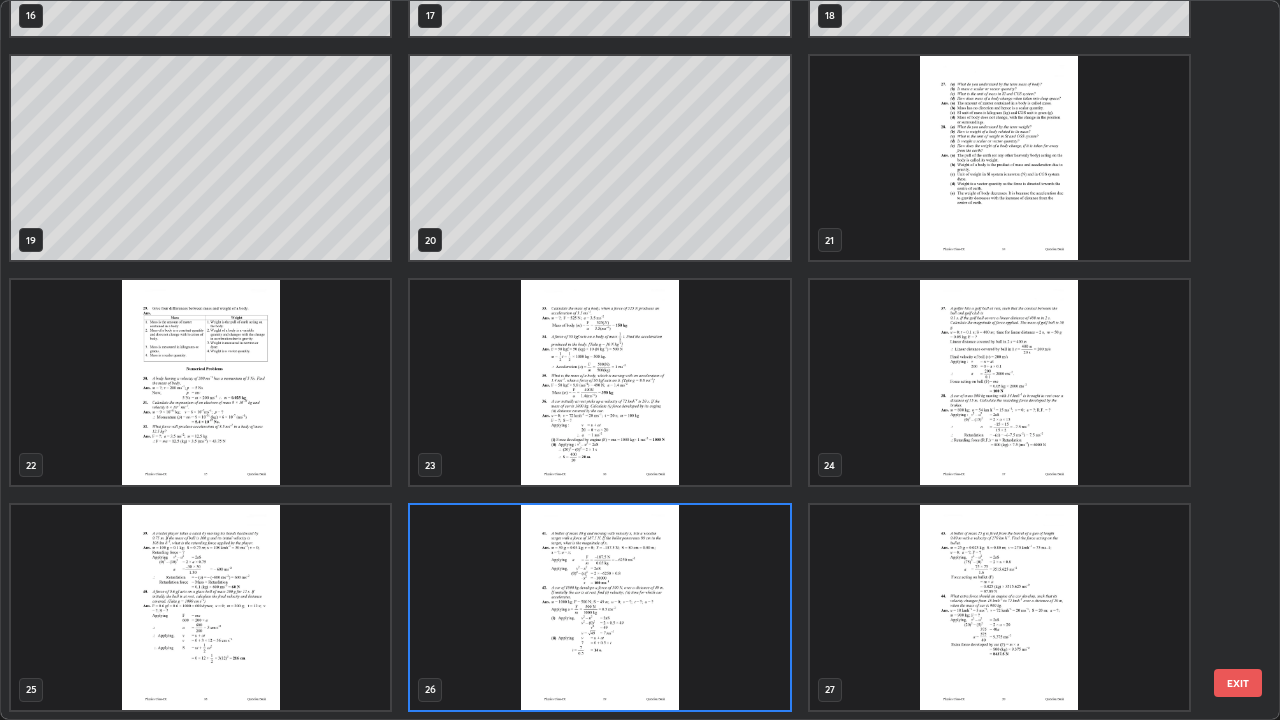 click at bounding box center [599, 607] 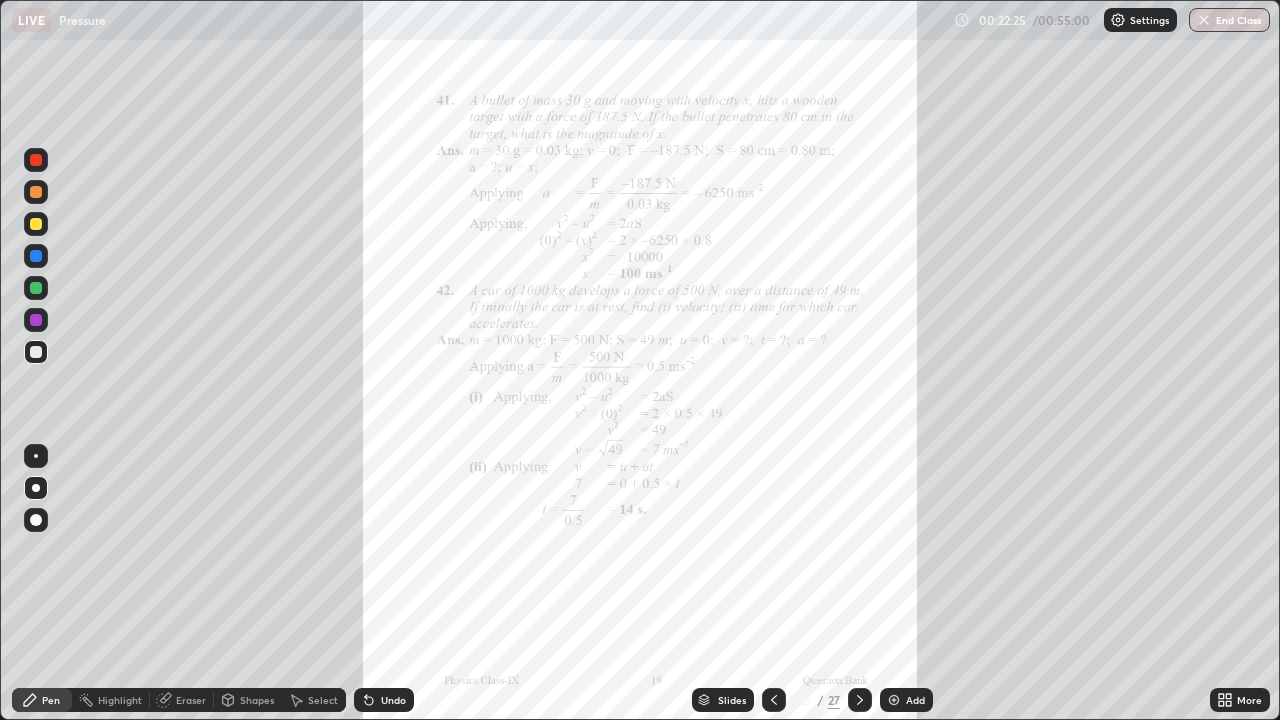 click at bounding box center [599, 607] 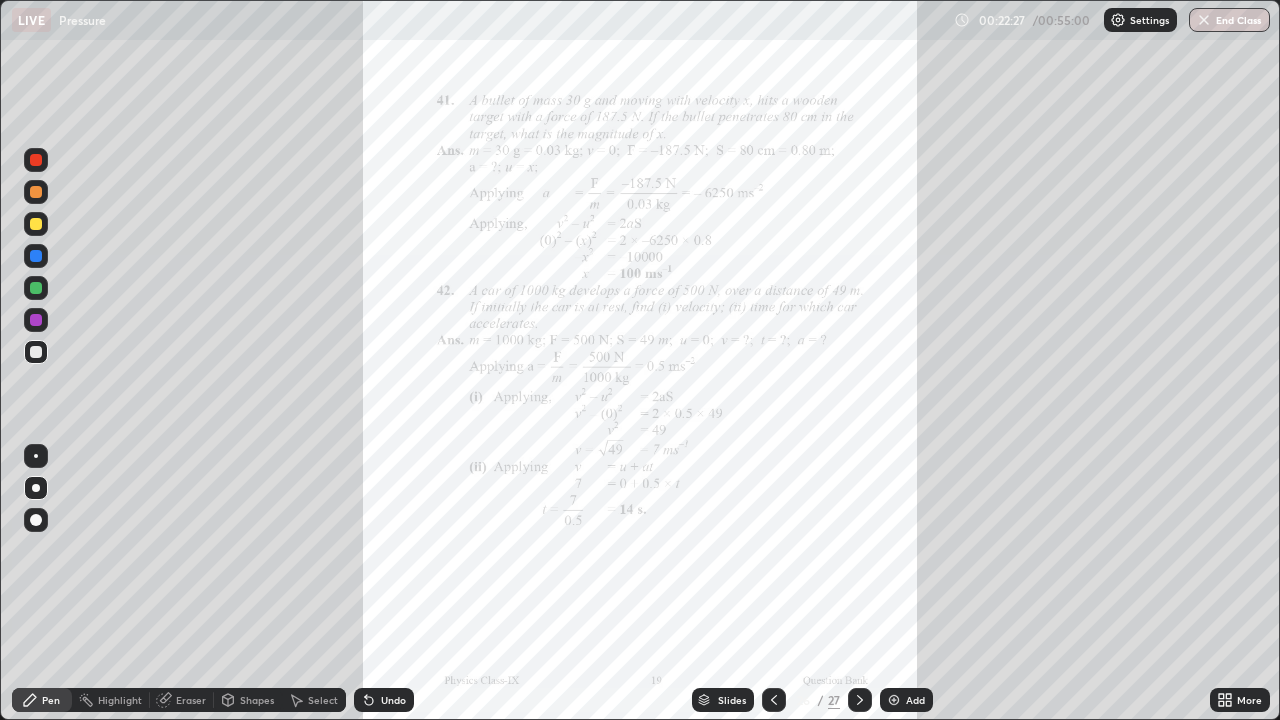 click 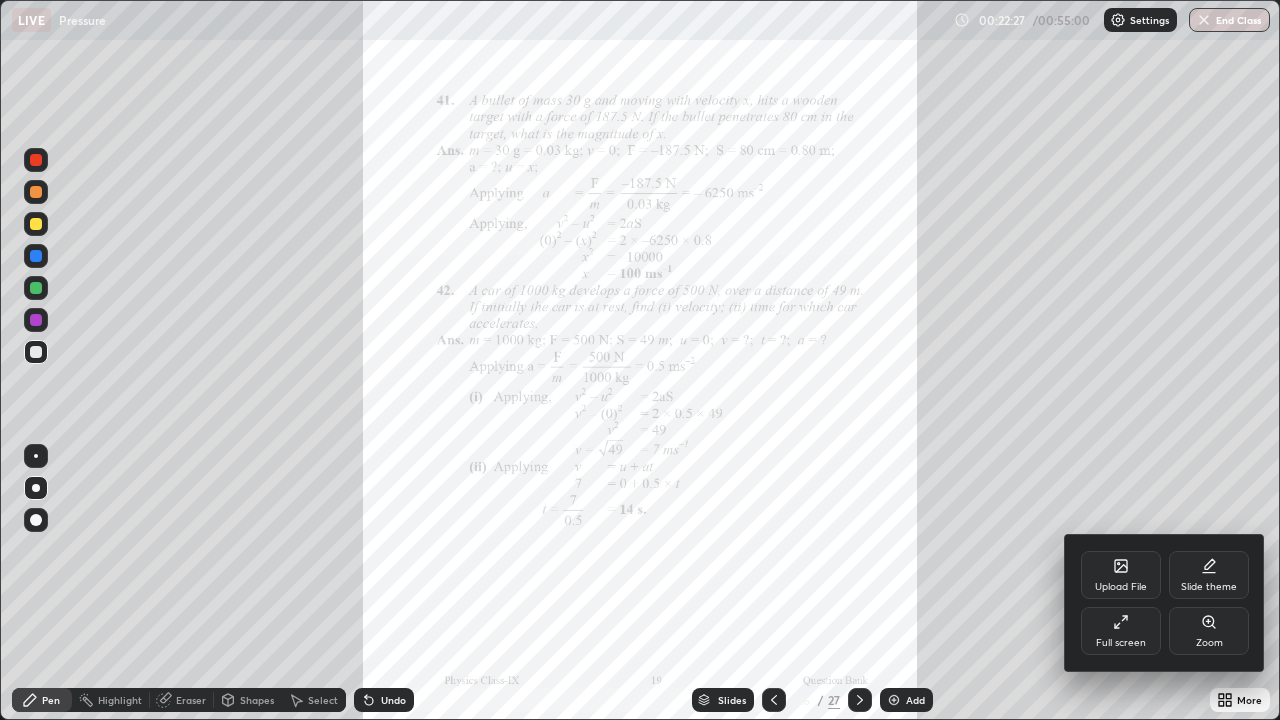 click on "Zoom" at bounding box center (1209, 631) 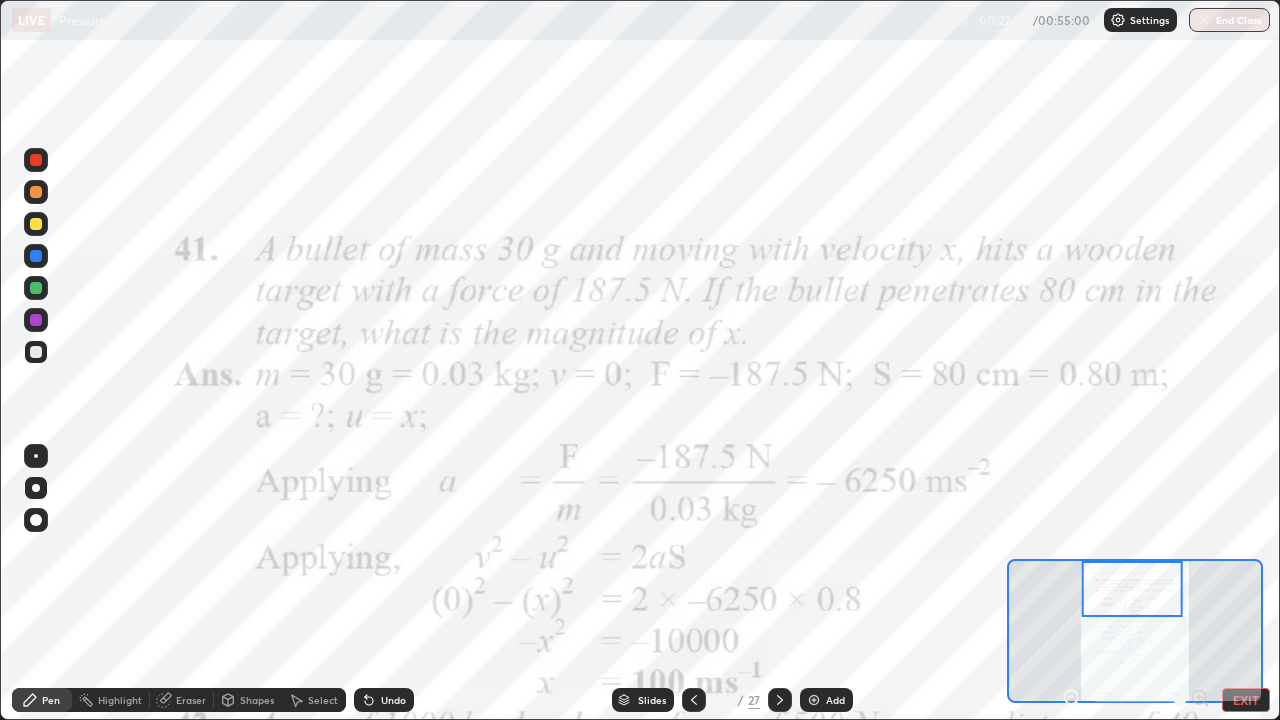 click at bounding box center [36, 160] 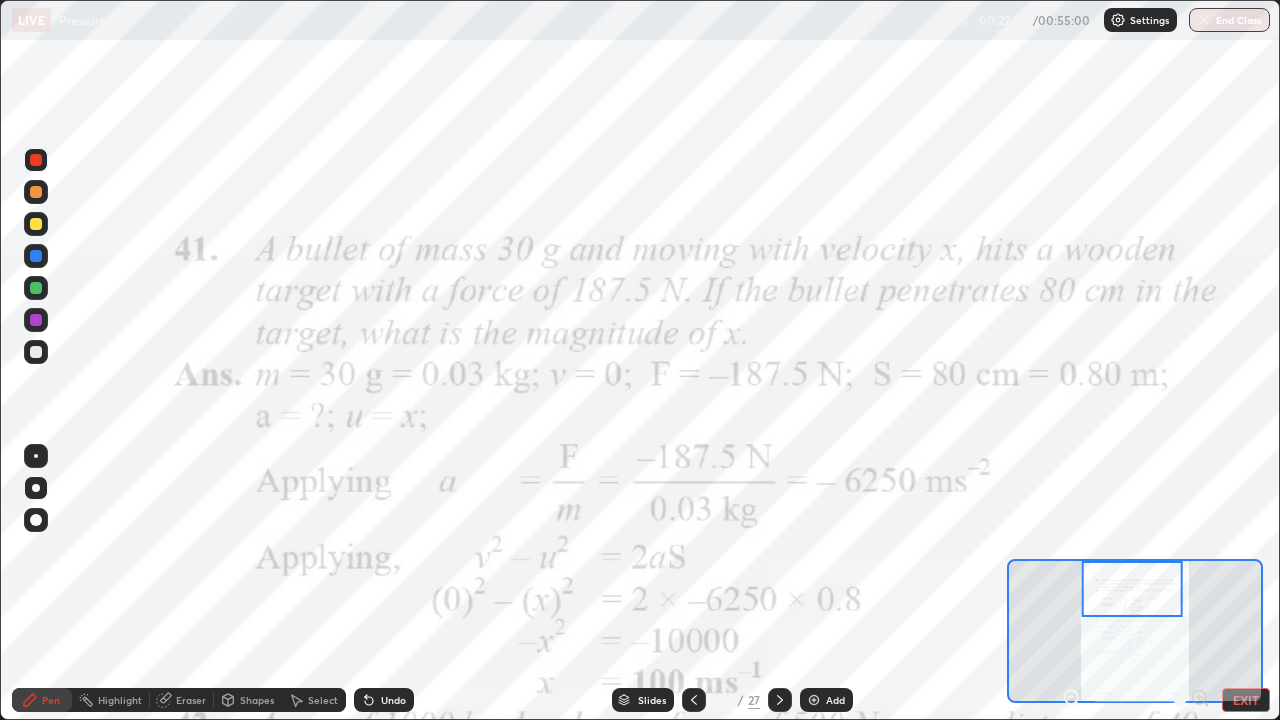 click on "Highlight" at bounding box center (120, 700) 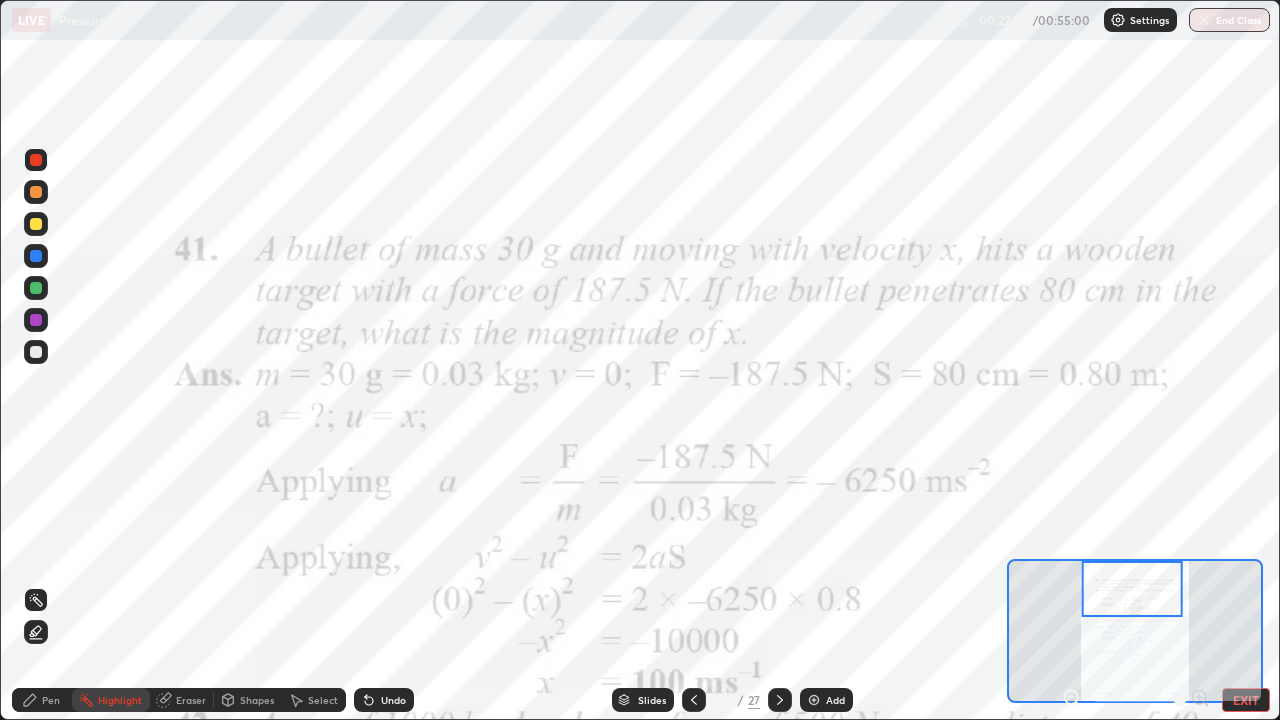 click 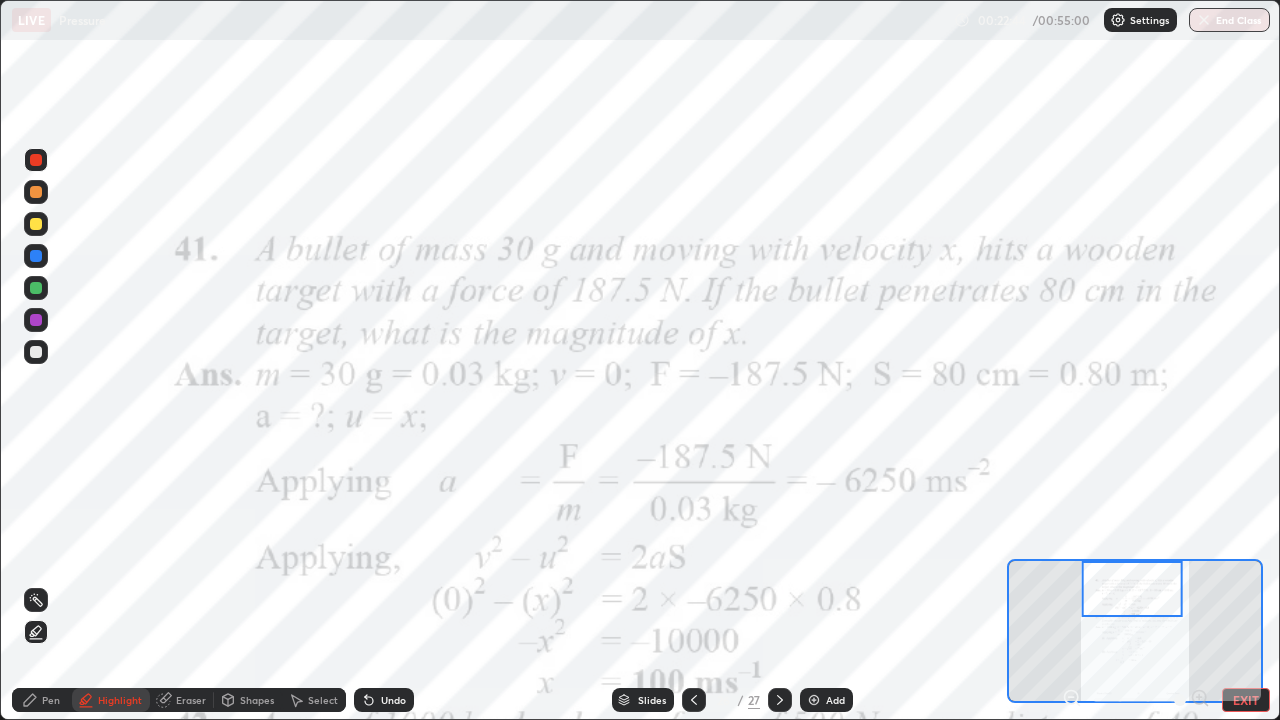 click at bounding box center (36, 256) 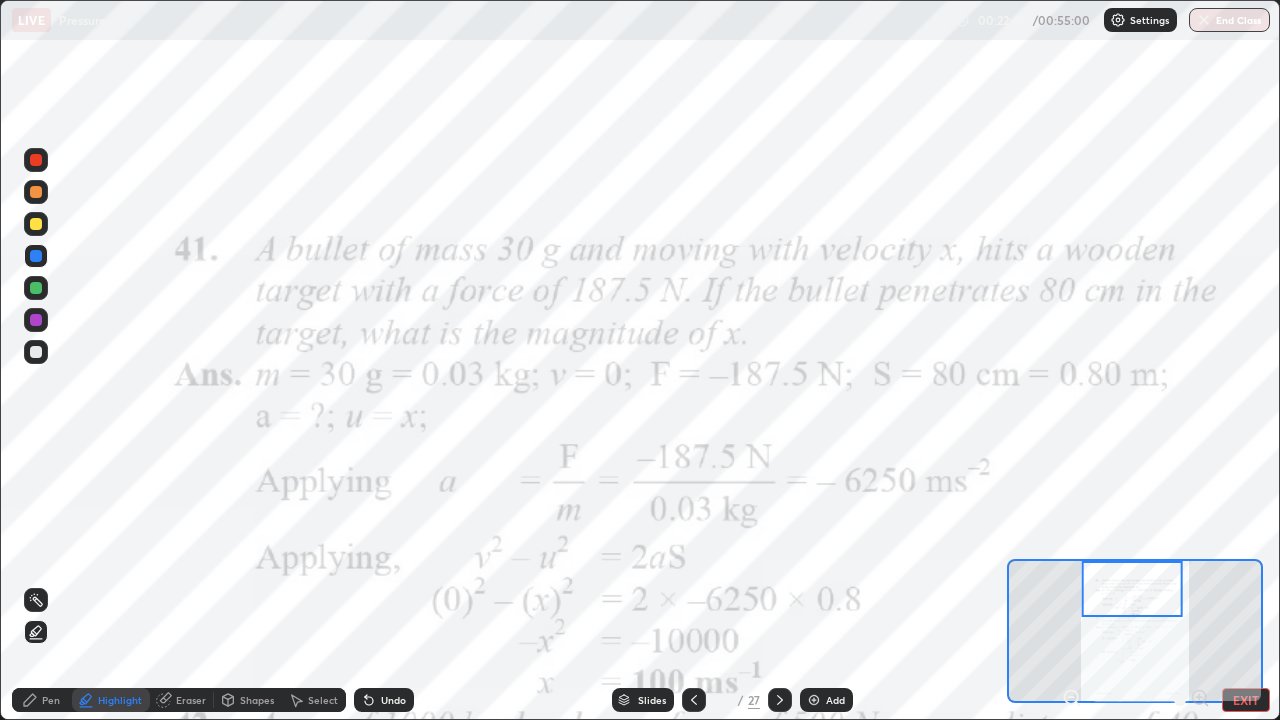 click at bounding box center [36, 160] 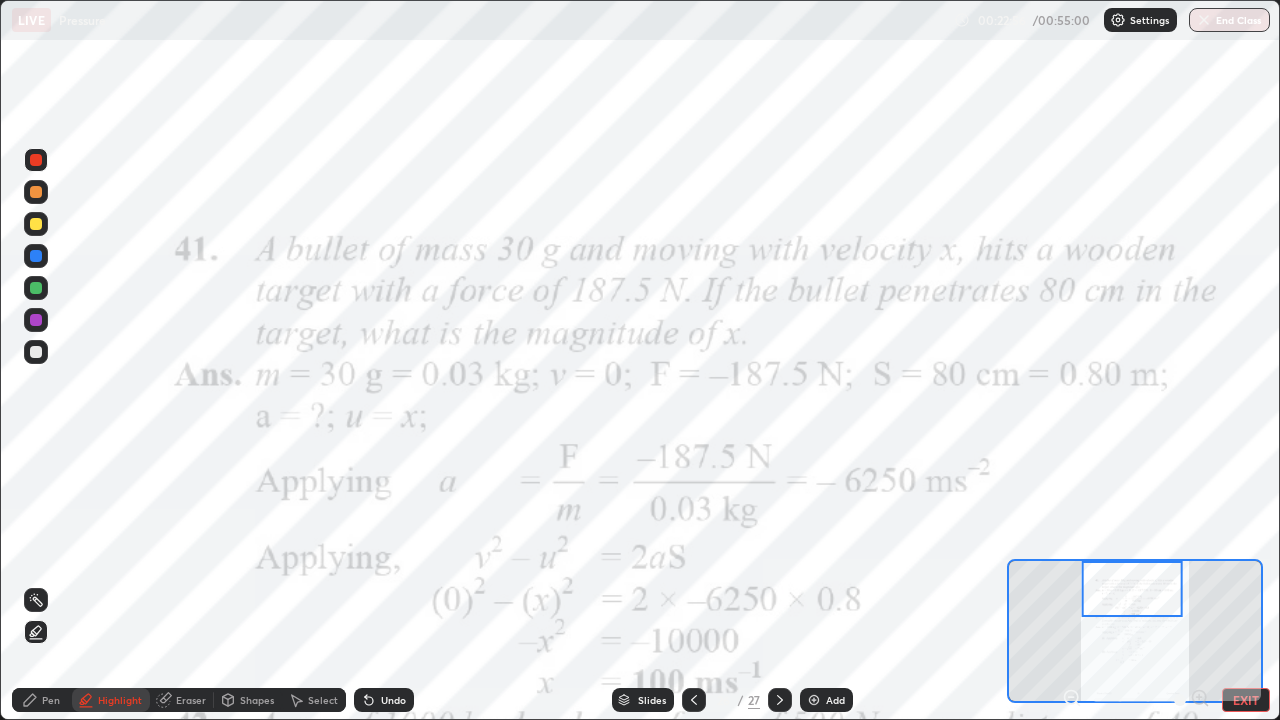 click on "Shapes" at bounding box center (248, 700) 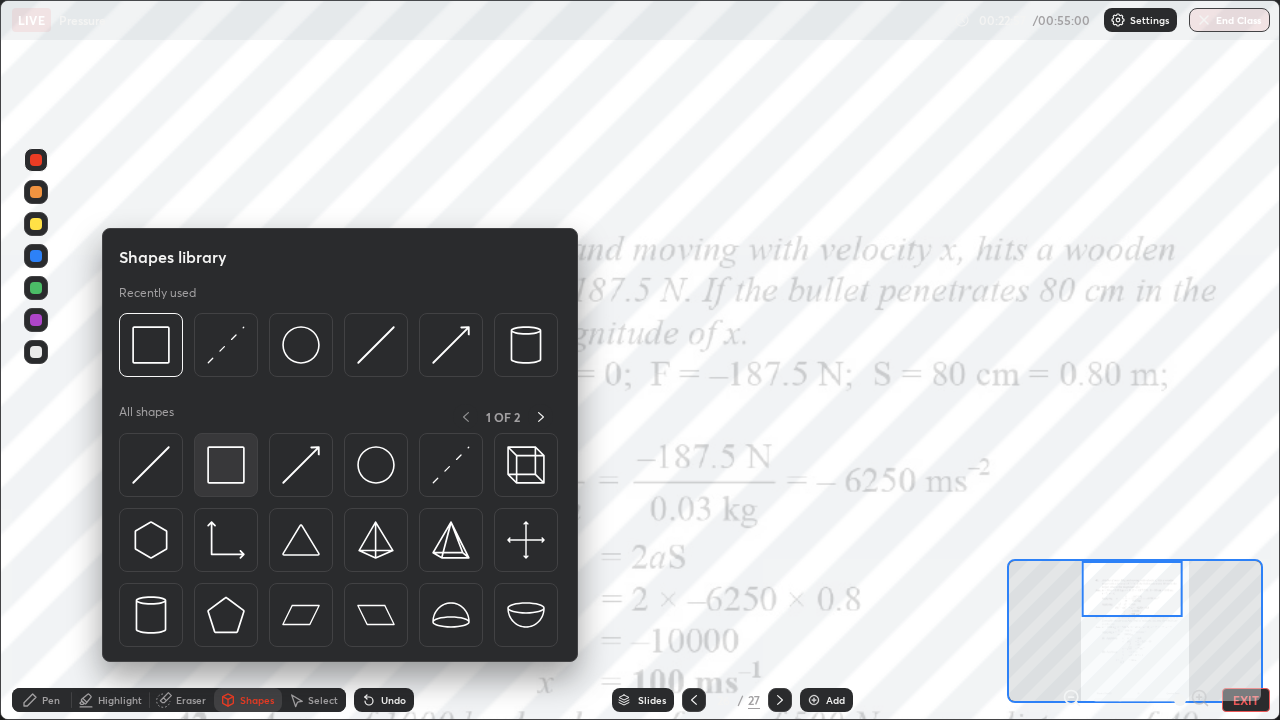 click at bounding box center [226, 465] 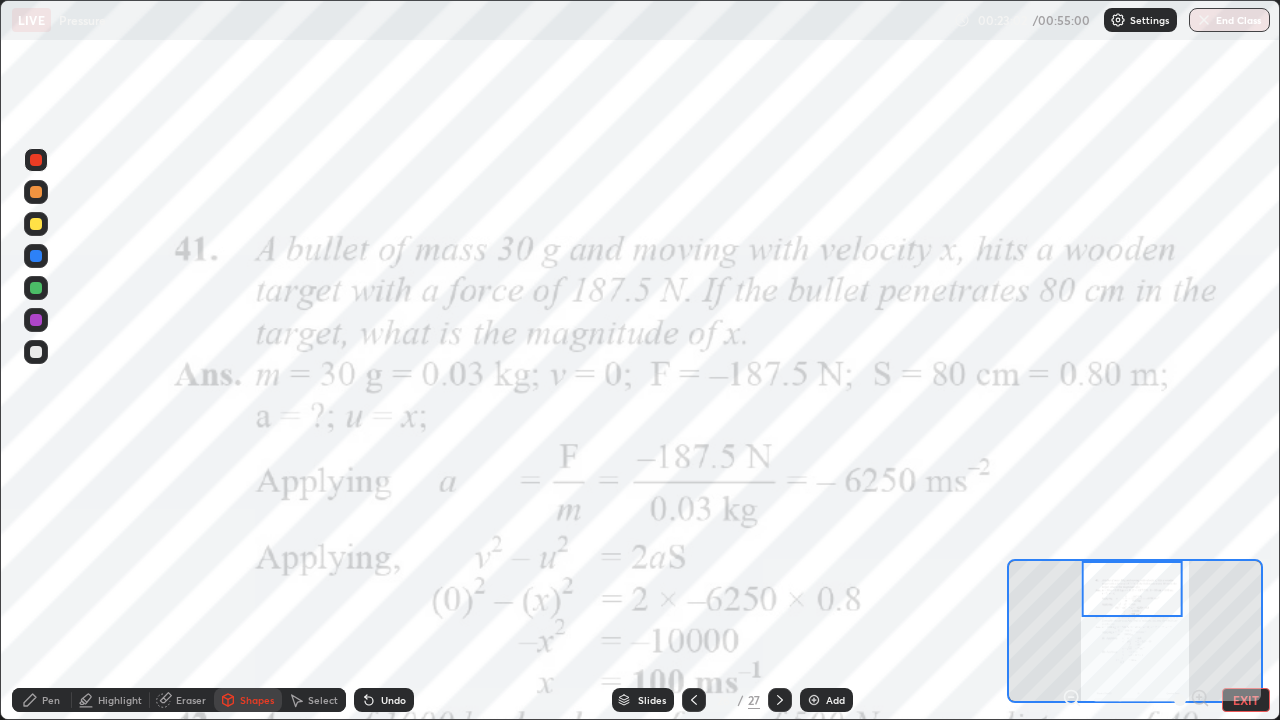 click on "Shapes" at bounding box center [257, 700] 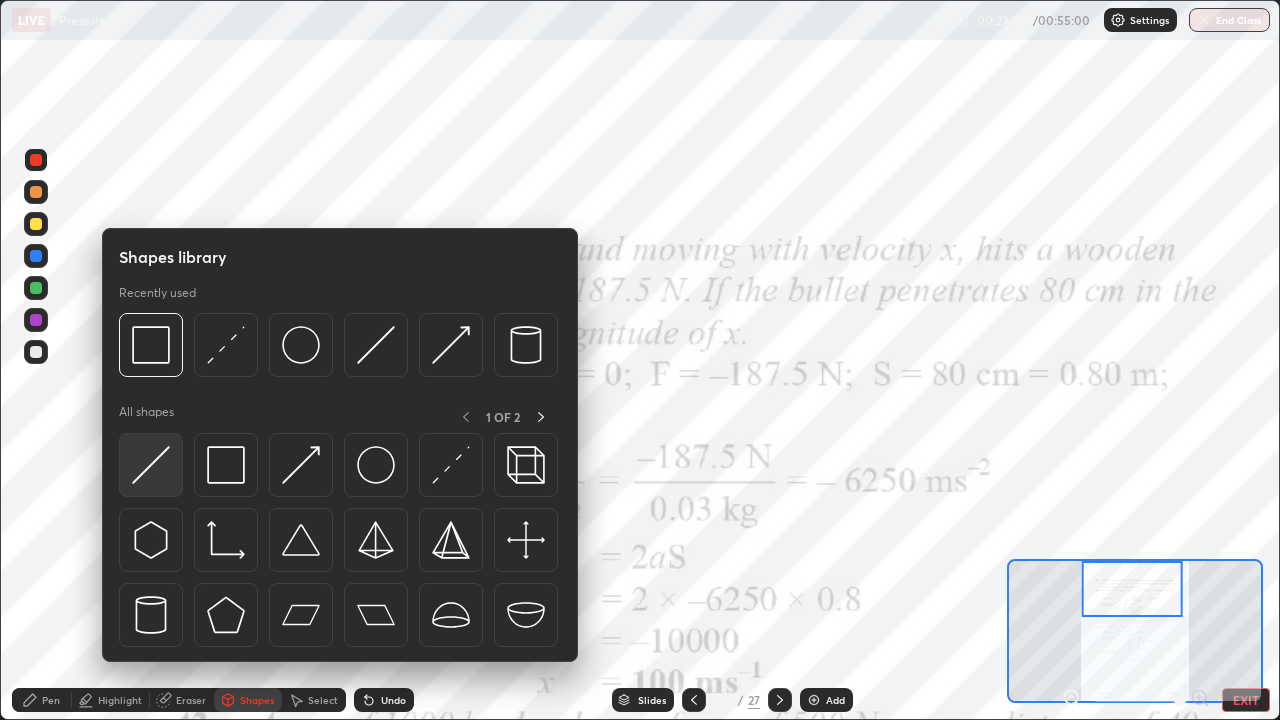 click at bounding box center [151, 465] 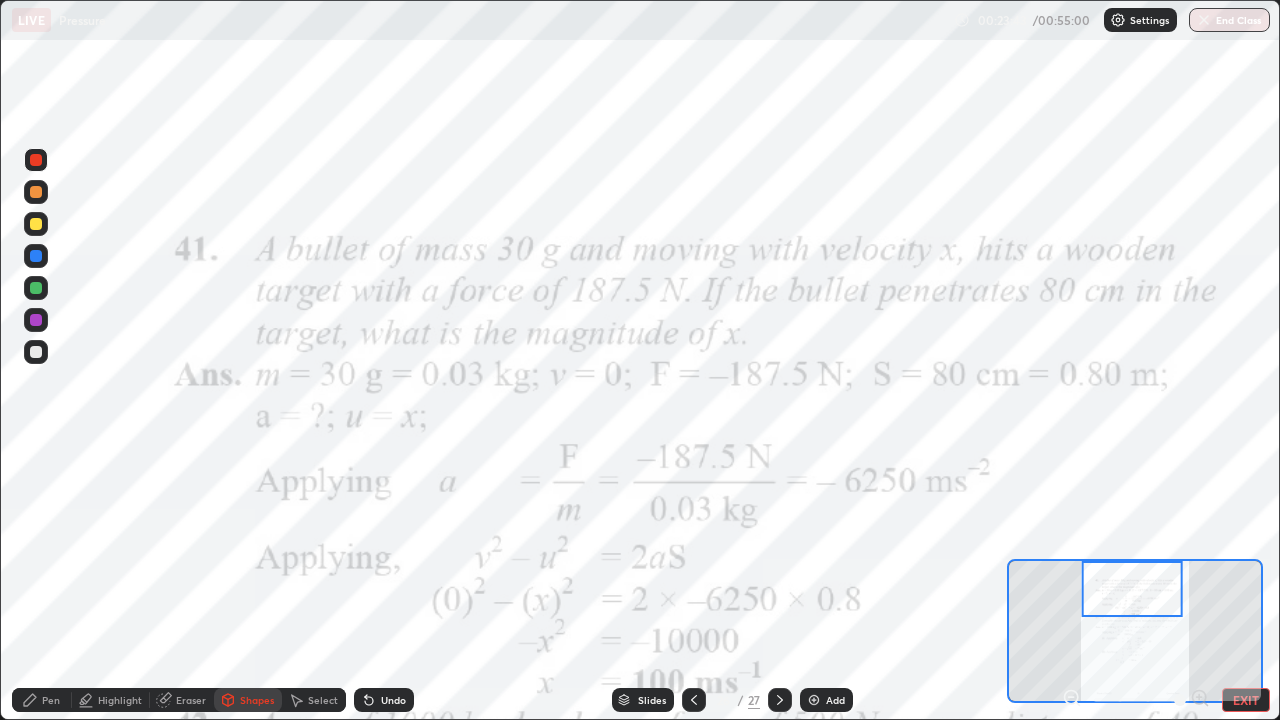 click at bounding box center [36, 320] 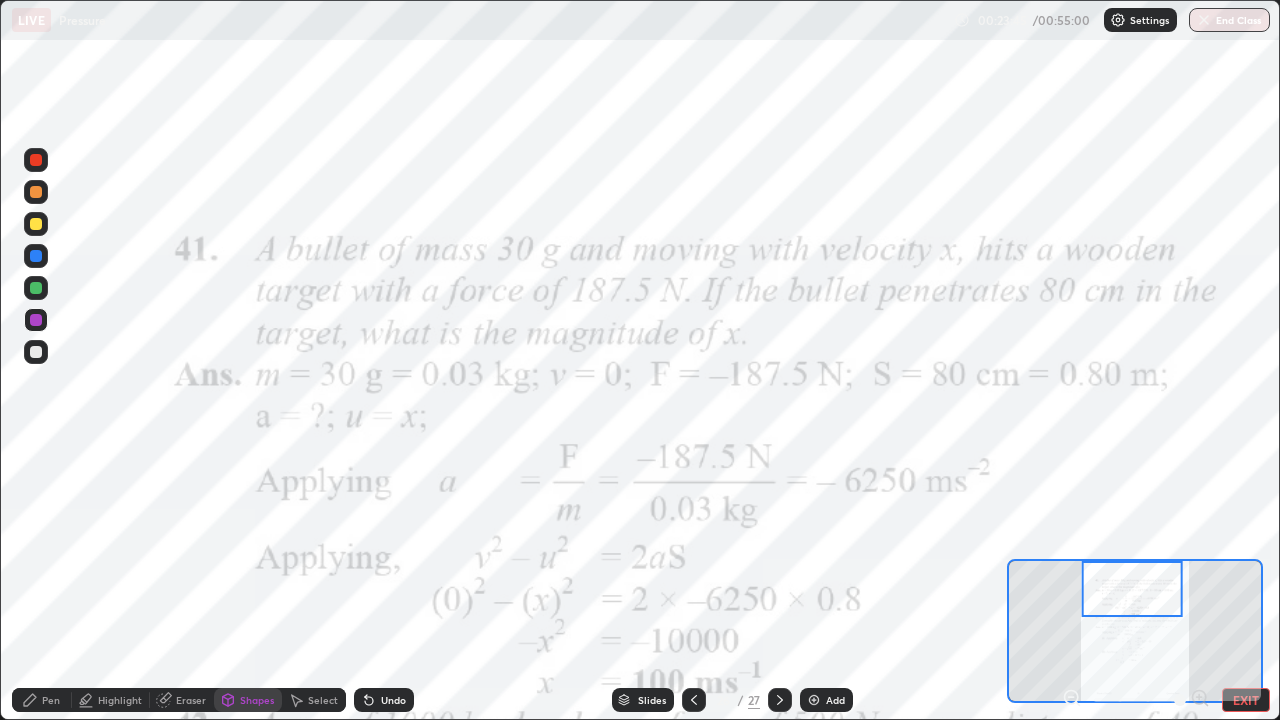click on "Pen" at bounding box center [51, 700] 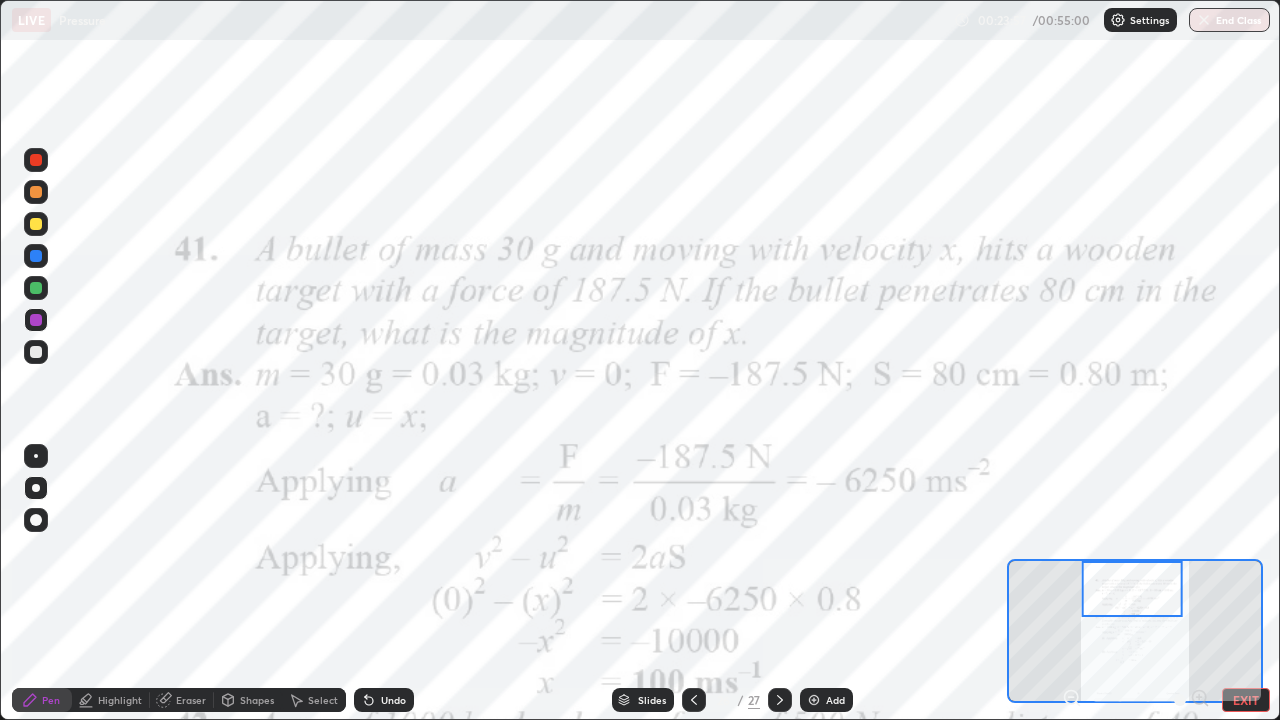 click at bounding box center [36, 320] 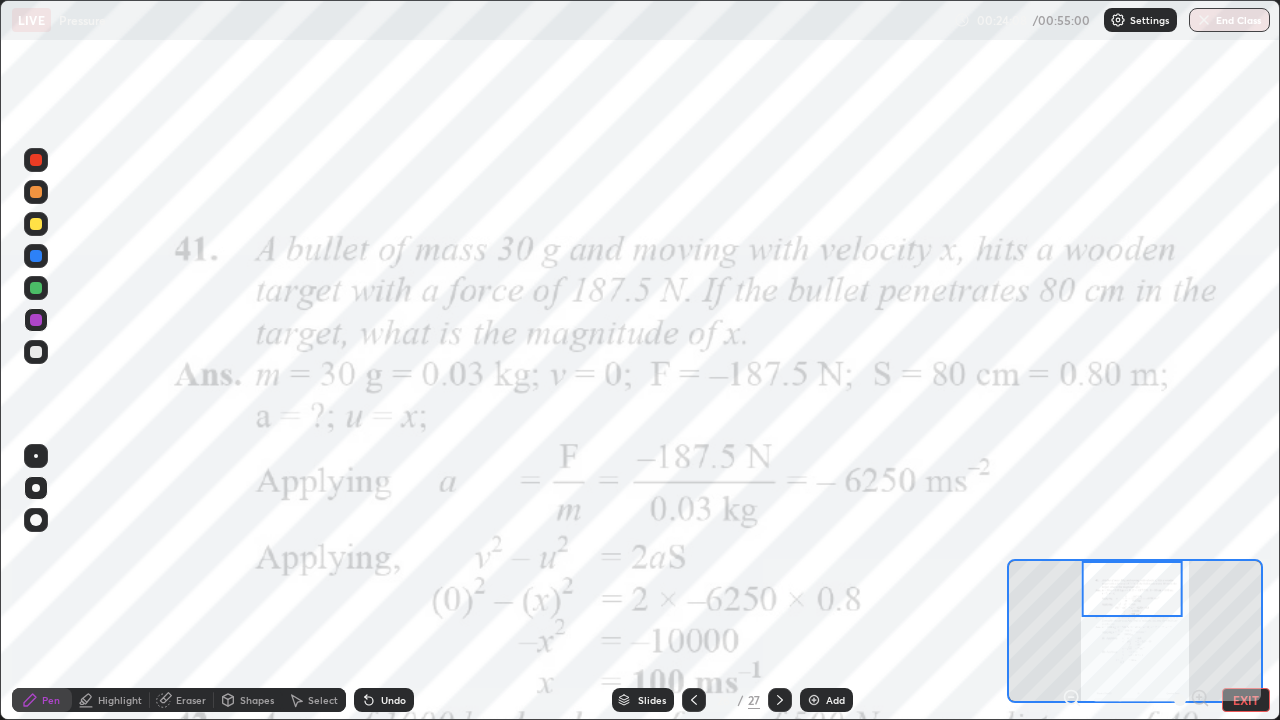 click at bounding box center (36, 456) 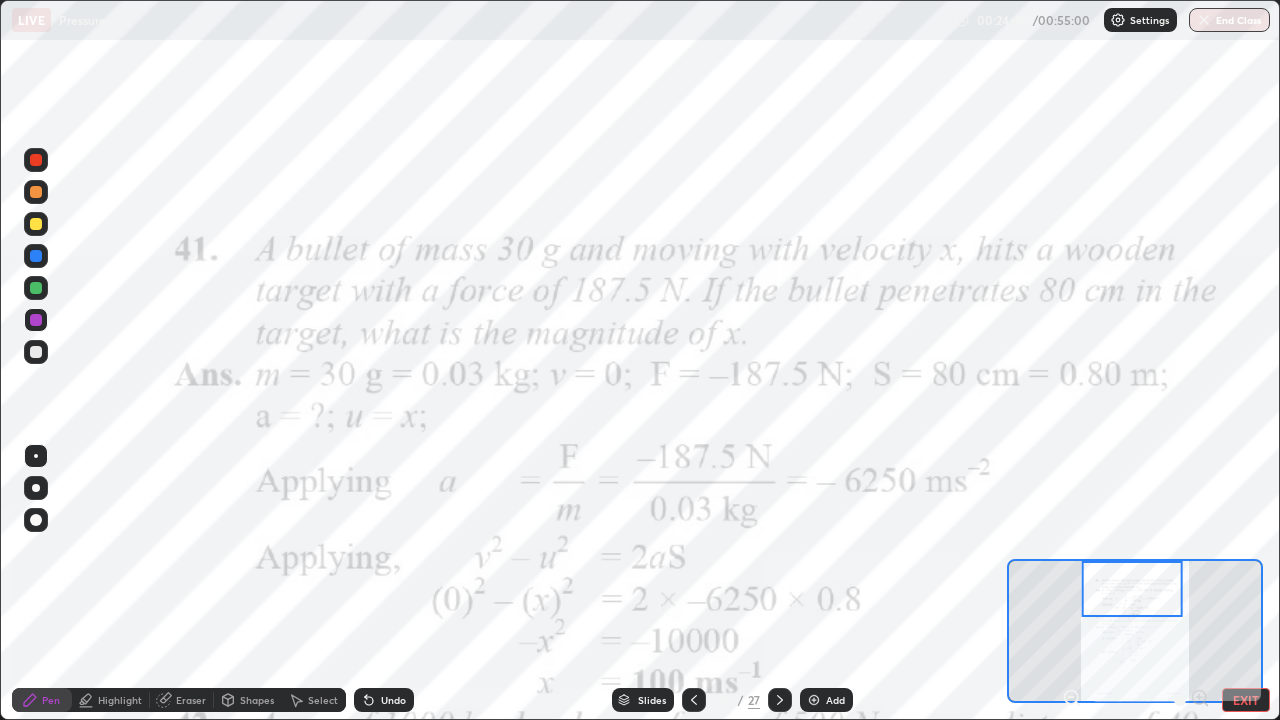 click on "Shapes" at bounding box center [257, 700] 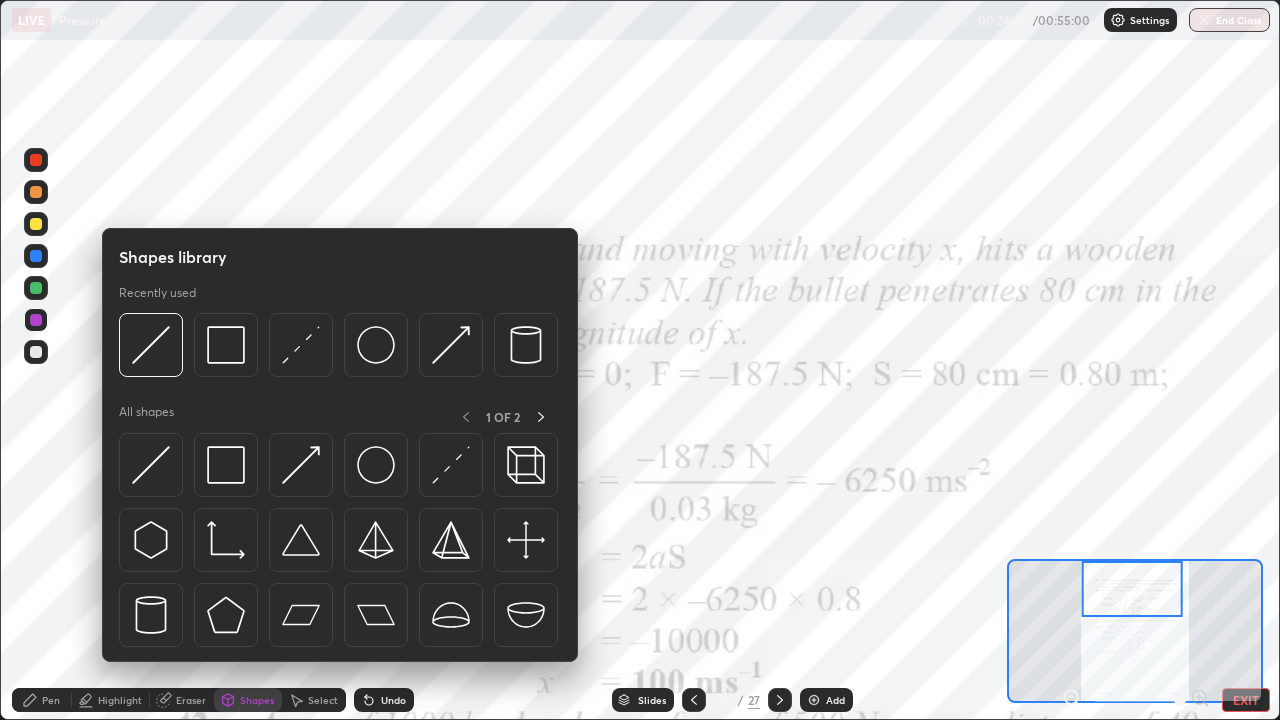 click on "Shapes" at bounding box center [257, 700] 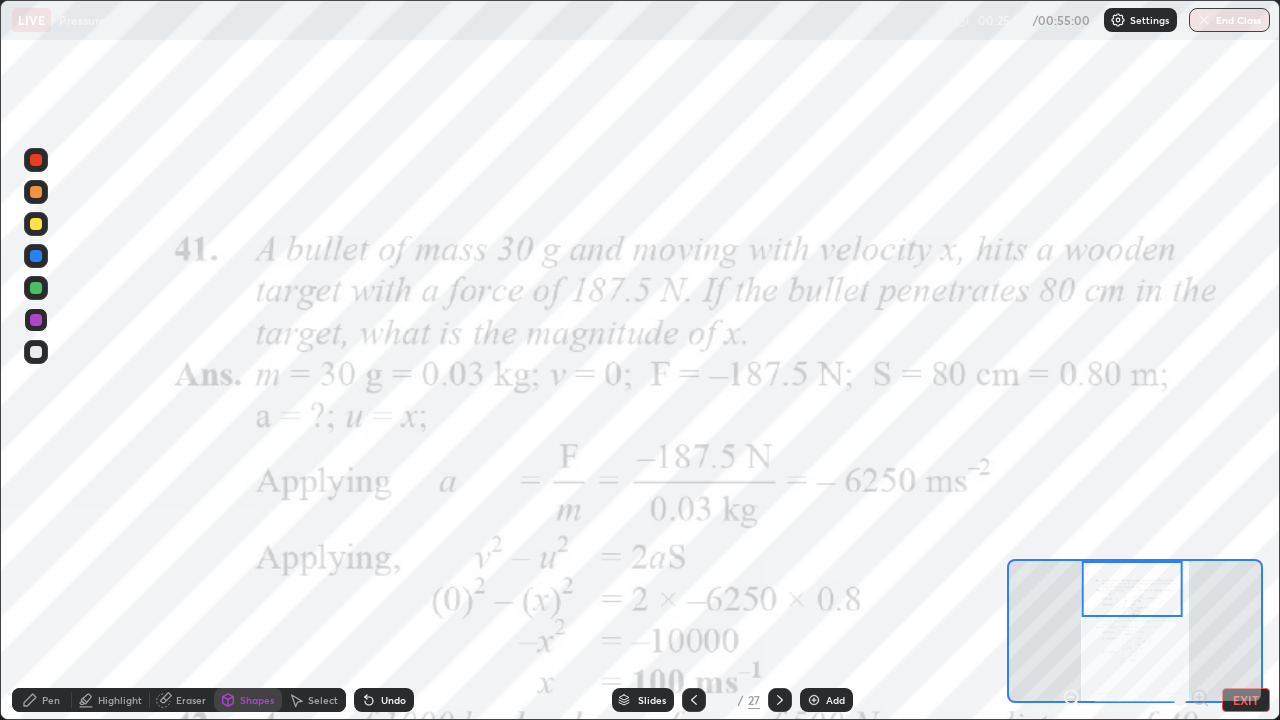 click on "Pen" at bounding box center (51, 700) 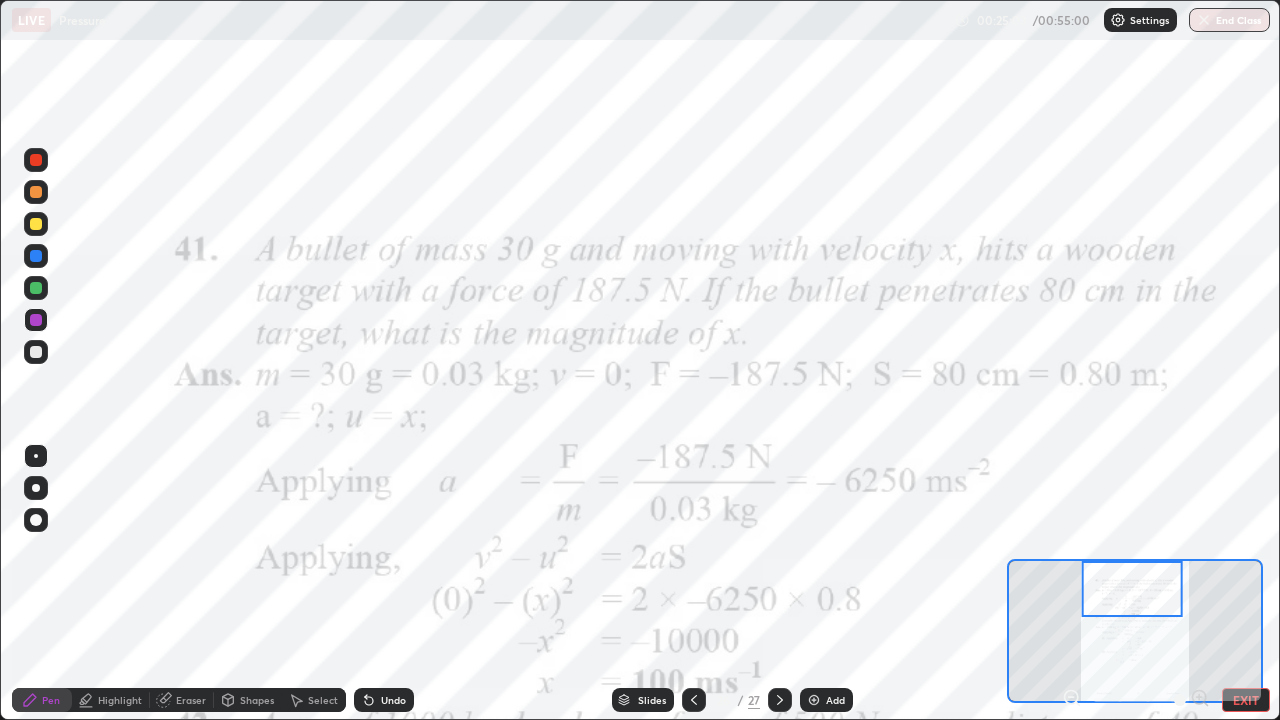 click at bounding box center (36, 256) 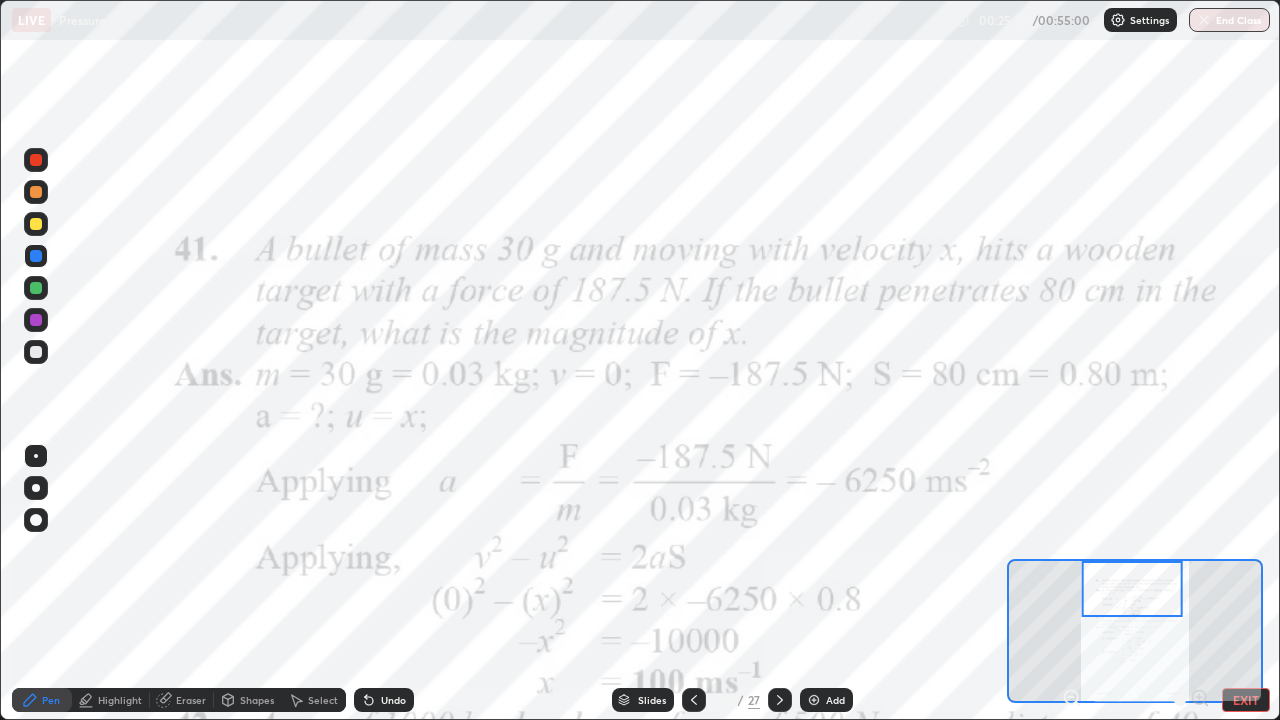 click at bounding box center [36, 288] 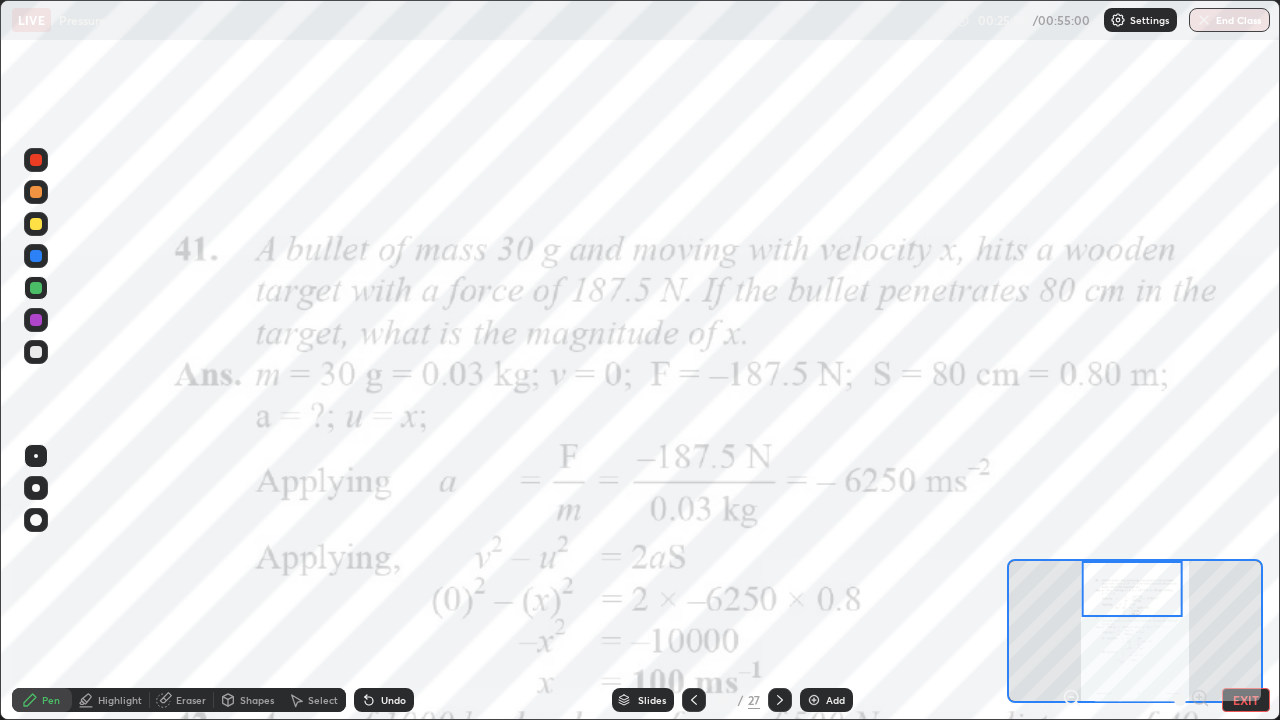 click at bounding box center (36, 288) 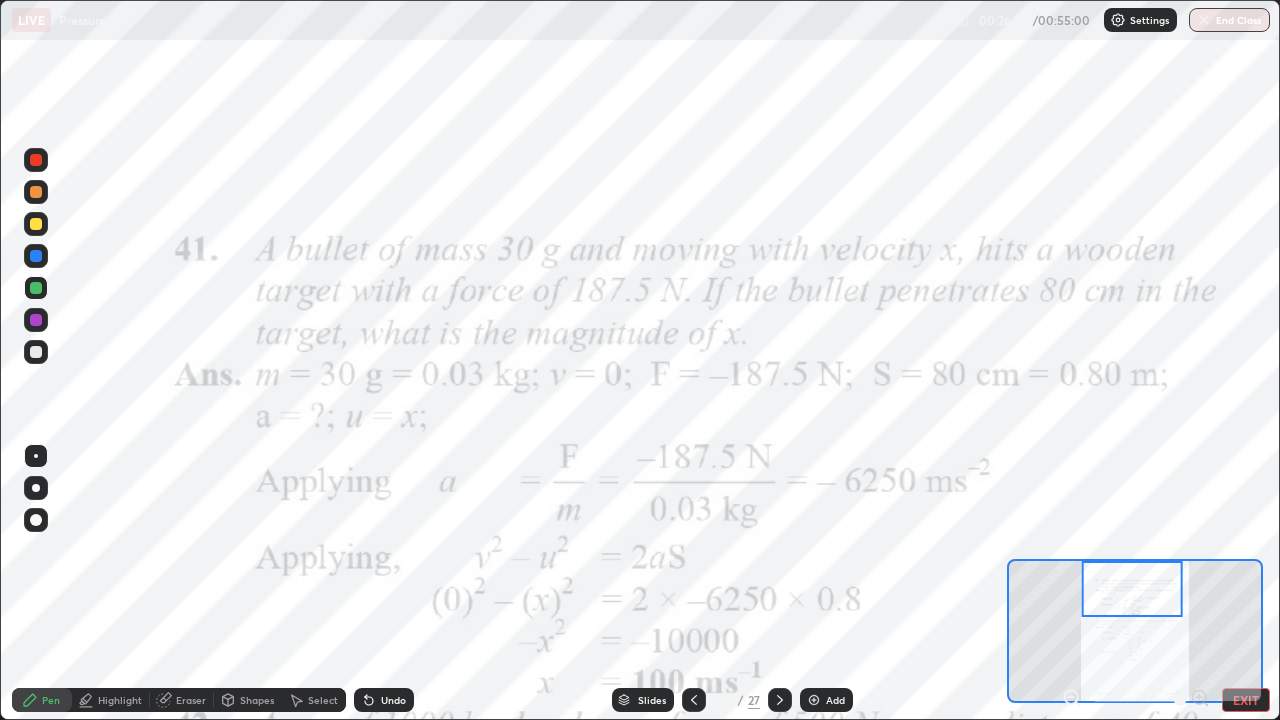 click on "Add" at bounding box center [826, 700] 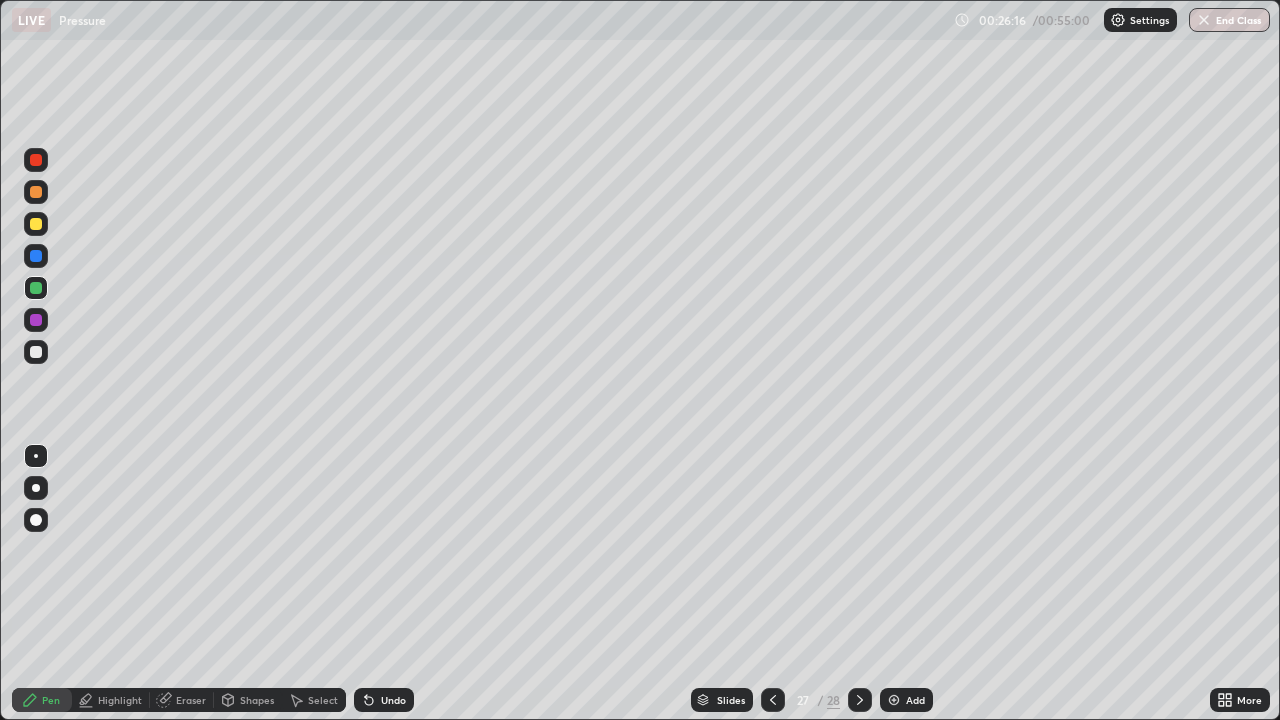 click on "Shapes" at bounding box center (257, 700) 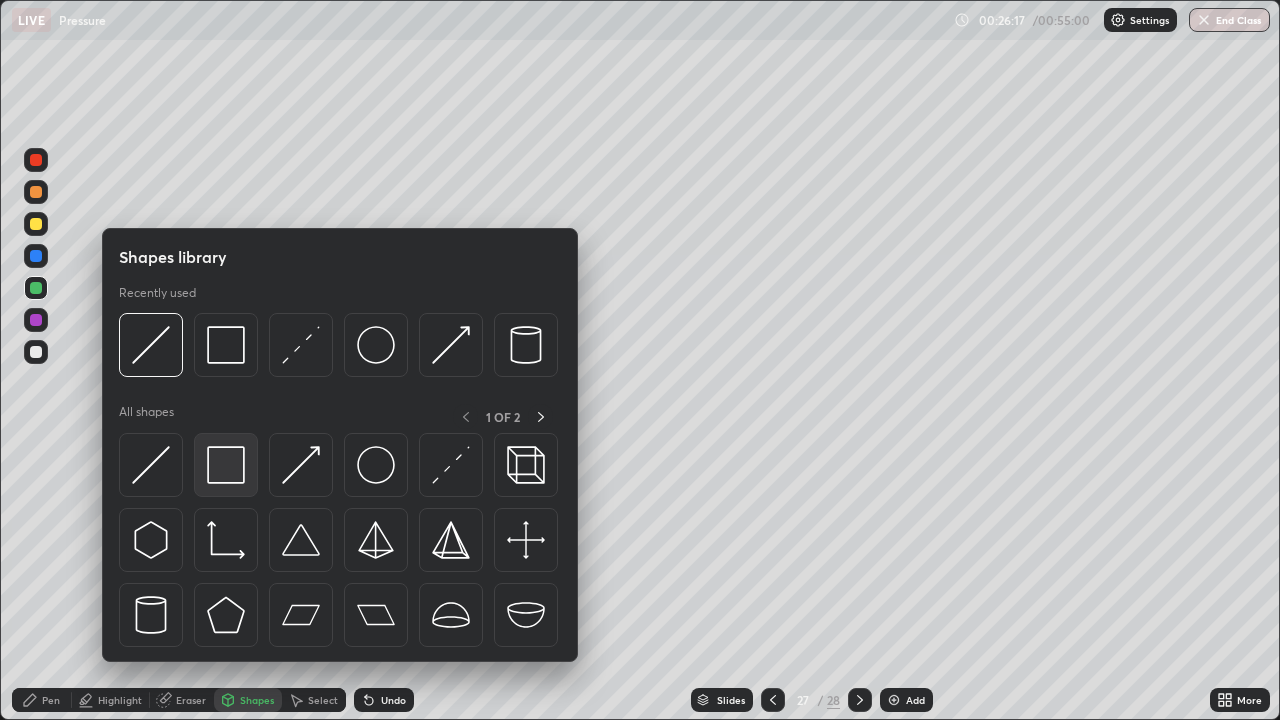 click at bounding box center [226, 465] 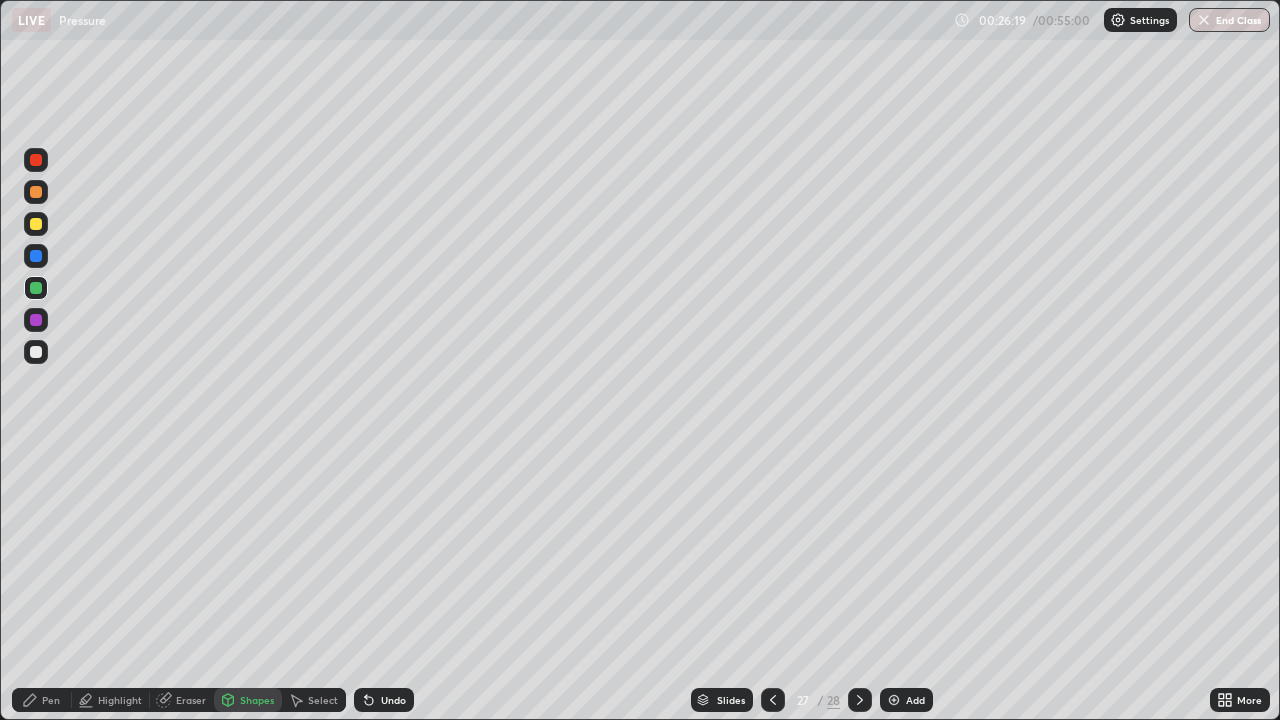 click on "Shapes" at bounding box center [248, 700] 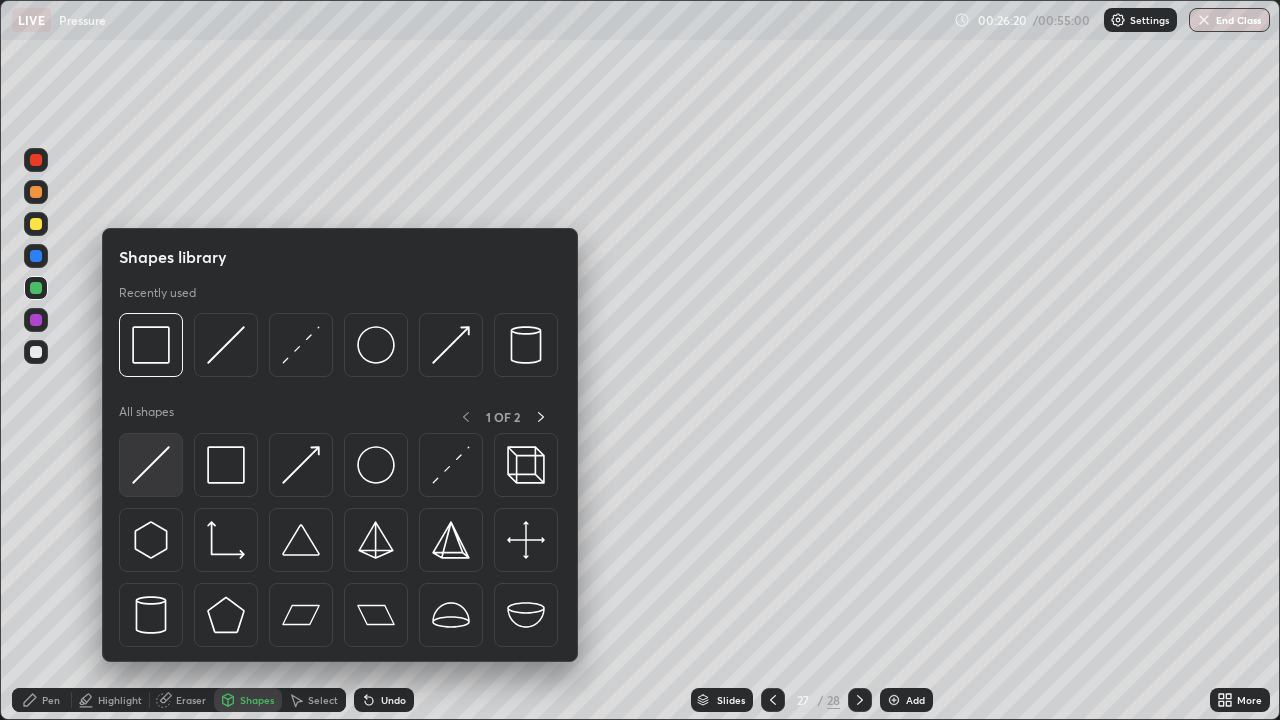 click at bounding box center [151, 465] 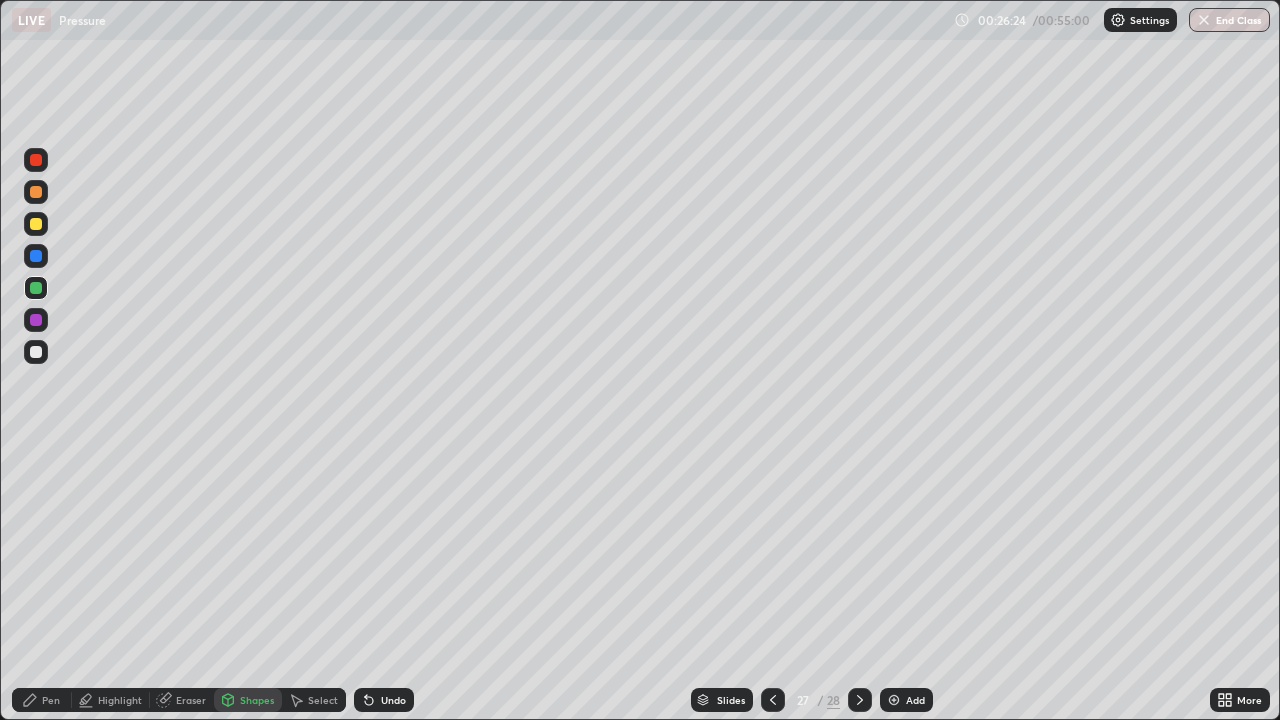 click on "Pen" at bounding box center (51, 700) 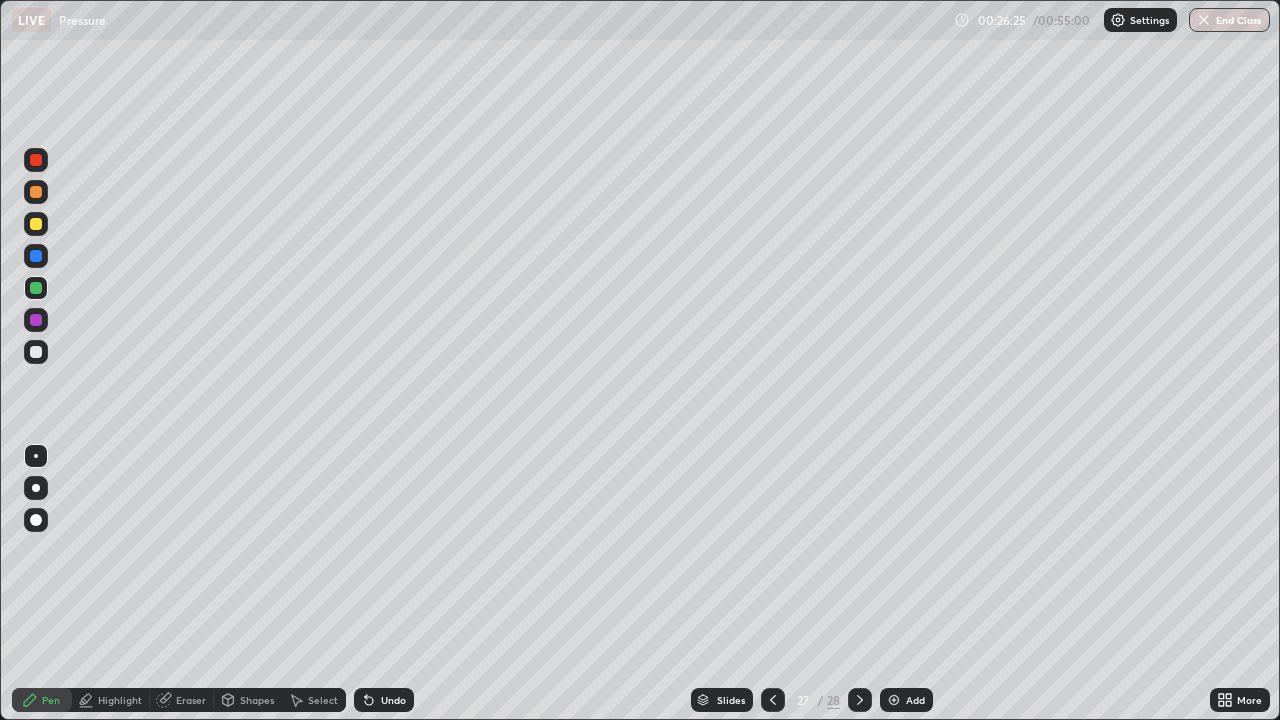 click at bounding box center (36, 320) 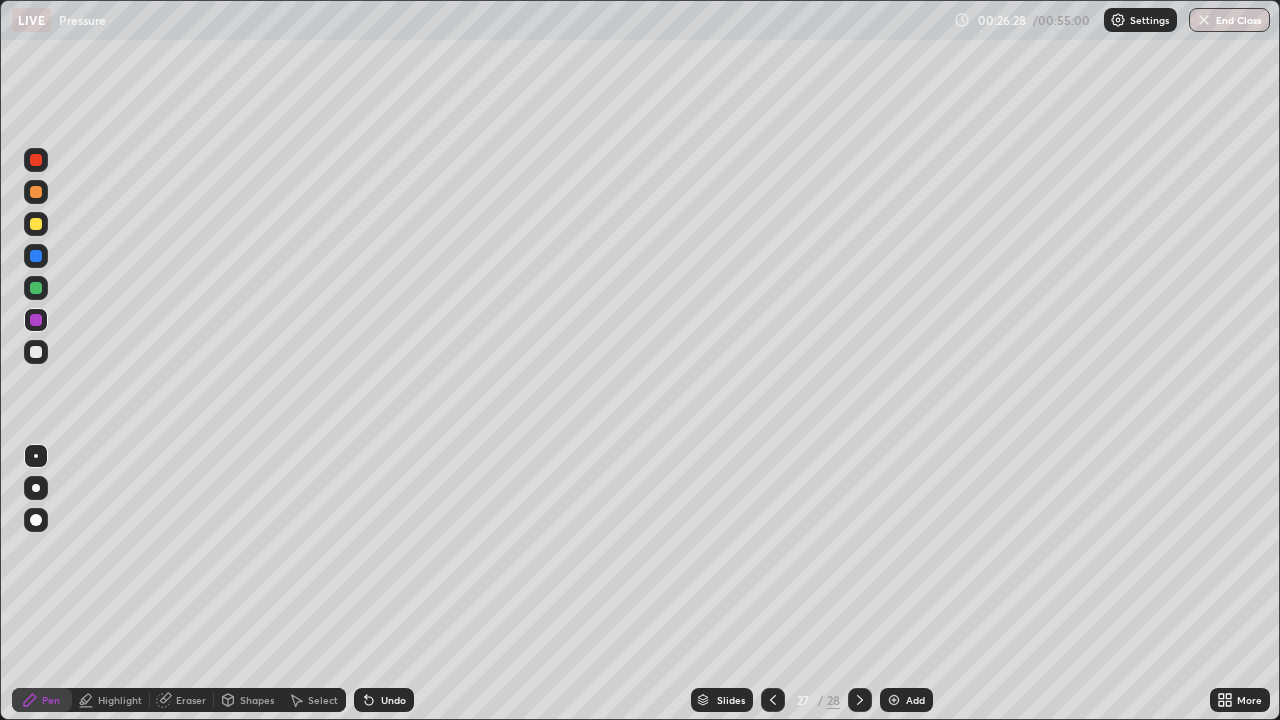 click at bounding box center (36, 488) 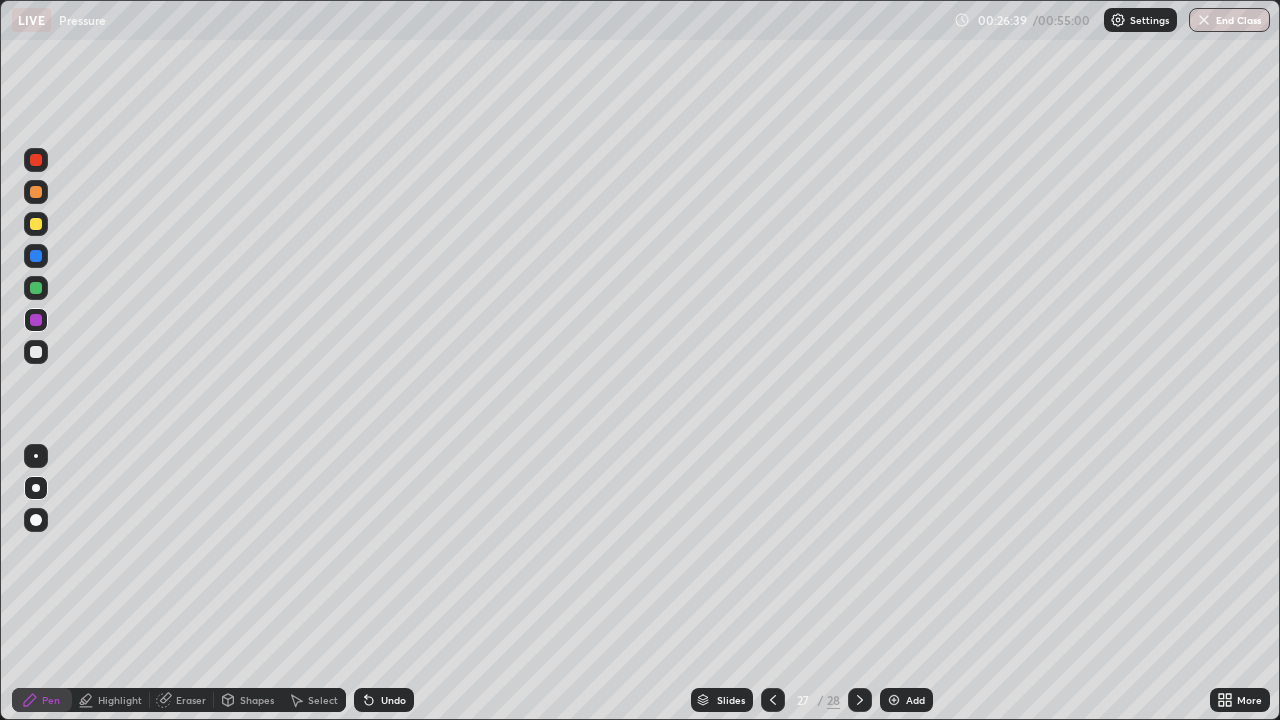 click on "Shapes" at bounding box center [257, 700] 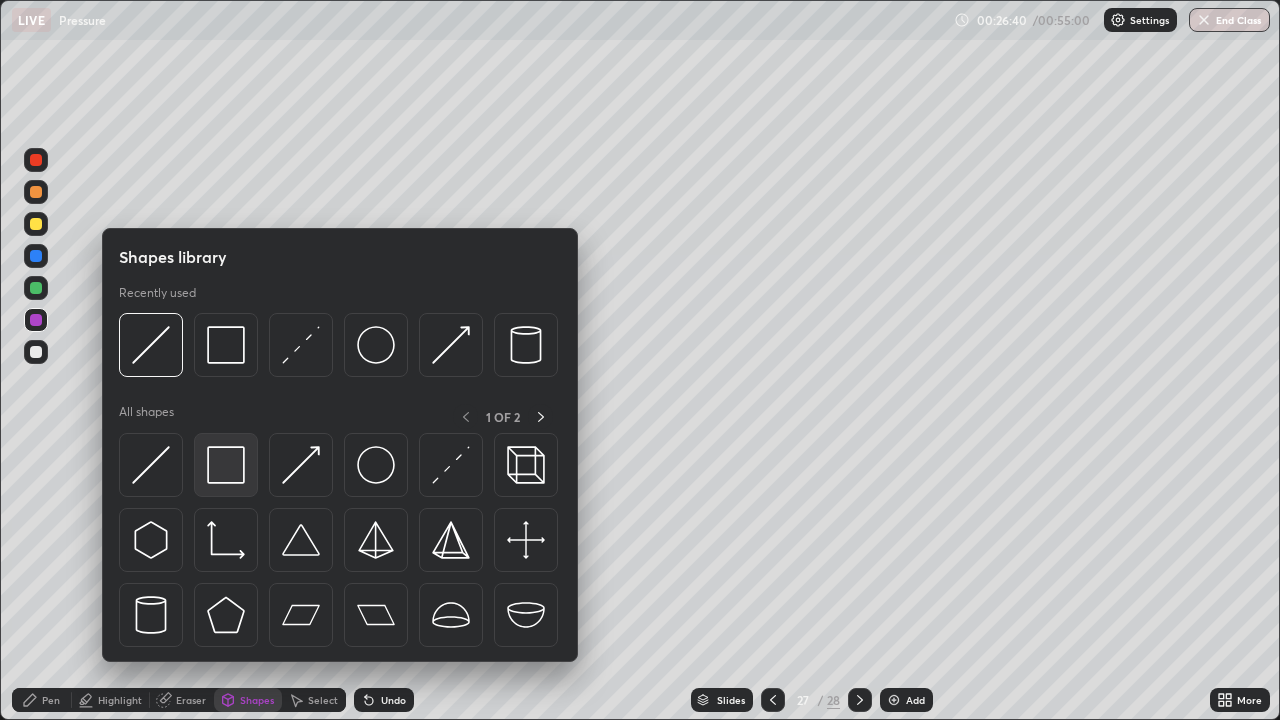 click at bounding box center [226, 465] 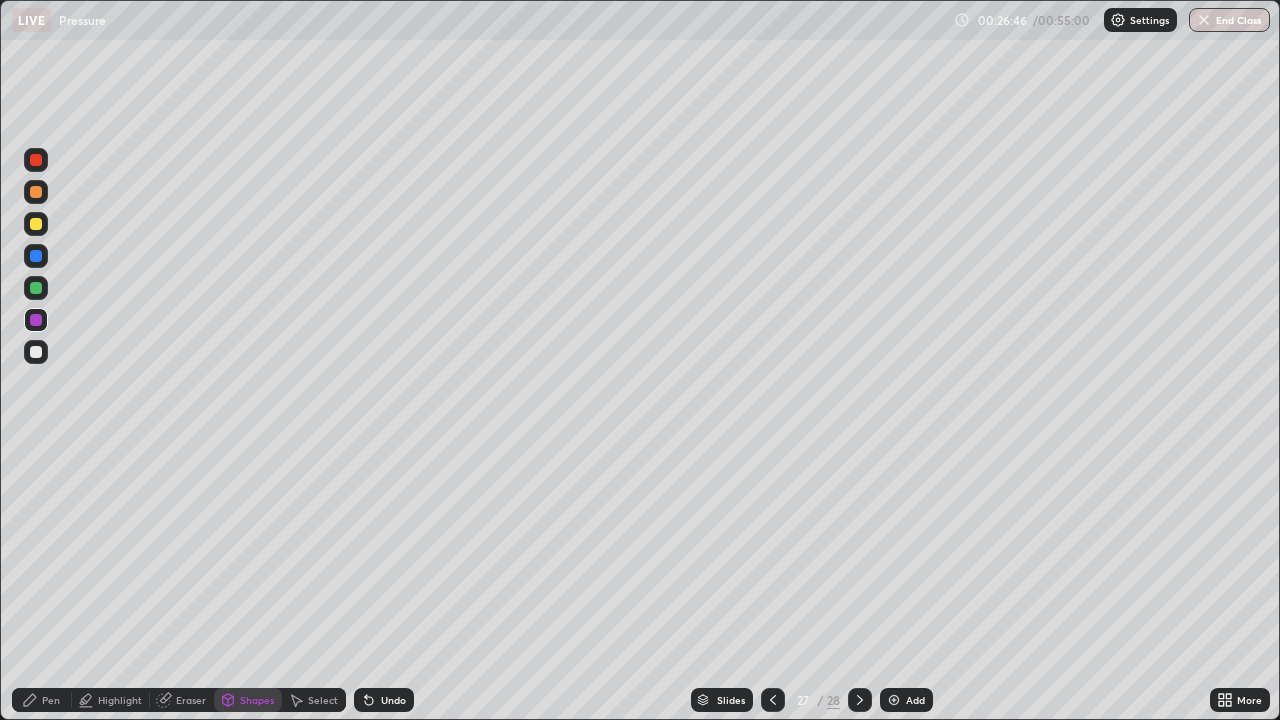 click on "Pen" at bounding box center (51, 700) 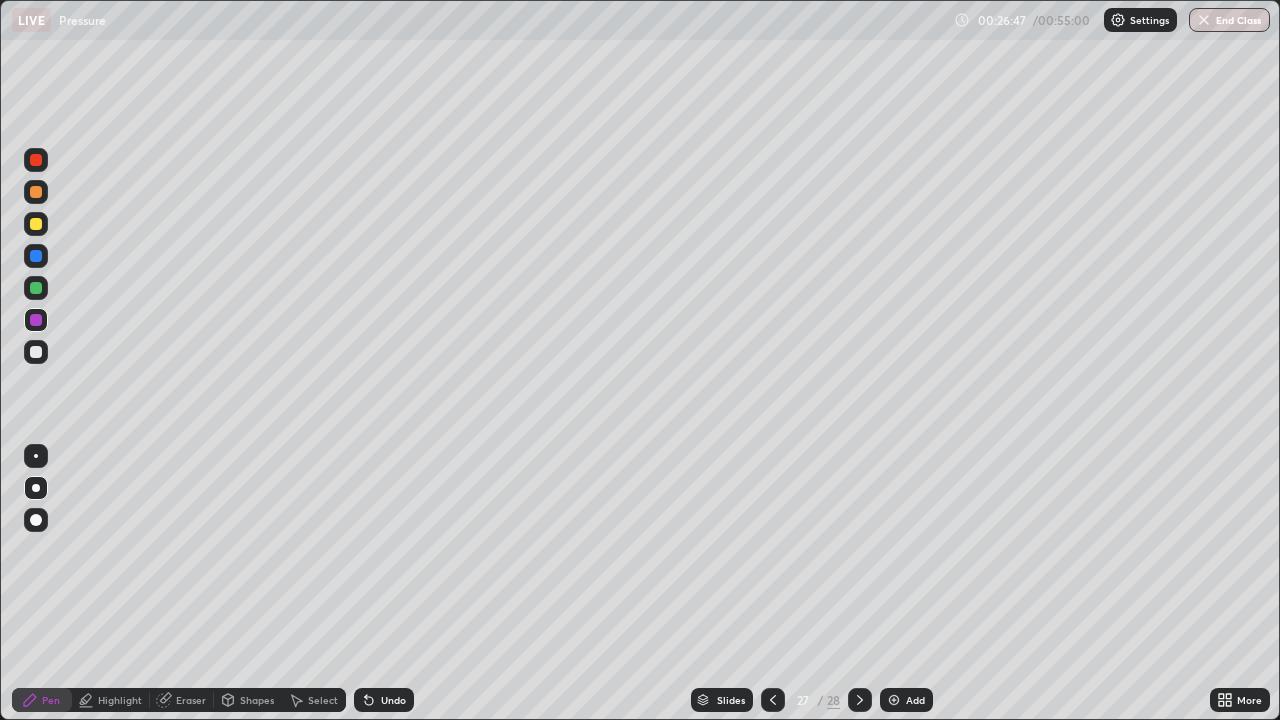 click on "Eraser" at bounding box center [191, 700] 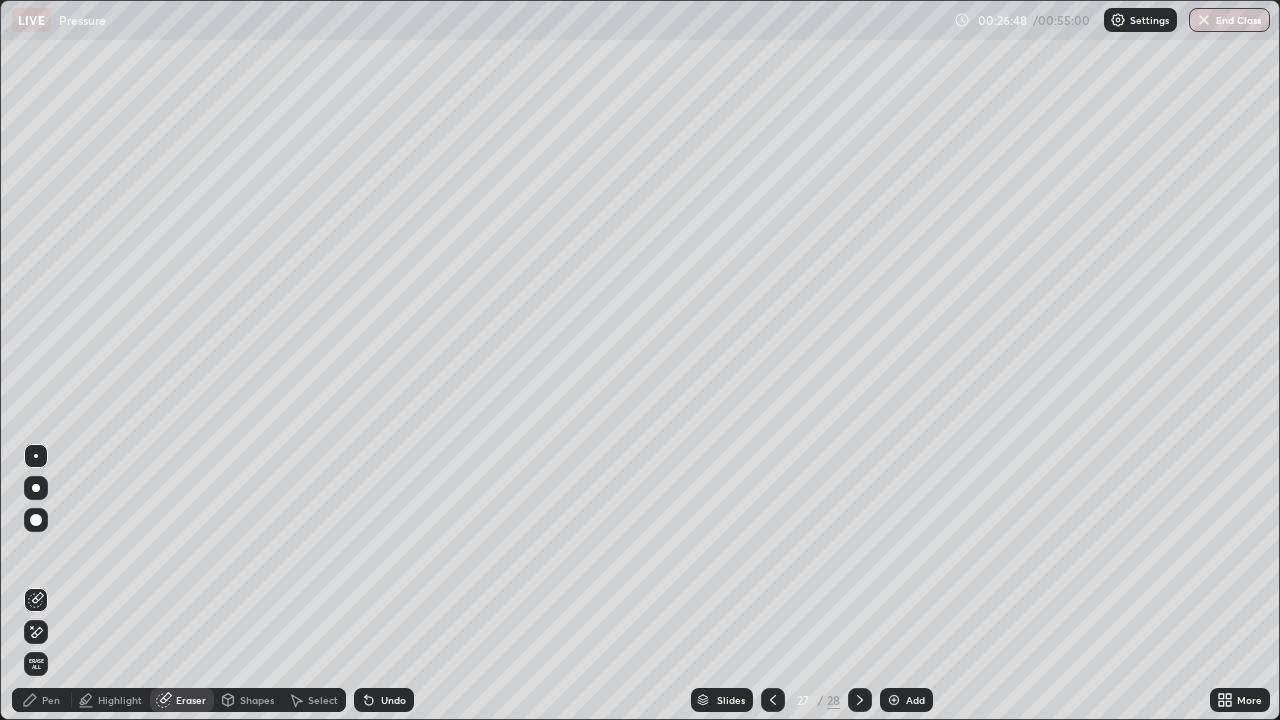 click at bounding box center (36, 488) 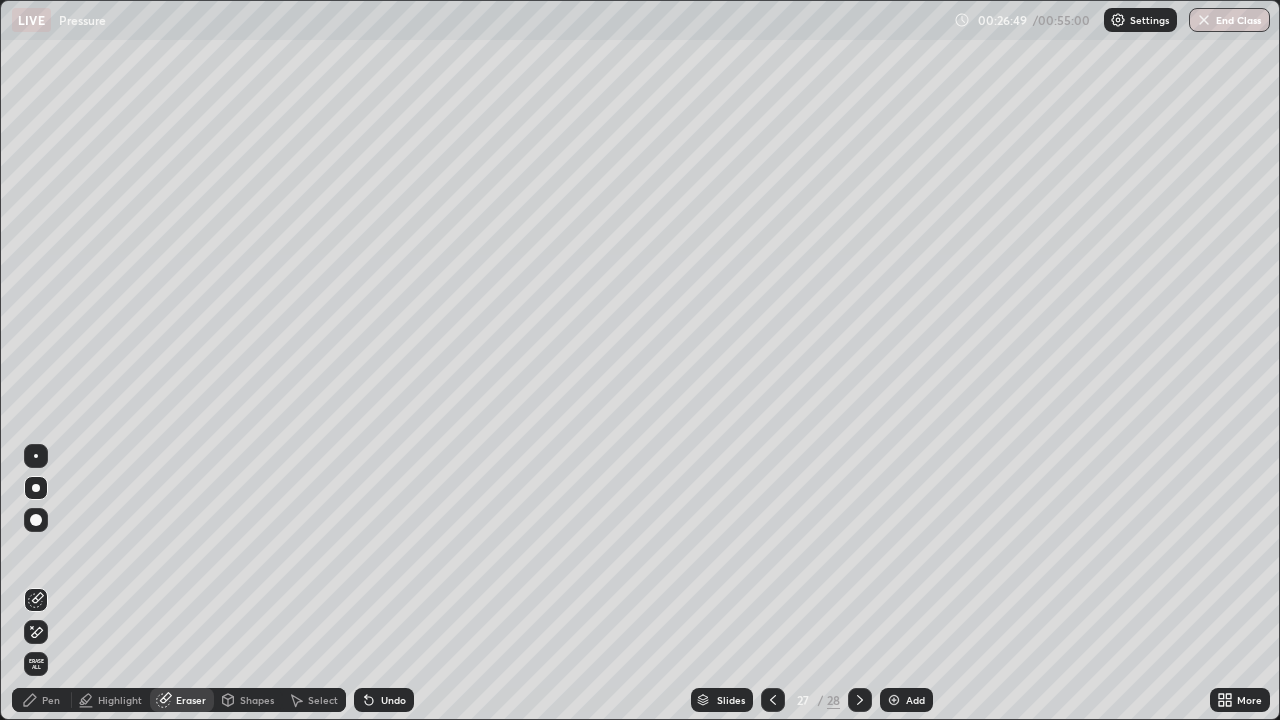 click at bounding box center (36, 520) 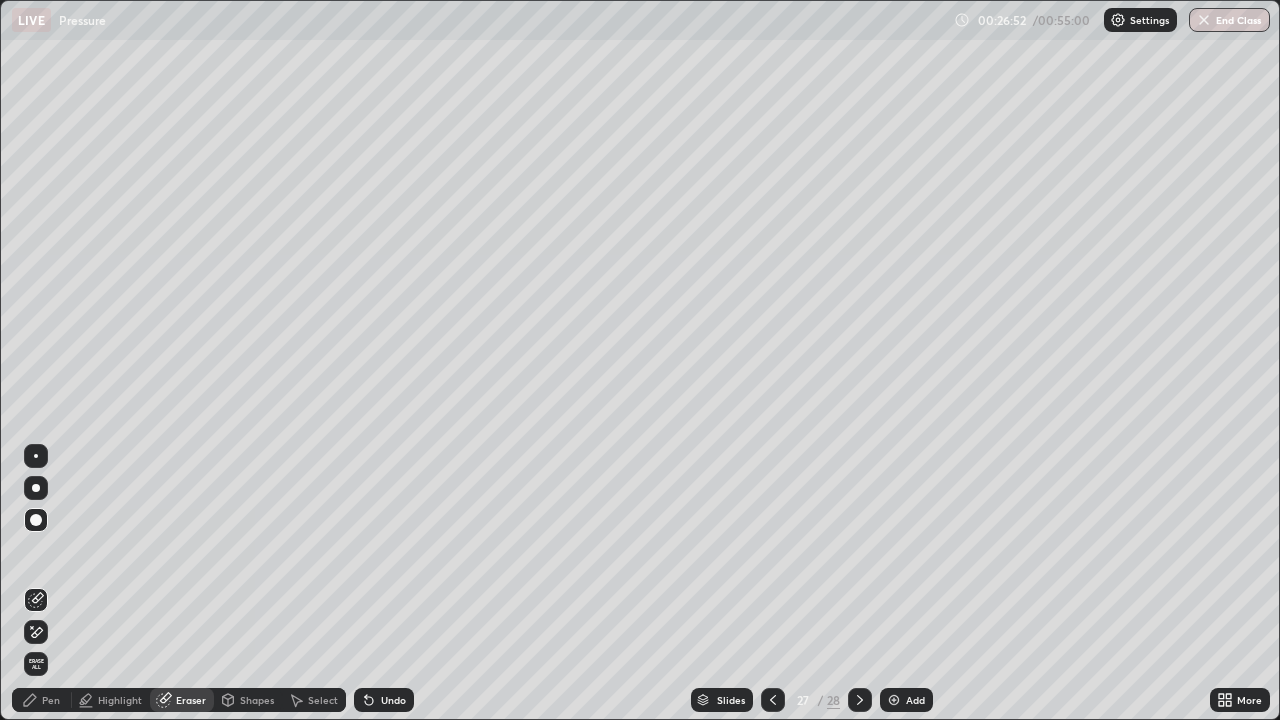 click on "Pen" at bounding box center [42, 700] 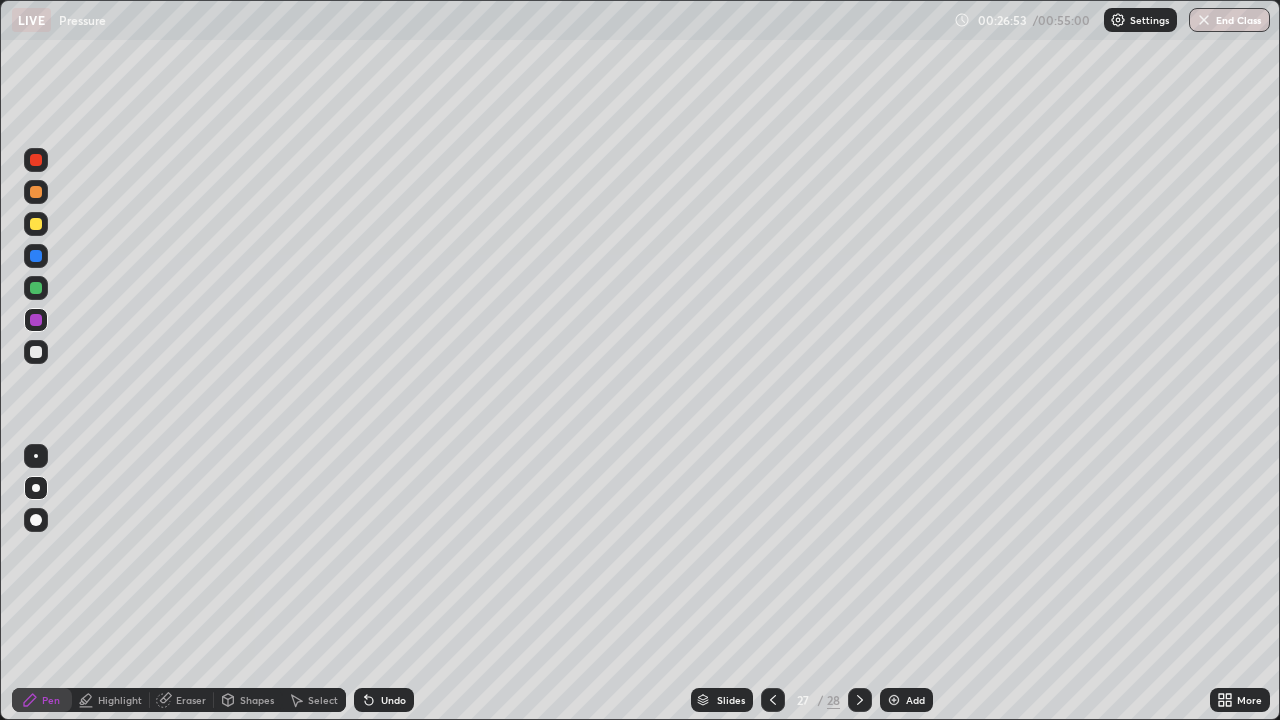 click at bounding box center (36, 256) 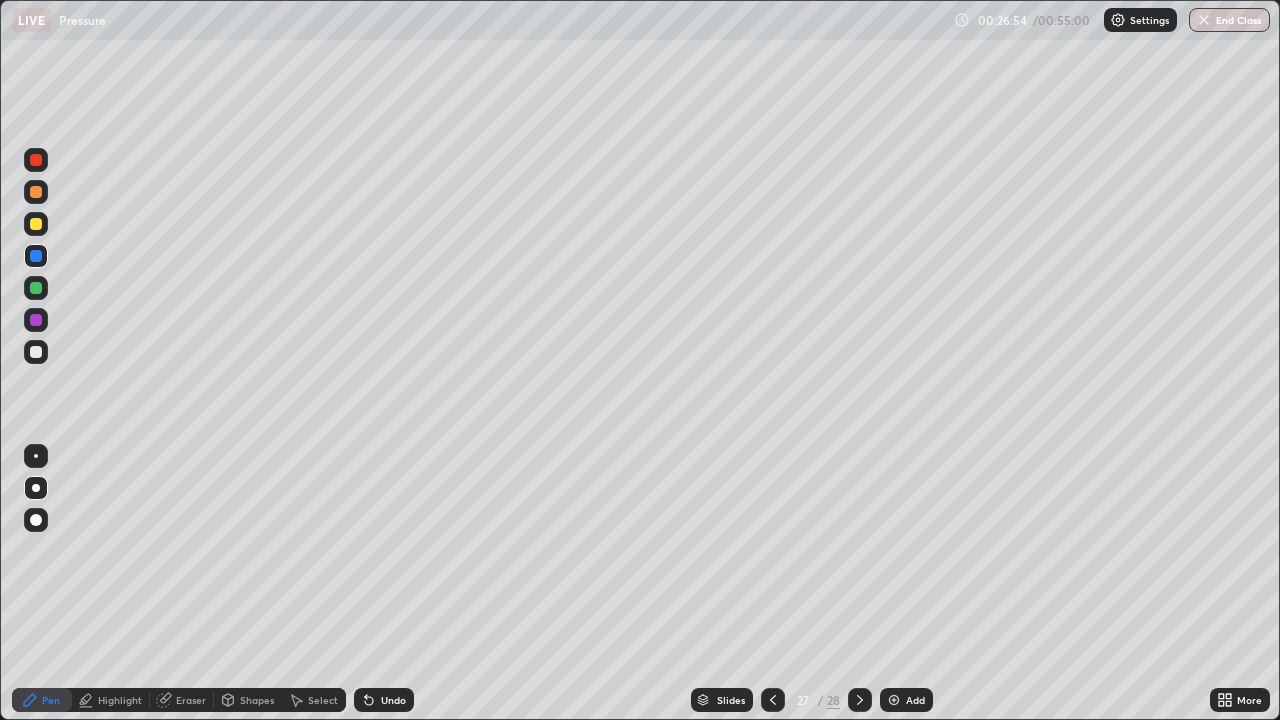click at bounding box center [36, 488] 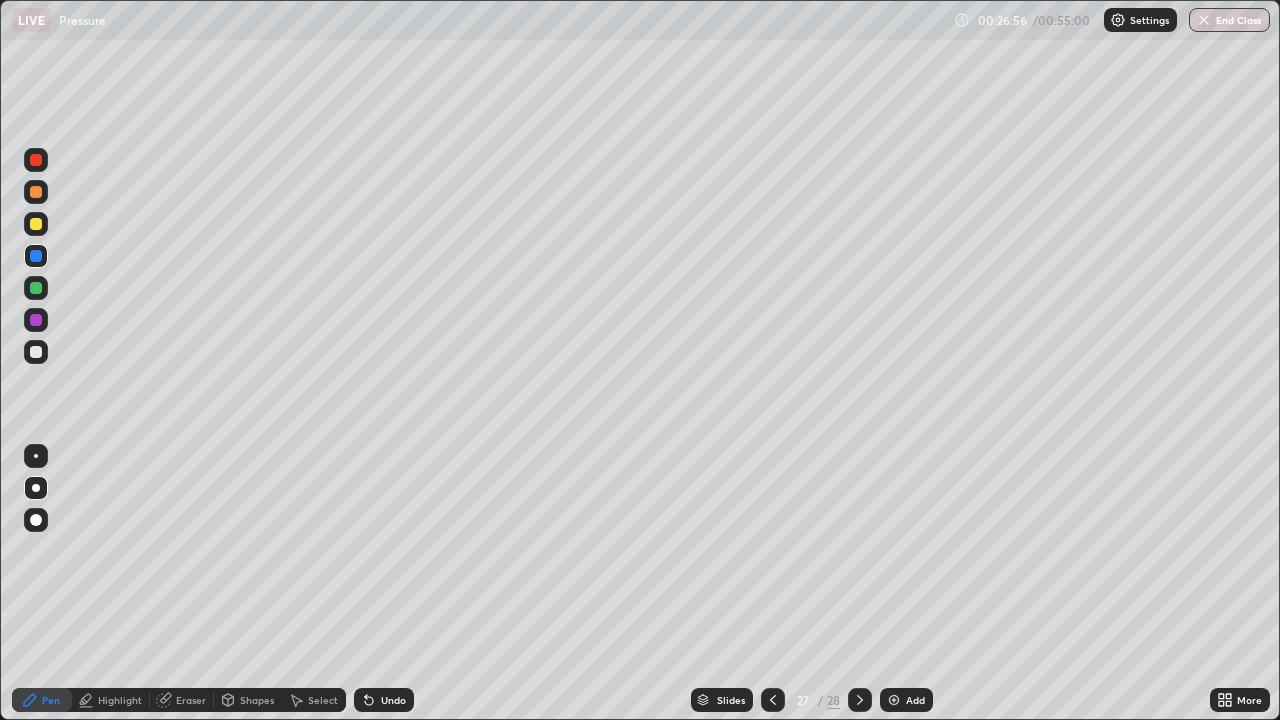 click at bounding box center [36, 320] 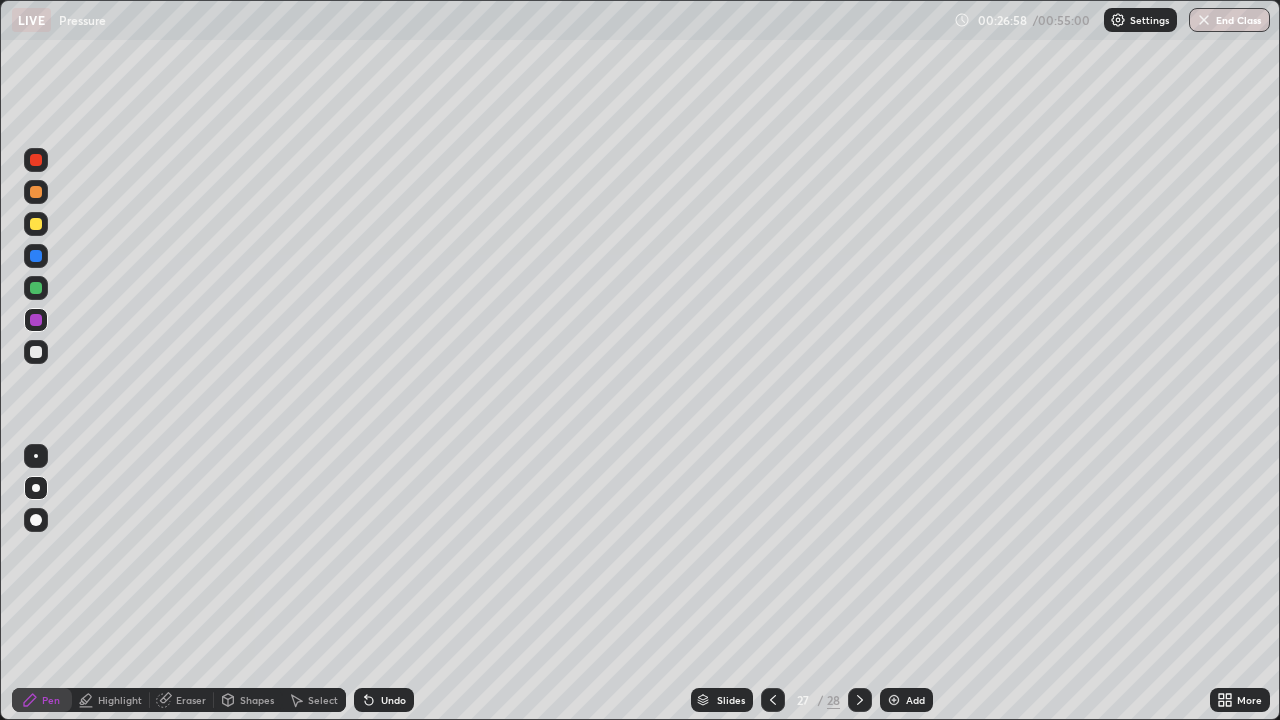 click on "Shapes" at bounding box center (257, 700) 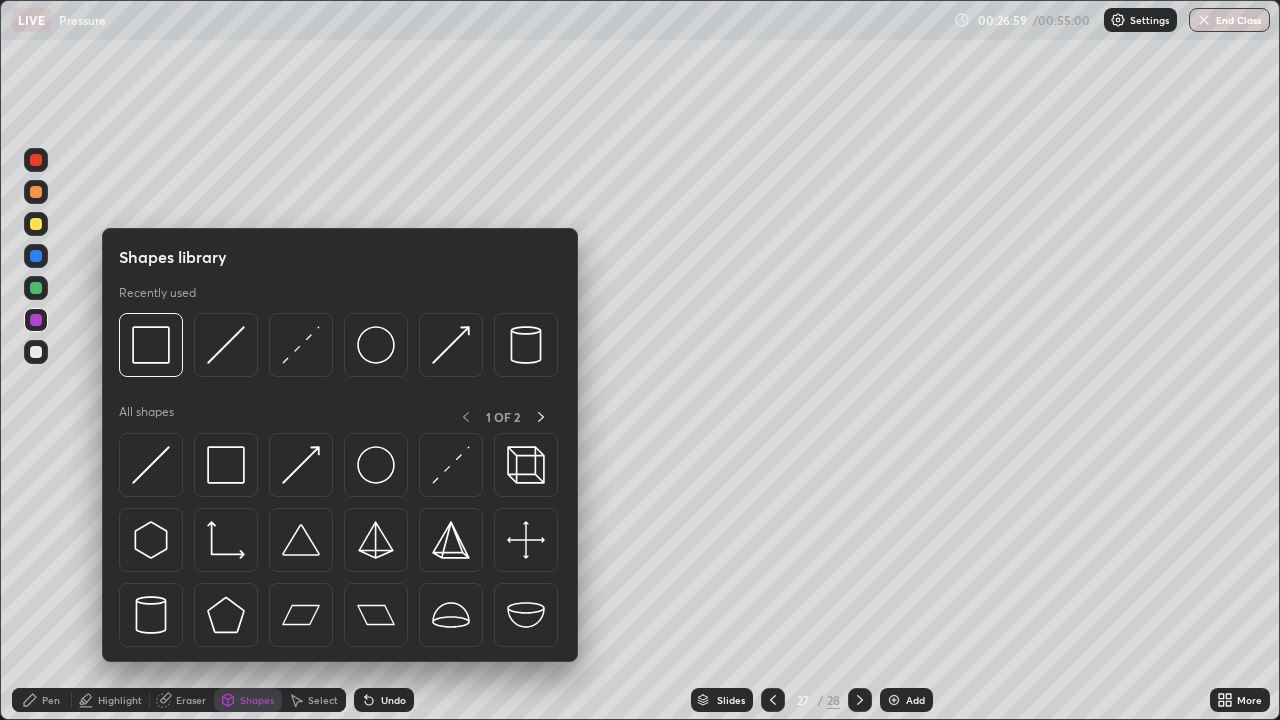 click at bounding box center (451, 465) 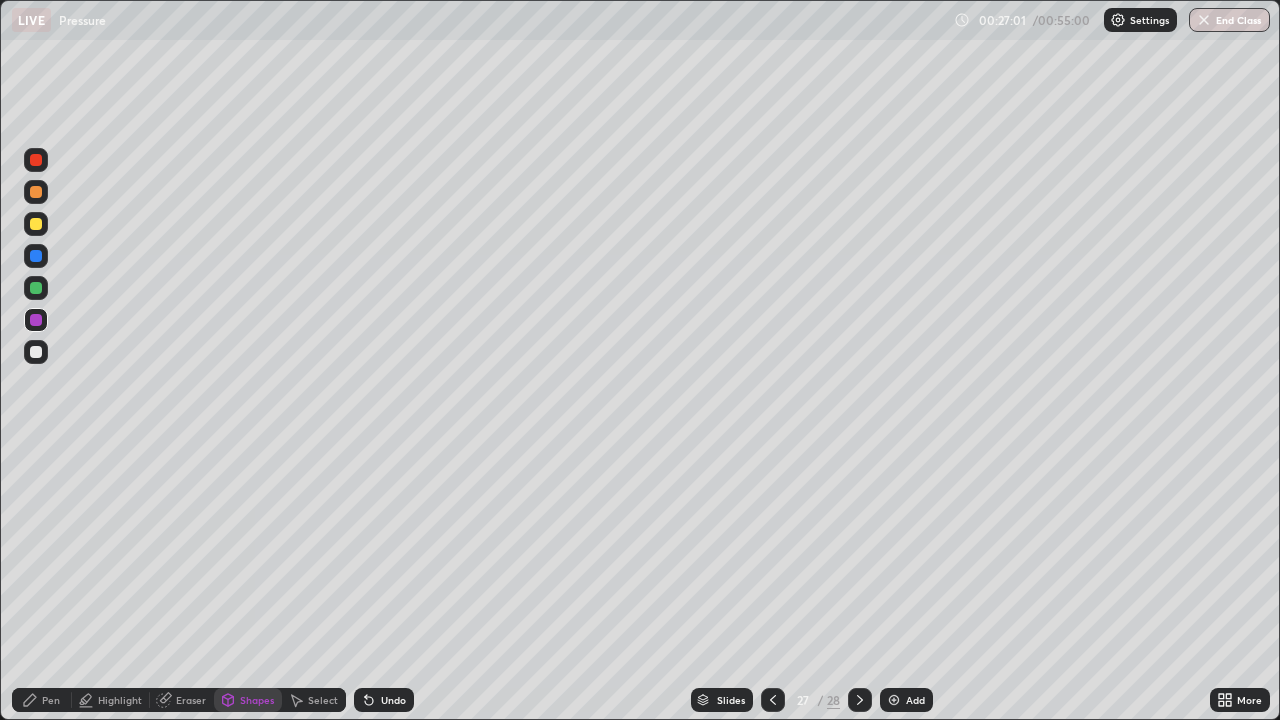 click on "Pen" at bounding box center [51, 700] 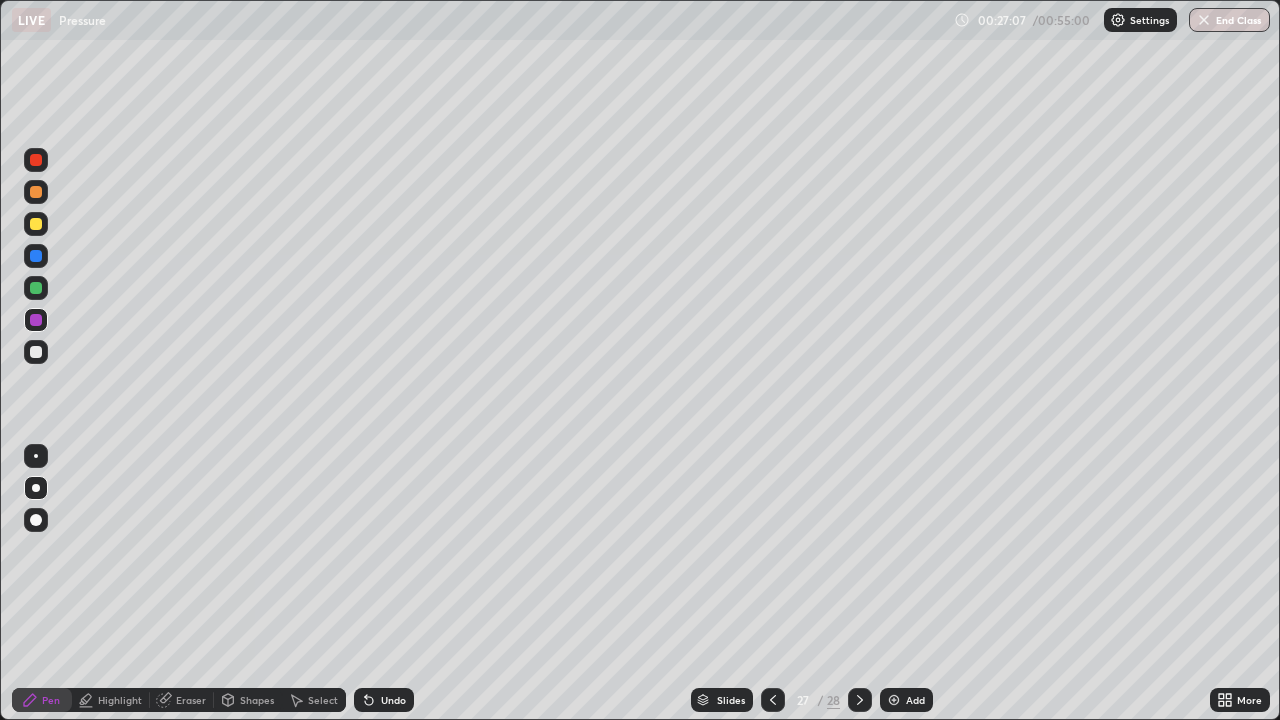 click on "Eraser" at bounding box center [191, 700] 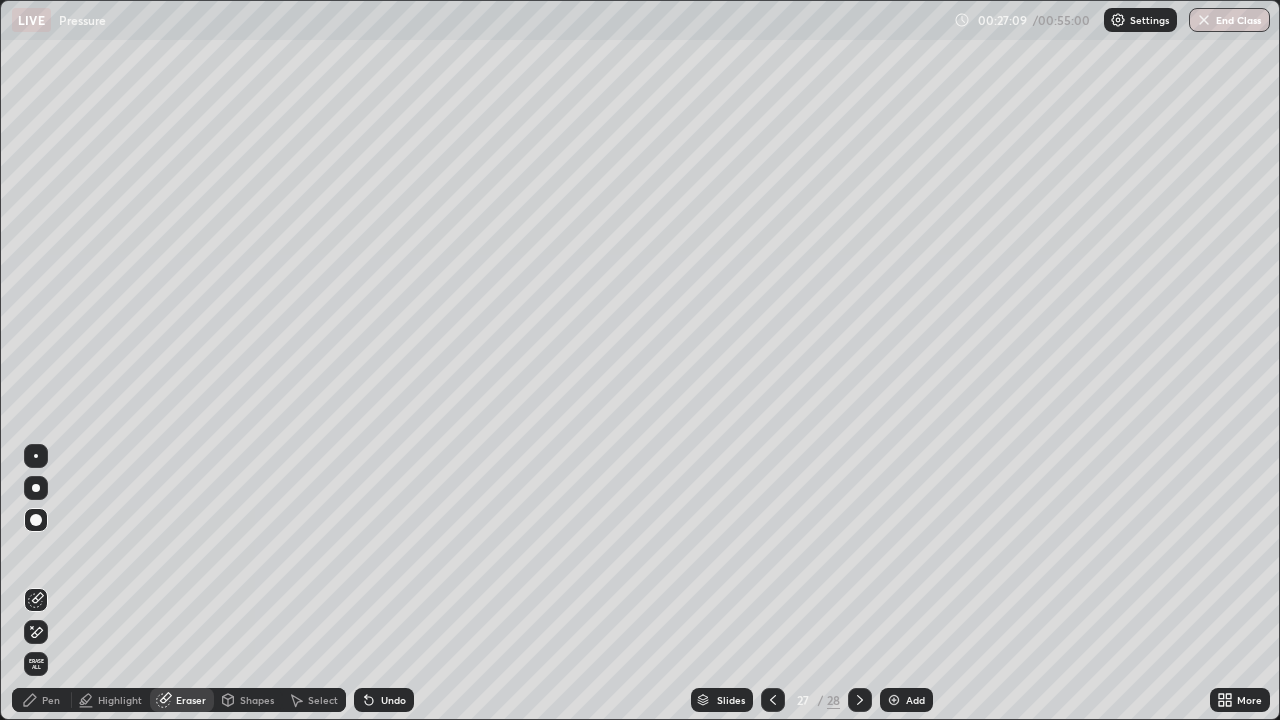 click at bounding box center (36, 456) 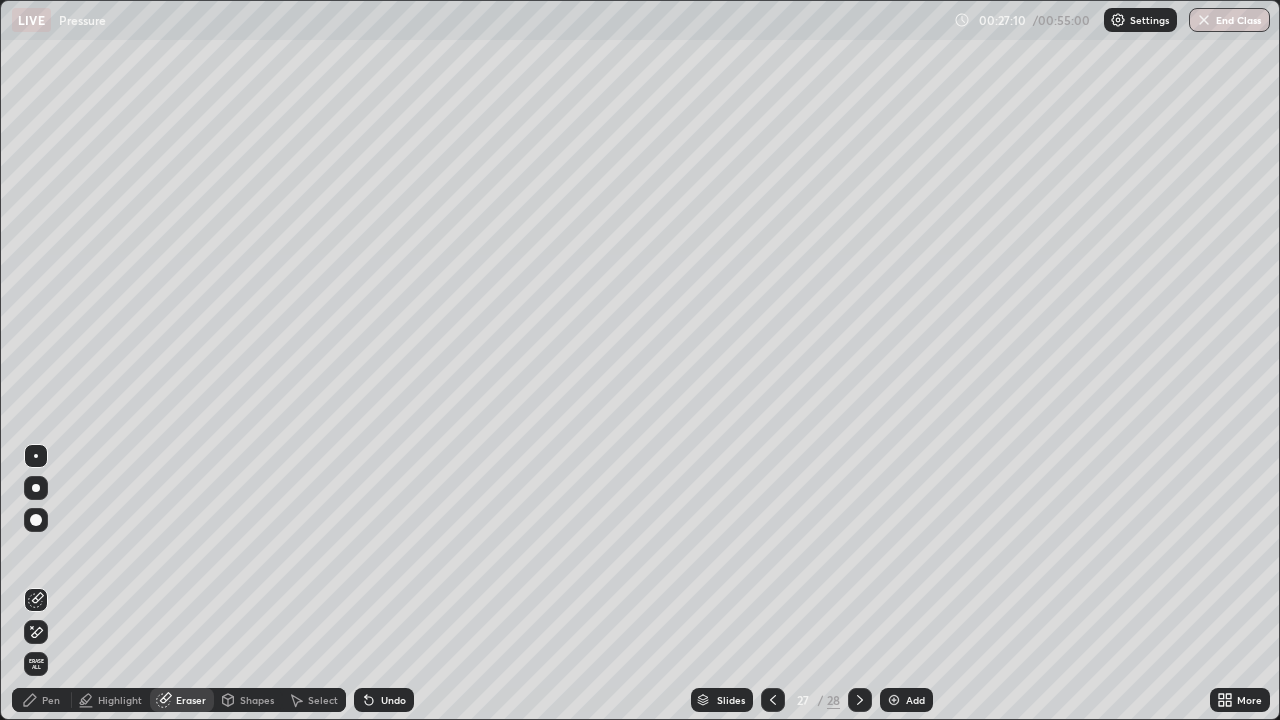 click on "Pen" at bounding box center [42, 700] 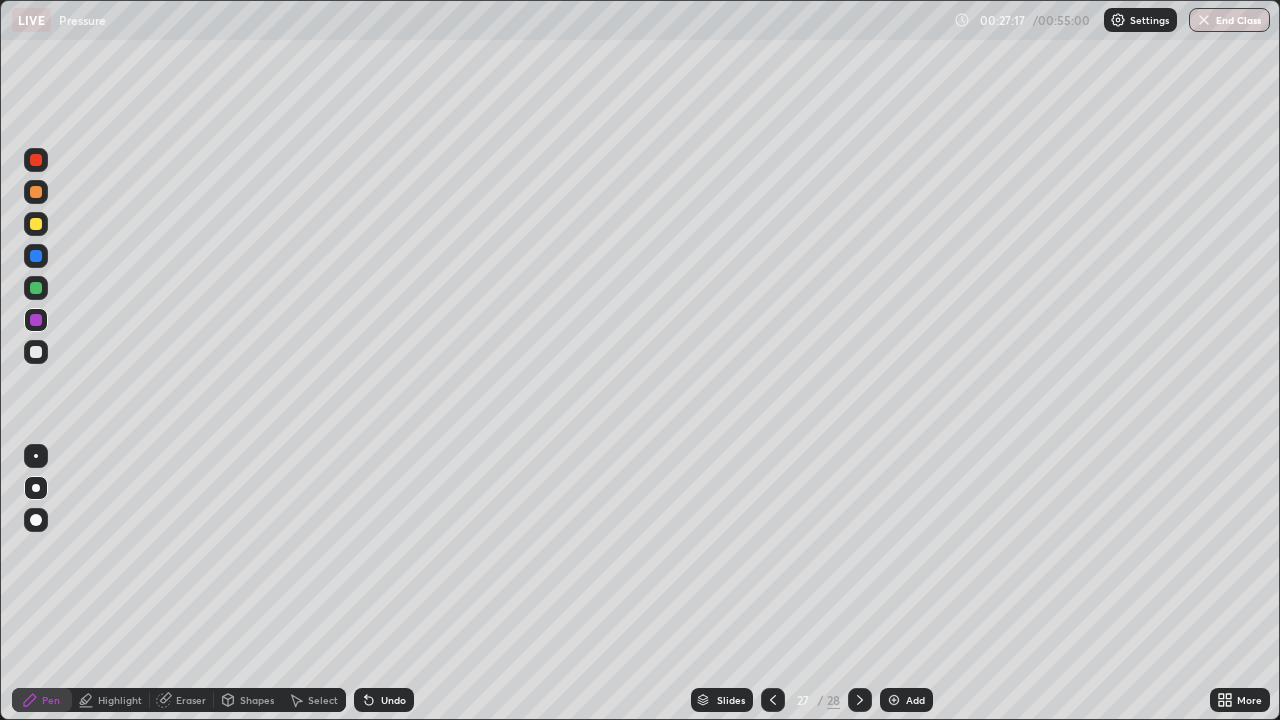 click at bounding box center (36, 192) 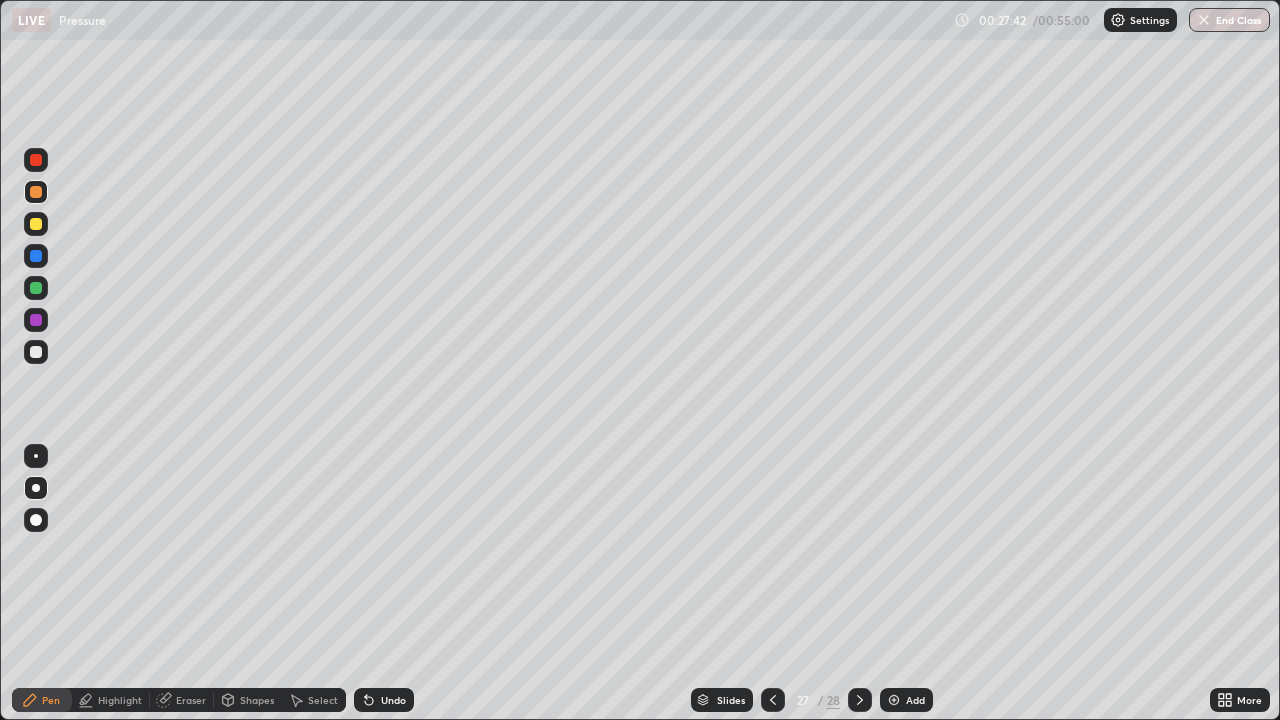 click on "Undo" at bounding box center [393, 700] 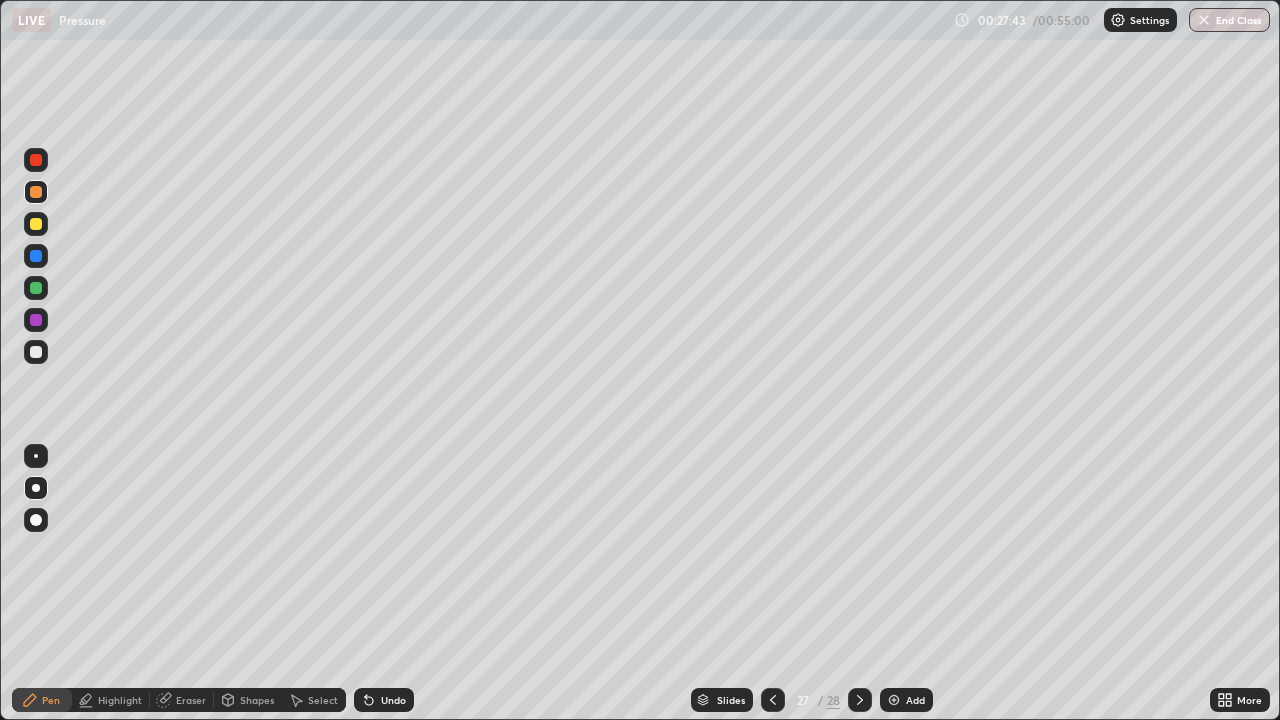 click on "Undo" at bounding box center (393, 700) 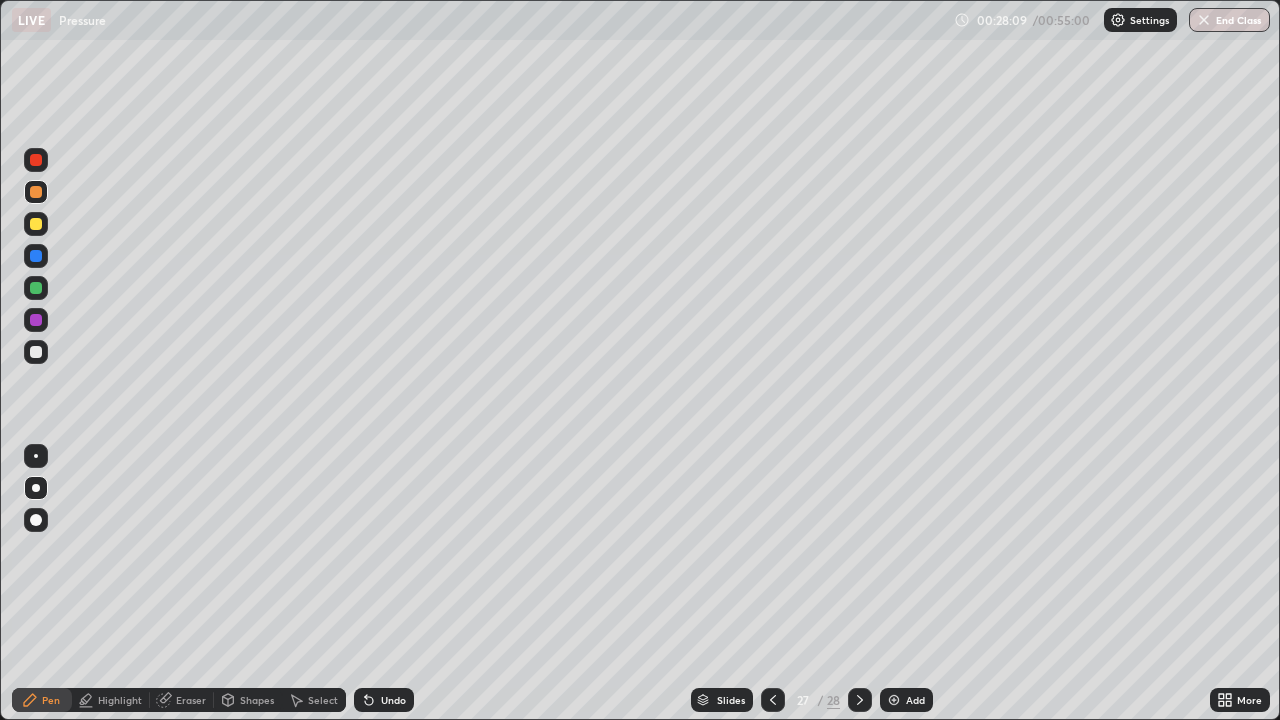 click at bounding box center (36, 256) 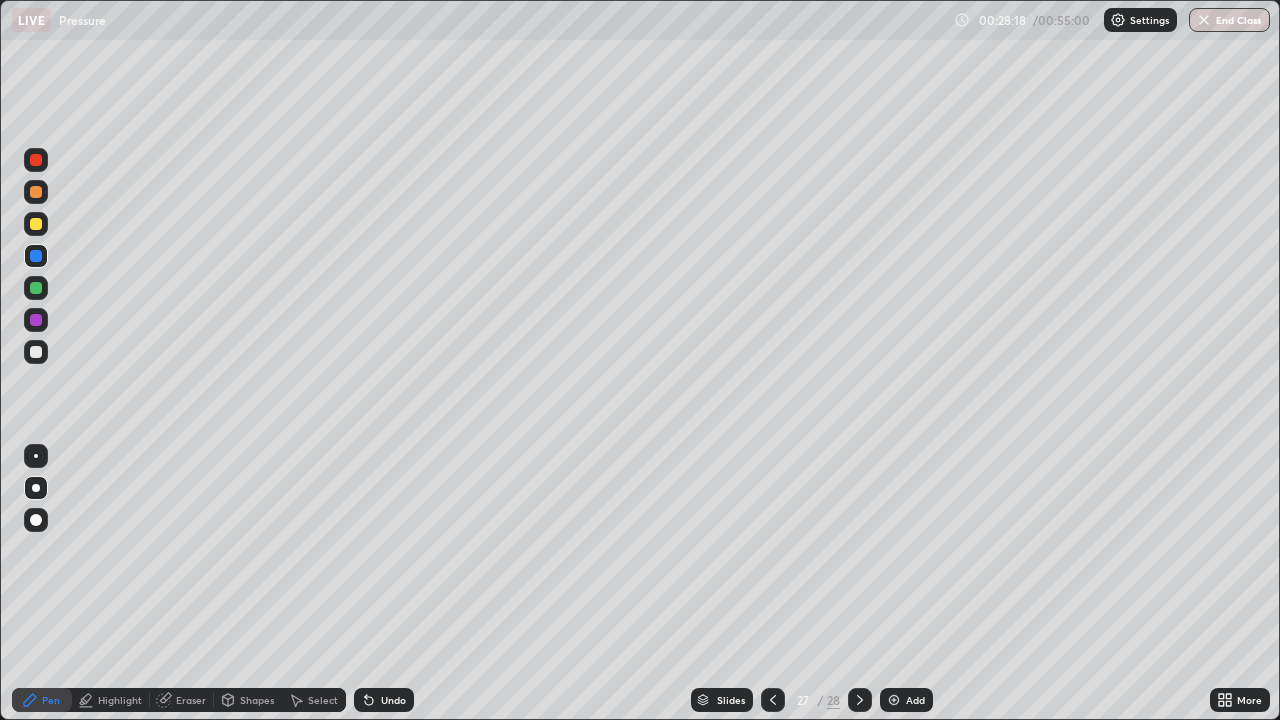 click at bounding box center [36, 320] 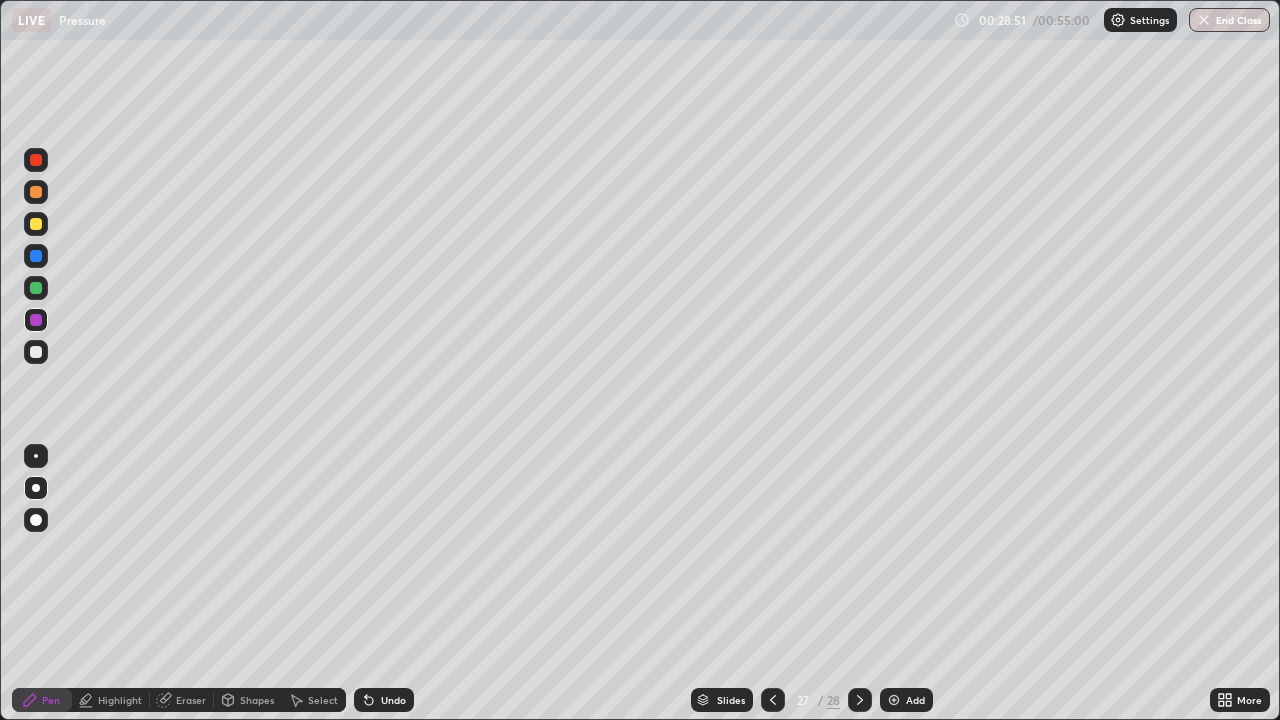 click at bounding box center (36, 288) 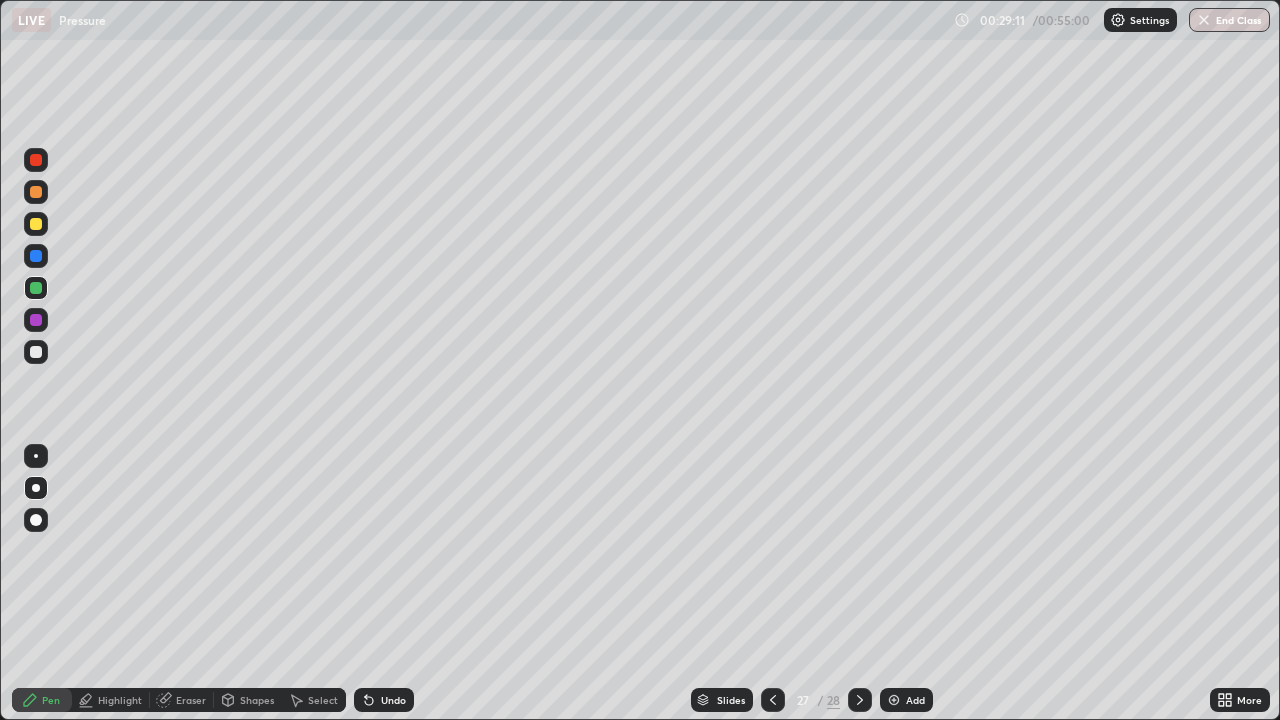 click at bounding box center [36, 224] 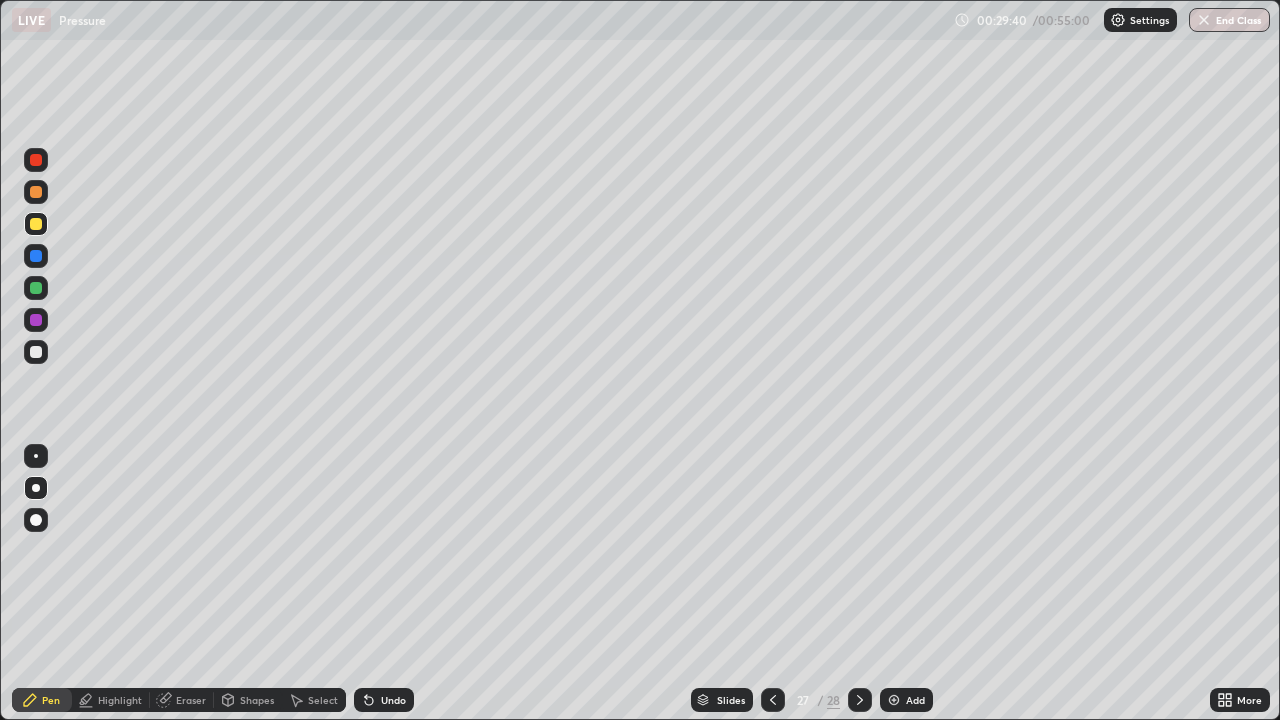 click at bounding box center (36, 288) 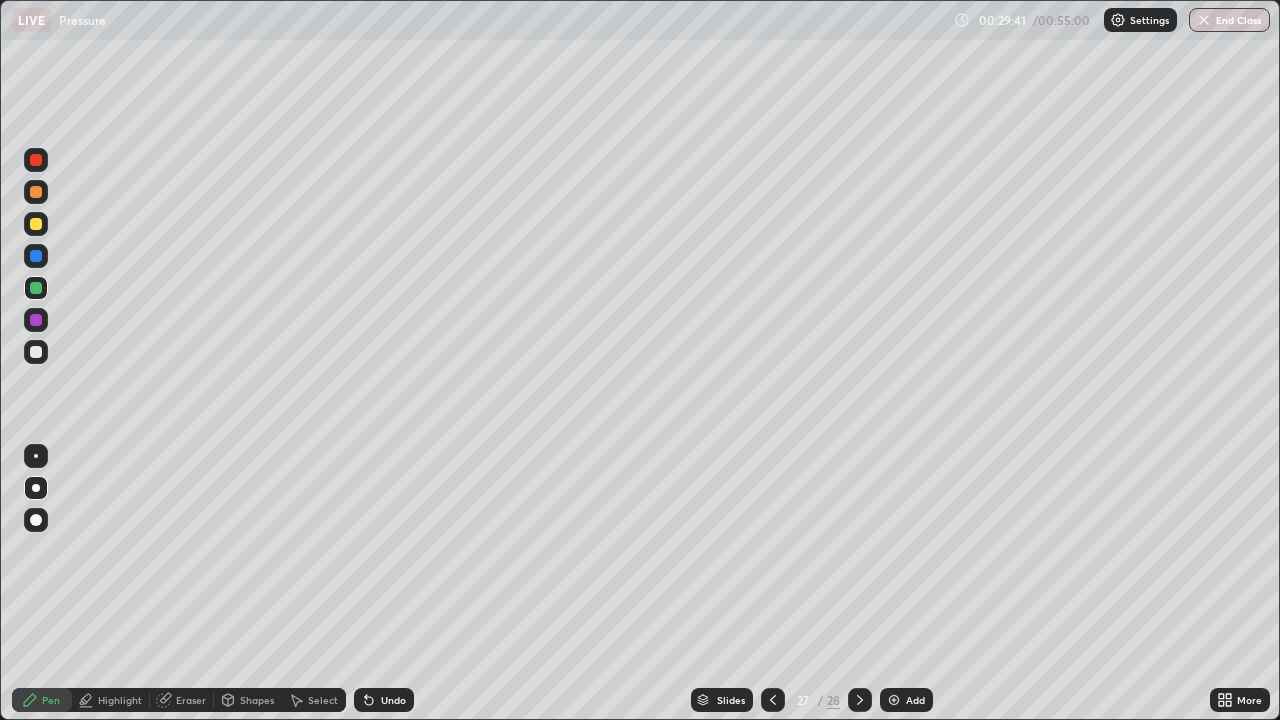 click at bounding box center [36, 192] 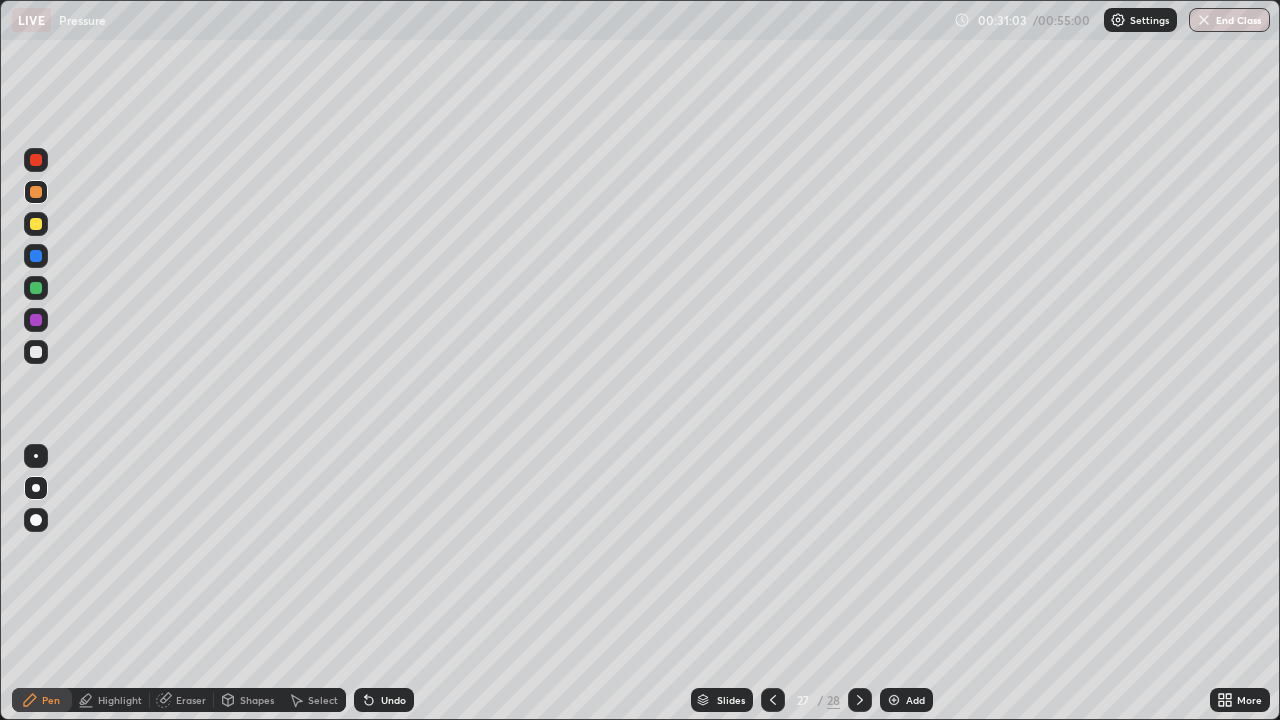 click at bounding box center [36, 224] 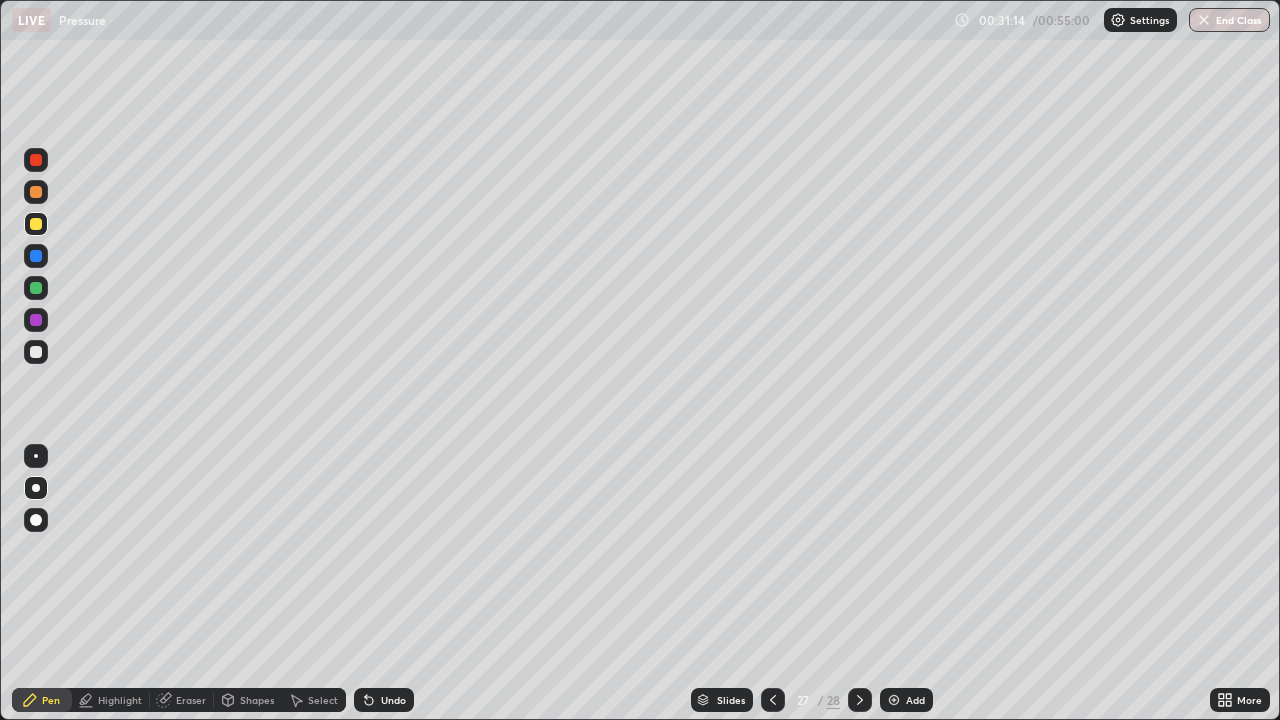 click at bounding box center (36, 320) 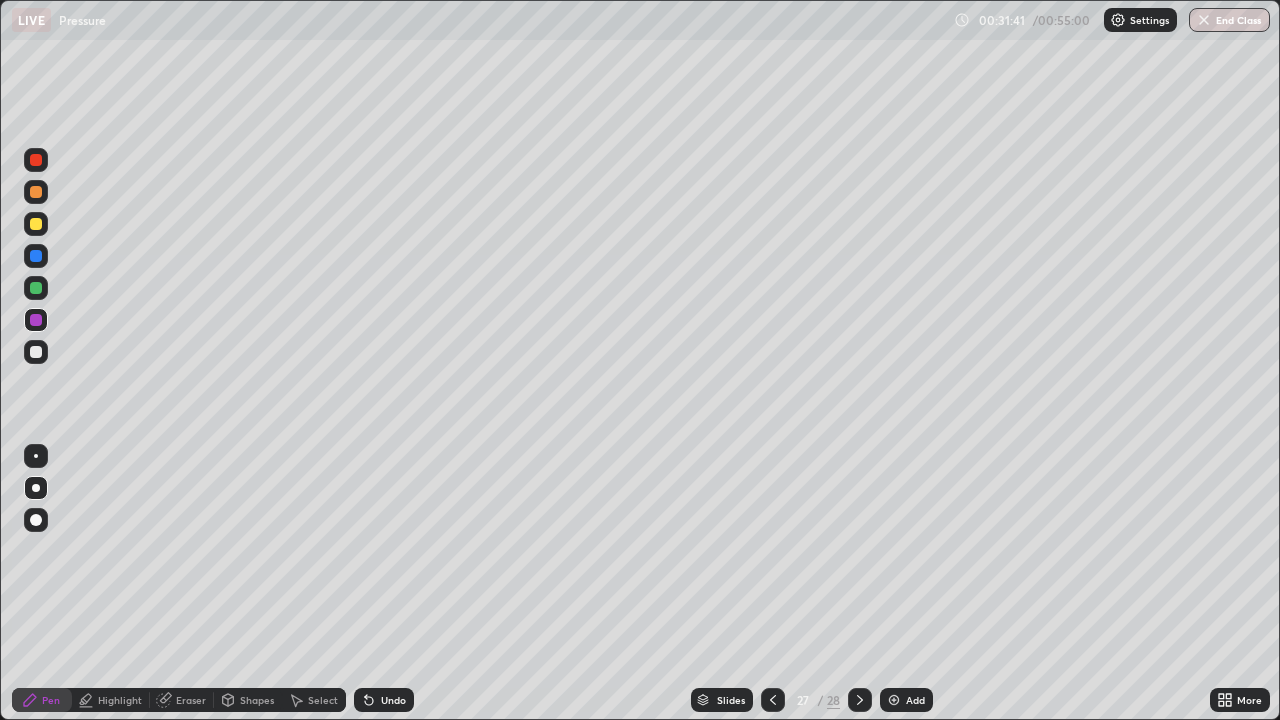 click at bounding box center [36, 352] 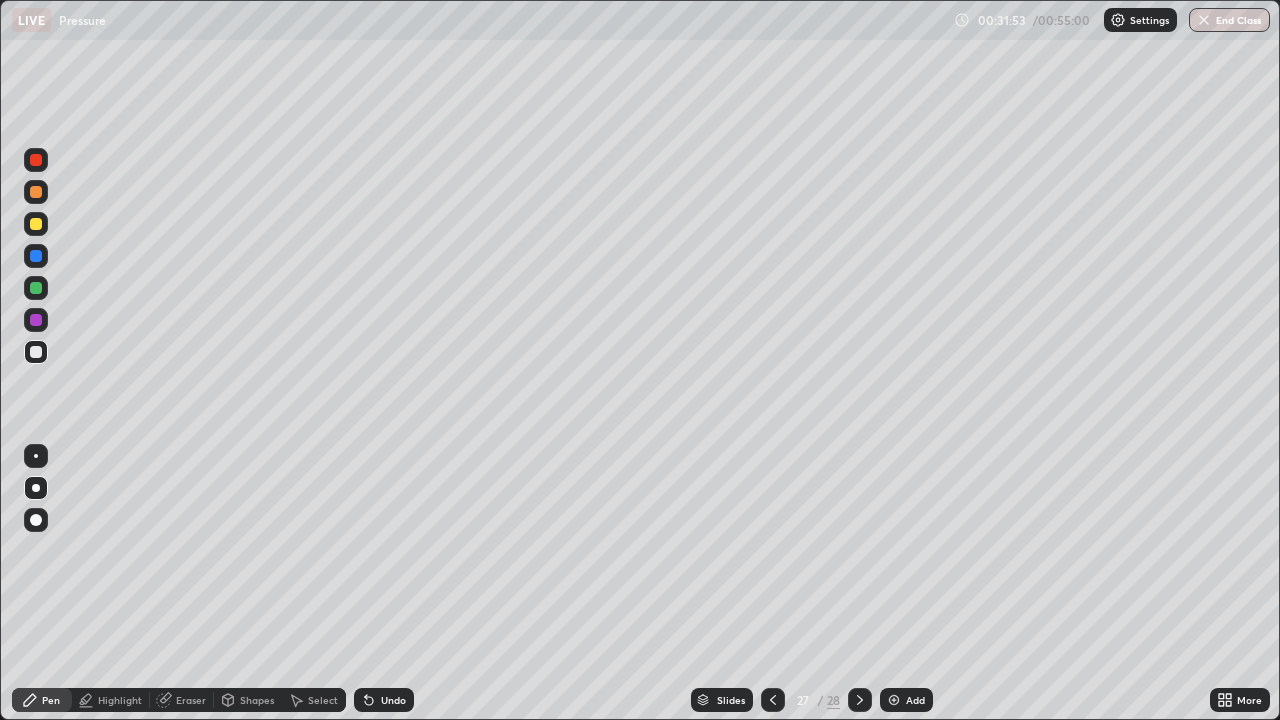 click at bounding box center (36, 256) 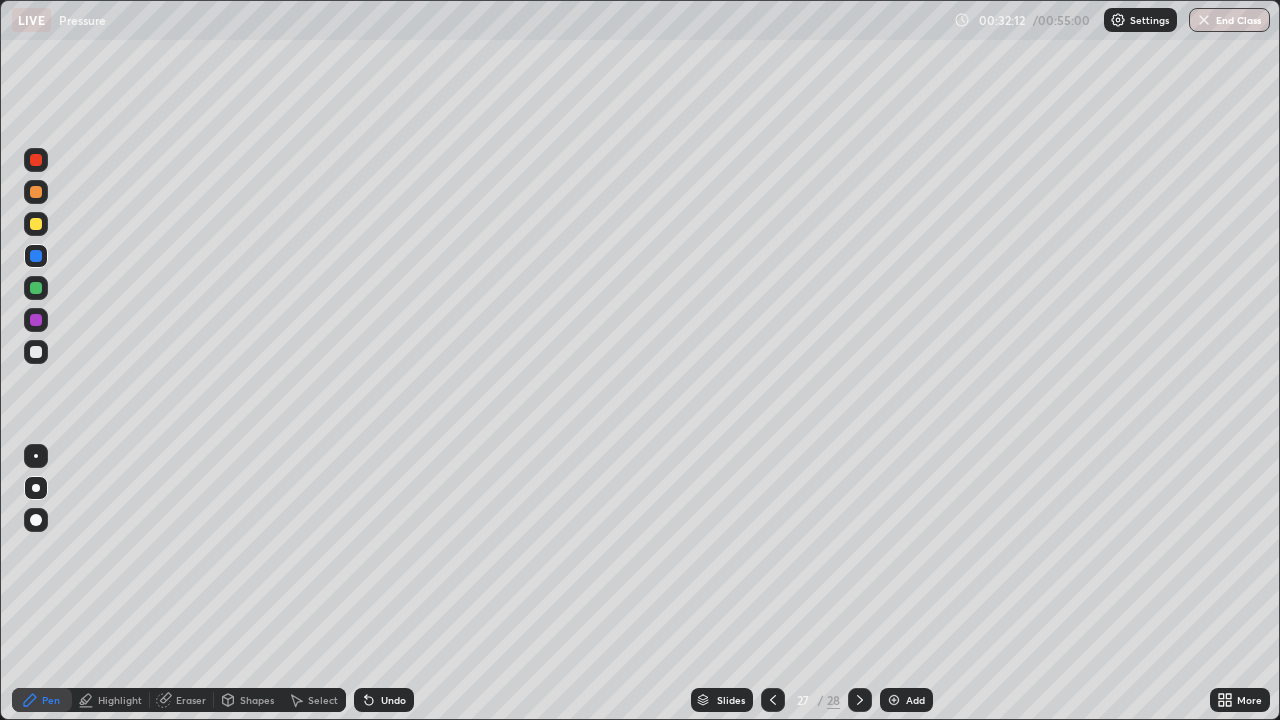 click at bounding box center [36, 224] 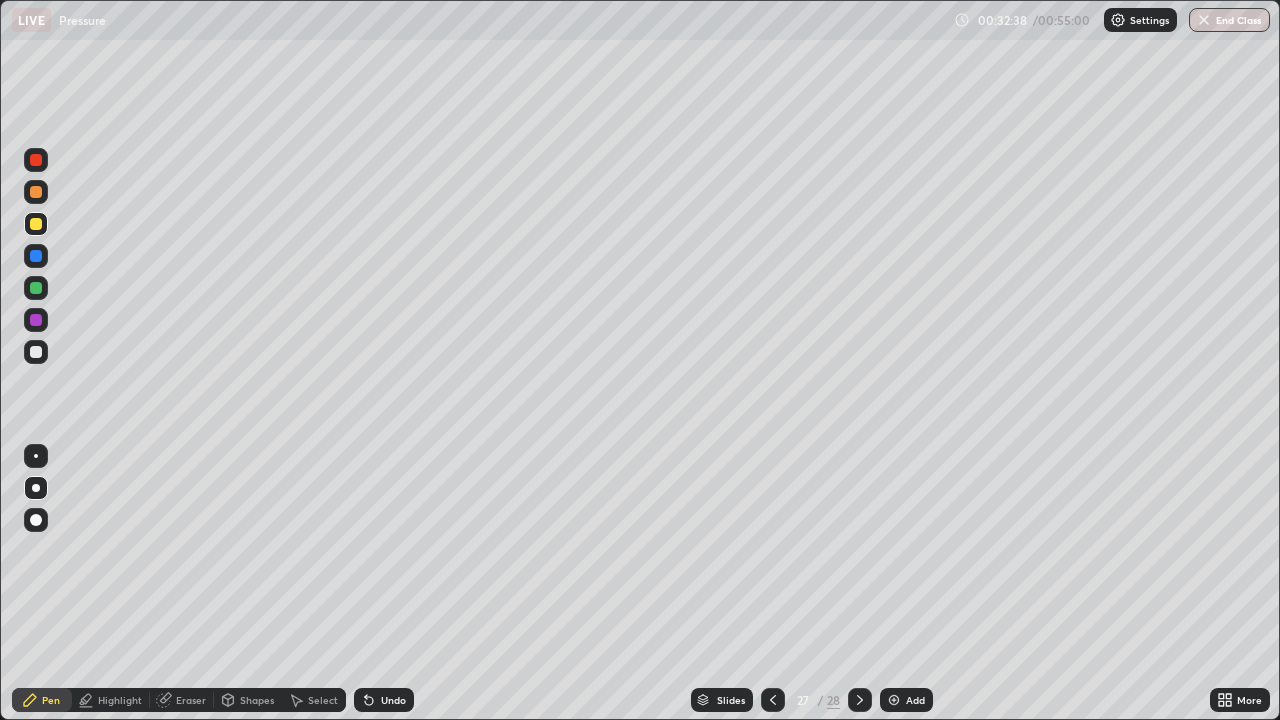 click at bounding box center [36, 288] 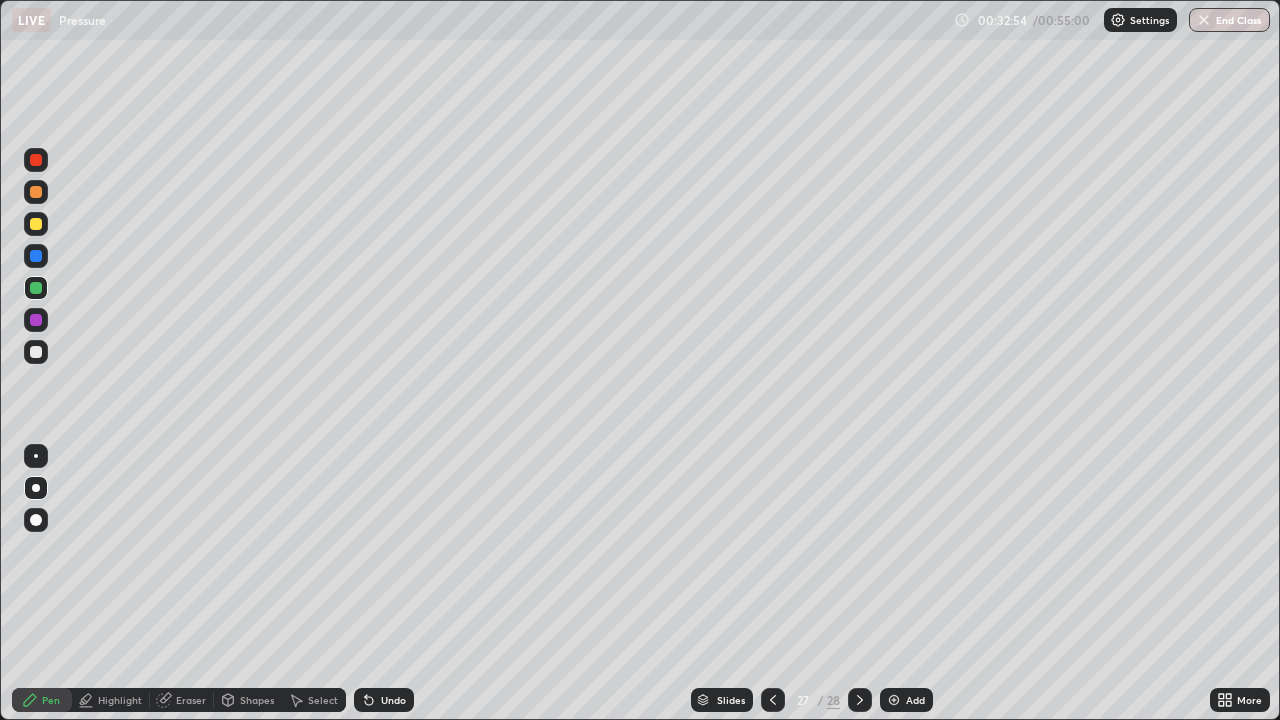 click at bounding box center [36, 256] 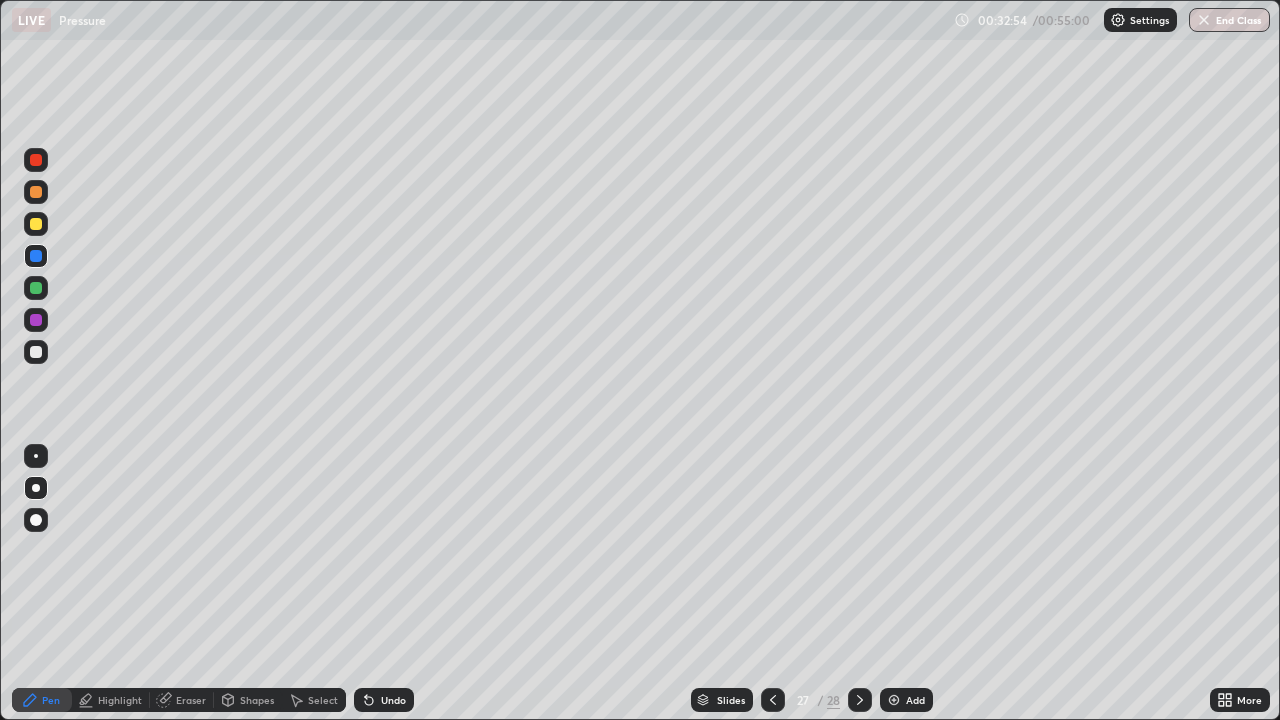 click at bounding box center [36, 352] 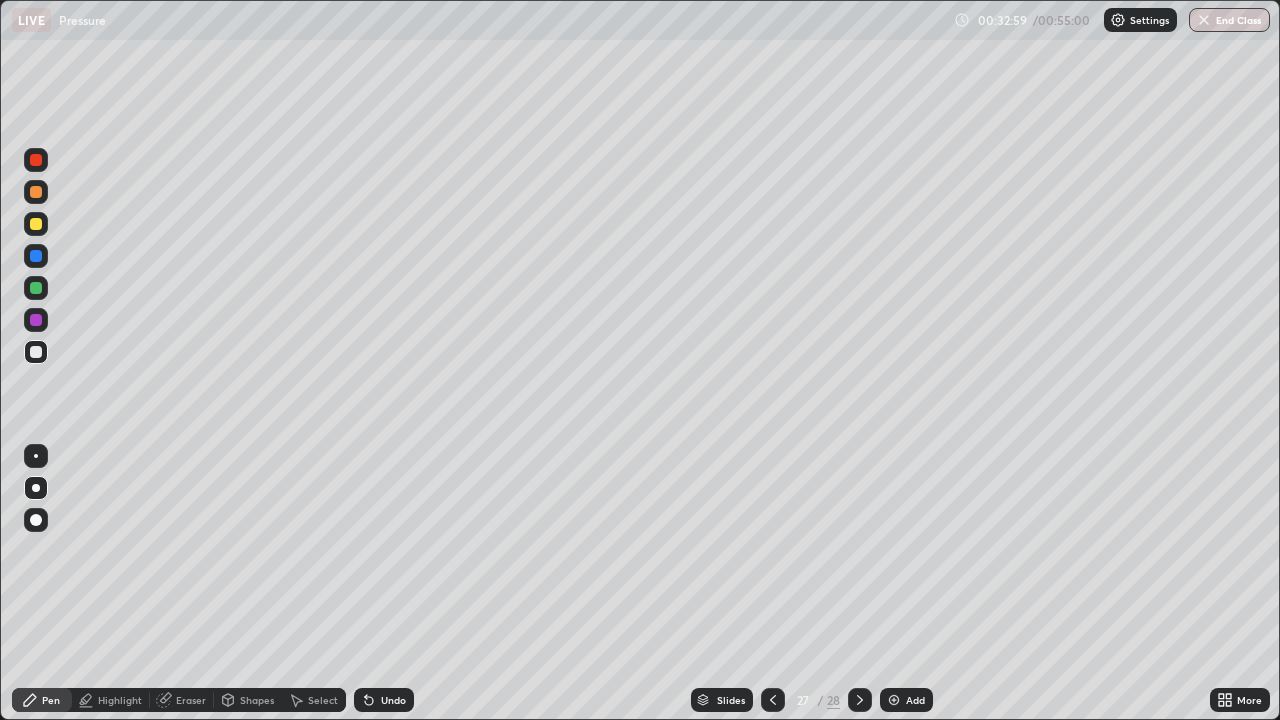 click on "Undo" at bounding box center [393, 700] 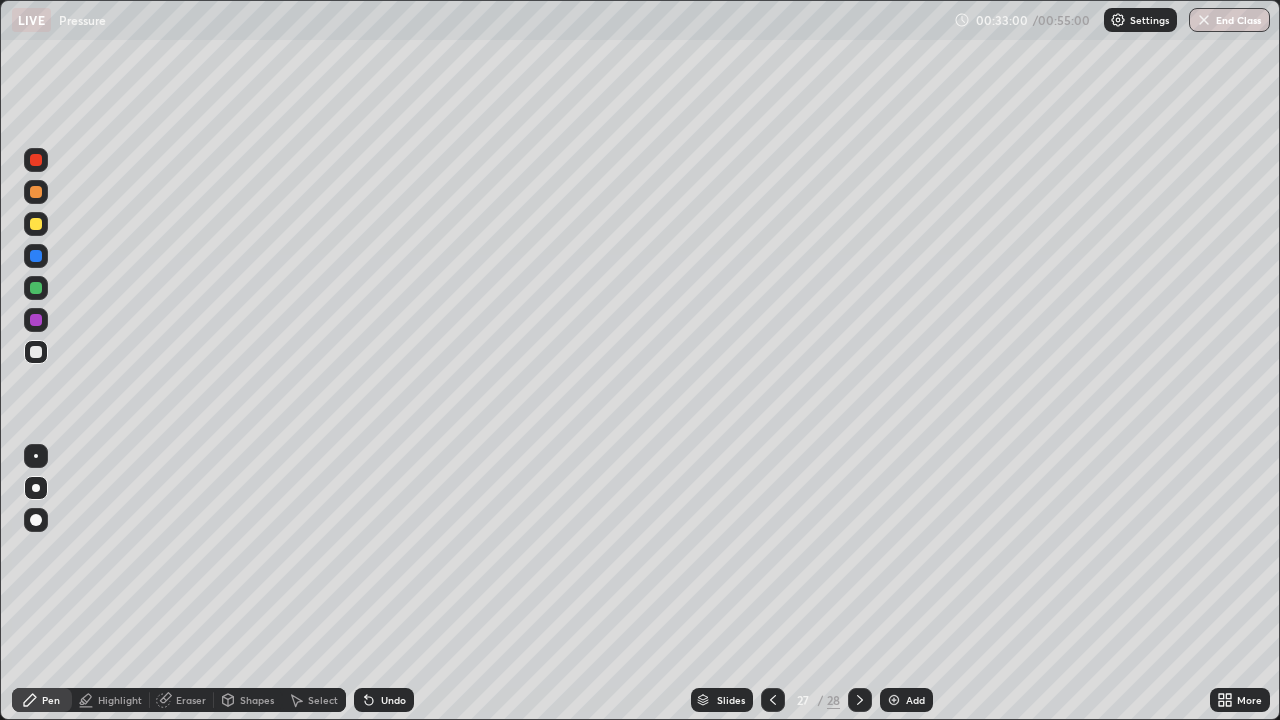 click on "Undo" at bounding box center [384, 700] 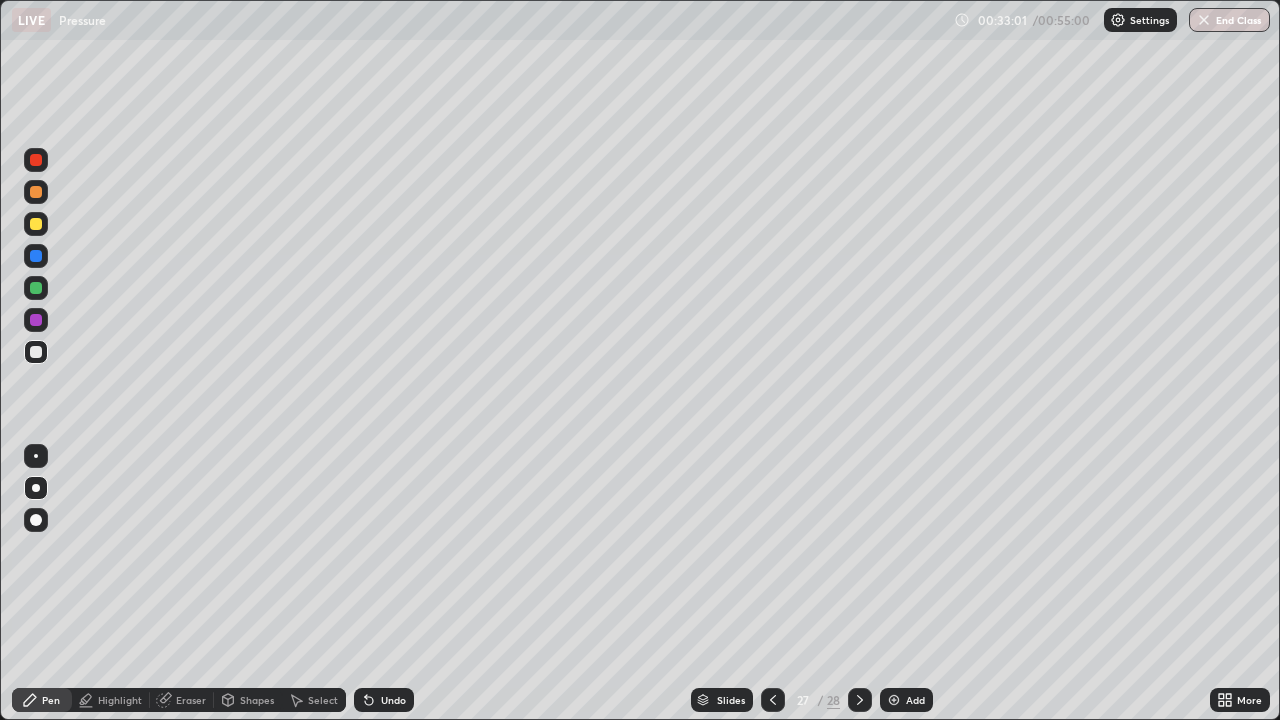 click on "Undo" at bounding box center [384, 700] 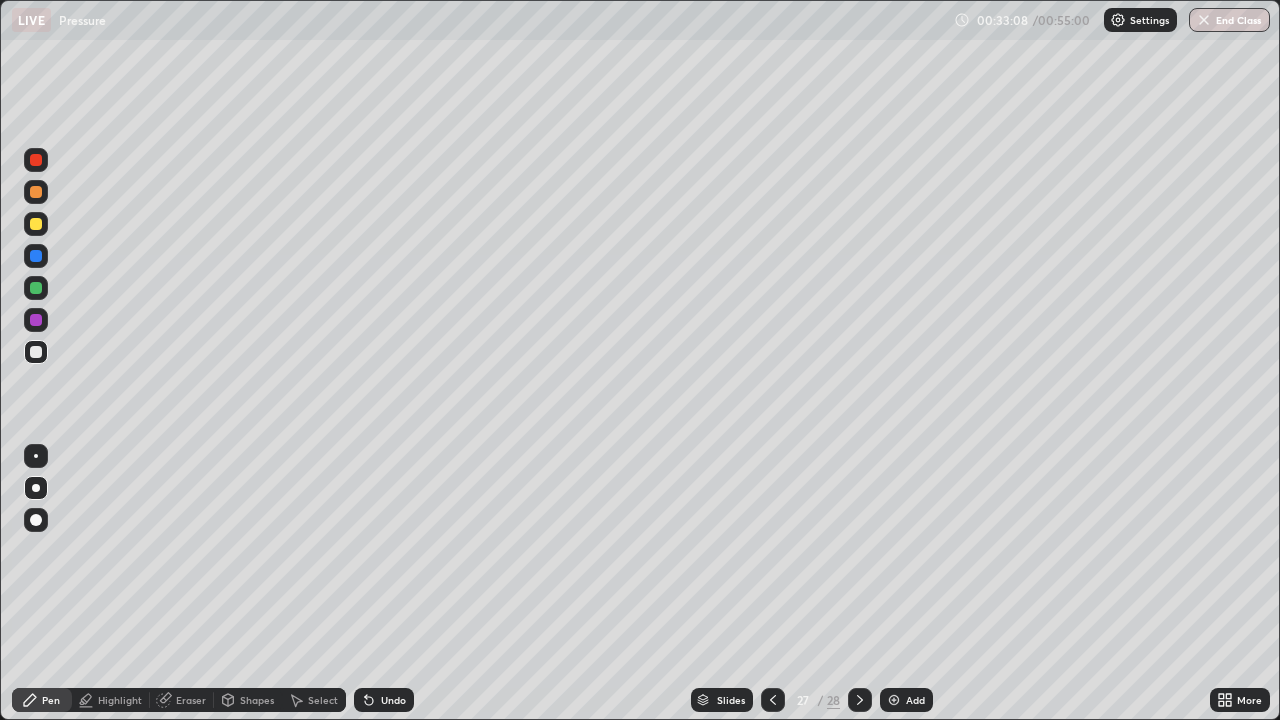 click at bounding box center (36, 320) 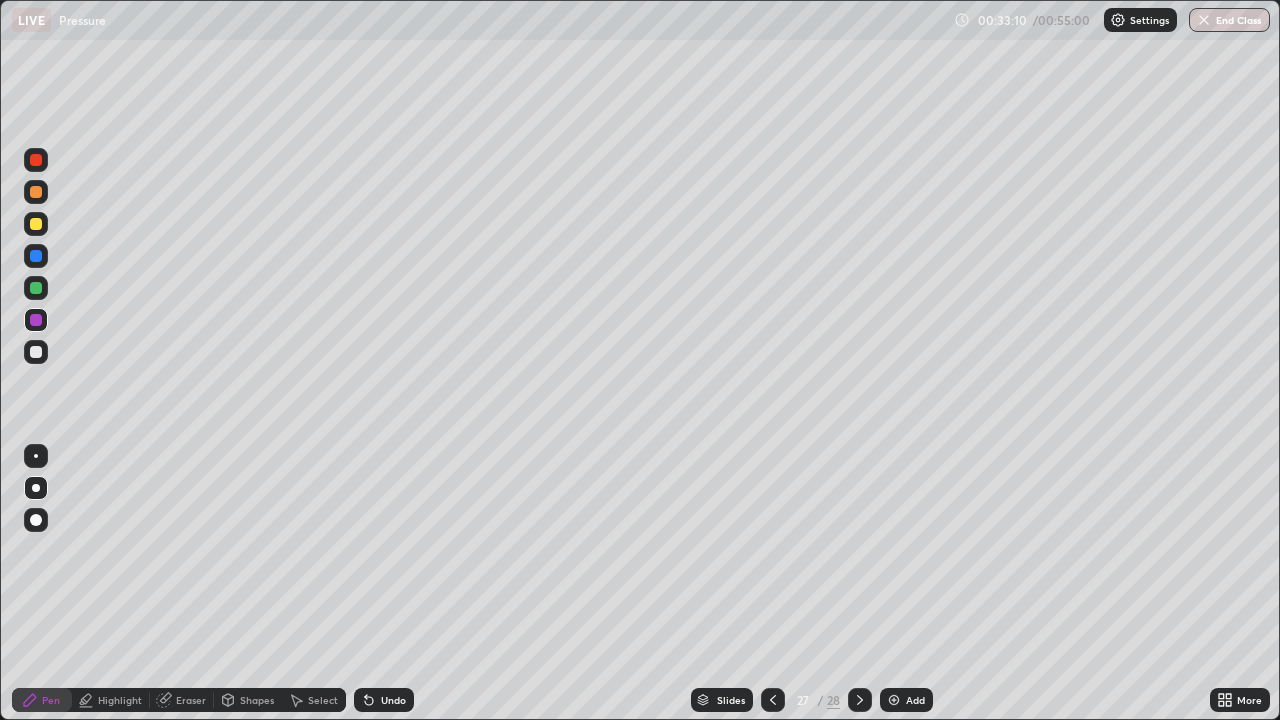 click at bounding box center (36, 160) 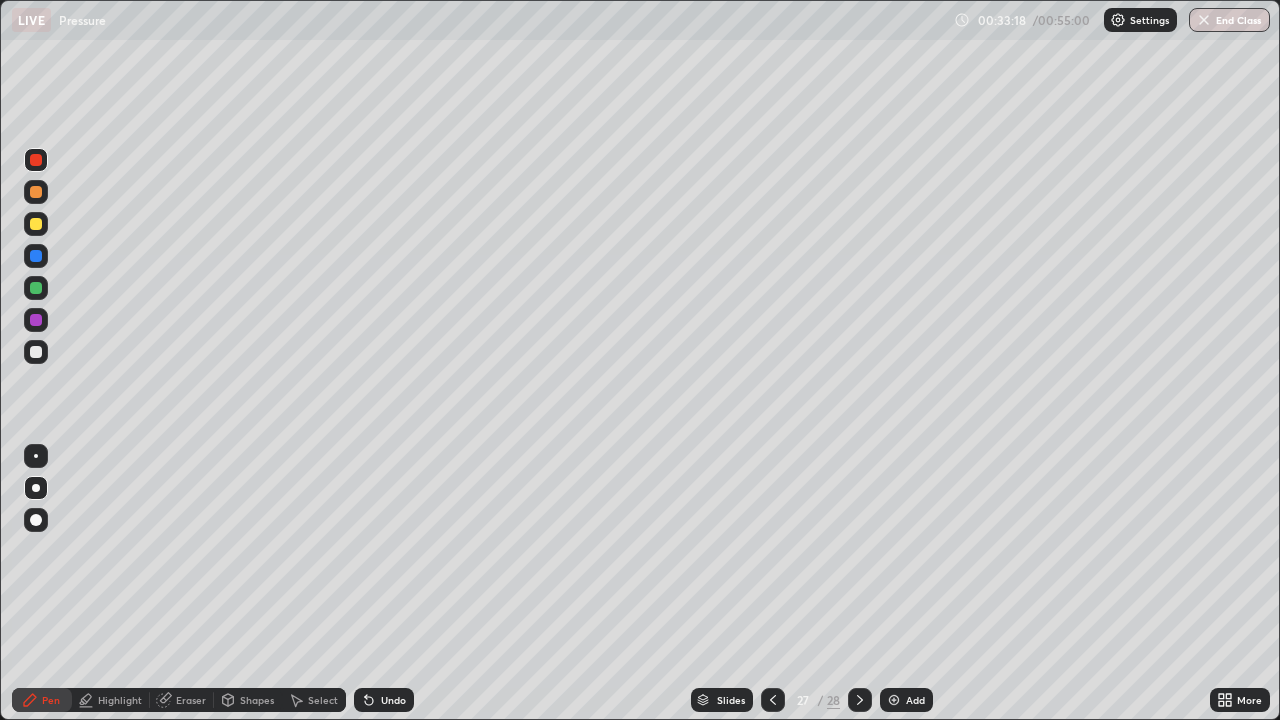 click at bounding box center [36, 224] 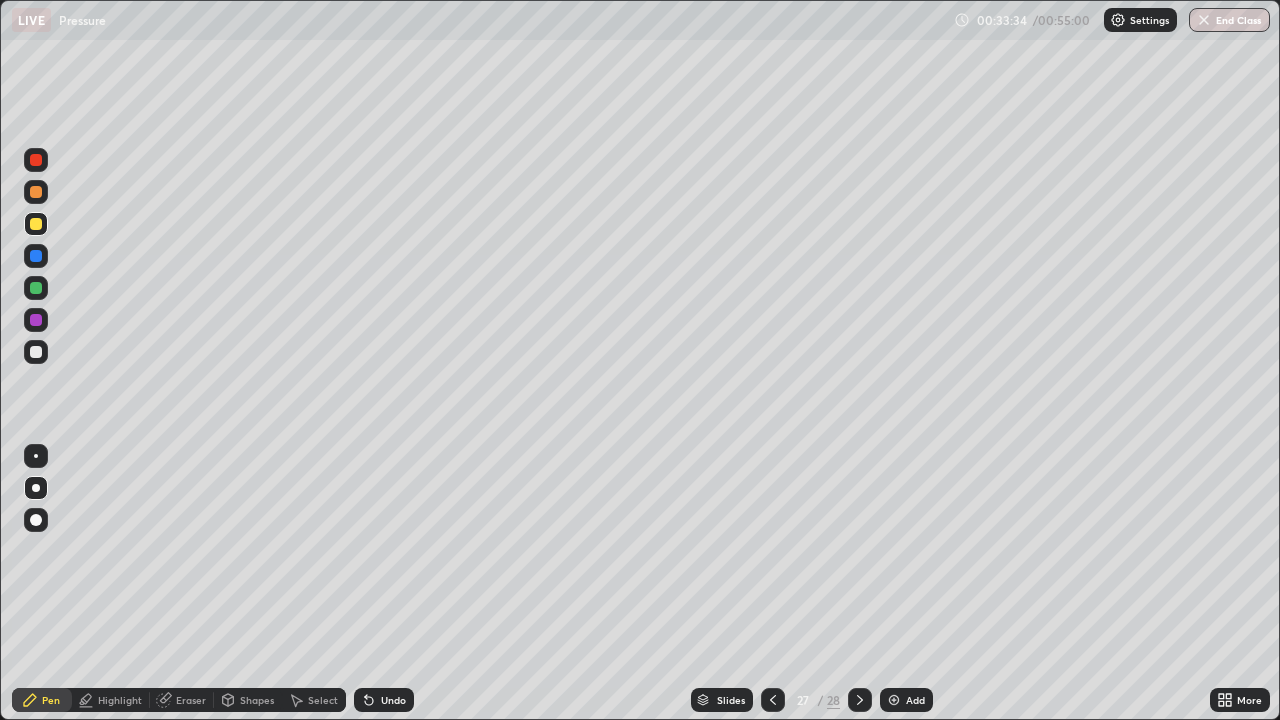 click at bounding box center [36, 288] 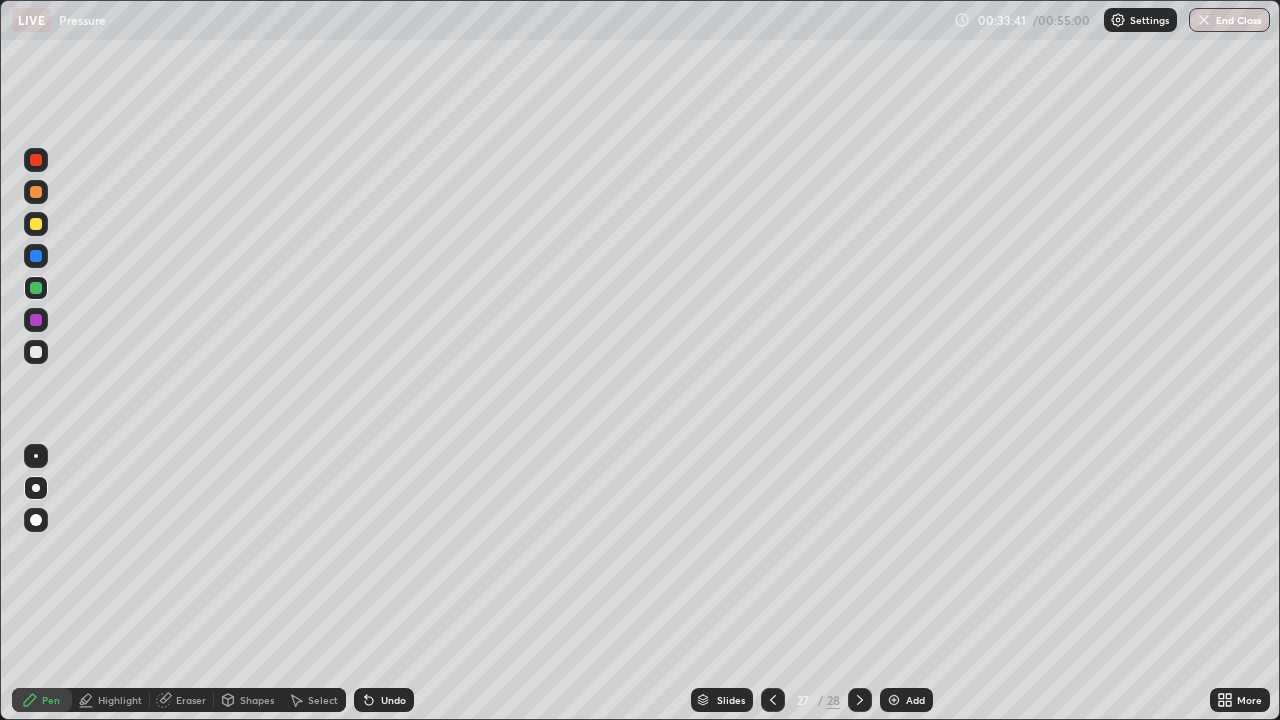 click at bounding box center [36, 320] 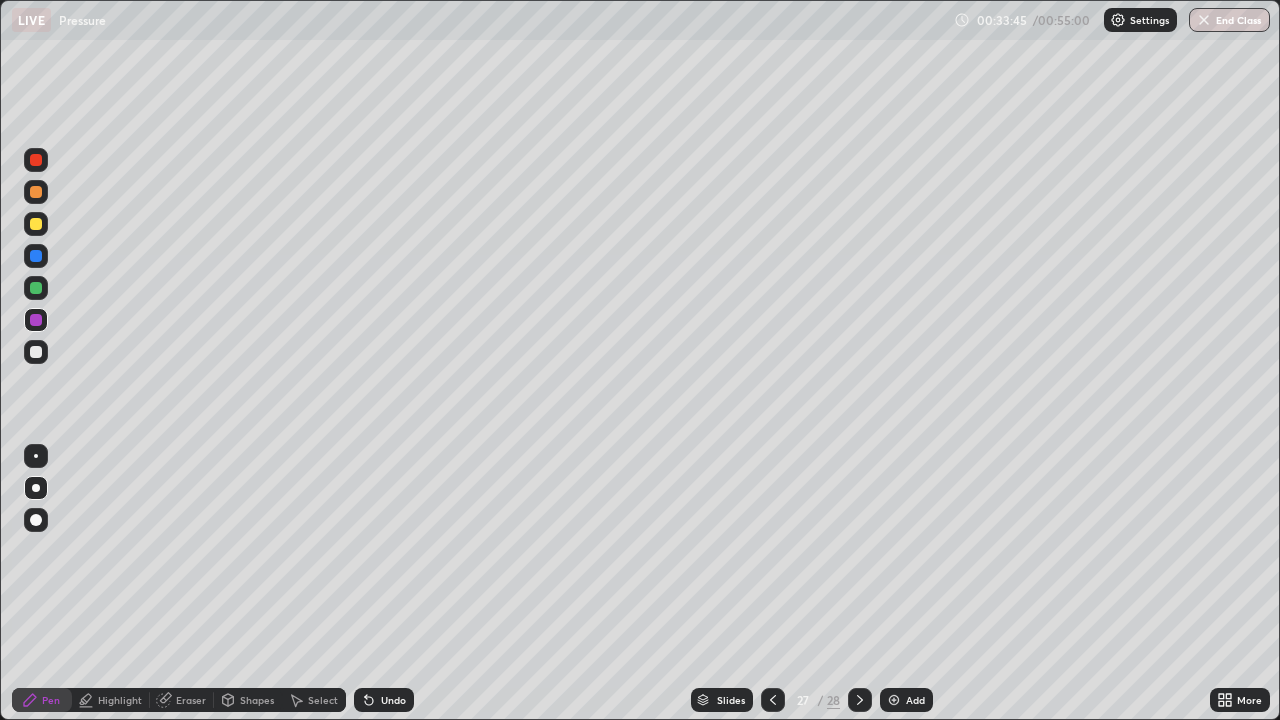 click at bounding box center (36, 160) 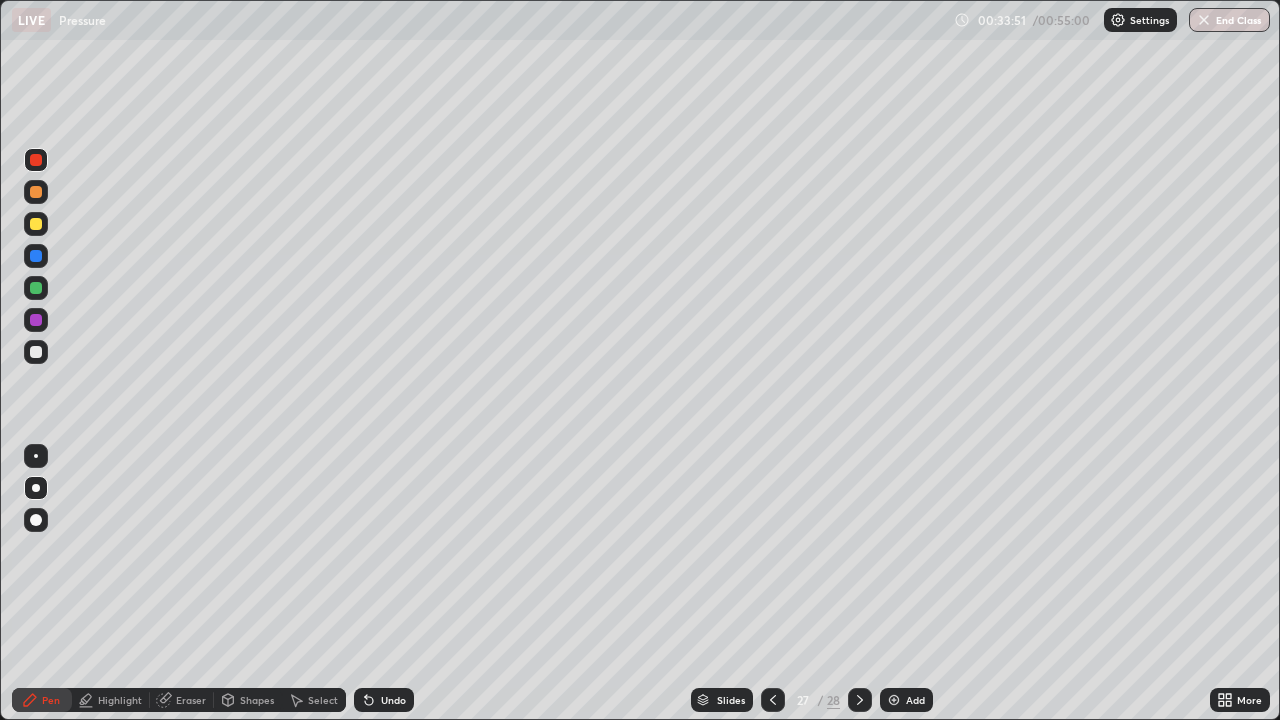 click at bounding box center (36, 256) 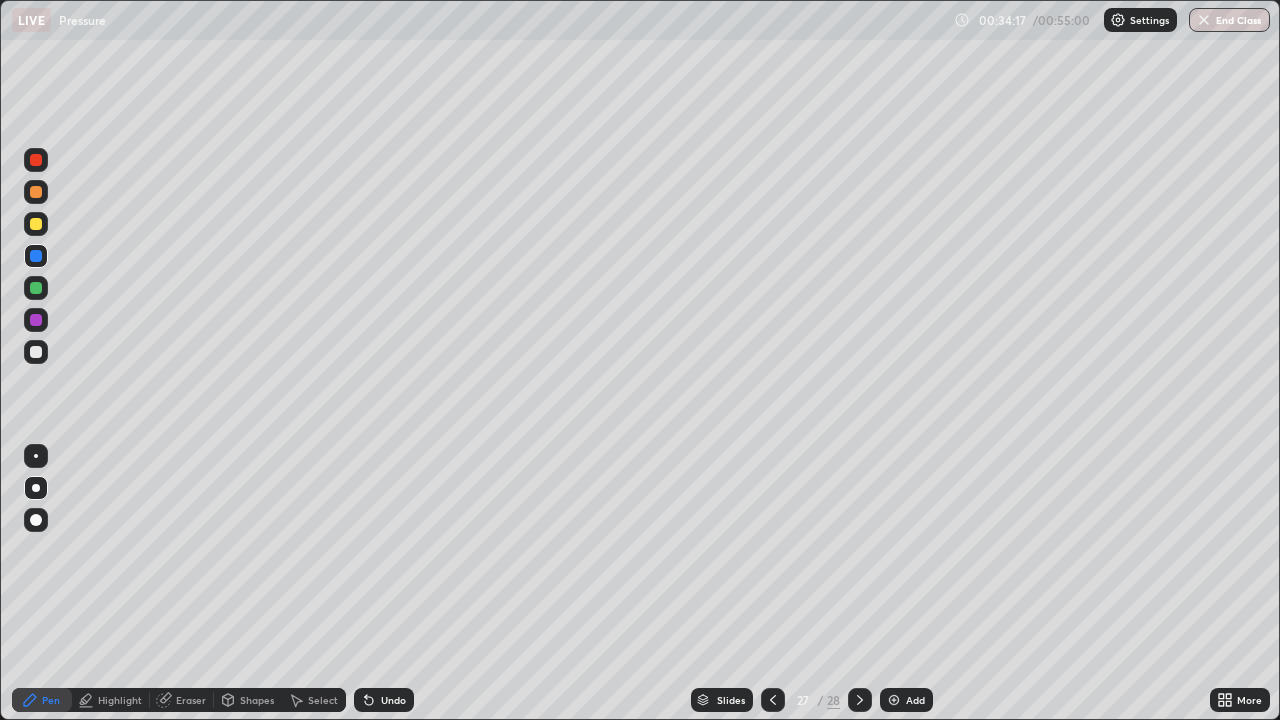 click at bounding box center [36, 352] 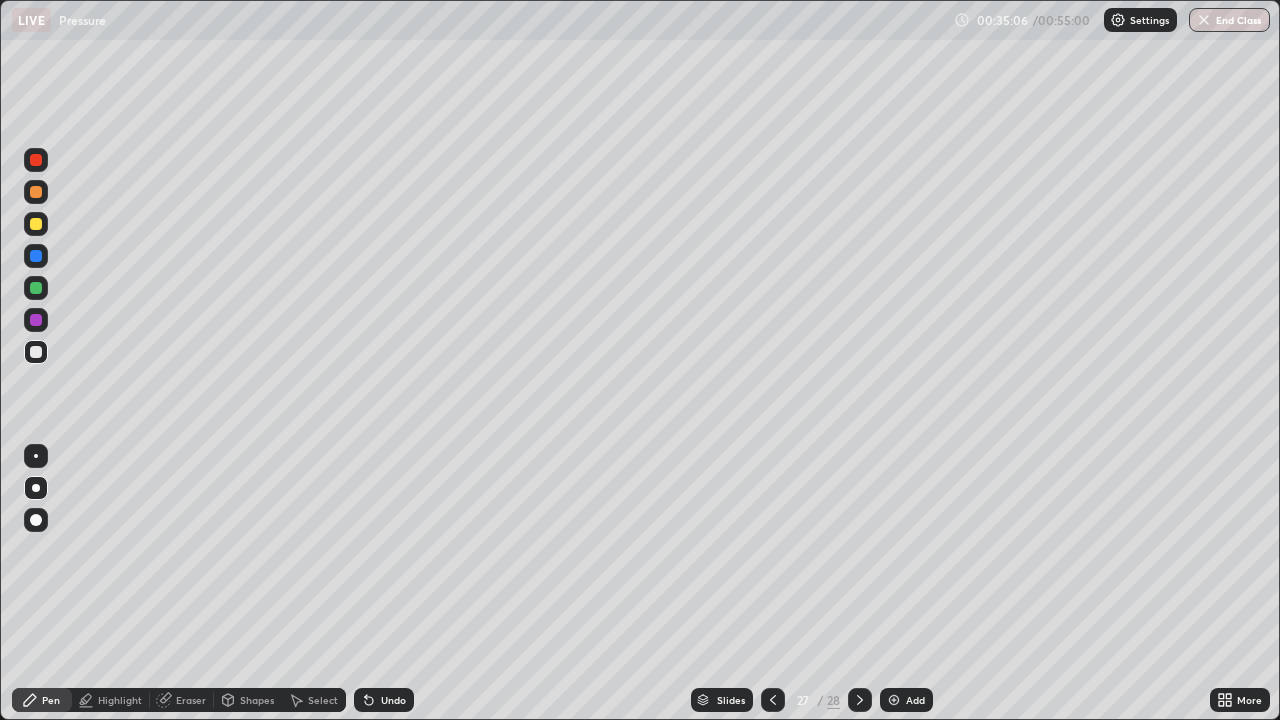 click at bounding box center [36, 320] 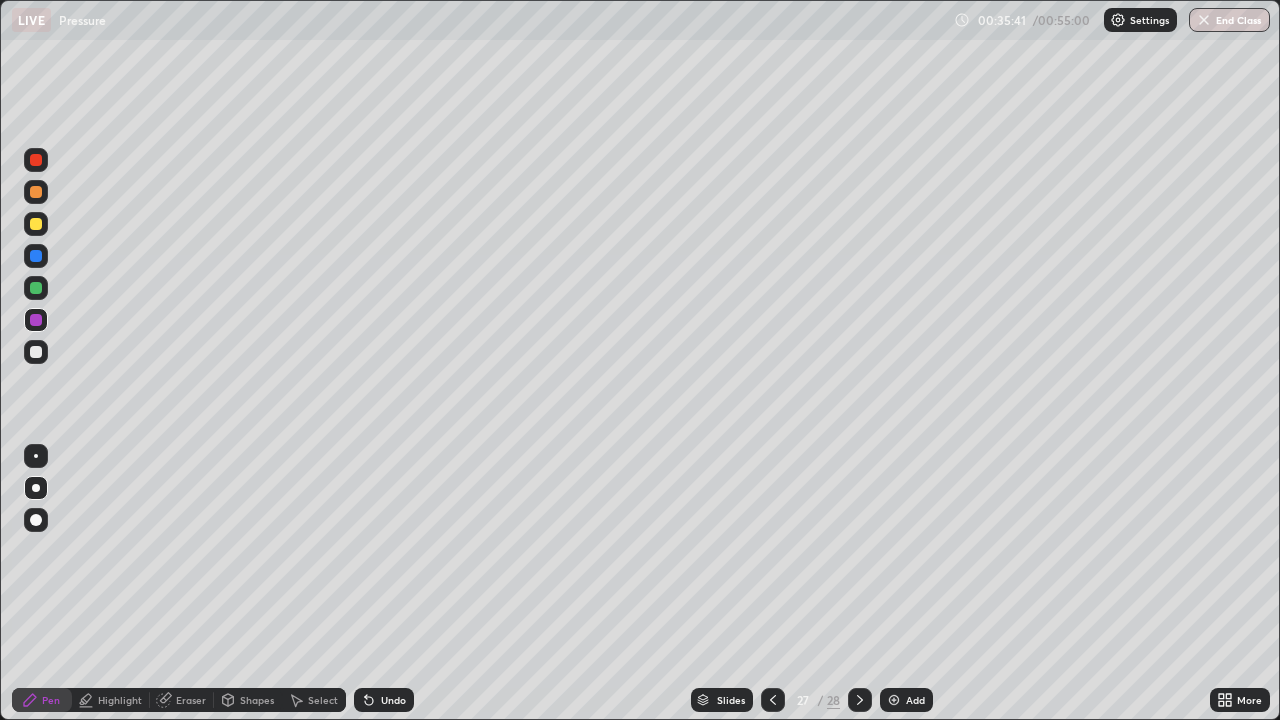 click on "Slides" at bounding box center (731, 700) 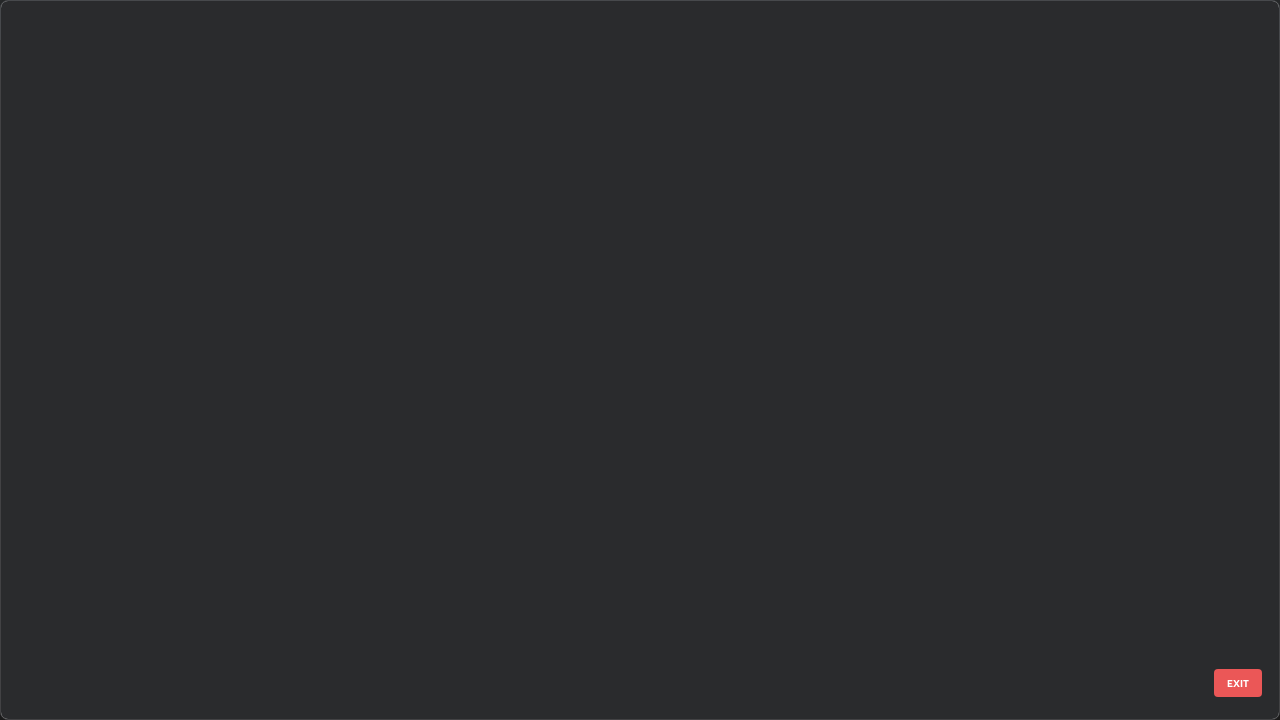 scroll, scrollTop: 1303, scrollLeft: 0, axis: vertical 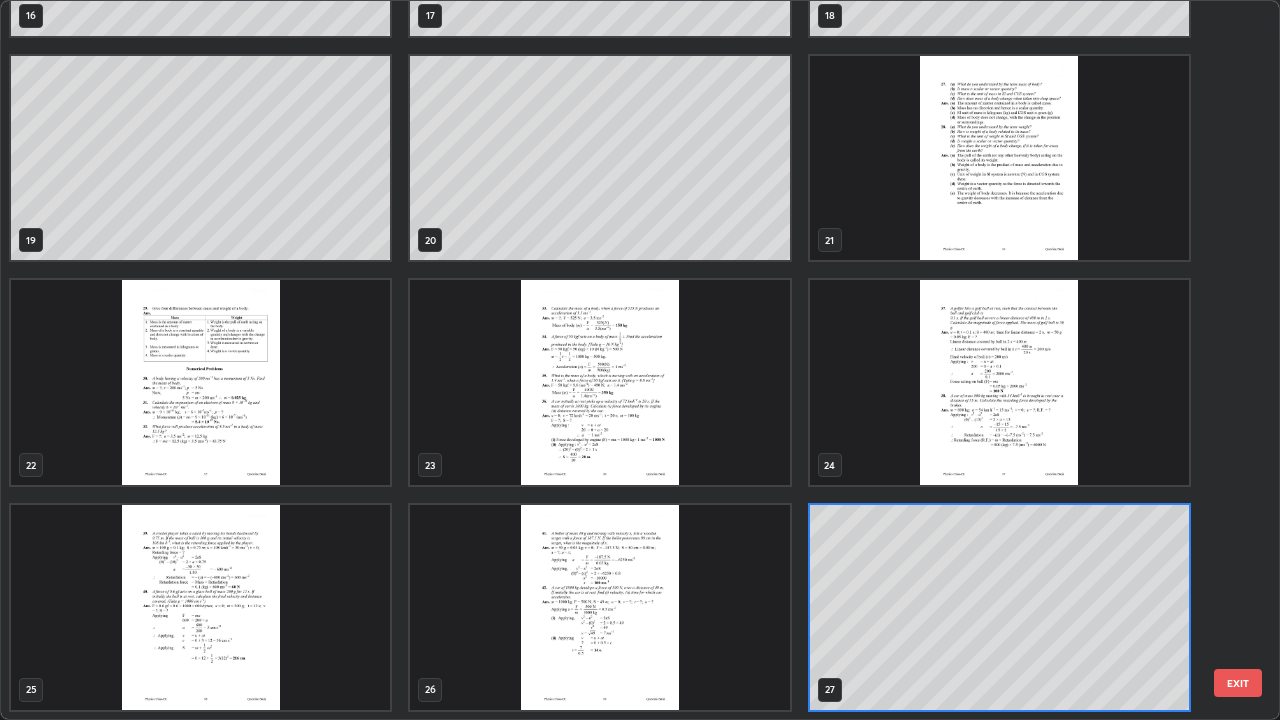 click at bounding box center [999, 382] 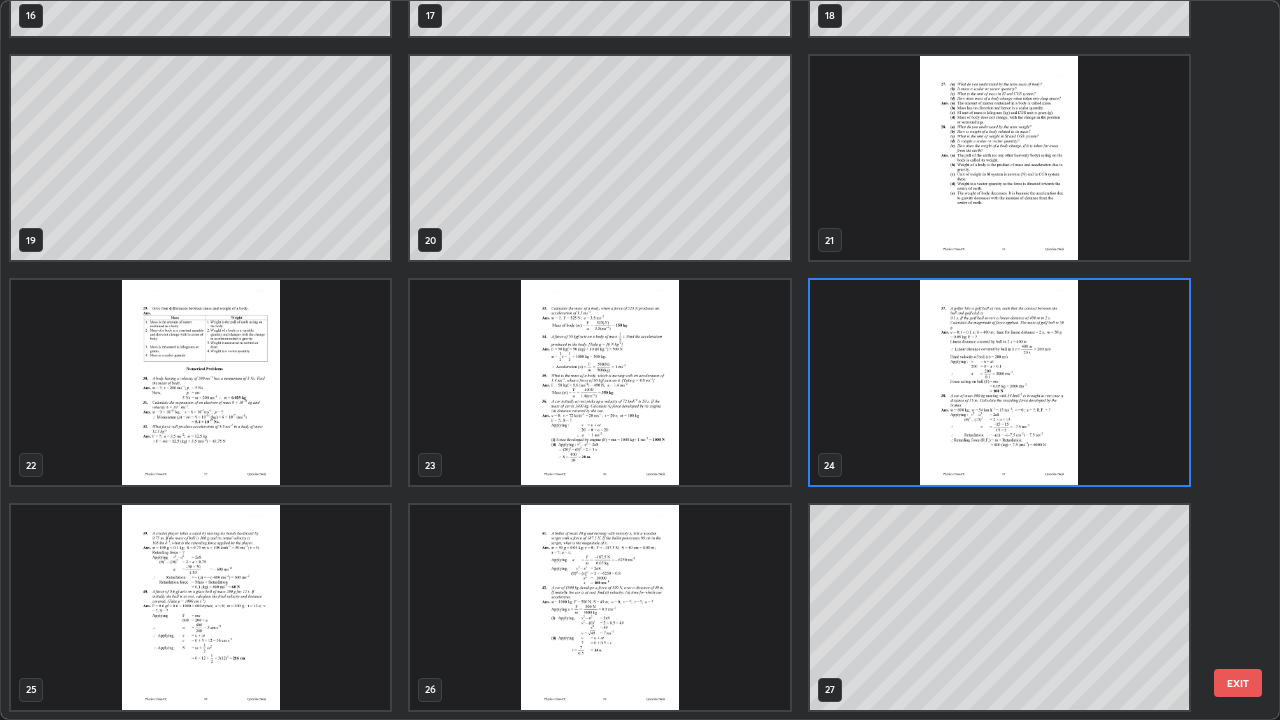 click at bounding box center [999, 382] 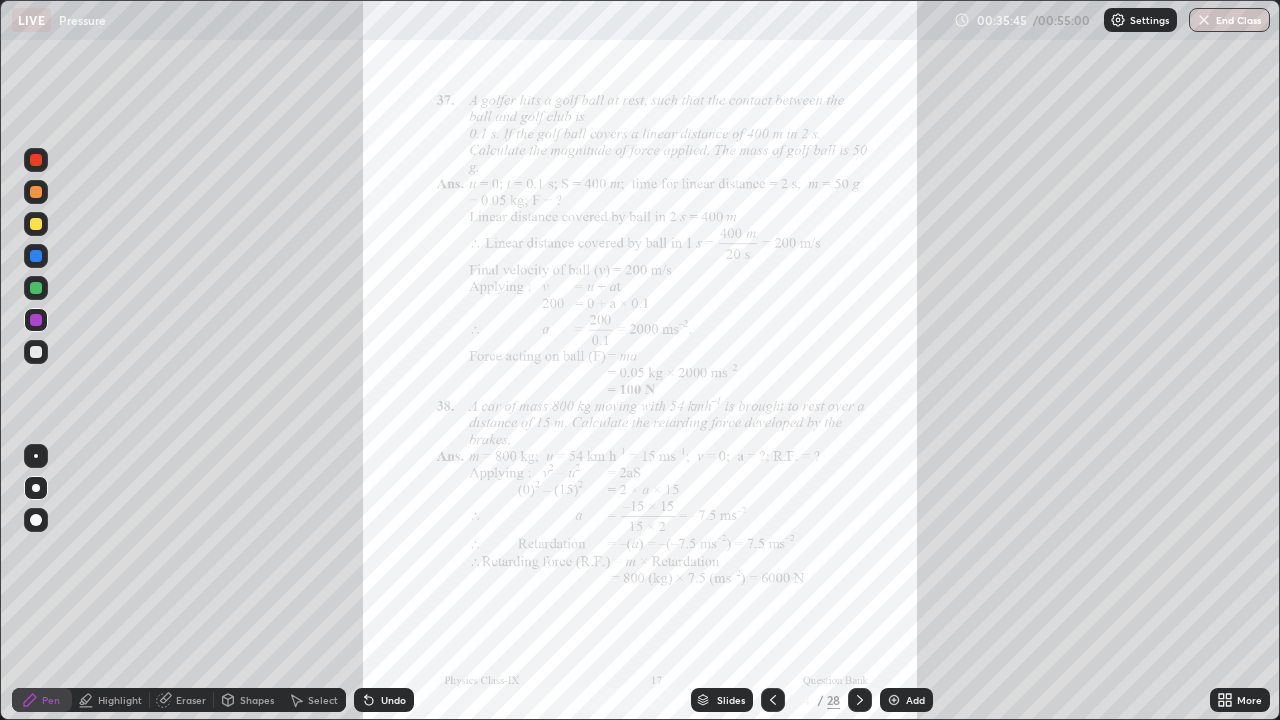 click at bounding box center (999, 382) 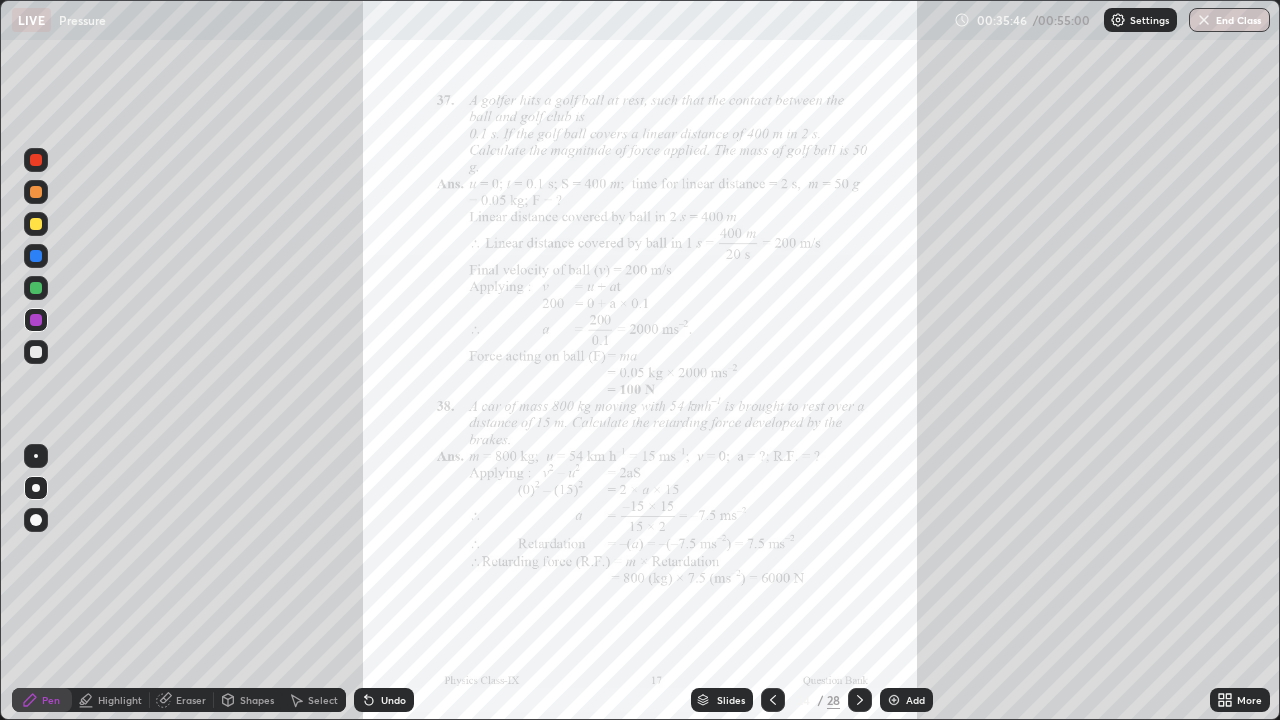 click on "More" at bounding box center [1240, 700] 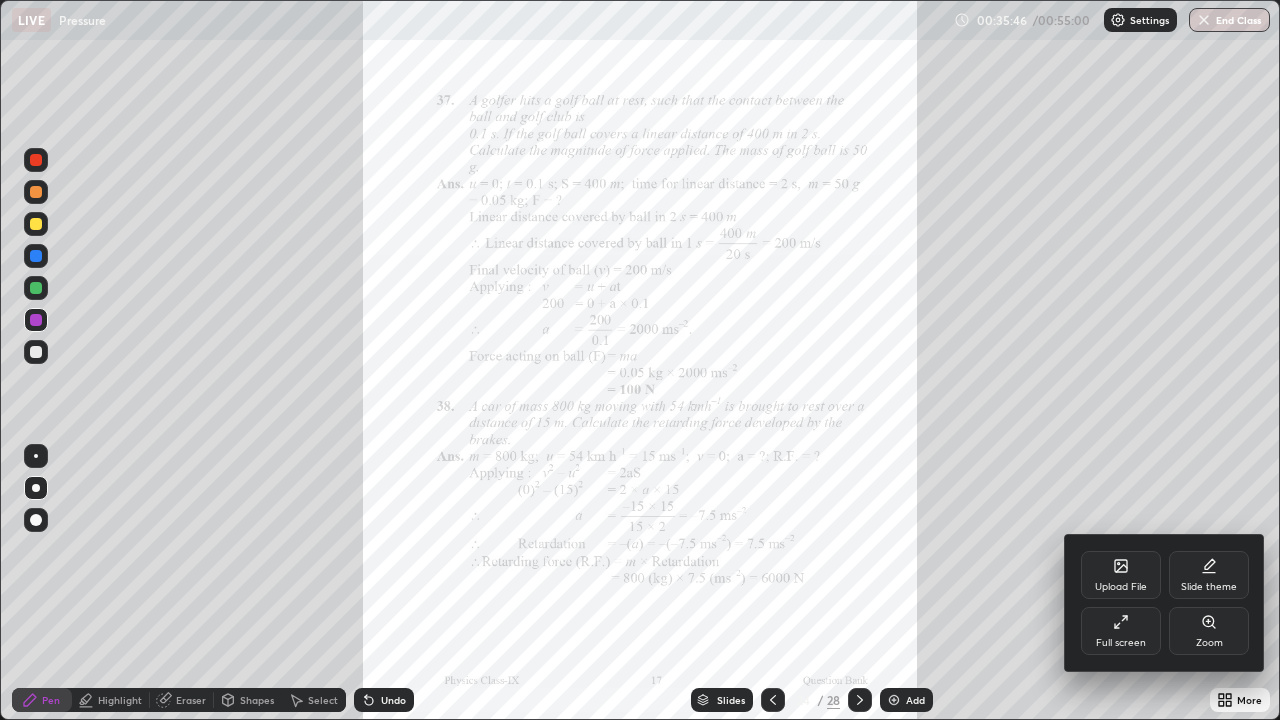 click on "Zoom" at bounding box center (1209, 643) 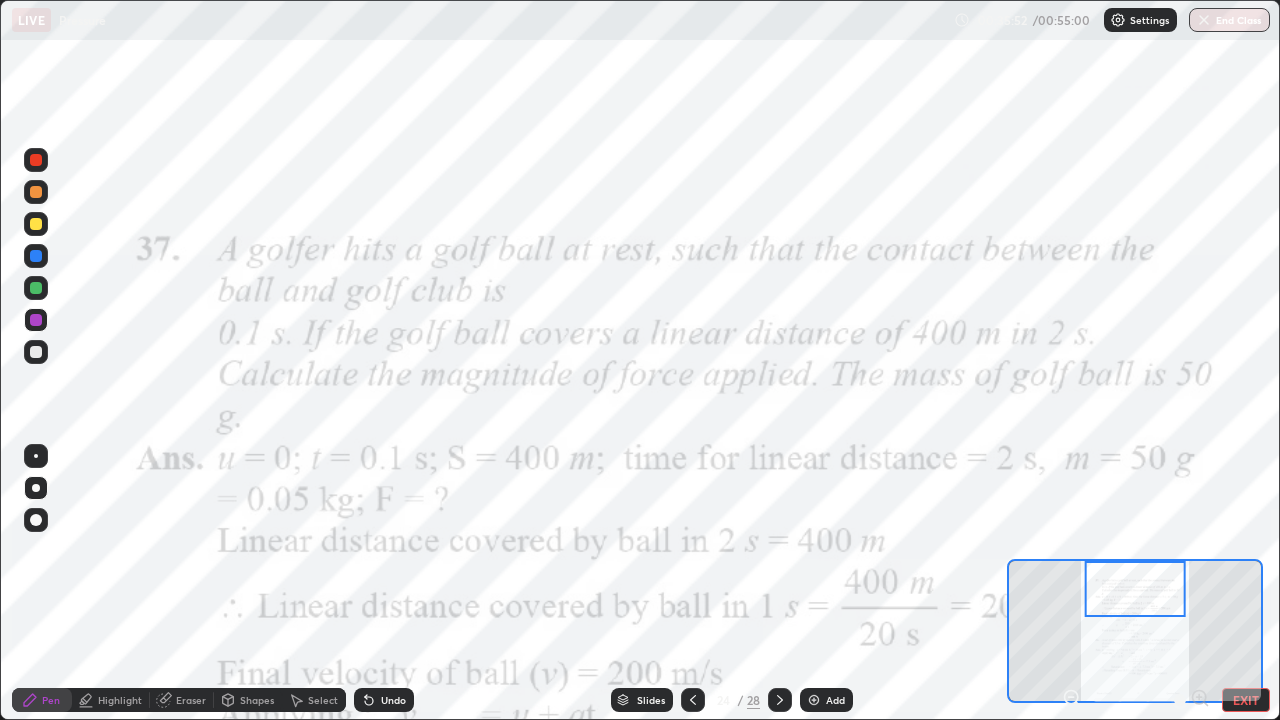 click at bounding box center (36, 160) 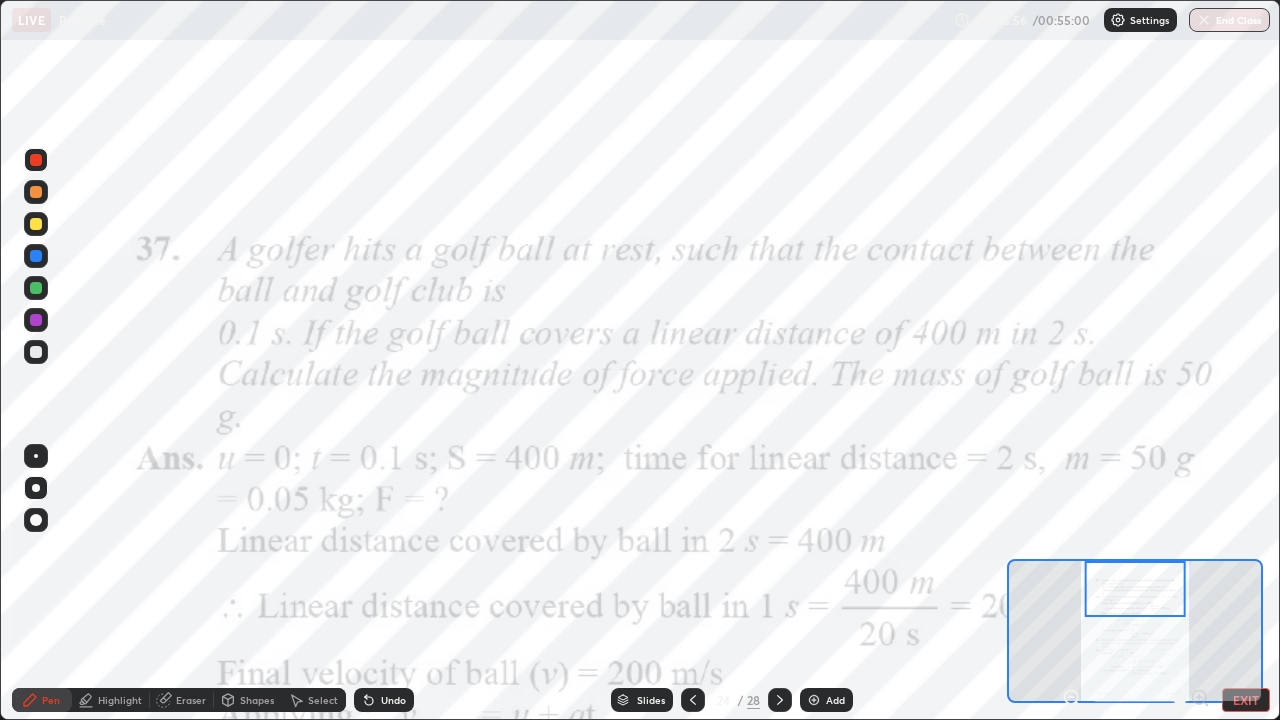 click at bounding box center [36, 456] 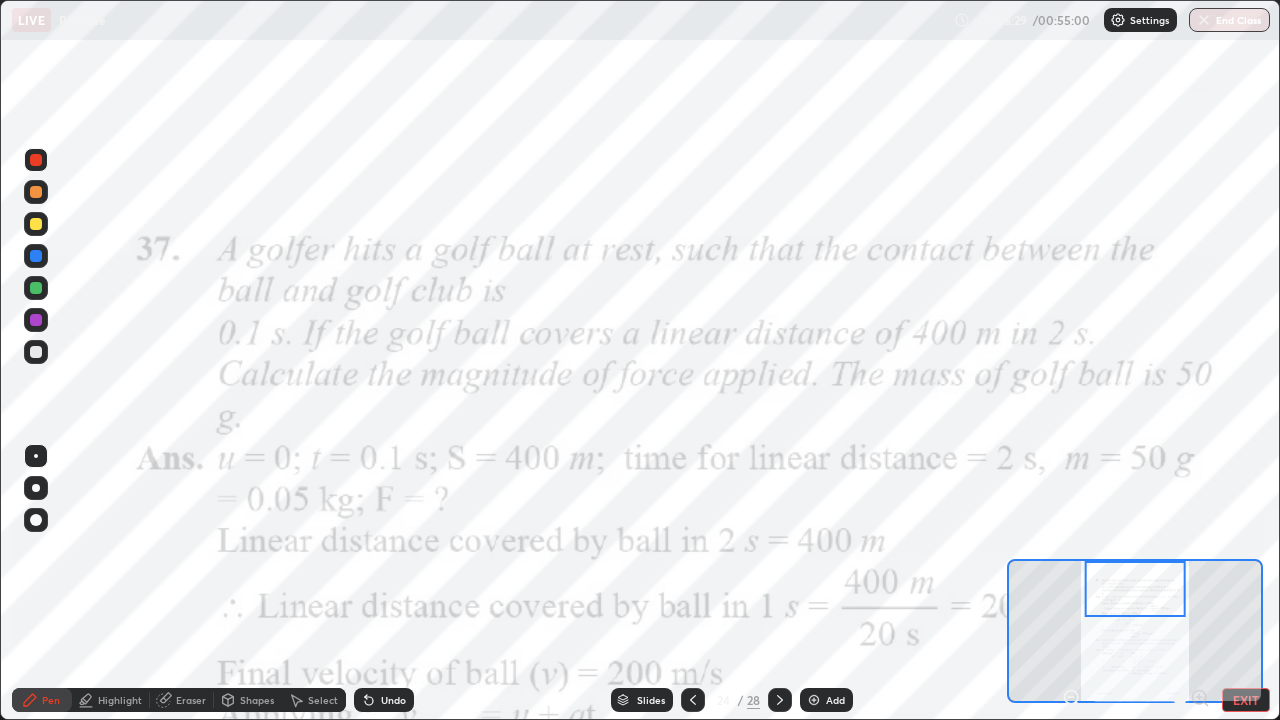 click at bounding box center (36, 256) 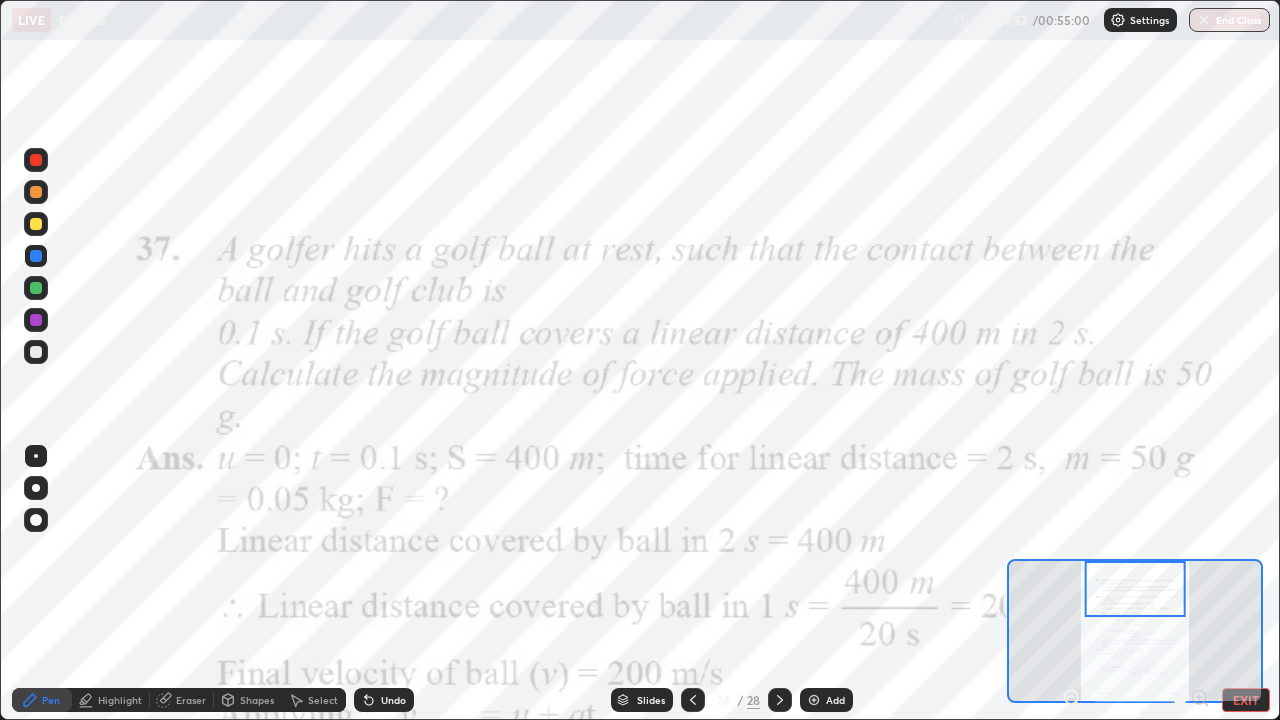click at bounding box center [36, 288] 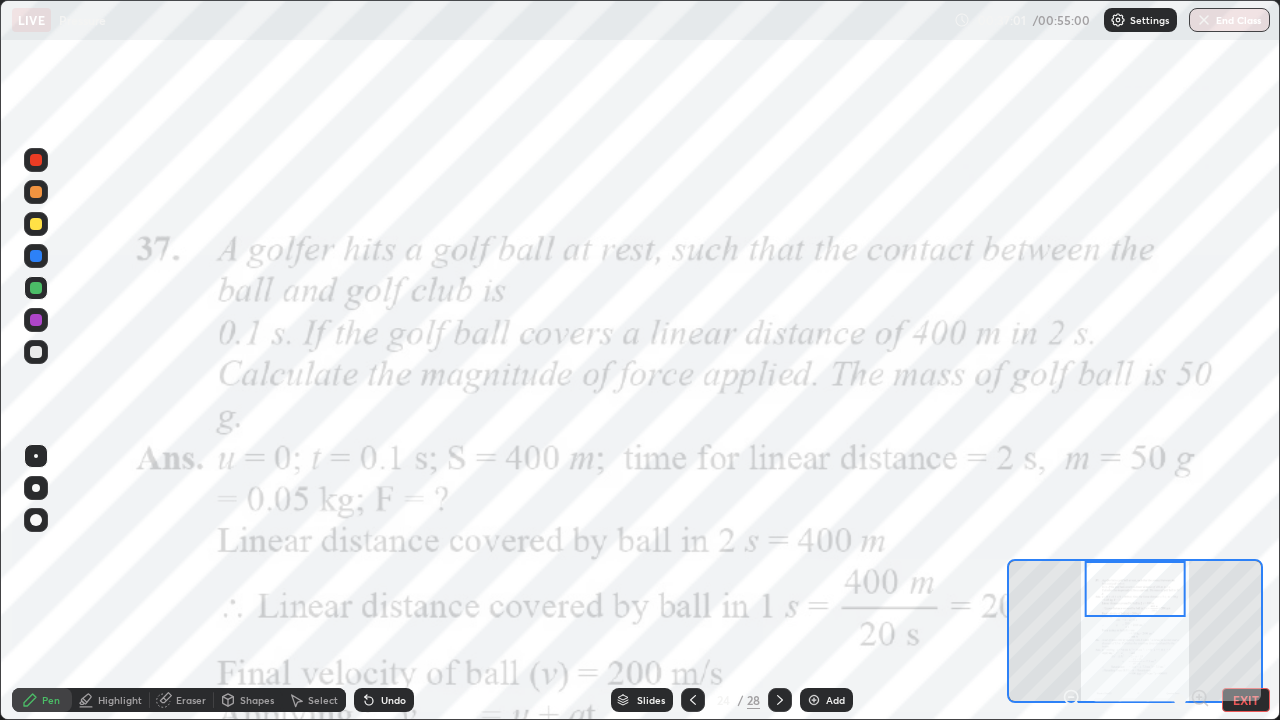 click at bounding box center (36, 320) 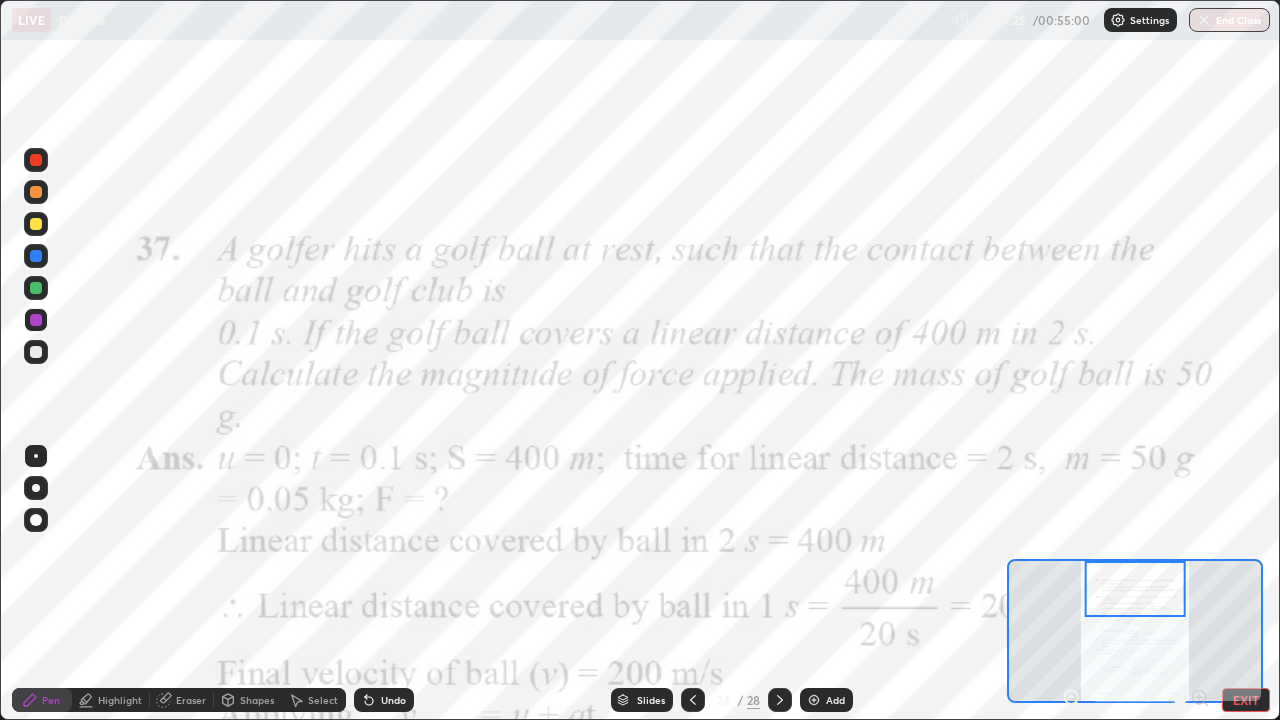 click on "Undo" at bounding box center (393, 700) 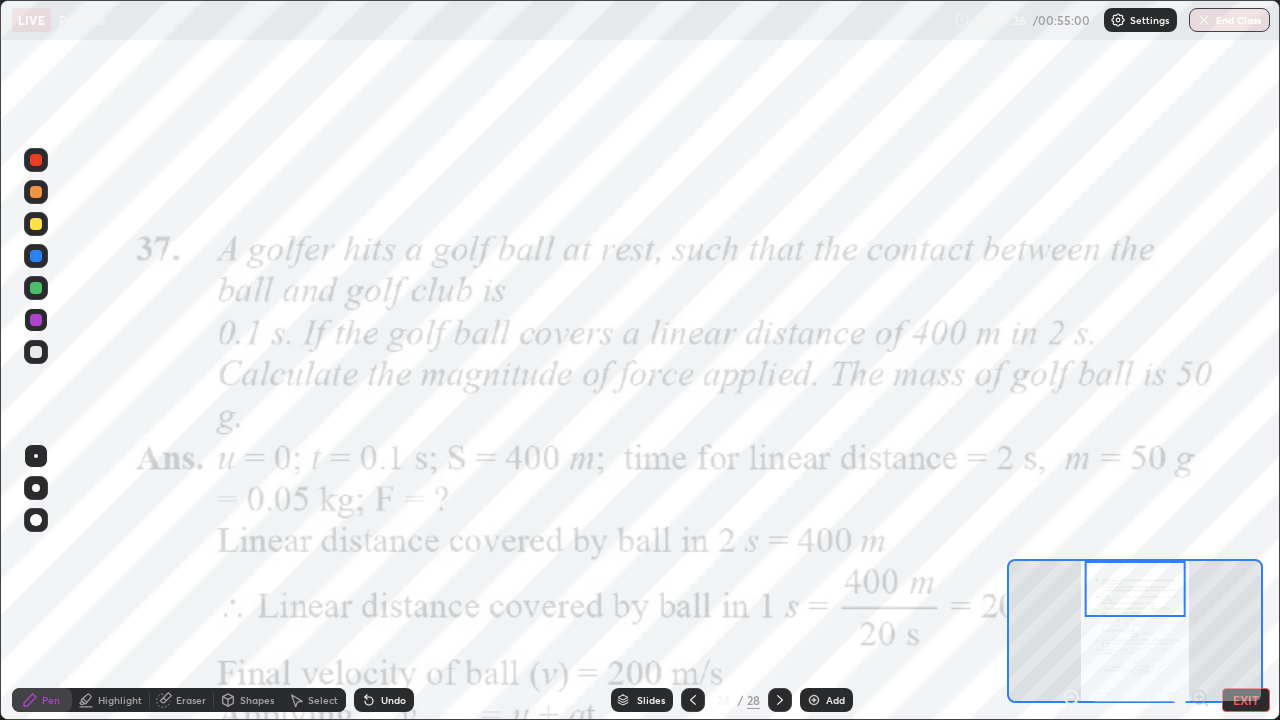 click on "Undo" at bounding box center (393, 700) 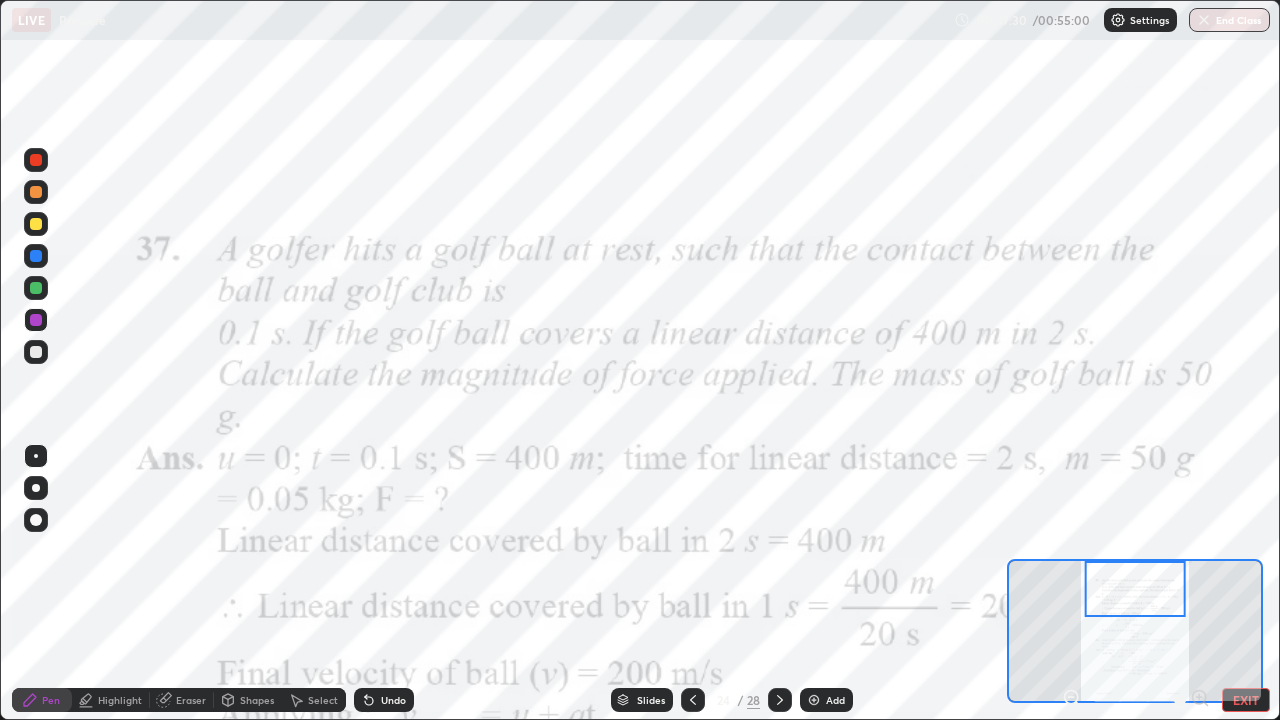 click at bounding box center (36, 456) 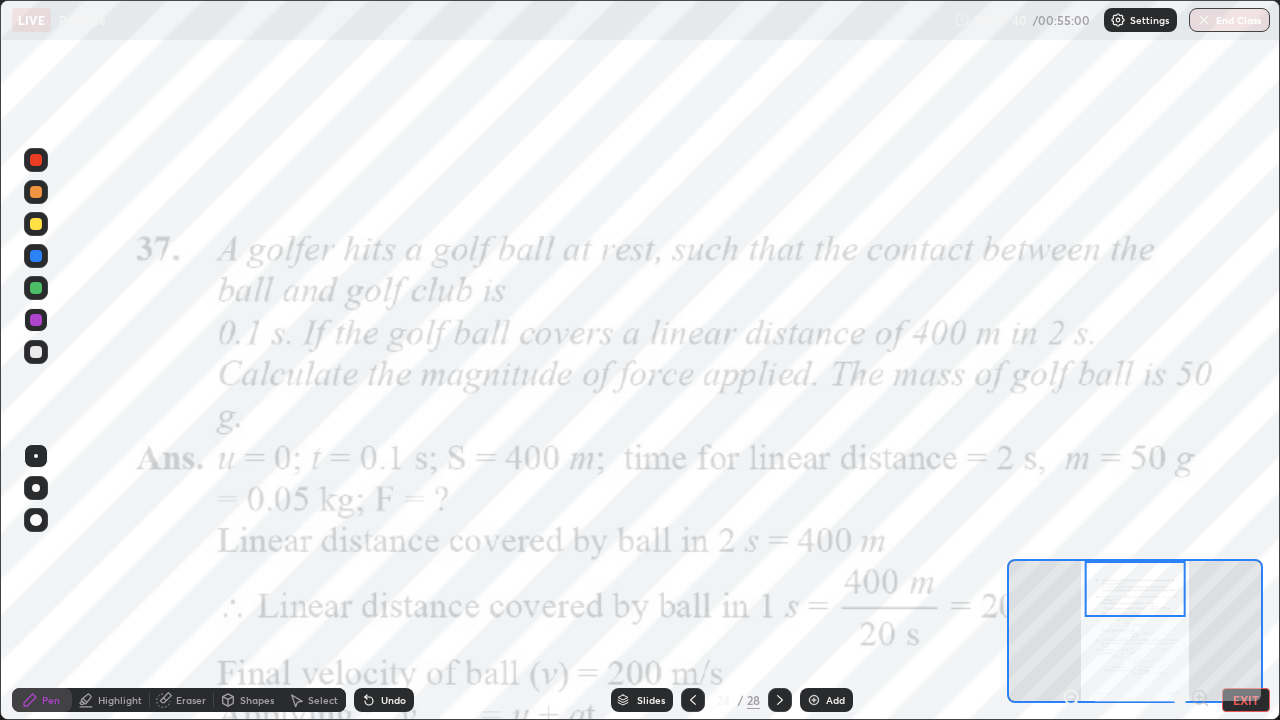 click at bounding box center [36, 256] 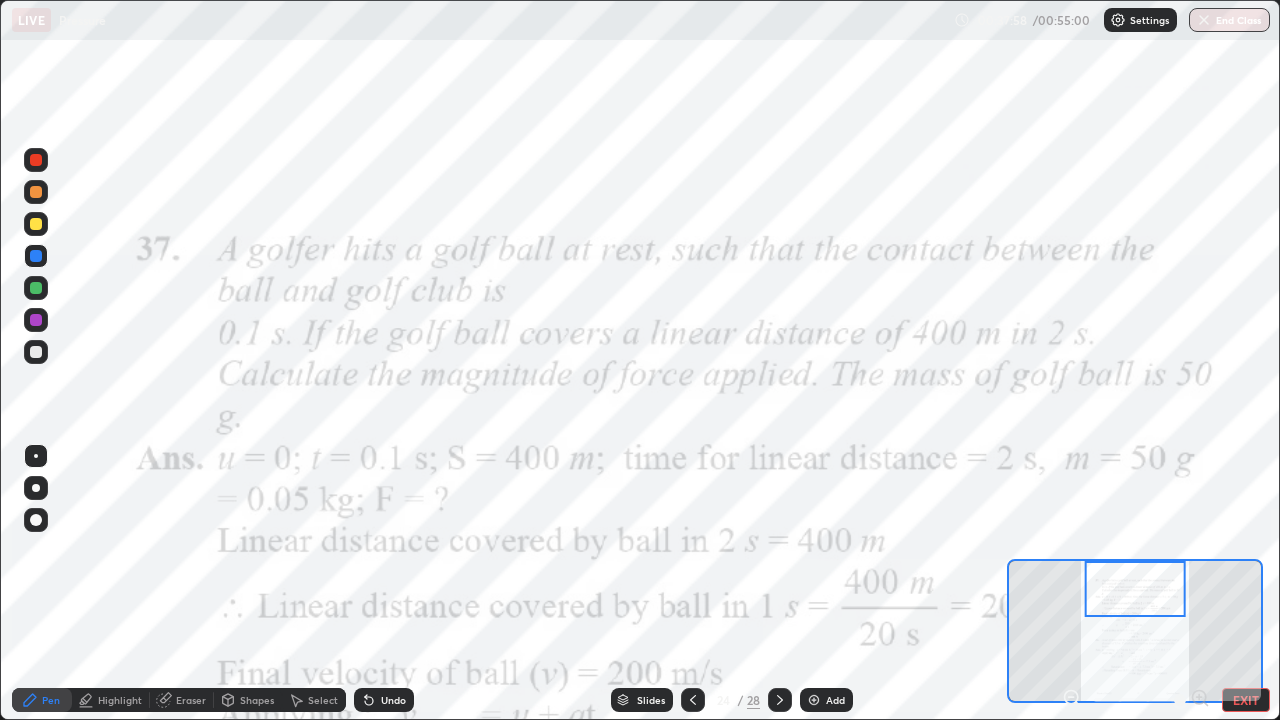 click at bounding box center [36, 288] 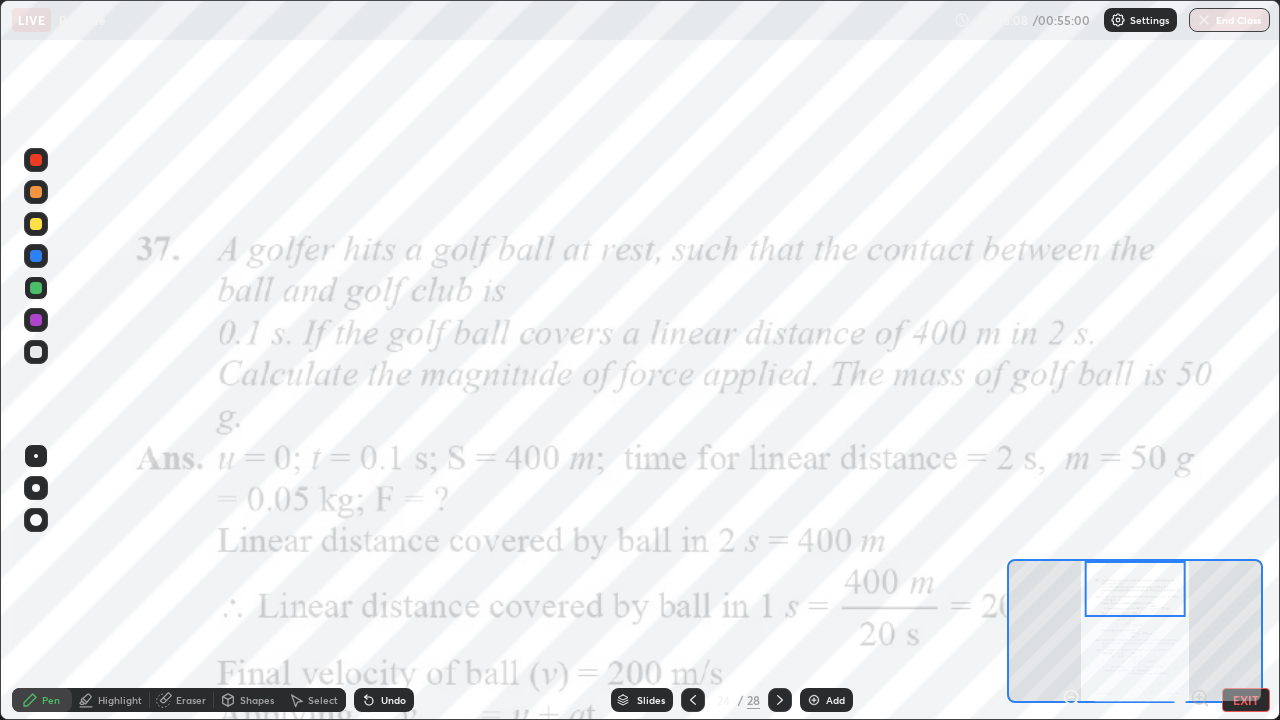 click at bounding box center (36, 224) 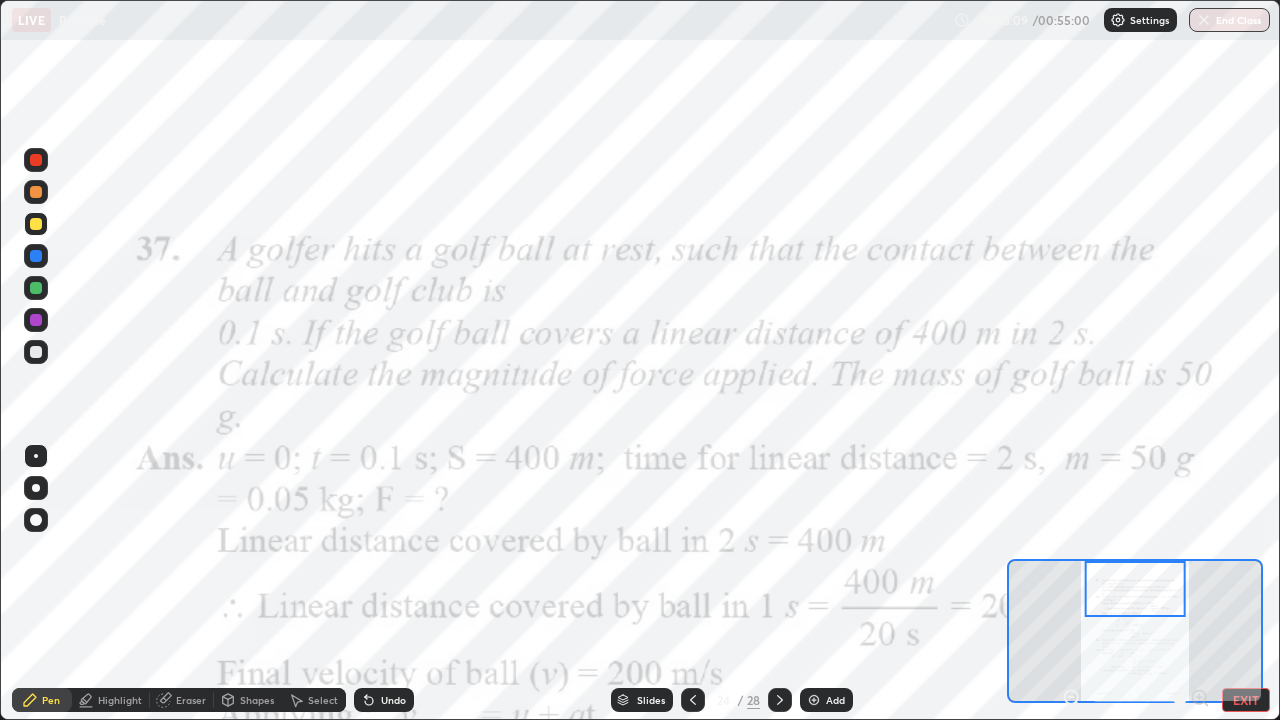 click at bounding box center [36, 320] 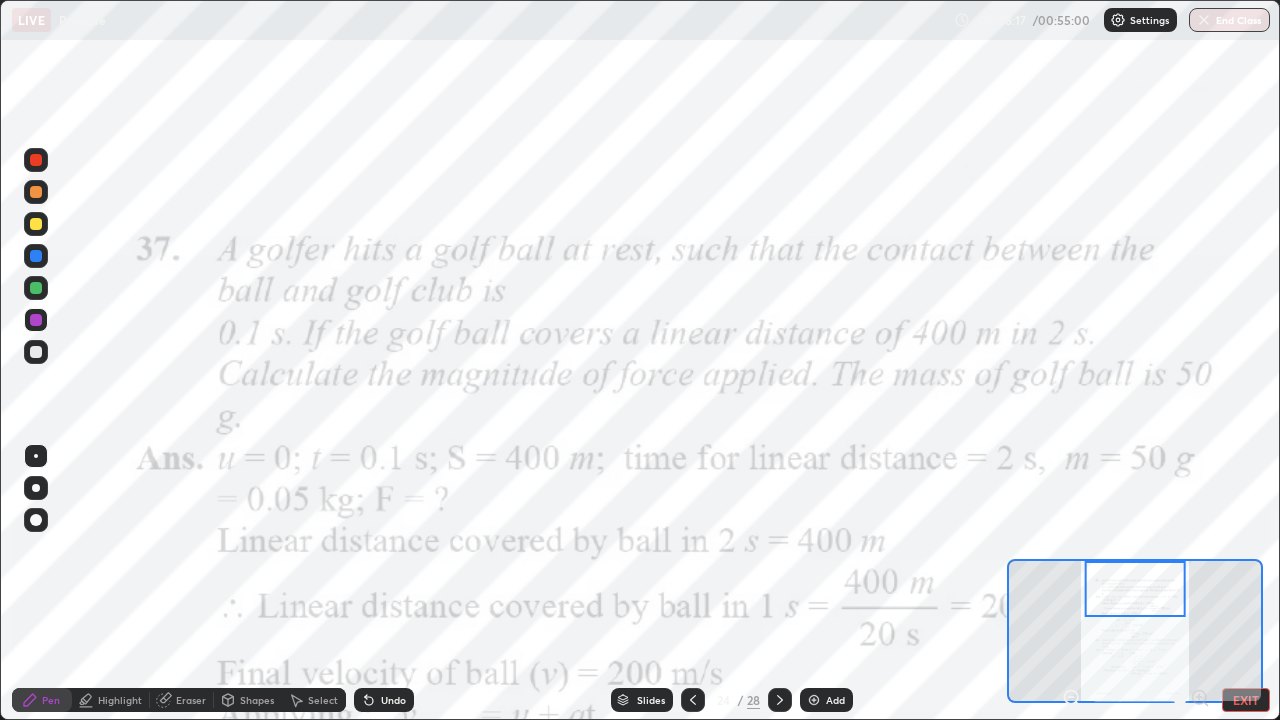 click on "Undo" at bounding box center [393, 700] 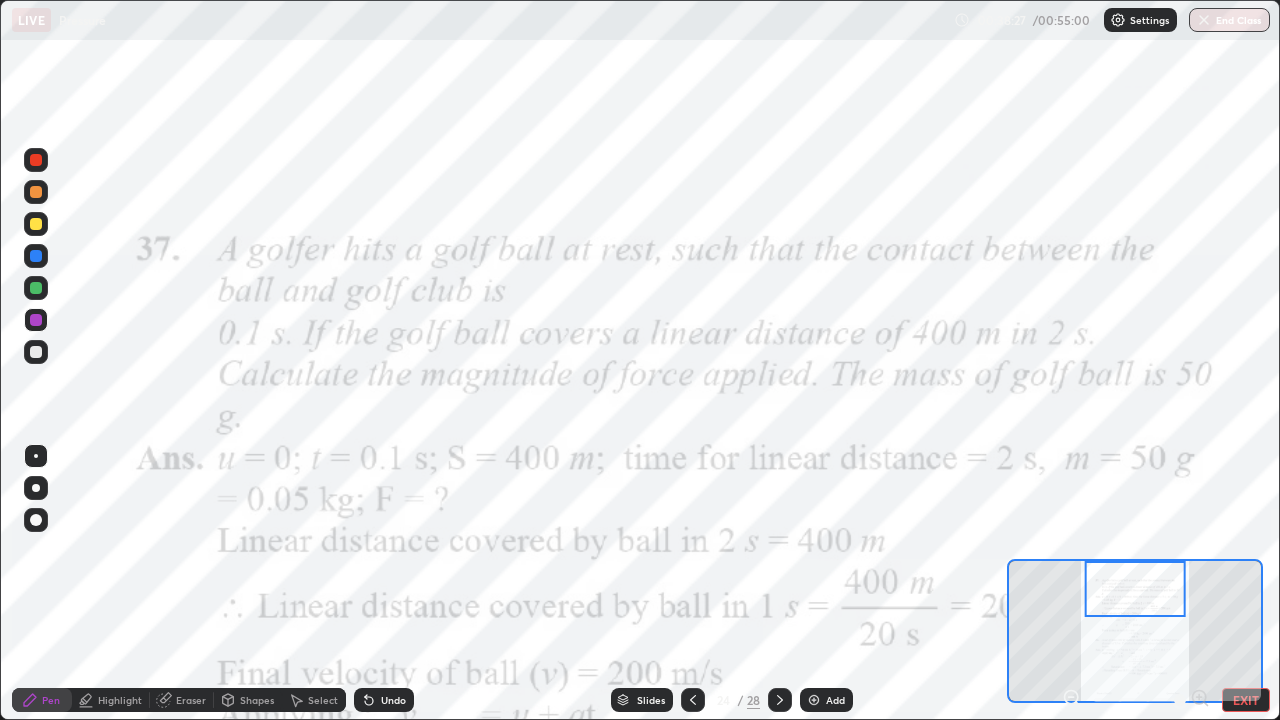 click at bounding box center [36, 288] 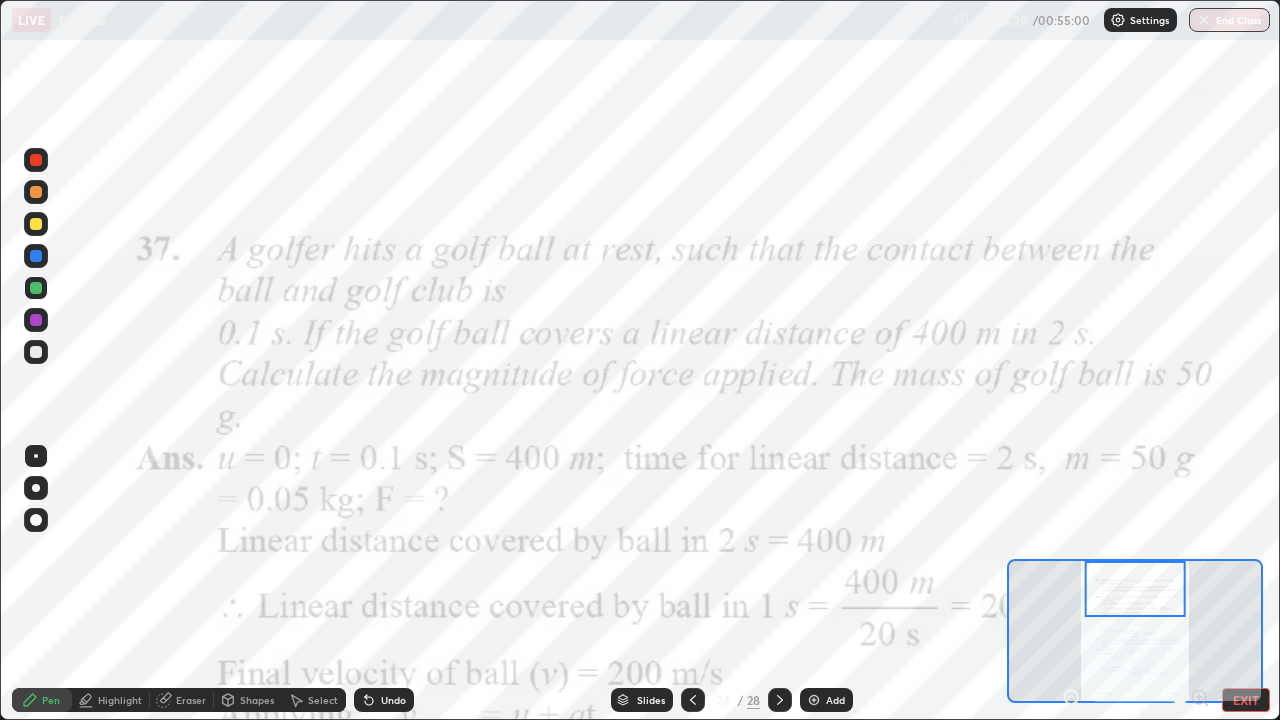 click at bounding box center (36, 160) 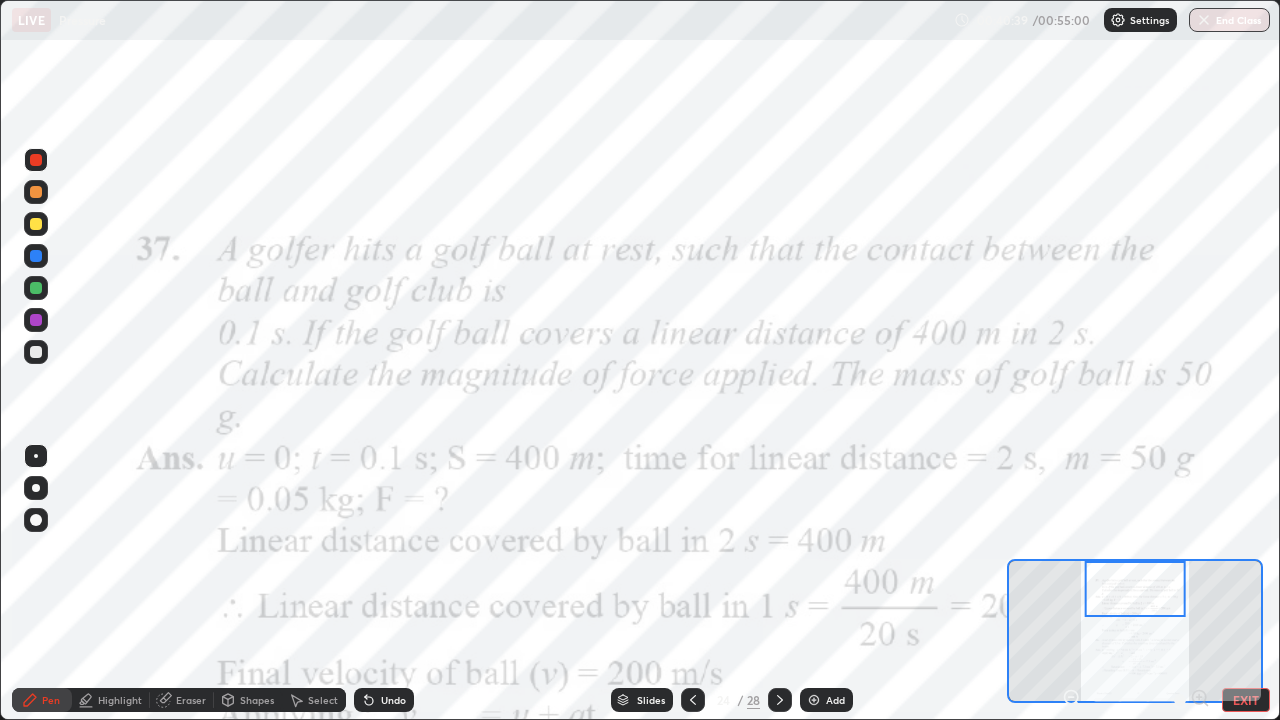 click at bounding box center [693, 700] 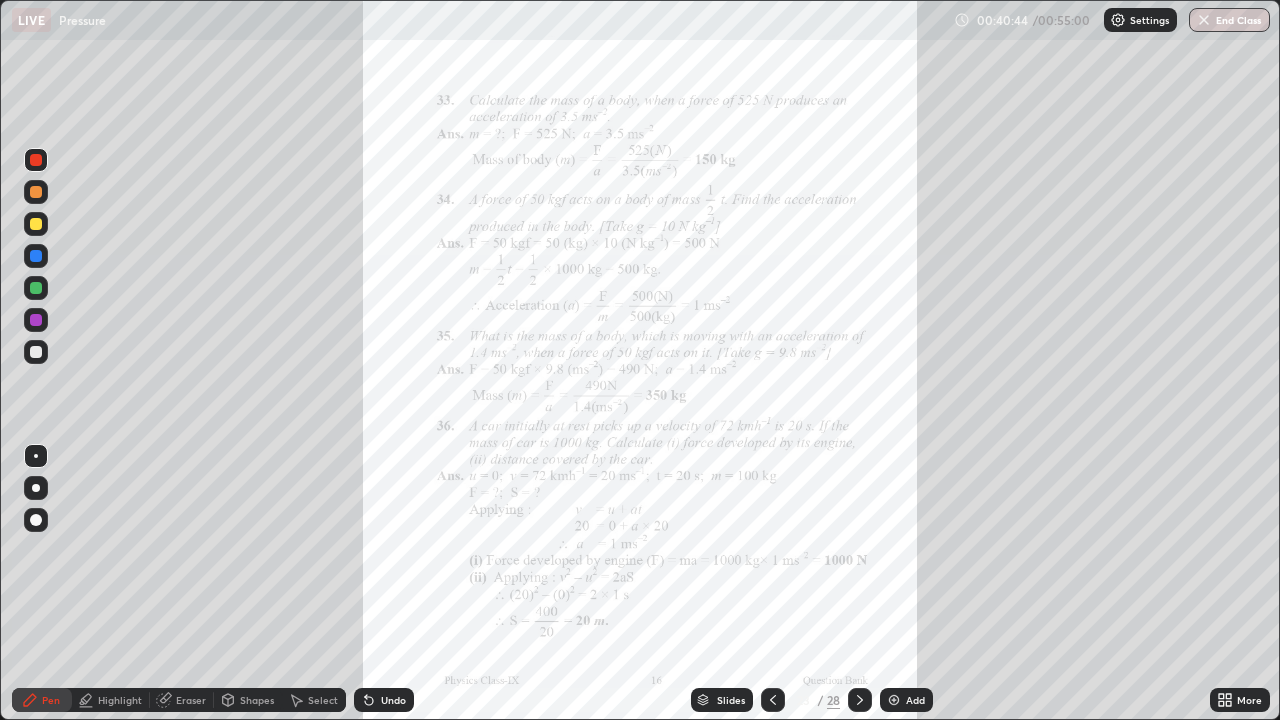 click 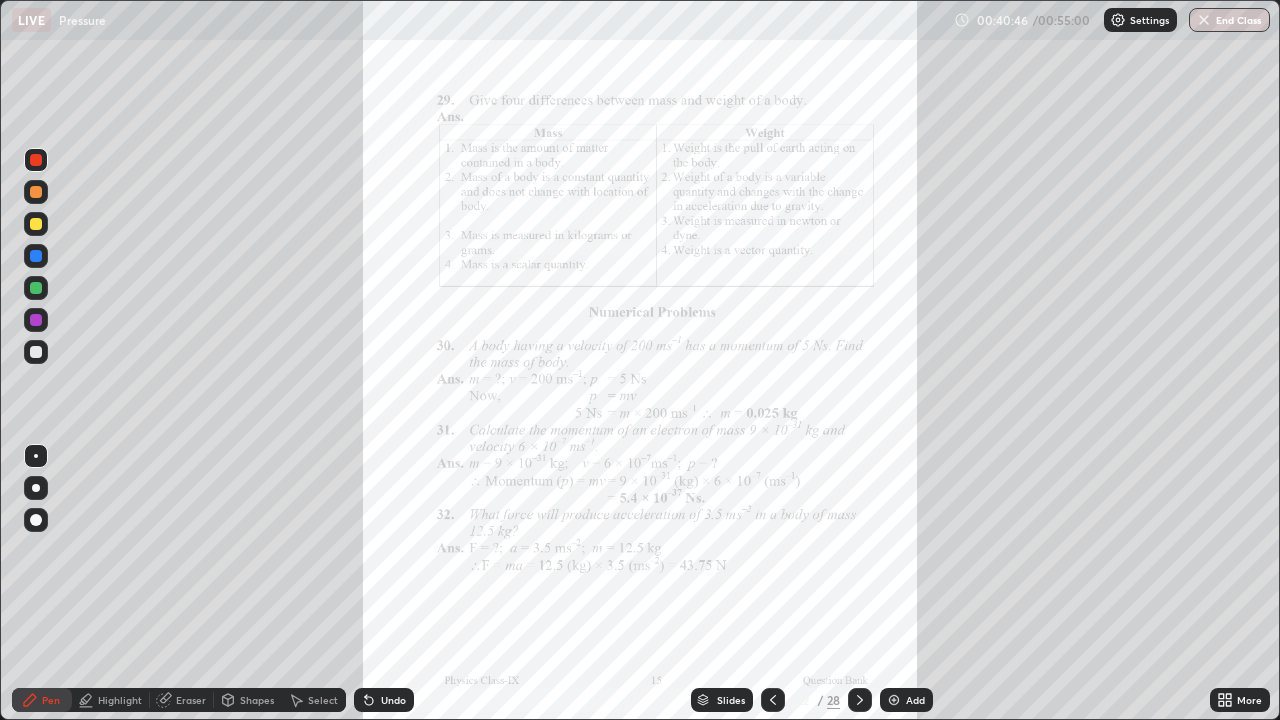 click 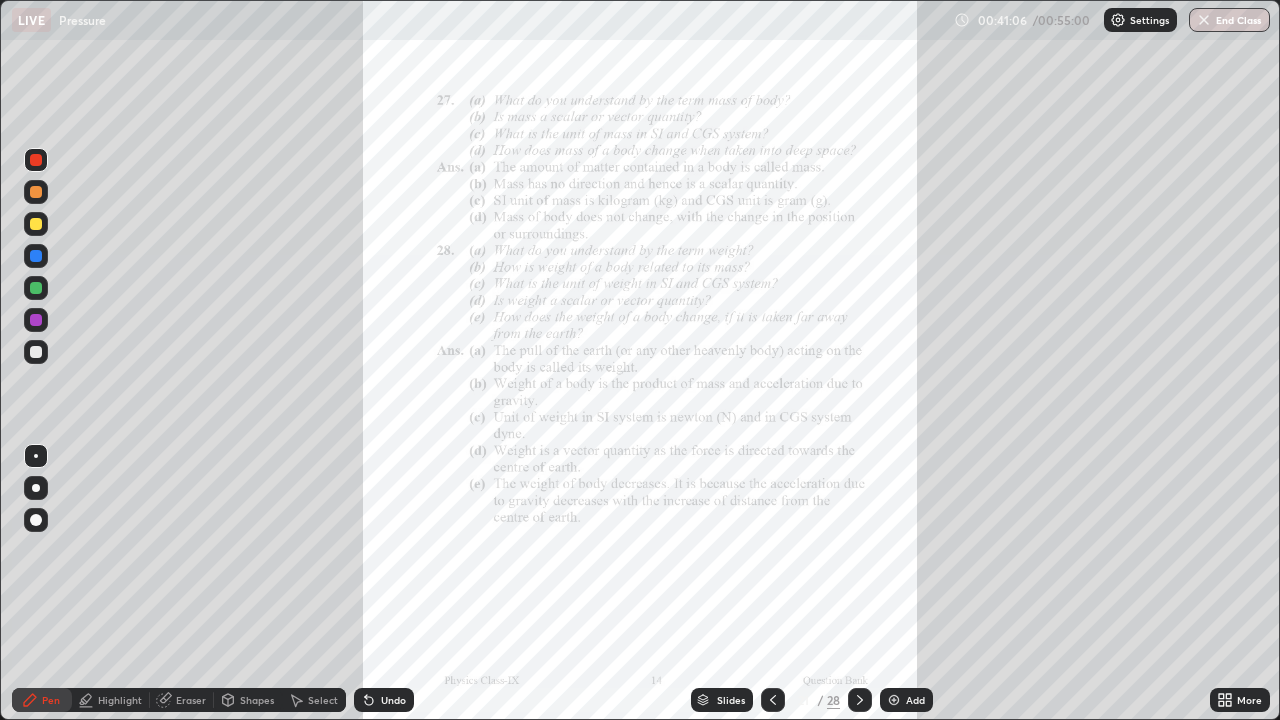 click 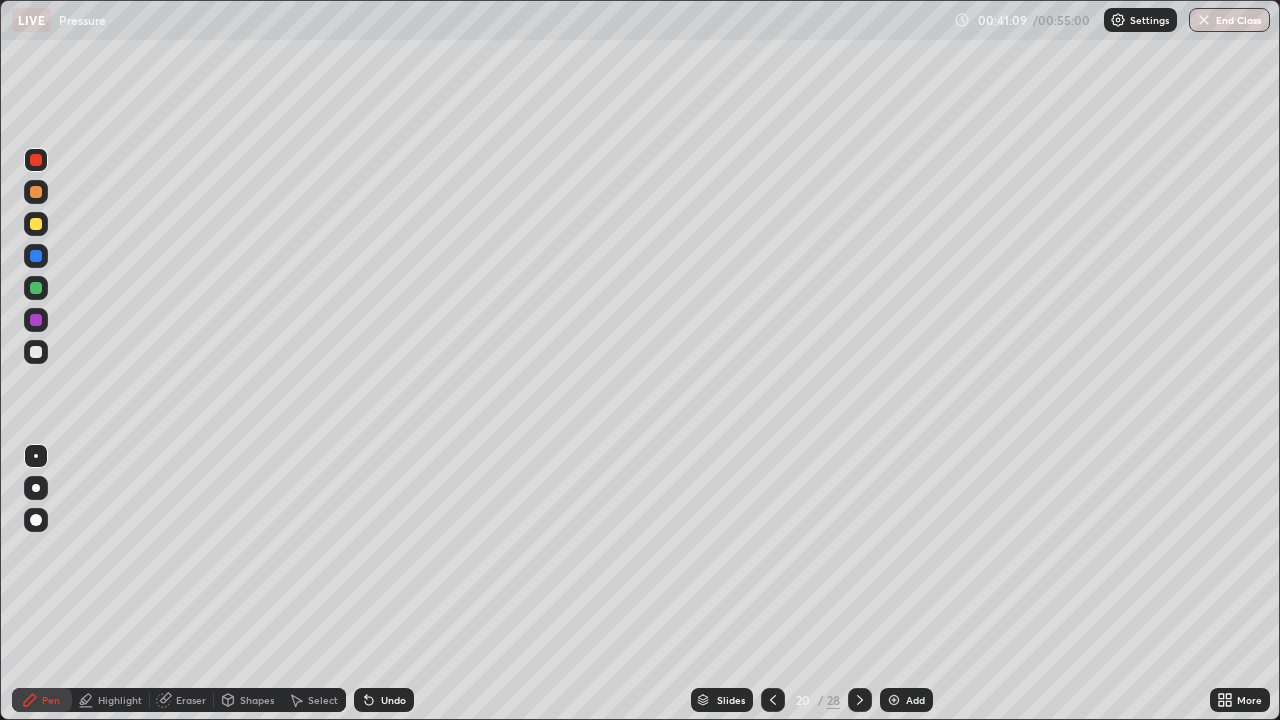click 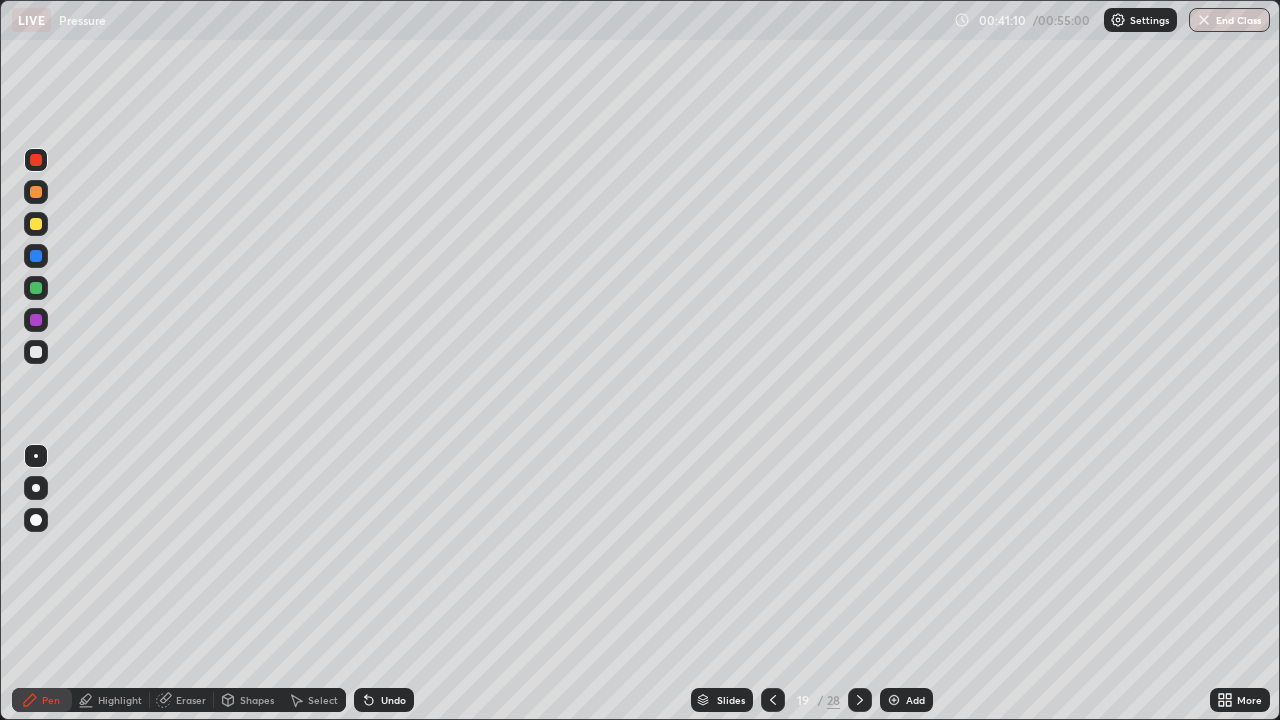 click 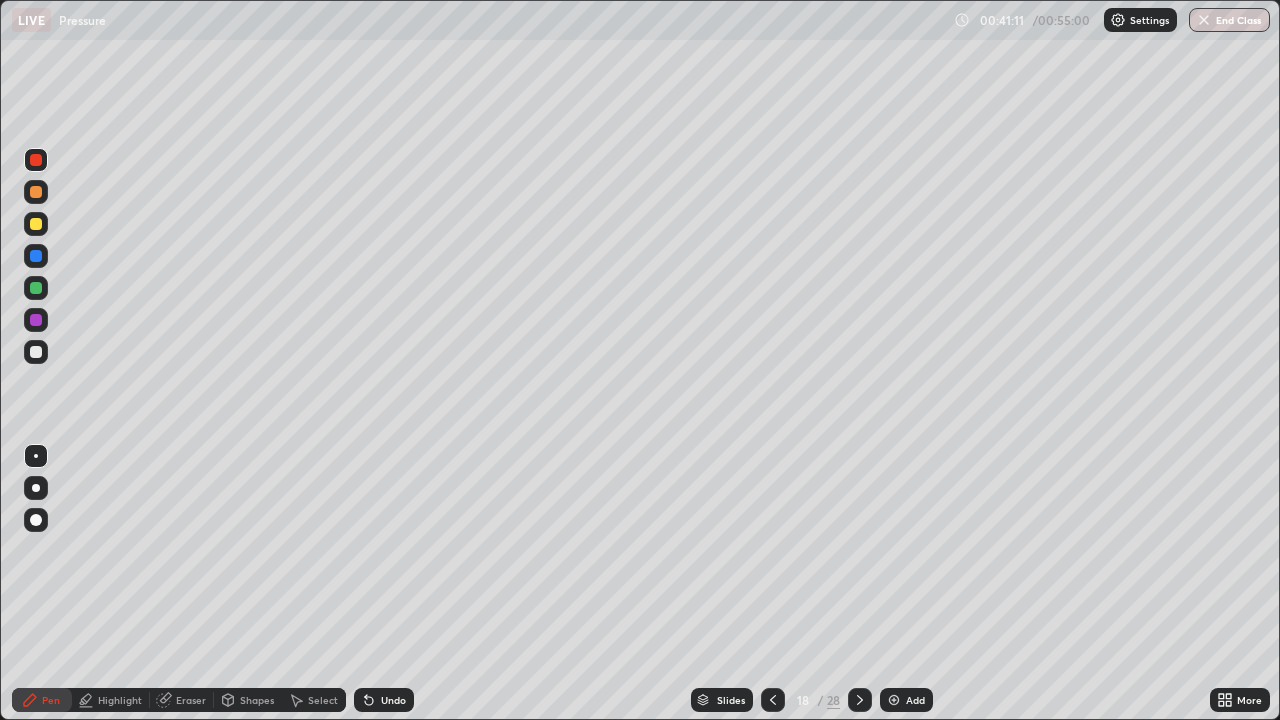 click 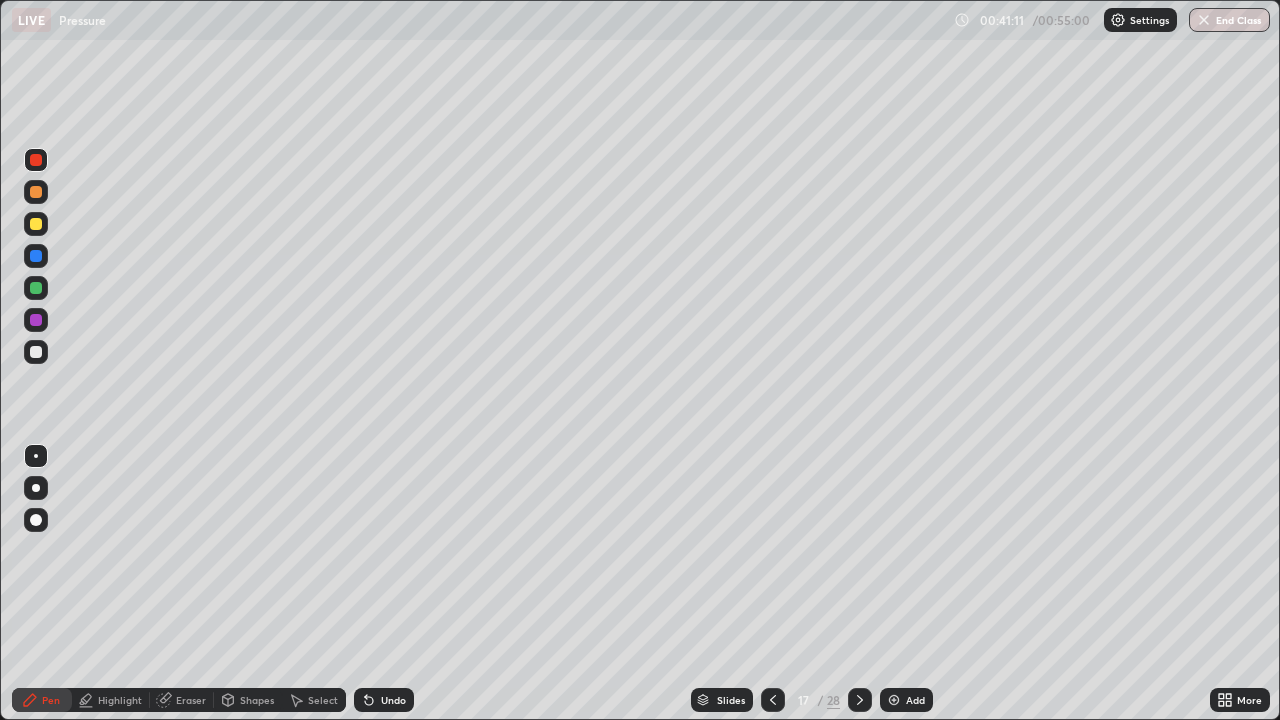 click 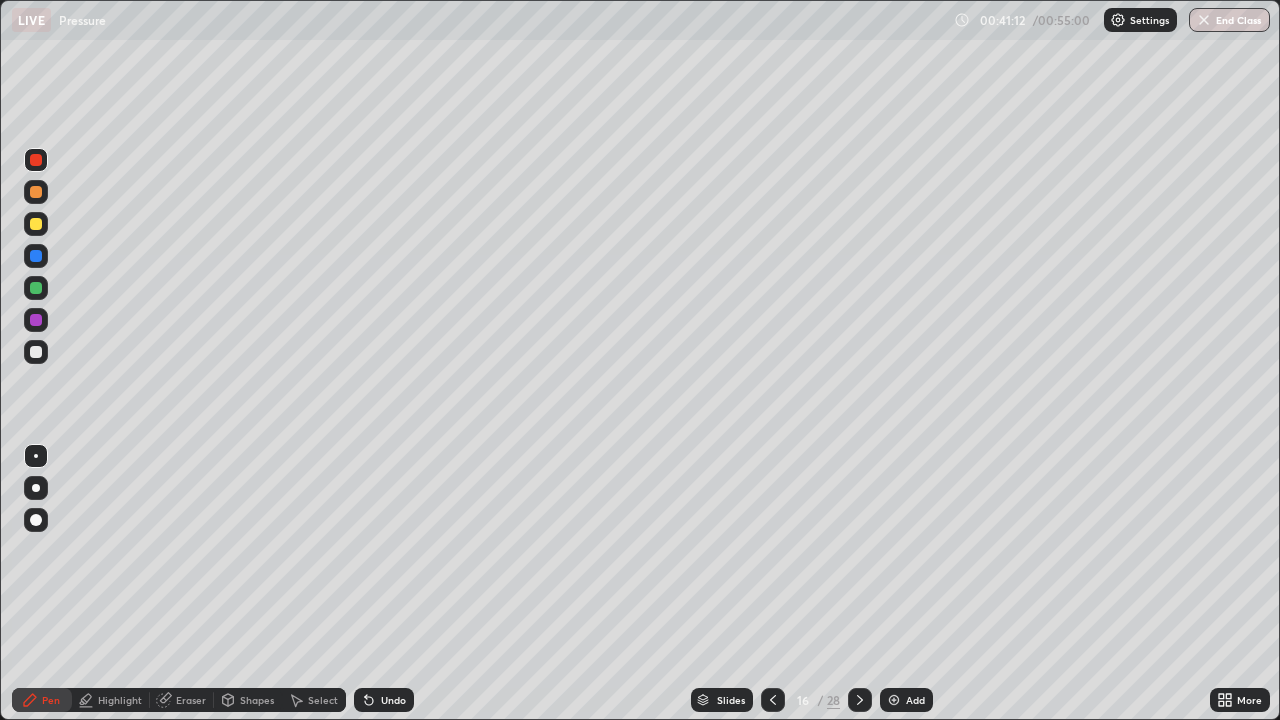 click 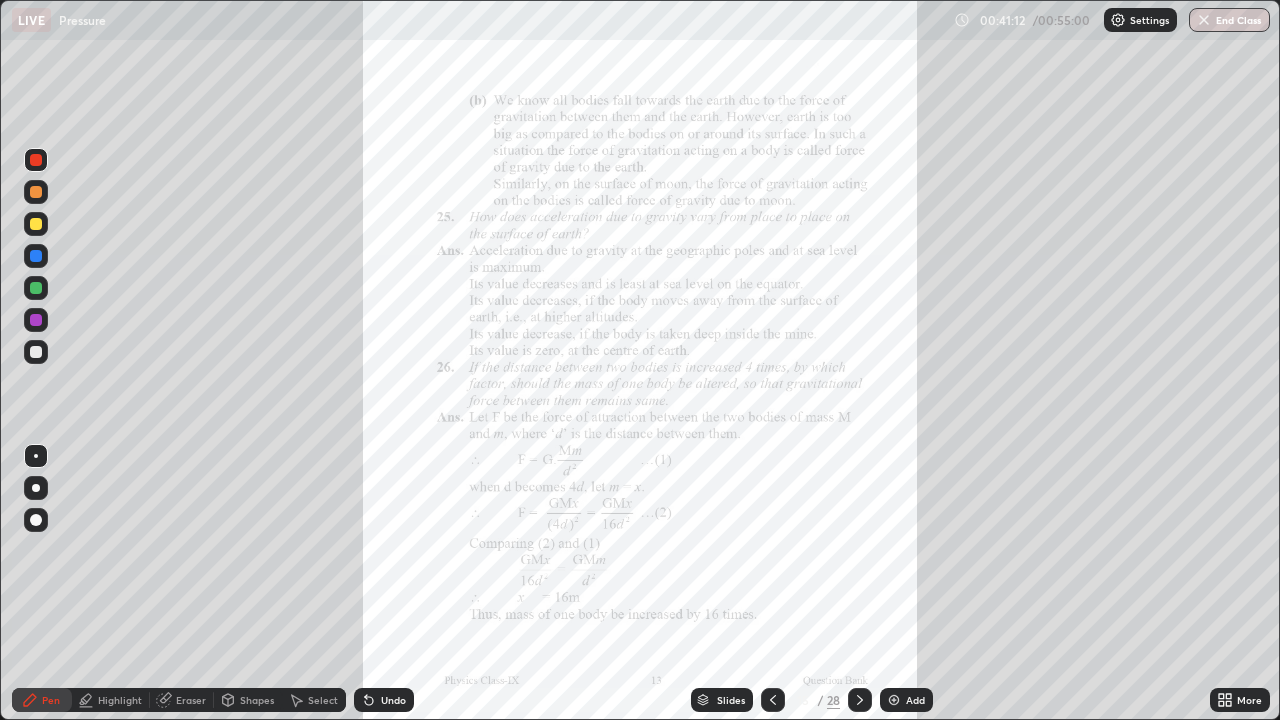 click 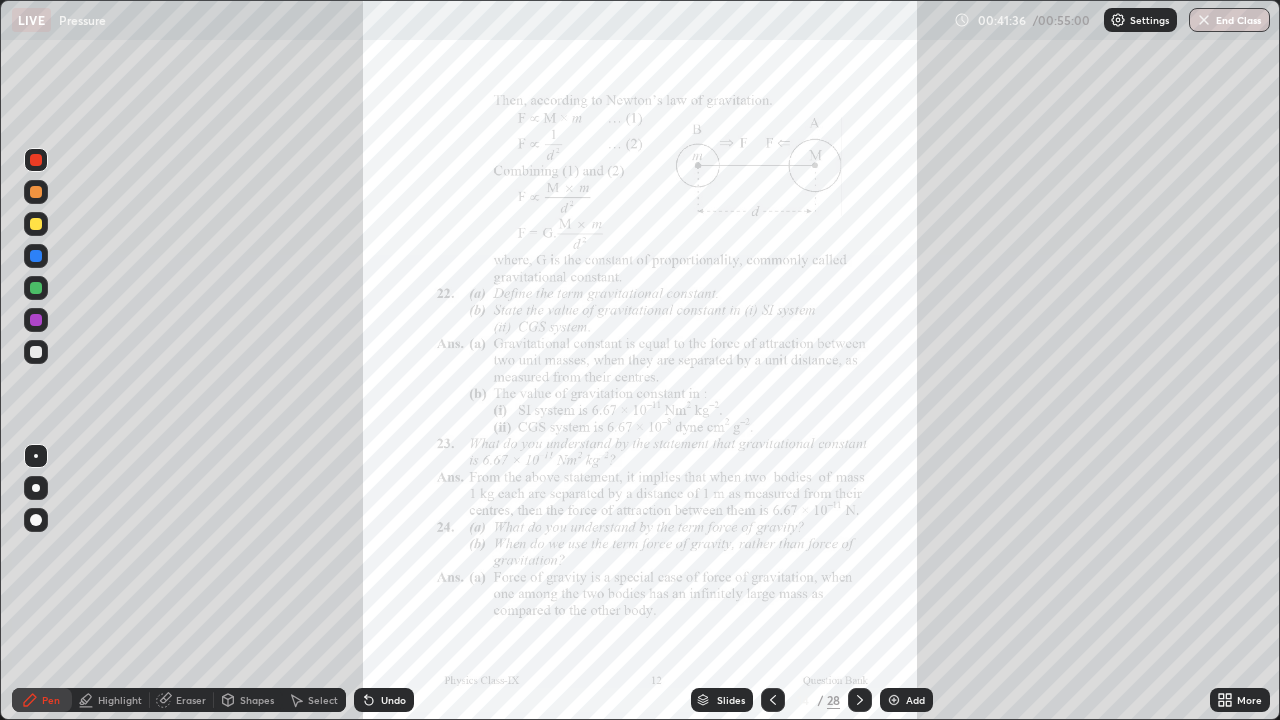 click 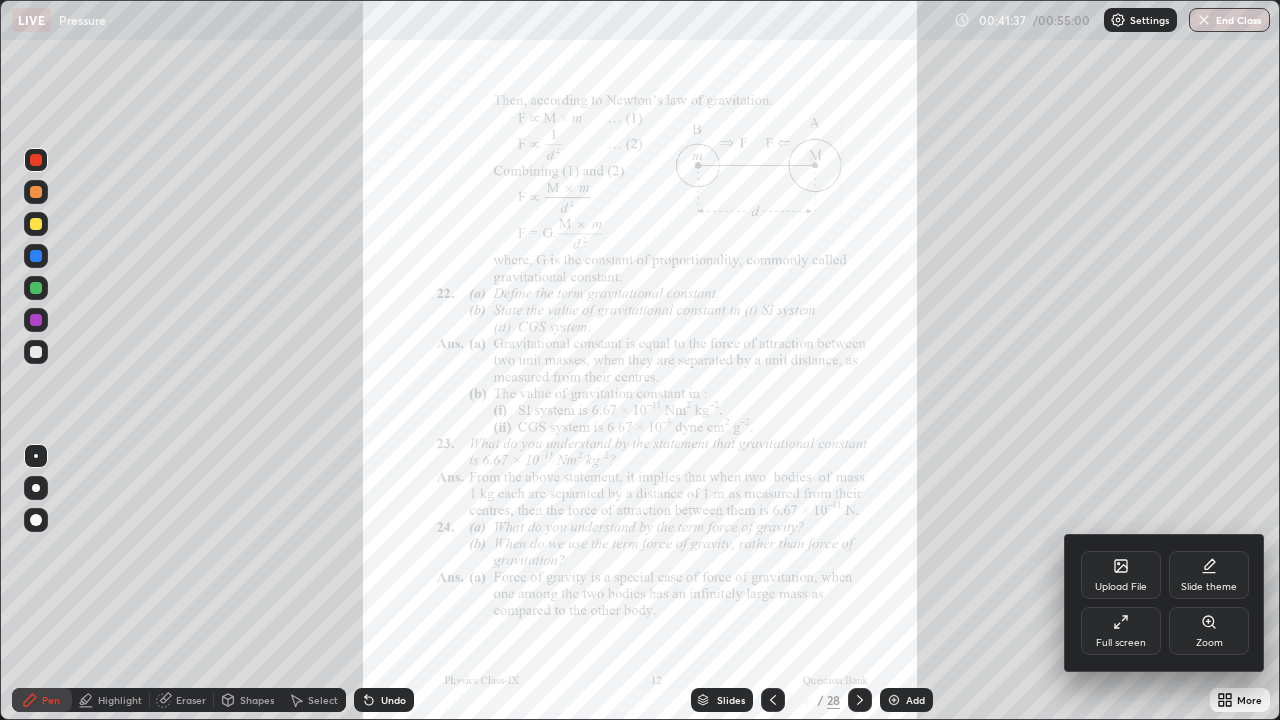 click on "Zoom" at bounding box center [1209, 631] 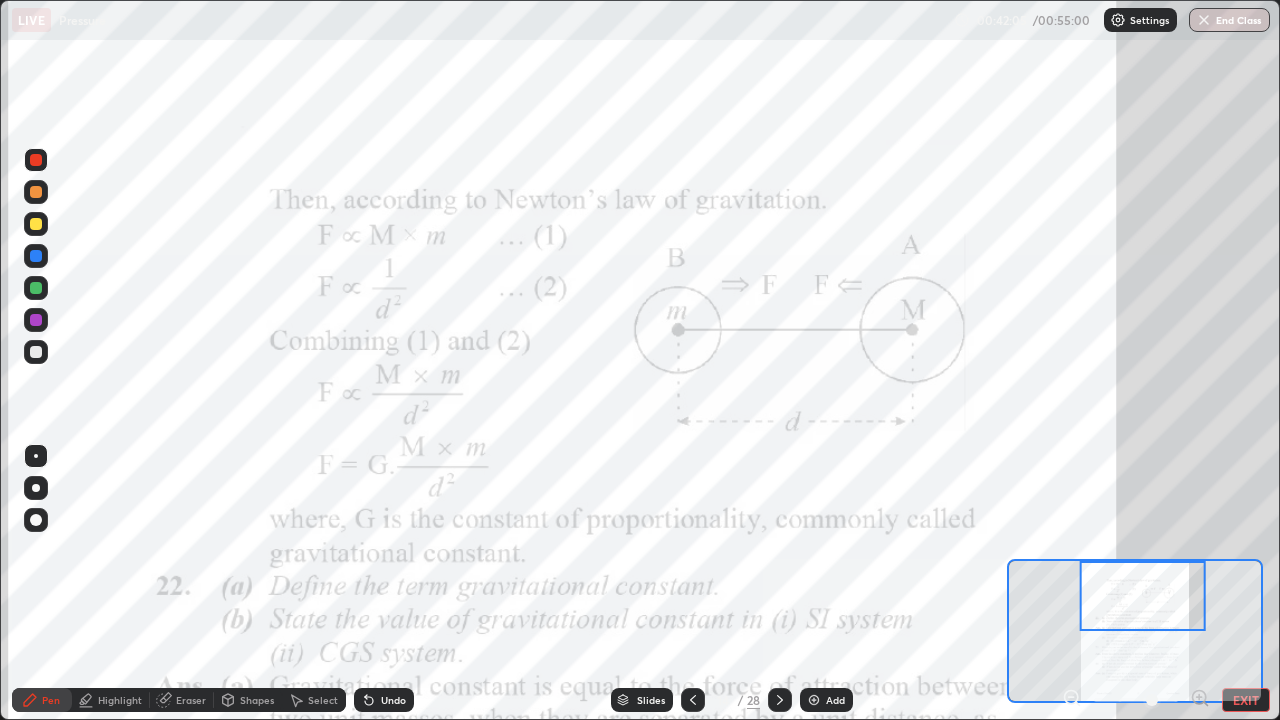 click 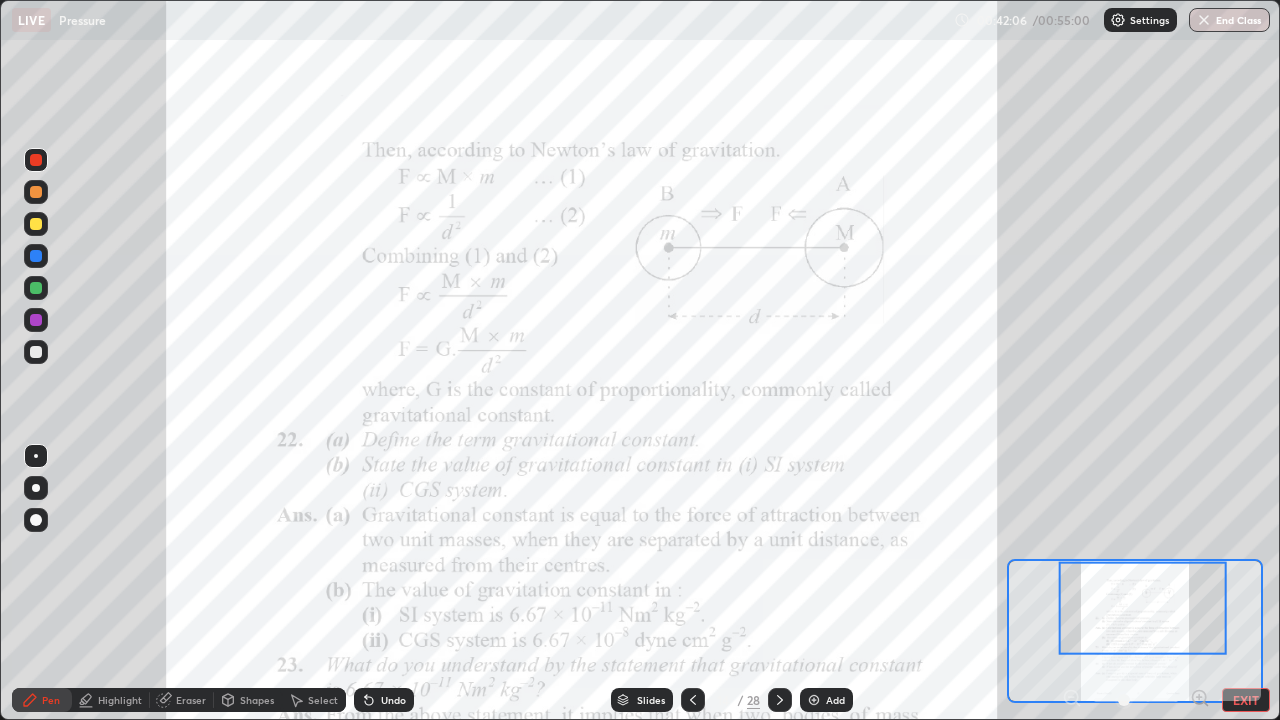 click on "EXIT" at bounding box center (1246, 700) 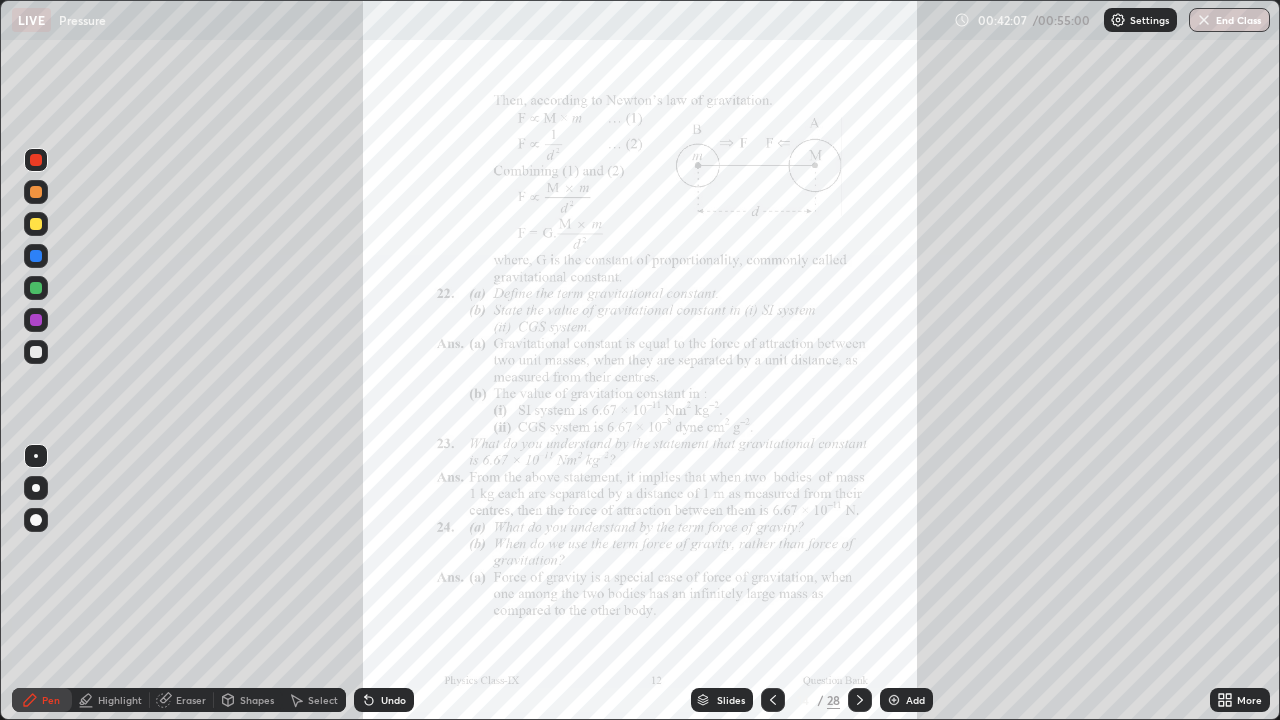 click at bounding box center [773, 700] 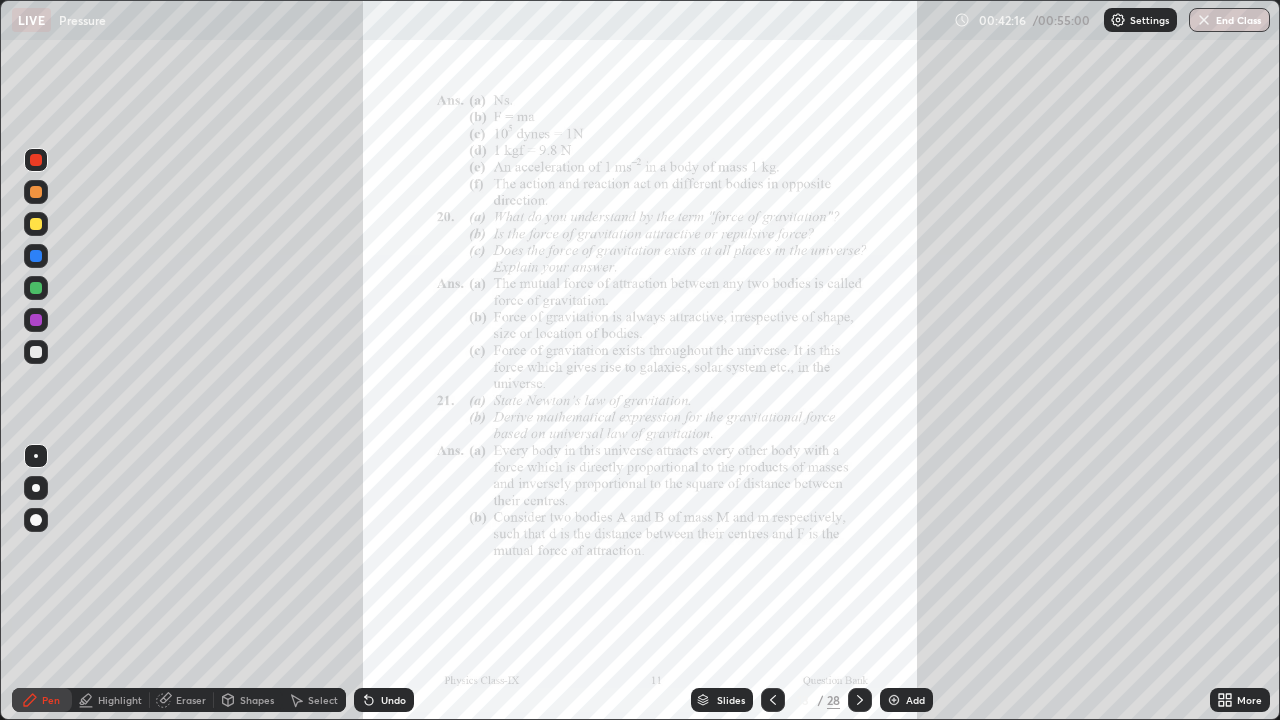click at bounding box center [773, 700] 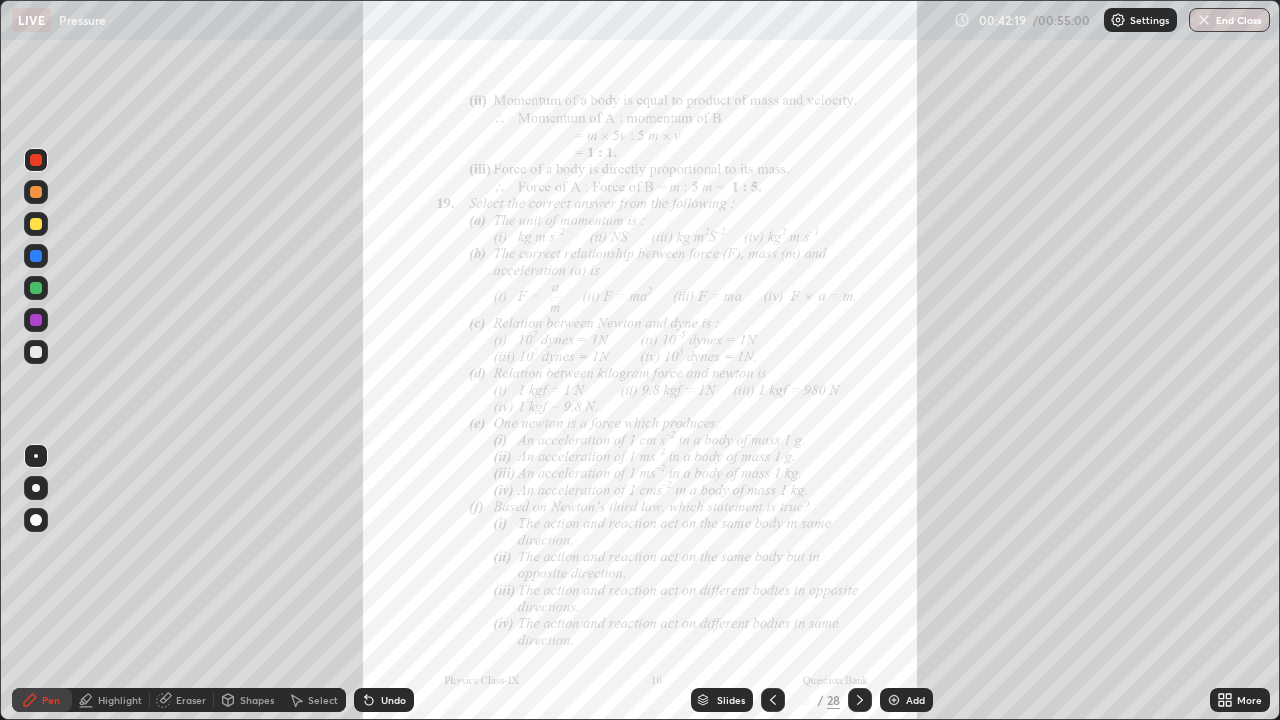 click 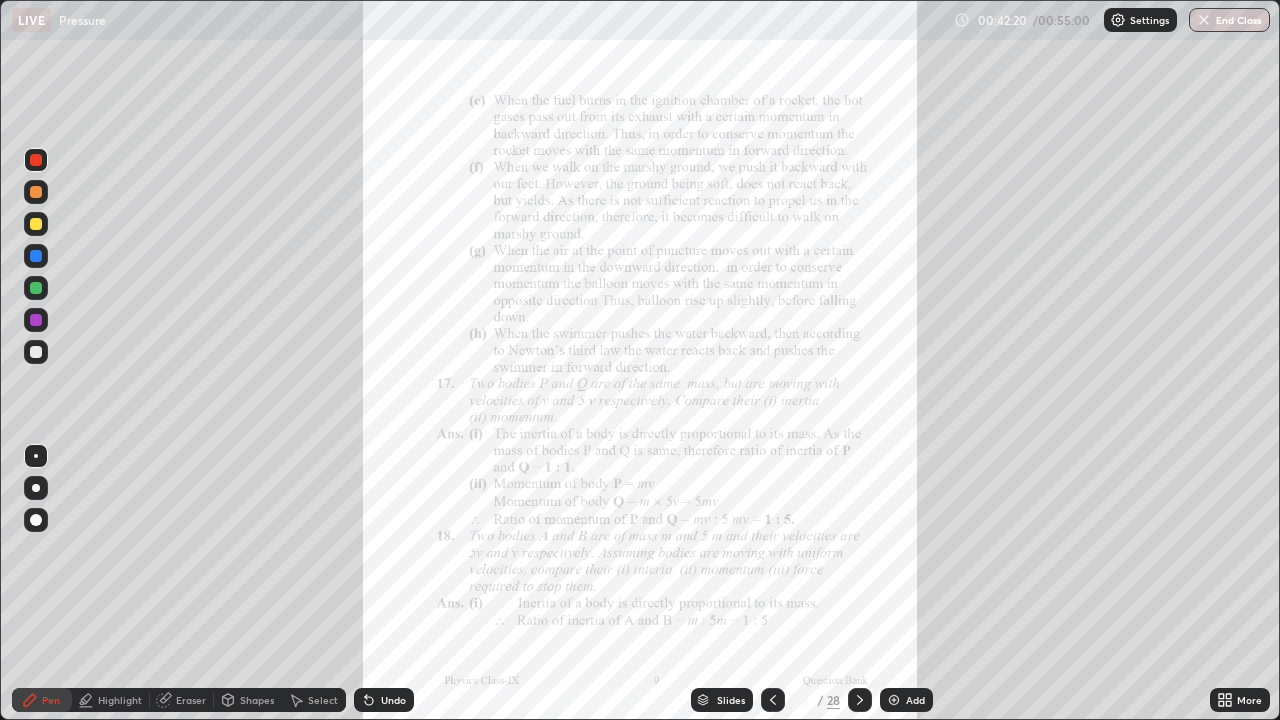 click 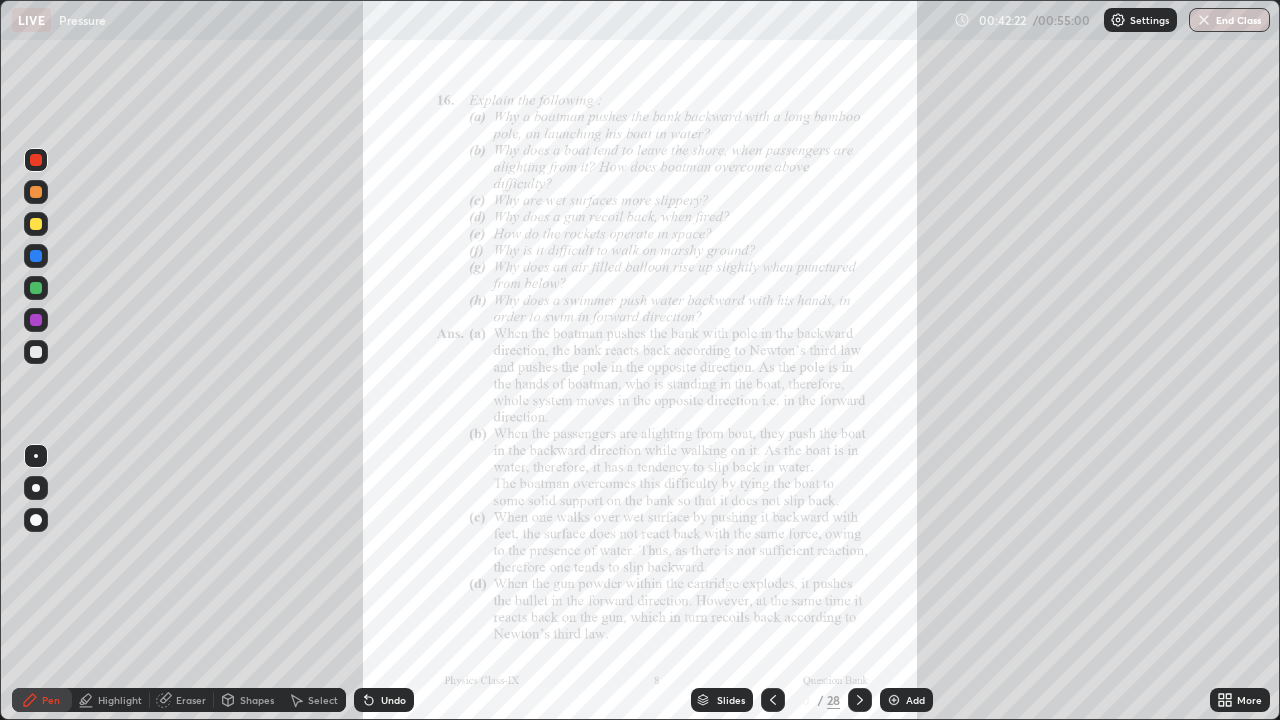 click at bounding box center [36, 352] 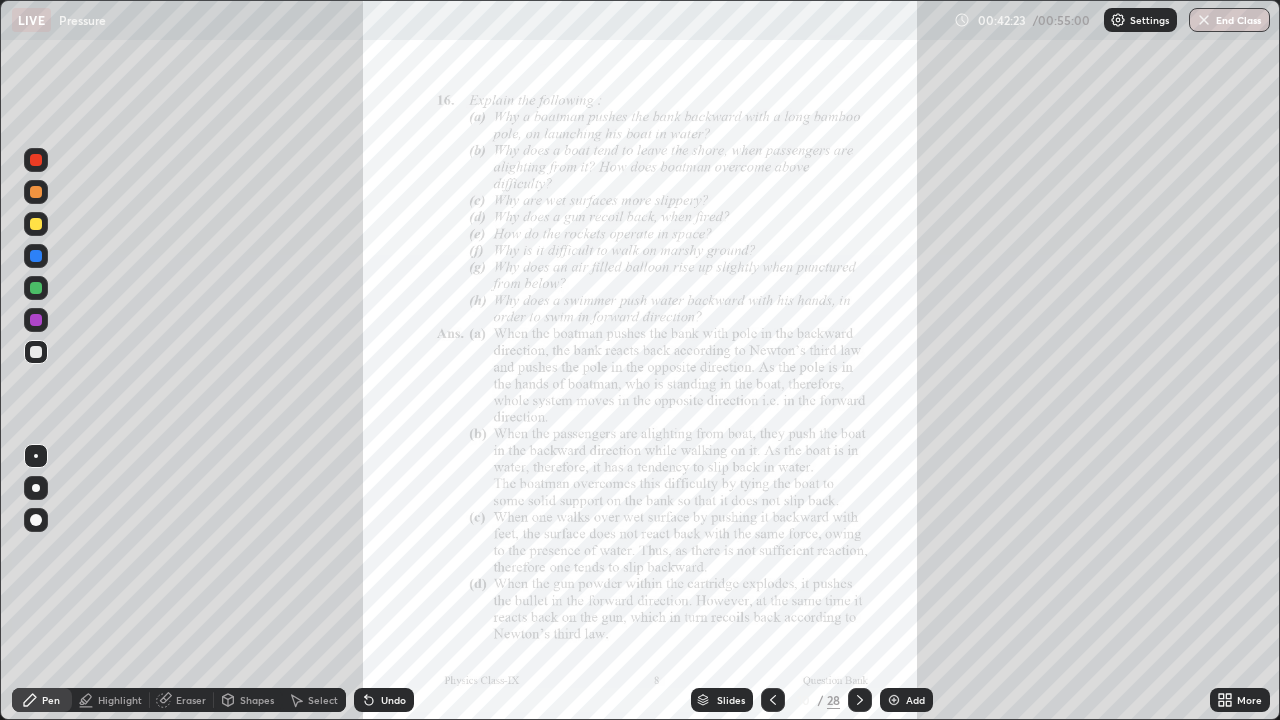 click at bounding box center [36, 320] 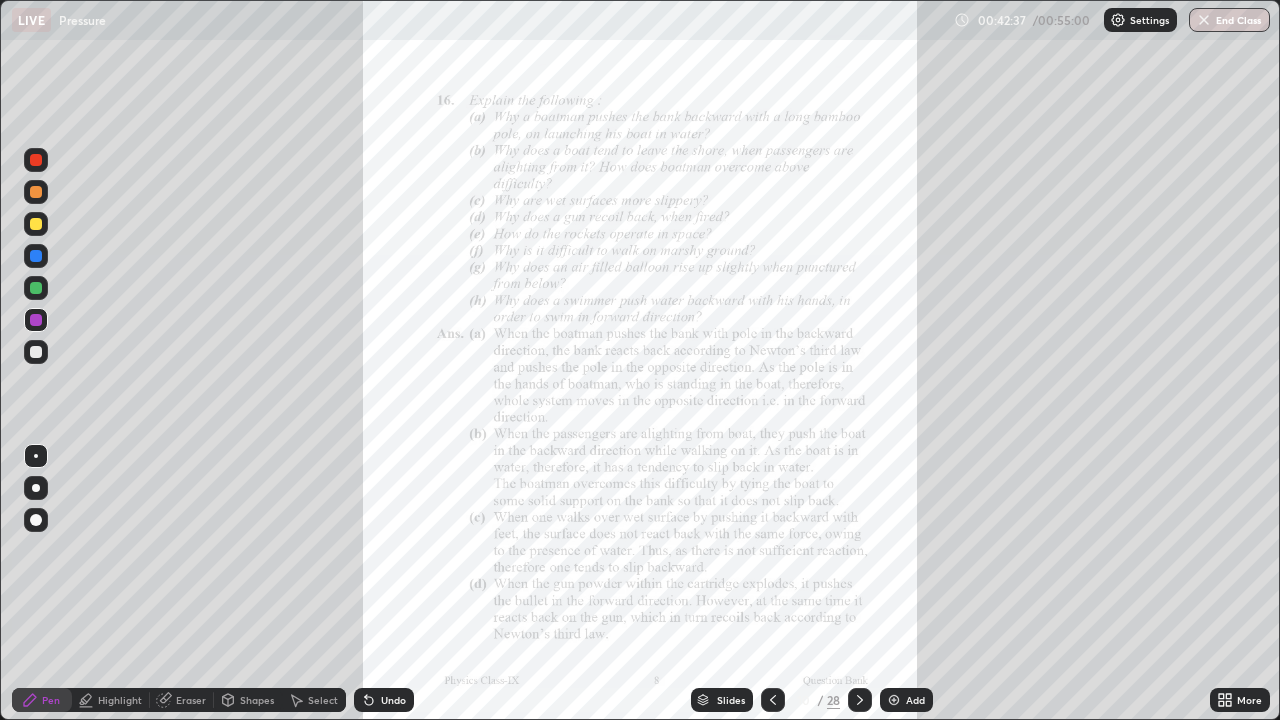 click 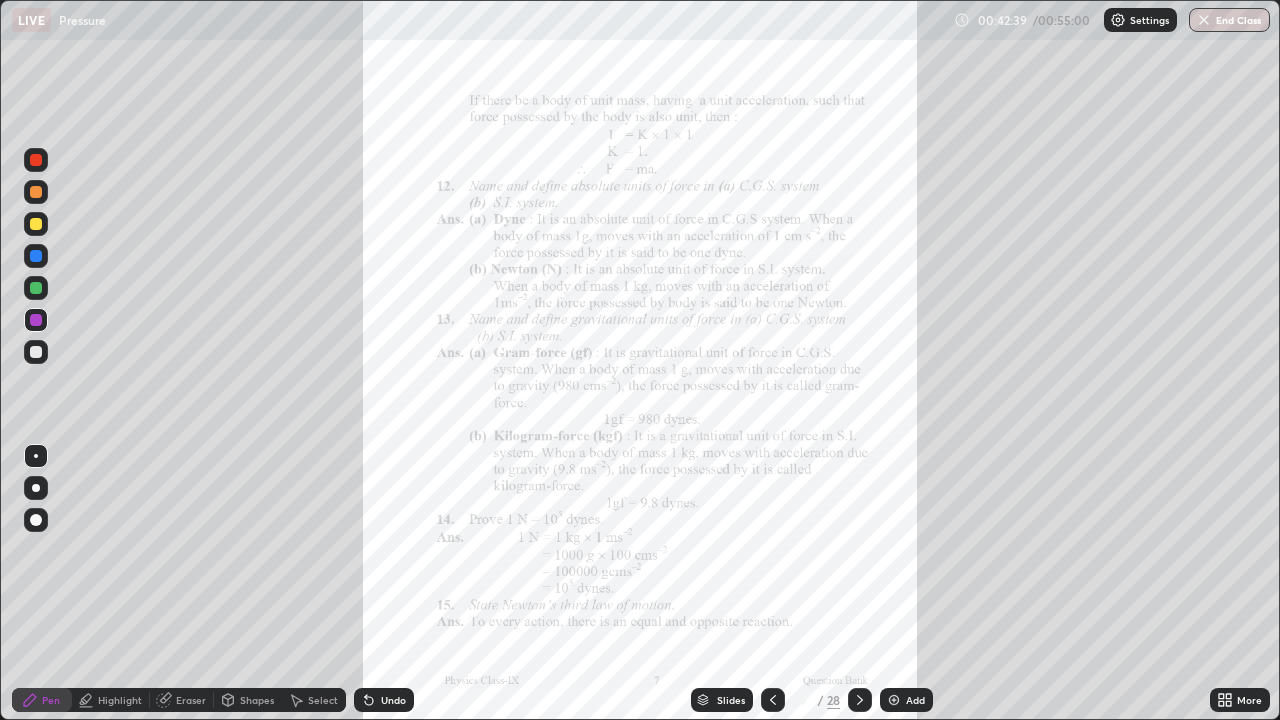 click 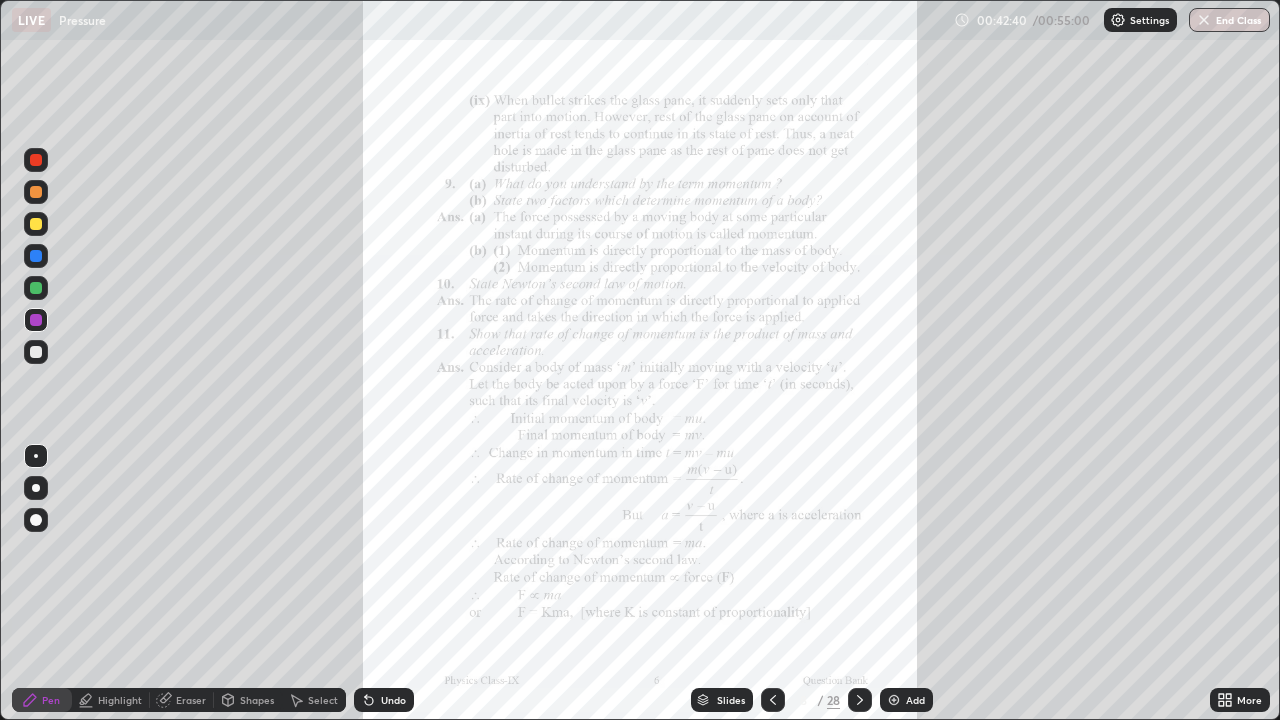 click 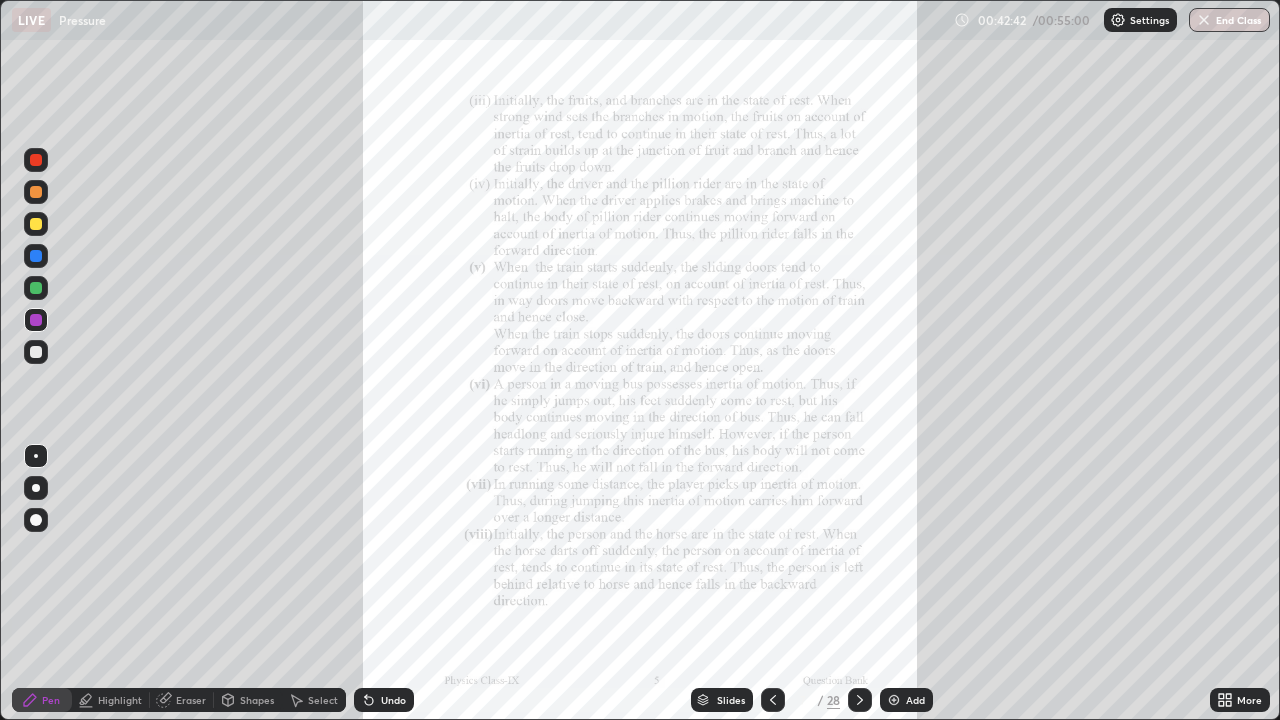 click 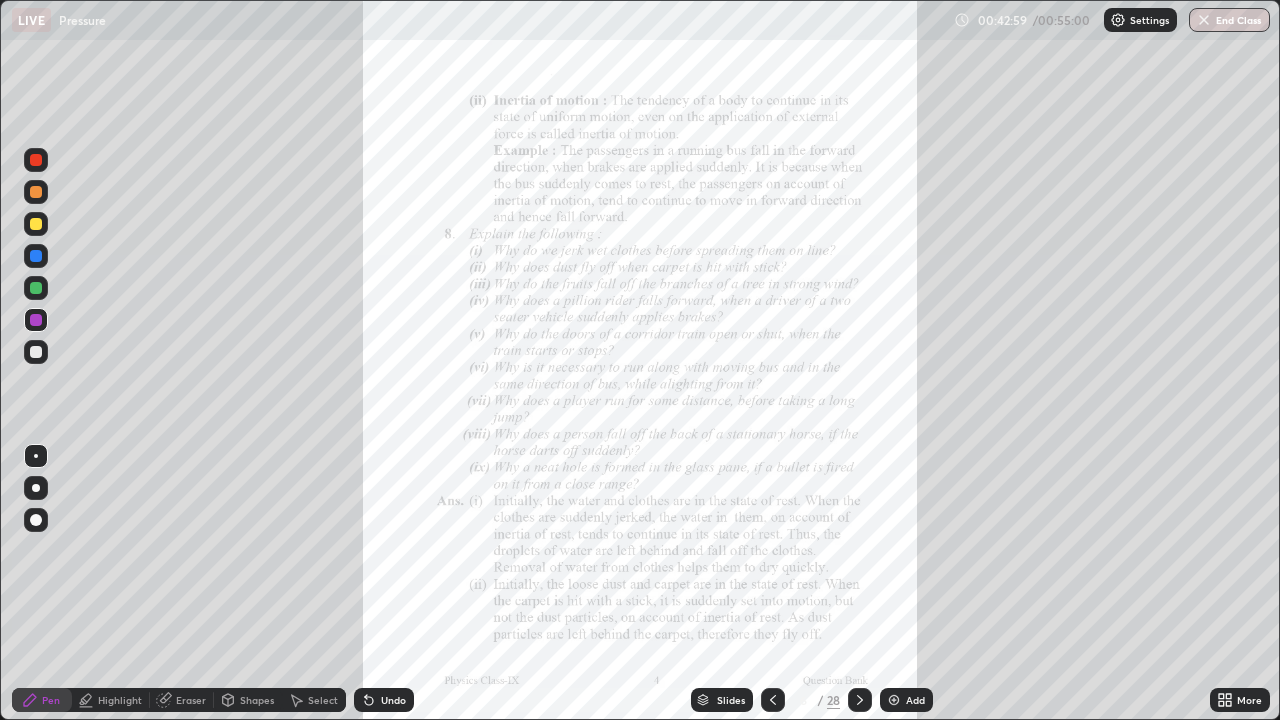 click 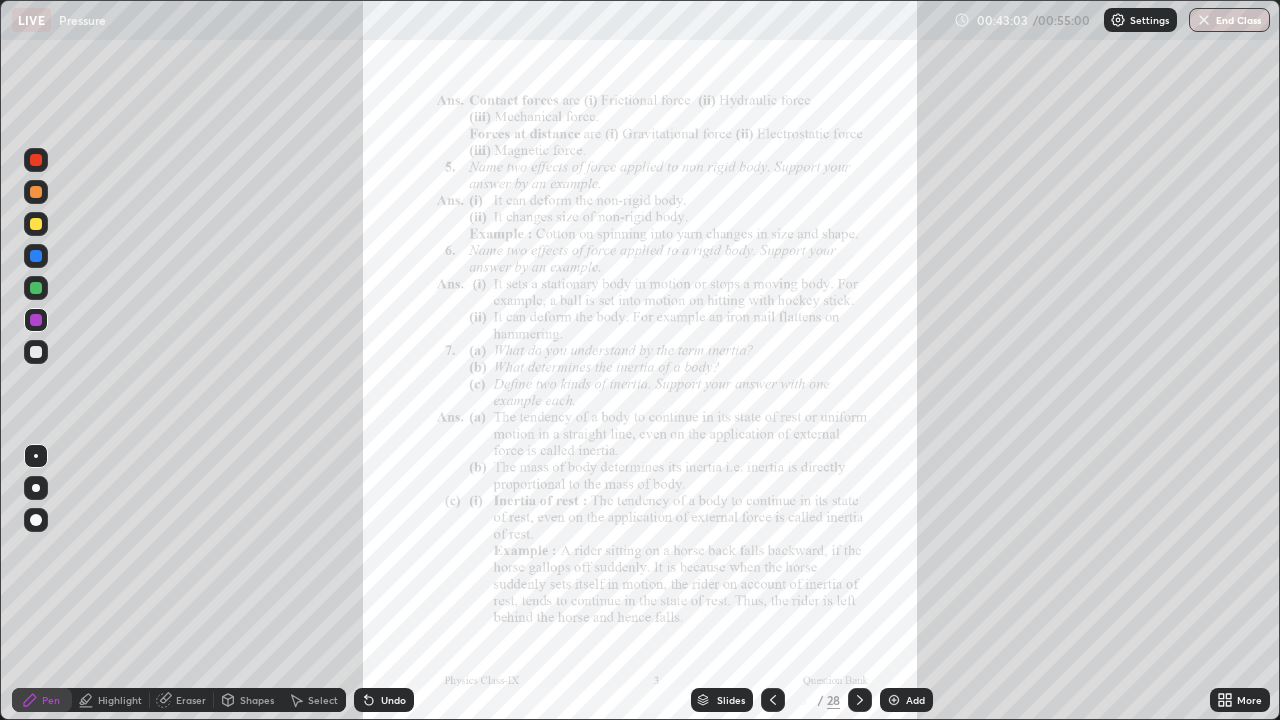 click on "End Class" at bounding box center [1229, 20] 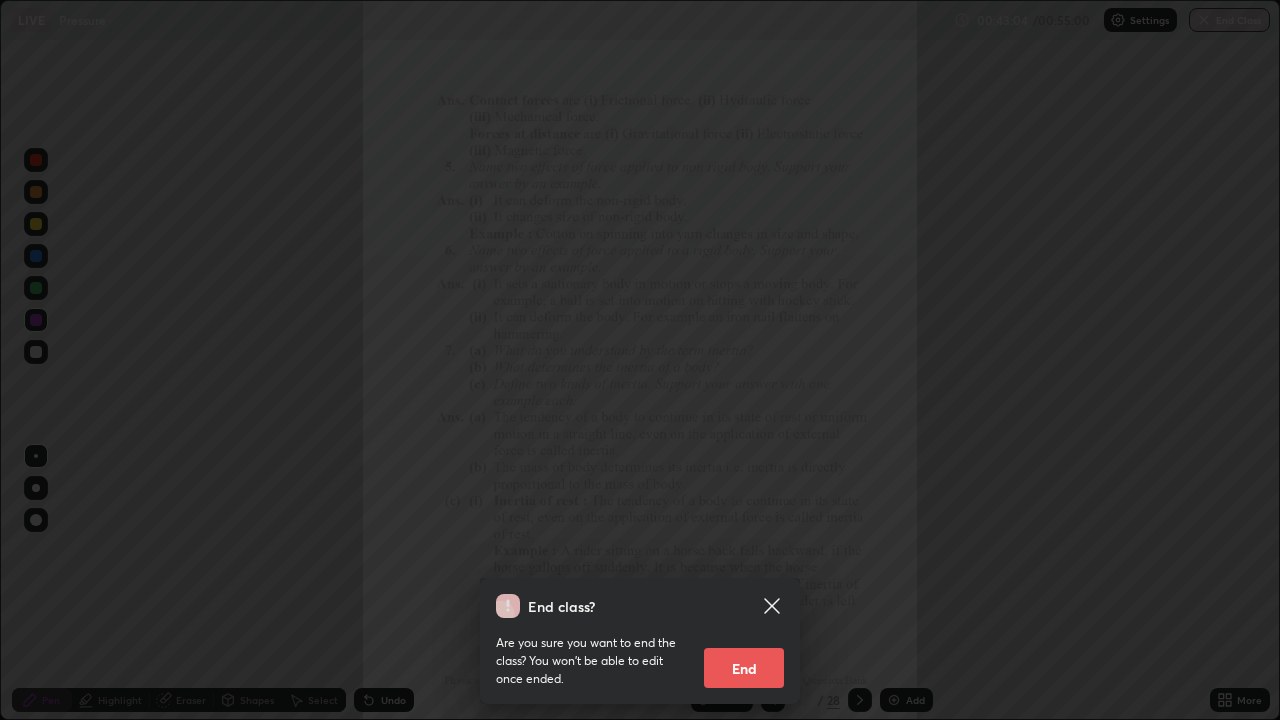 click on "End" at bounding box center (744, 668) 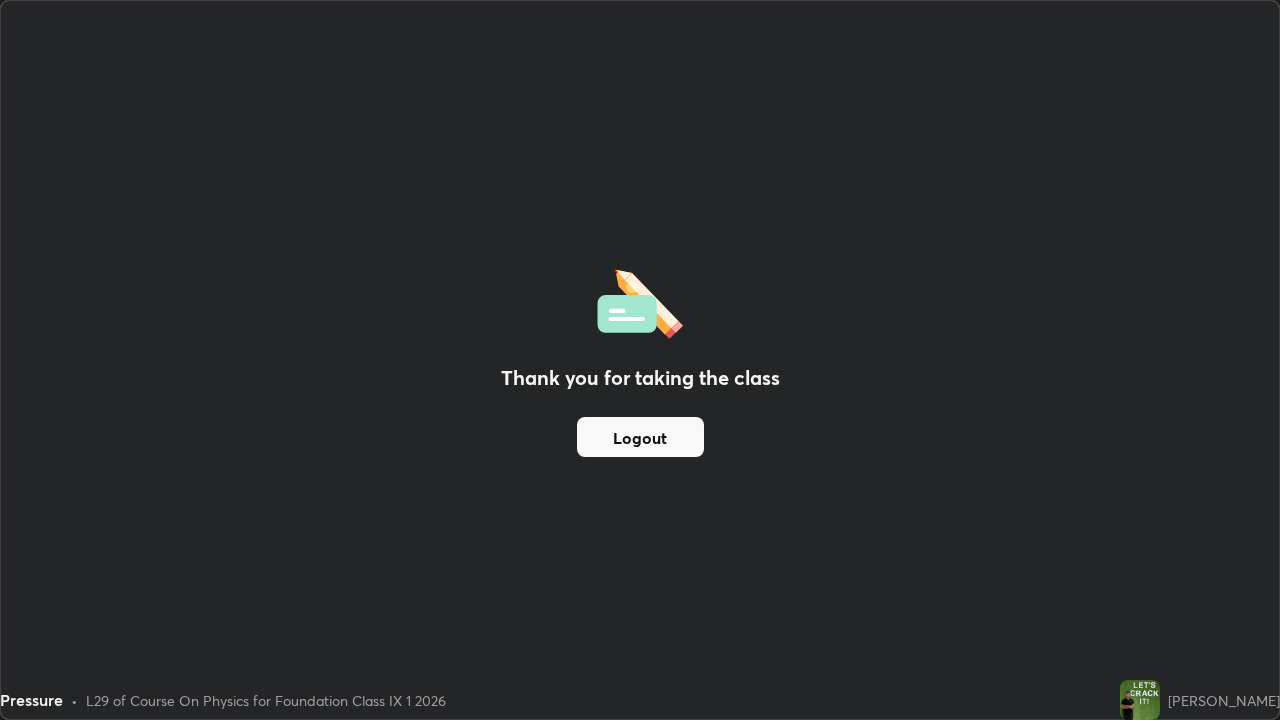 click on "Logout" at bounding box center [640, 437] 